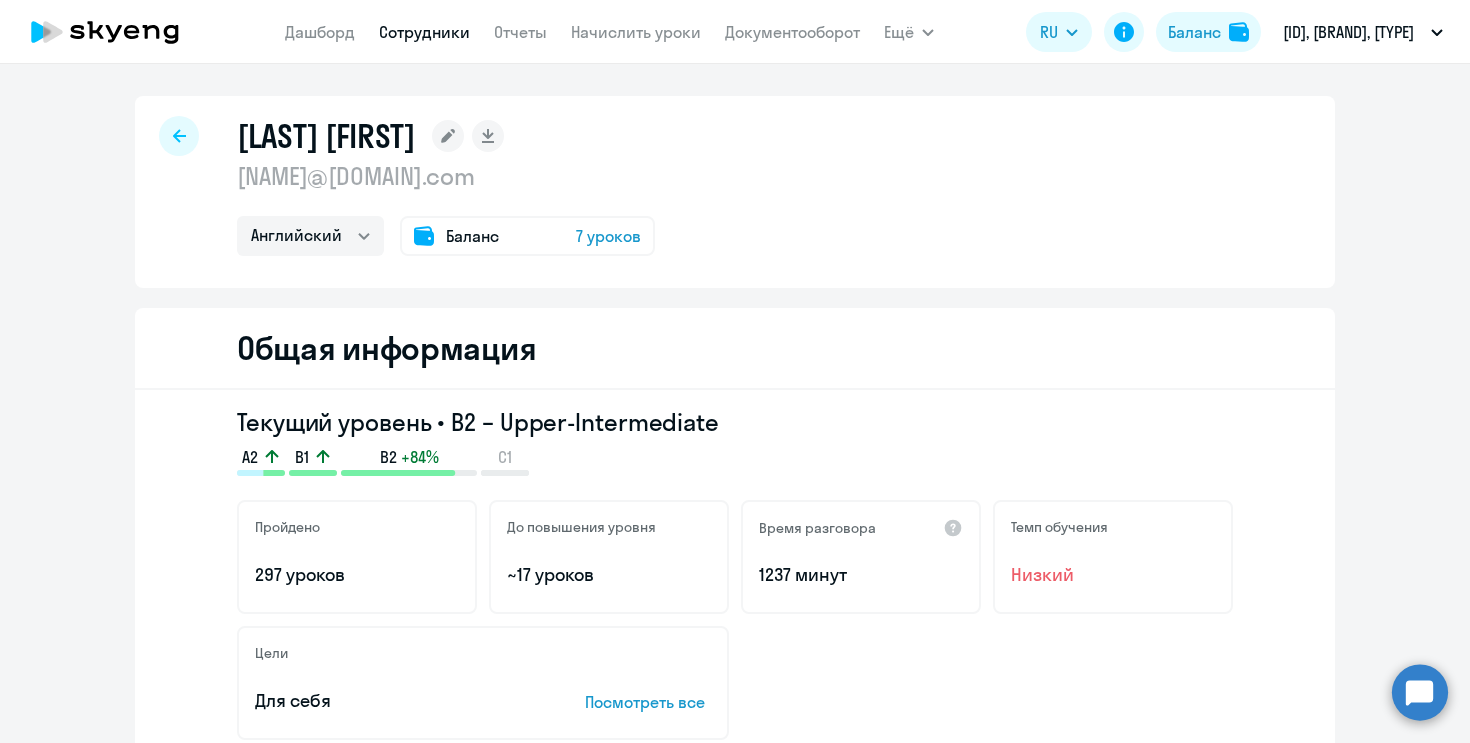 select on "english" 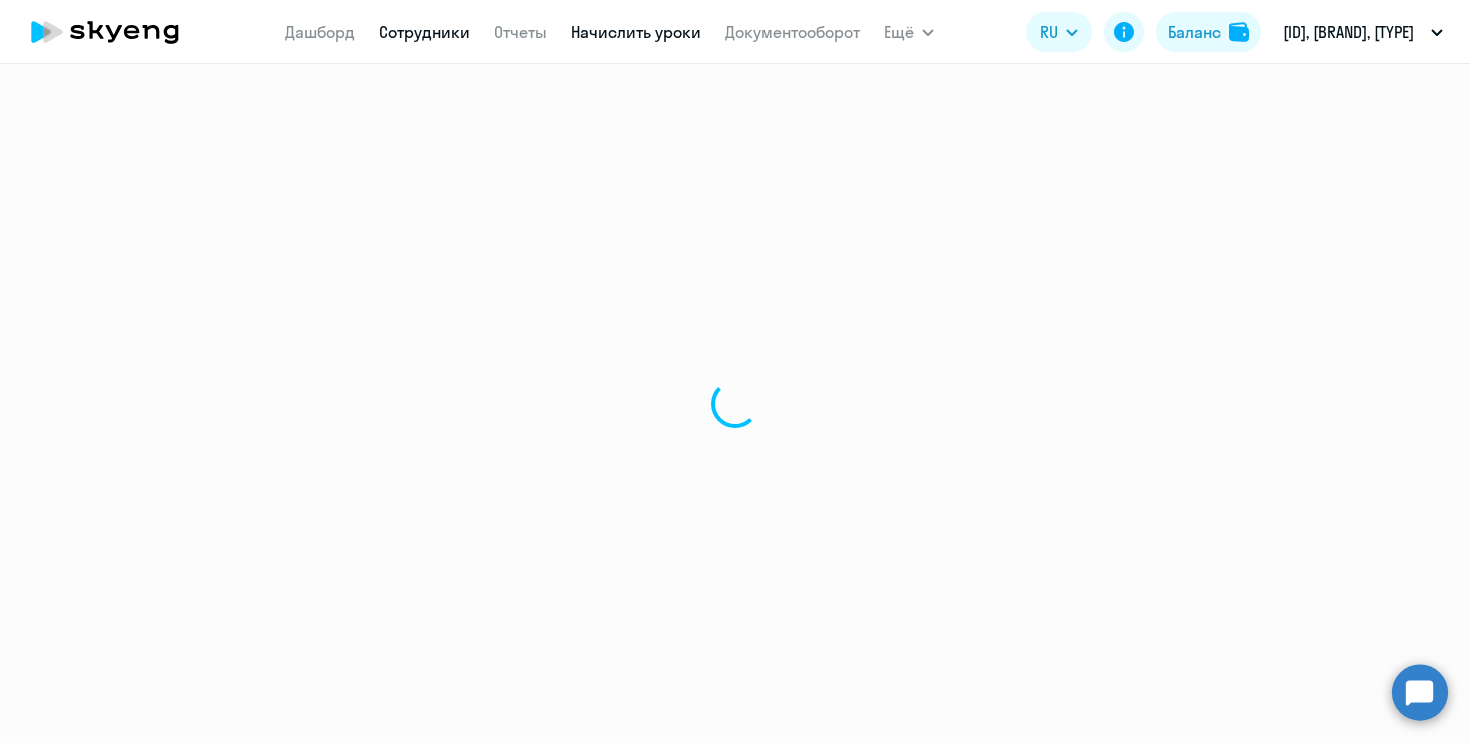select on "30" 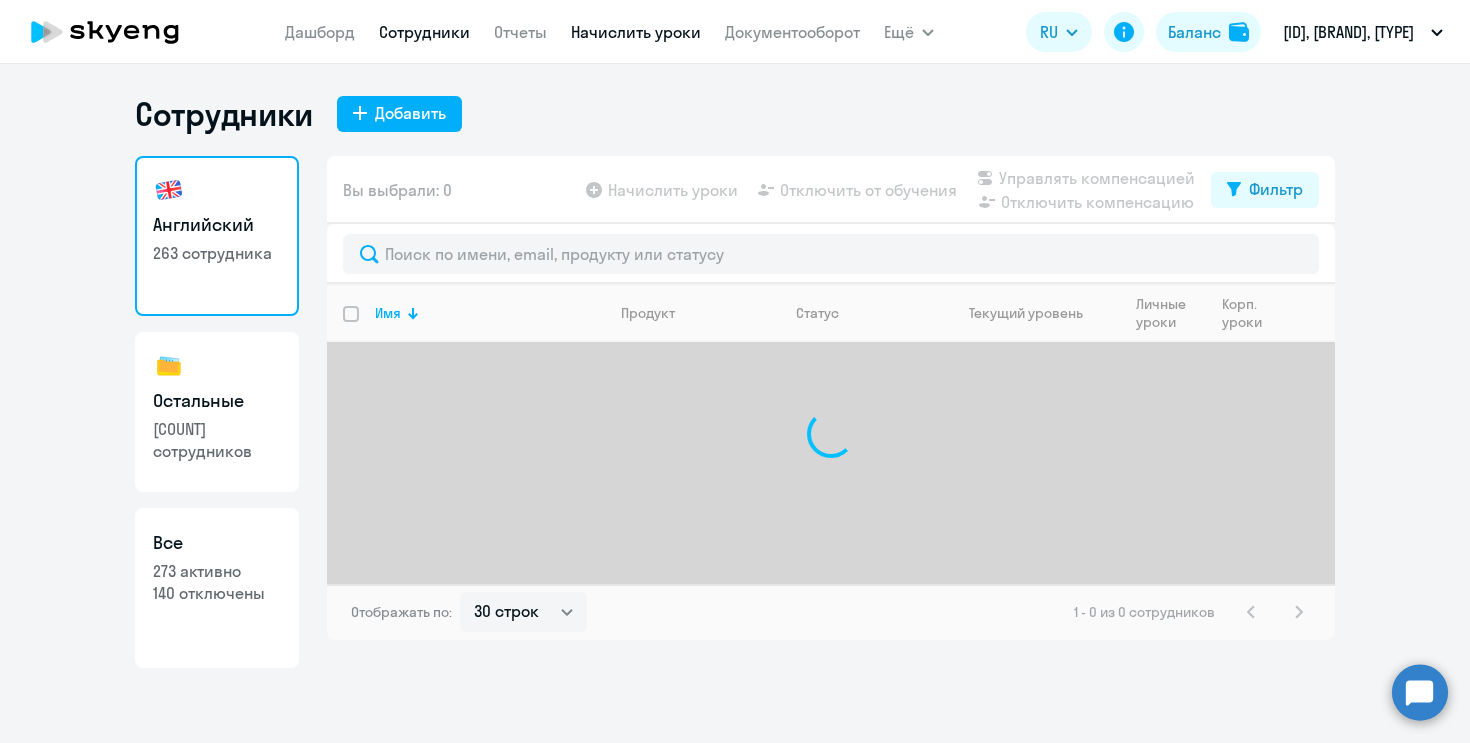 click on "Начислить уроки" at bounding box center (636, 32) 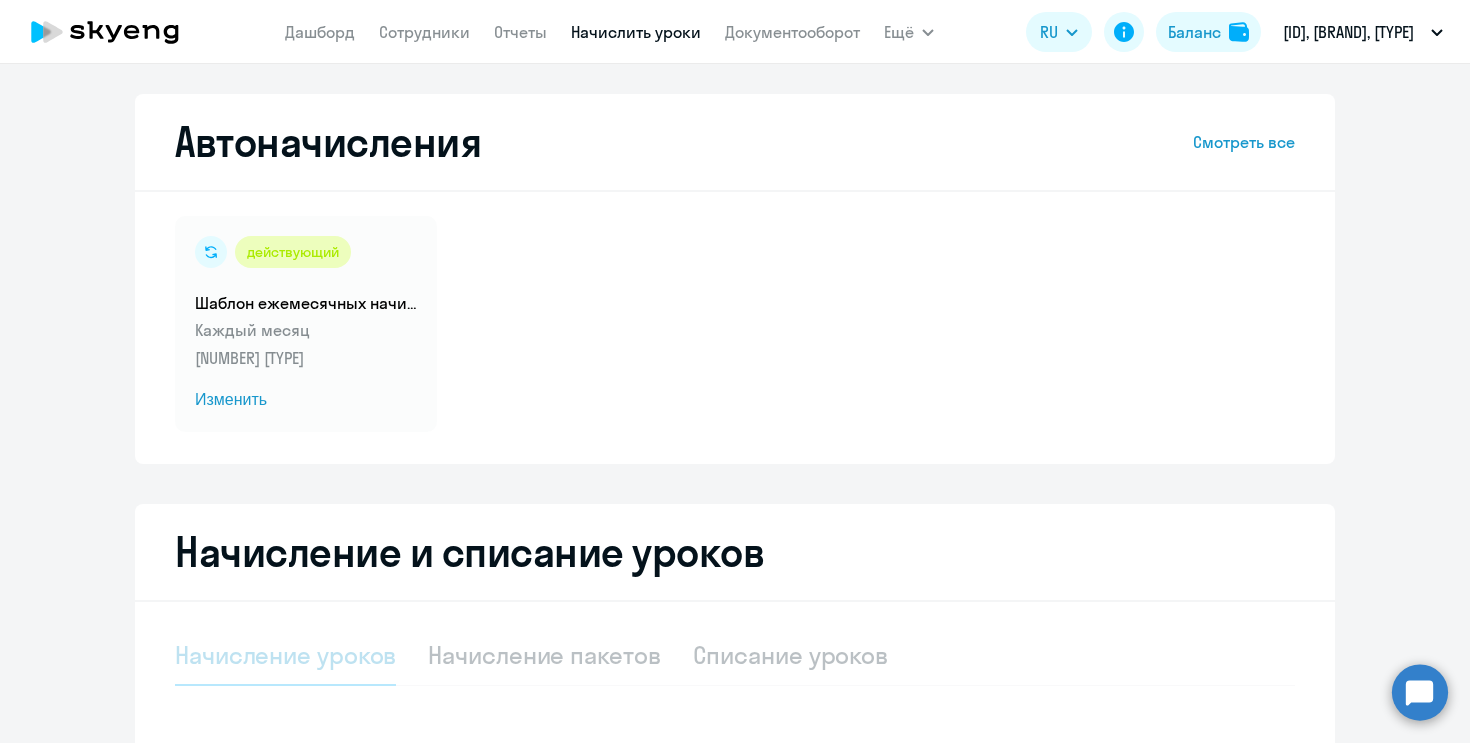 click on "Начисление пакетов" 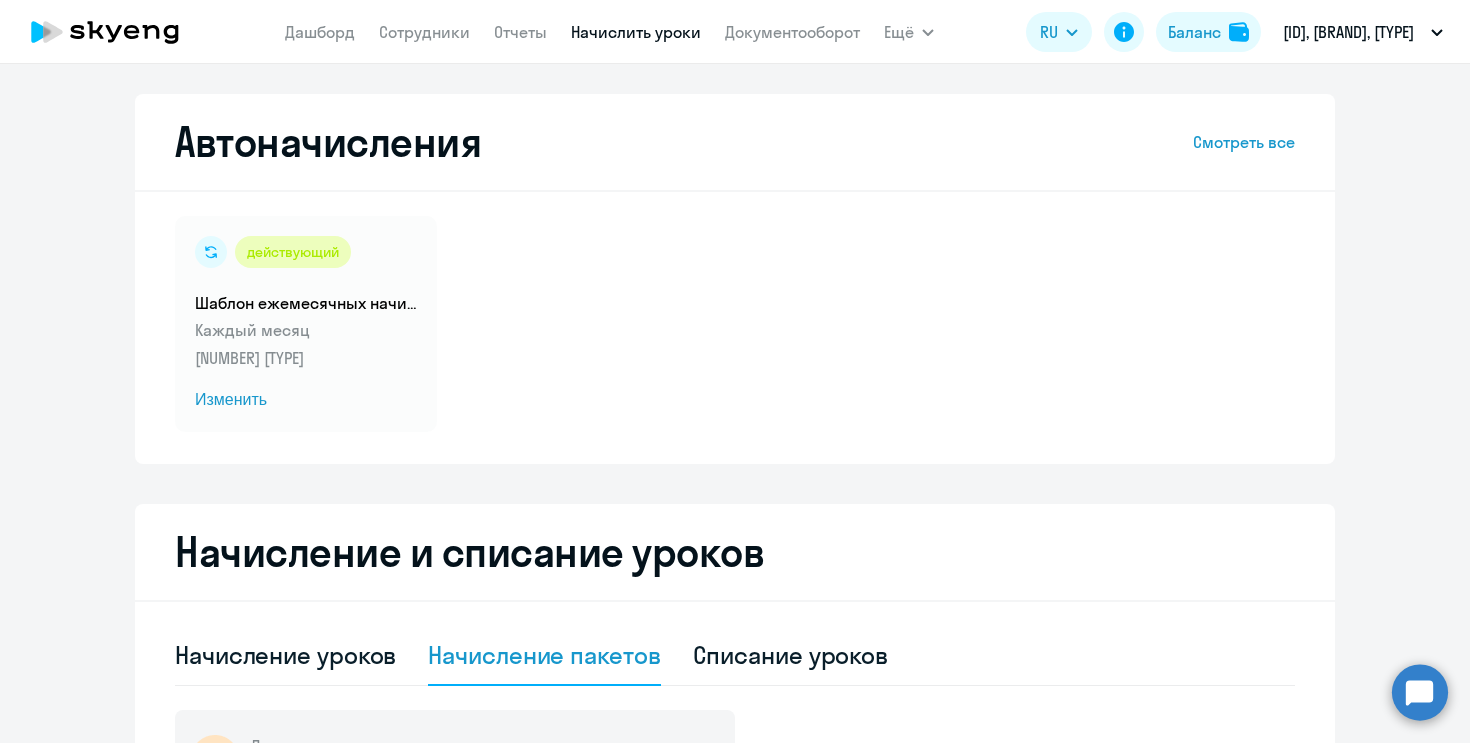 click on "Начисление пакетов" 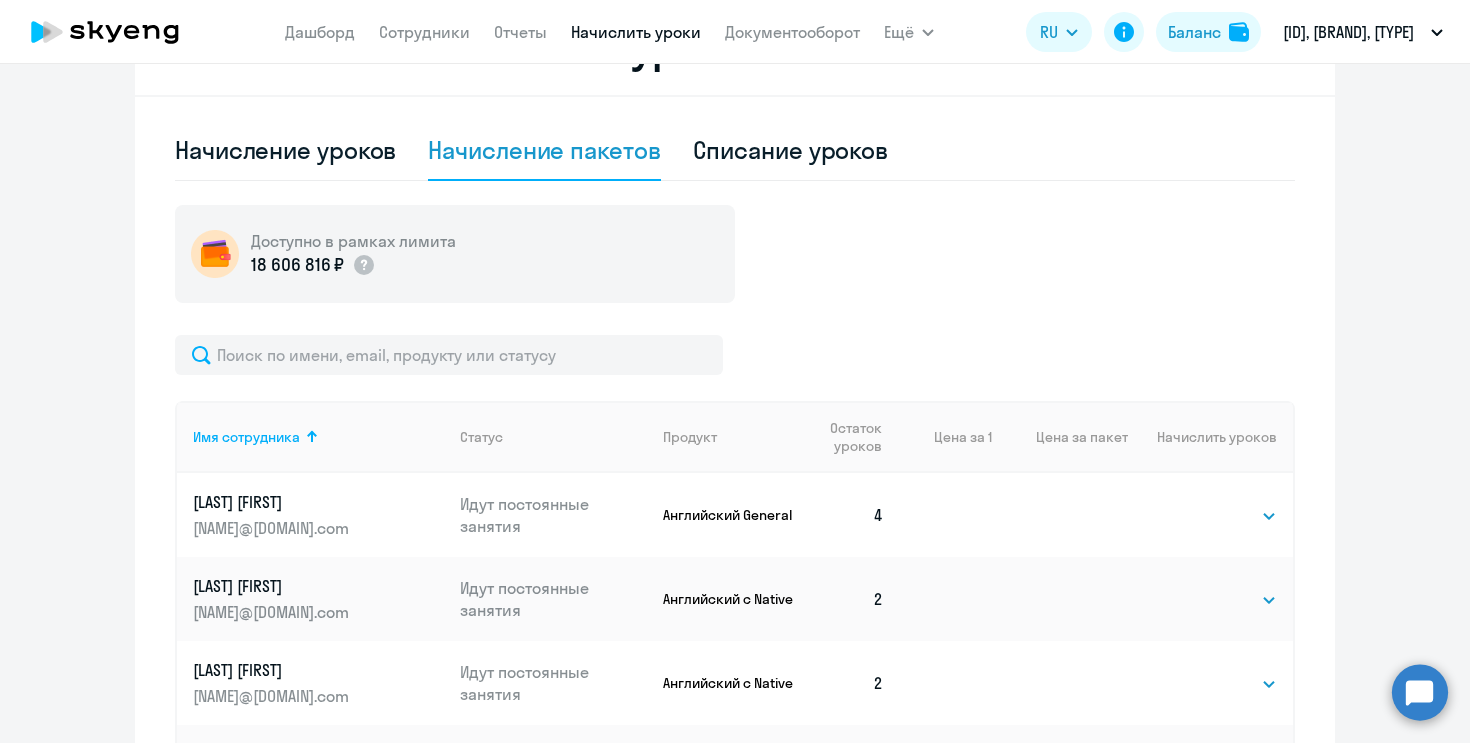 scroll, scrollTop: 601, scrollLeft: 0, axis: vertical 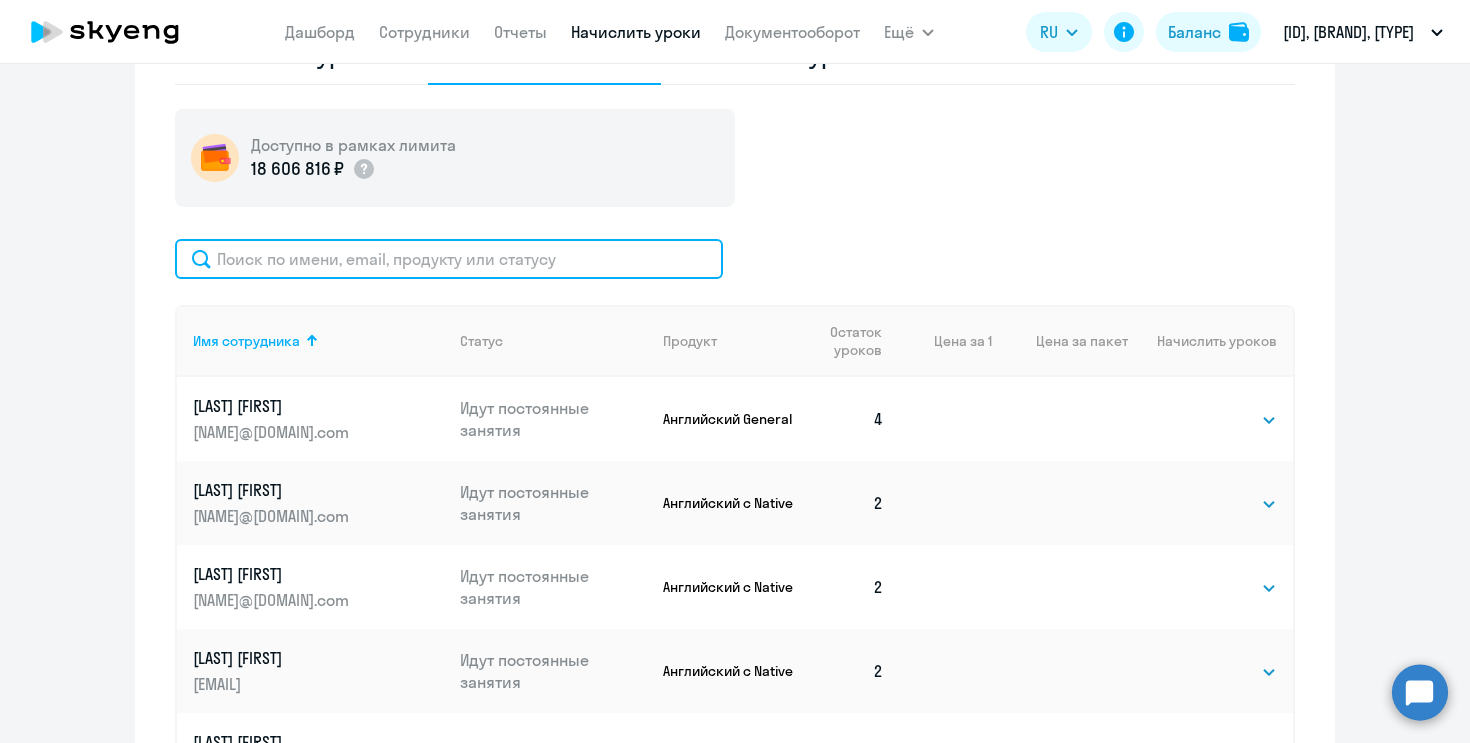 click 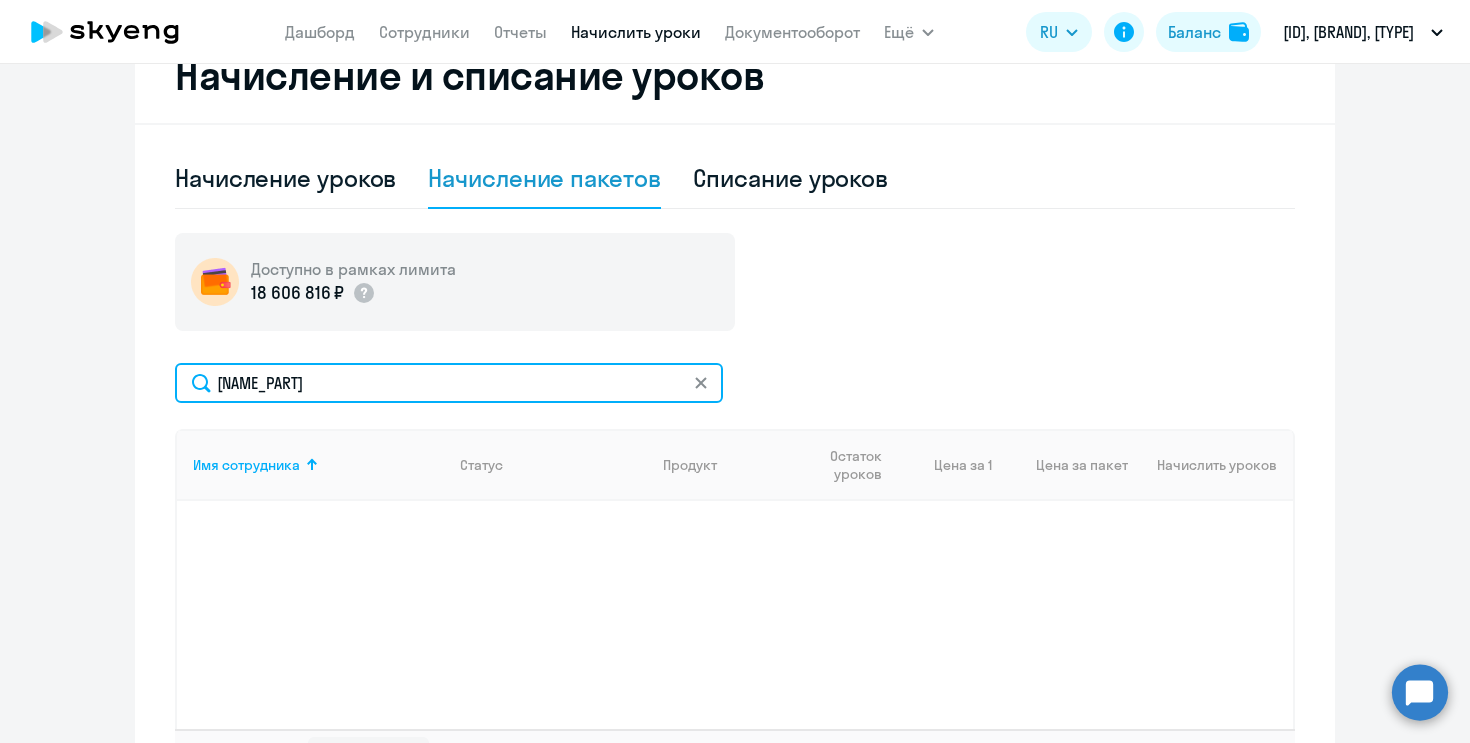 scroll, scrollTop: 478, scrollLeft: 0, axis: vertical 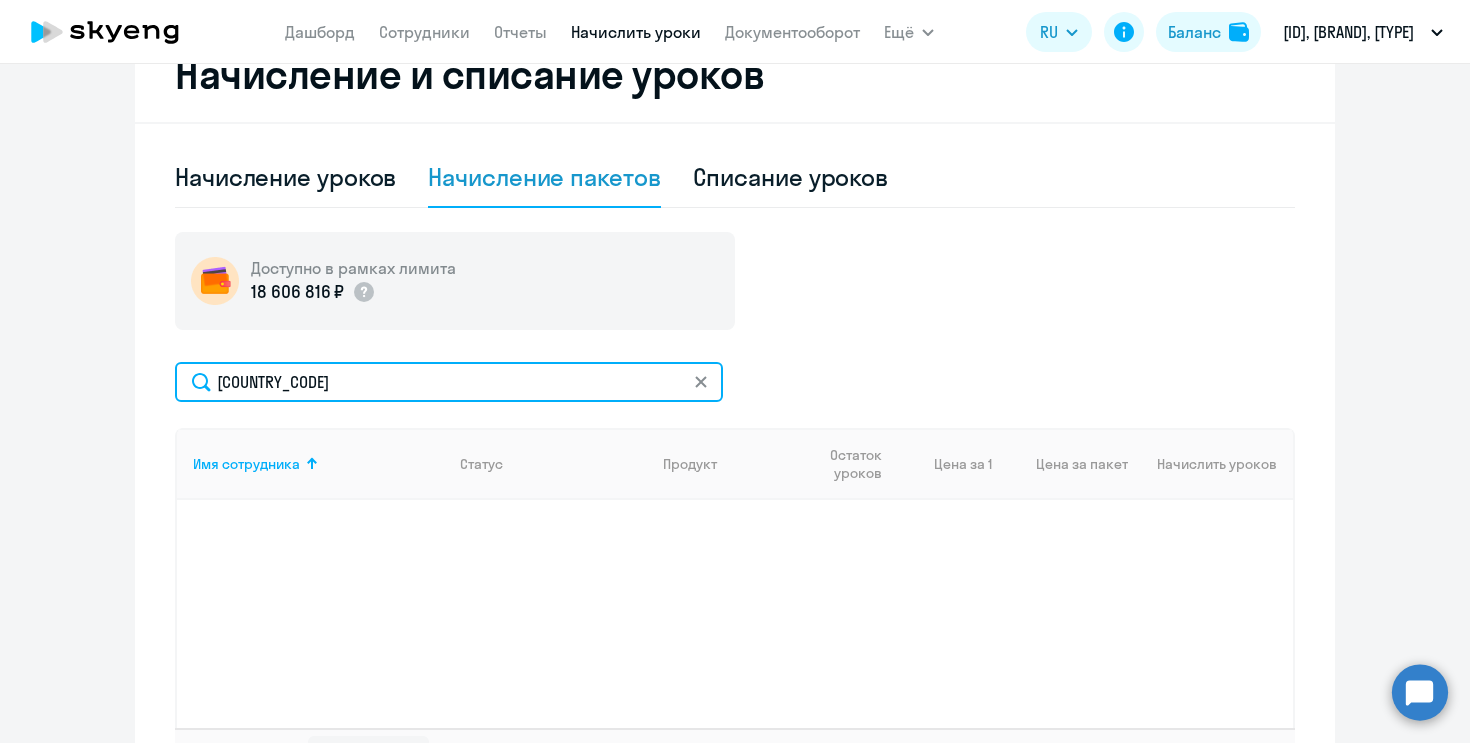 type on "k" 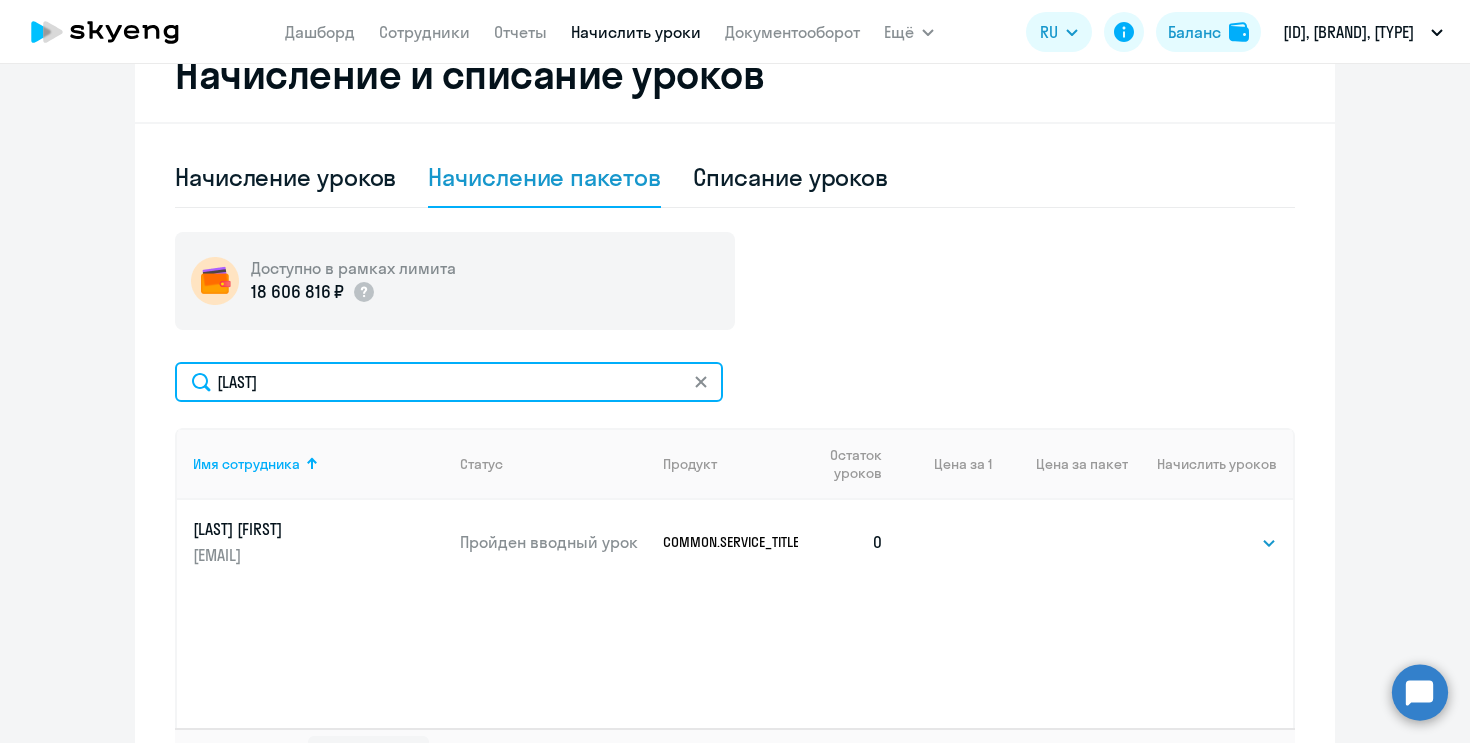 type on "[LAST]" 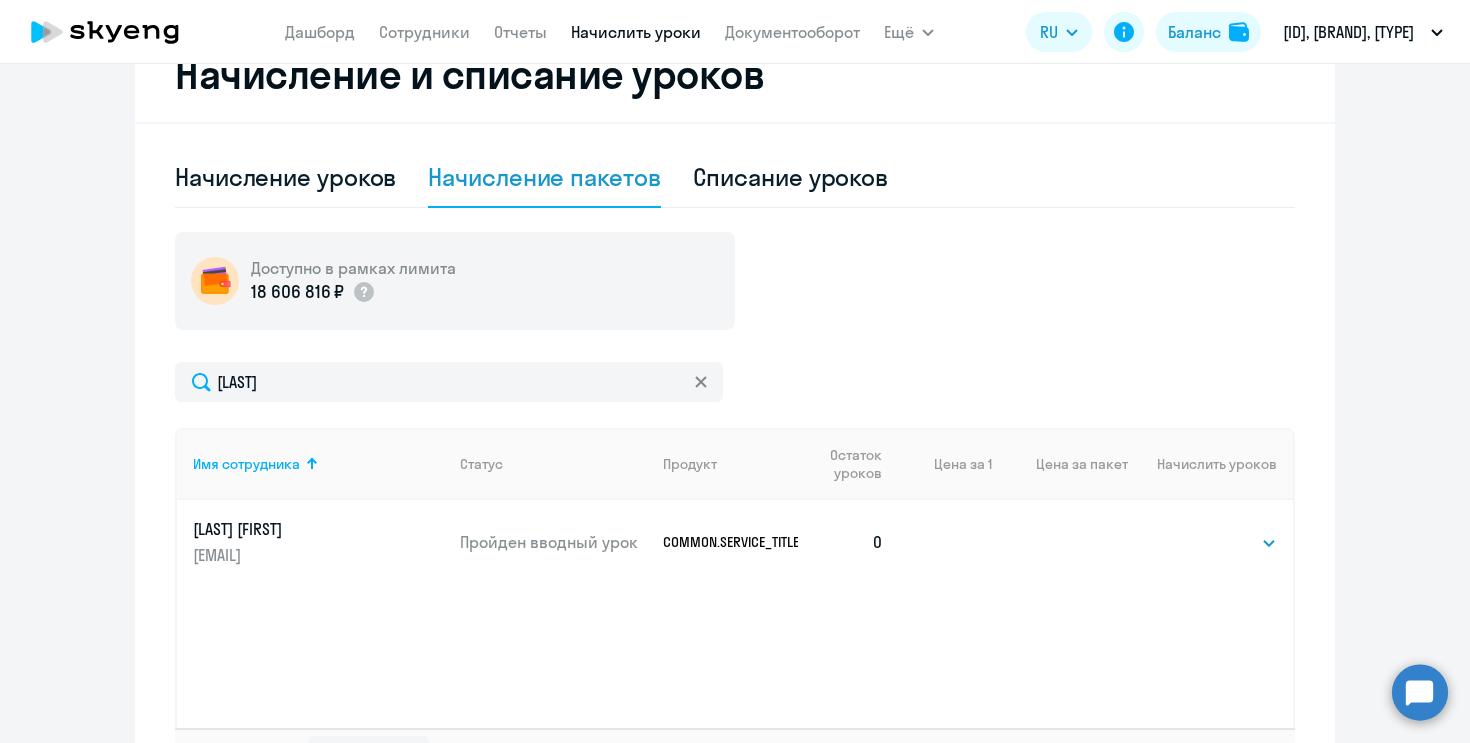click on "COMMON.SERVICE_TITLE.LONG.GERMAN_ADULT_NOT_NATIVE_SPEAKER_PREMIUM" 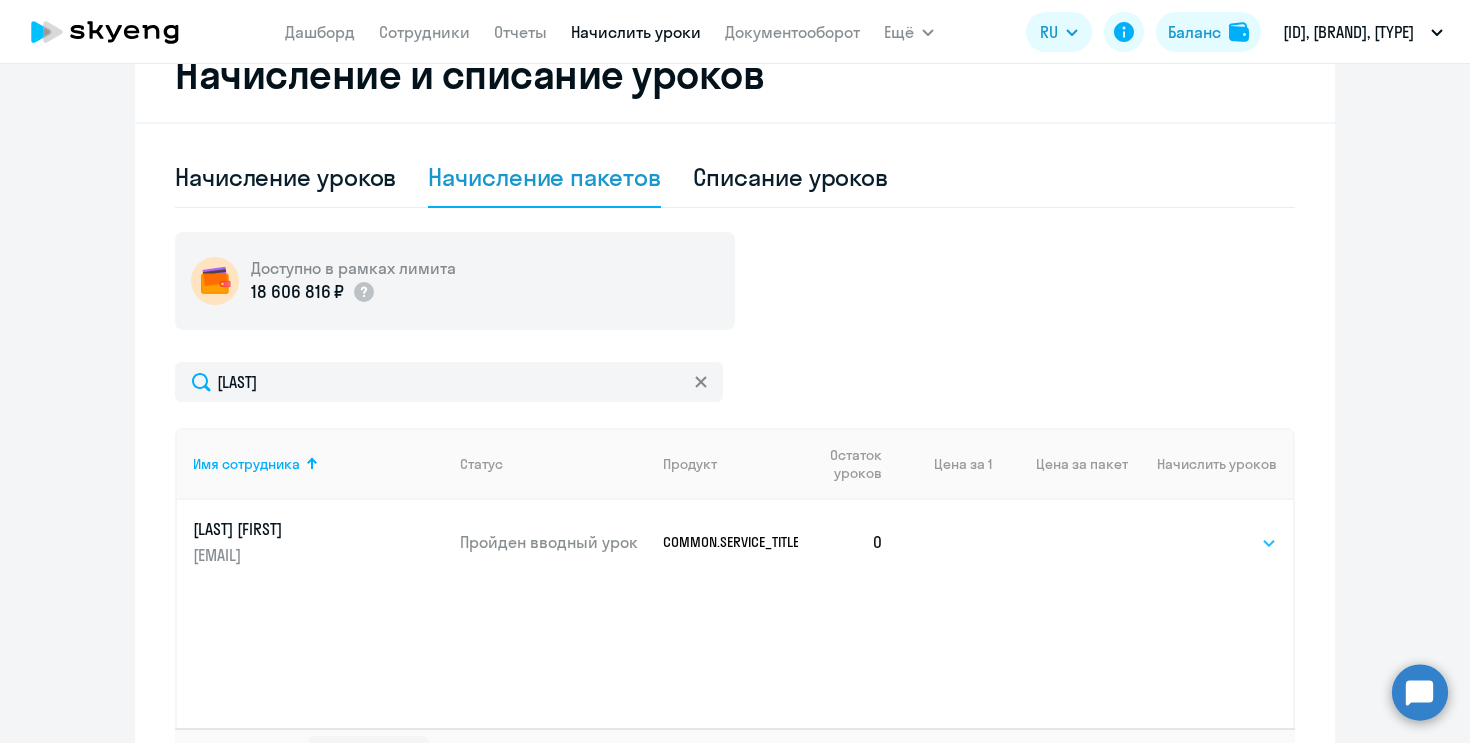 click on "Выбрать   4   8   16   32   64   96   128" 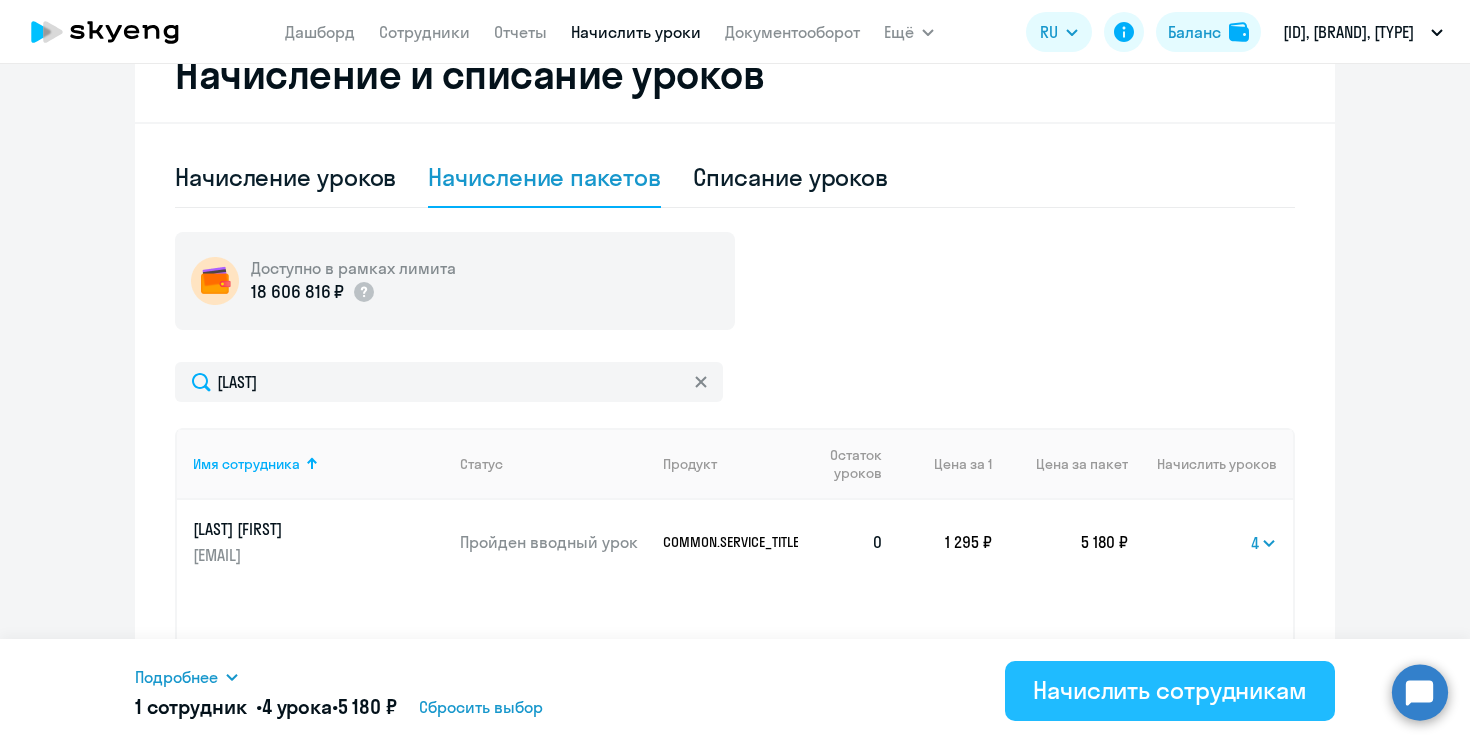 click on "Начислить сотрудникам" at bounding box center (1170, 690) 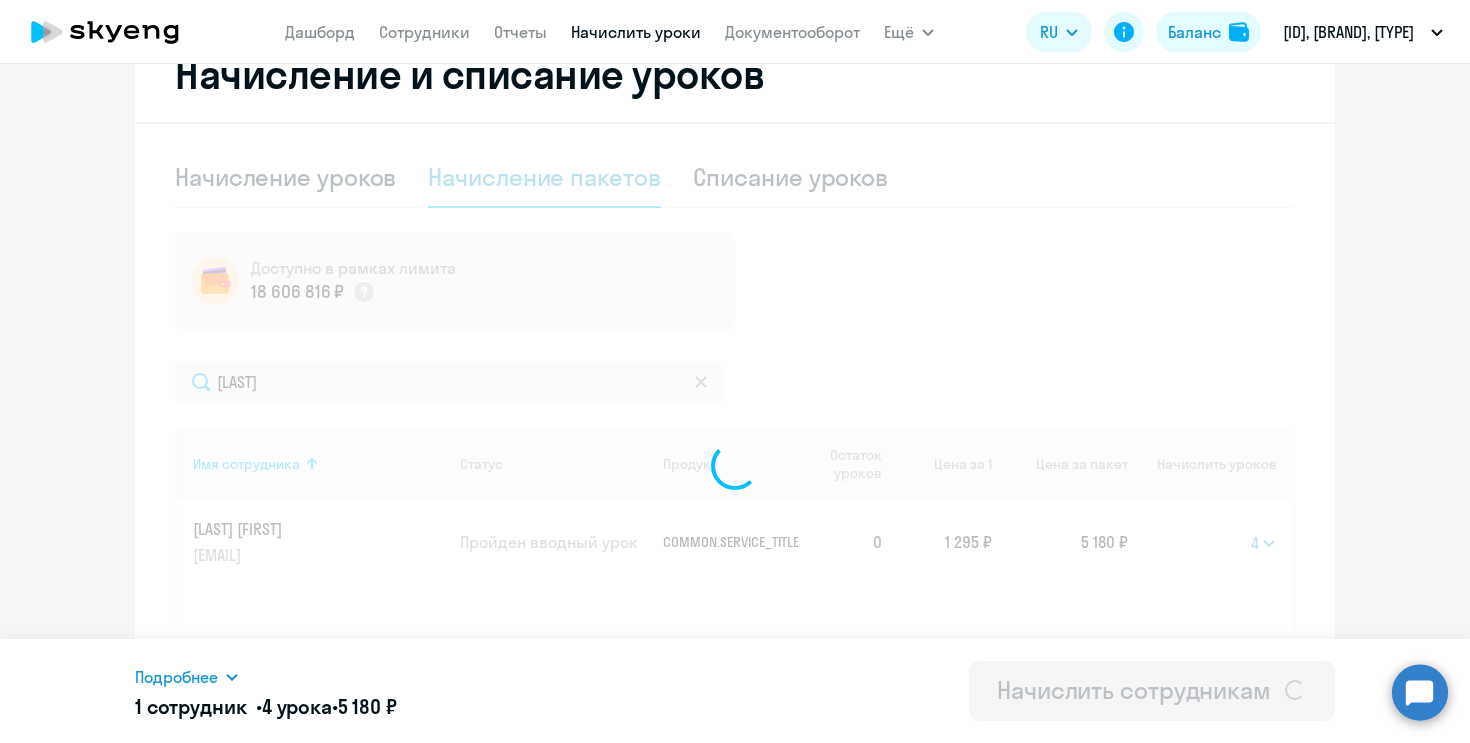 select 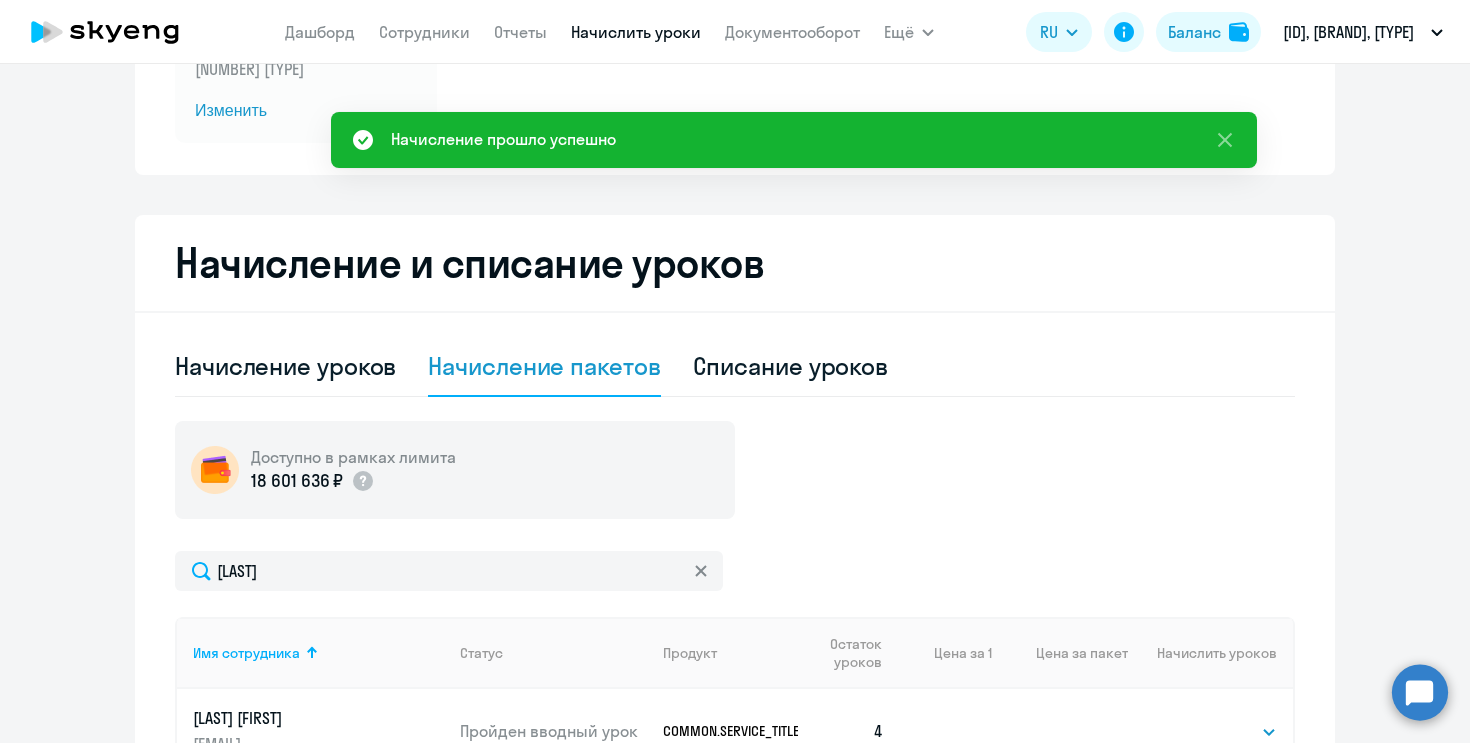scroll, scrollTop: 0, scrollLeft: 0, axis: both 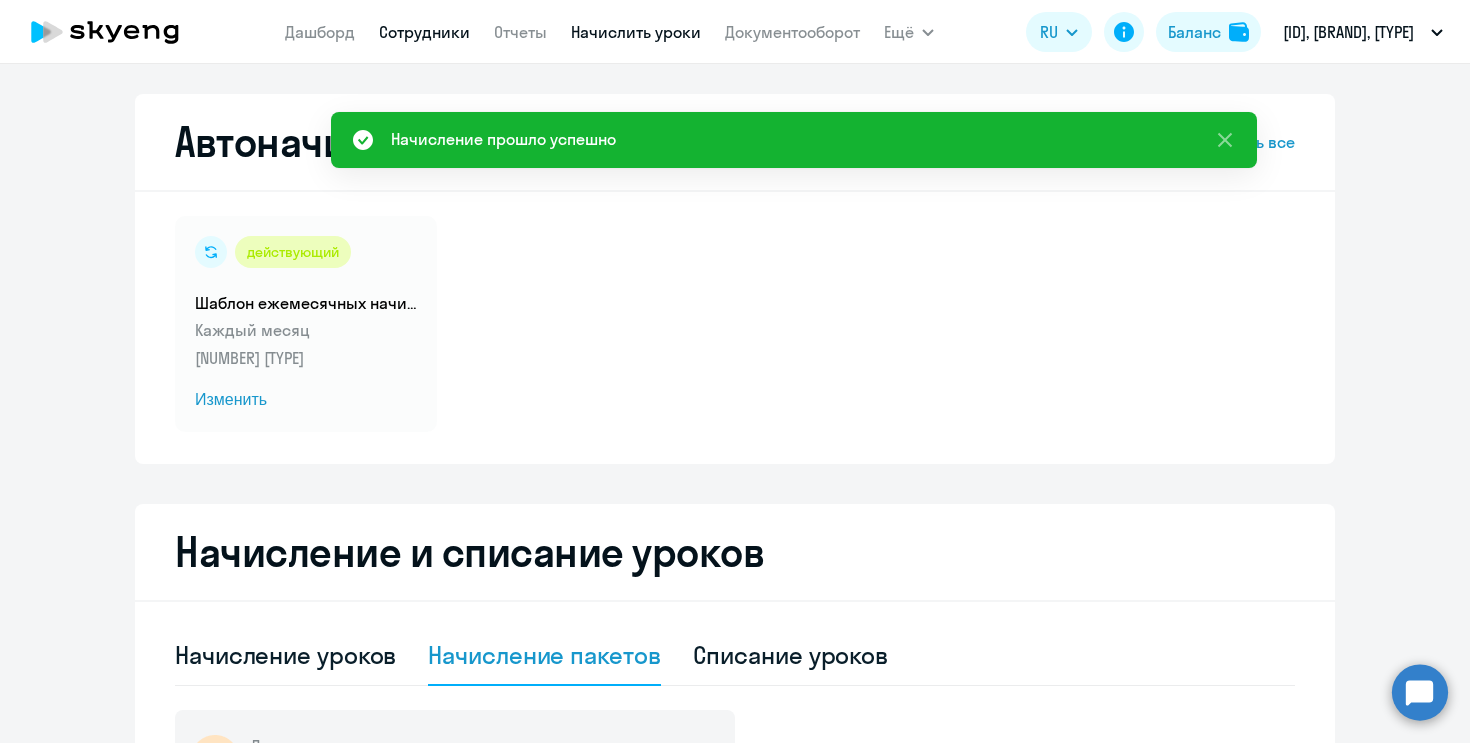 click on "Сотрудники" at bounding box center [424, 32] 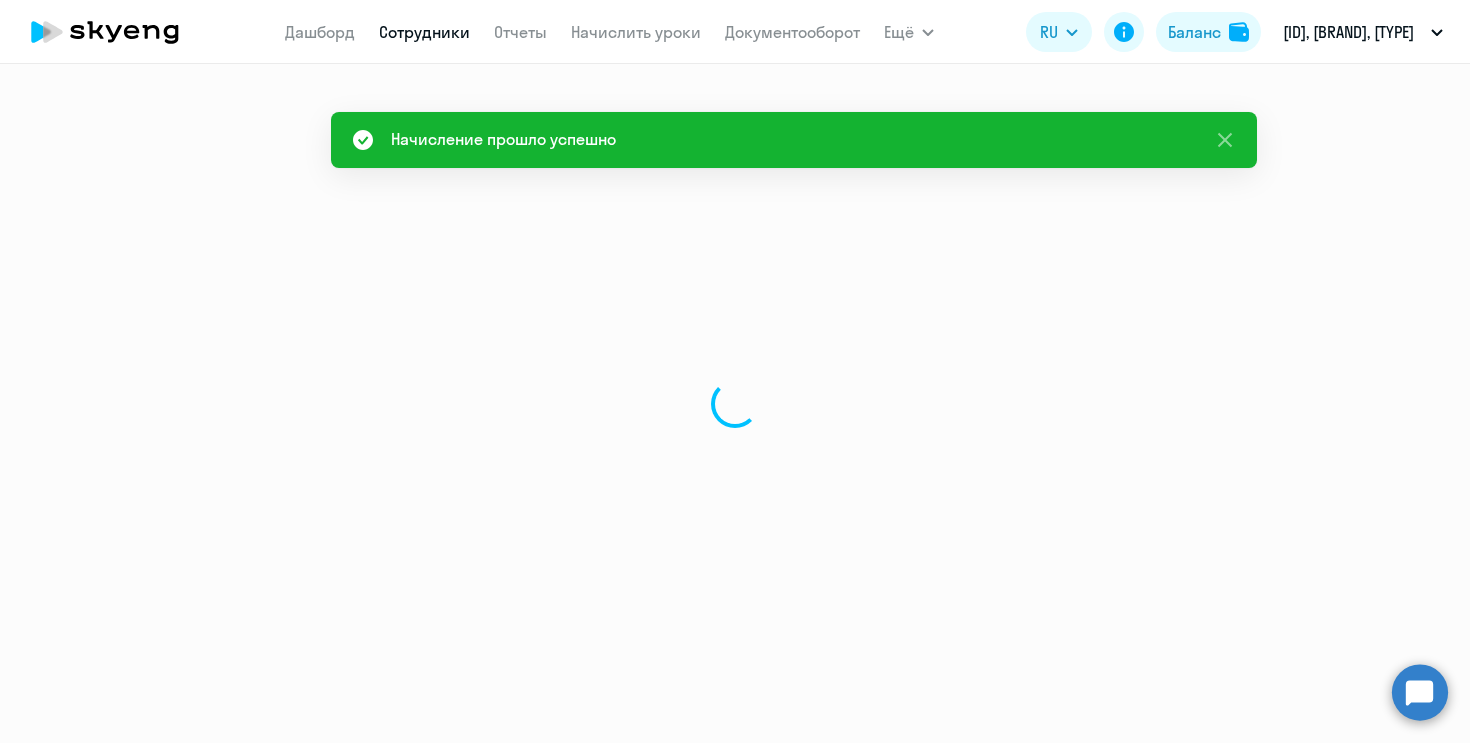 select on "30" 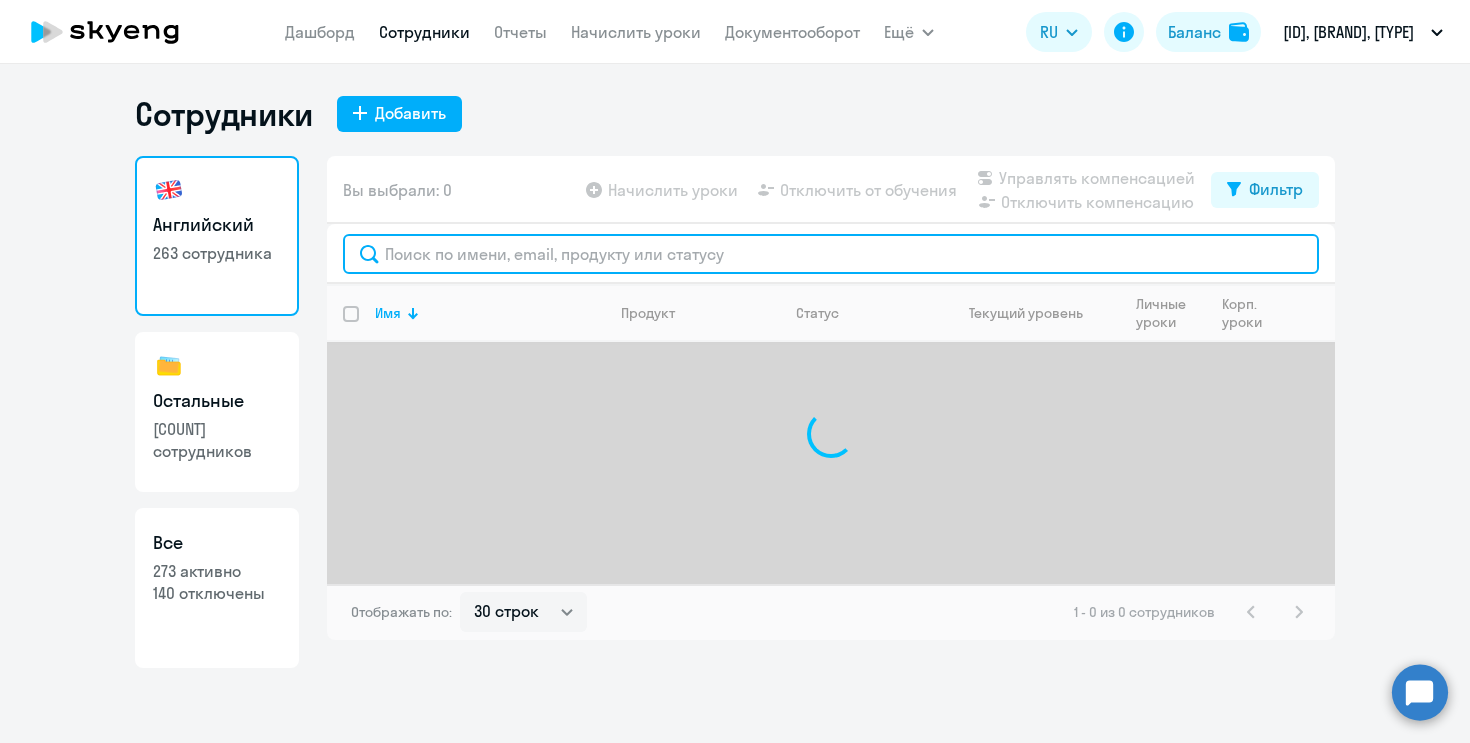 click 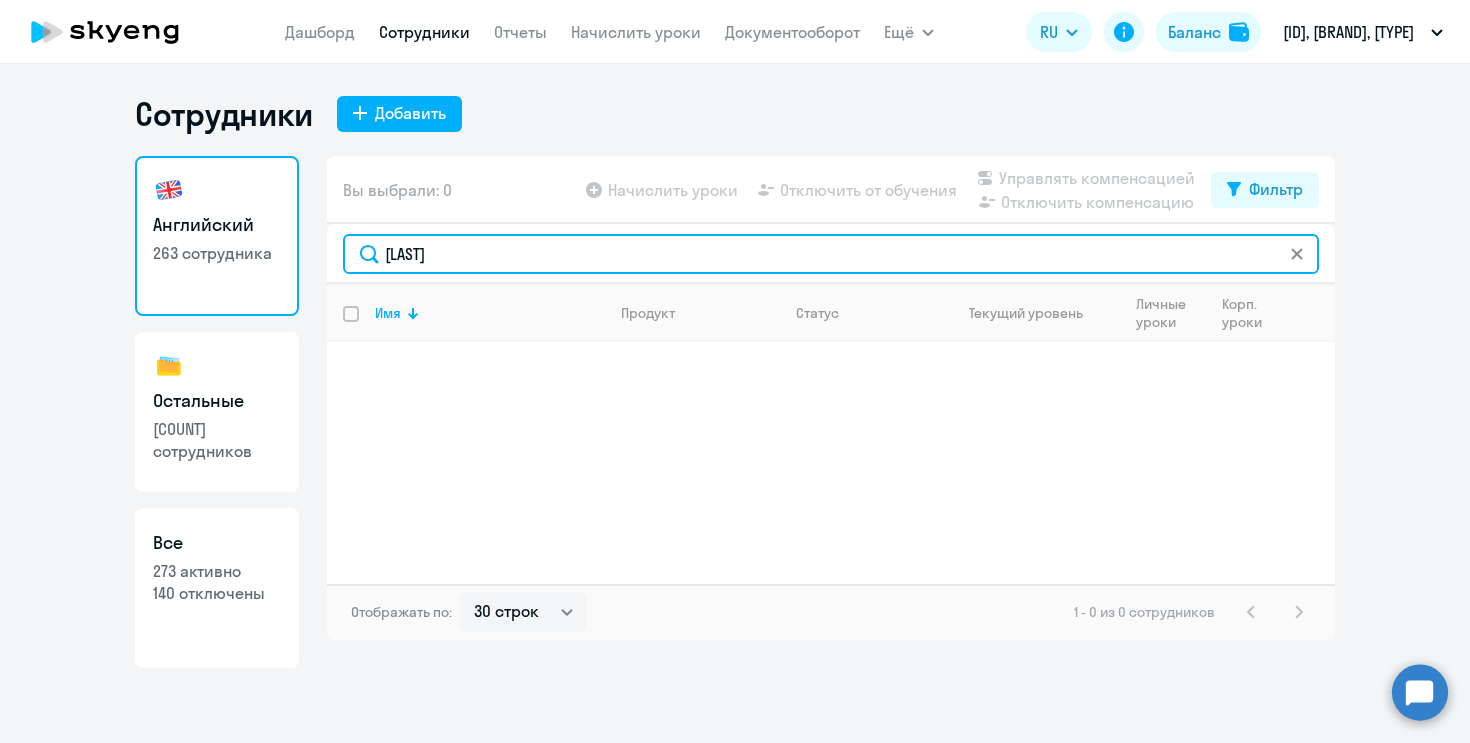 type on "[LAST]" 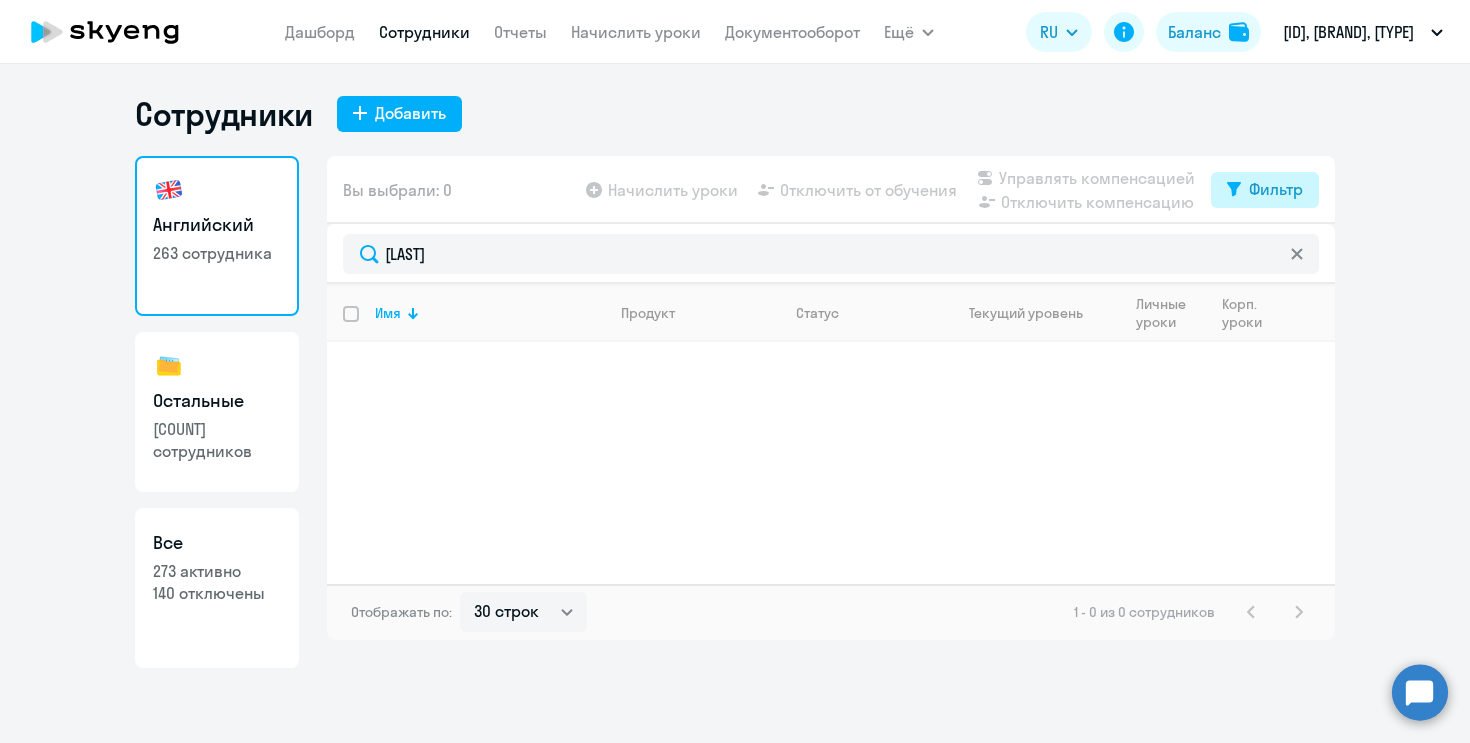 click on "Фильтр" 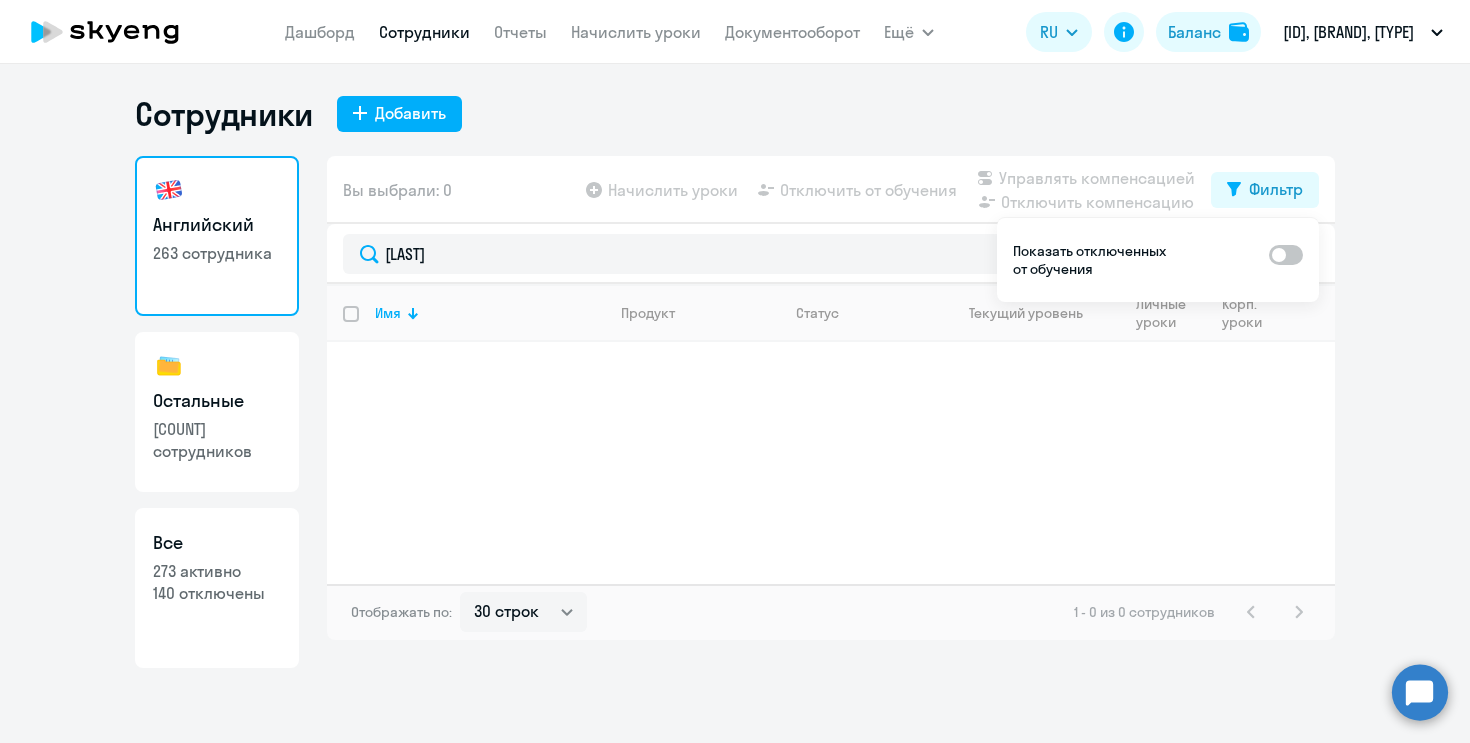click at bounding box center (1286, 255) 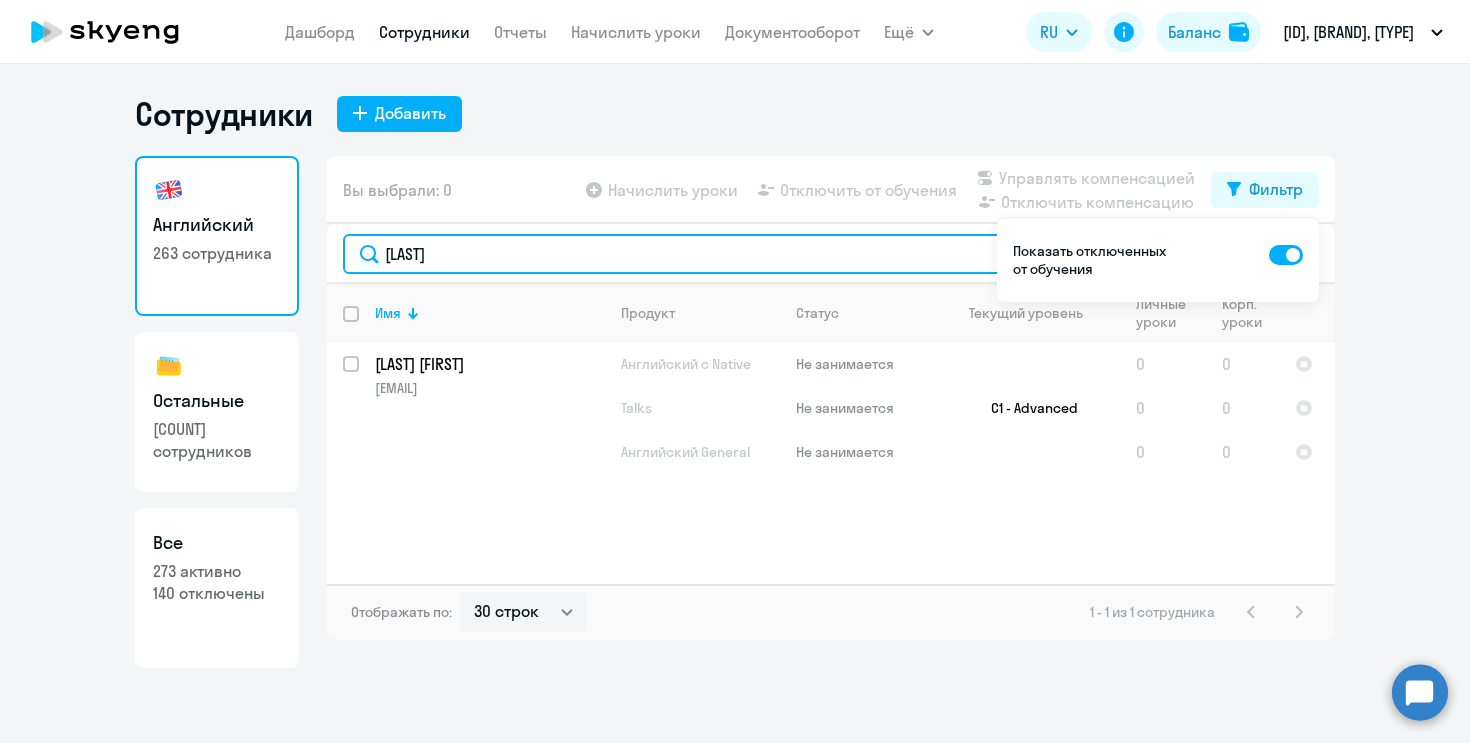 click on "[LAST]" 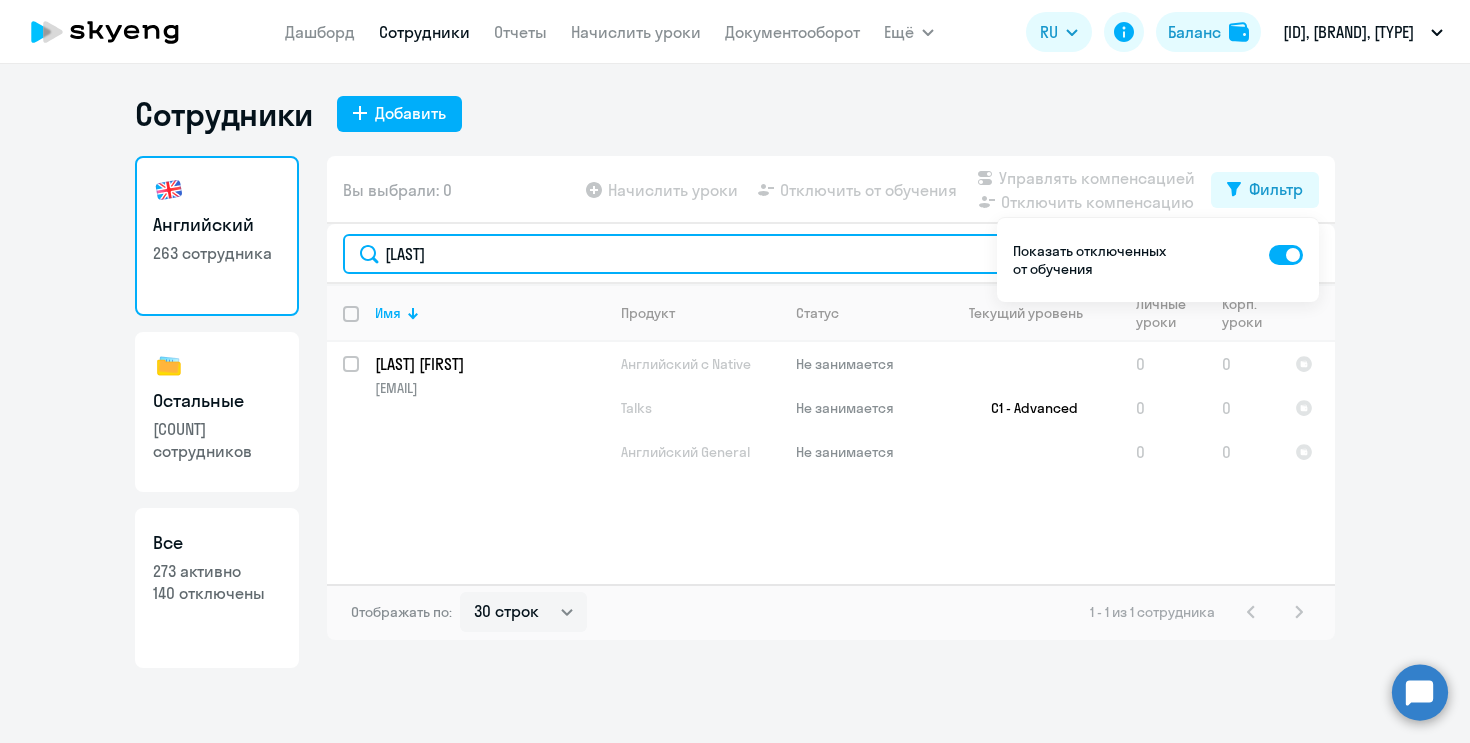 drag, startPoint x: 503, startPoint y: 255, endPoint x: 347, endPoint y: 254, distance: 156.0032 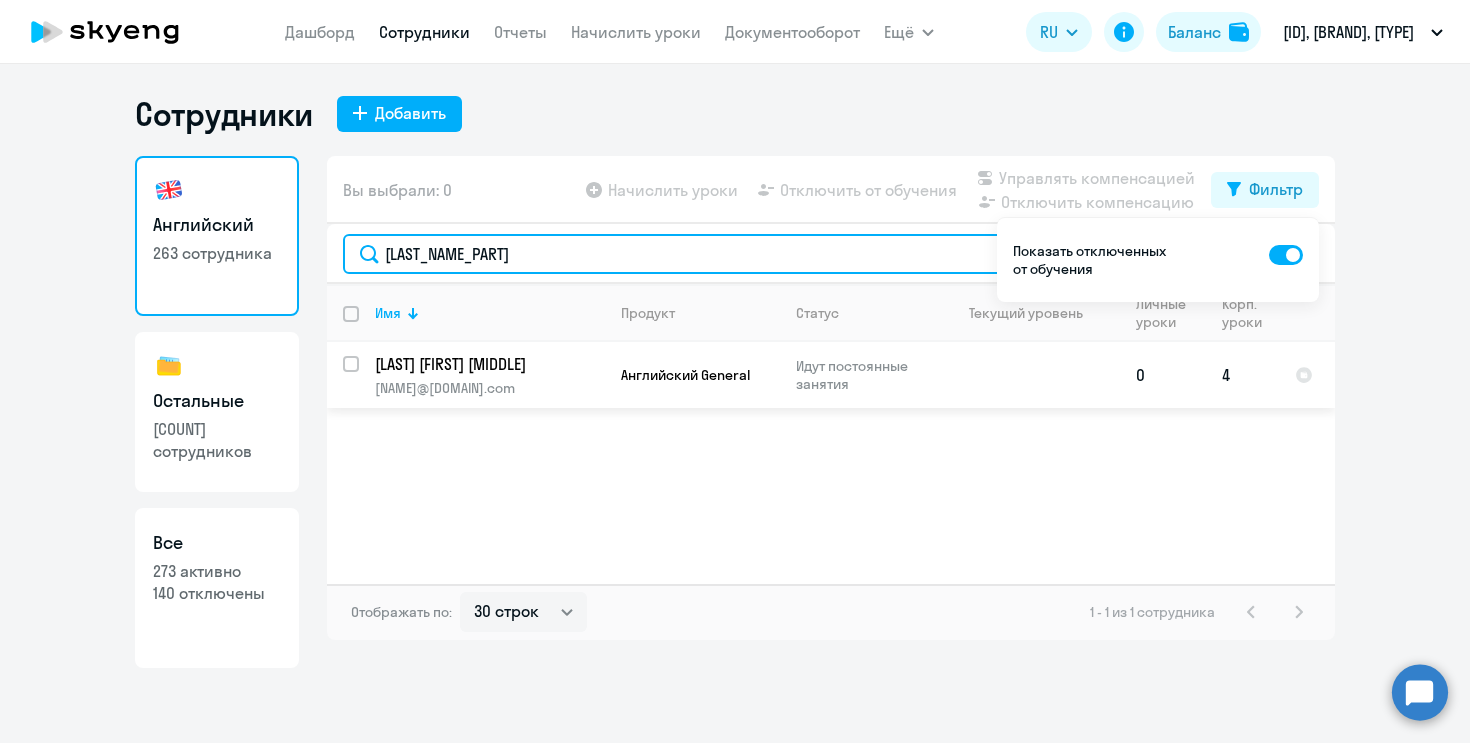 type on "[LAST_NAME_PART]" 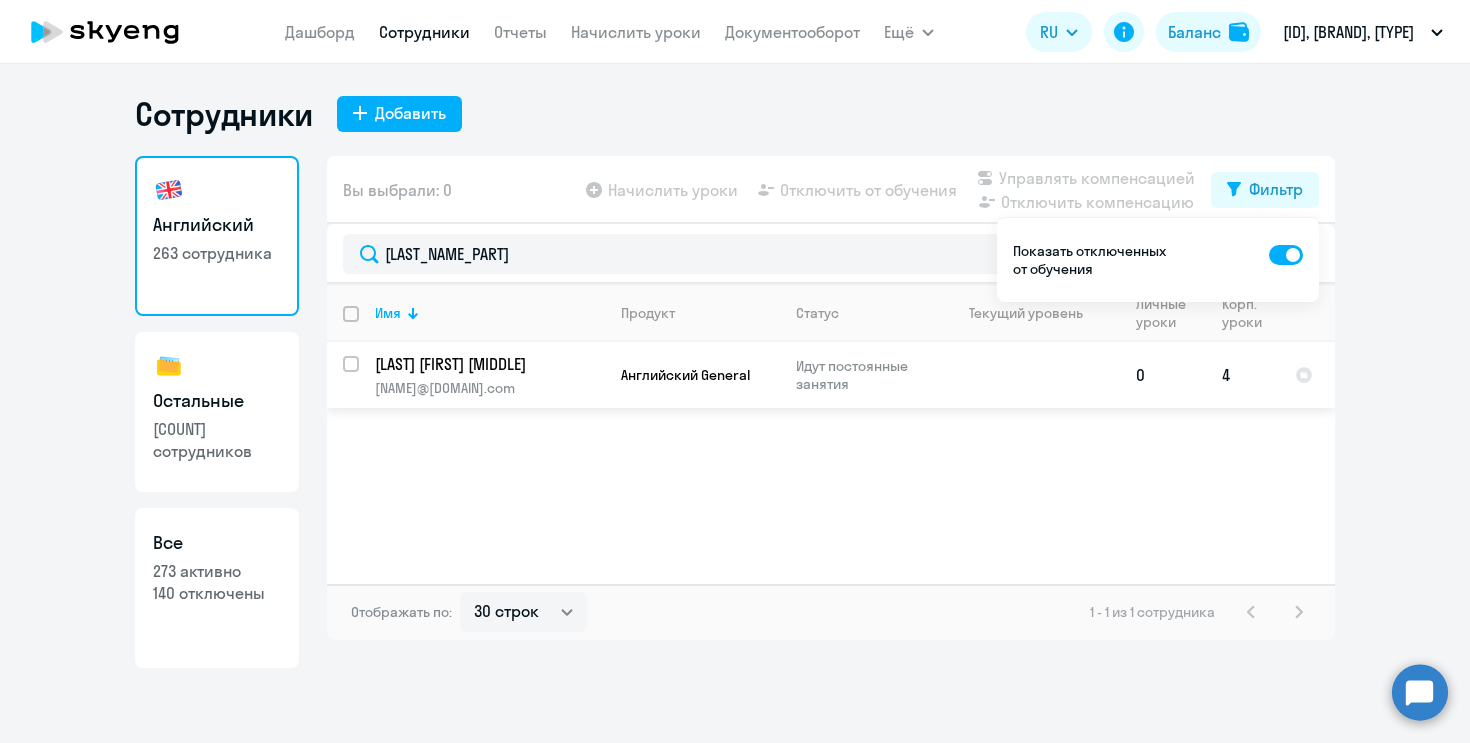 click on "[LAST] [FIRST] [MIDDLE]" 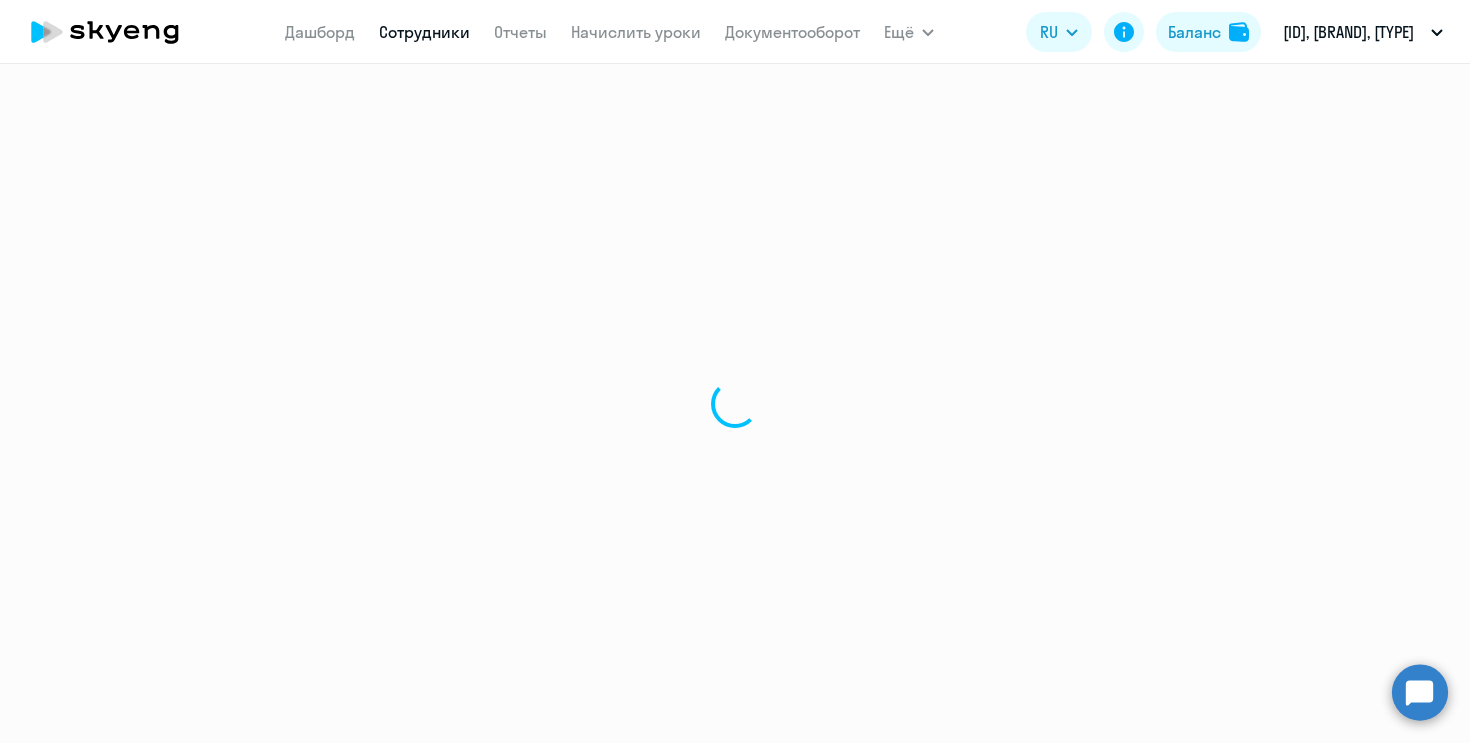 select on "english" 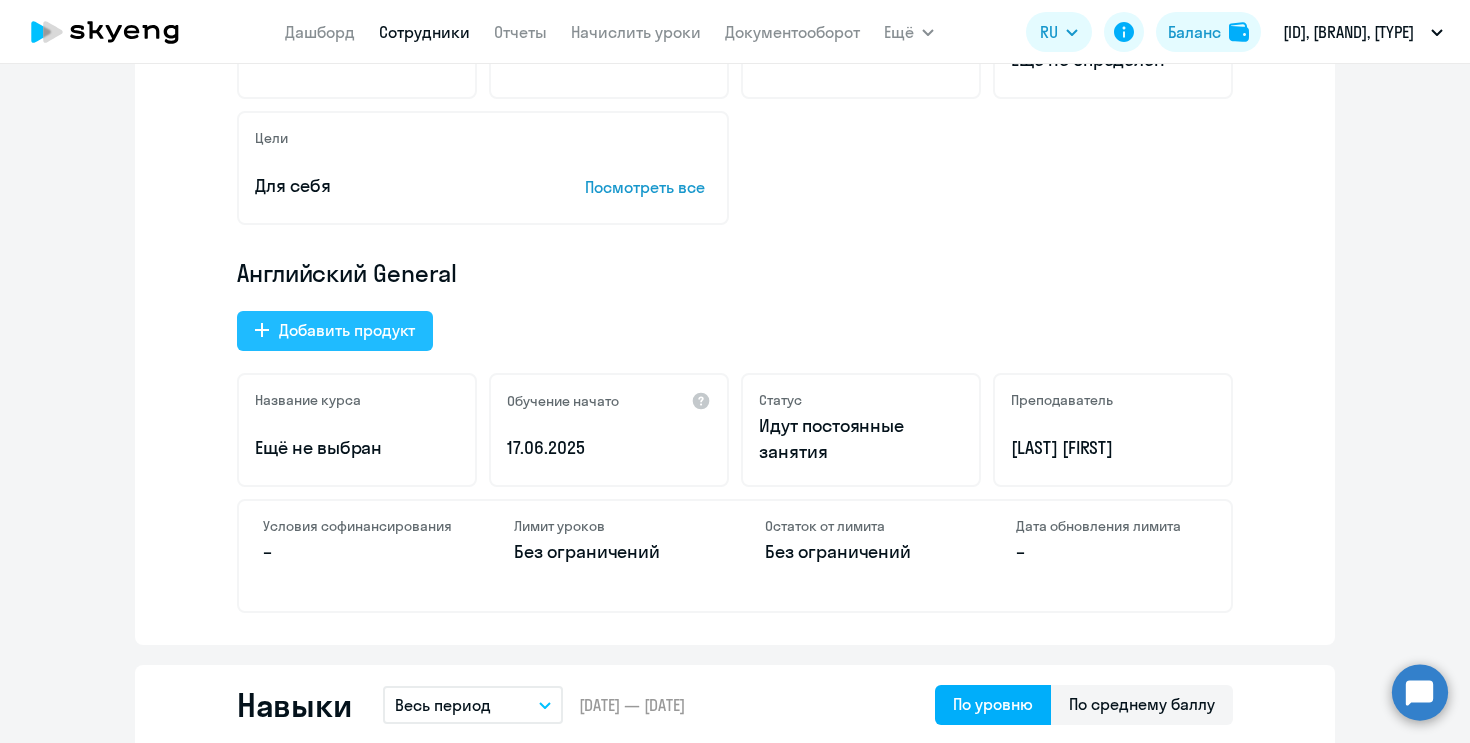 click on "Добавить продукт" 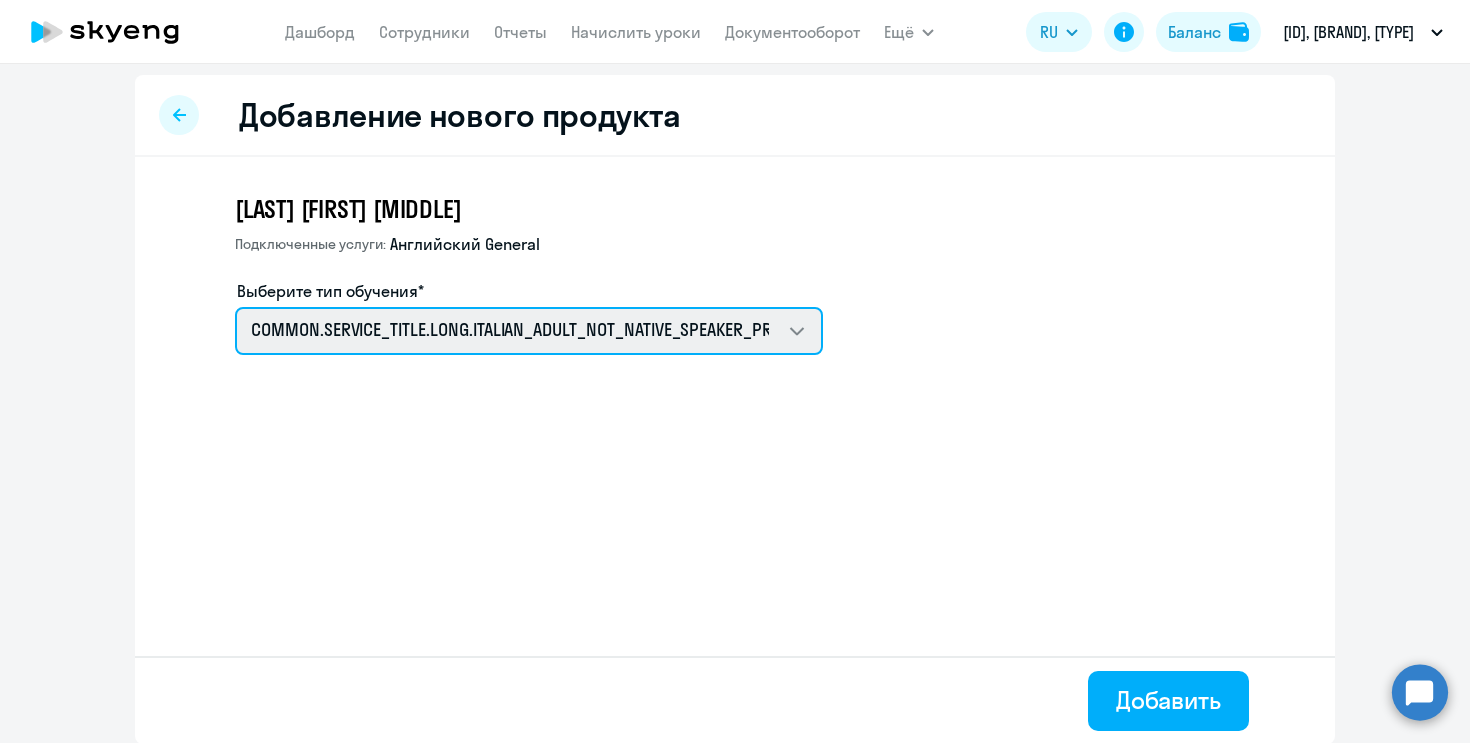 click on "COMMON.SERVICE_TITLE.LONG.ITALIAN_ADULT_NOT_NATIVE_SPEAKER_PREMIUM   COMMON.SERVICE_TITLE.LONG.SPANISH_ADULT_NOT_NATIVE_SPEAKER_PREMIUM   COMMON.SERVICE_TITLE.LONG.GERMAN_ADULT_NOT_NATIVE_SPEAKER_PREMIUM   COMMON.SERVICE_TITLE.LONG.FRENCH_ADULT_NOT_NATIVE_SPEAKER_PREMIUM   Премиум английский с русскоговорящим преподавателем   Talks 15 минутные разговоры на английском   Английский General с англоговорящим преподавателем" at bounding box center (529, 331) 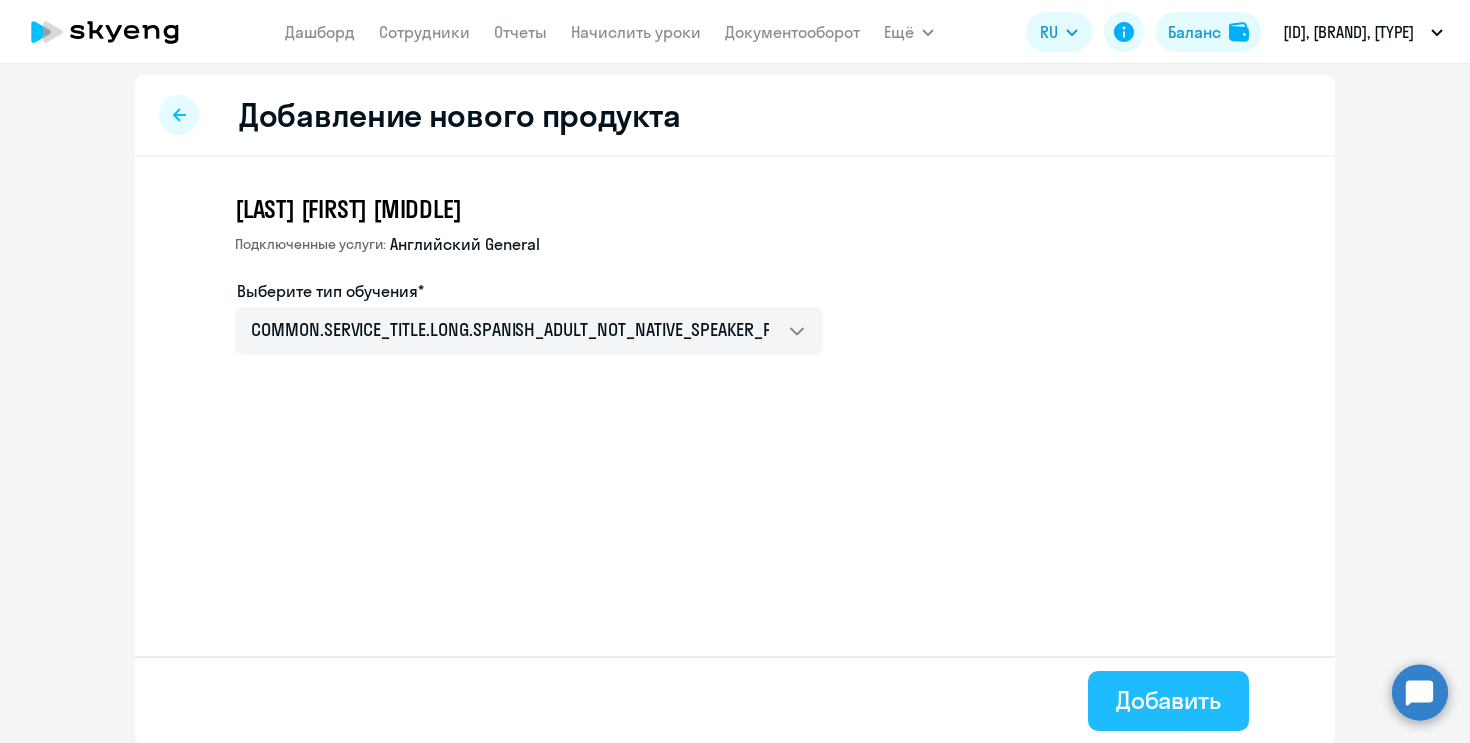 click on "Добавить" 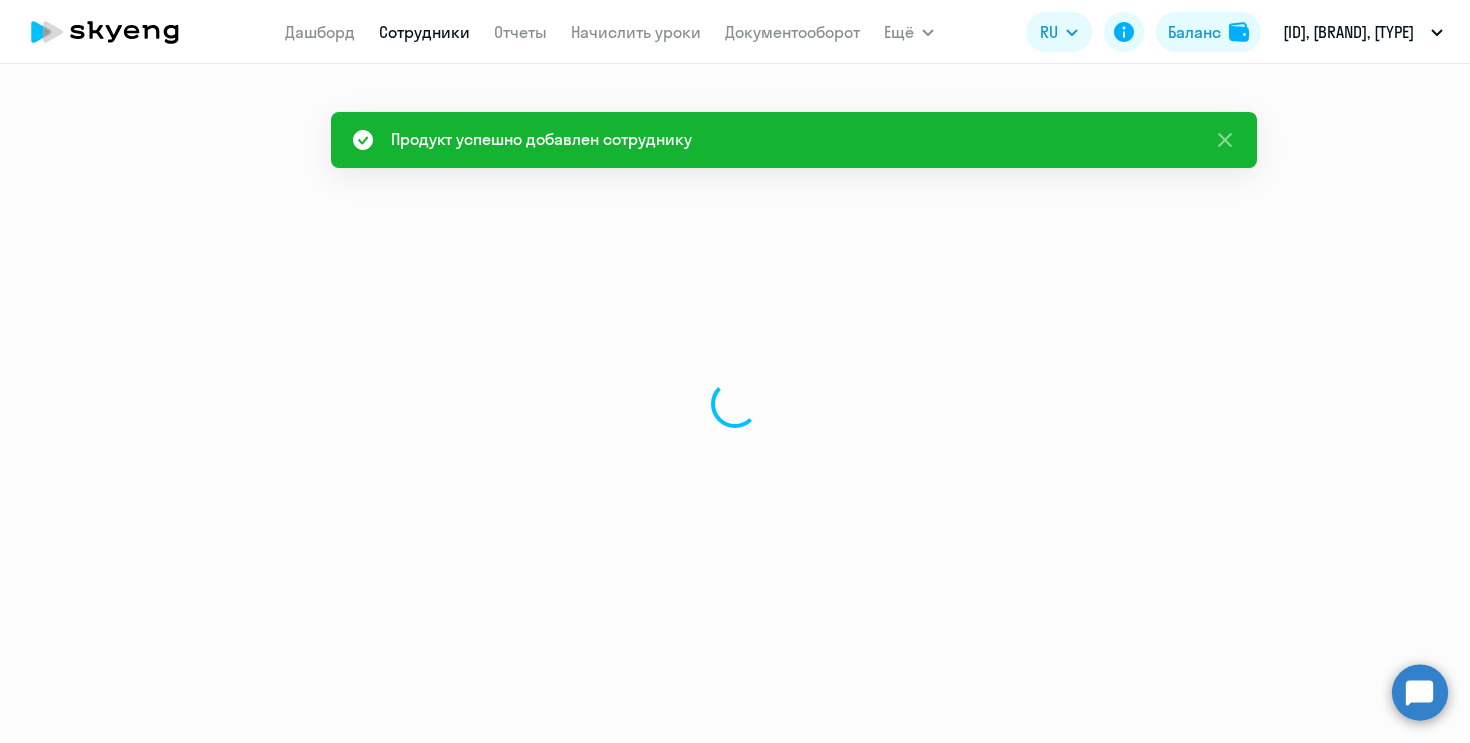 scroll, scrollTop: 0, scrollLeft: 0, axis: both 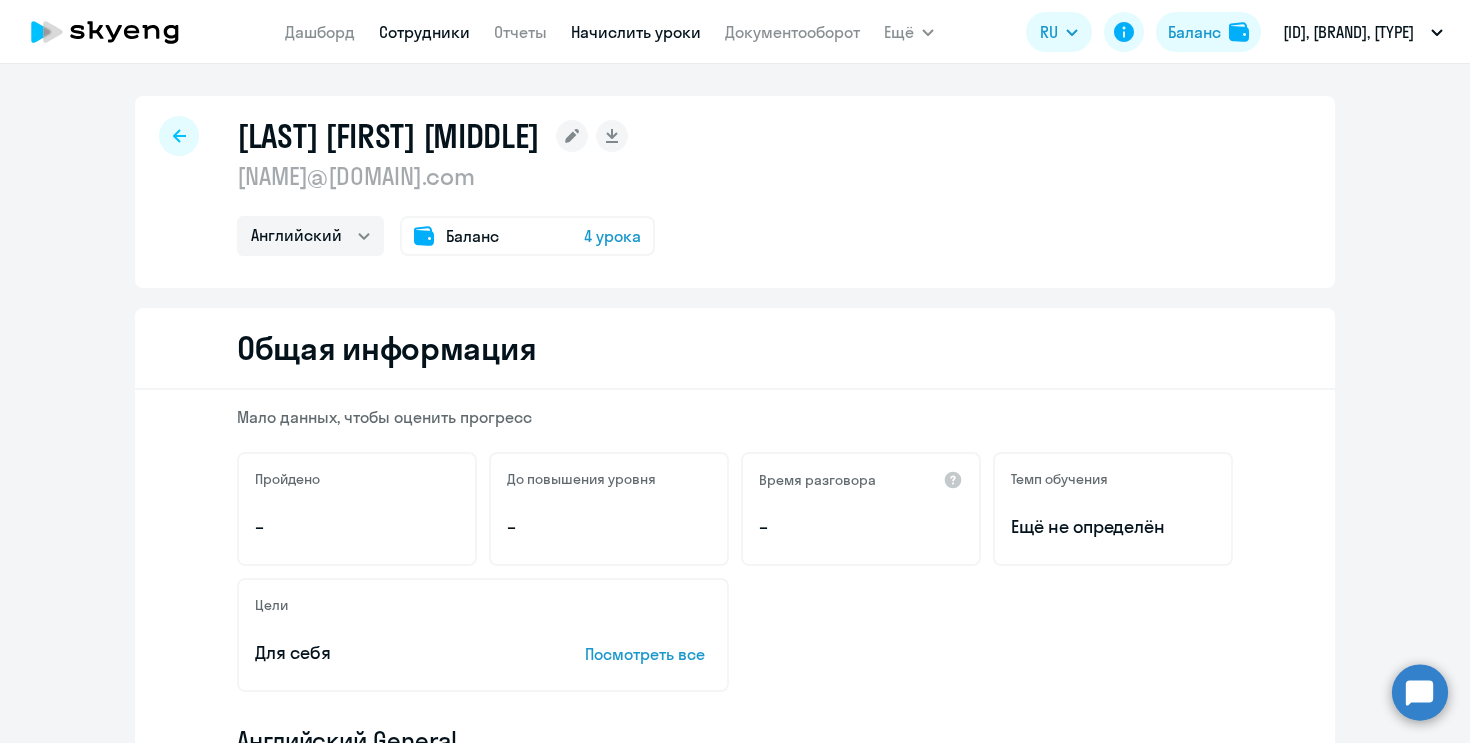 click on "Начислить уроки" at bounding box center (636, 32) 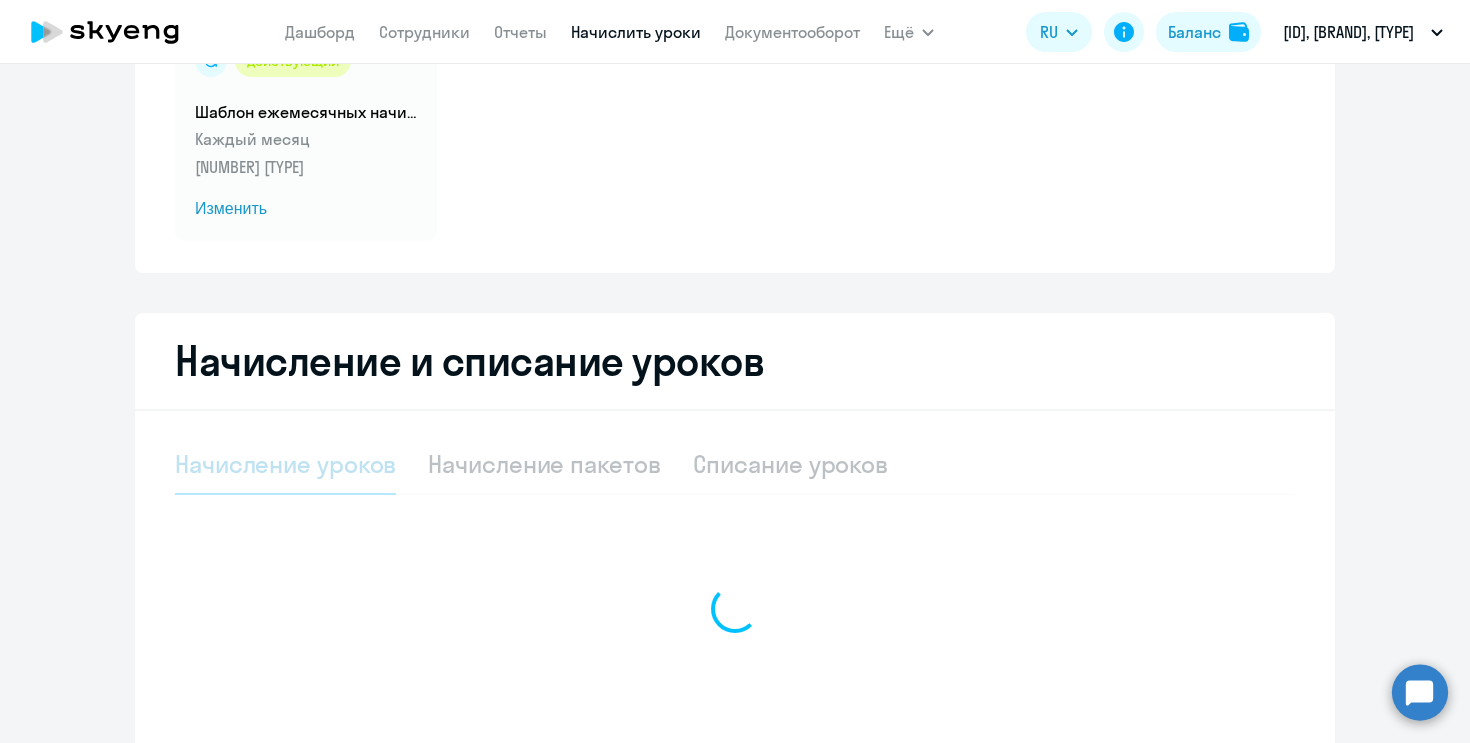 scroll, scrollTop: 219, scrollLeft: 0, axis: vertical 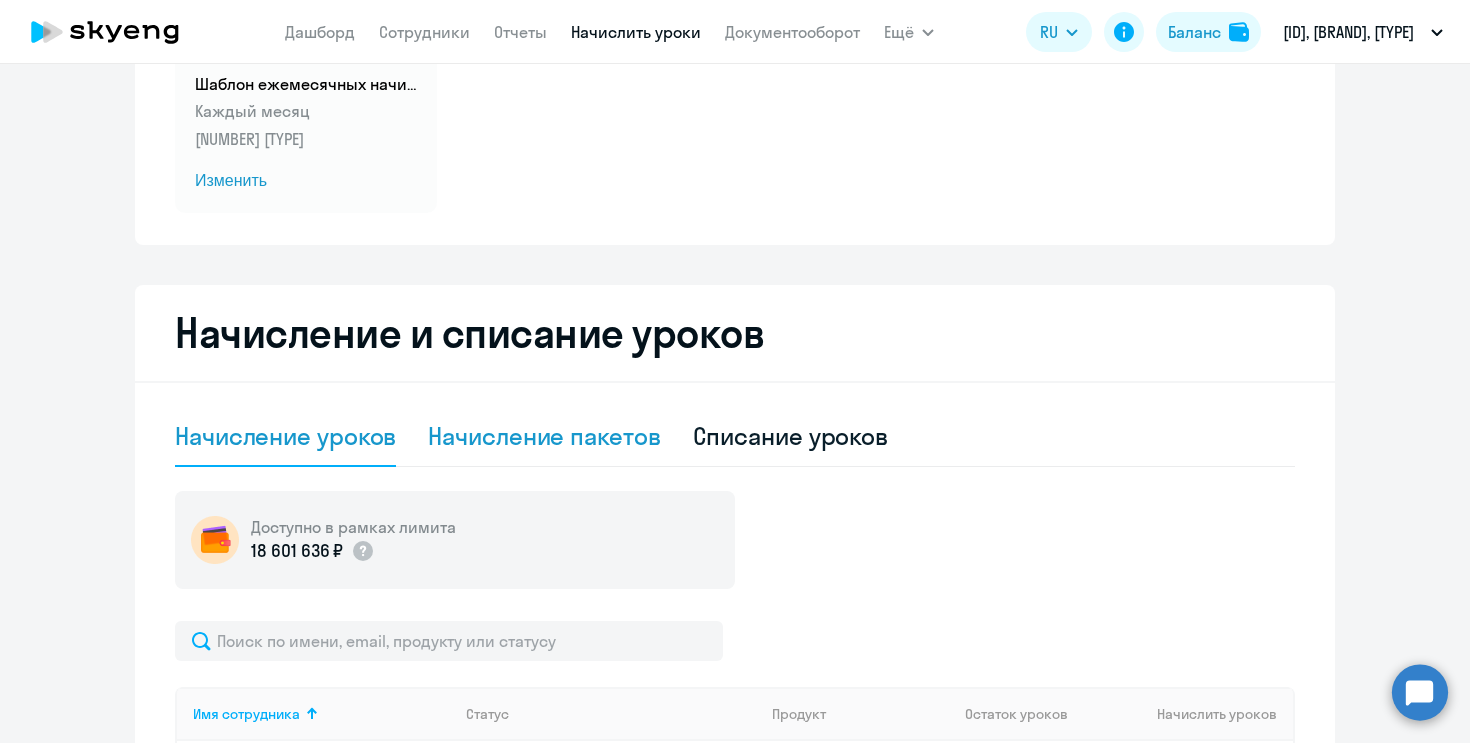 click on "Начисление пакетов" 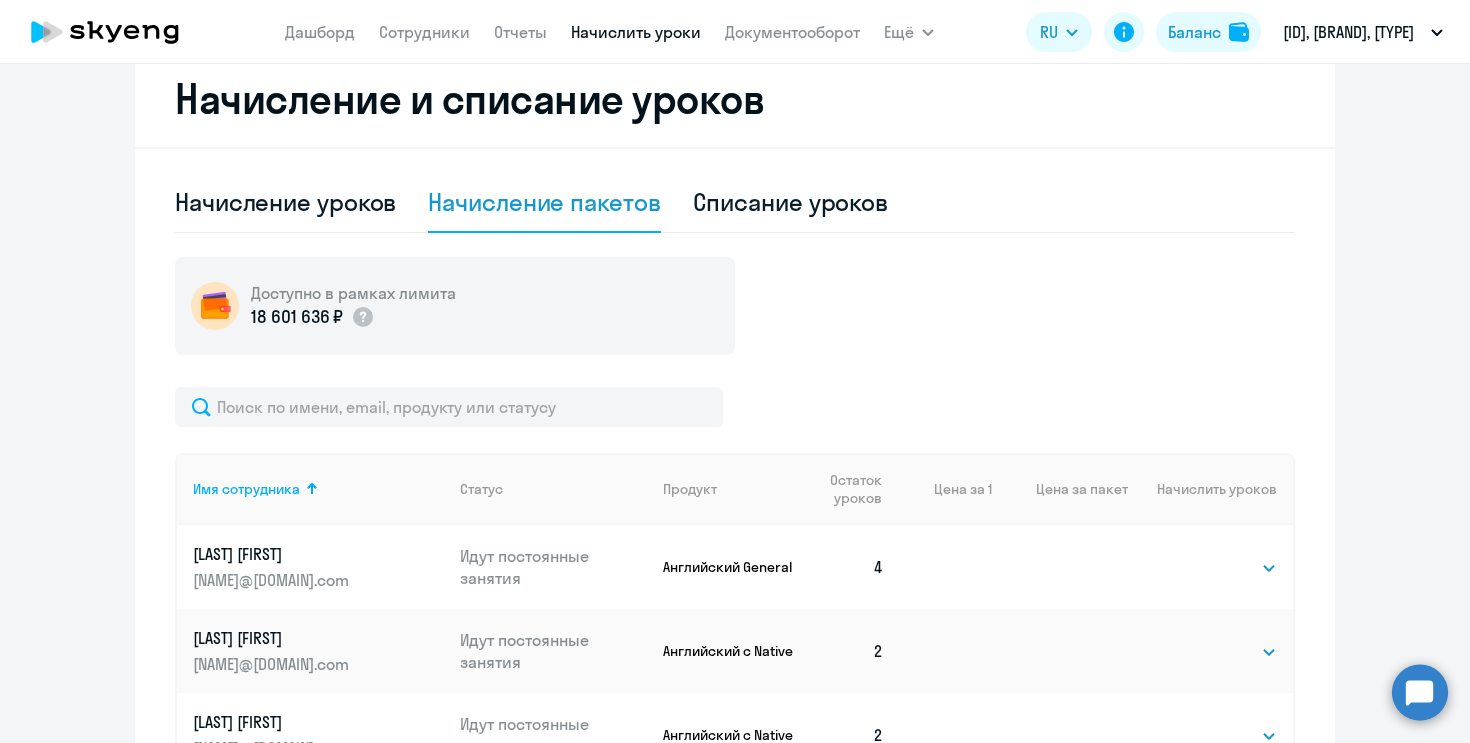 scroll, scrollTop: 465, scrollLeft: 0, axis: vertical 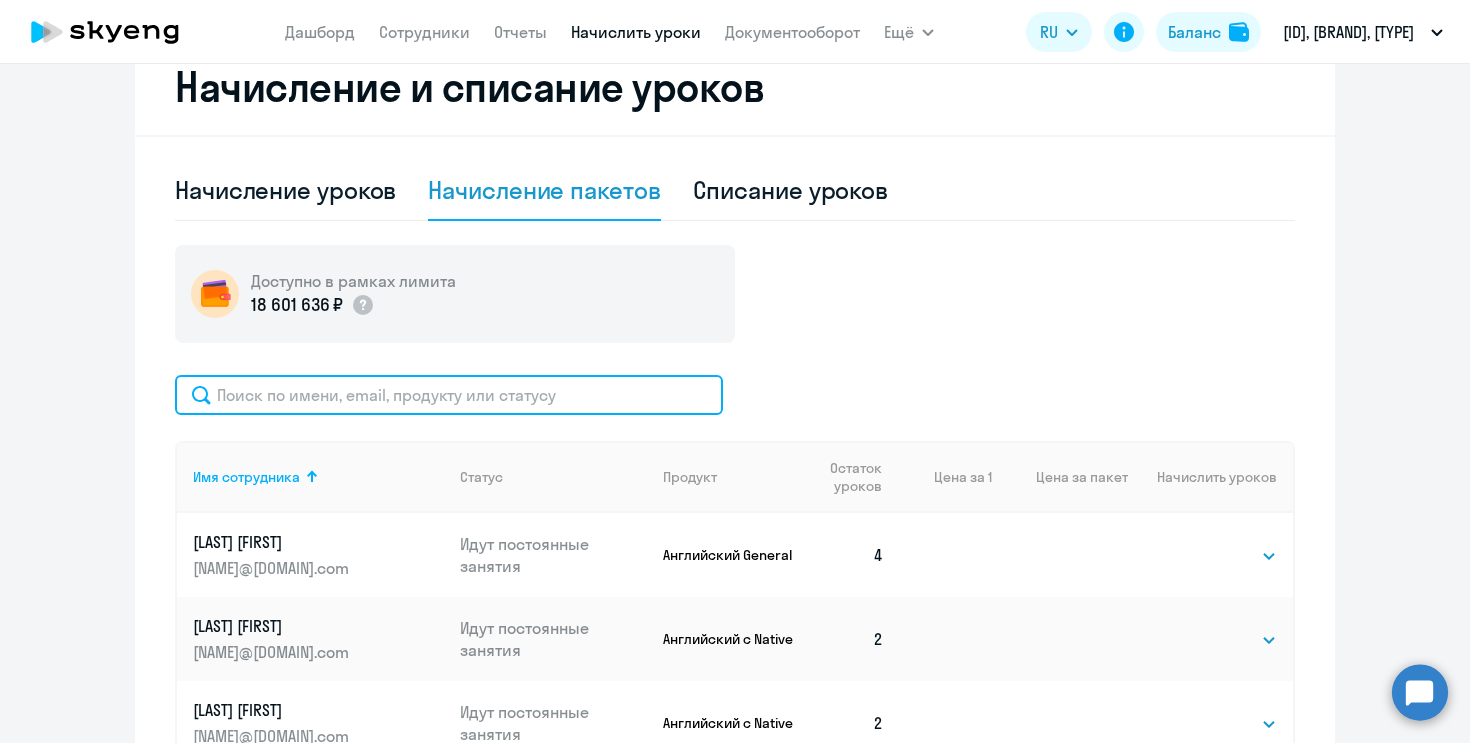 click 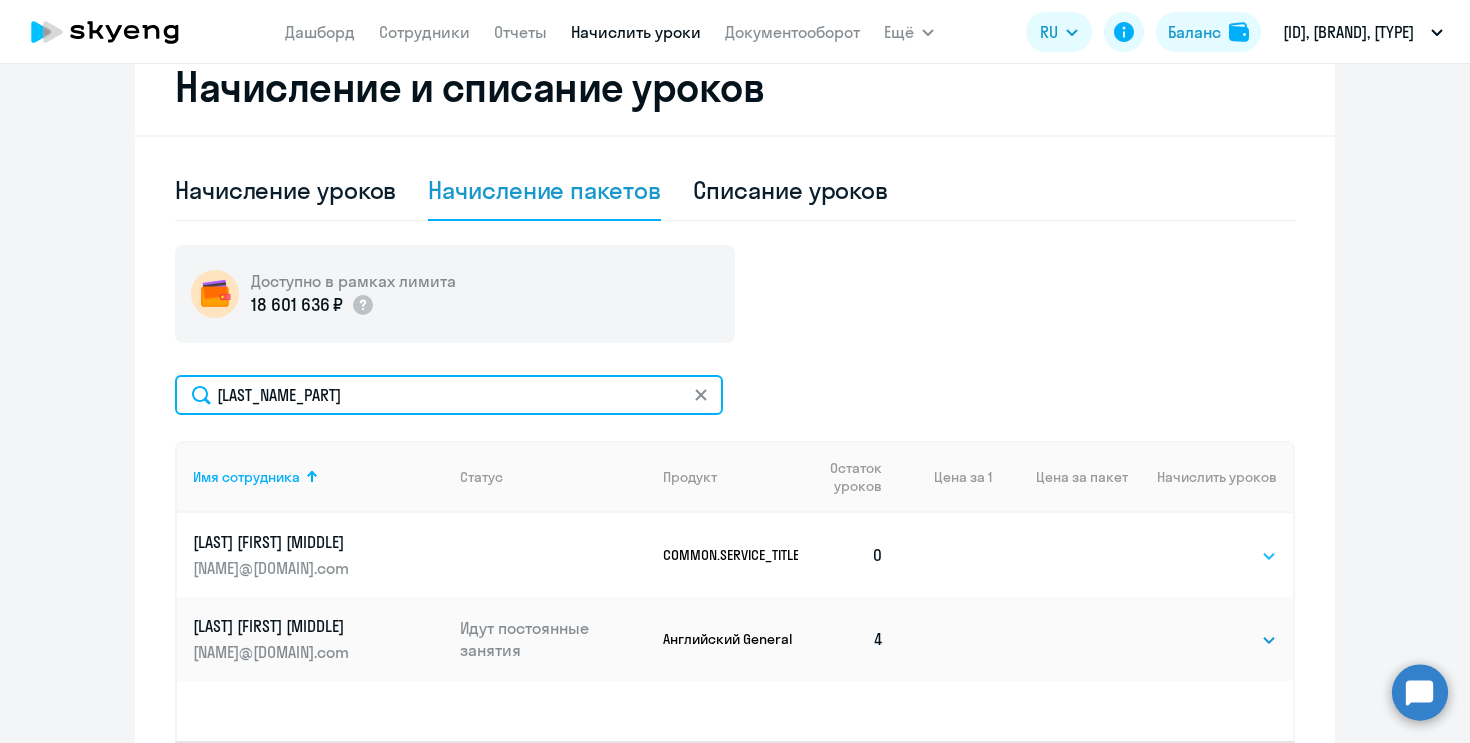 type on "[LAST_NAME_PART]" 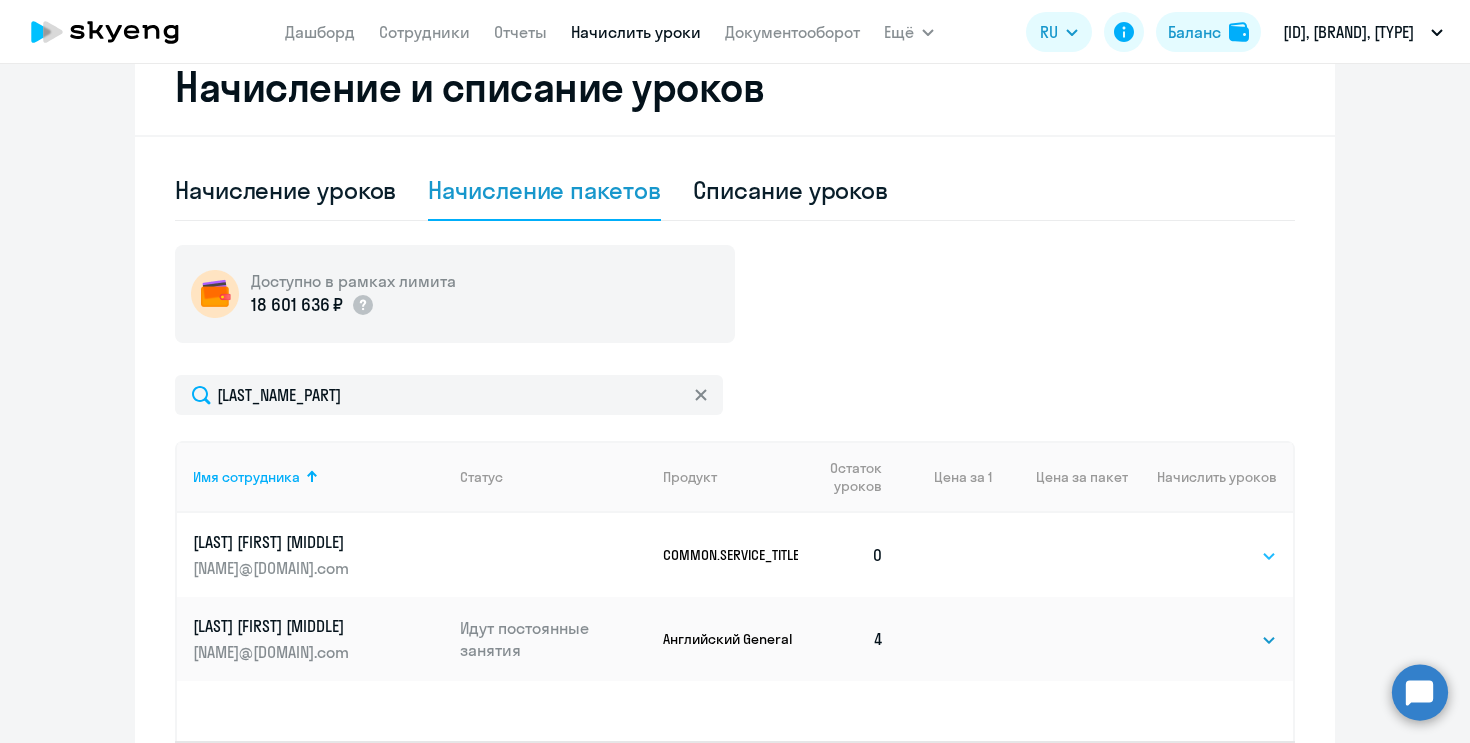 click on "Выбрать   4   8   16   32   64   96   128" 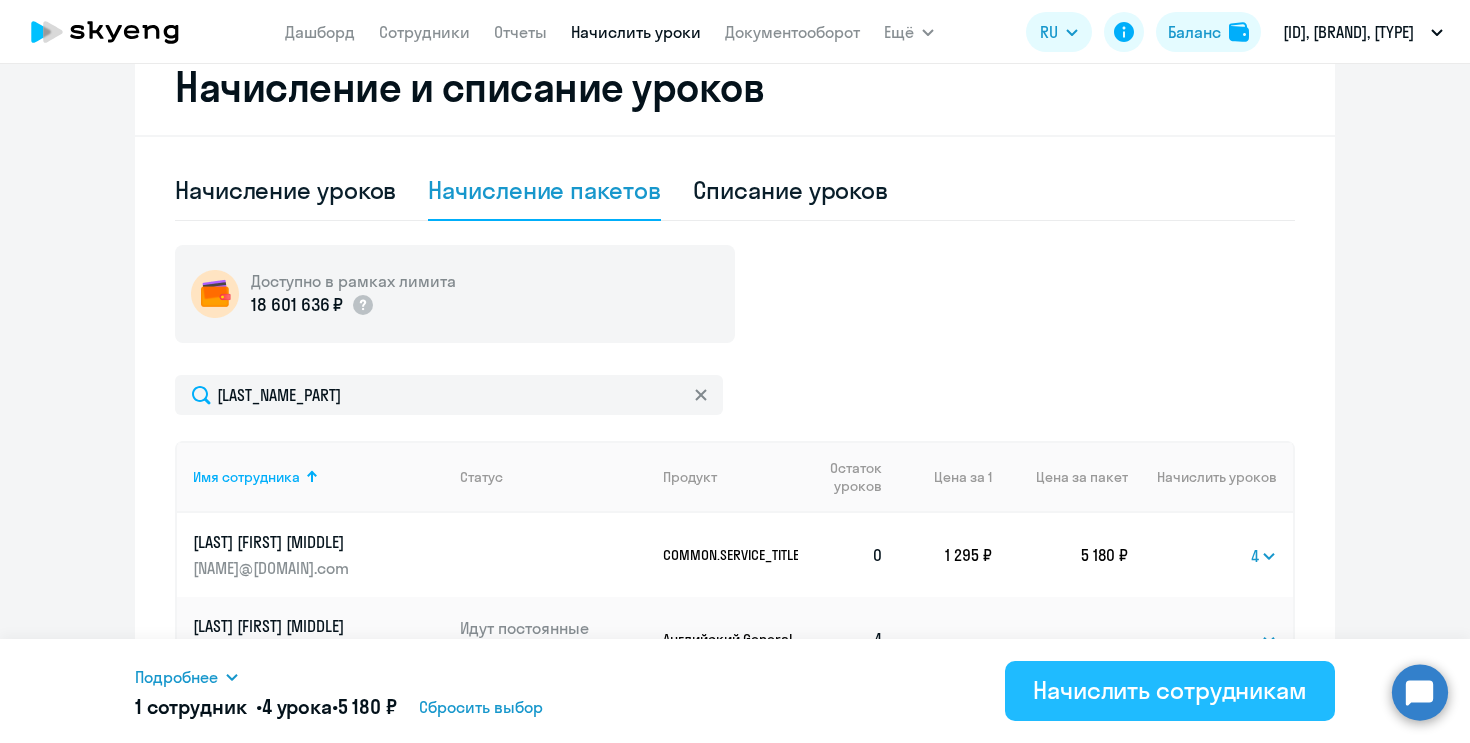 click on "Начислить сотрудникам" at bounding box center [1170, 690] 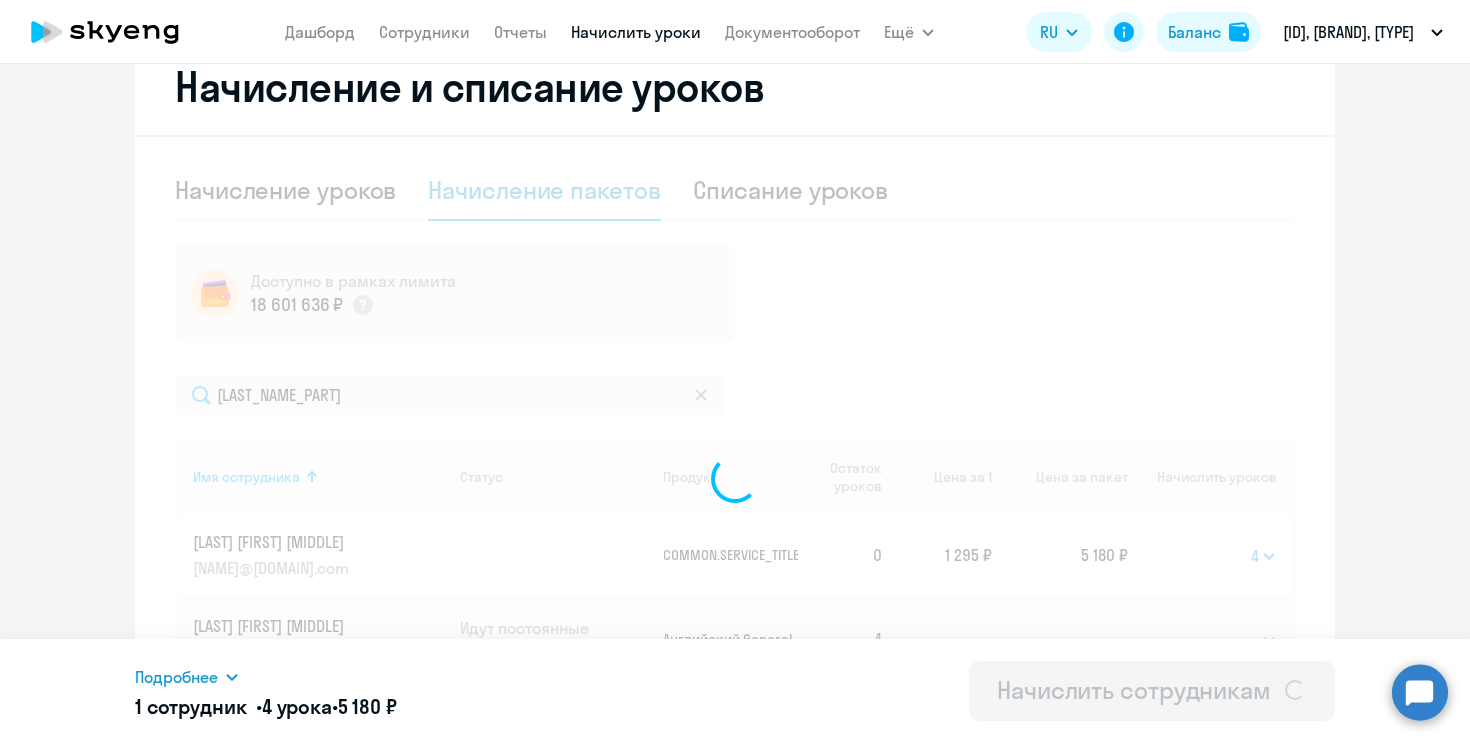 select 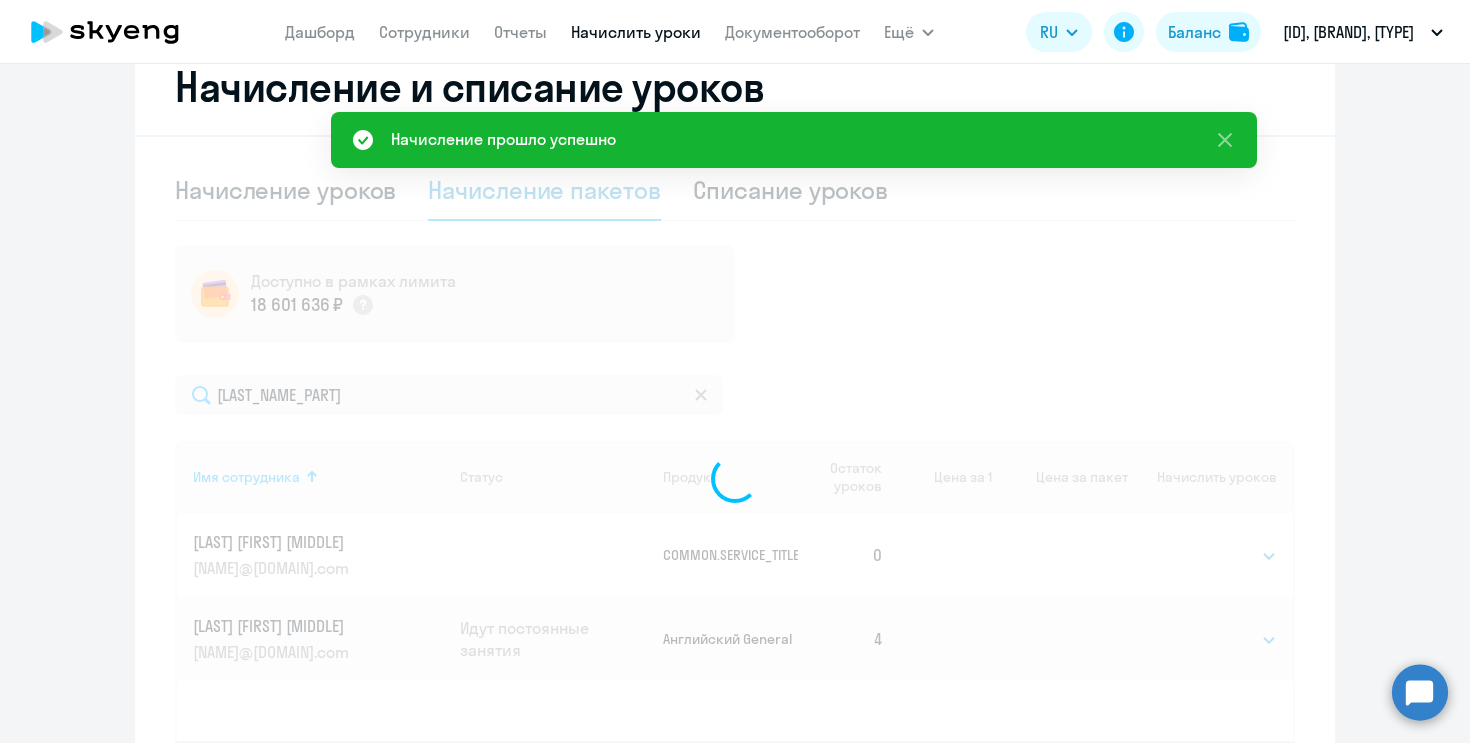 scroll, scrollTop: 631, scrollLeft: 0, axis: vertical 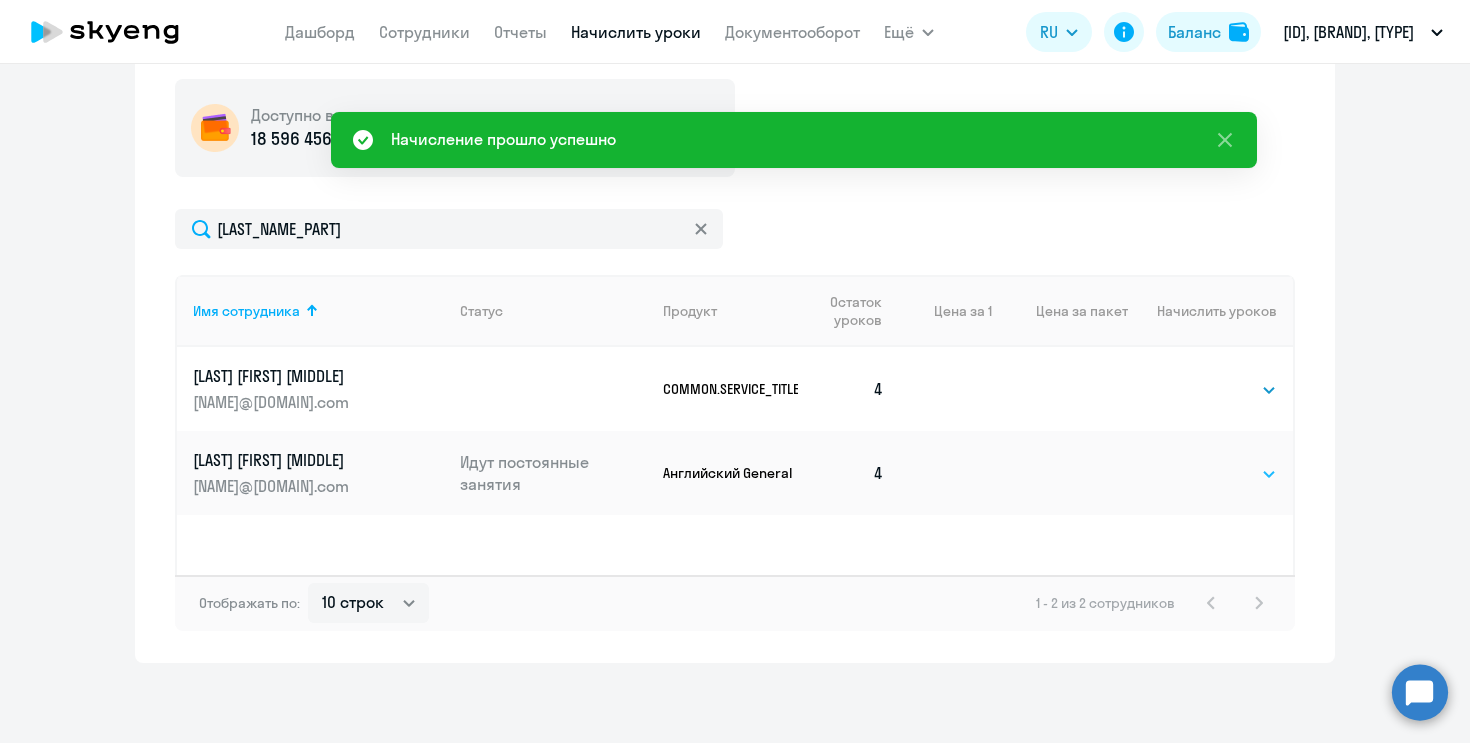 click on "Выбрать   4   8   16   32   64" 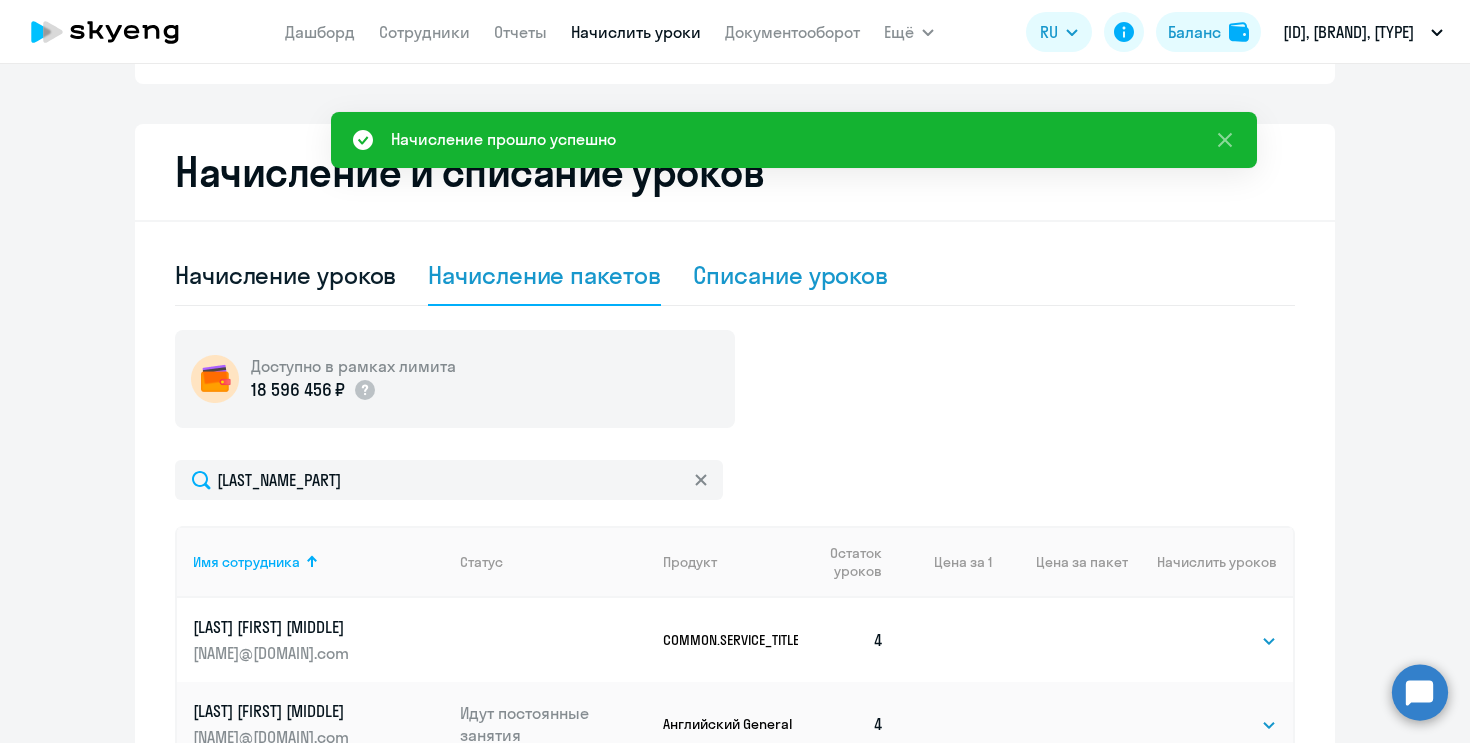 scroll, scrollTop: 378, scrollLeft: 0, axis: vertical 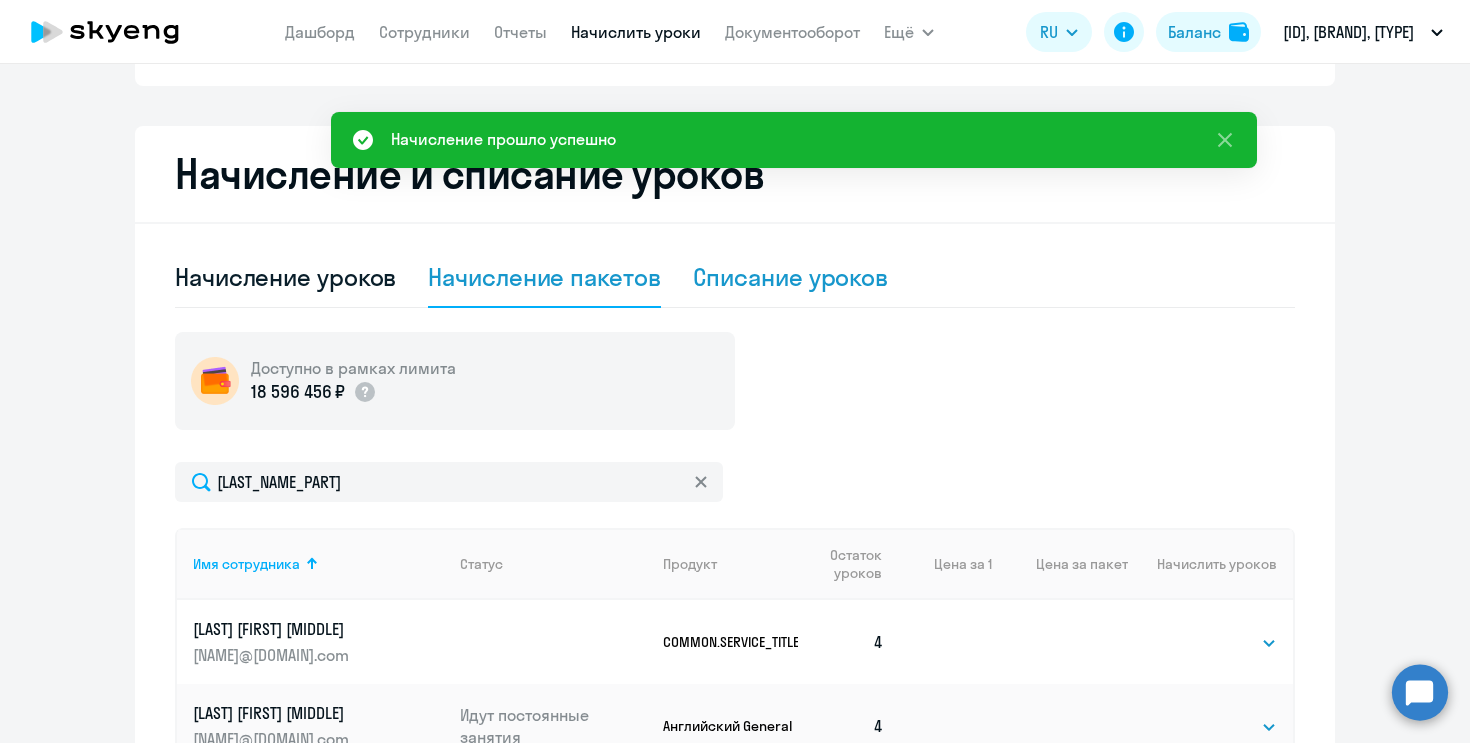 click on "Списание уроков" 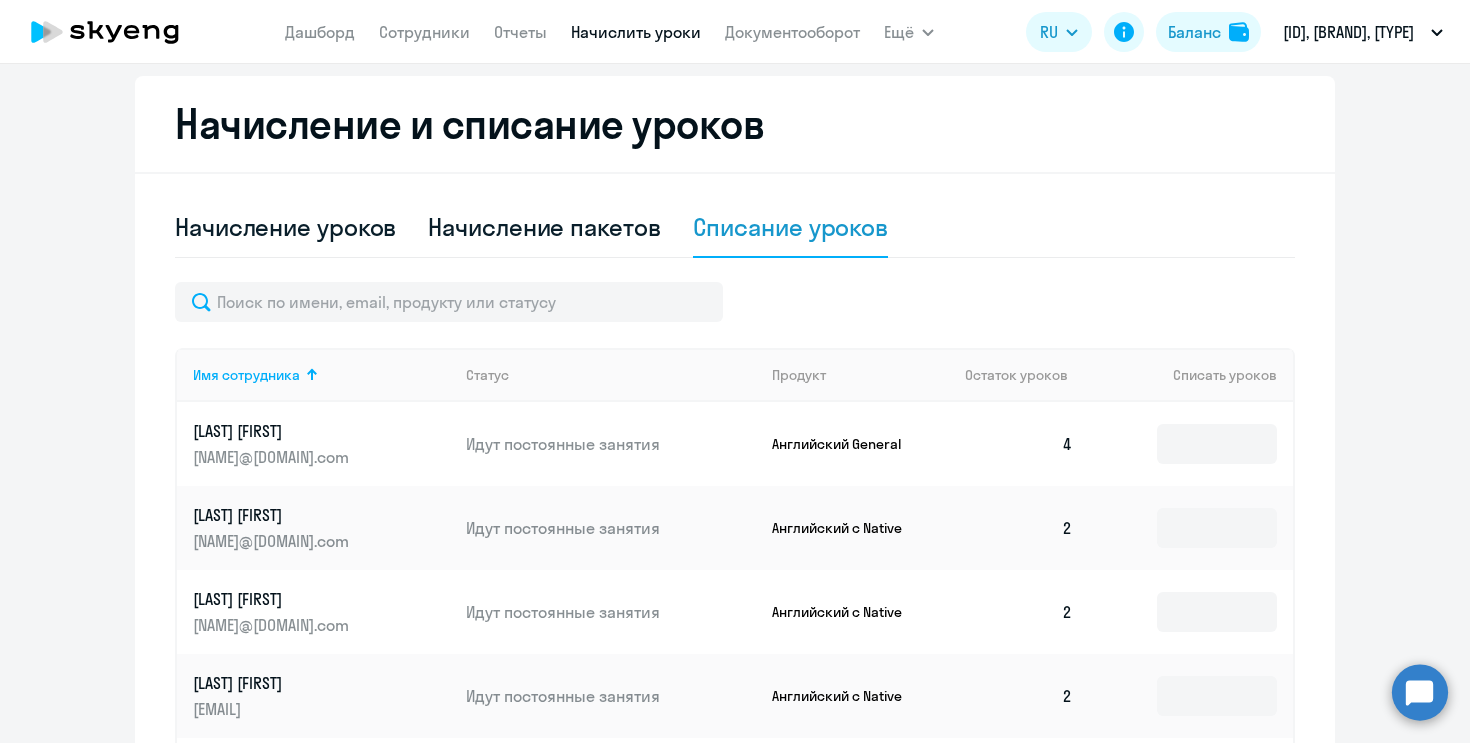 scroll, scrollTop: 435, scrollLeft: 0, axis: vertical 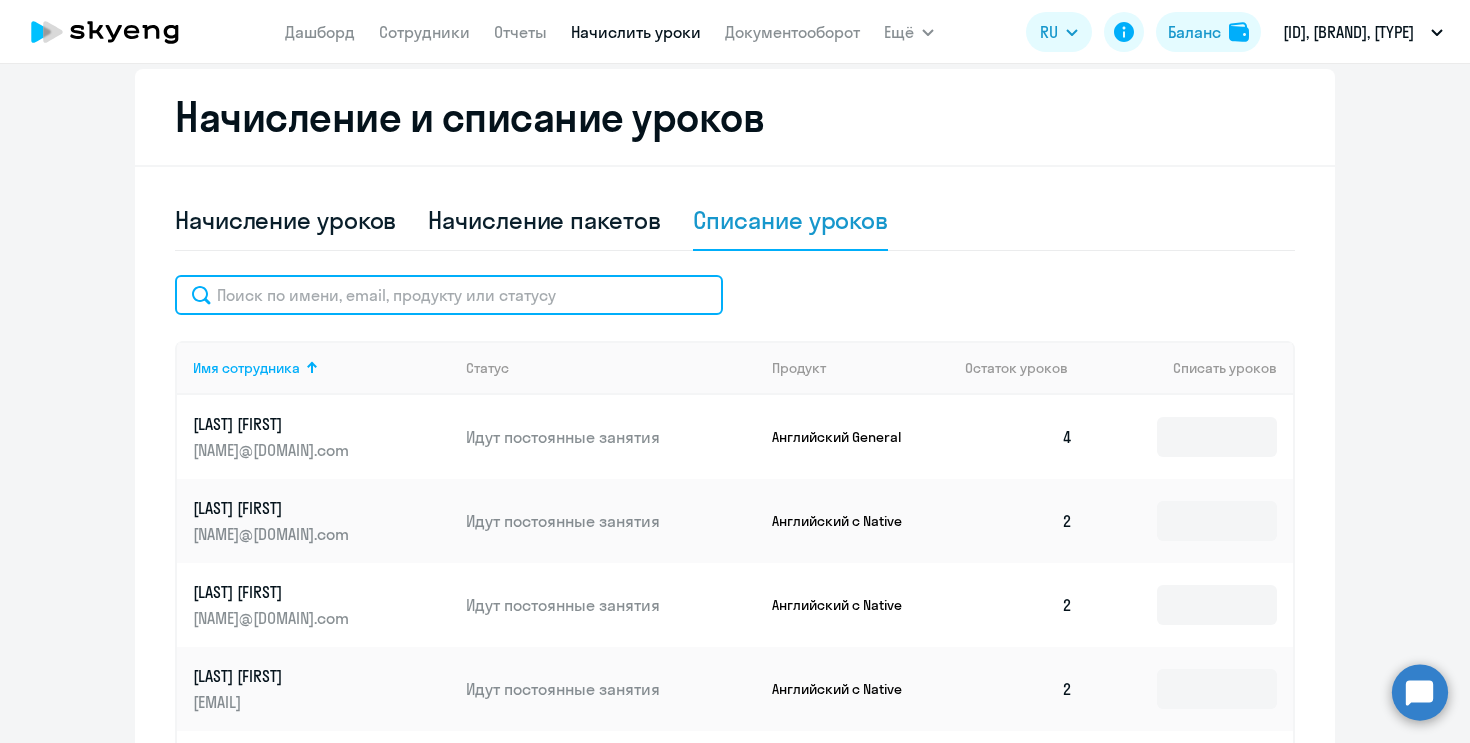 click 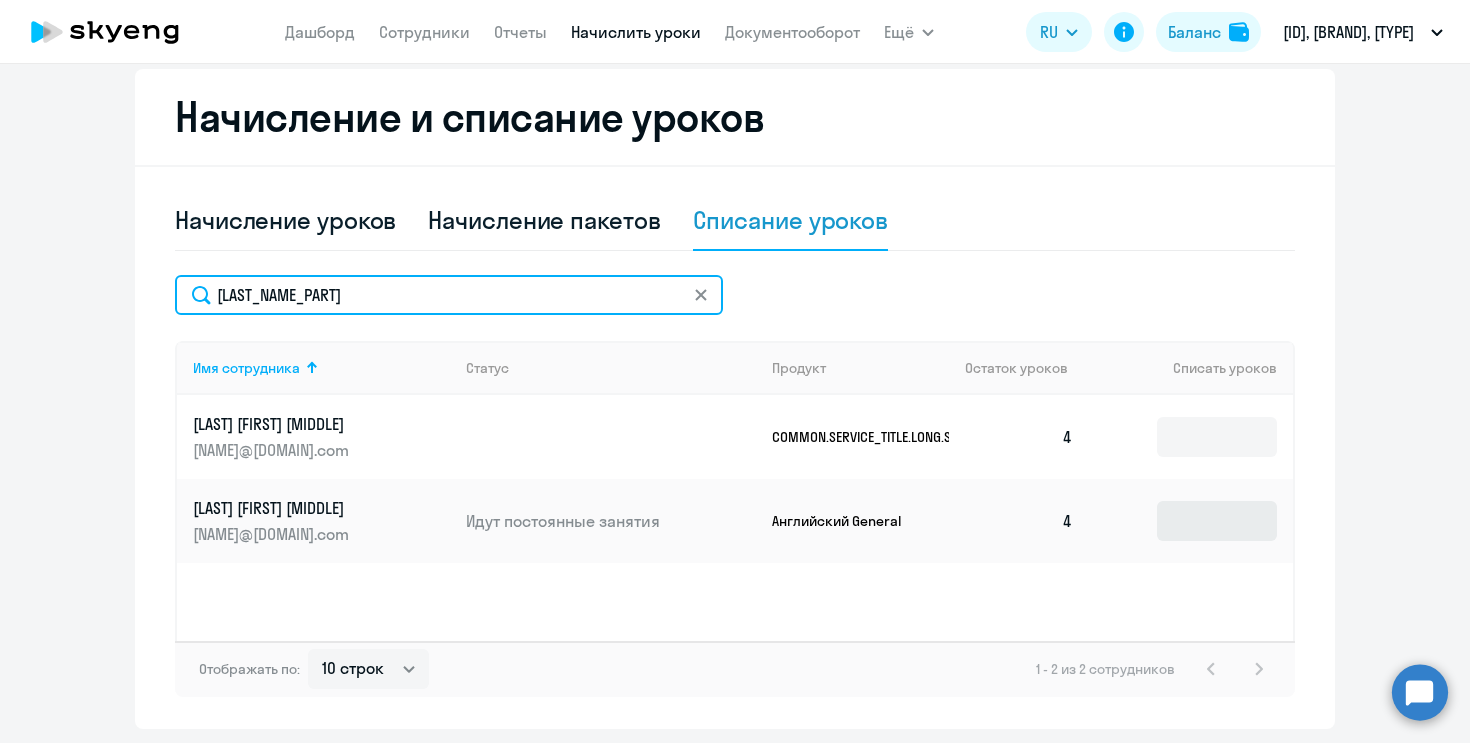 type on "[LAST_NAME_PART]" 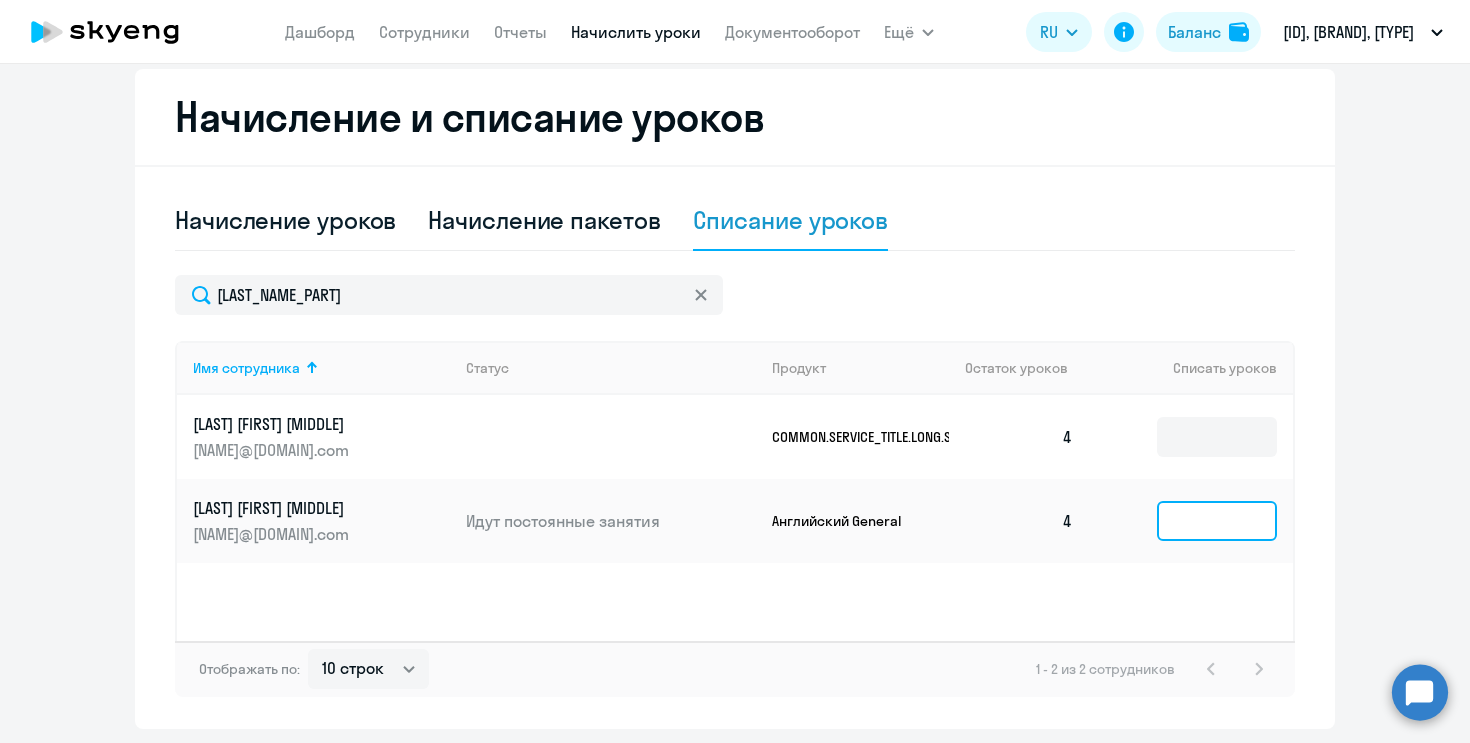 click 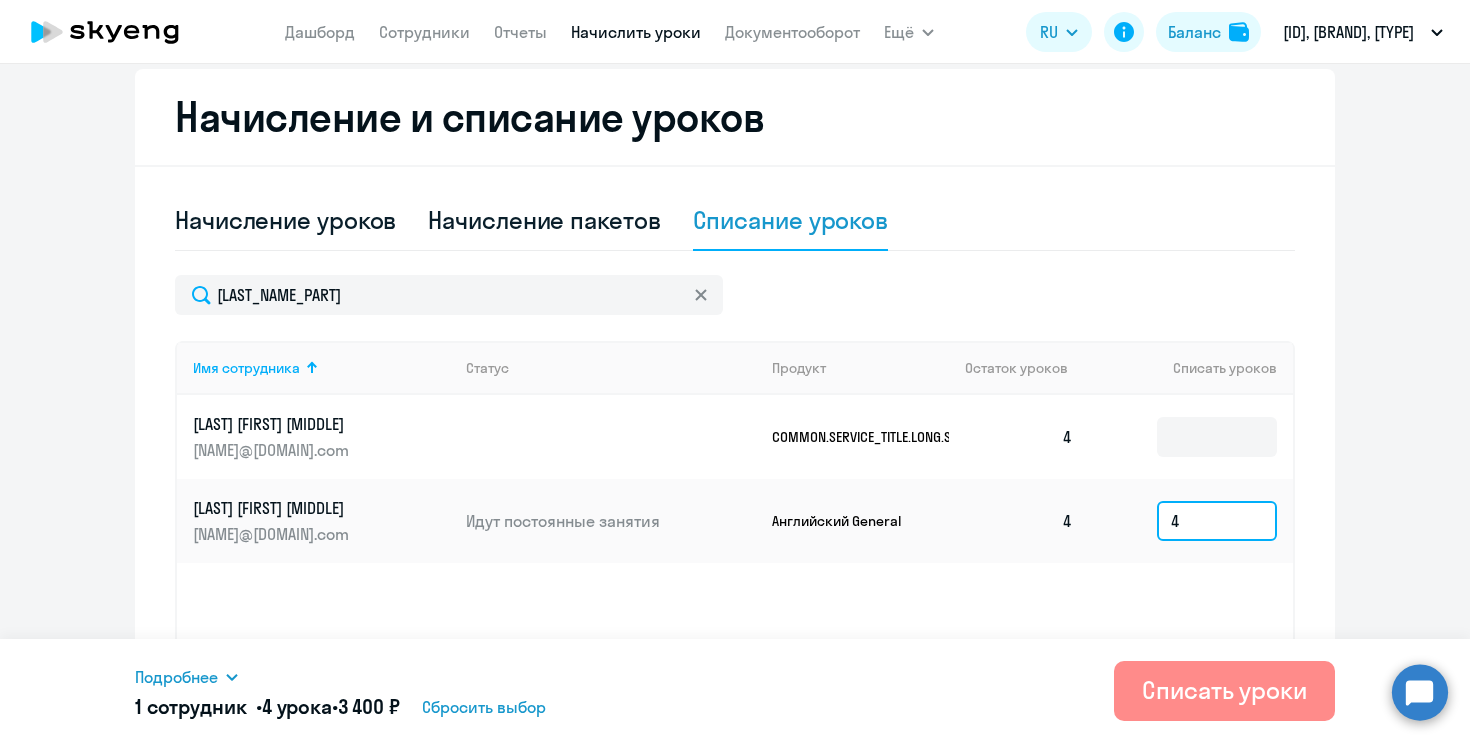 type on "4" 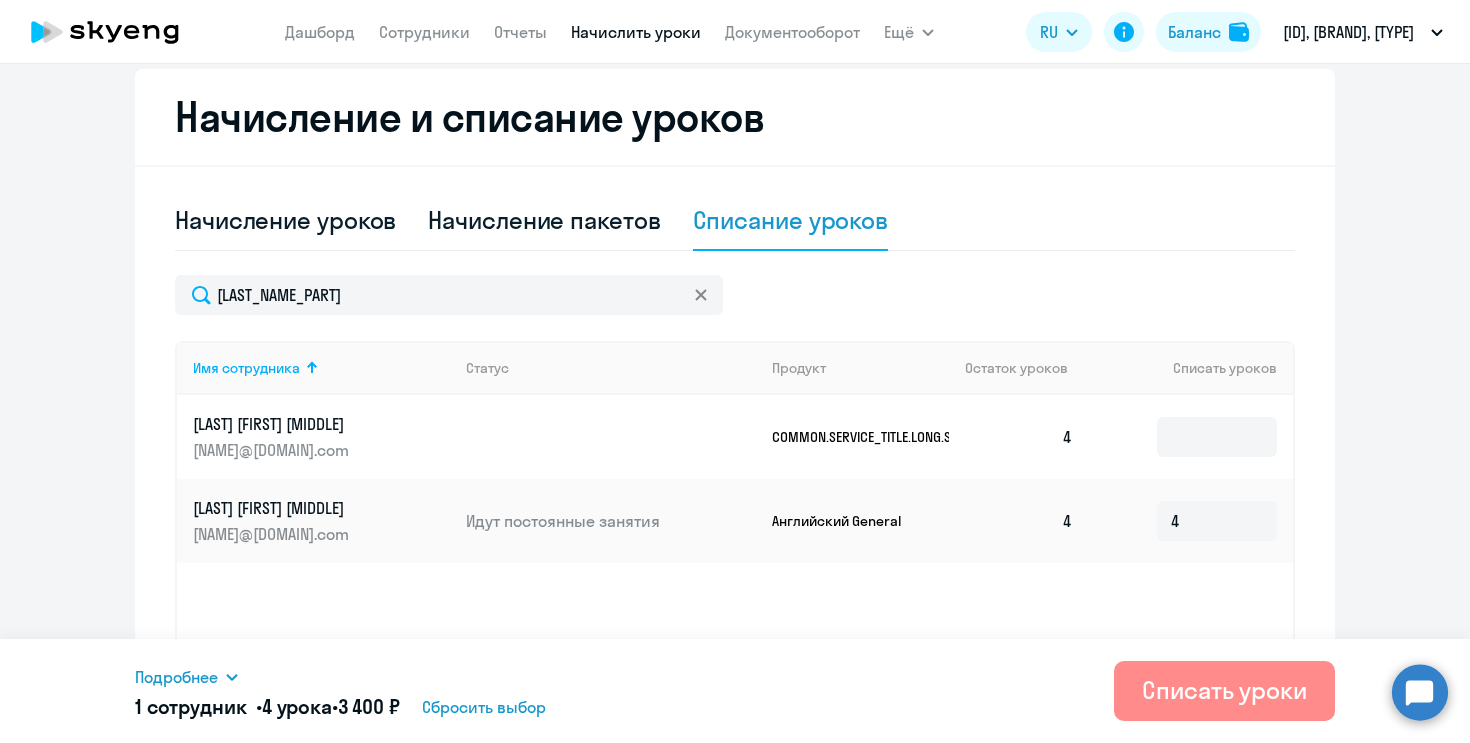 click on "Списать уроки" at bounding box center [1224, 690] 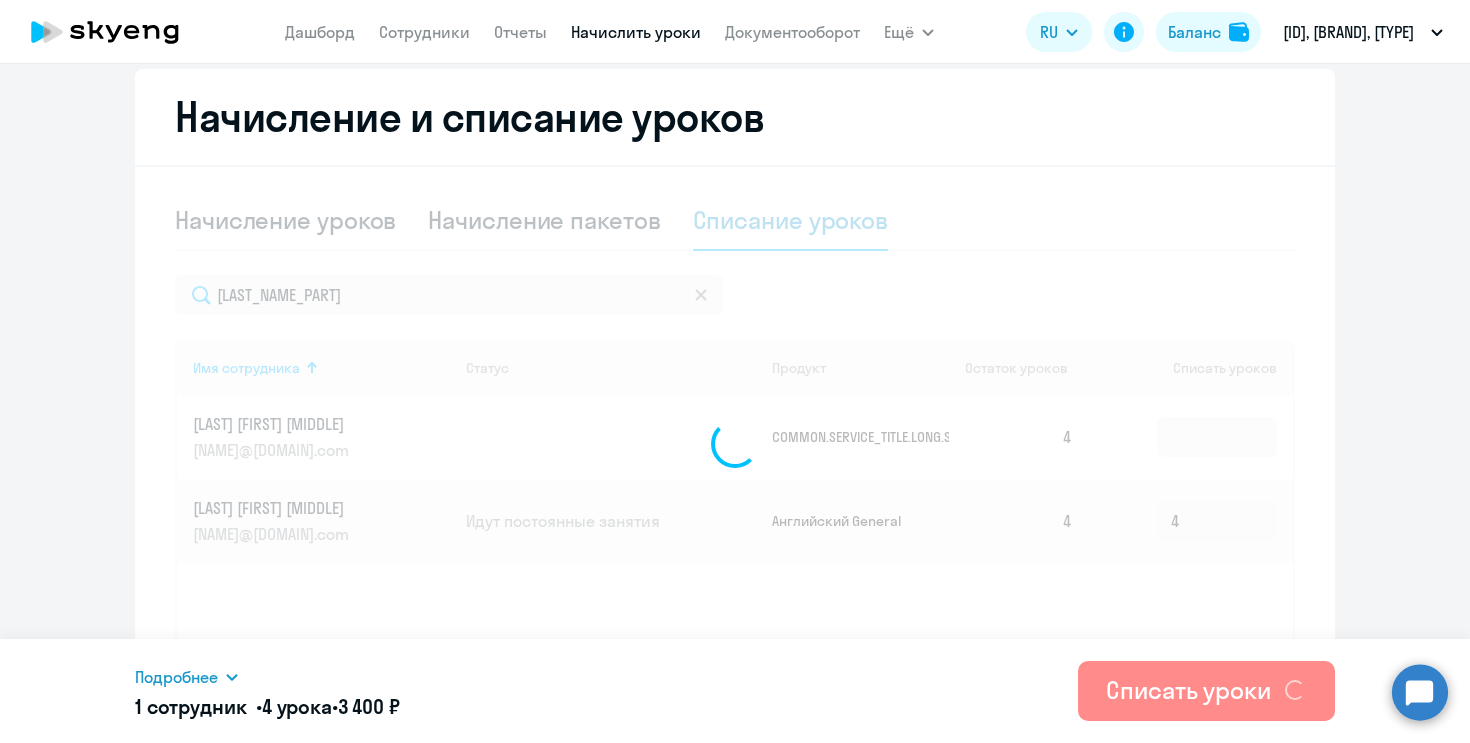 type 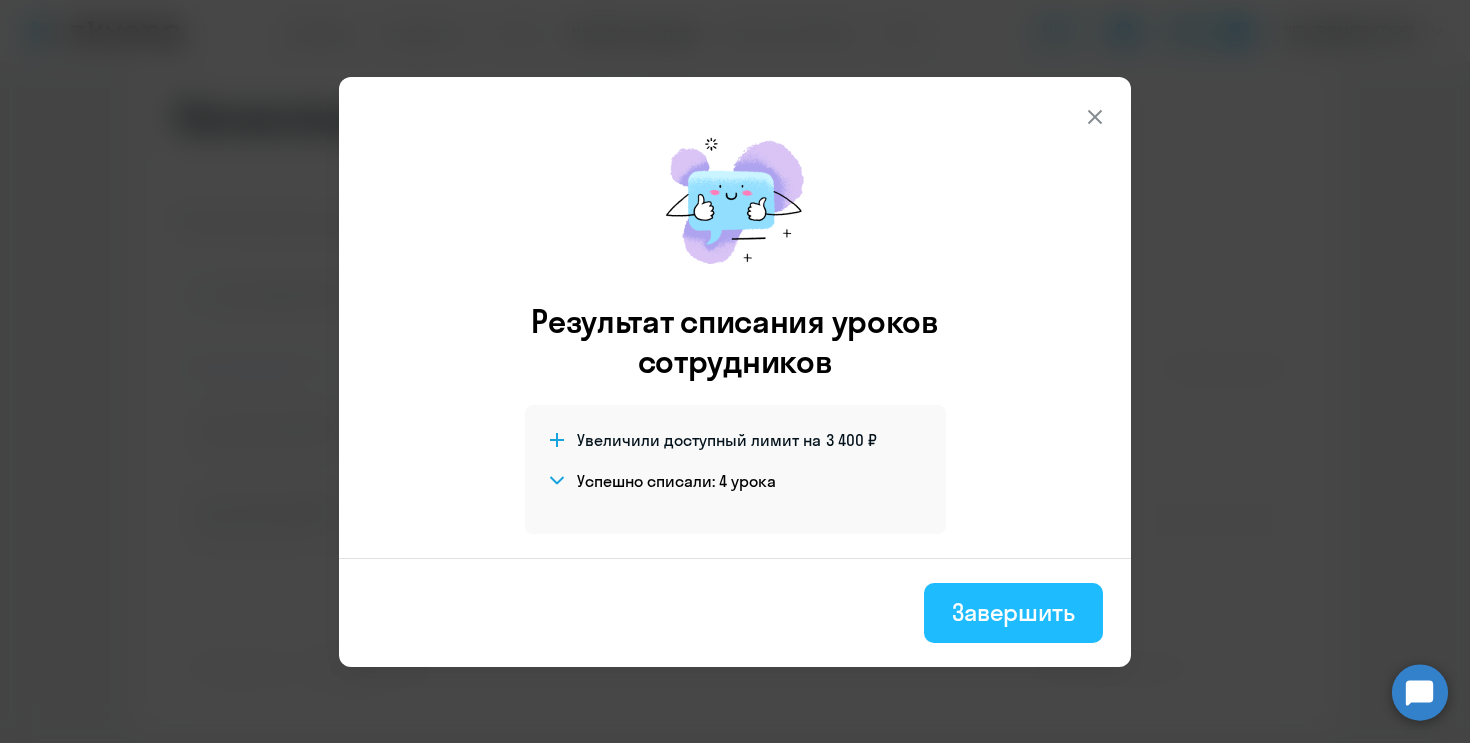 click on "Завершить" at bounding box center (1013, 613) 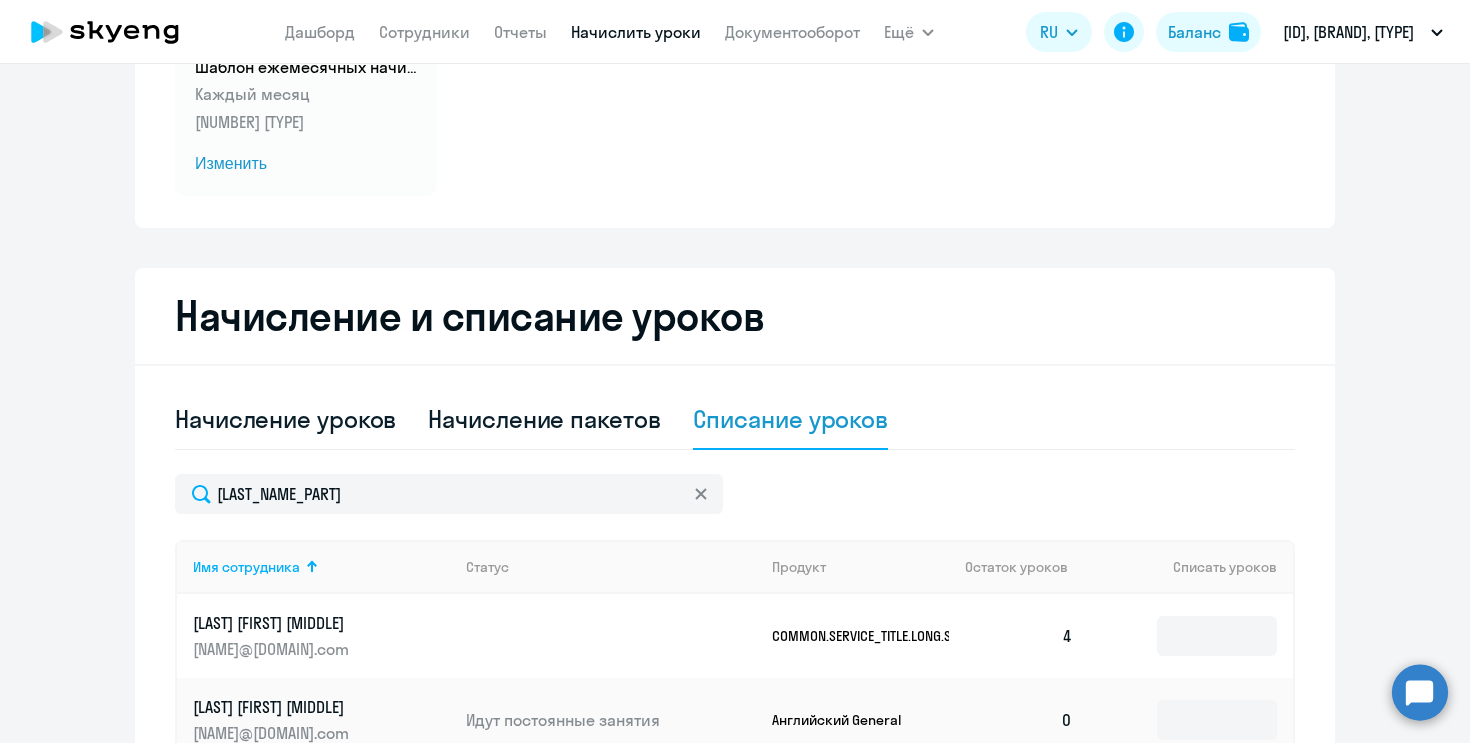 scroll, scrollTop: 80, scrollLeft: 0, axis: vertical 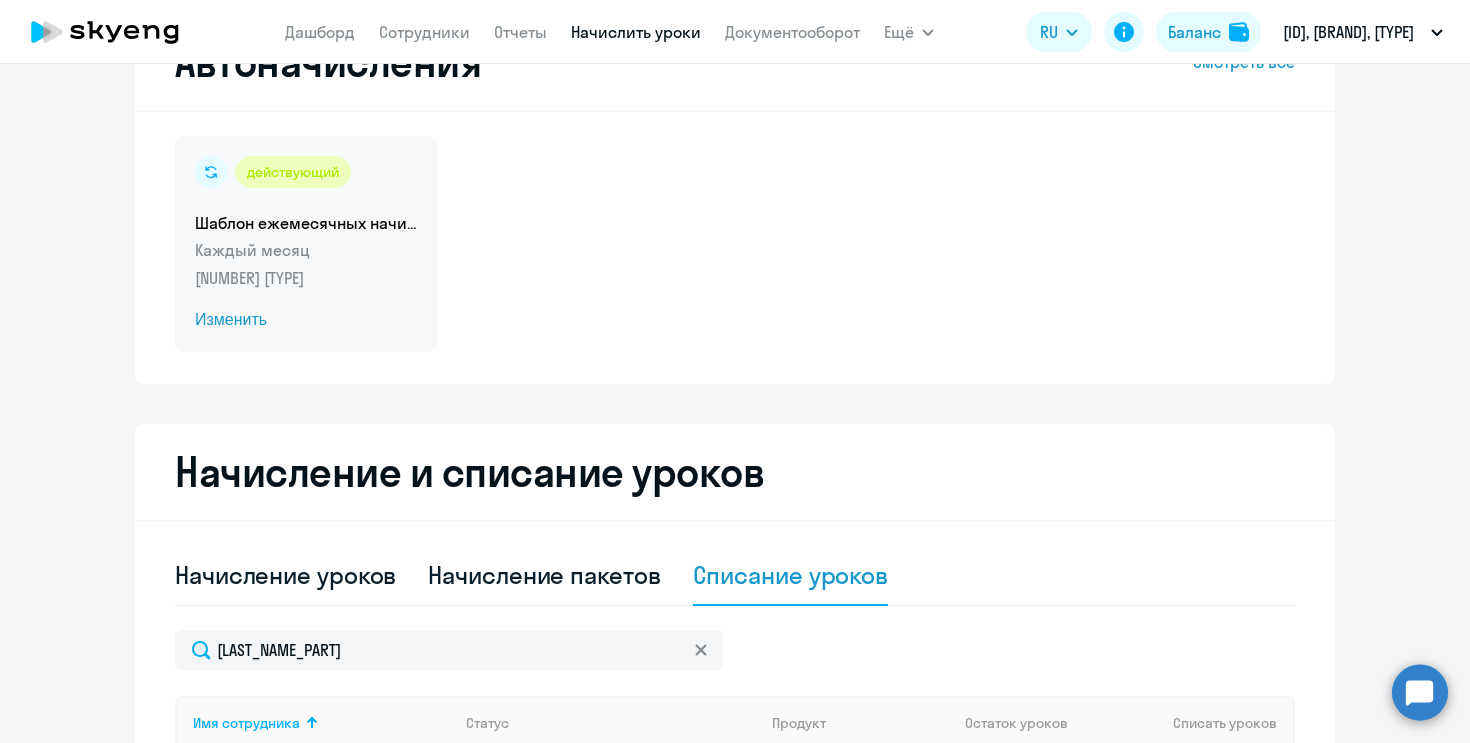 click on "Изменить" 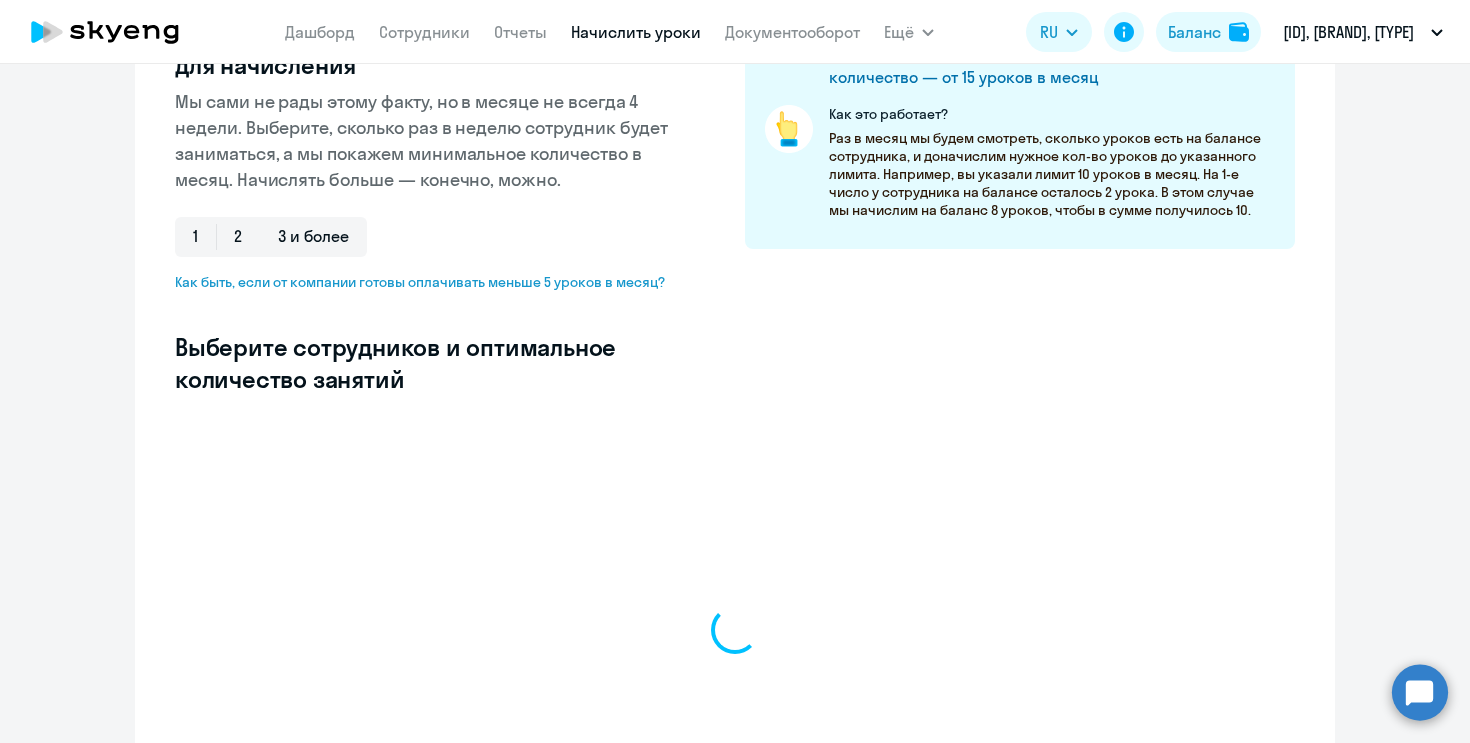 scroll, scrollTop: 521, scrollLeft: 0, axis: vertical 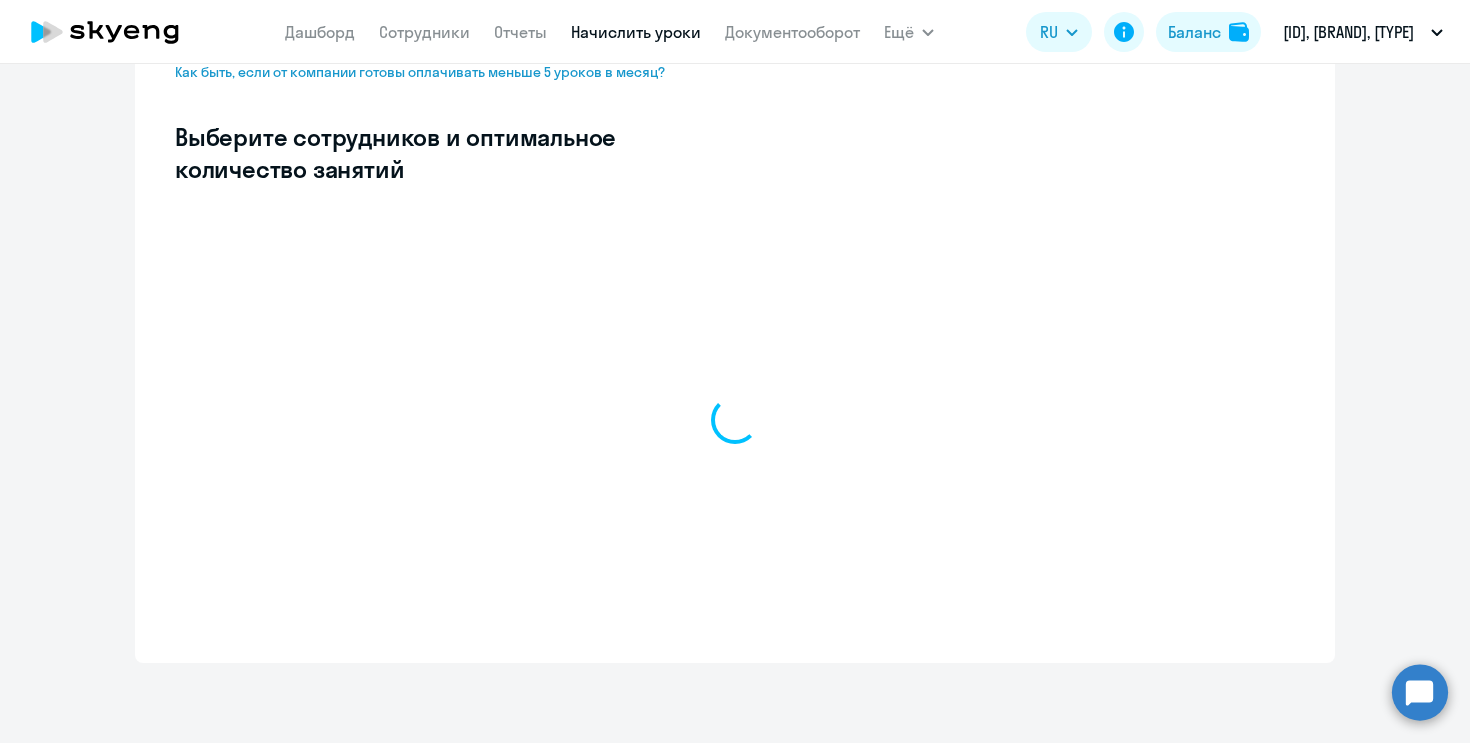 select on "10" 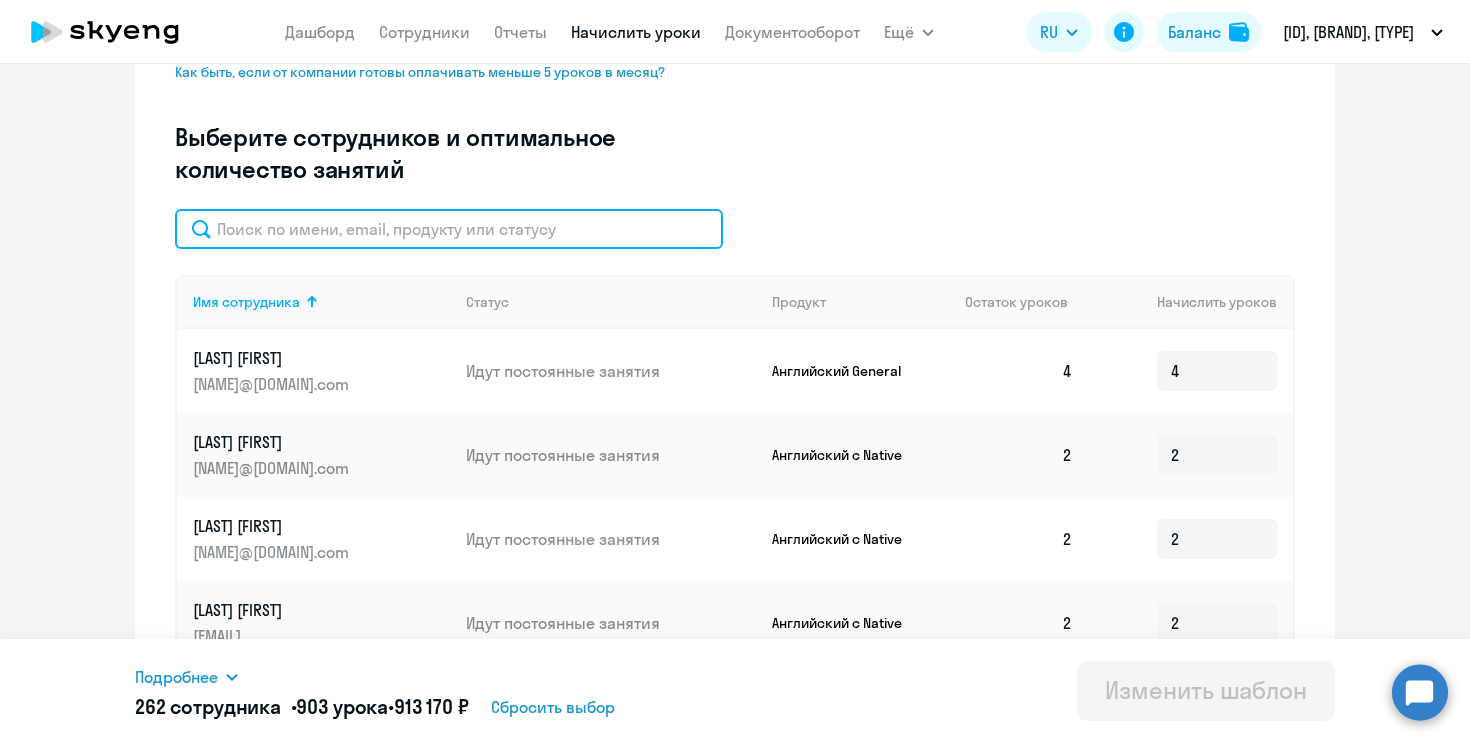 click 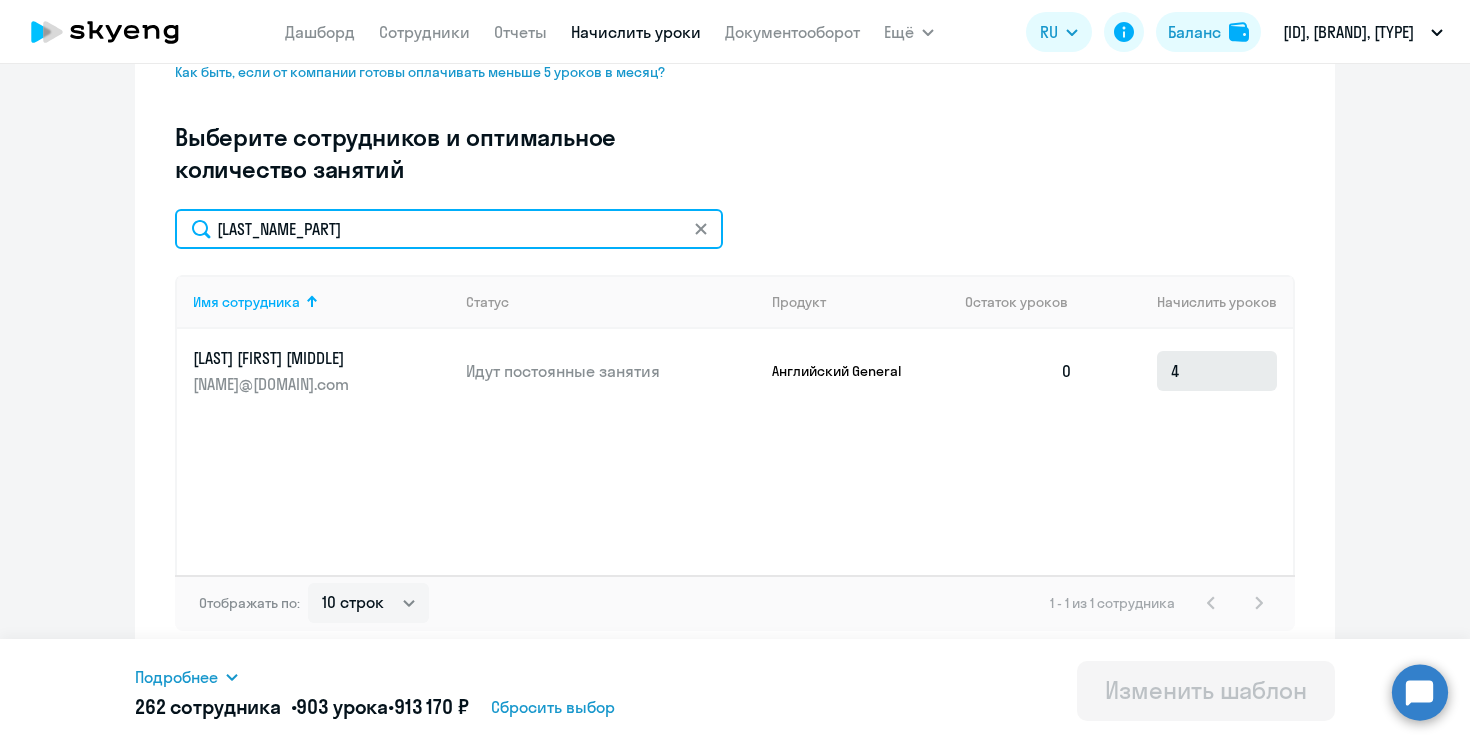 type on "[LAST_NAME_PART]" 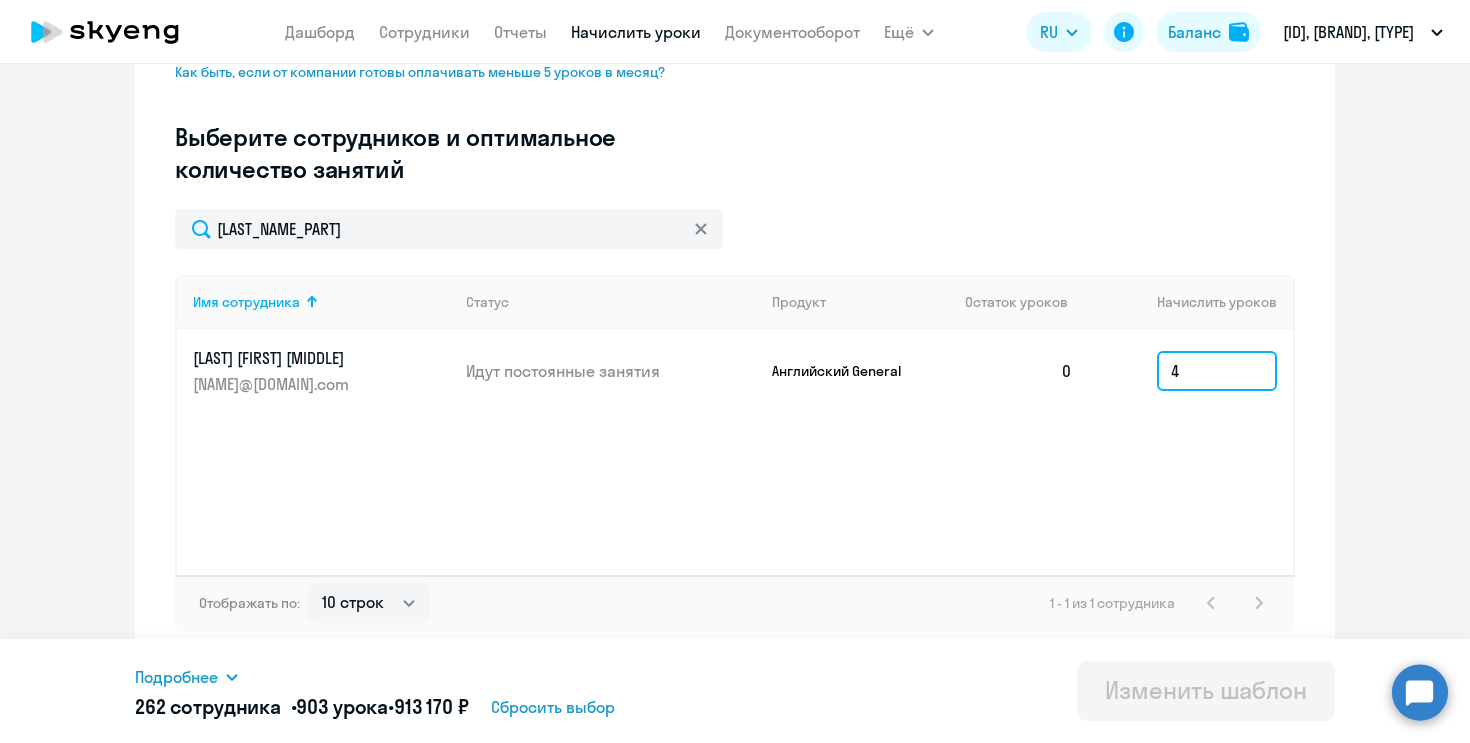 drag, startPoint x: 1189, startPoint y: 371, endPoint x: 1086, endPoint y: 371, distance: 103 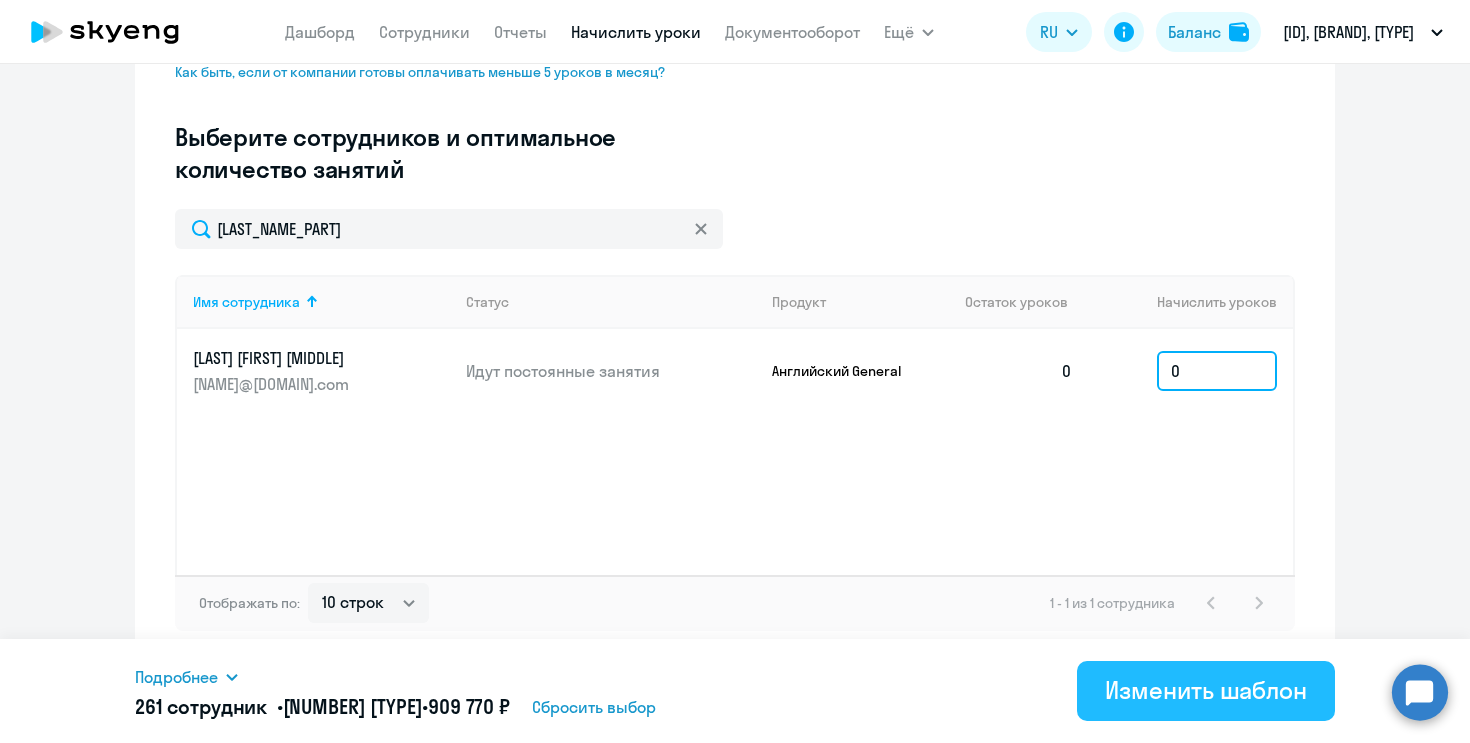 type on "0" 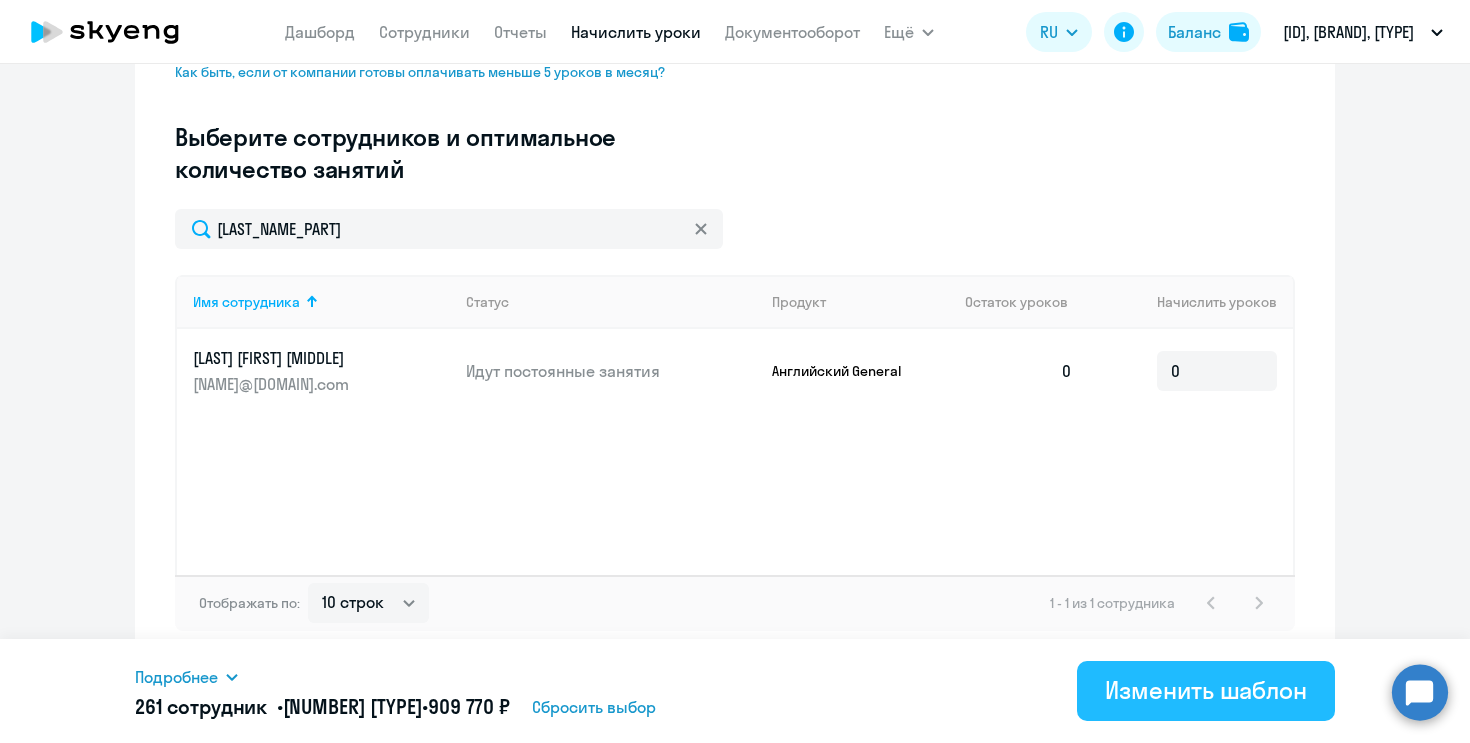 click on "Изменить шаблон" at bounding box center (1206, 691) 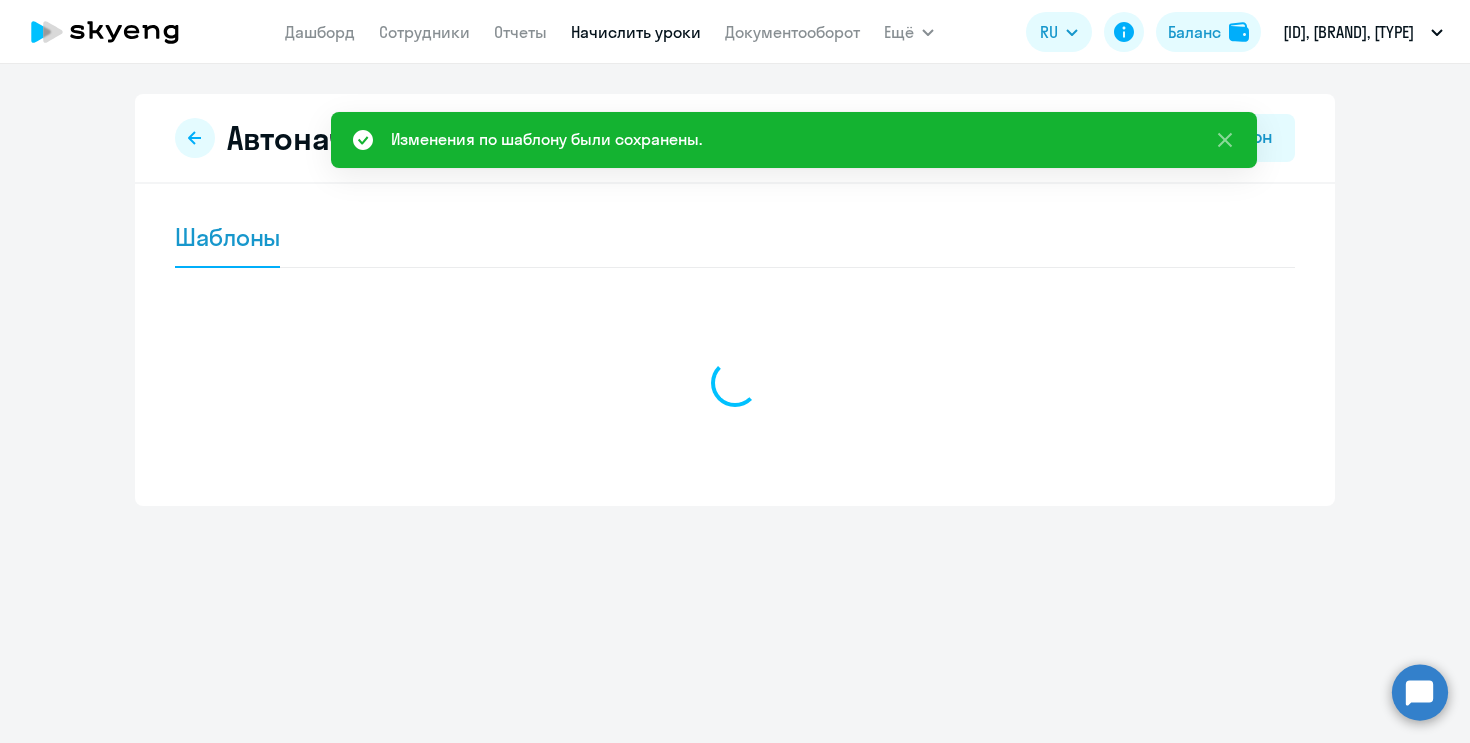 scroll, scrollTop: 0, scrollLeft: 0, axis: both 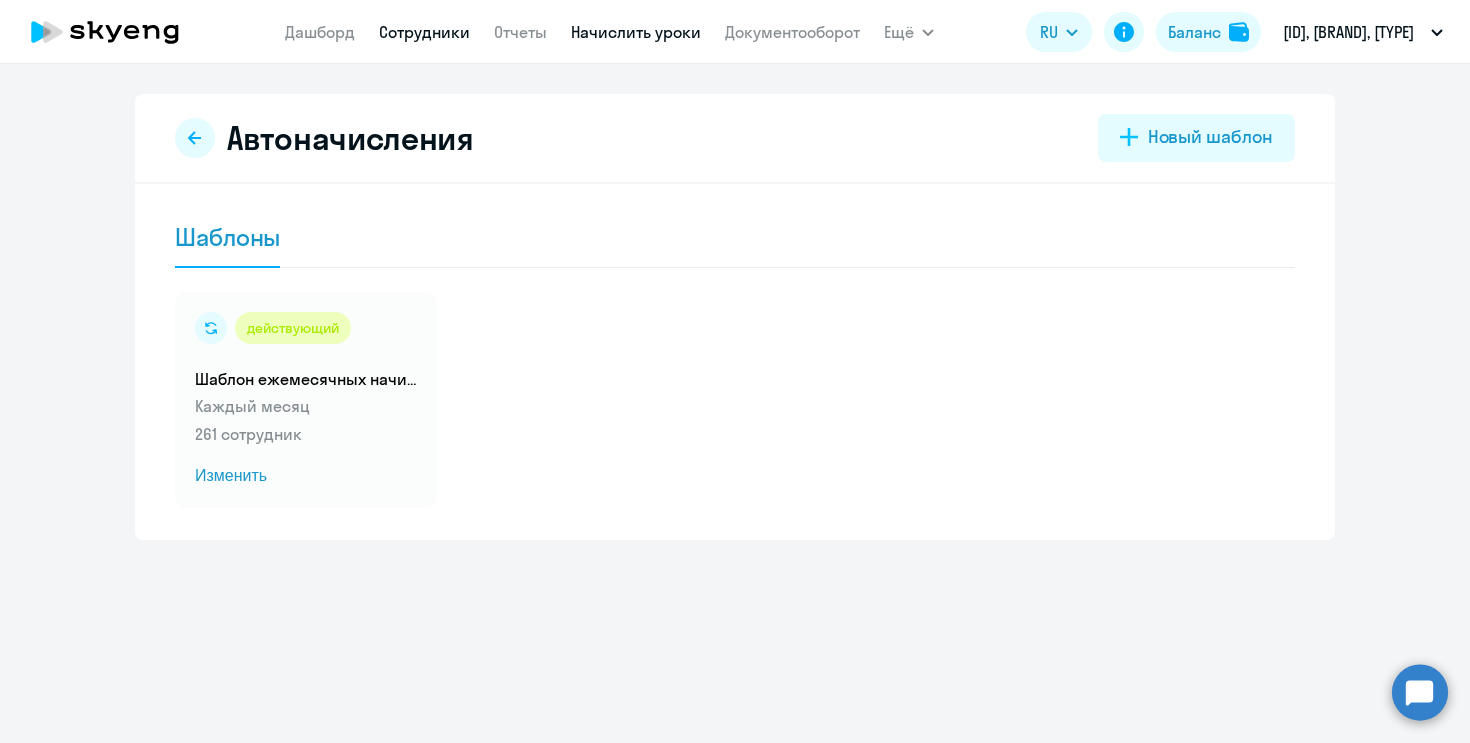click on "Сотрудники" at bounding box center (424, 32) 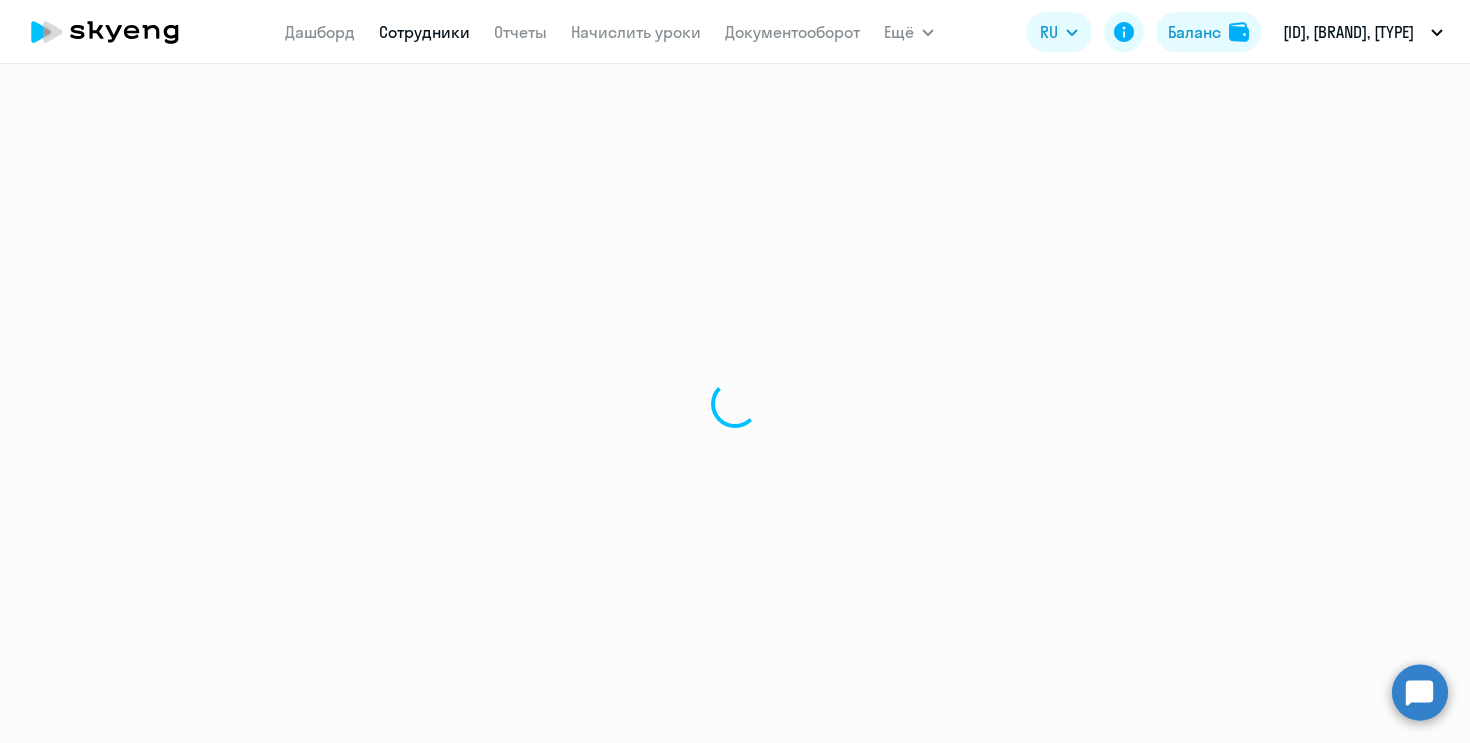 select on "30" 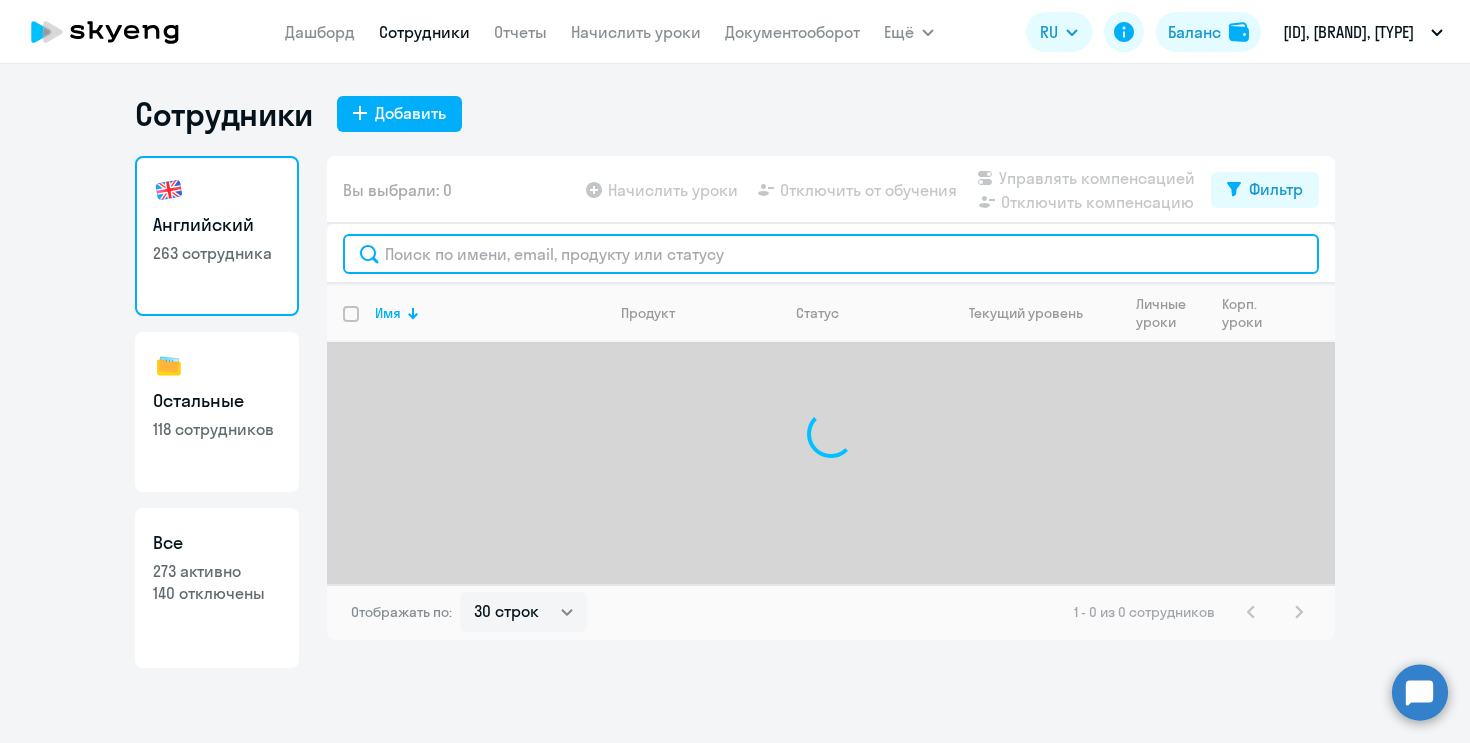 click 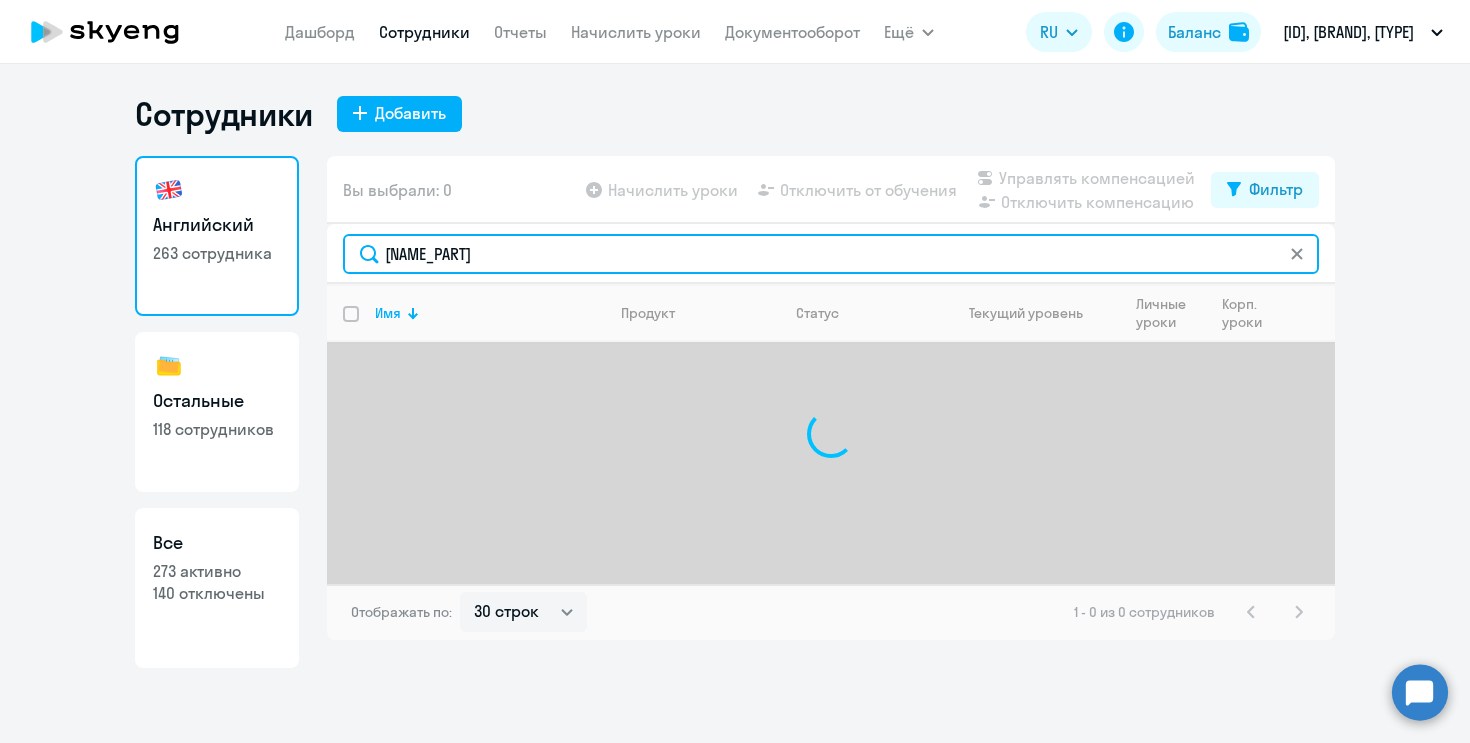 type on "r" 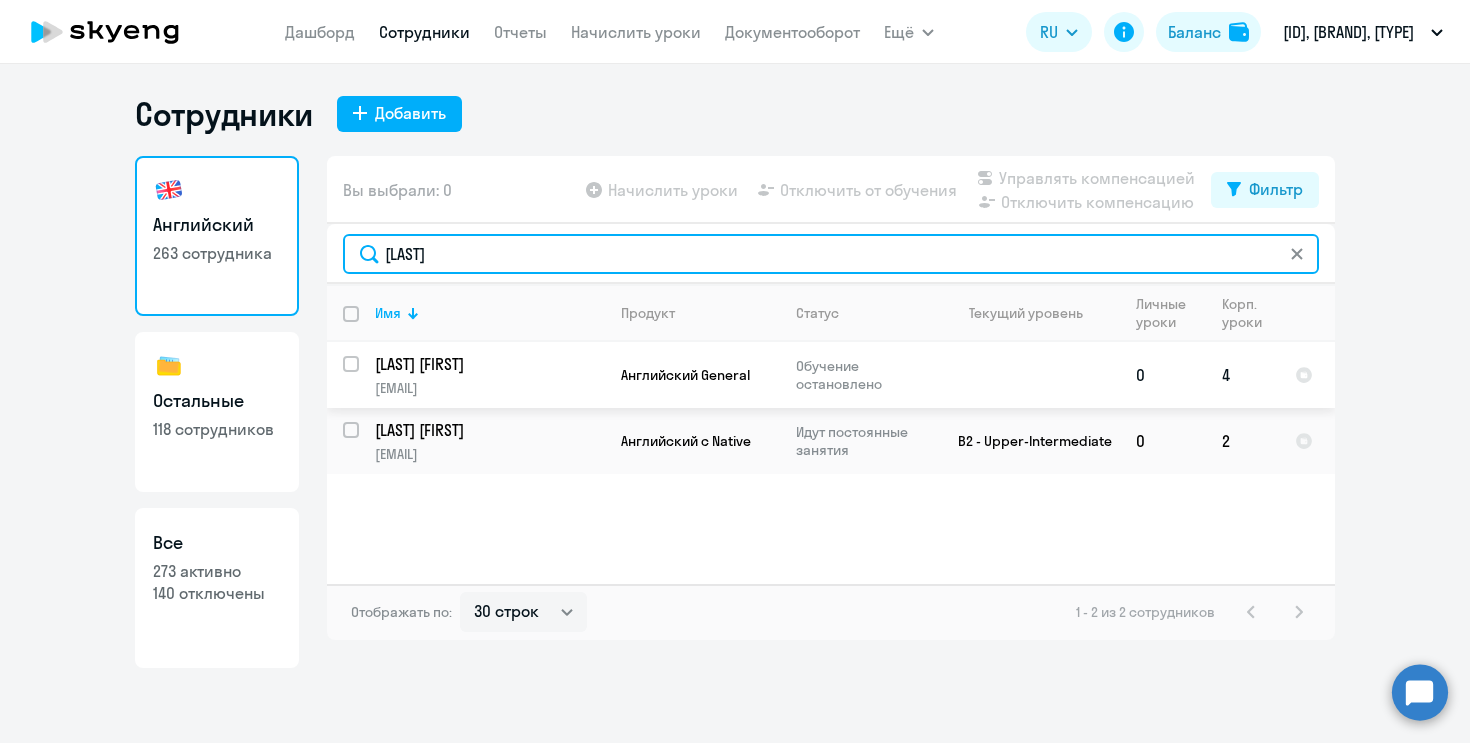 type on "[LAST]" 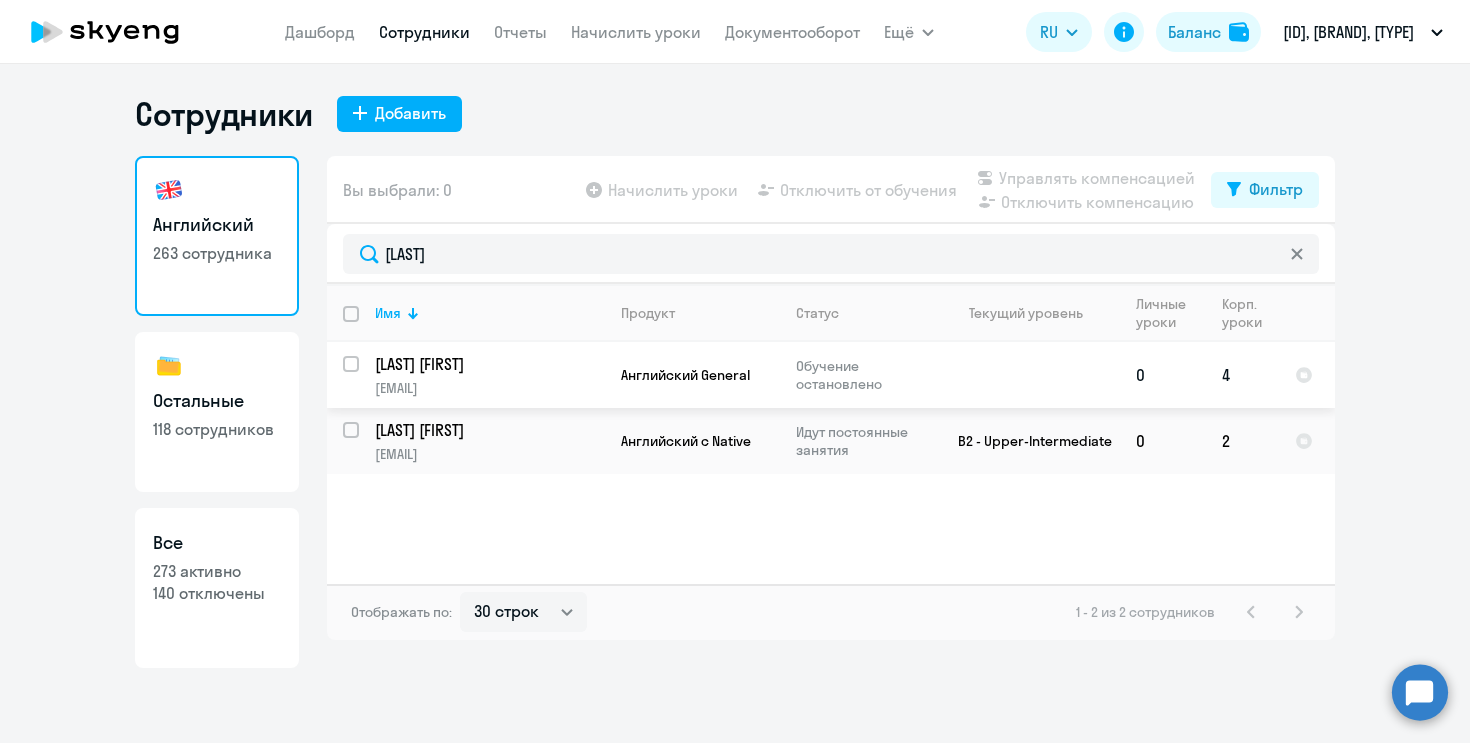click on "[LAST] [FIRST]" 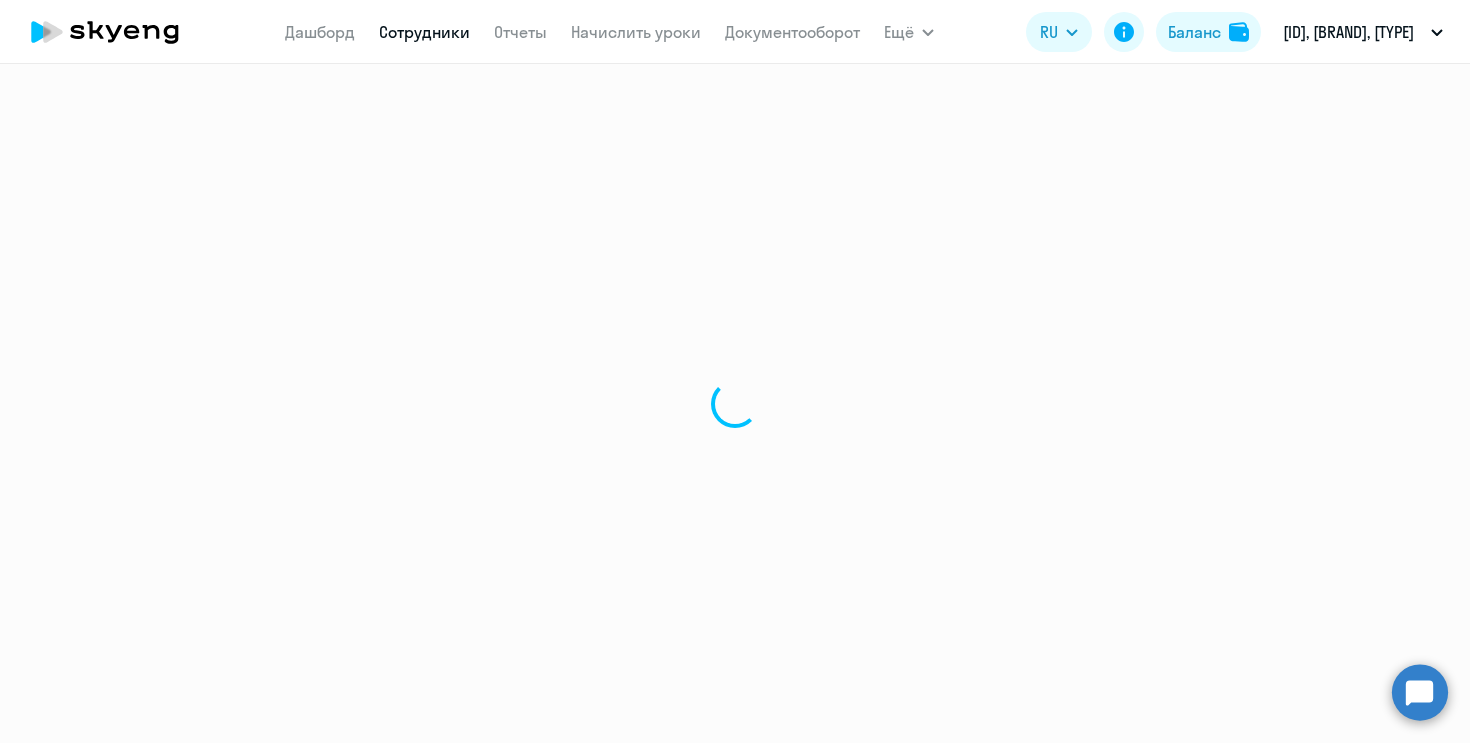 select on "english" 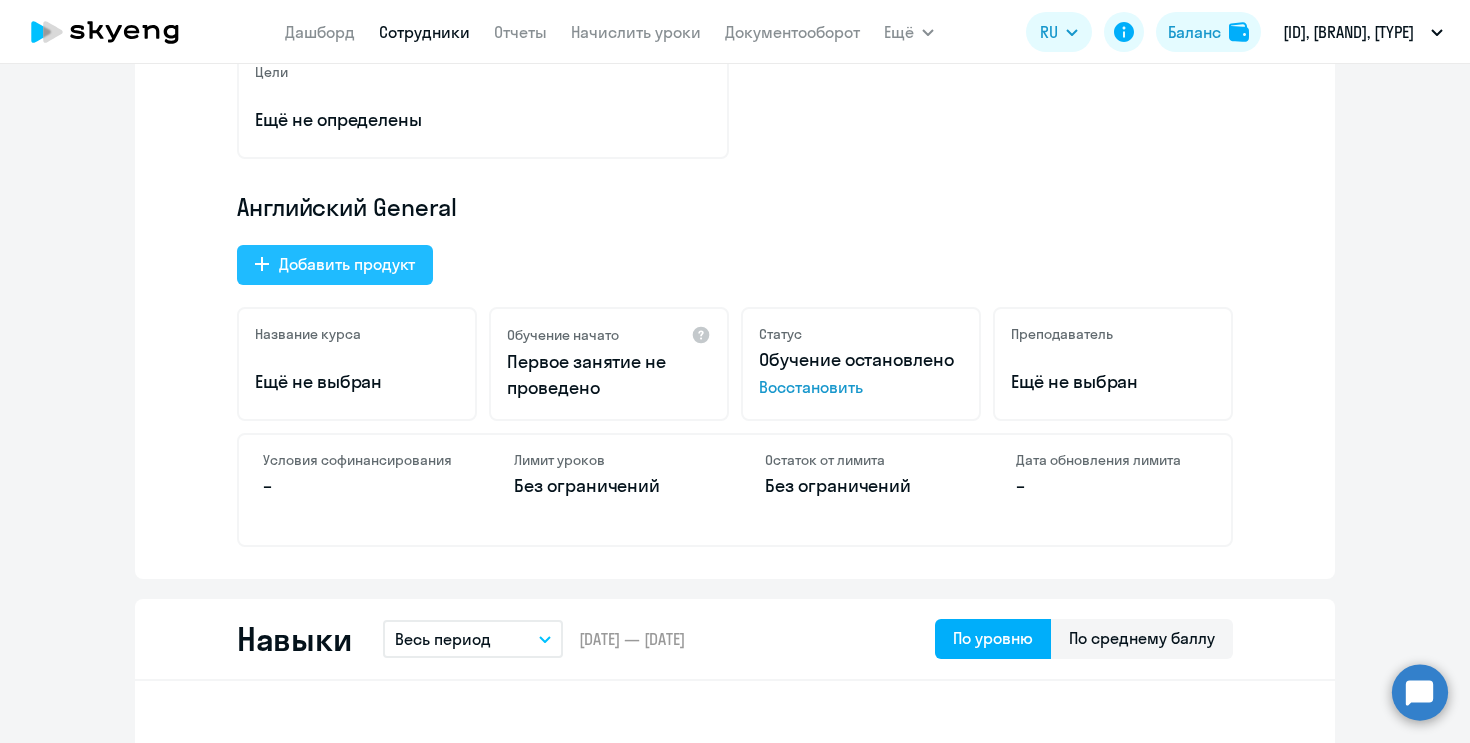 click on "Добавить продукт" 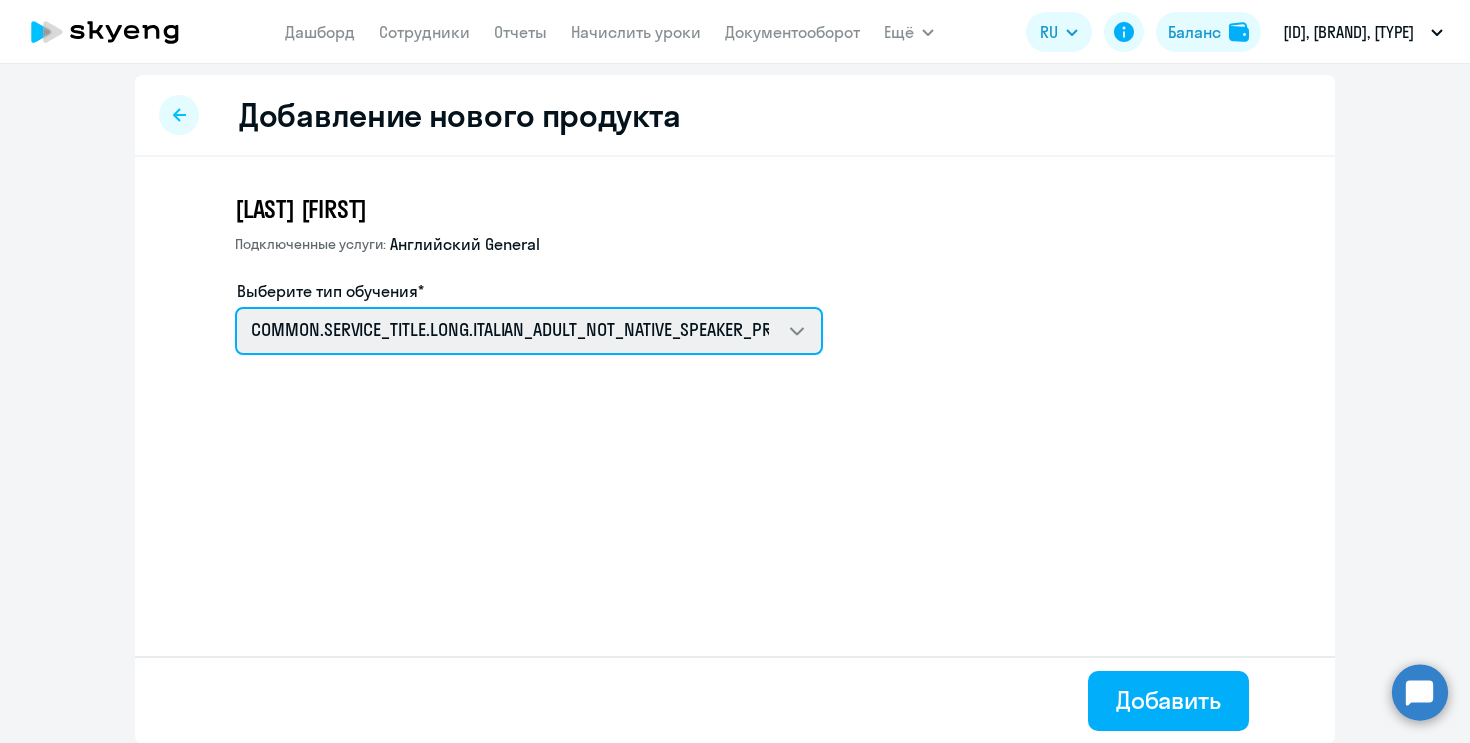 click on "COMMON.SERVICE_TITLE.LONG.ITALIAN_ADULT_NOT_NATIVE_SPEAKER_PREMIUM   COMMON.SERVICE_TITLE.LONG.SPANISH_ADULT_NOT_NATIVE_SPEAKER_PREMIUM   COMMON.SERVICE_TITLE.LONG.GERMAN_ADULT_NOT_NATIVE_SPEAKER_PREMIUM   COMMON.SERVICE_TITLE.LONG.FRENCH_ADULT_NOT_NATIVE_SPEAKER_PREMIUM   Премиум английский с русскоговорящим преподавателем   Talks 15 минутные разговоры на английском   Английский General с англоговорящим преподавателем" at bounding box center (529, 331) 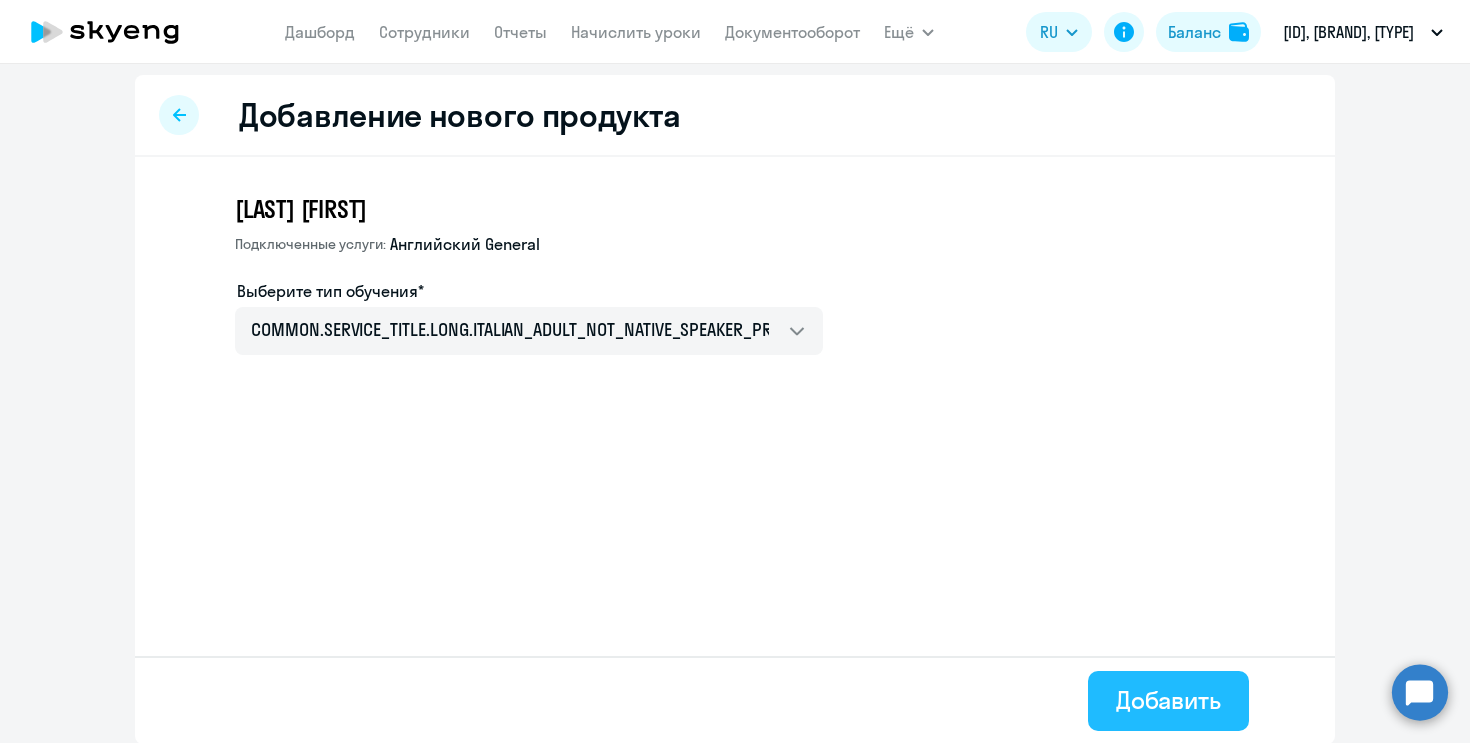 click on "Добавить" 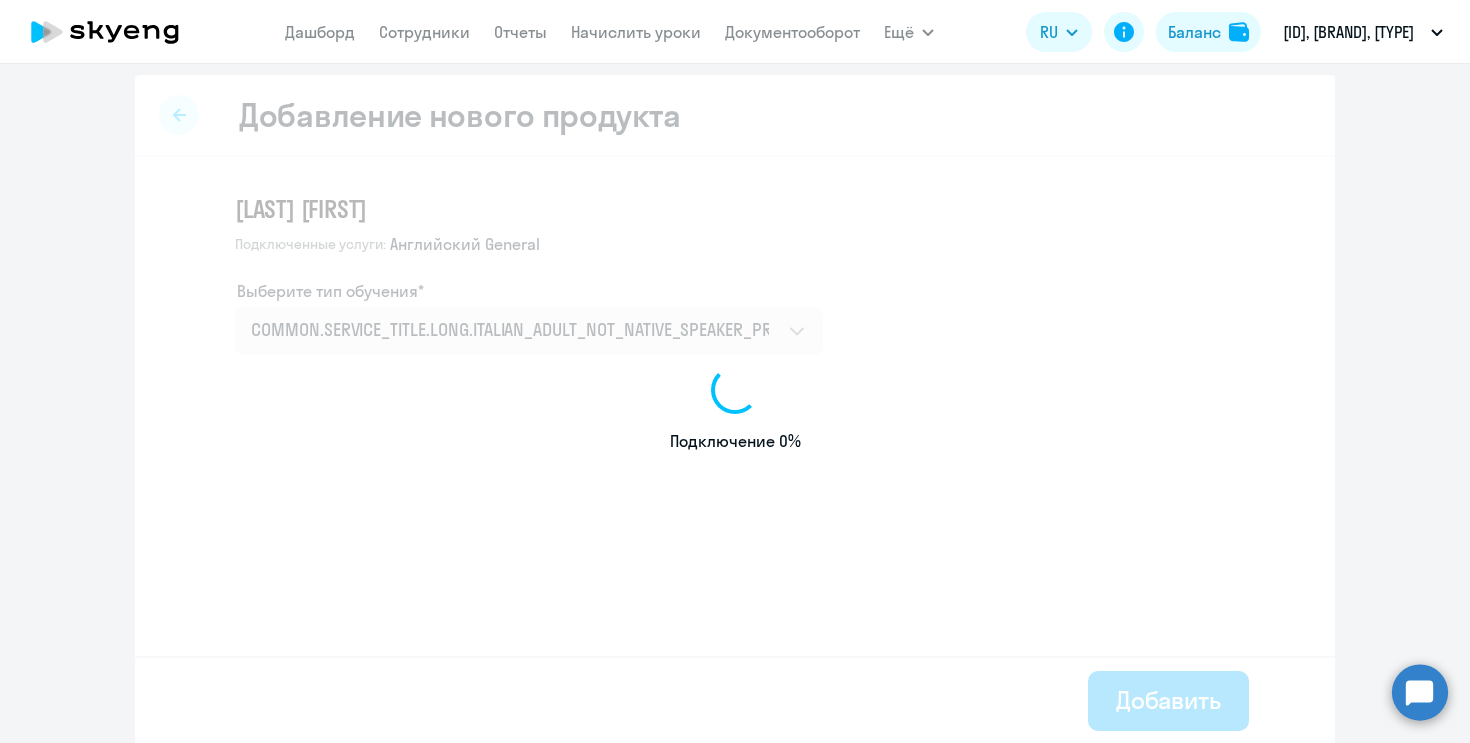 select on "english" 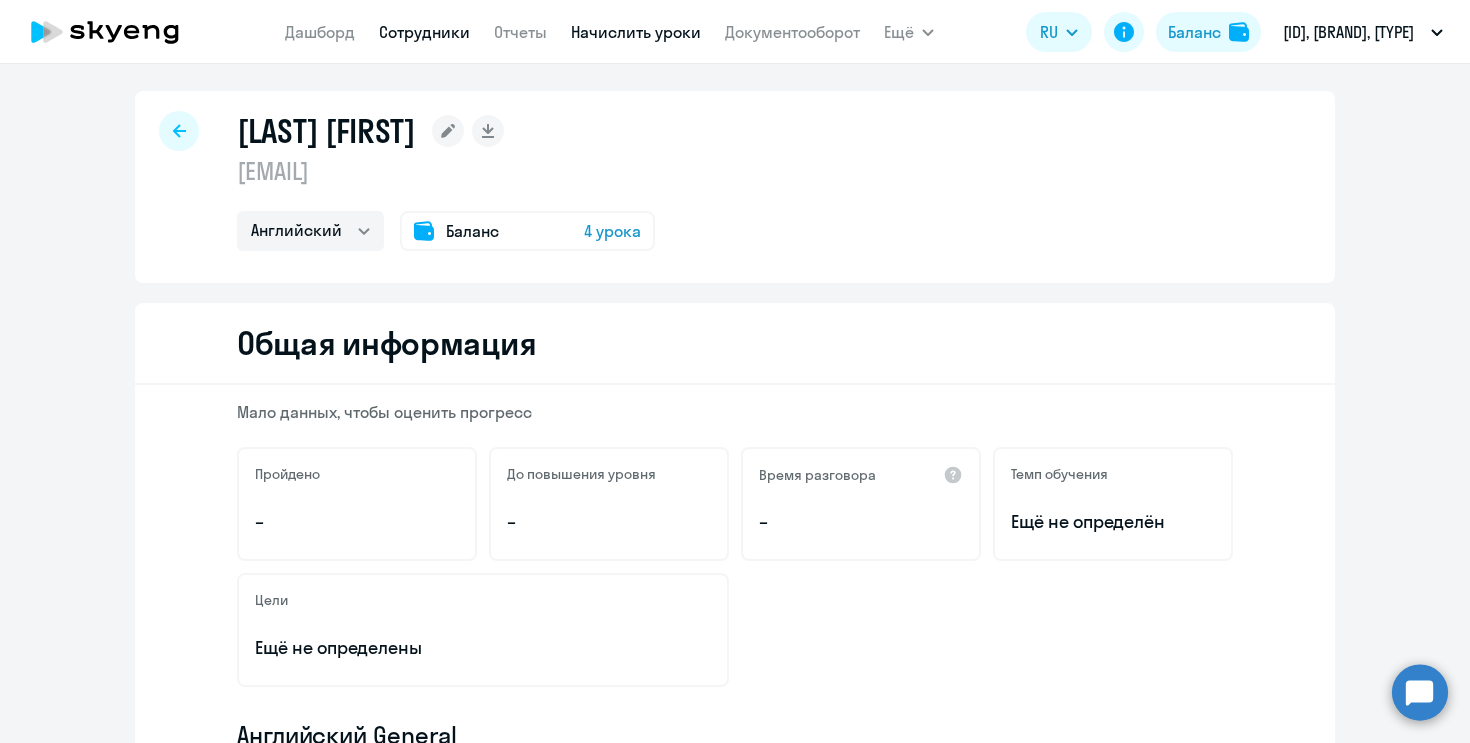 click on "Начислить уроки" at bounding box center (636, 32) 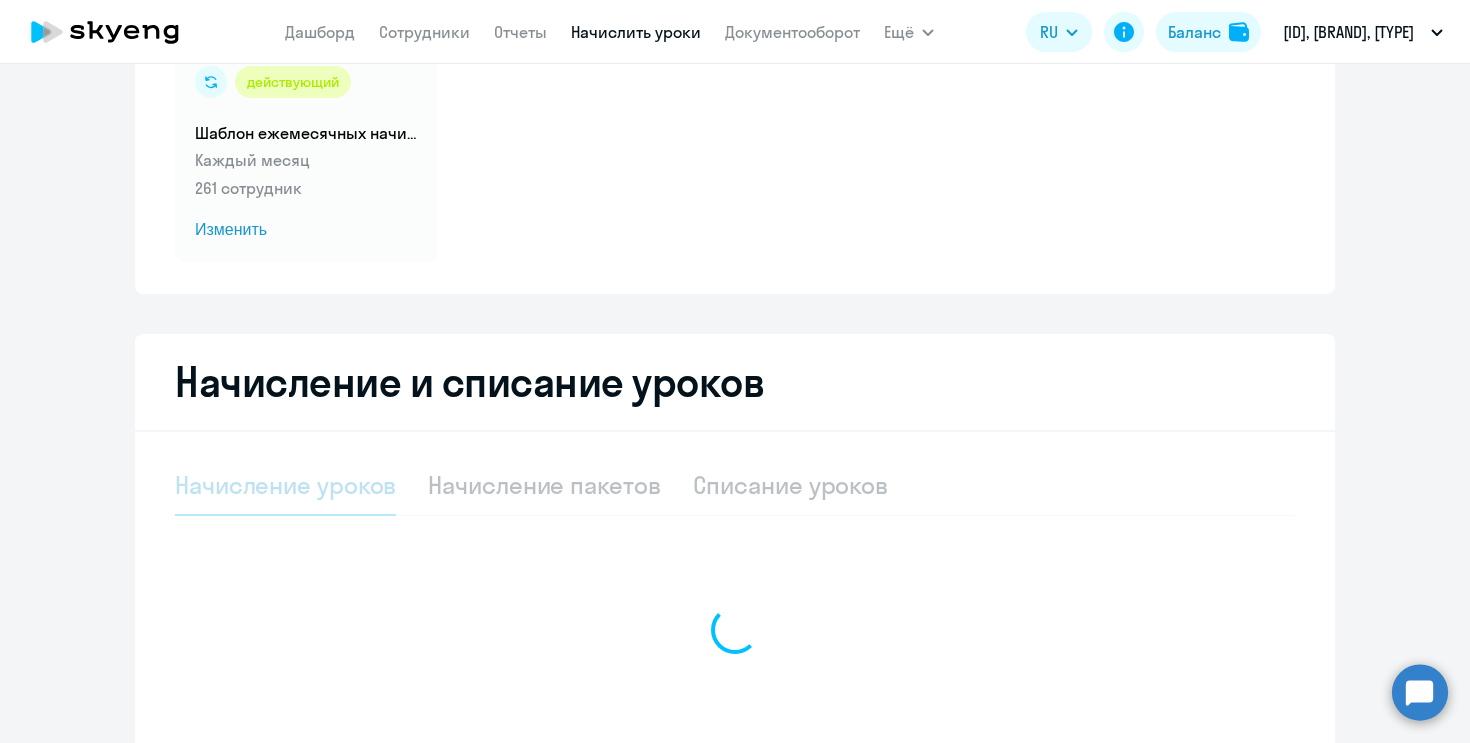 select on "10" 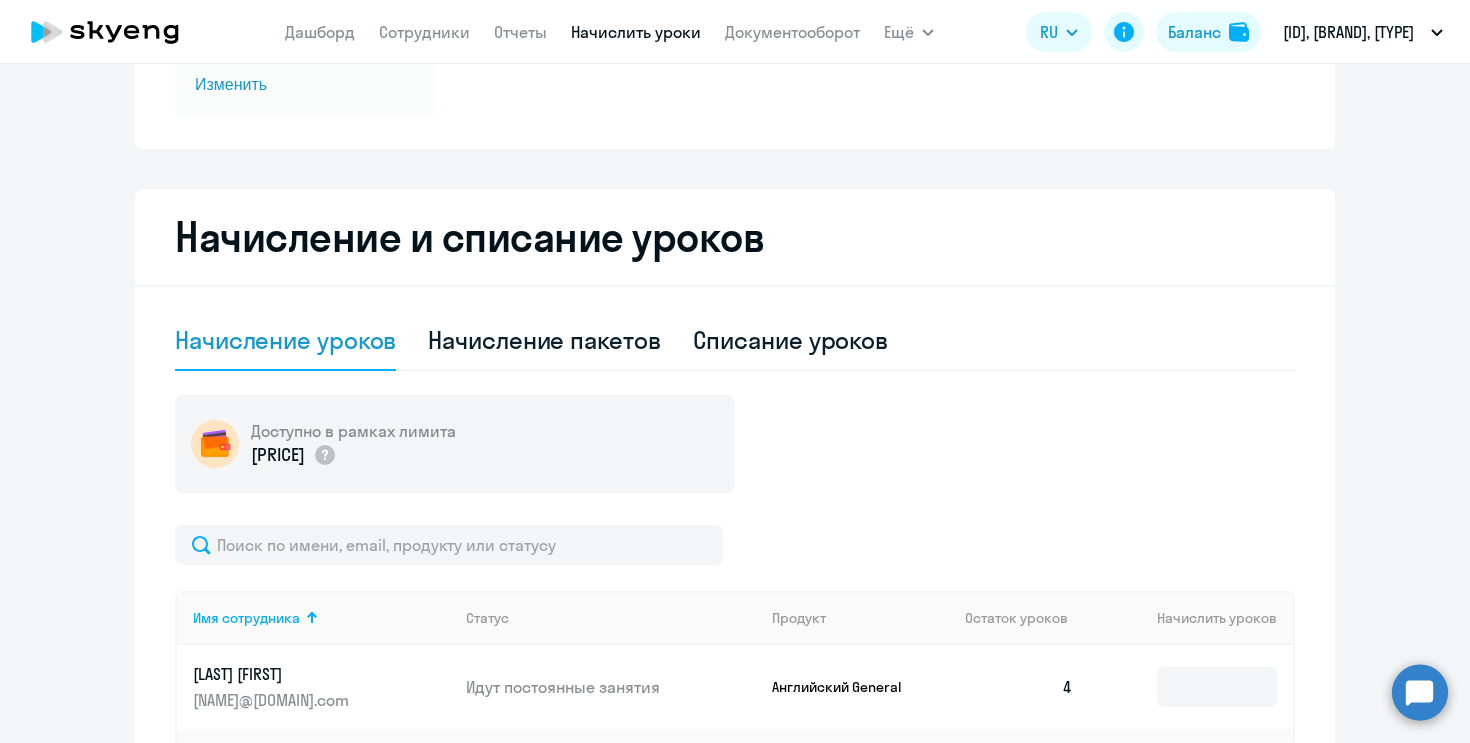 scroll, scrollTop: 410, scrollLeft: 0, axis: vertical 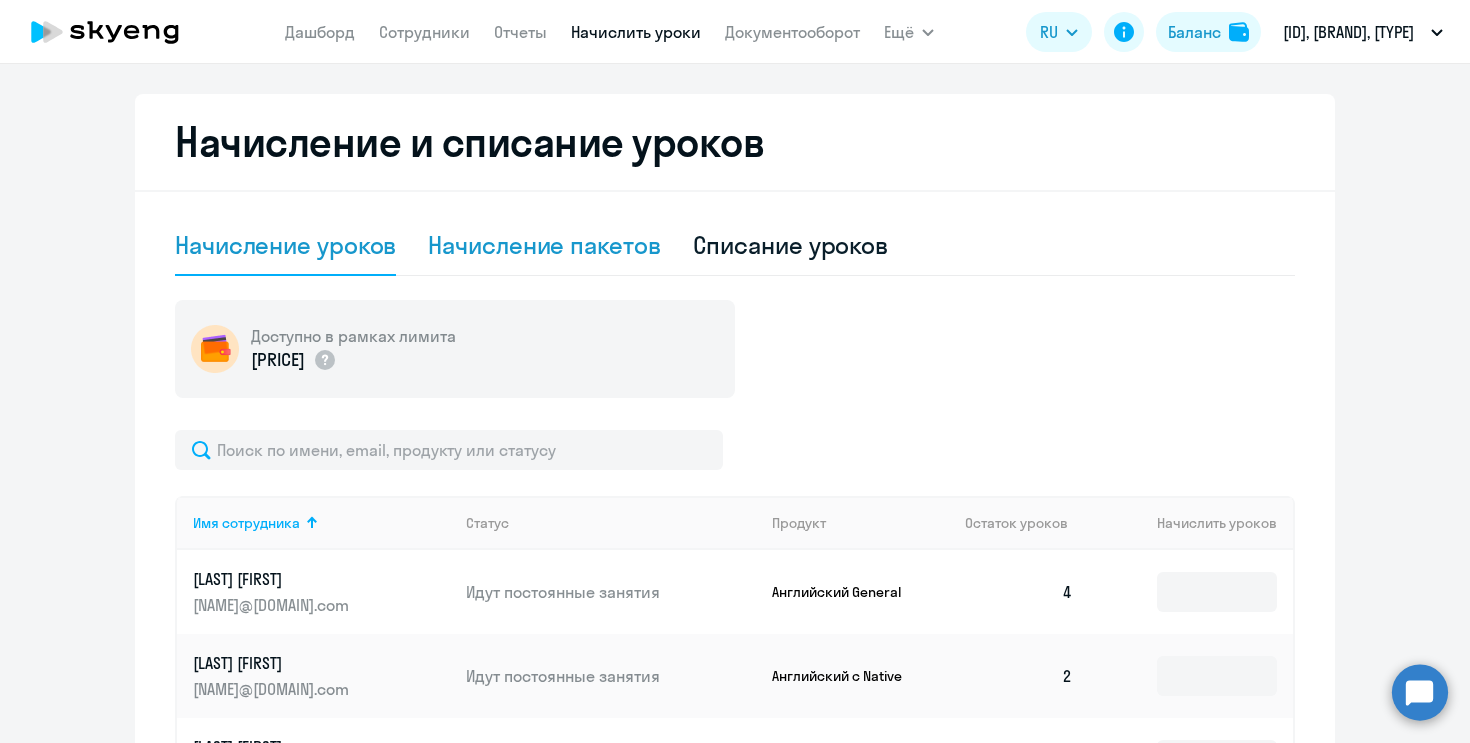 click on "Начисление пакетов" 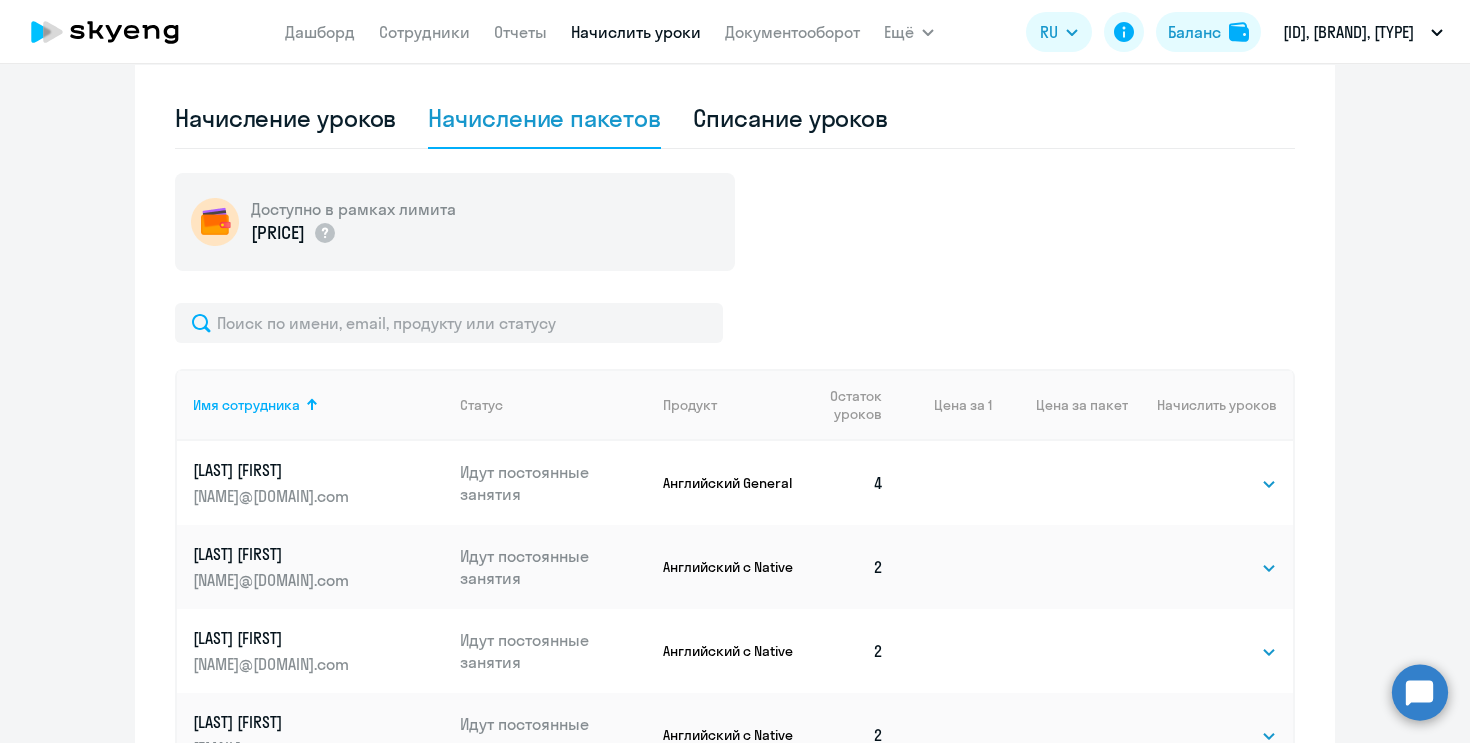 scroll, scrollTop: 558, scrollLeft: 0, axis: vertical 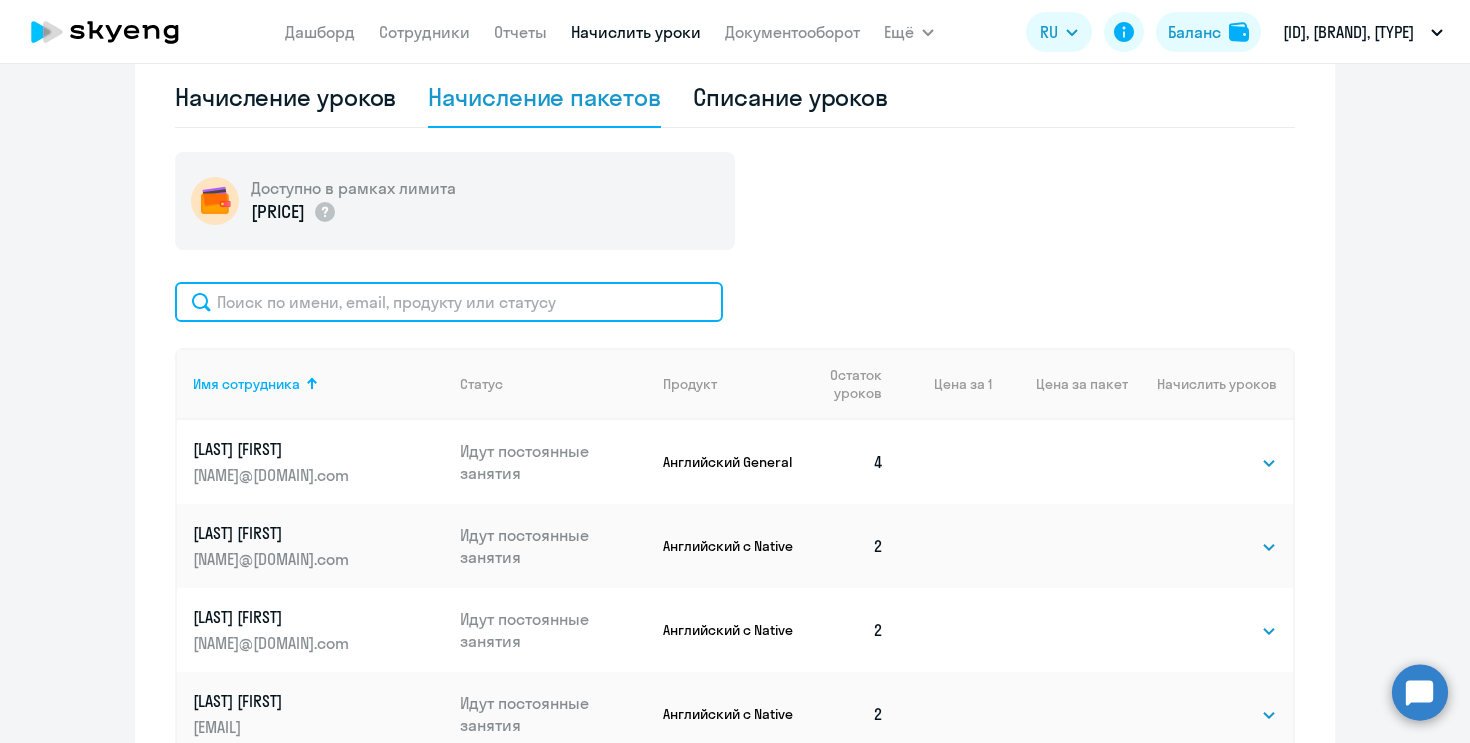 click 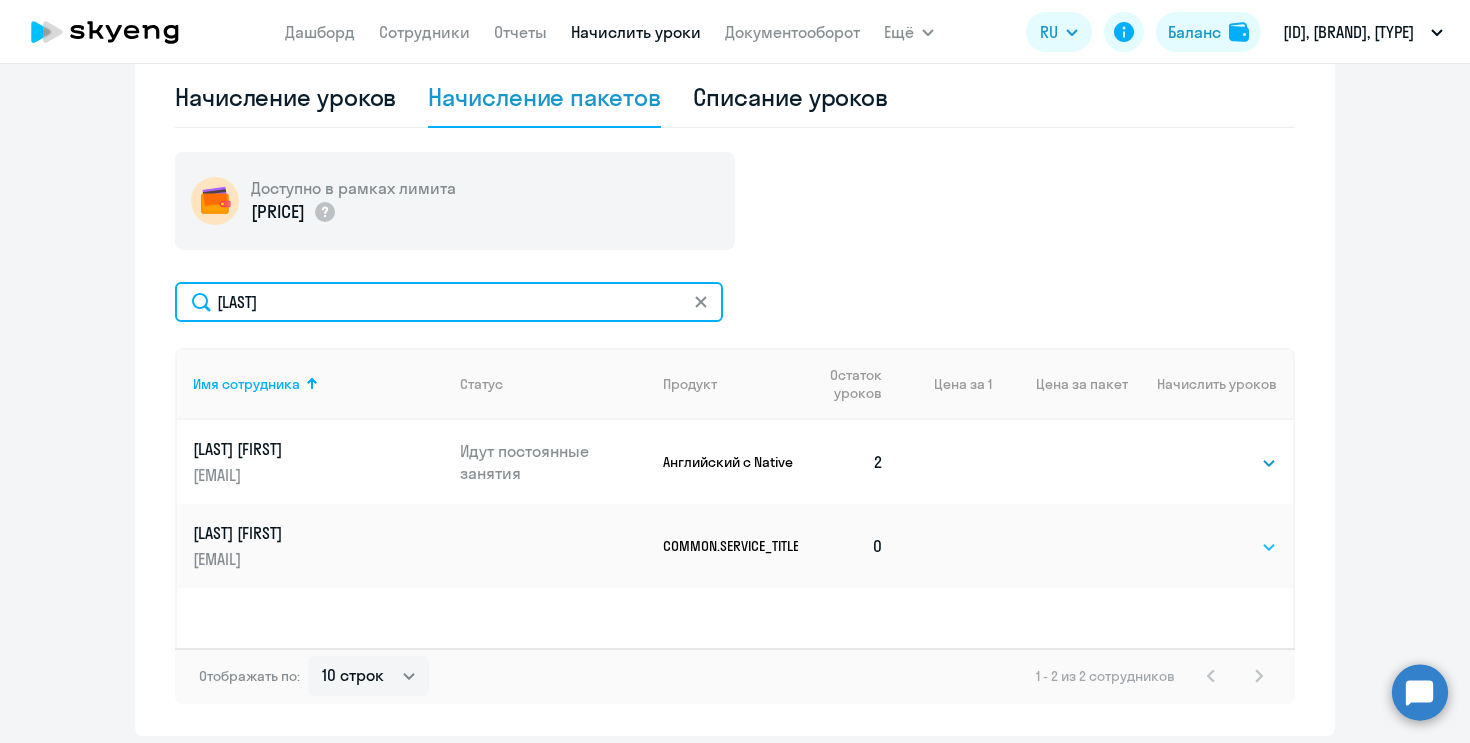 type on "[LAST]" 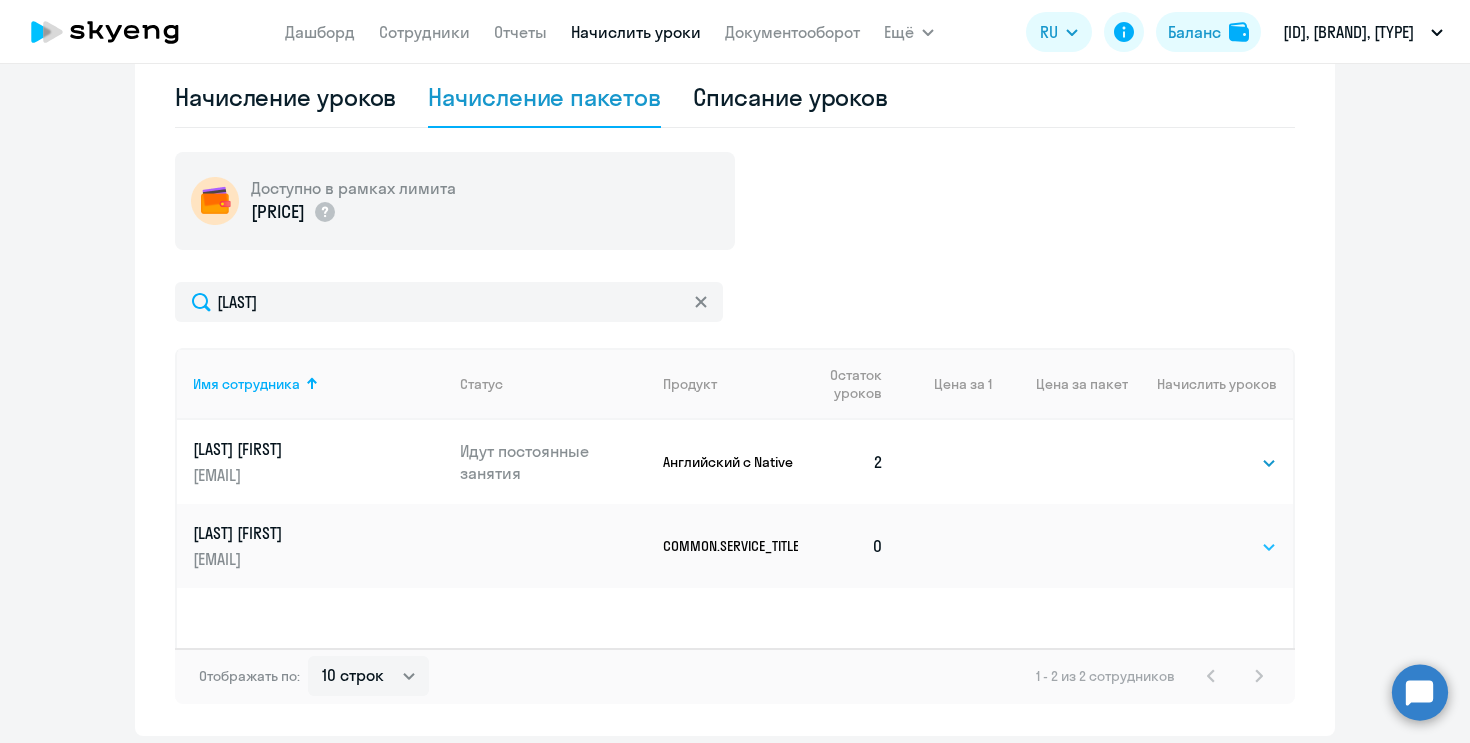 click on "Выбрать   4   8   16   32   64   96   128" 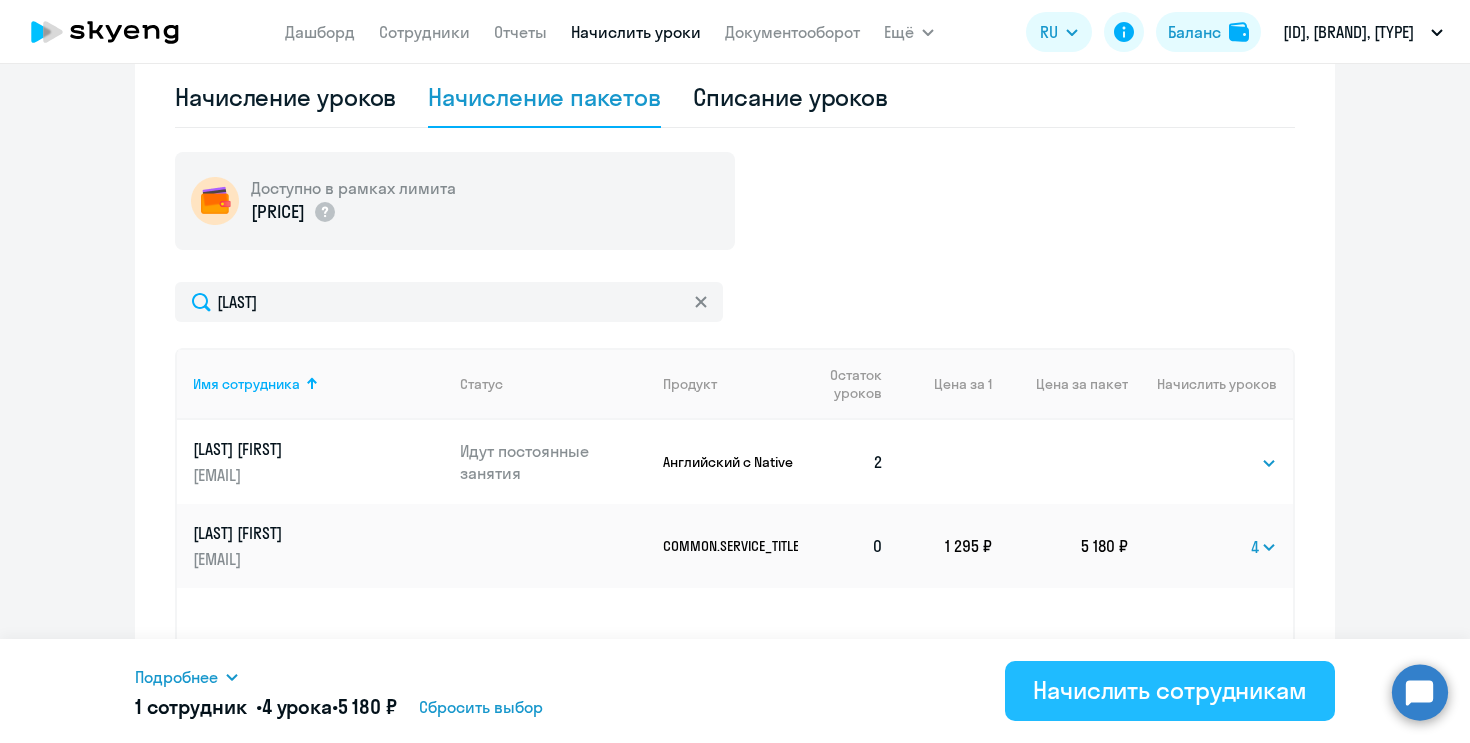 click on "Начислить сотрудникам" at bounding box center [1170, 690] 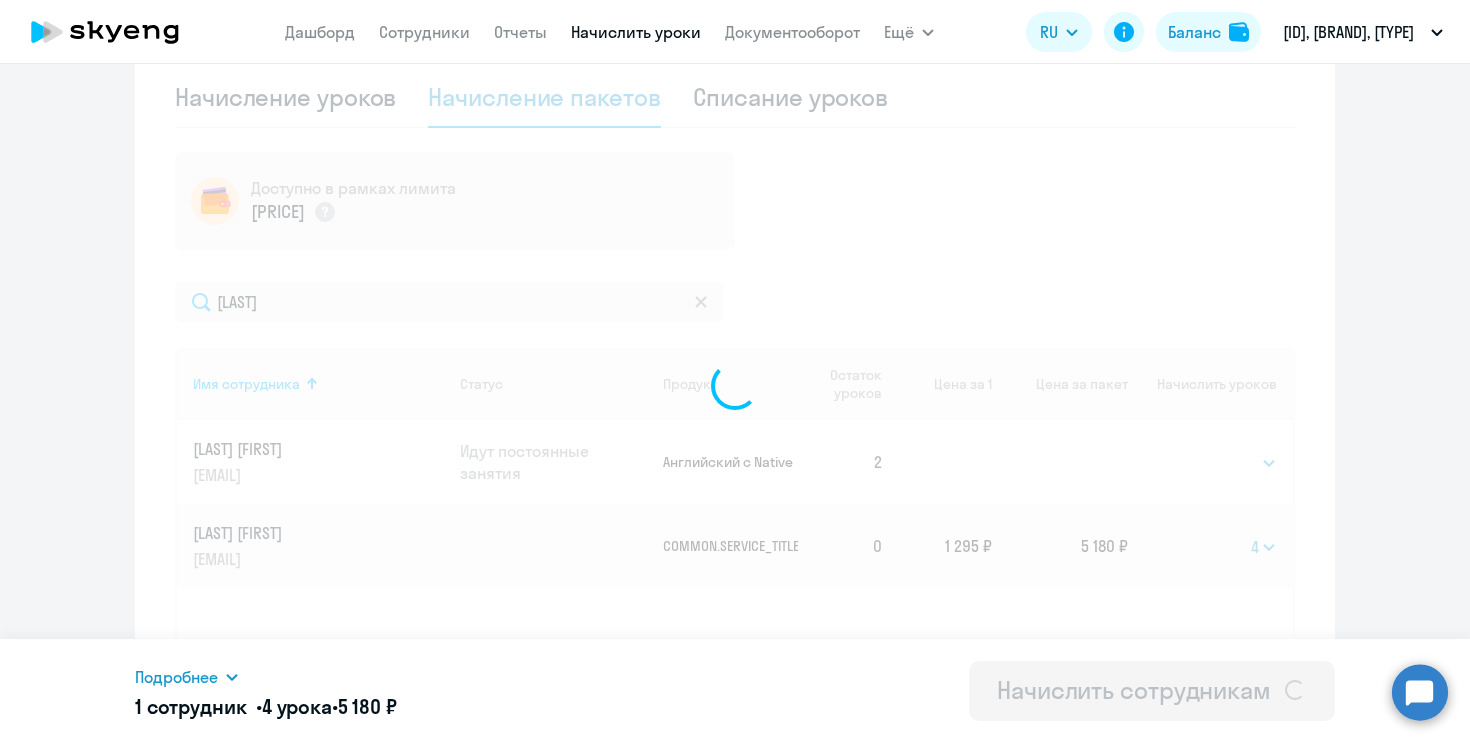 select 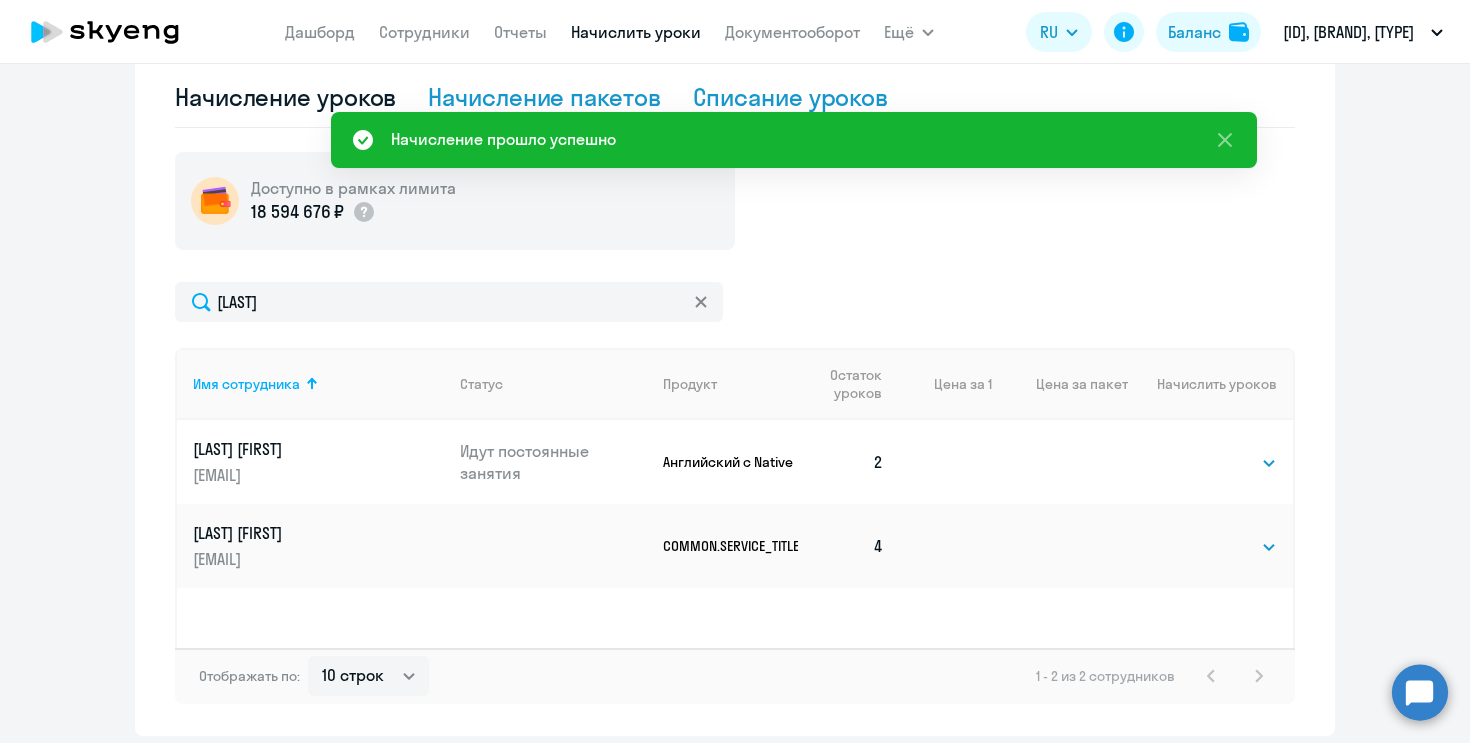 click on "Списание уроков" 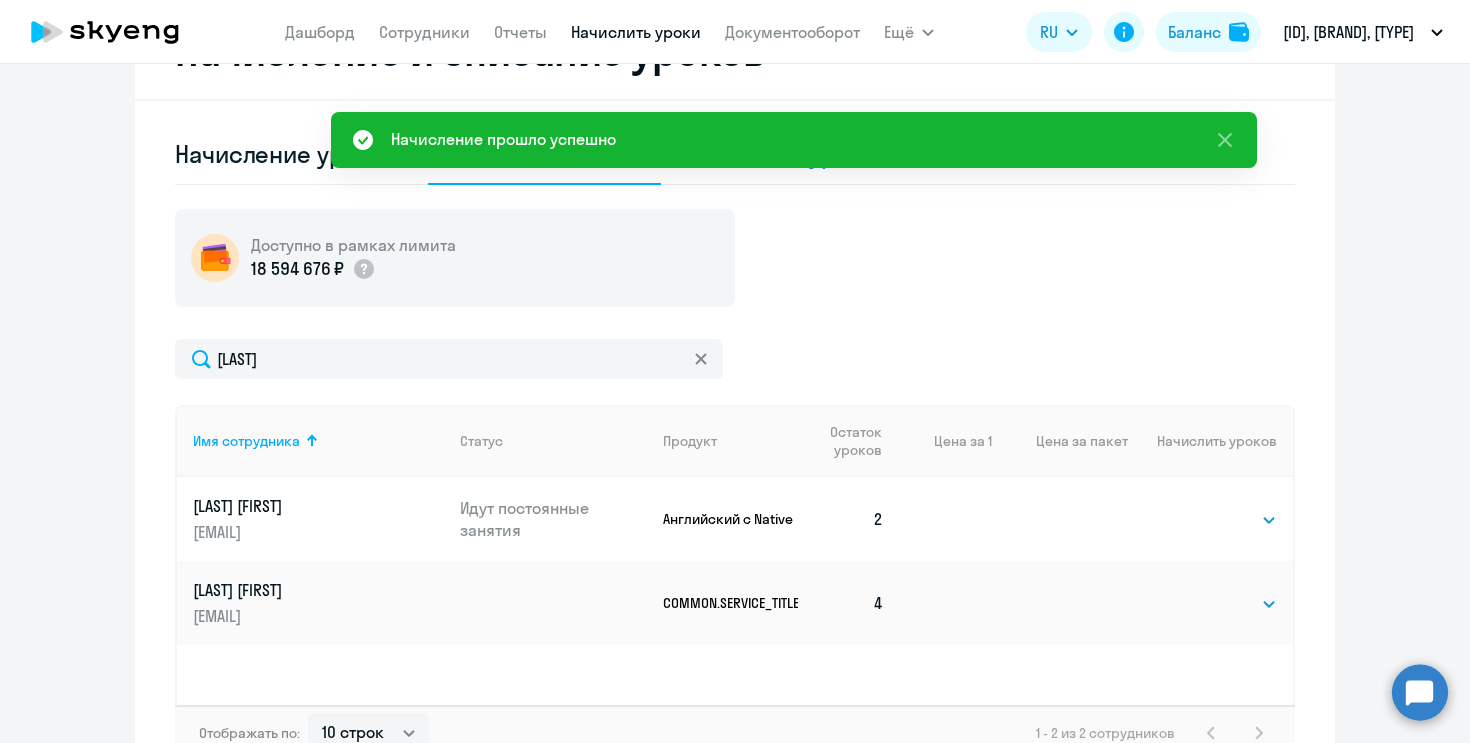 select on "10" 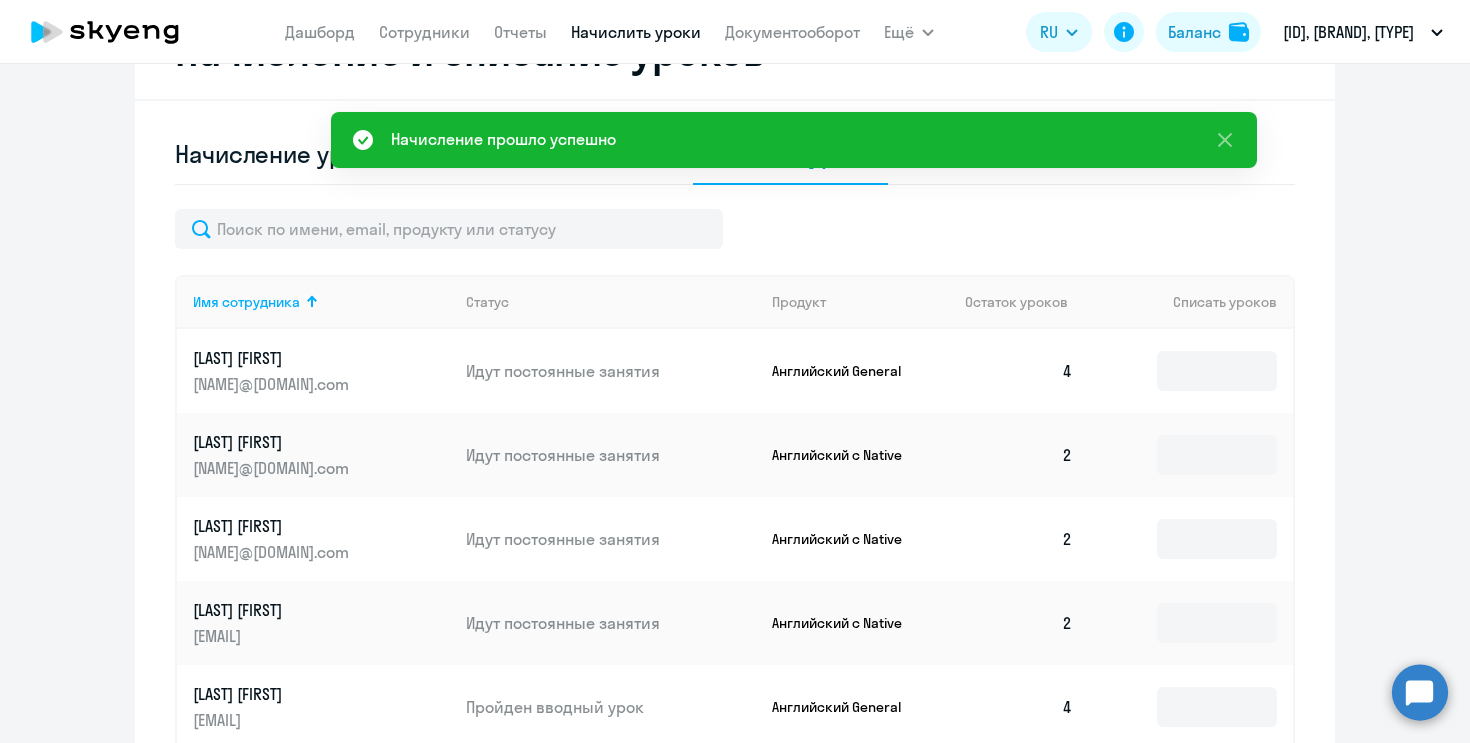 scroll, scrollTop: 558, scrollLeft: 0, axis: vertical 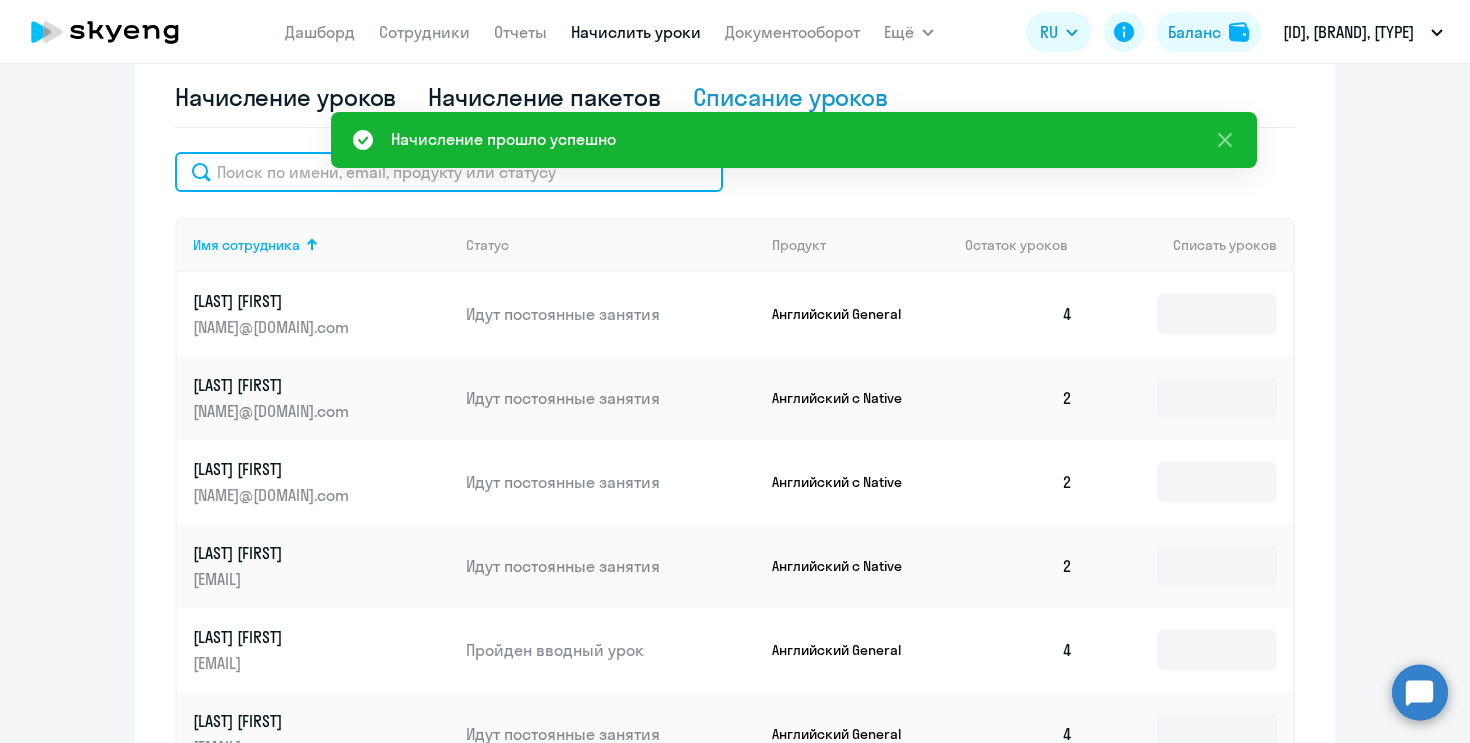 click 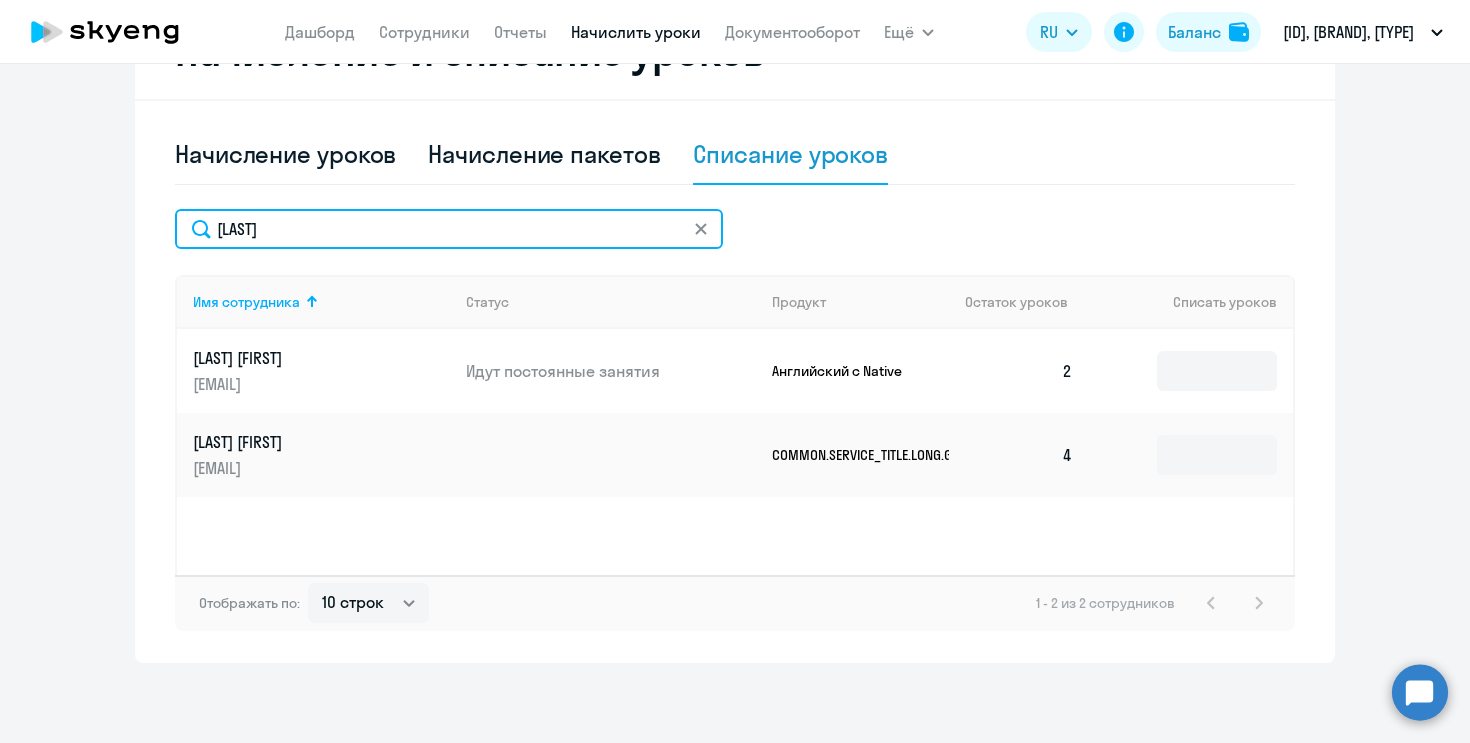 scroll, scrollTop: 501, scrollLeft: 0, axis: vertical 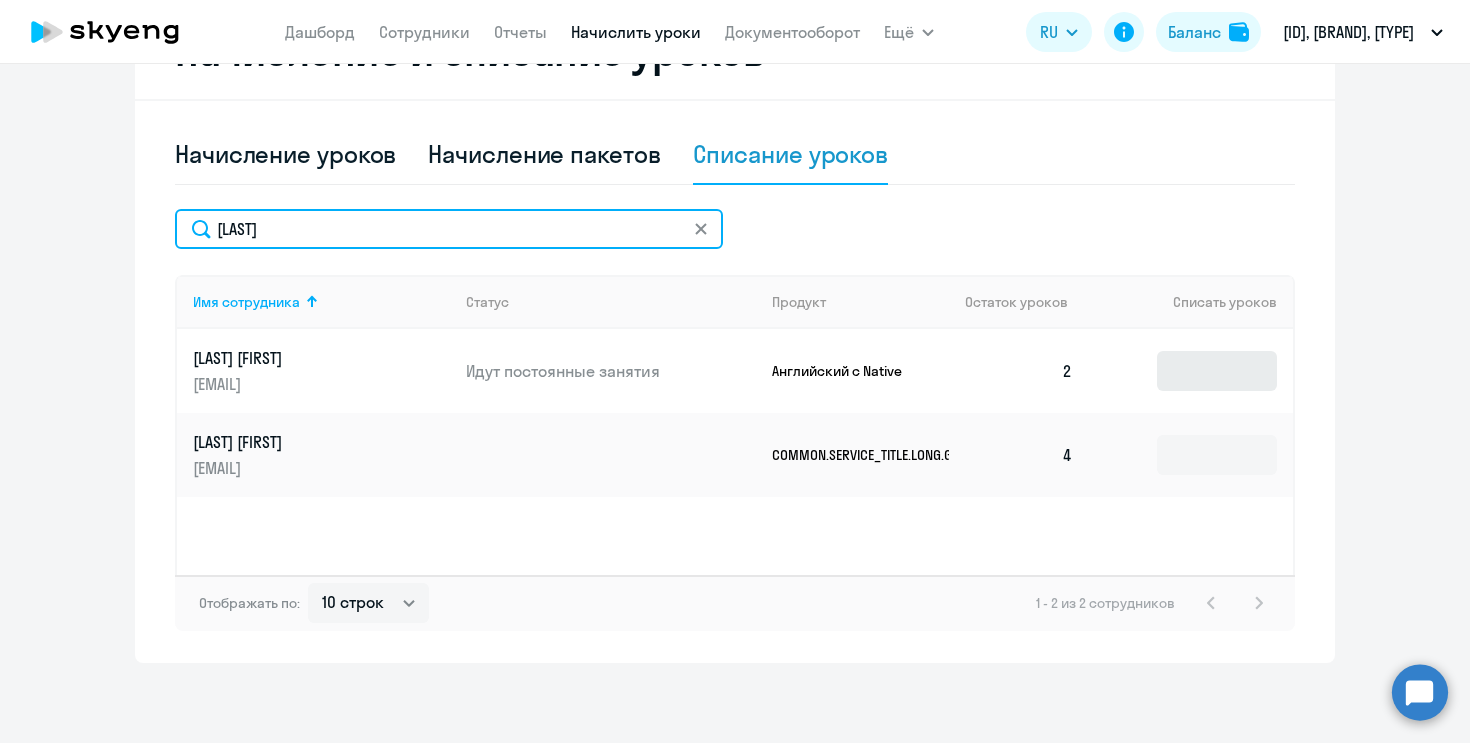 type on "[LAST]" 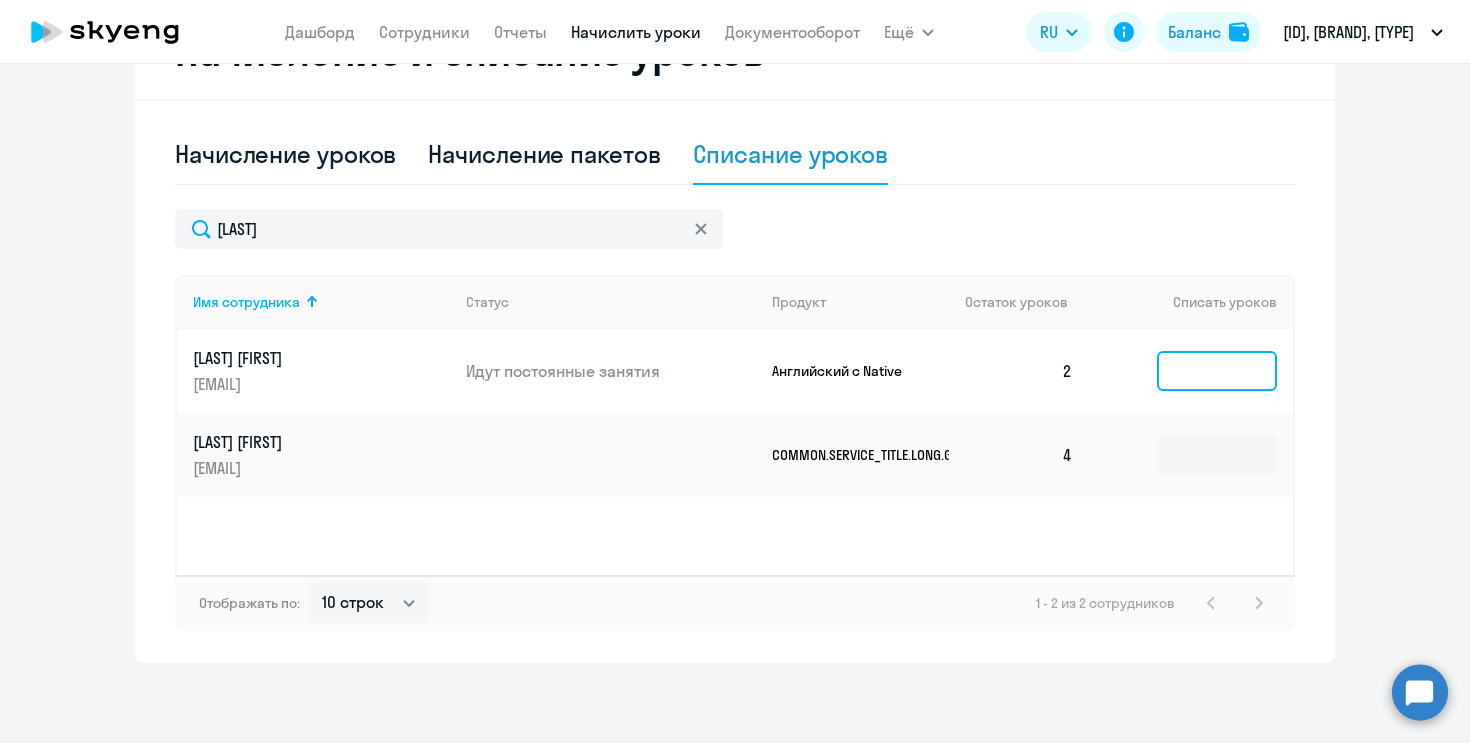 click 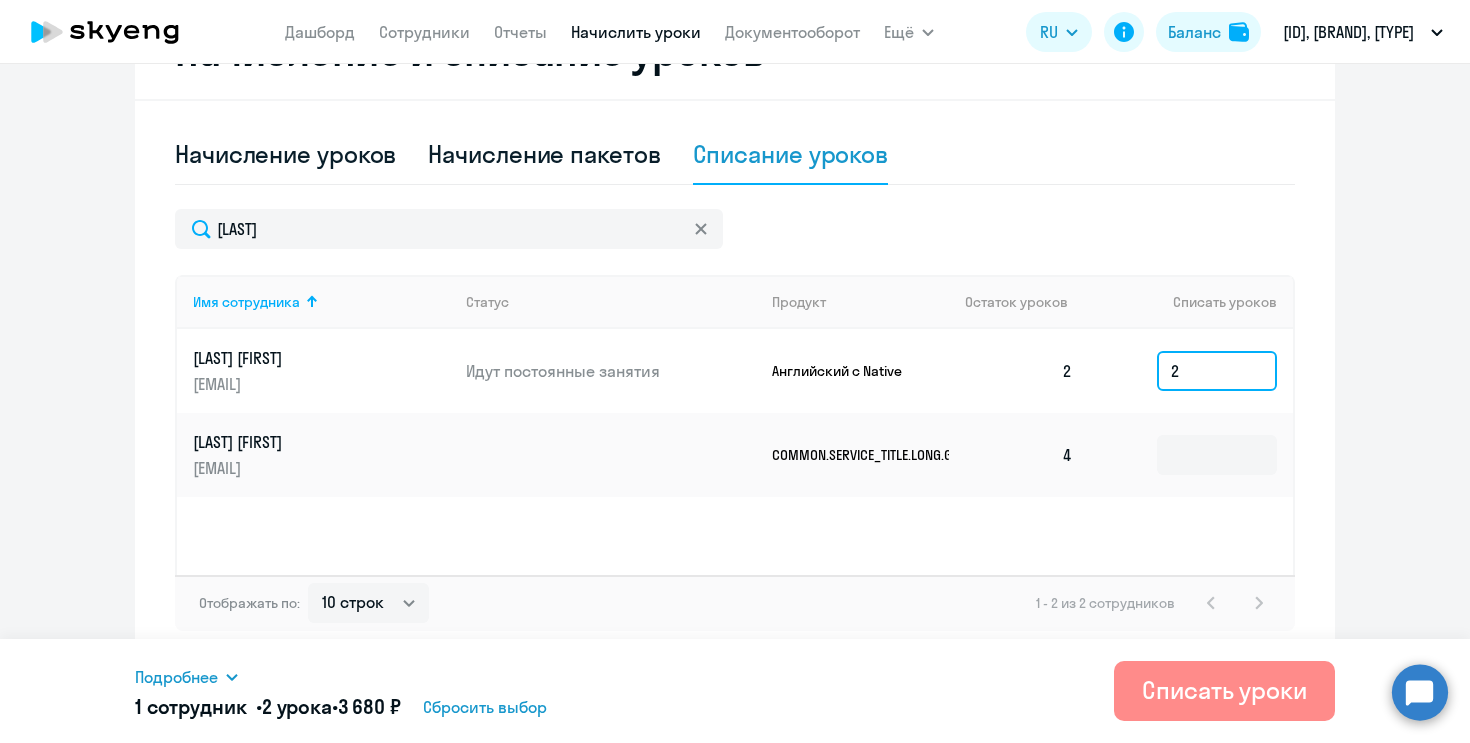 type on "2" 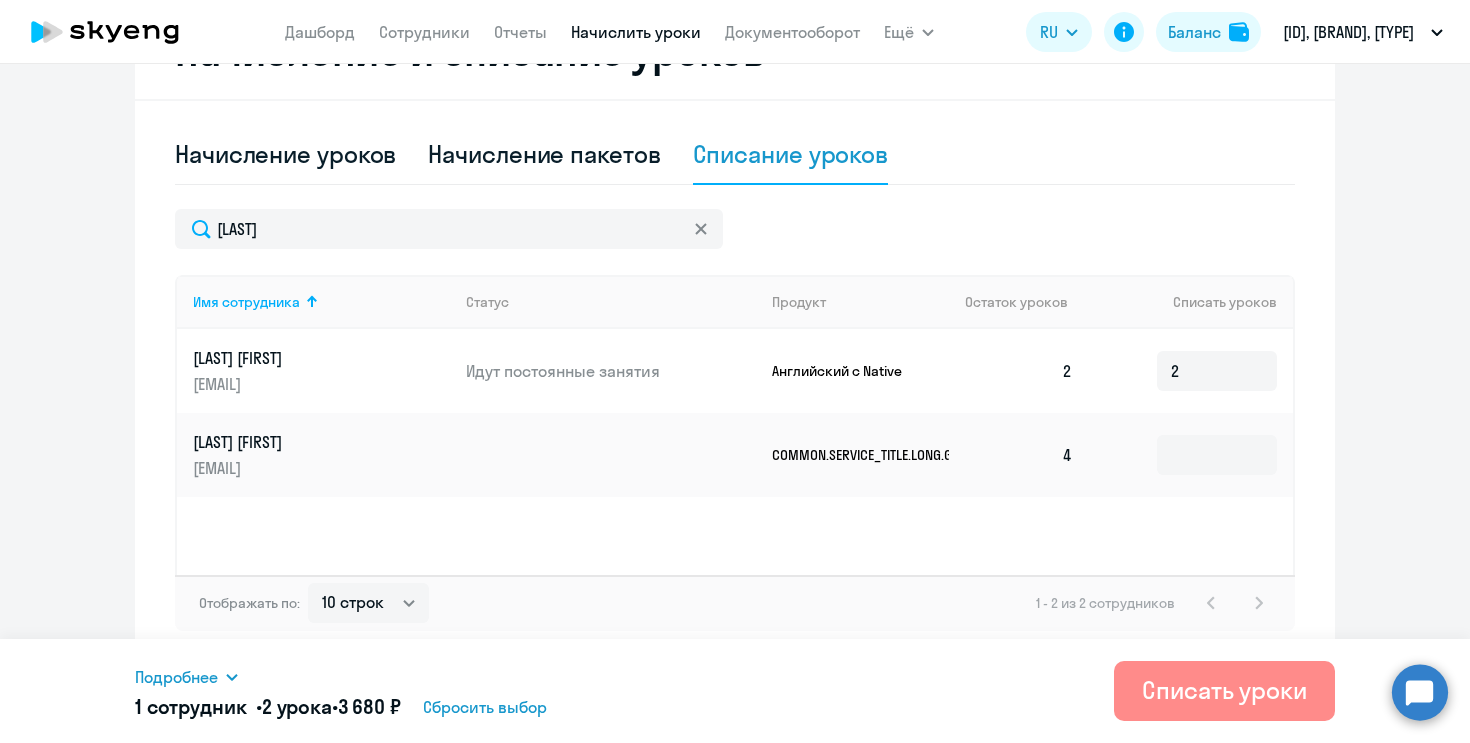 click on "Списать уроки" at bounding box center [1224, 691] 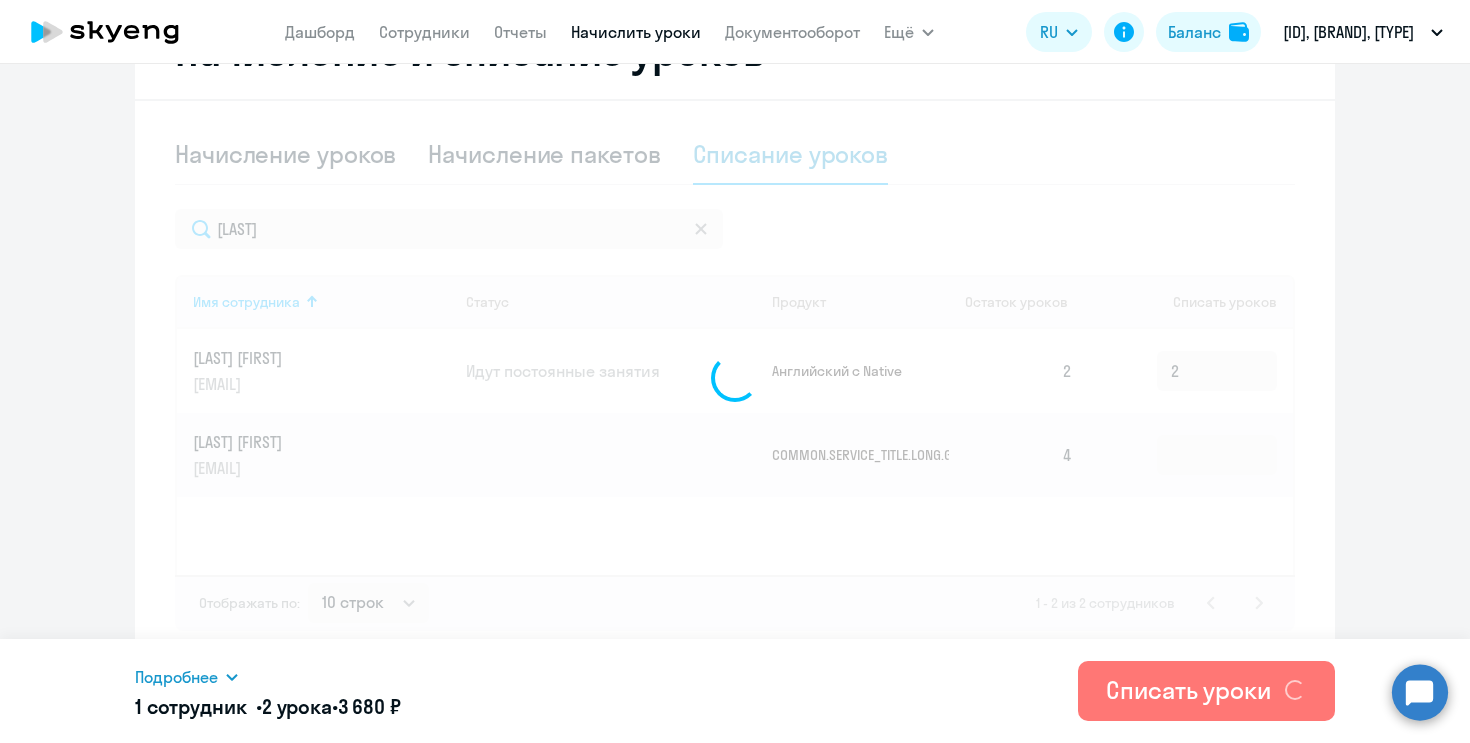 type 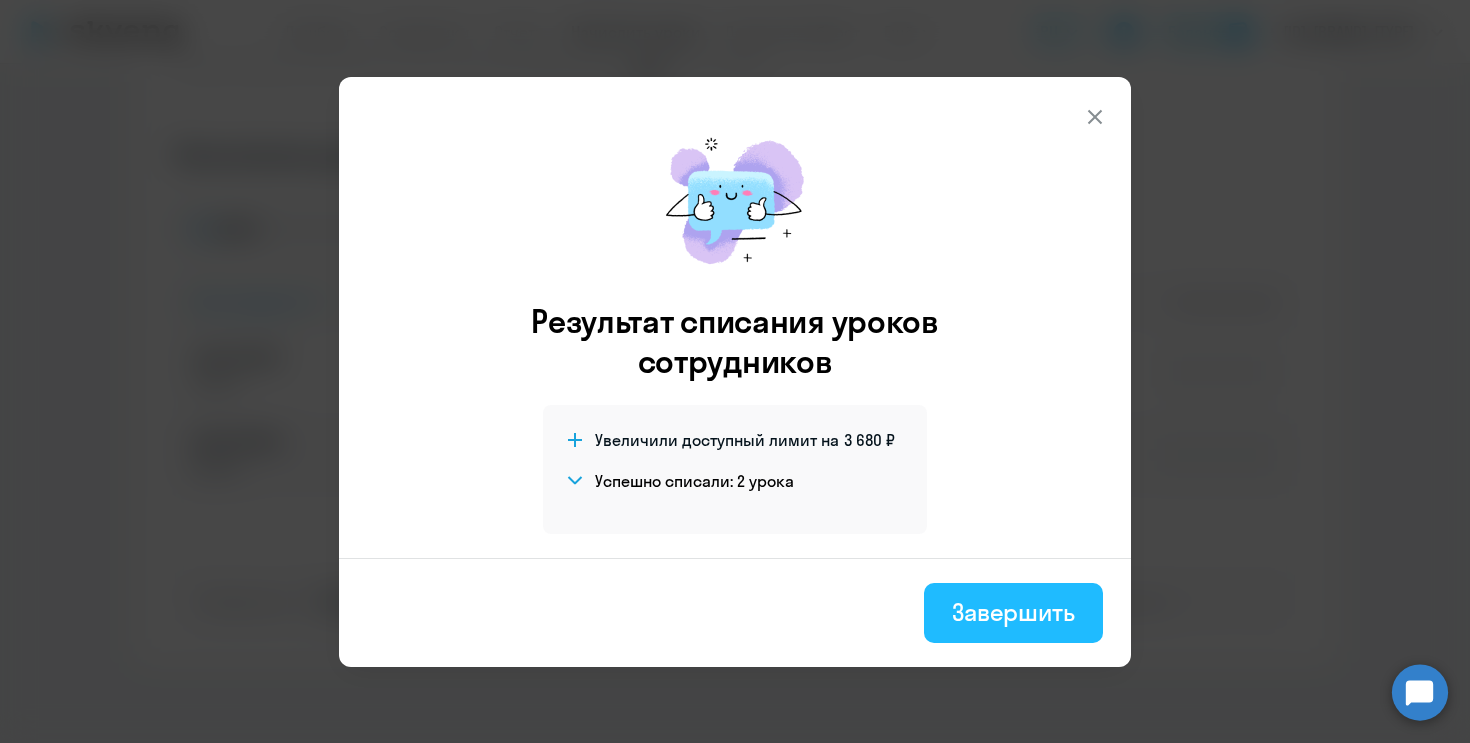 click on "Завершить" at bounding box center (1013, 612) 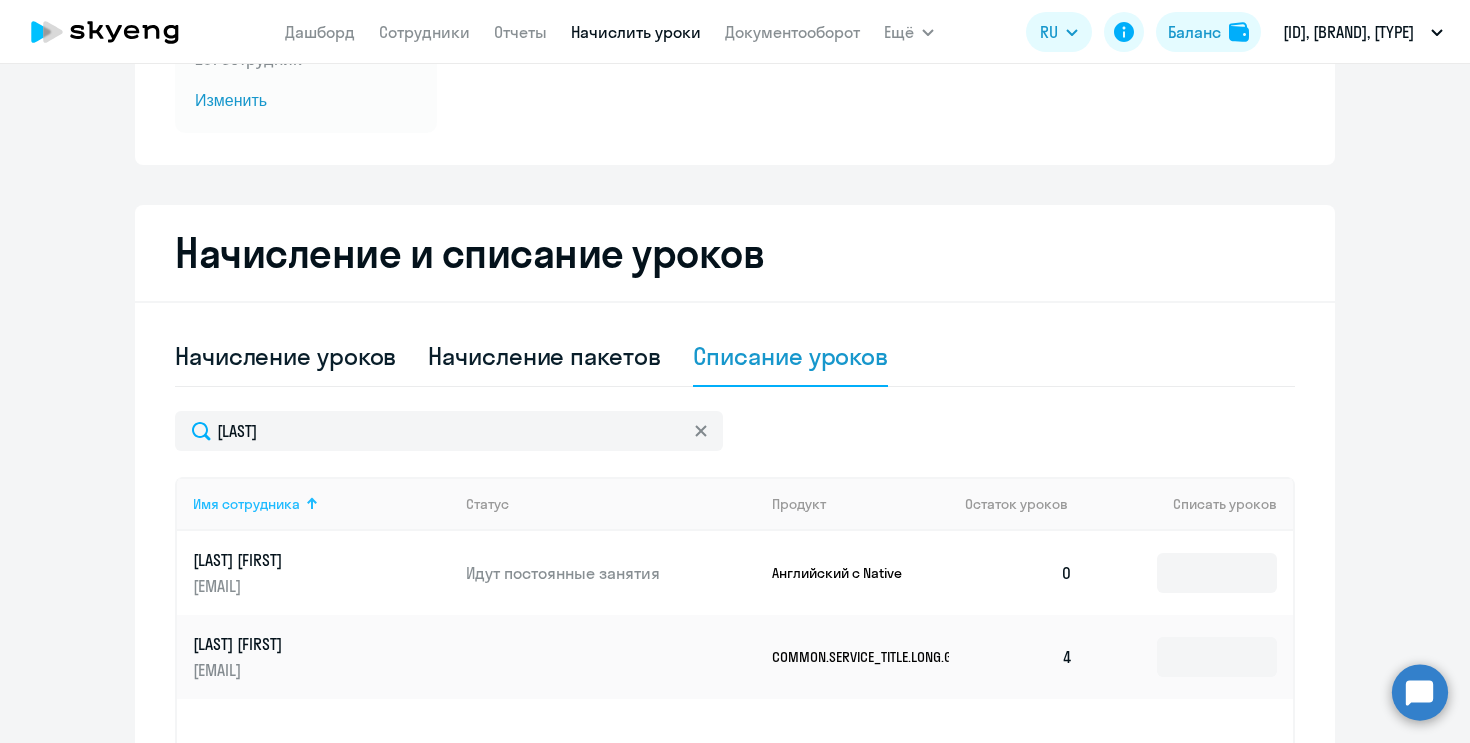 scroll, scrollTop: 0, scrollLeft: 0, axis: both 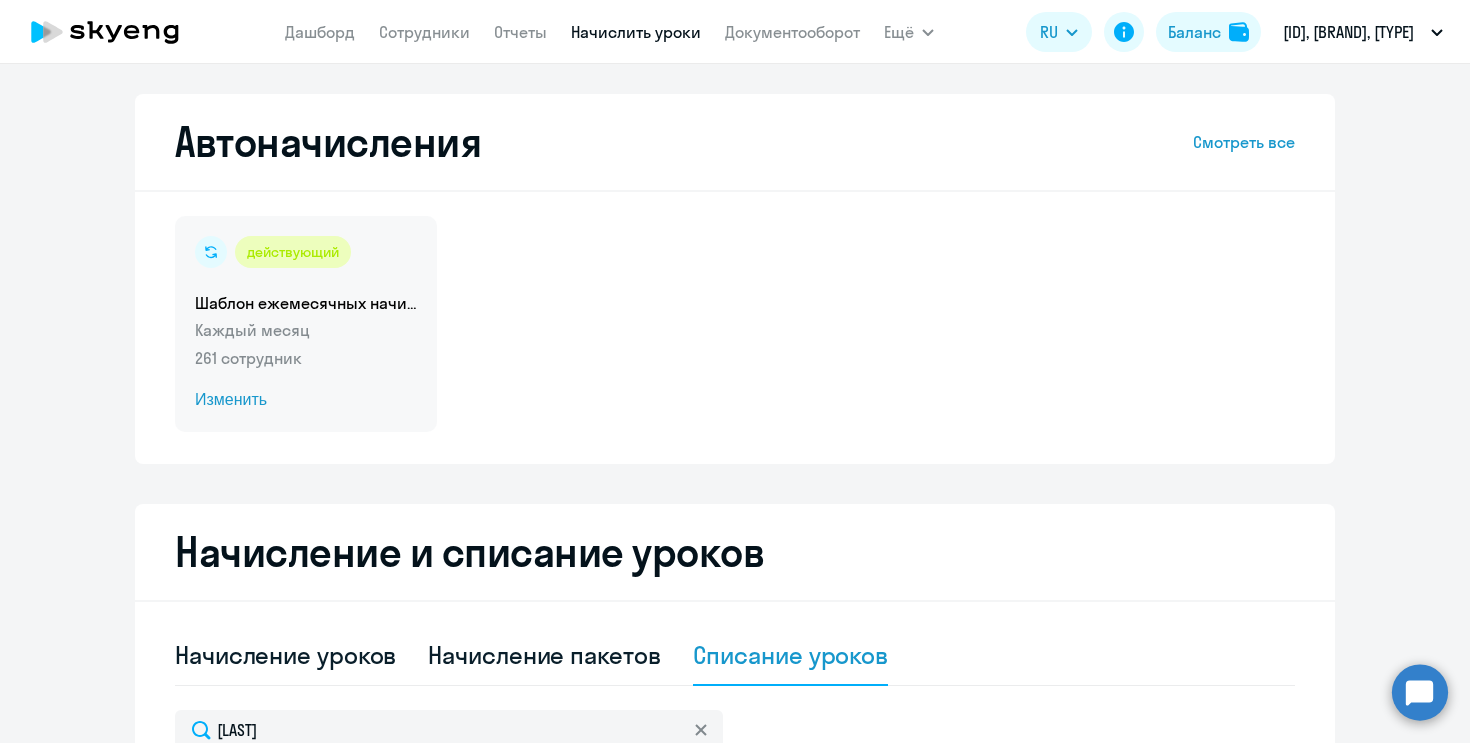 click on "Изменить" 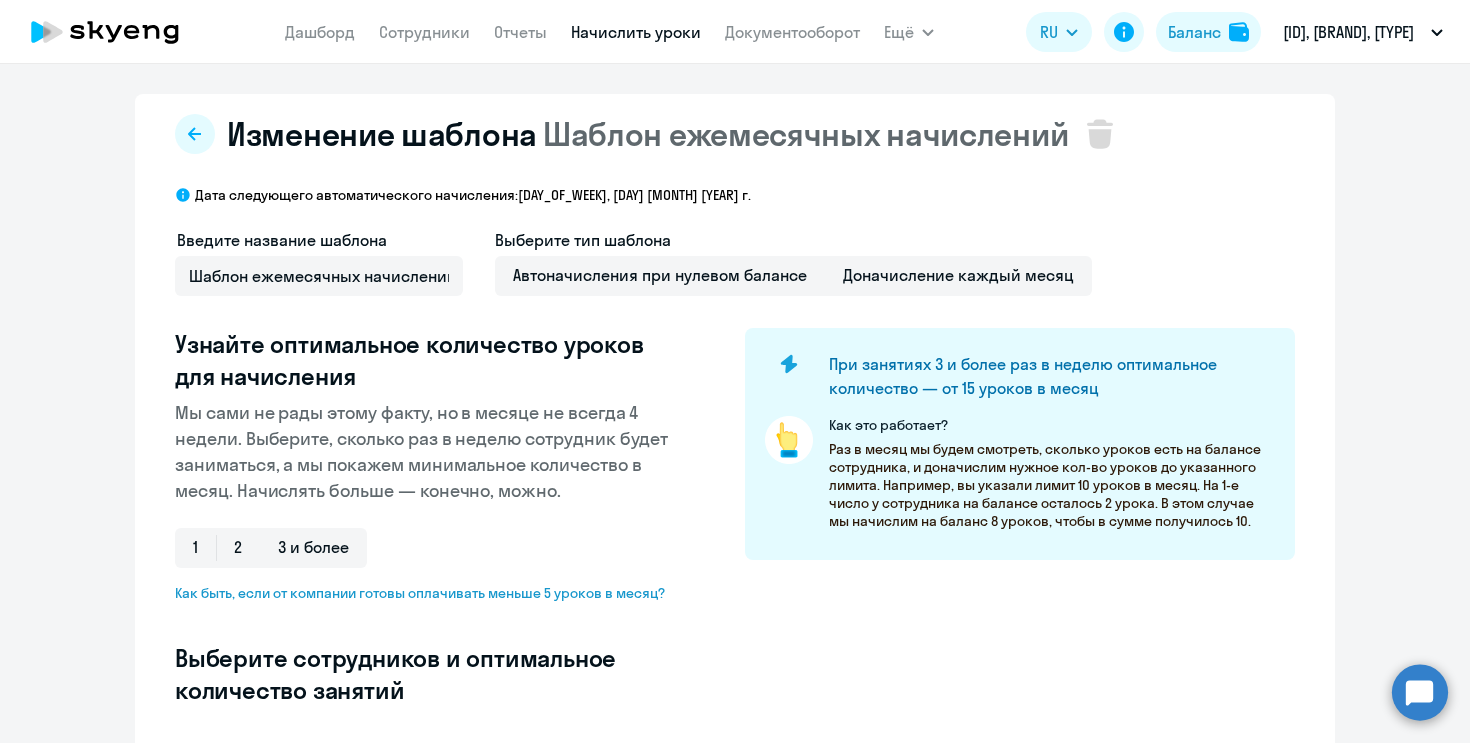 select on "10" 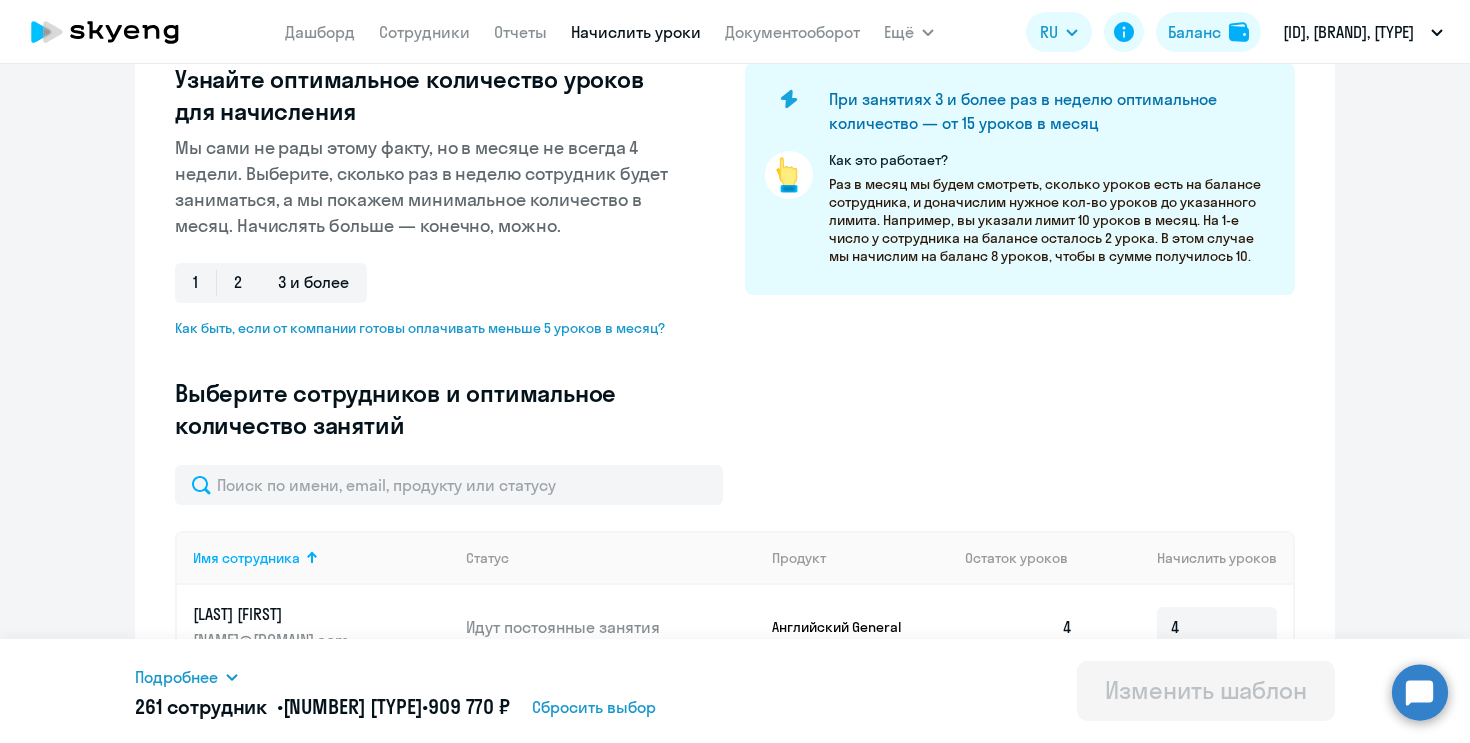 scroll, scrollTop: 569, scrollLeft: 0, axis: vertical 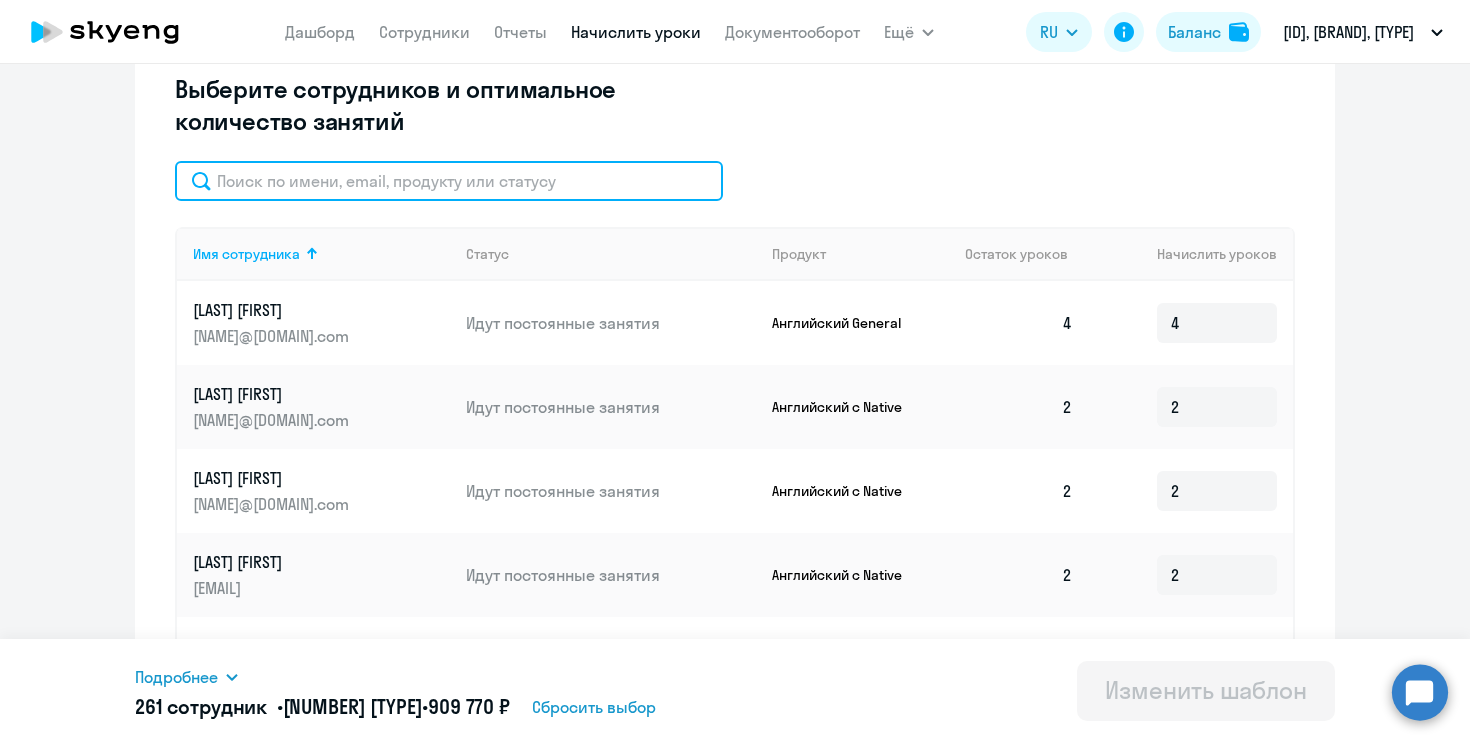 click 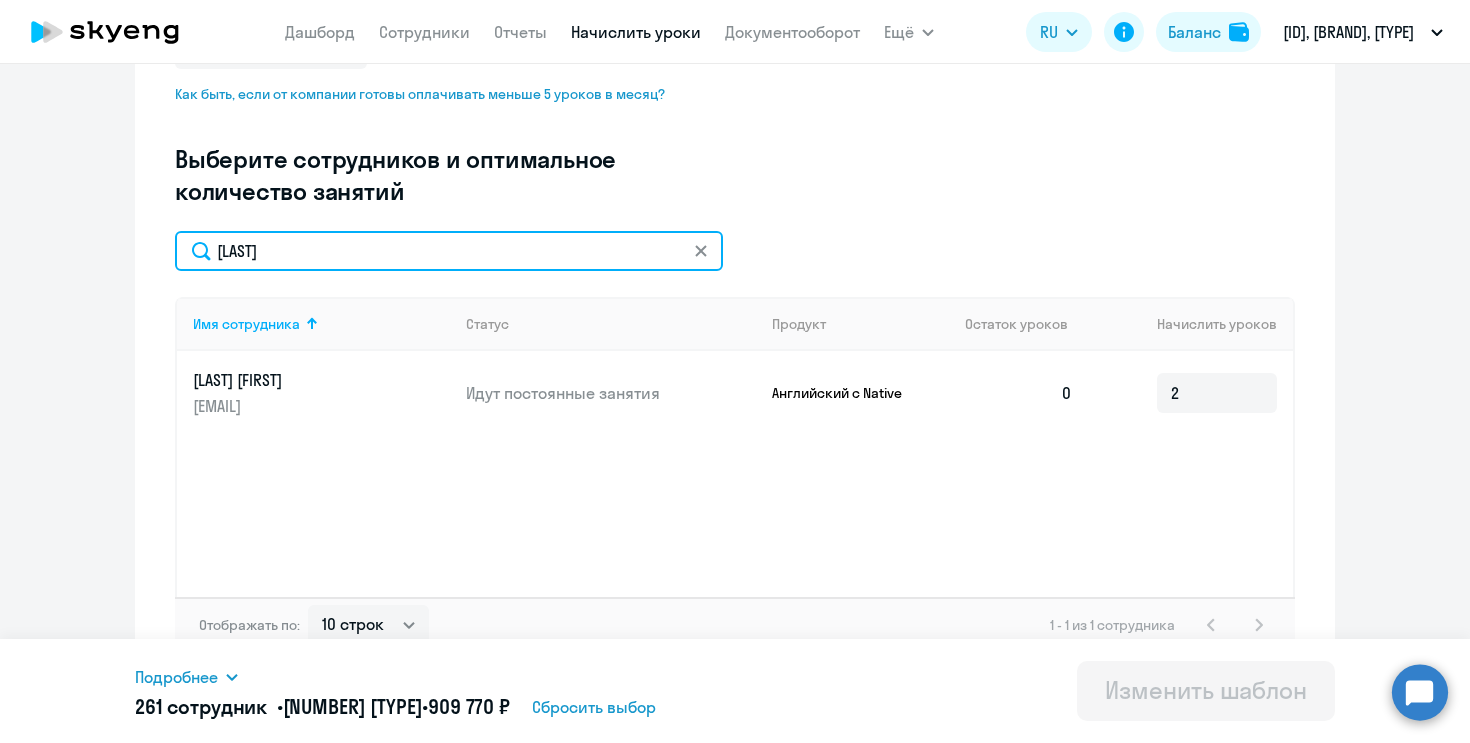scroll, scrollTop: 494, scrollLeft: 0, axis: vertical 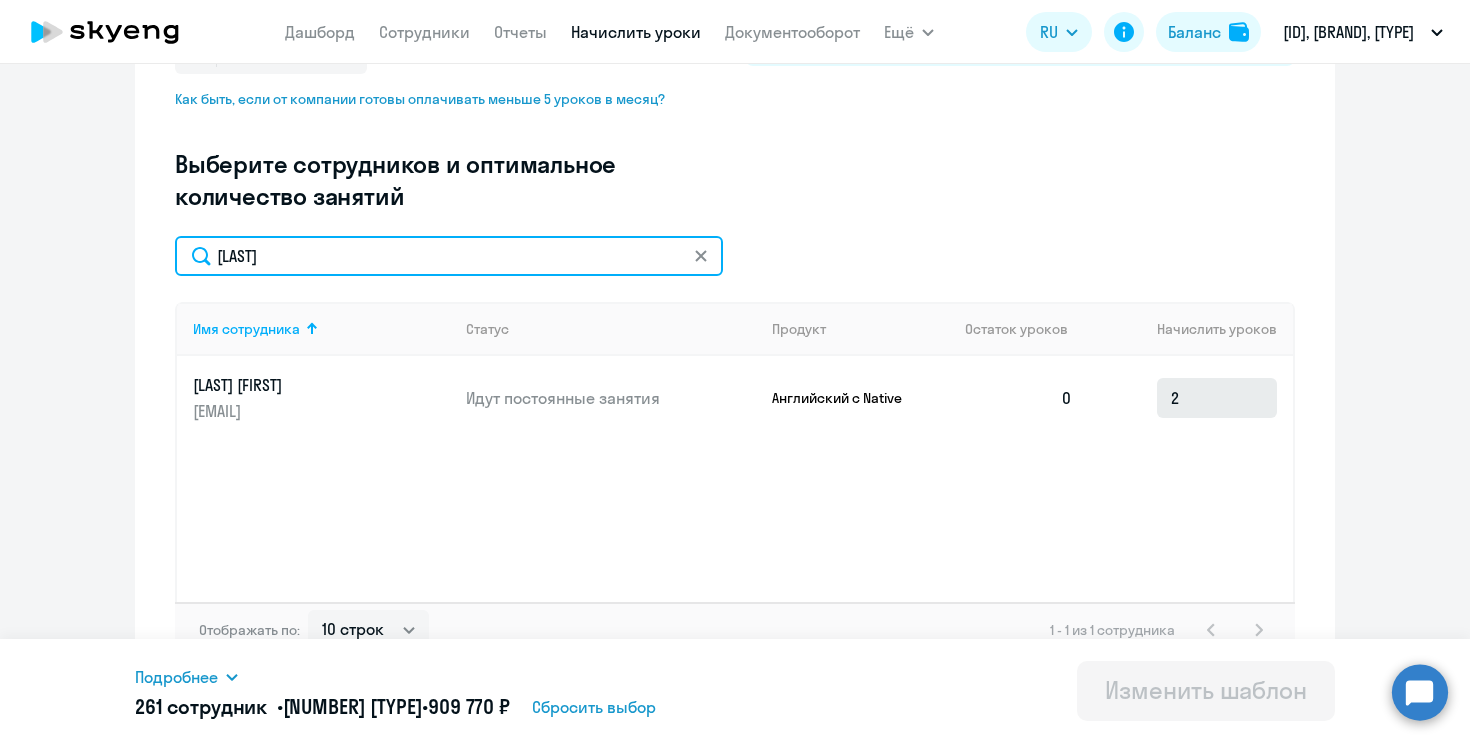type on "[LAST]" 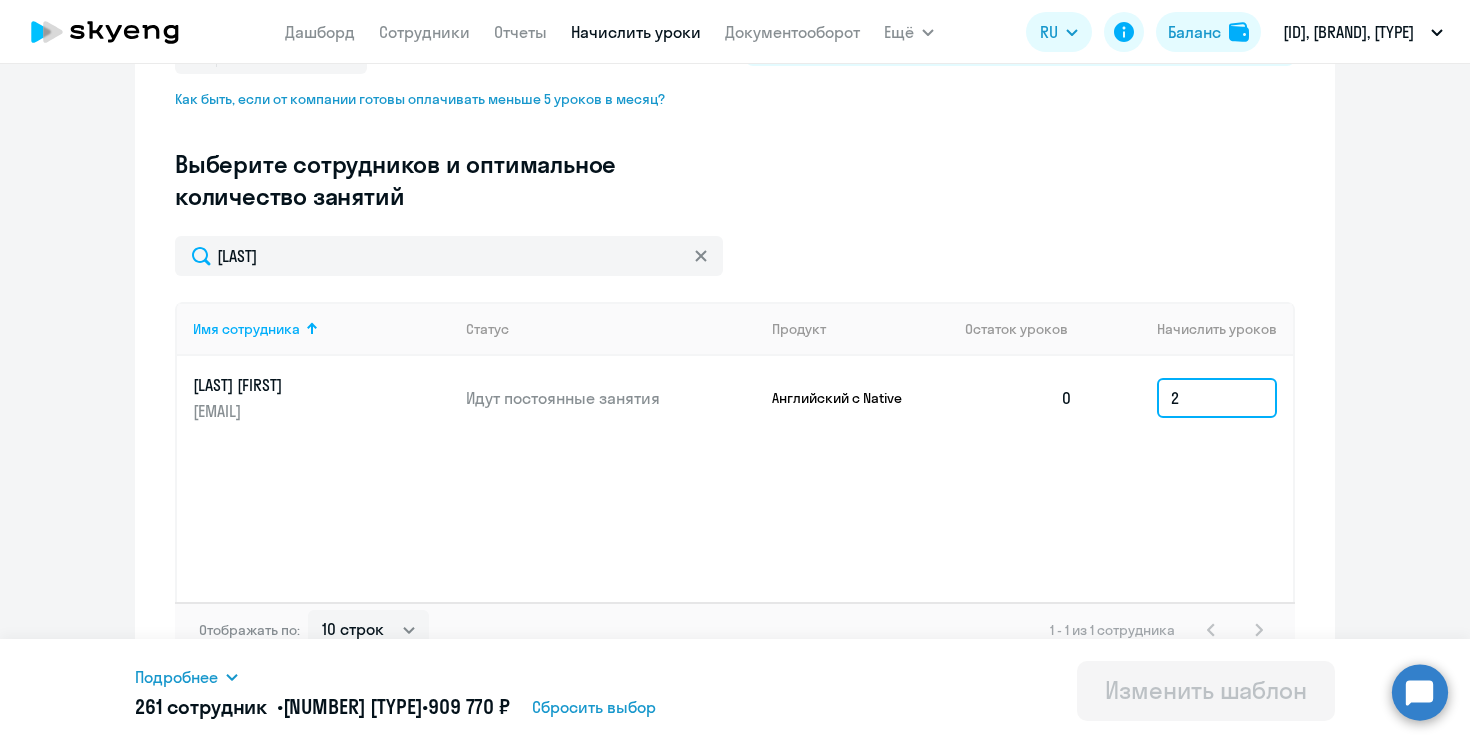 drag, startPoint x: 1199, startPoint y: 394, endPoint x: 1146, endPoint y: 394, distance: 53 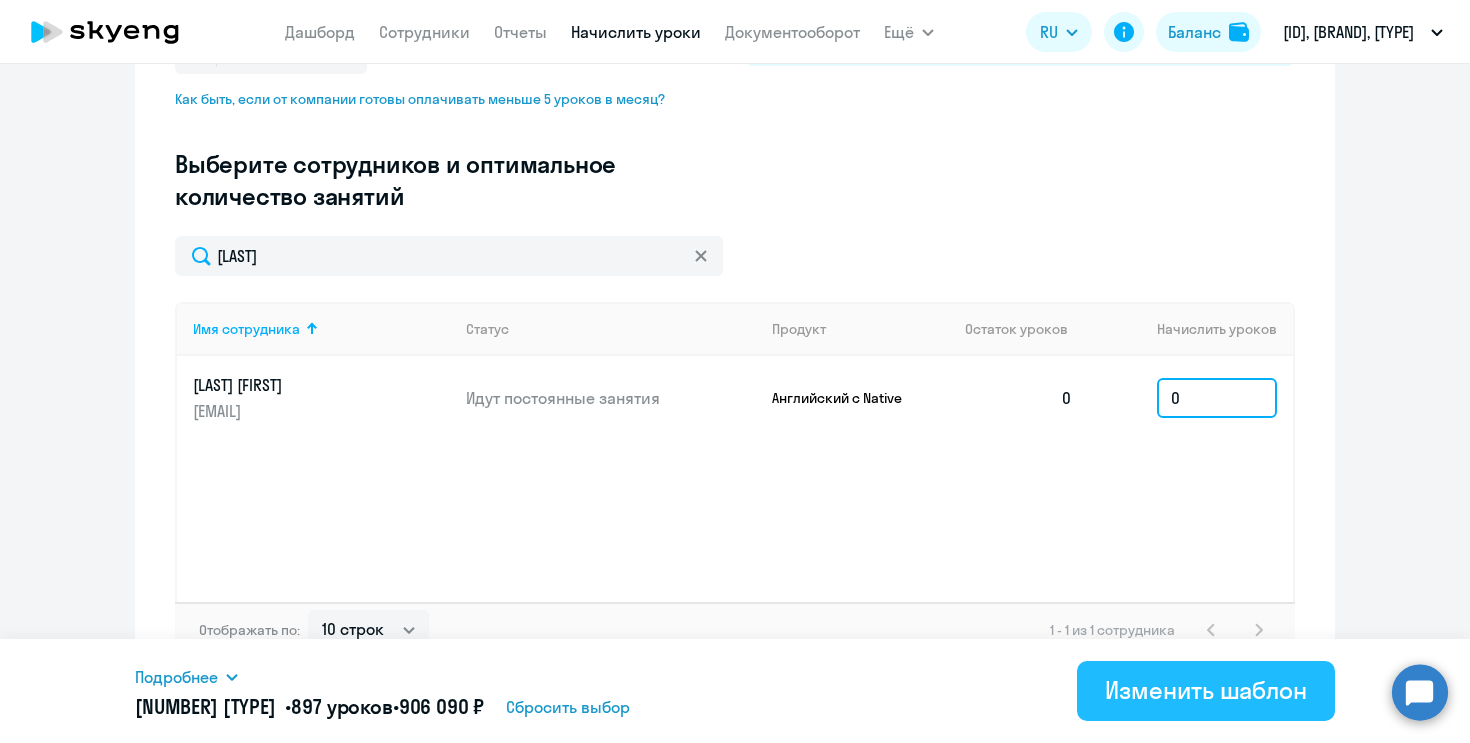 type on "0" 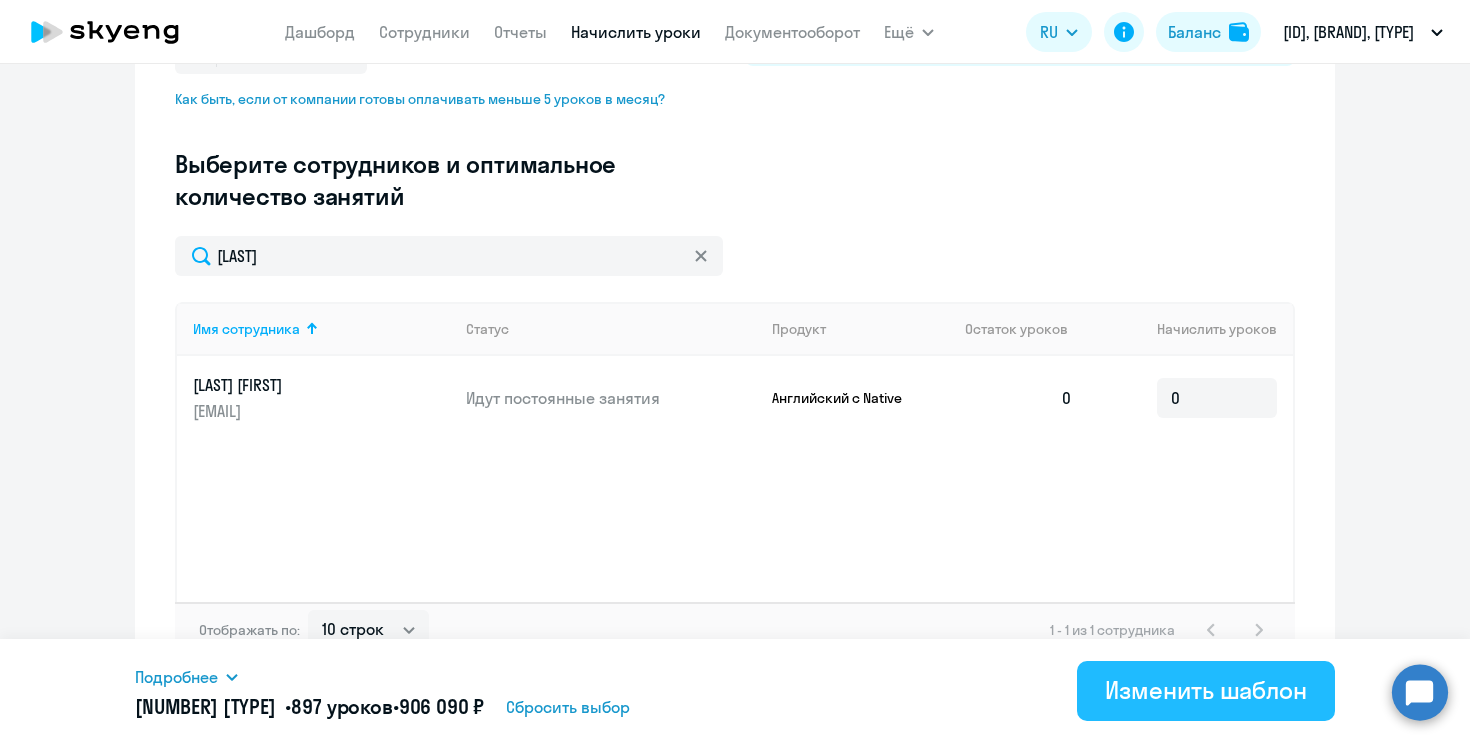 click on "Изменить шаблон" at bounding box center (1206, 690) 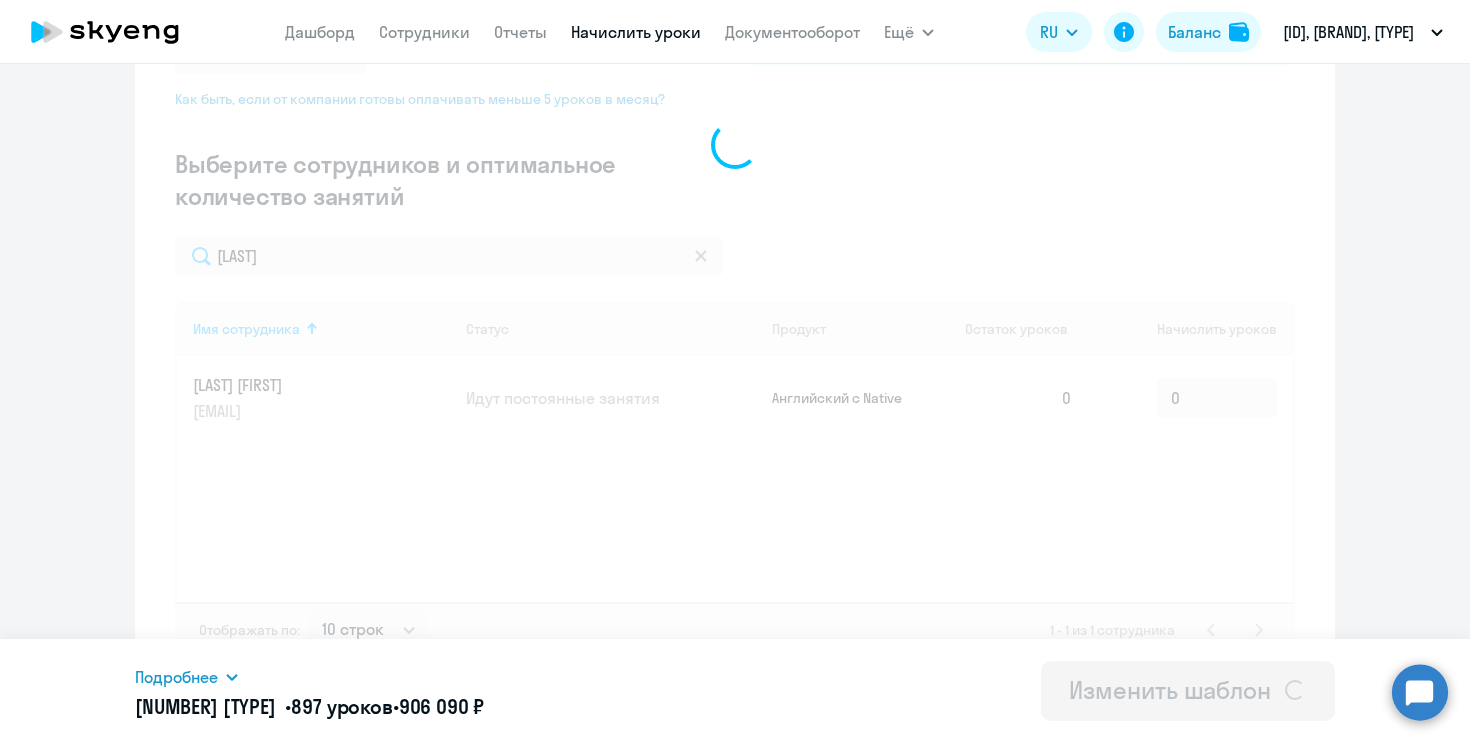 scroll, scrollTop: 0, scrollLeft: 0, axis: both 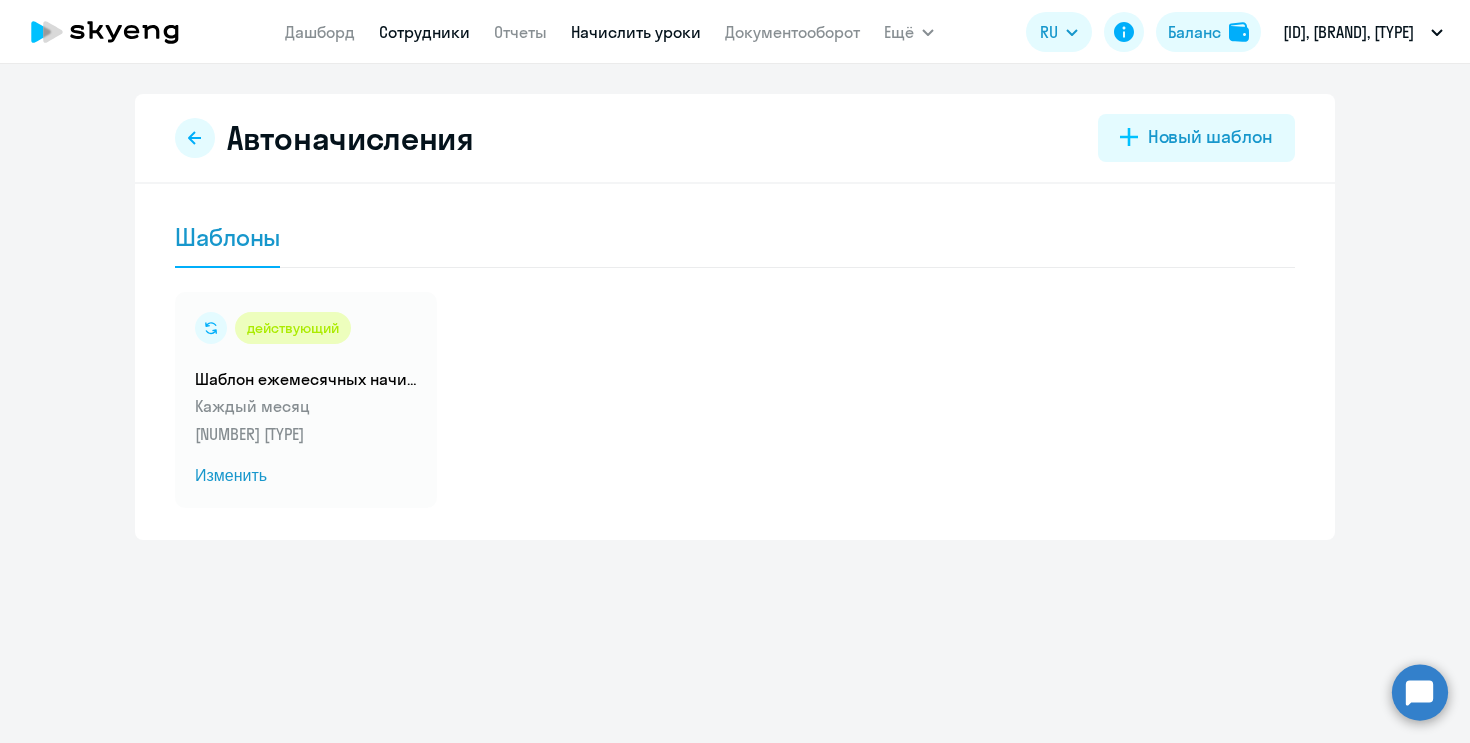 click on "Сотрудники" at bounding box center [424, 32] 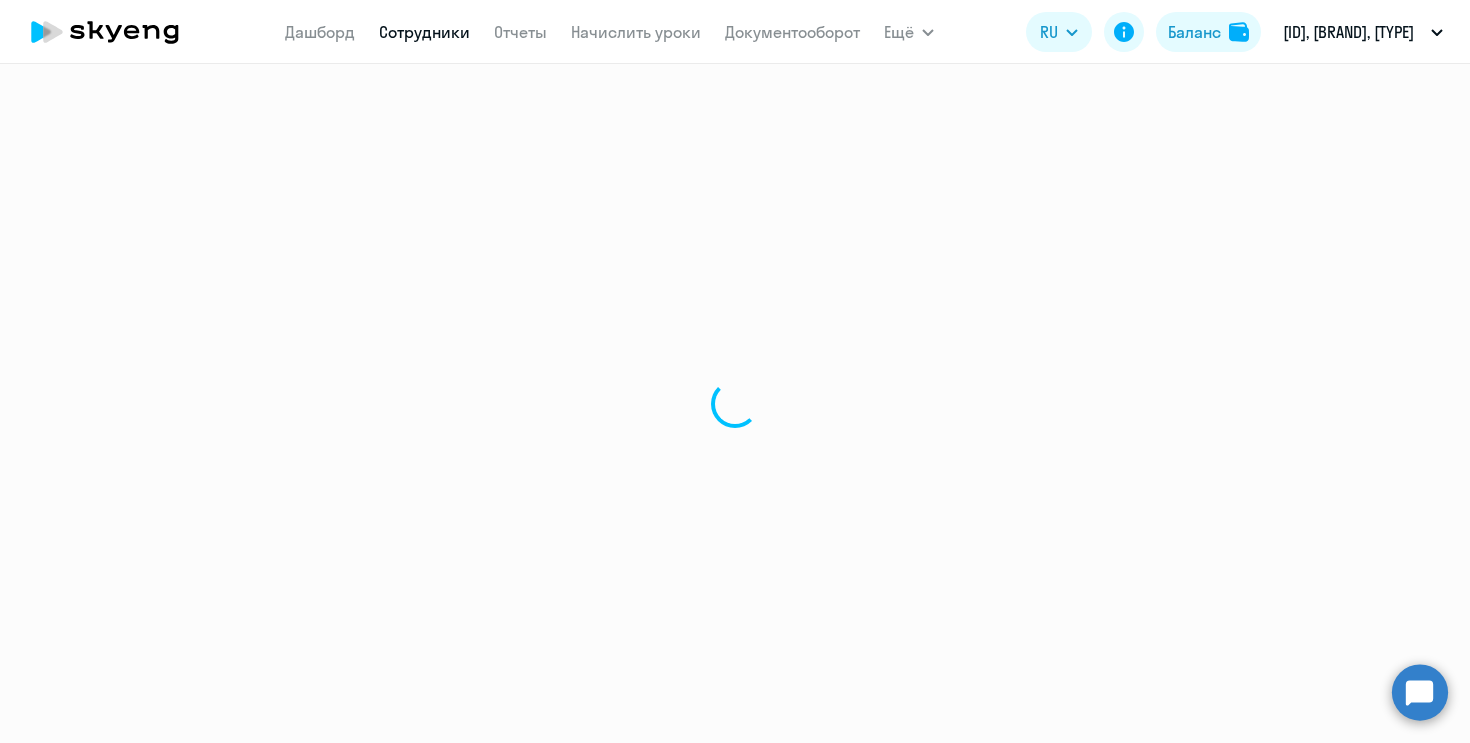 select on "30" 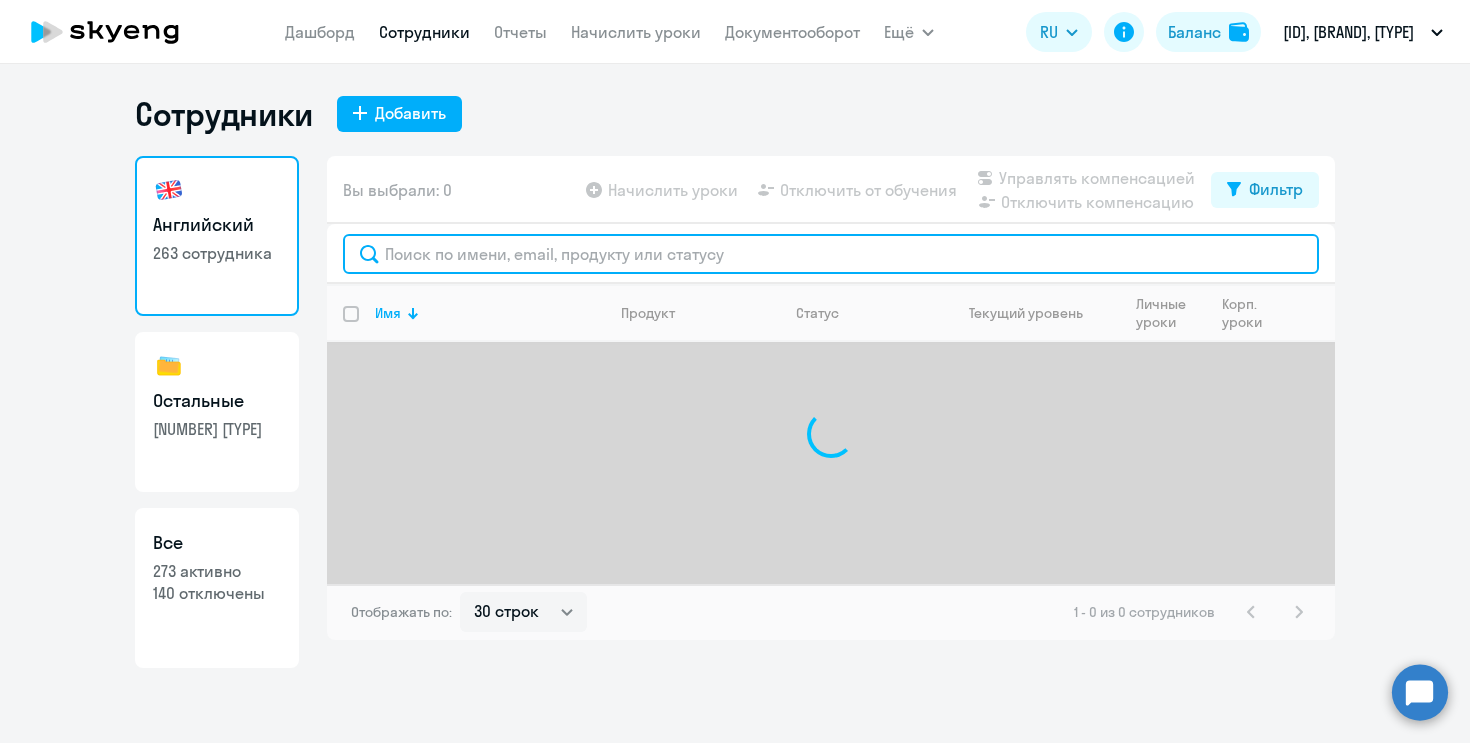 click 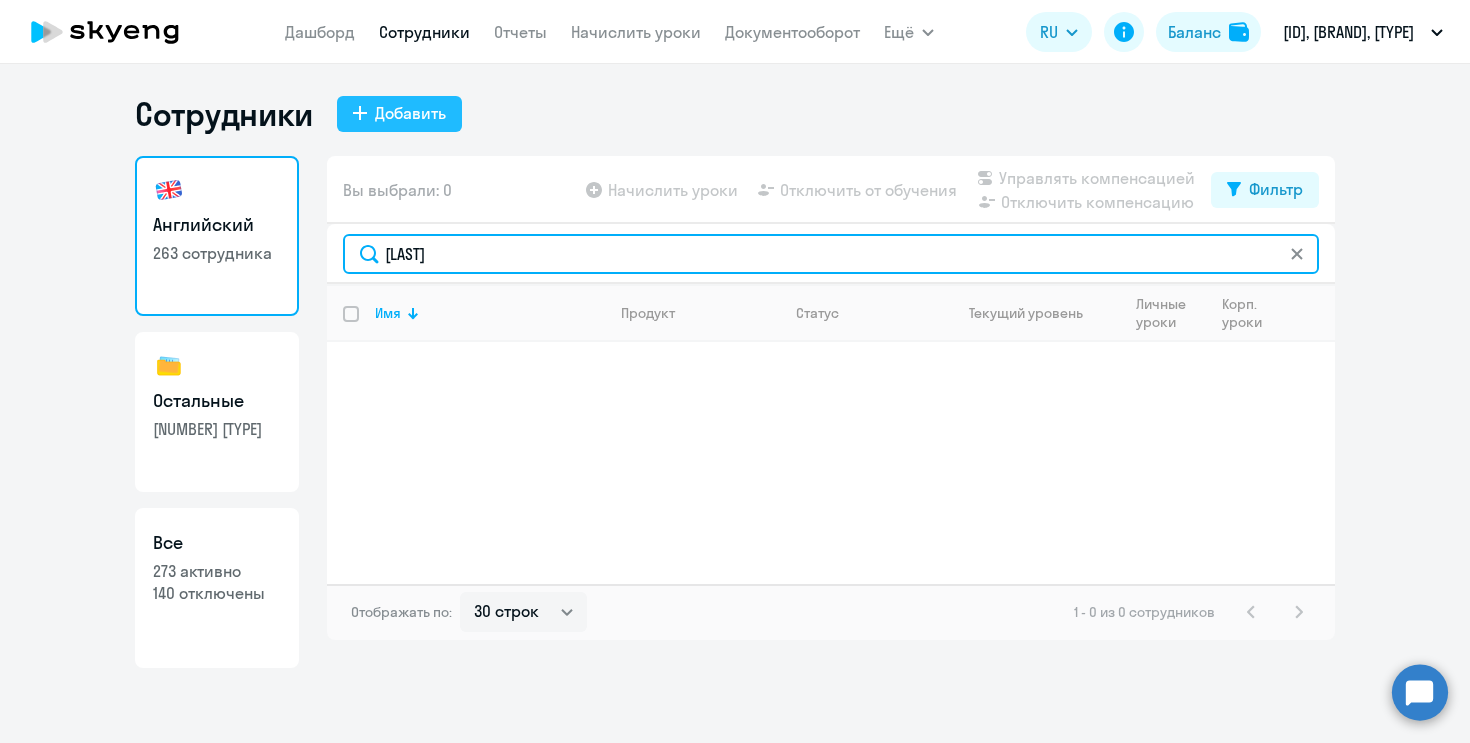 type on "[LAST]" 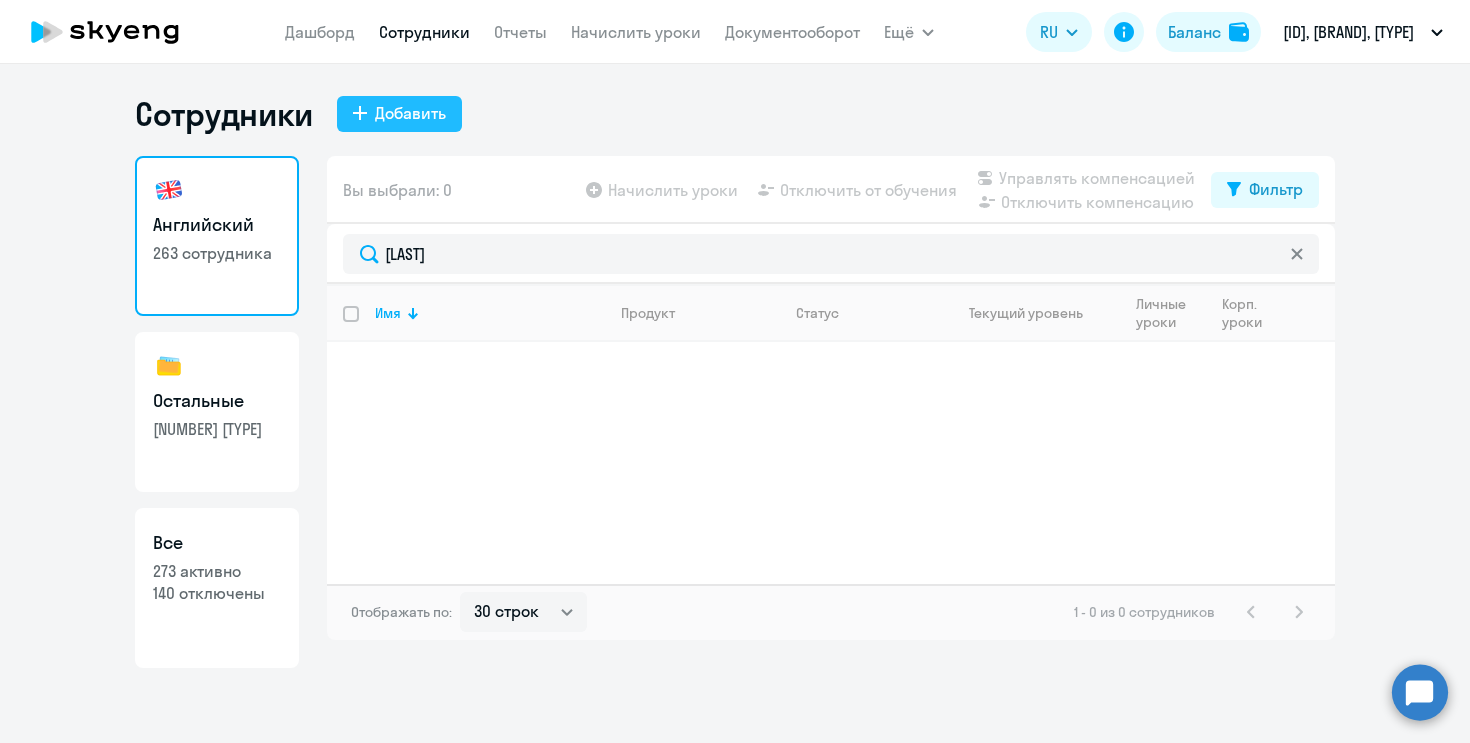 click on "Добавить" 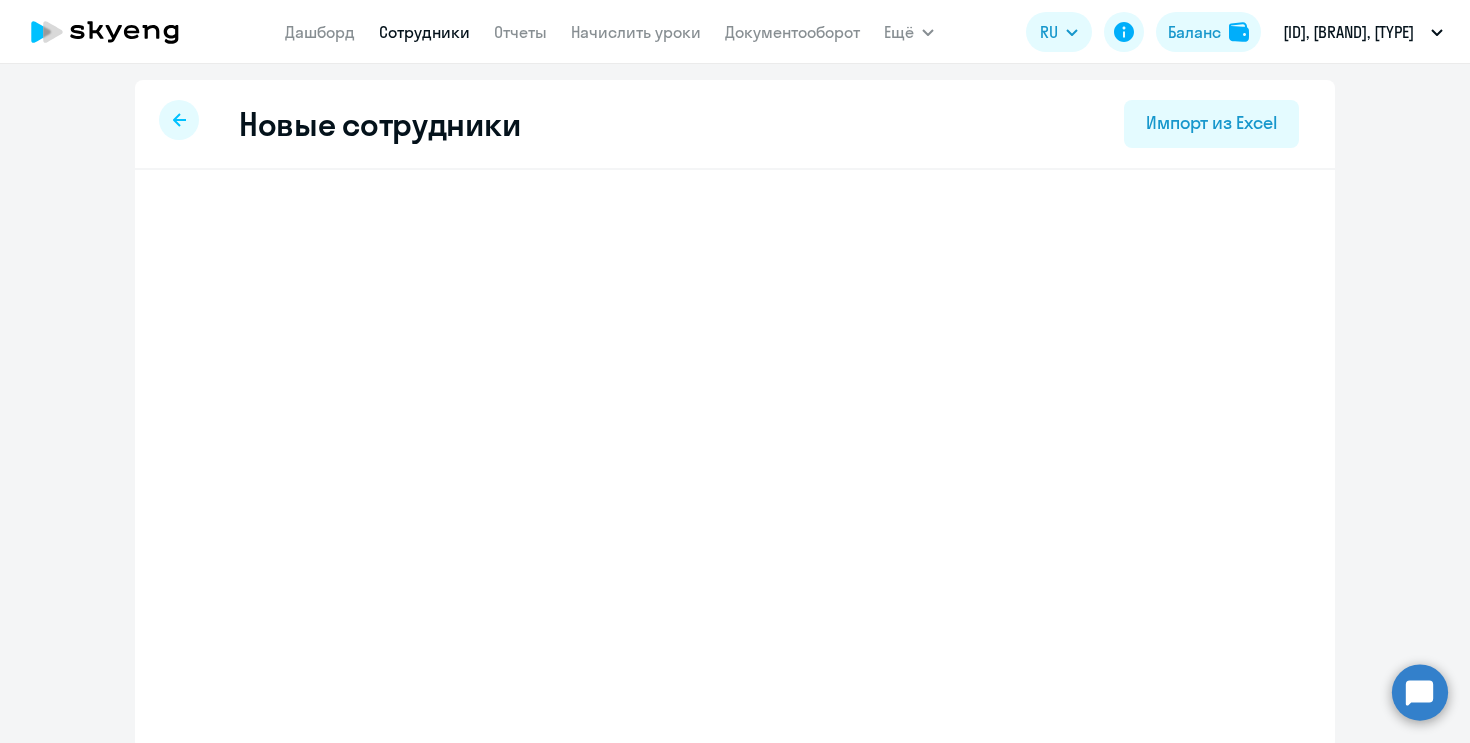select on "english_adult_not_native_speaker" 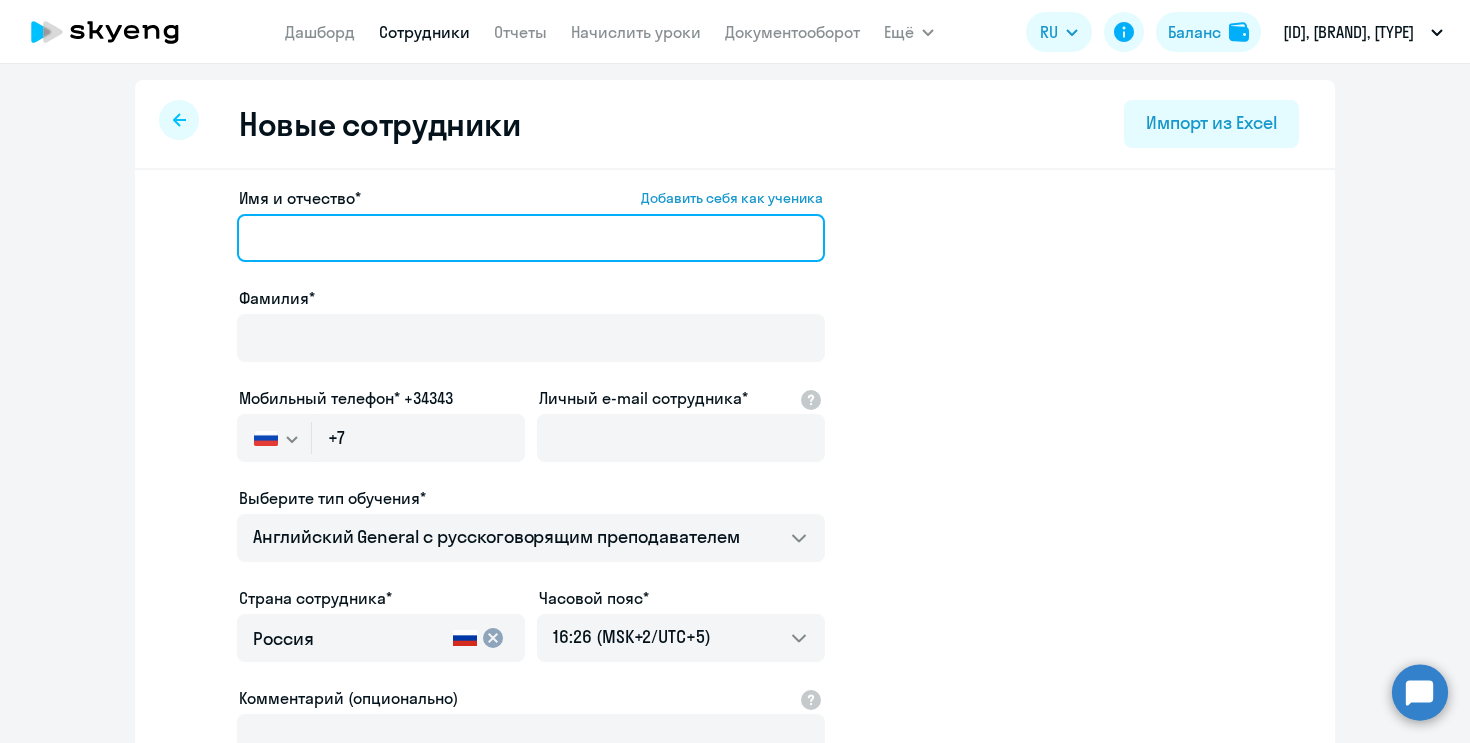 click on "[NAME_PART] [NAME_PART]* [ACTION] [NAME_PART] [TYPE]" at bounding box center (531, 238) 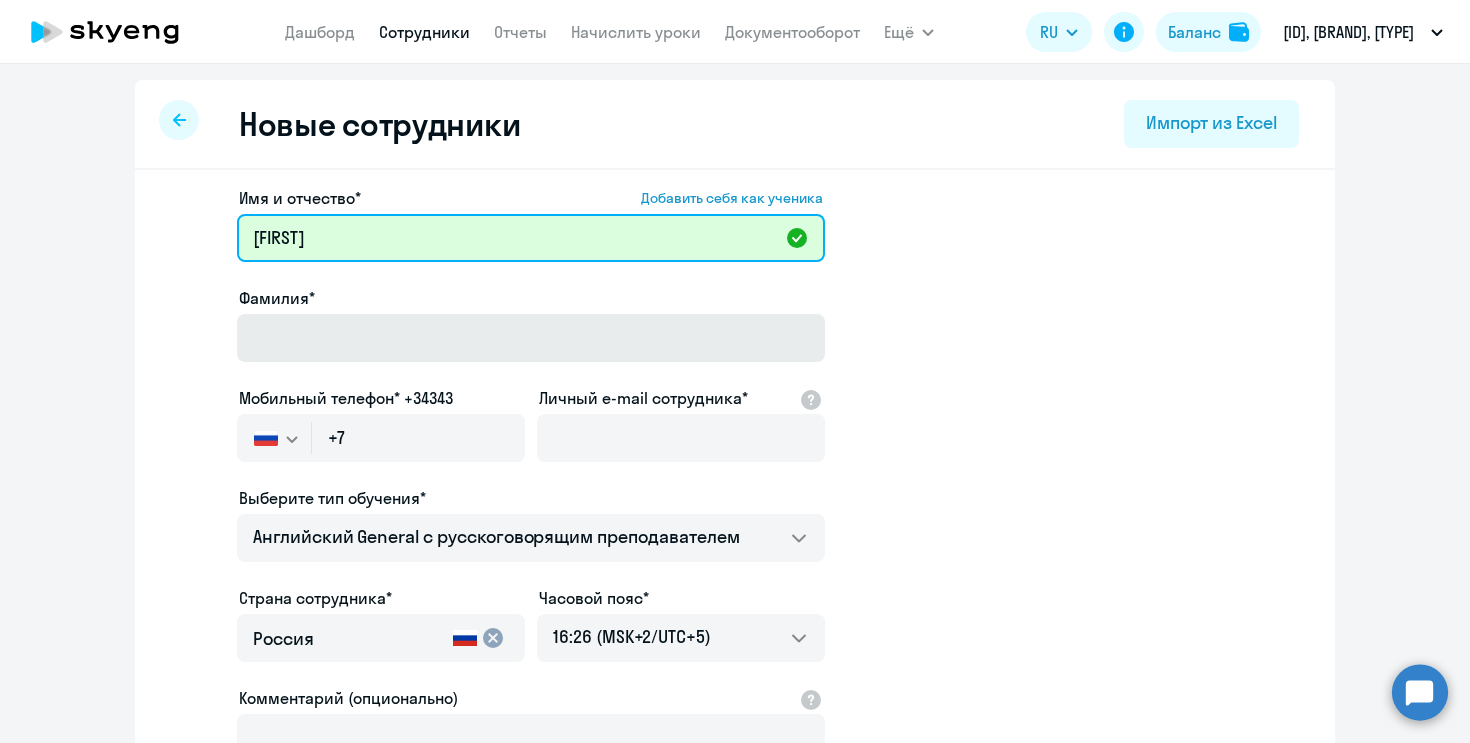 type on "[FIRST]" 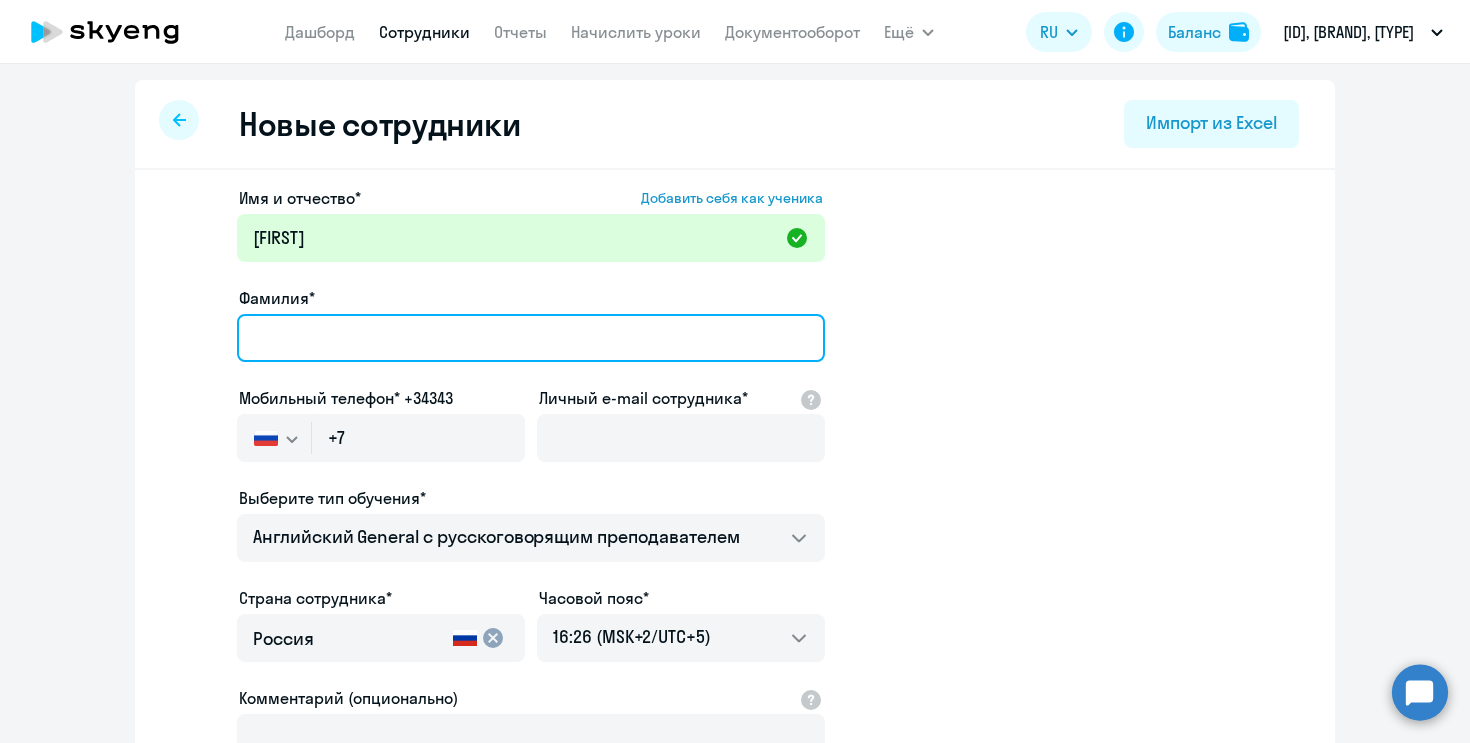 click on "Фамилия*" at bounding box center [531, 338] 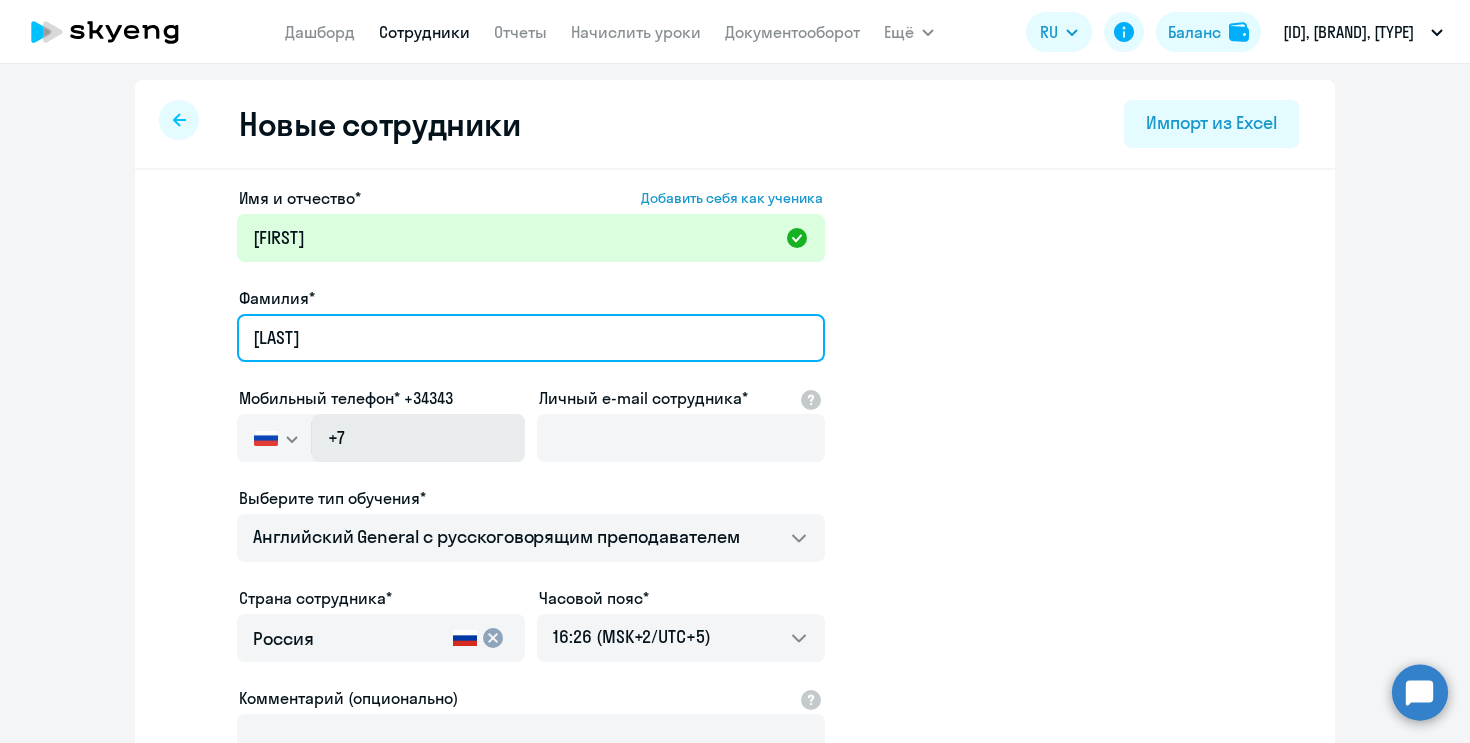 type on "[LAST]" 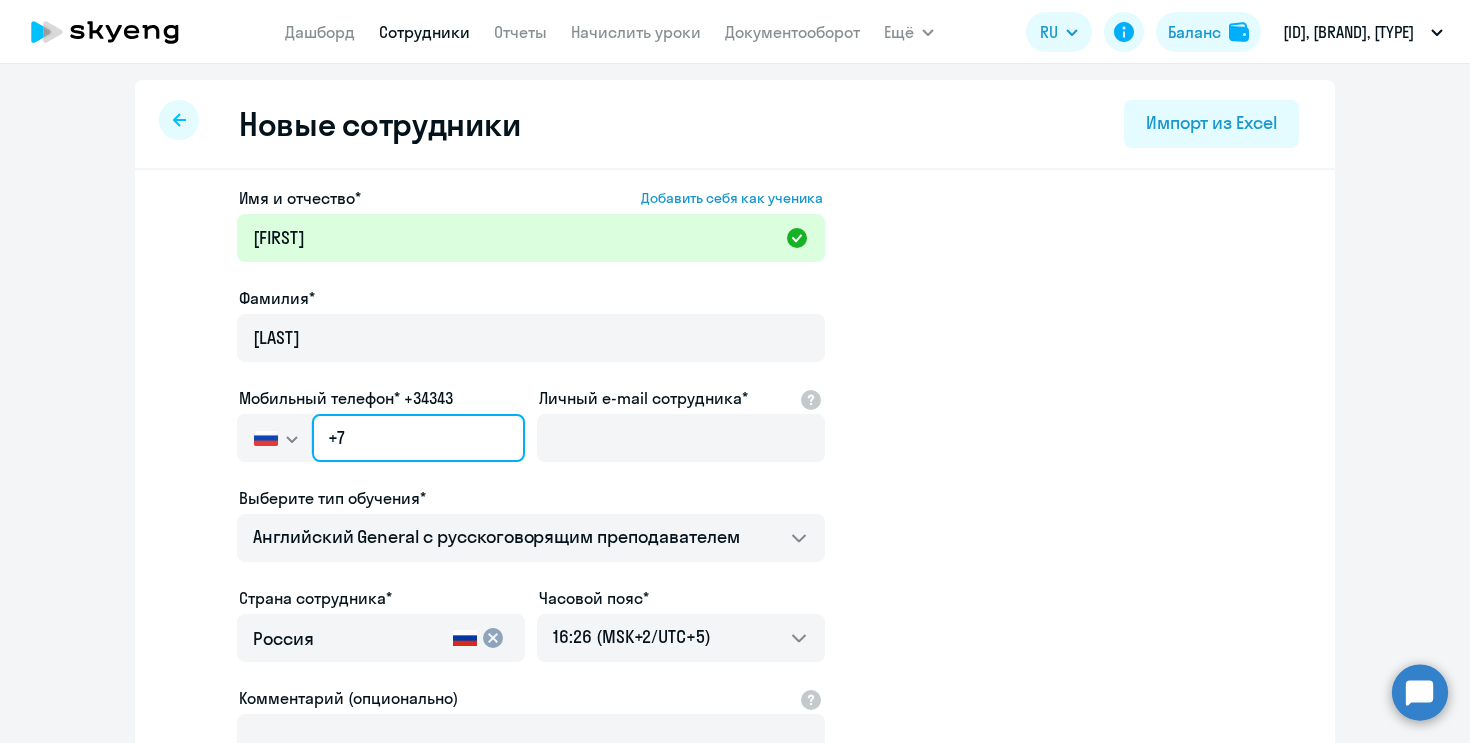 click on "+7" 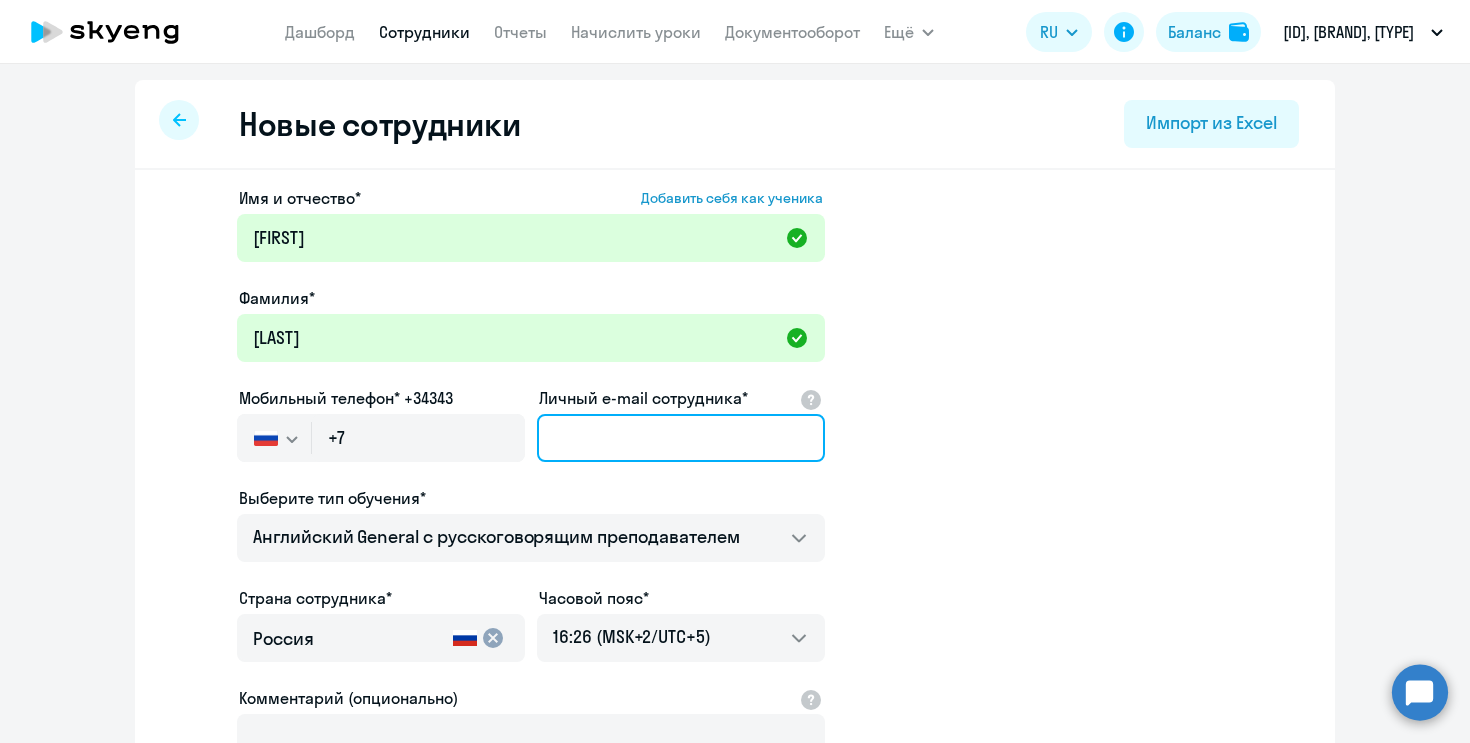 click on "Личный e-mail сотрудника*" at bounding box center [681, 438] 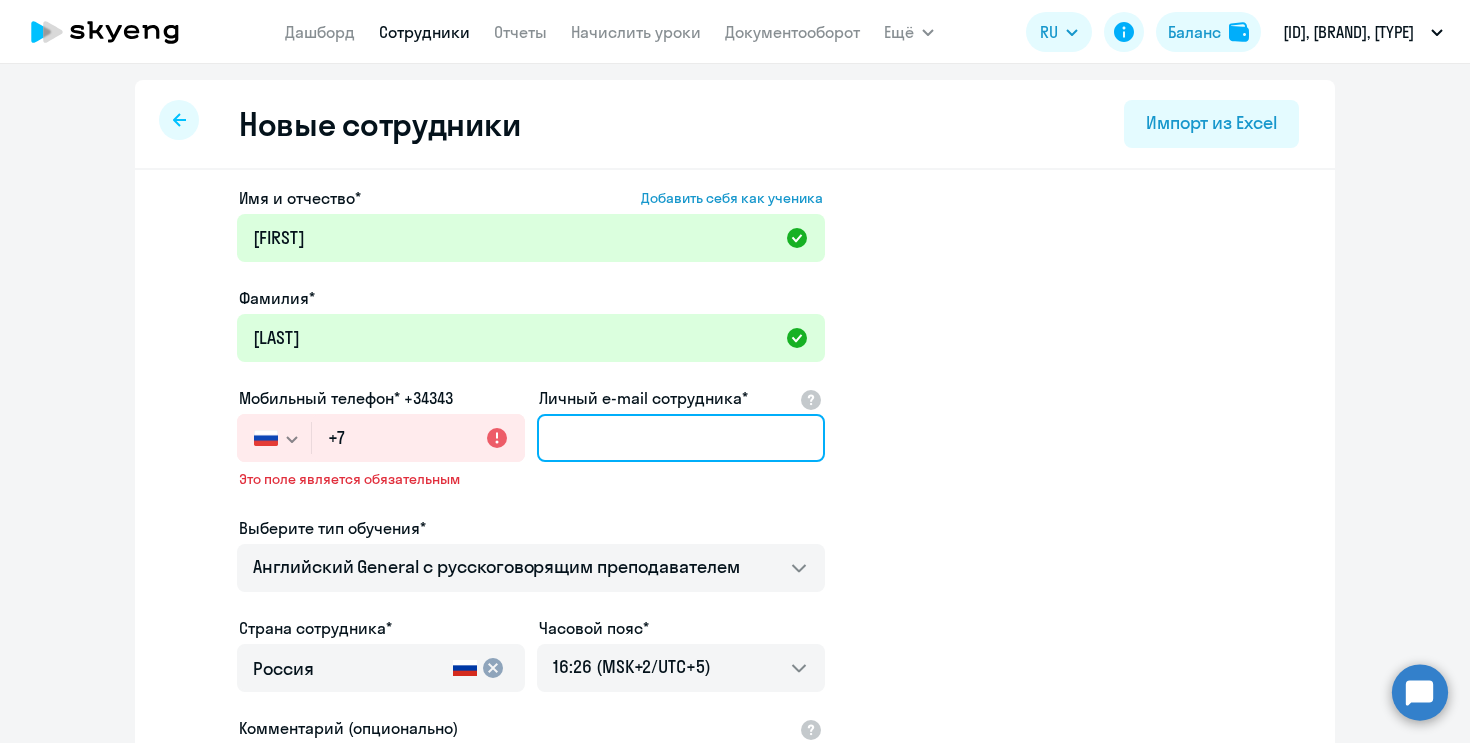 paste on "[EMAIL]" 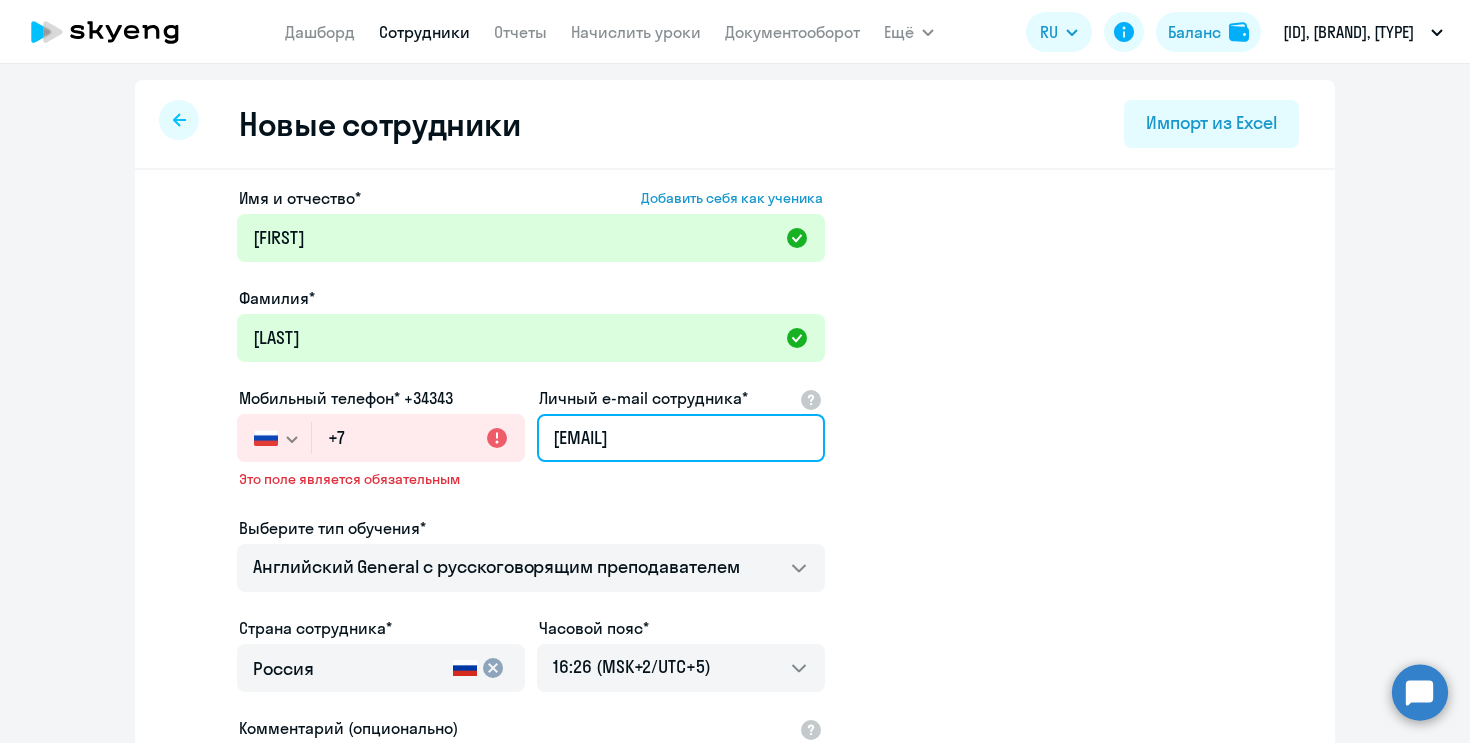 type on "[EMAIL]" 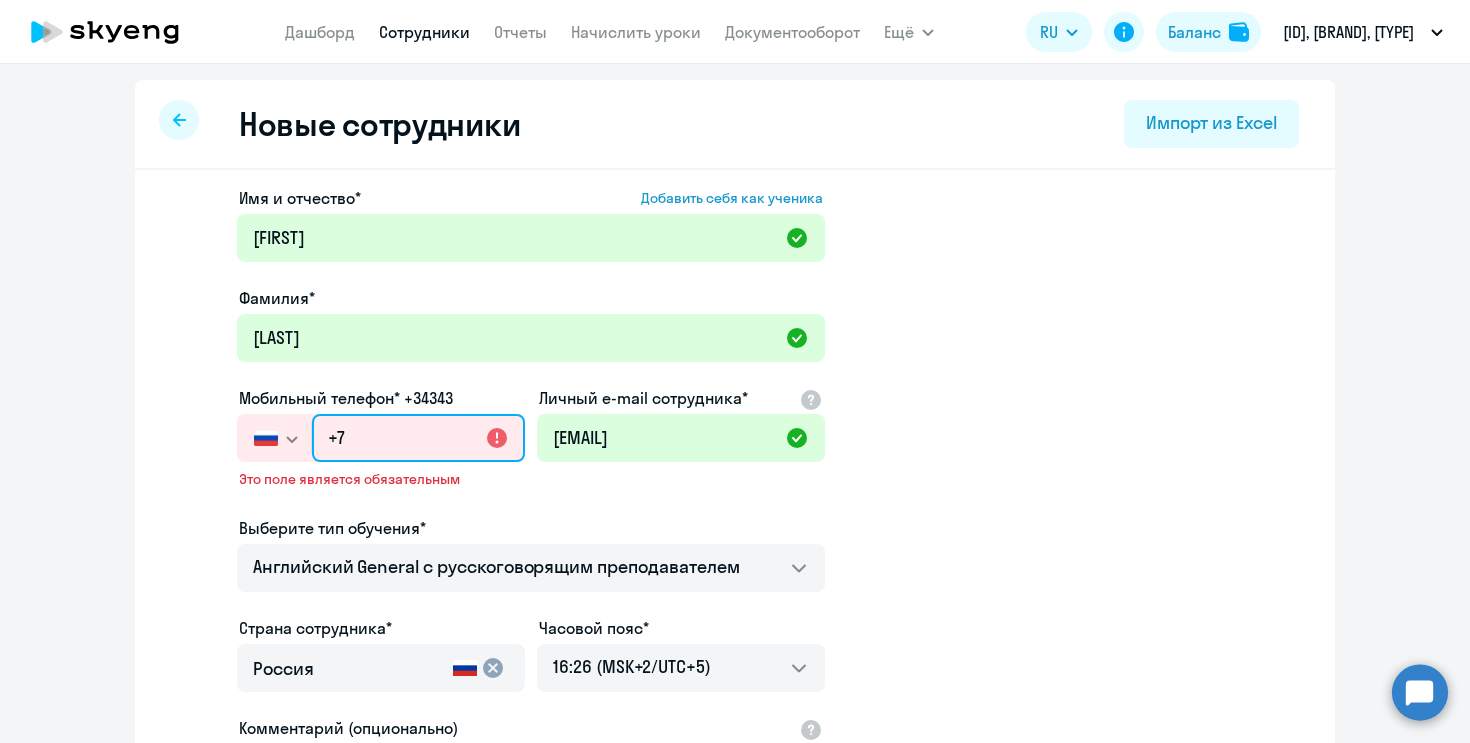 click on "+7" 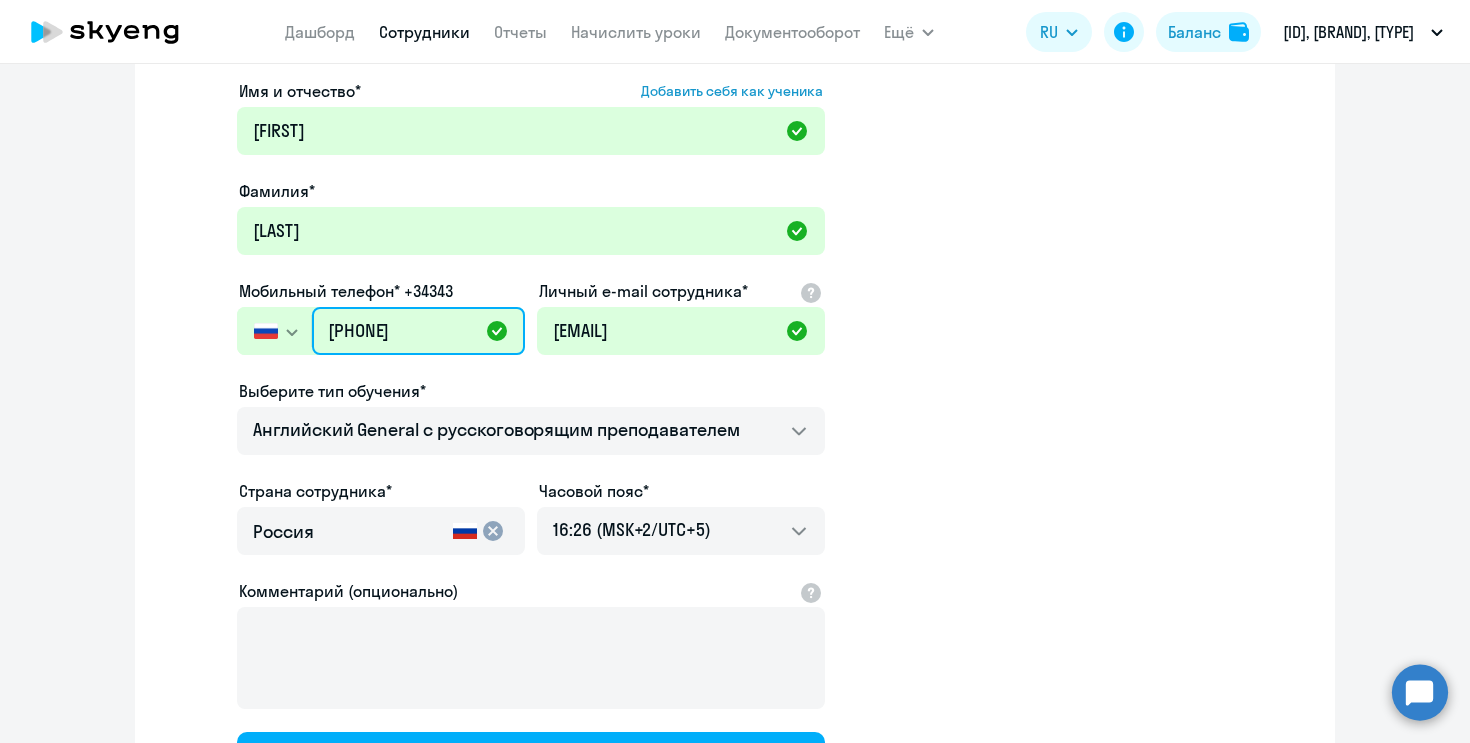 scroll, scrollTop: 130, scrollLeft: 0, axis: vertical 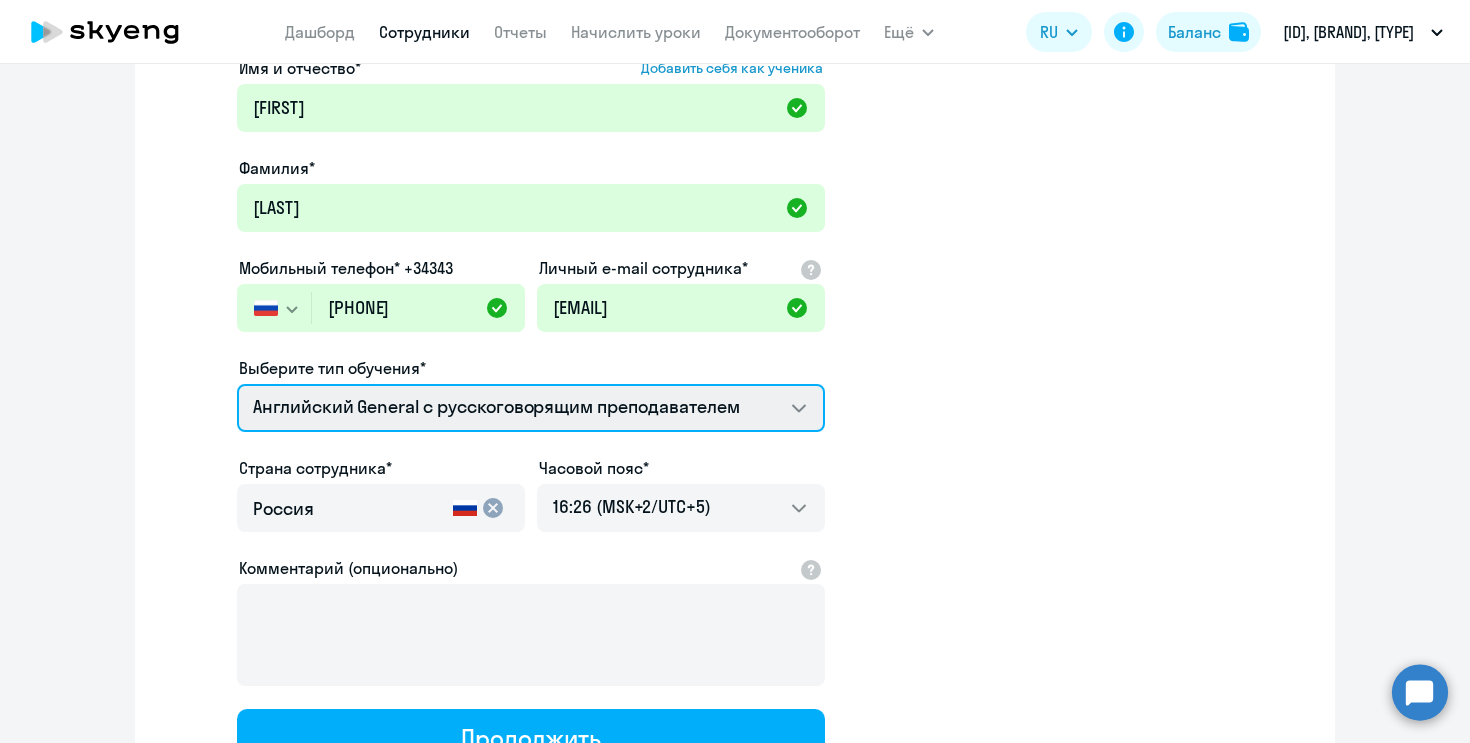 click on "COMMON.SERVICE_TITLE.LONG.ITALIAN_ADULT_NOT_NATIVE_SPEAKER_PREMIUM   COMMON.SERVICE_TITLE.LONG.SPANISH_ADULT_NOT_NATIVE_SPEAKER_PREMIUM   COMMON.SERVICE_TITLE.LONG.GERMAN_ADULT_NOT_NATIVE_SPEAKER_PREMIUM   COMMON.SERVICE_TITLE.LONG.FRENCH_ADULT_NOT_NATIVE_SPEAKER_PREMIUM   Премиум английский с русскоговорящим преподавателем   Talks 15 минутные разговоры на английском   Английский General с русскоговорящим преподавателем   Английский General с англоговорящим преподавателем" at bounding box center [531, 408] 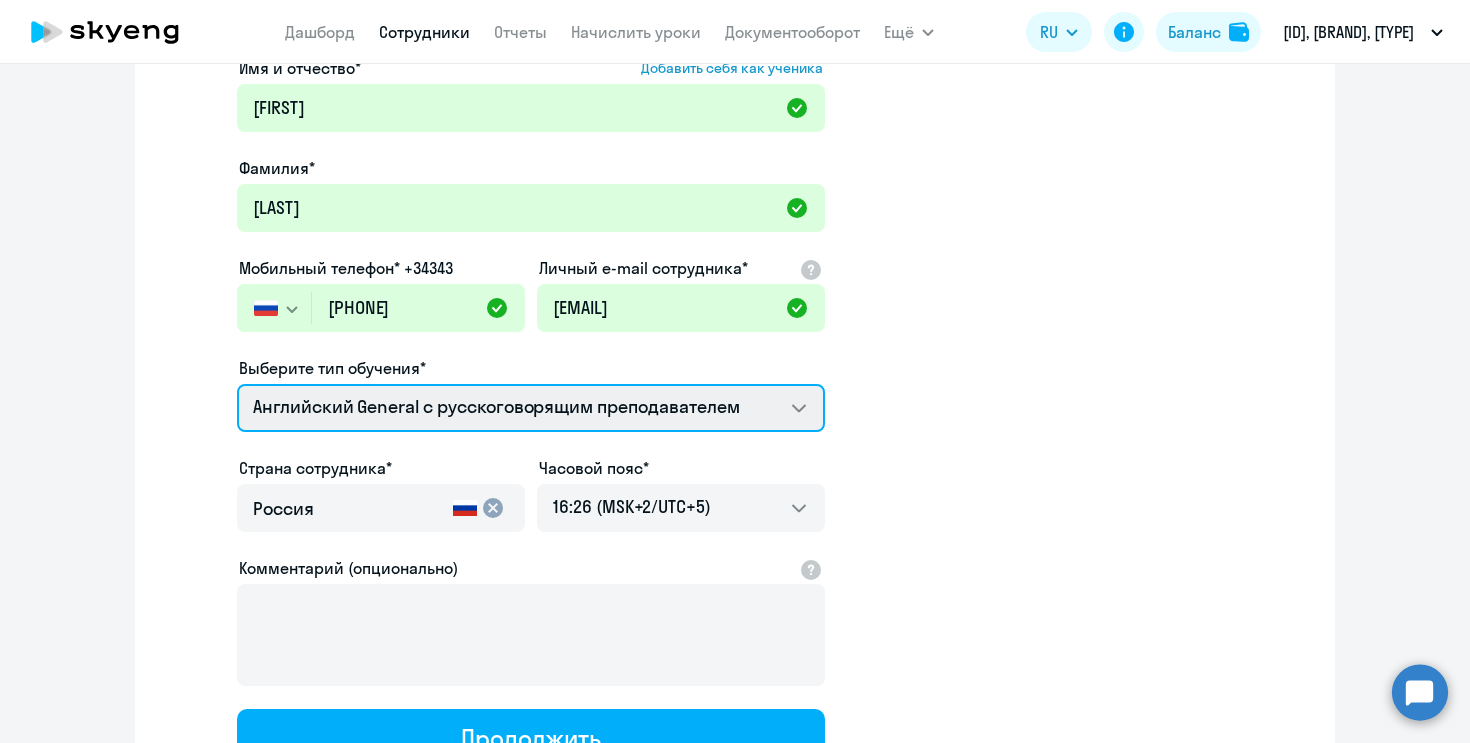 select on "[COUNTRY]" 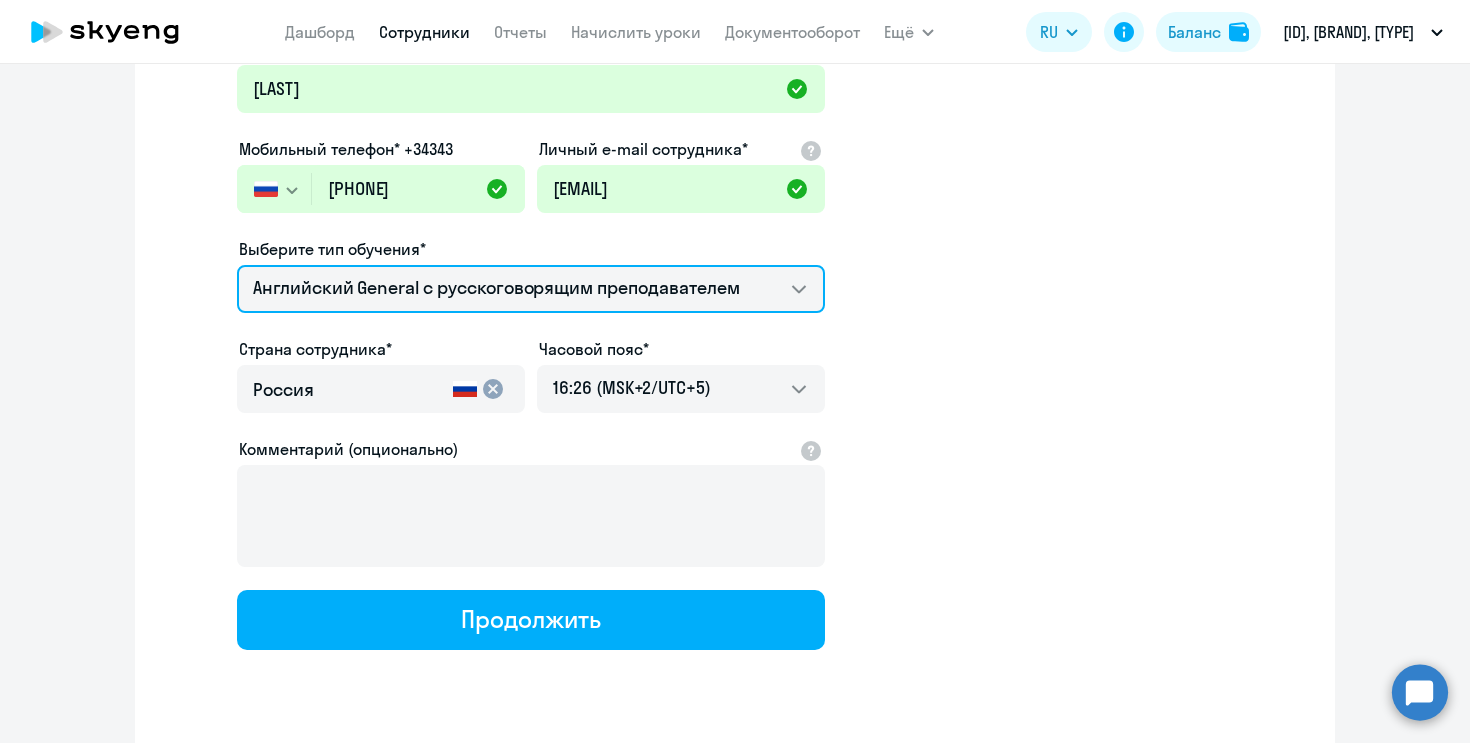 scroll, scrollTop: 305, scrollLeft: 0, axis: vertical 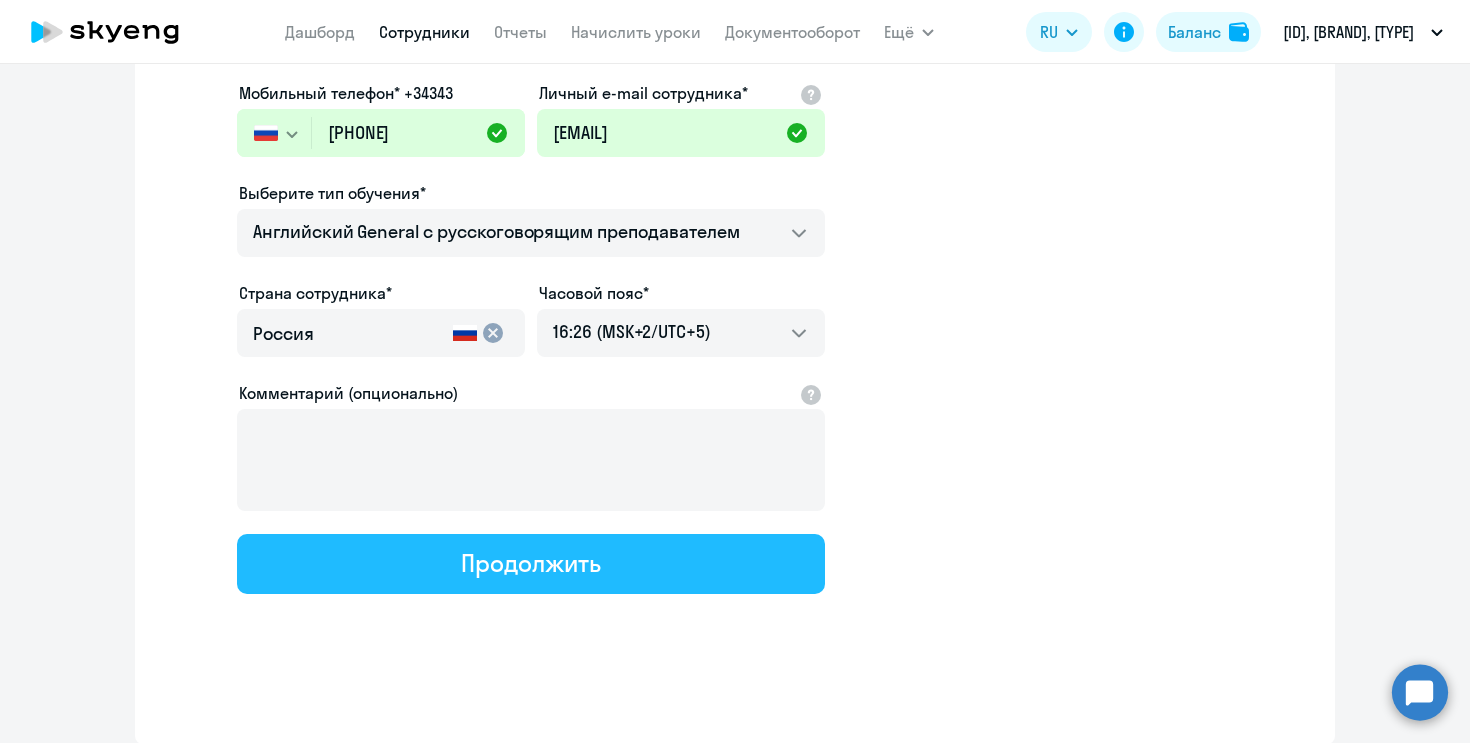 click on "Продолжить" 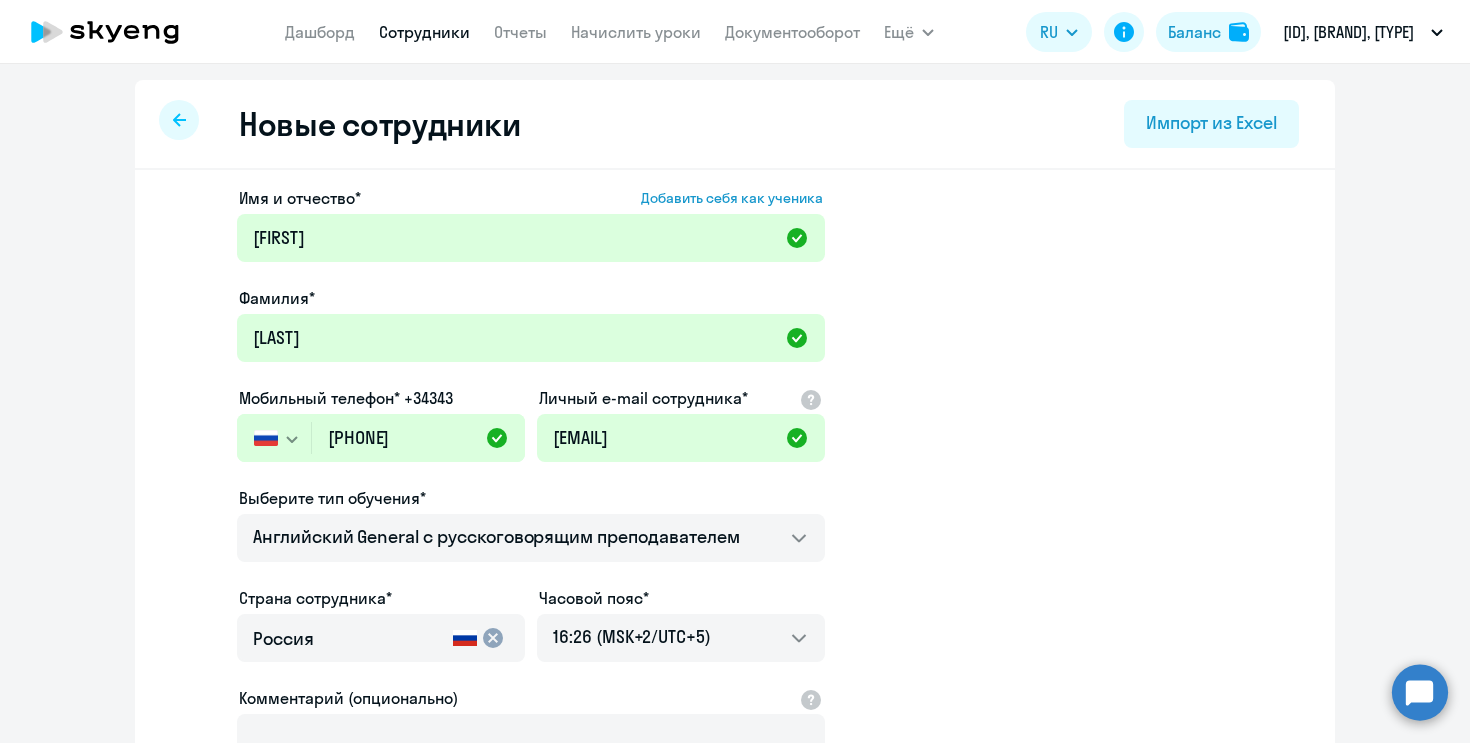 select on "[COUNTRY]" 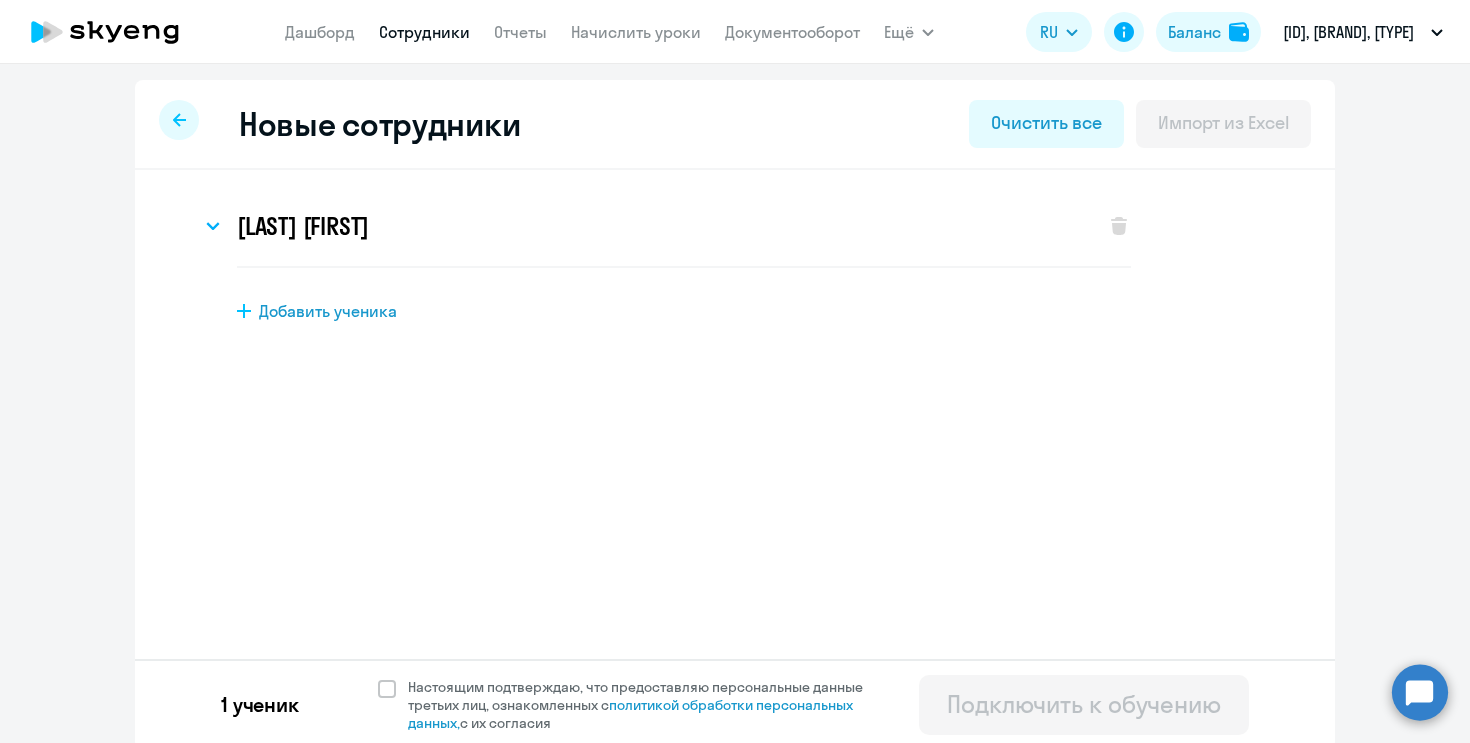 scroll, scrollTop: 0, scrollLeft: 0, axis: both 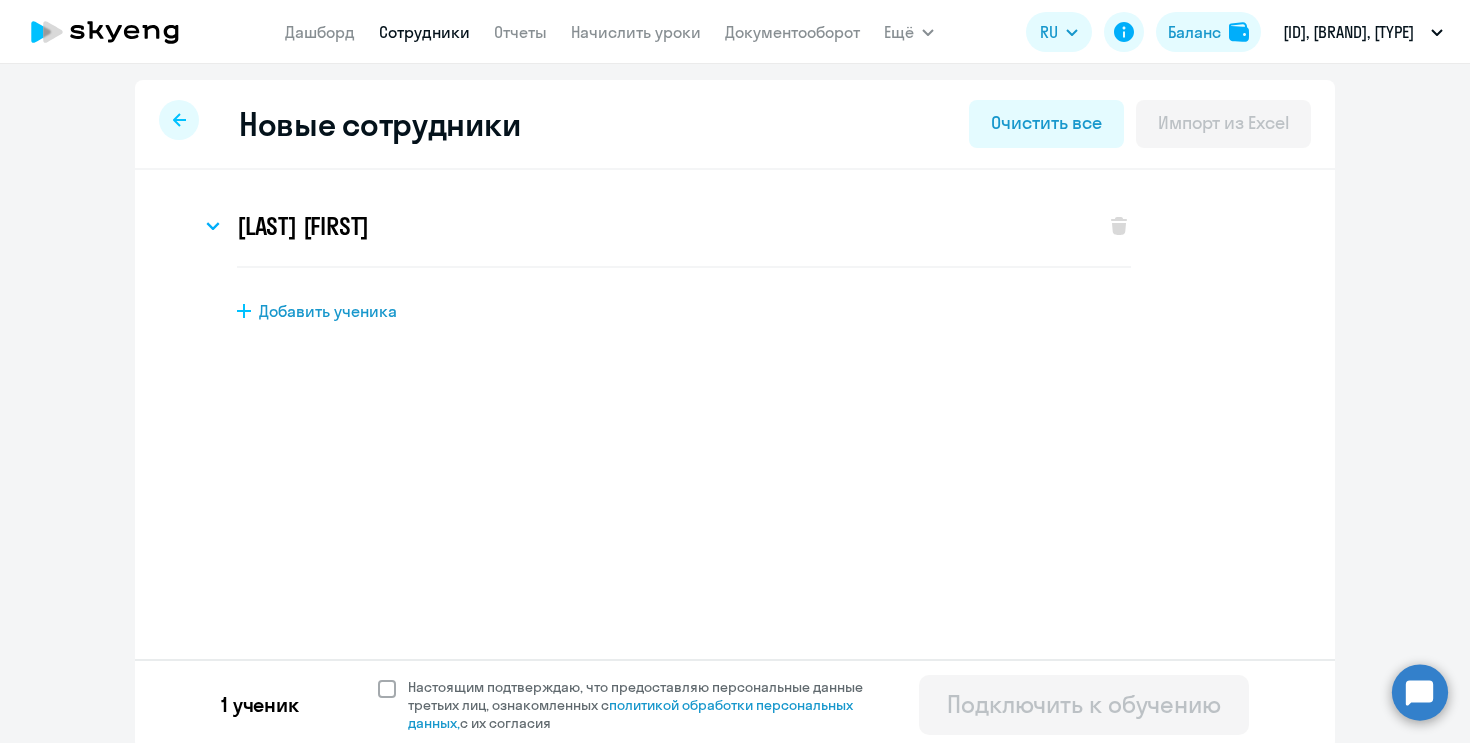 click 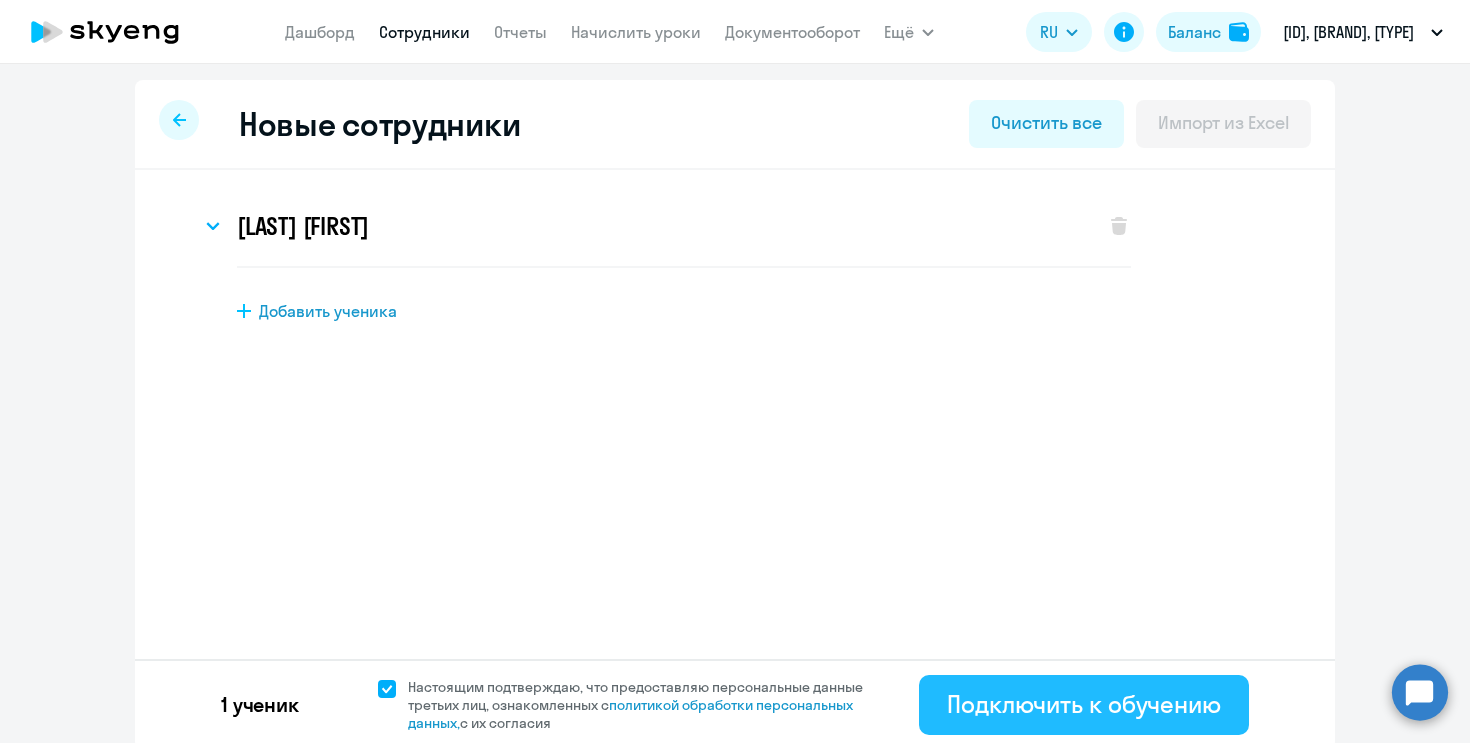 click on "Подключить к обучению" 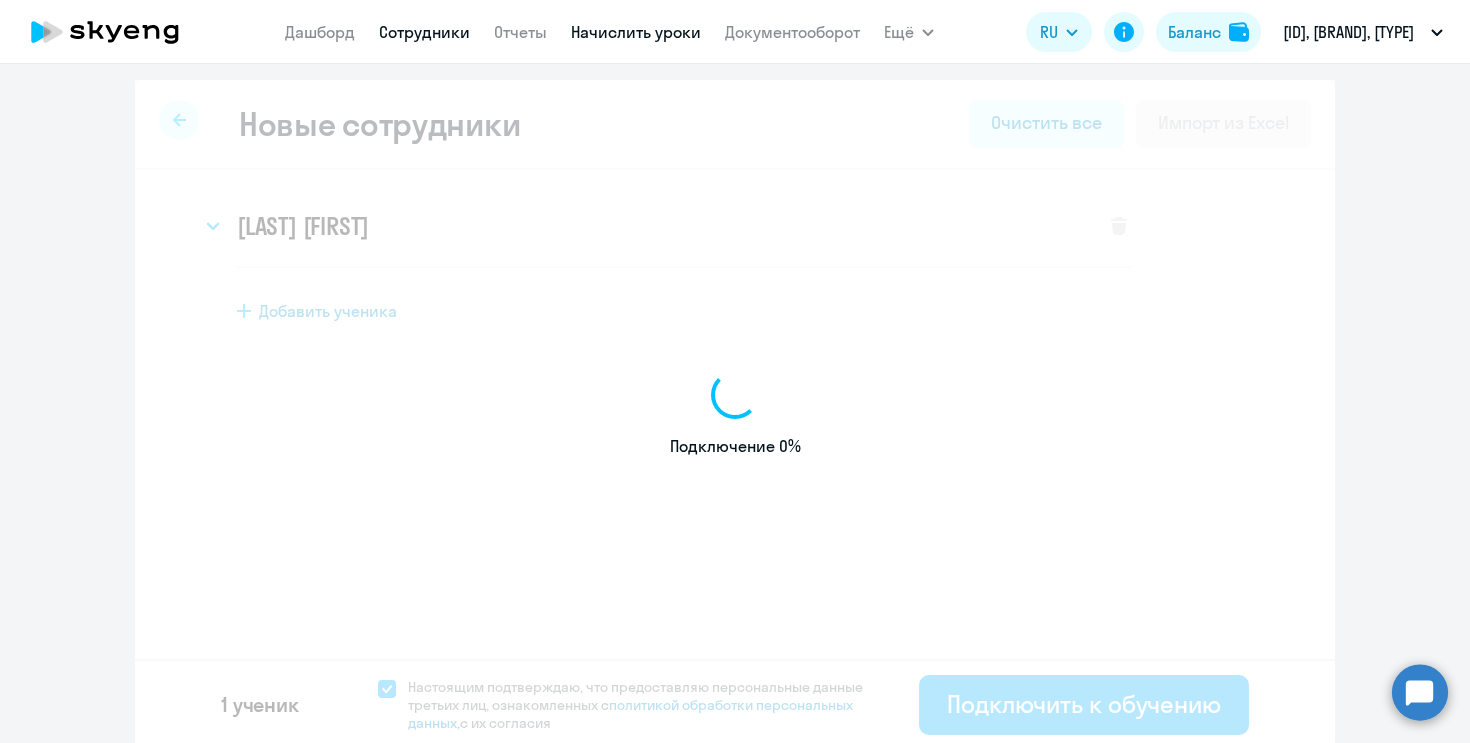 select on "english_adult_not_native_speaker" 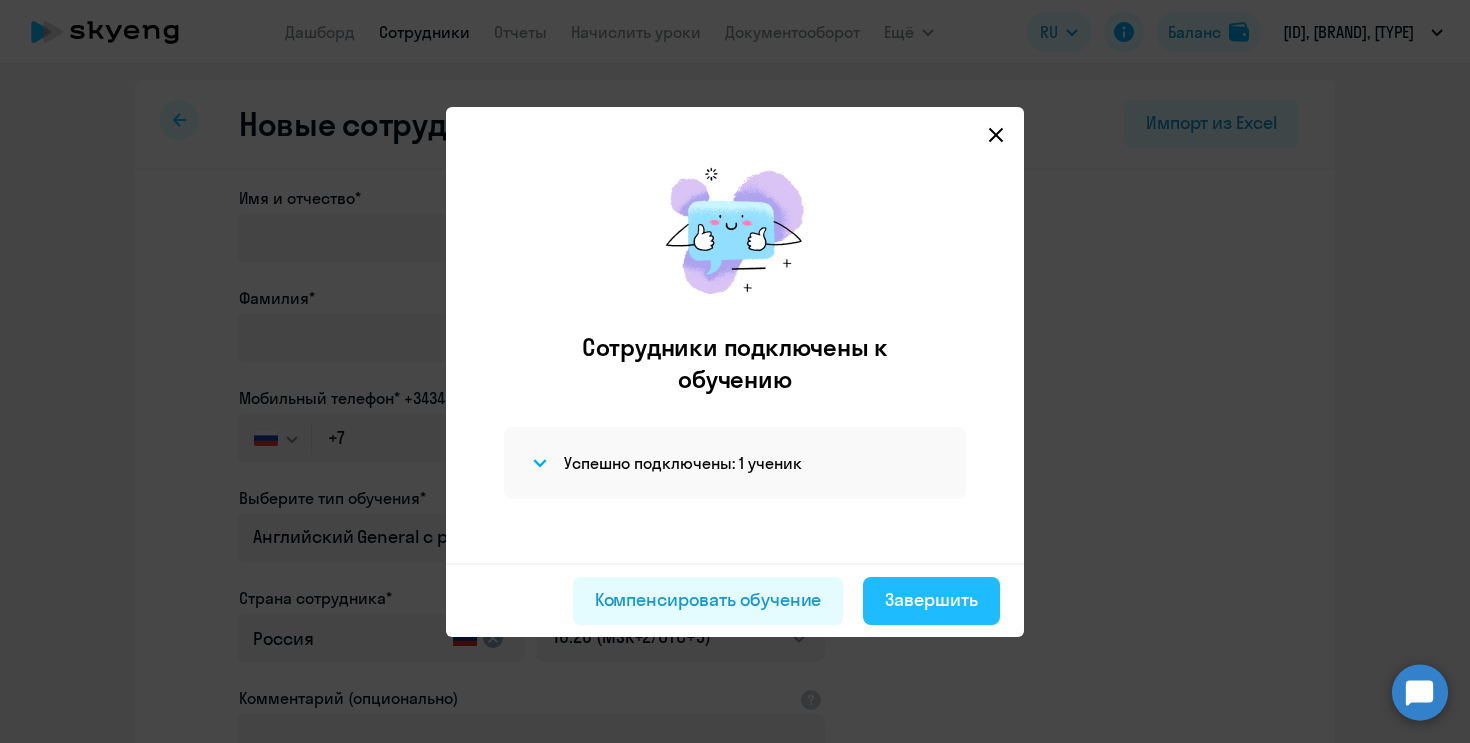 click on "Завершить" at bounding box center (931, 600) 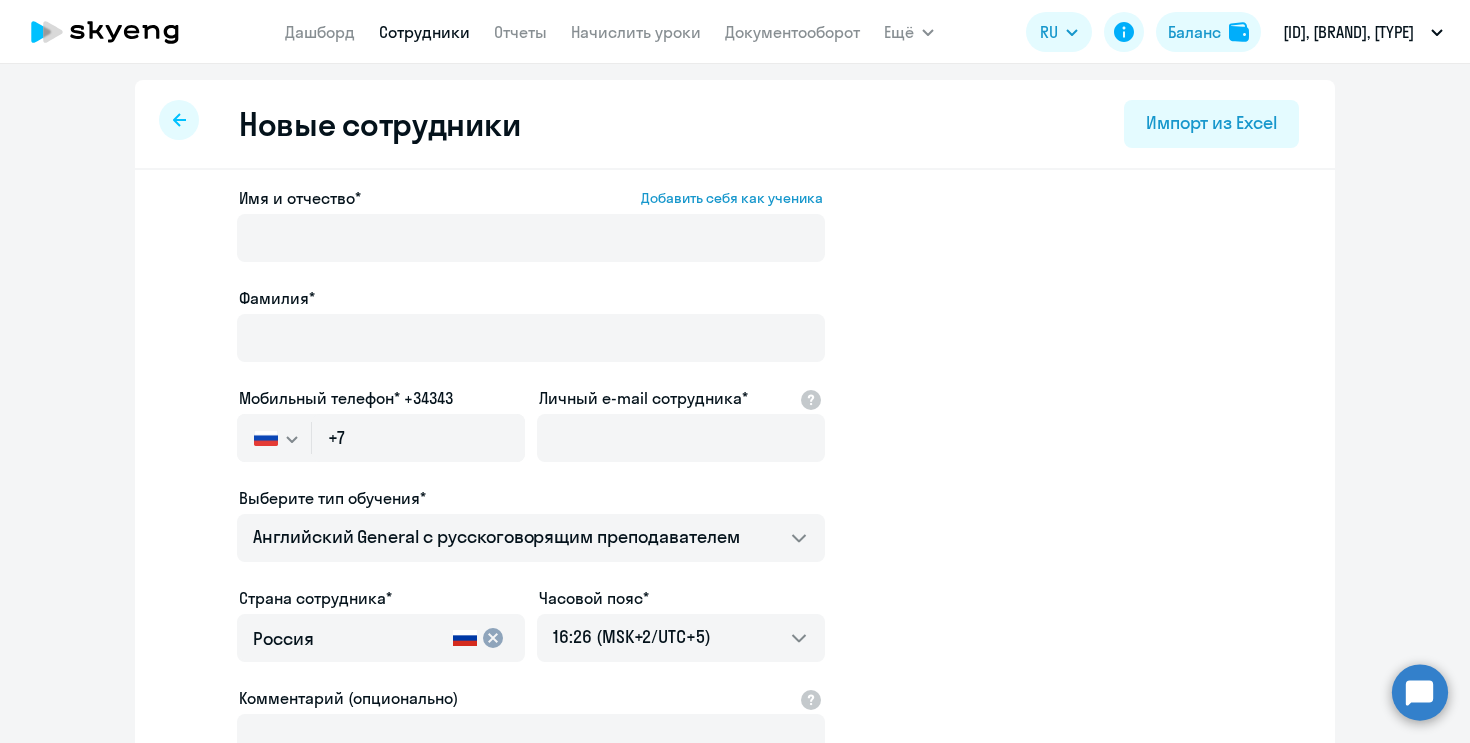 select on "30" 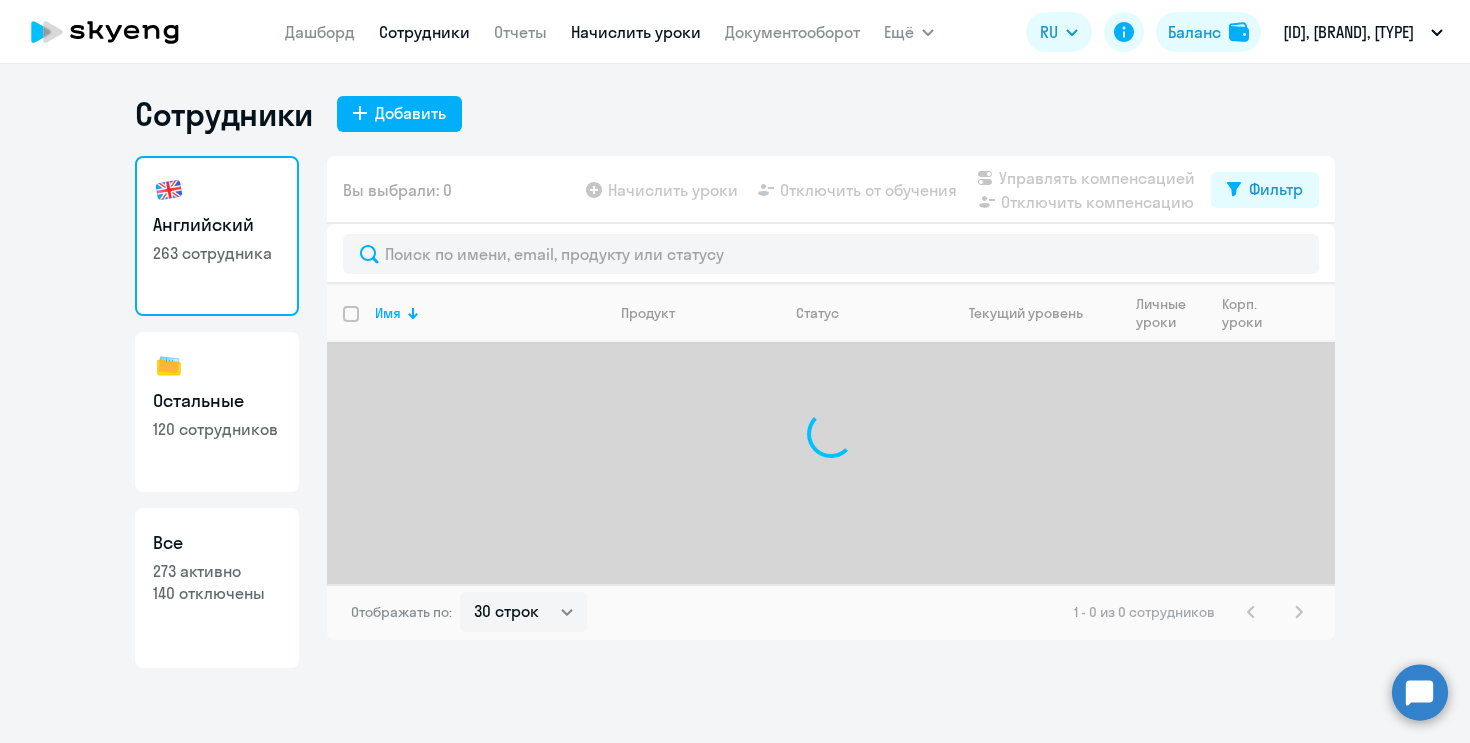 click on "Начислить уроки" at bounding box center [636, 32] 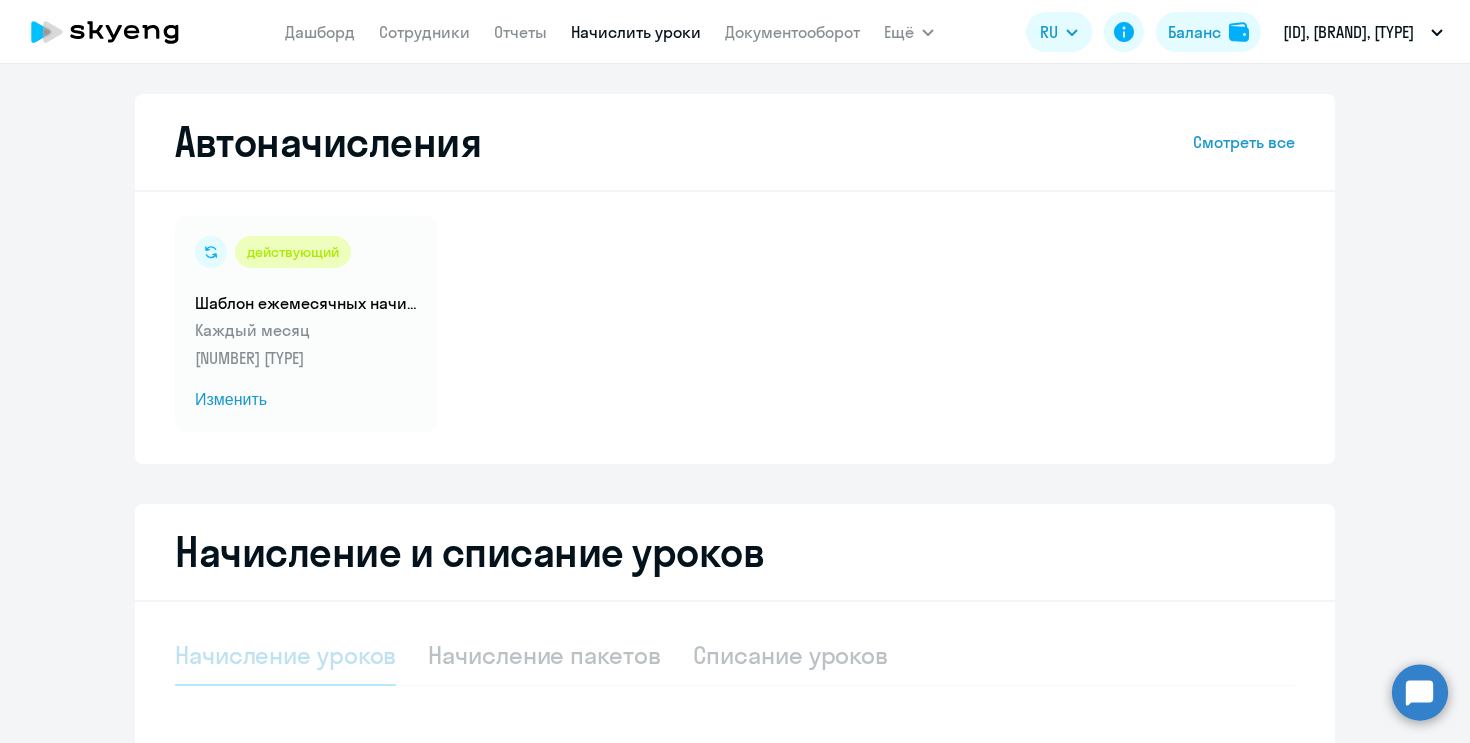 select on "10" 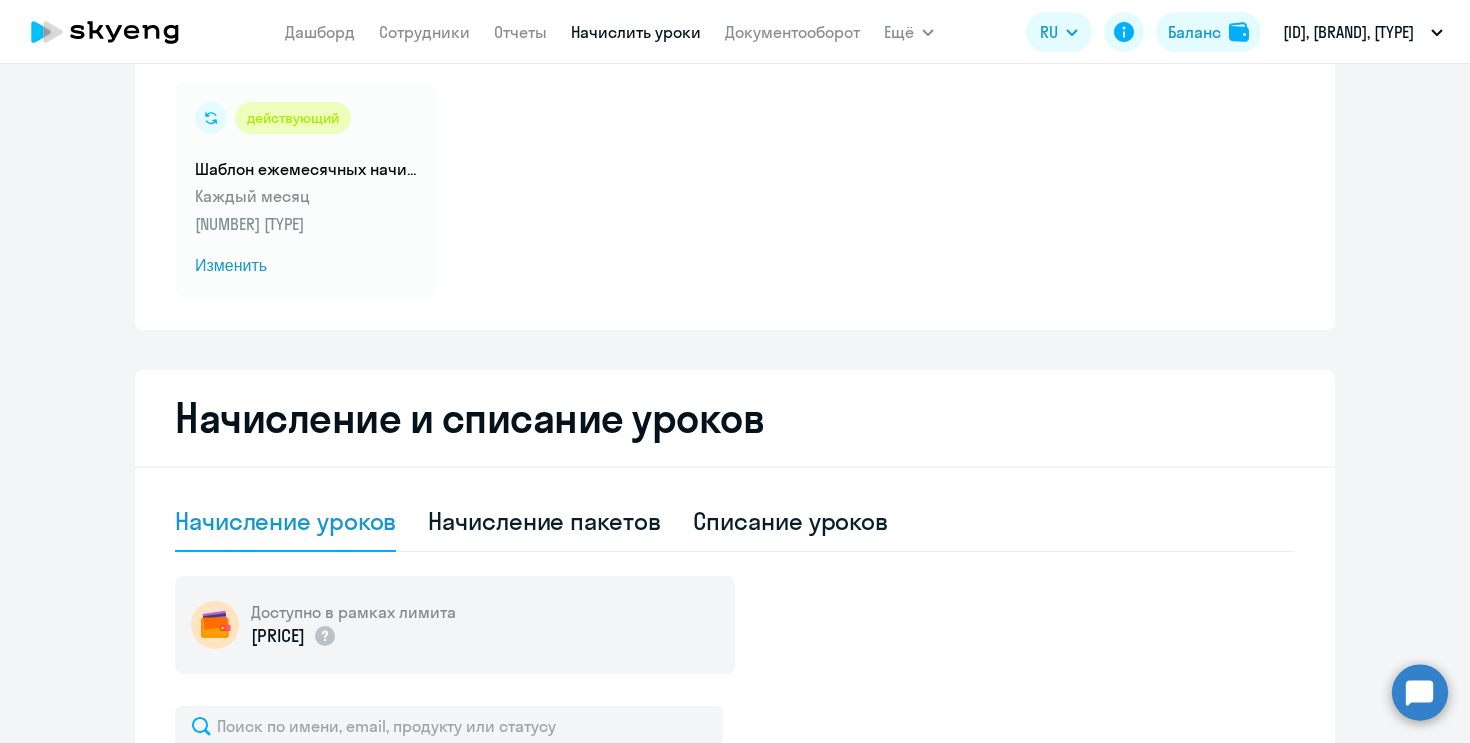 scroll, scrollTop: 135, scrollLeft: 0, axis: vertical 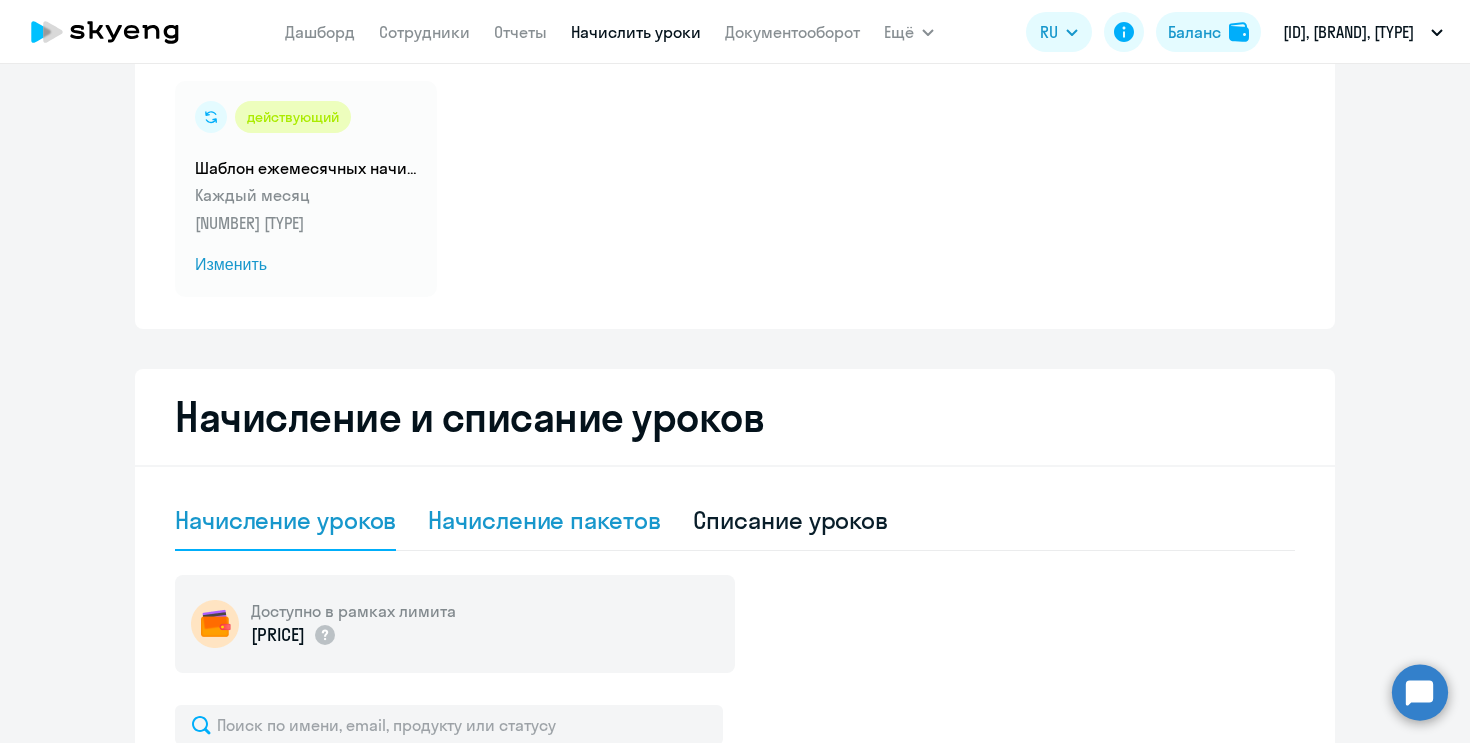 click on "Начисление пакетов" 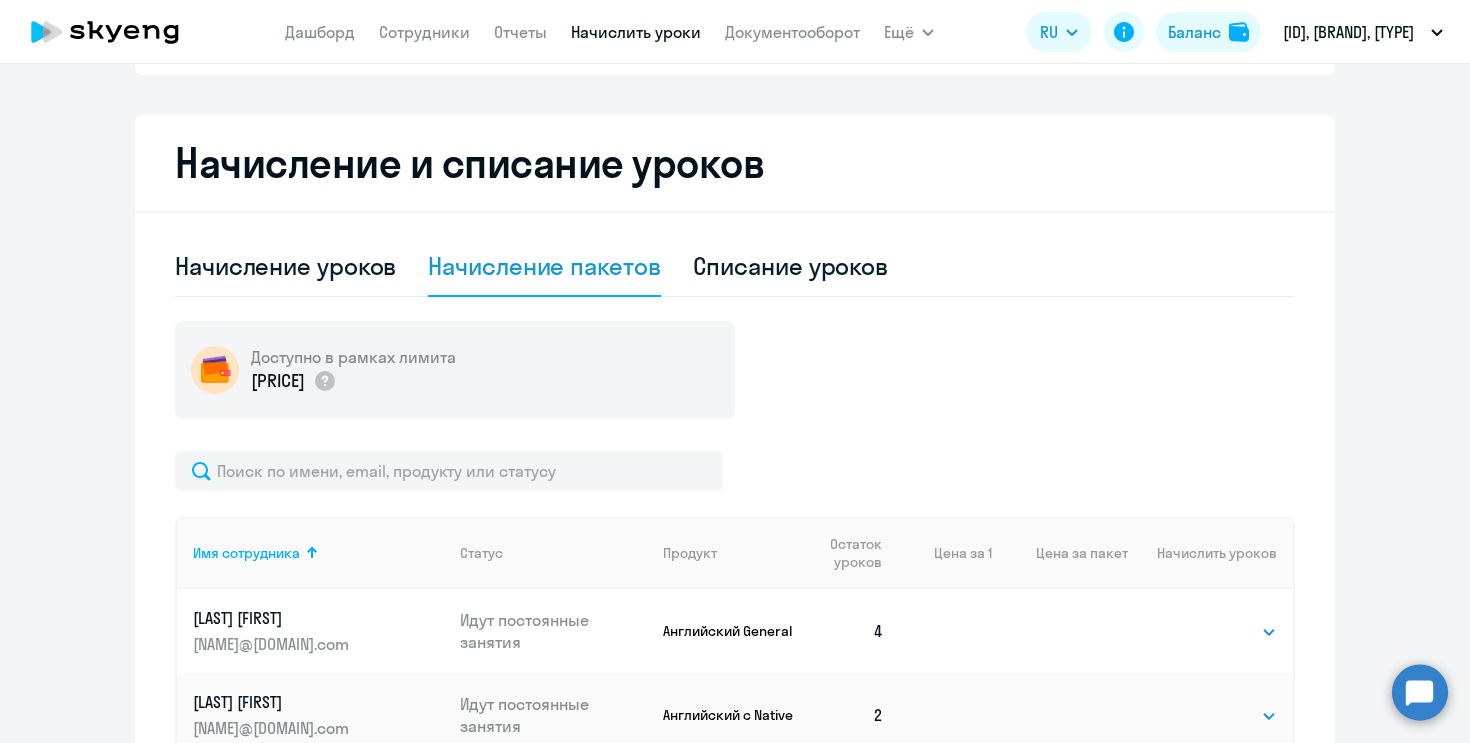 scroll, scrollTop: 409, scrollLeft: 0, axis: vertical 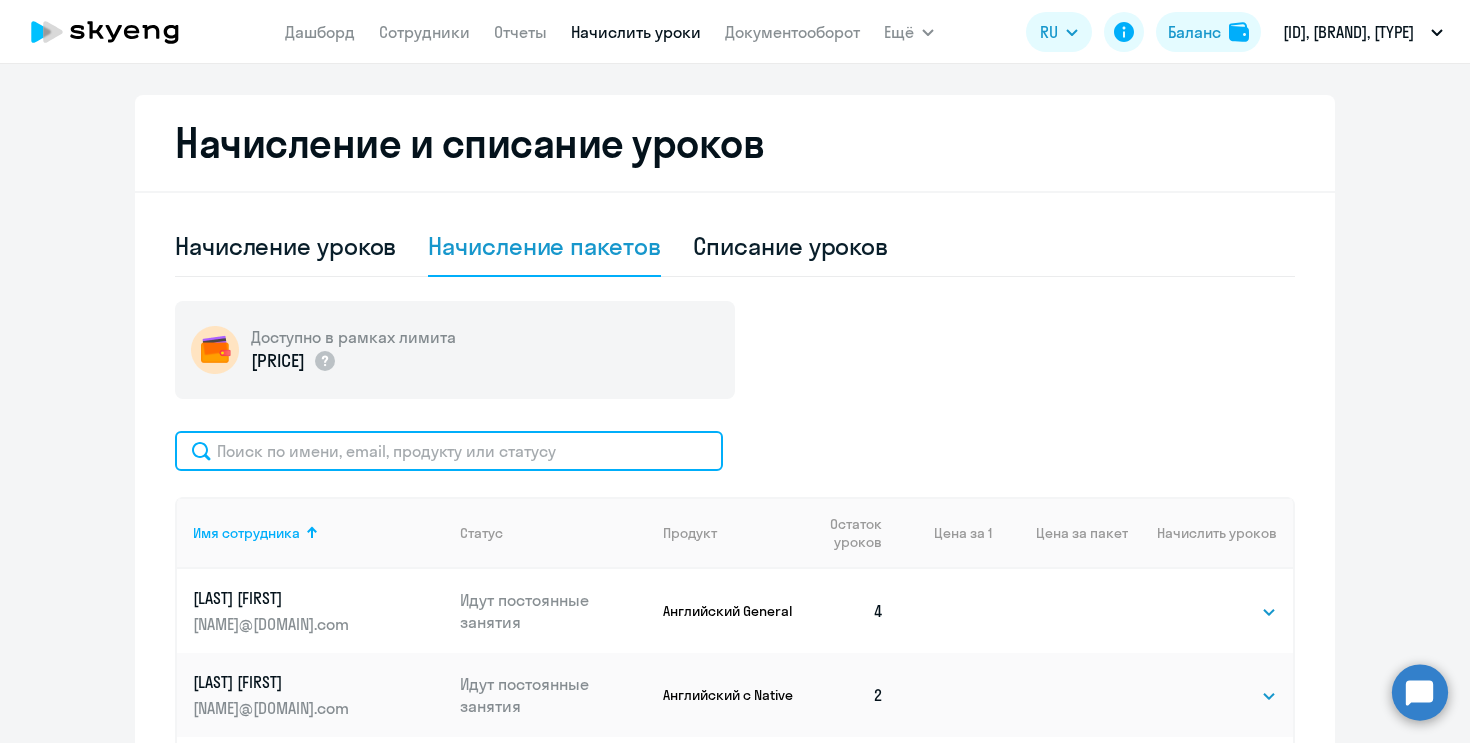 click 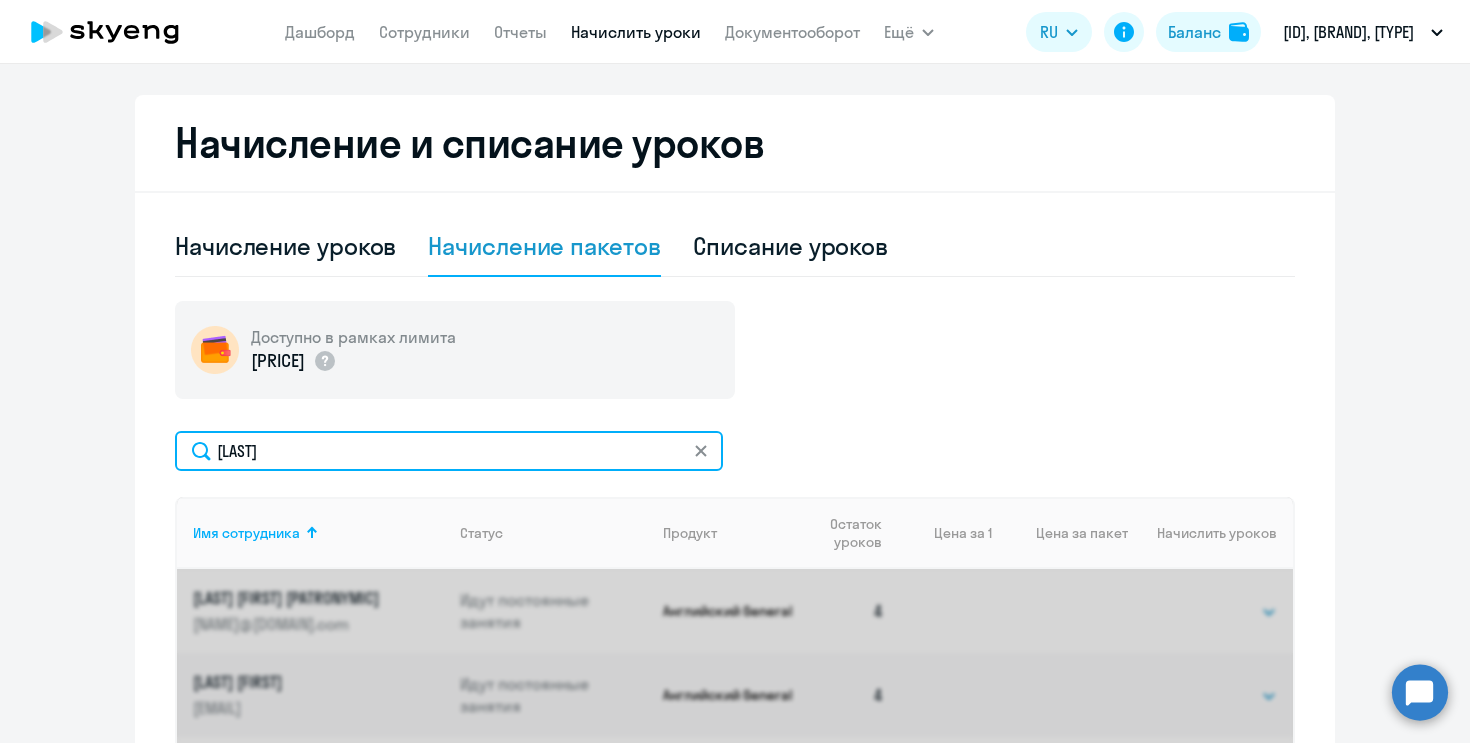type on "[LAST]" 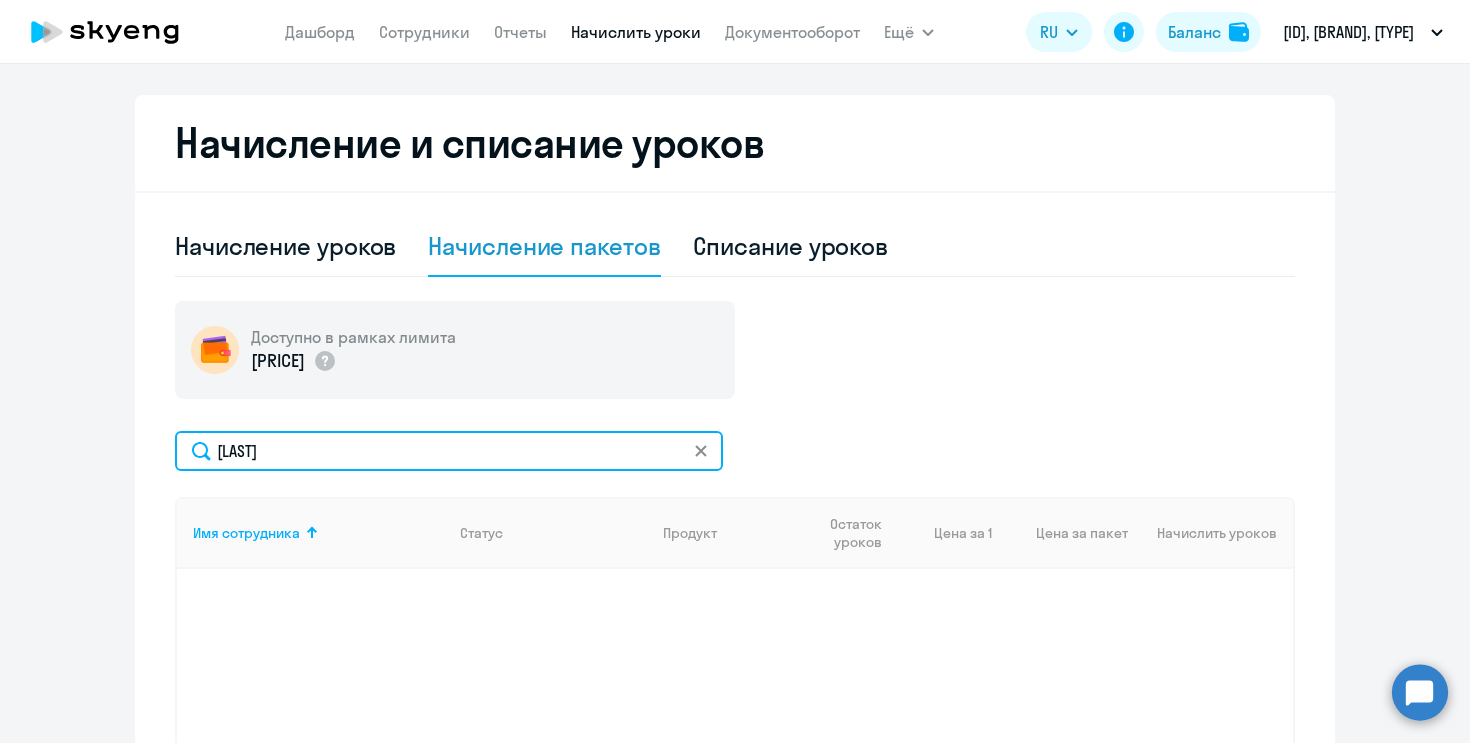 scroll, scrollTop: 560, scrollLeft: 0, axis: vertical 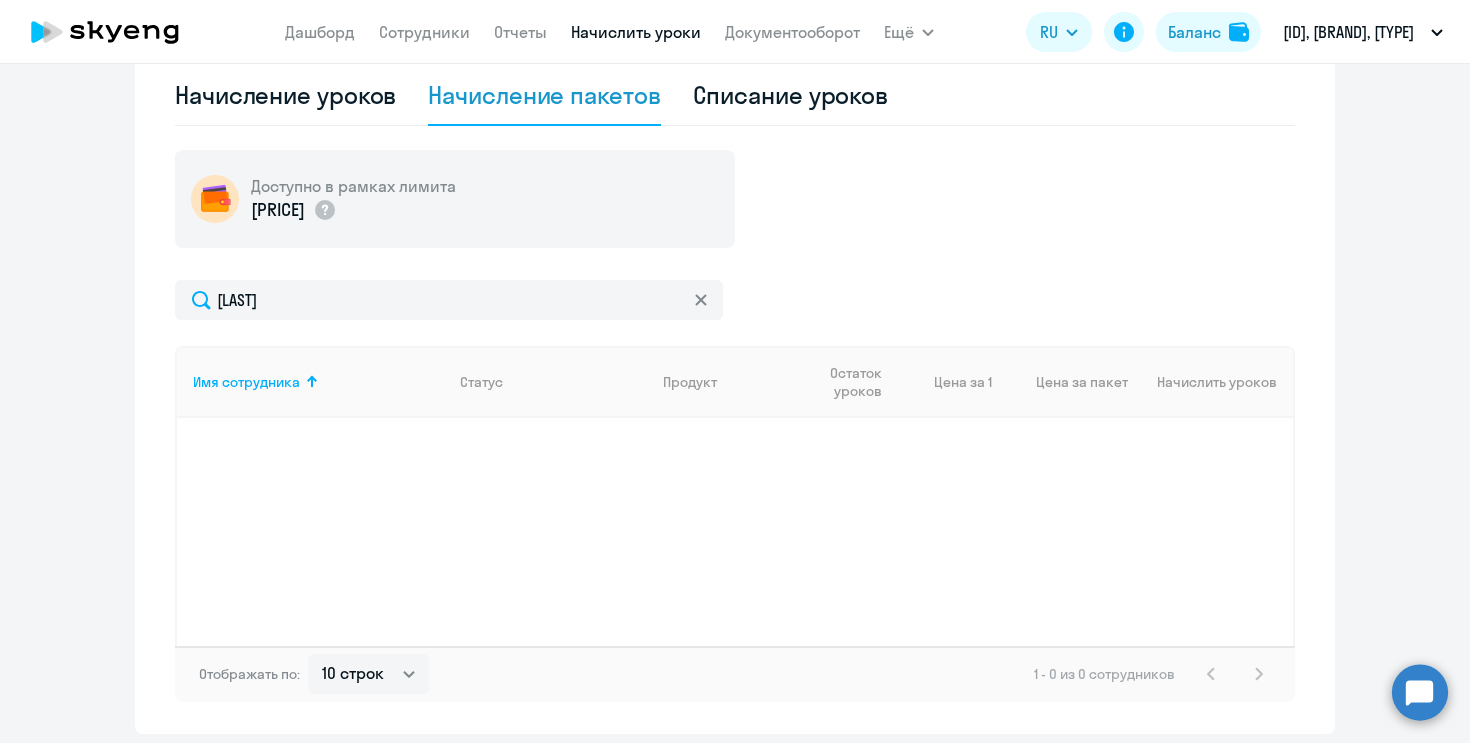 click 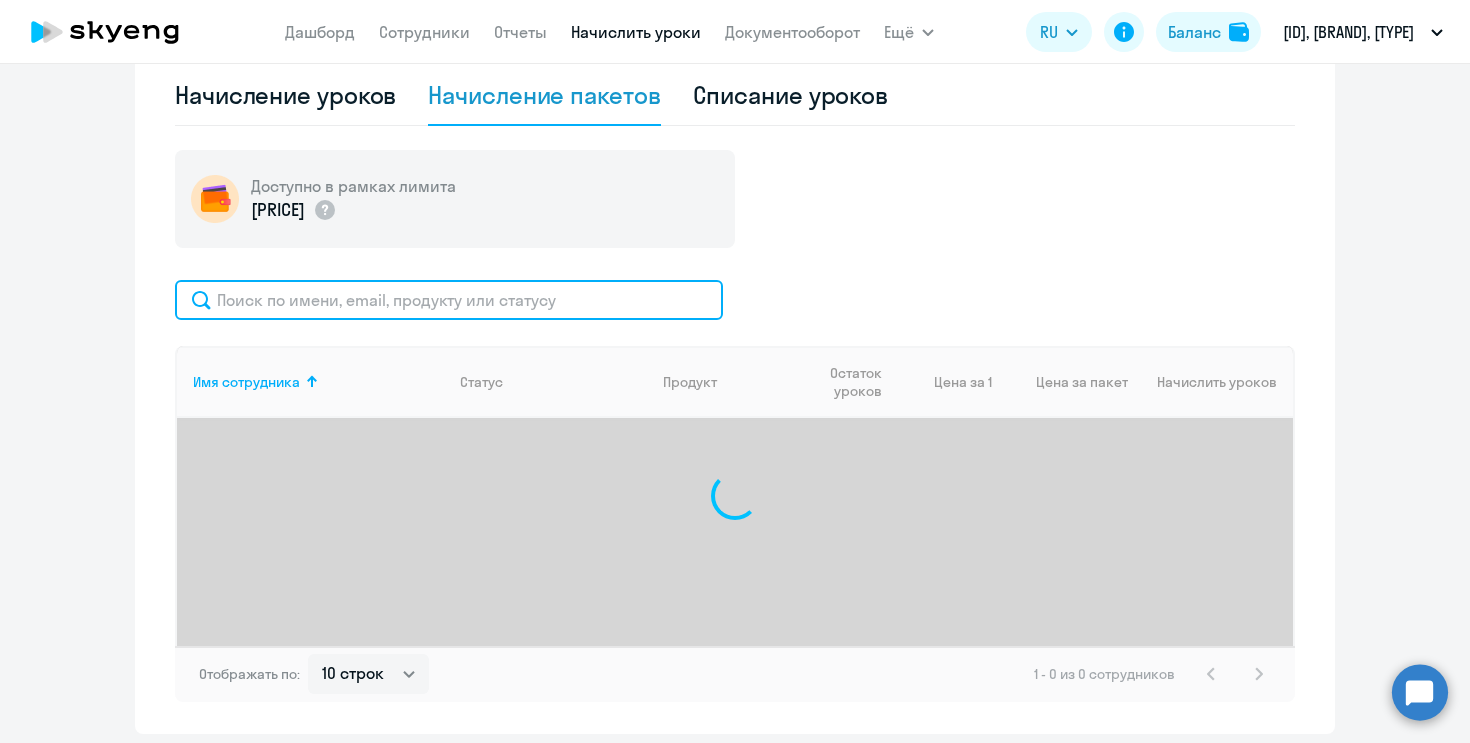 click 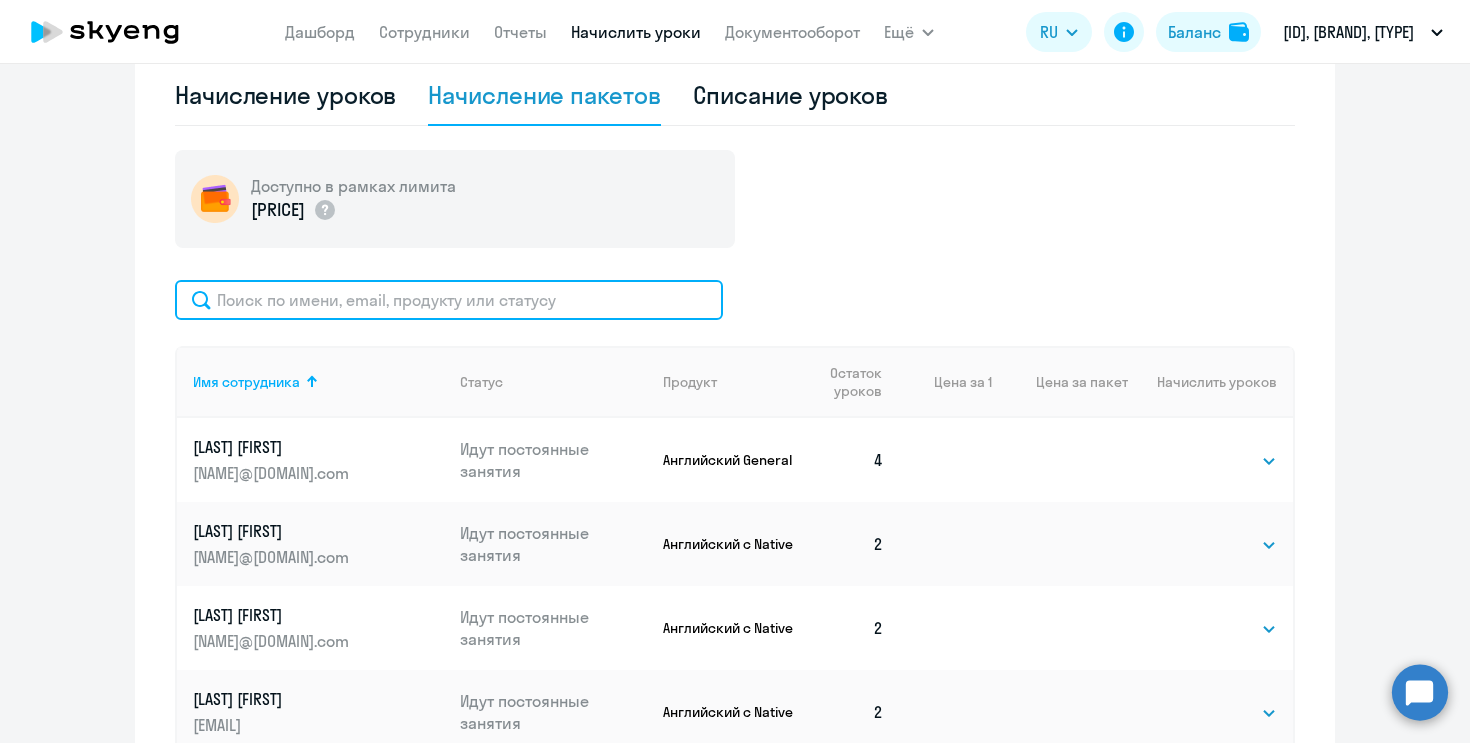 paste on "[PHONE]" 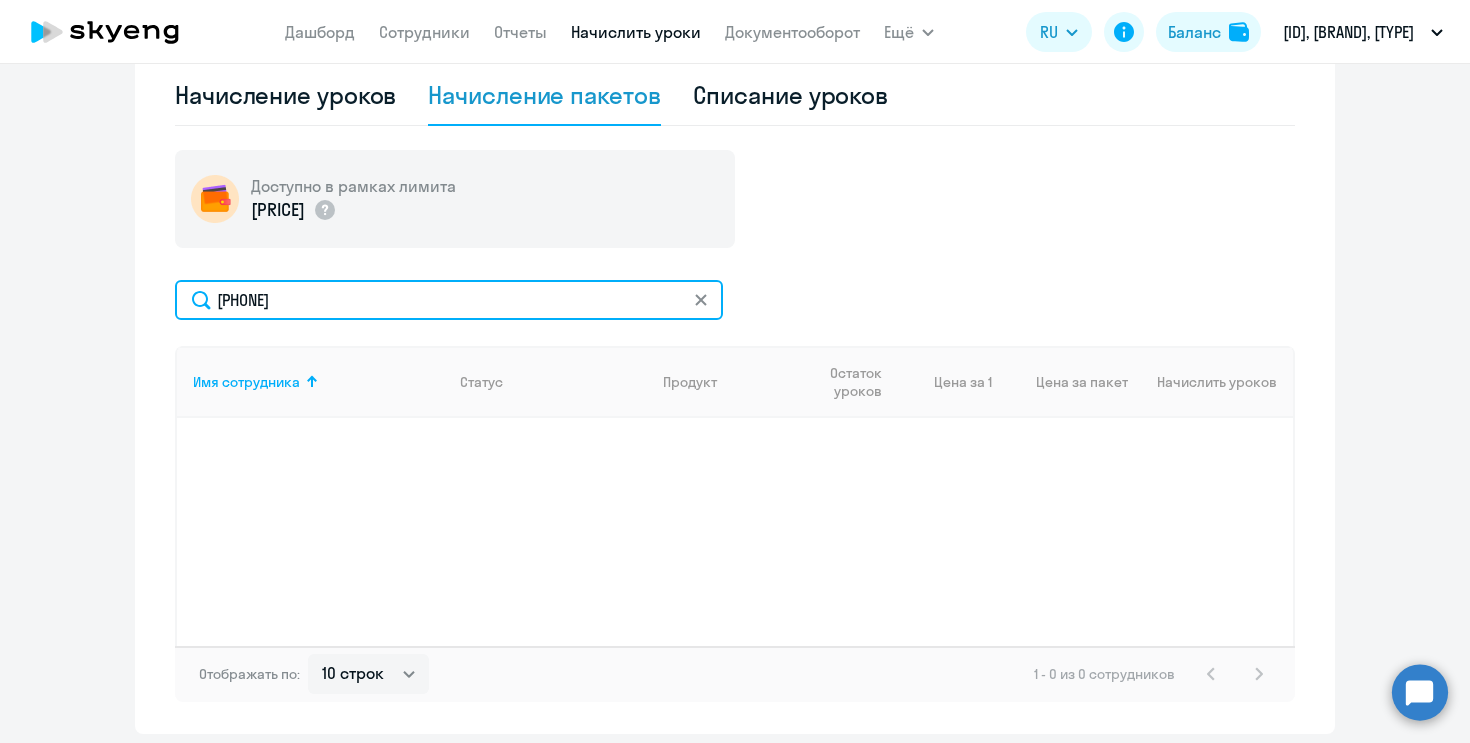 type on "[PHONE]" 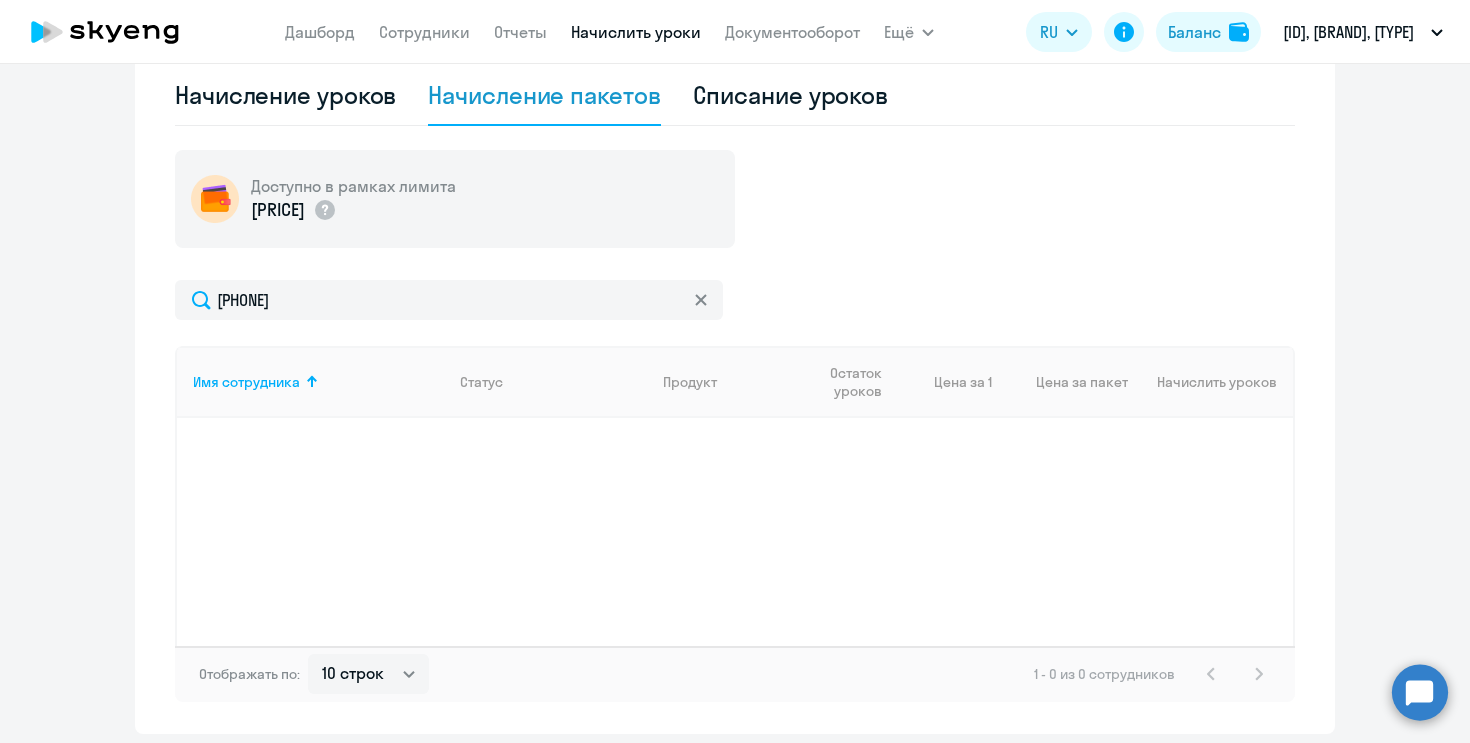 click 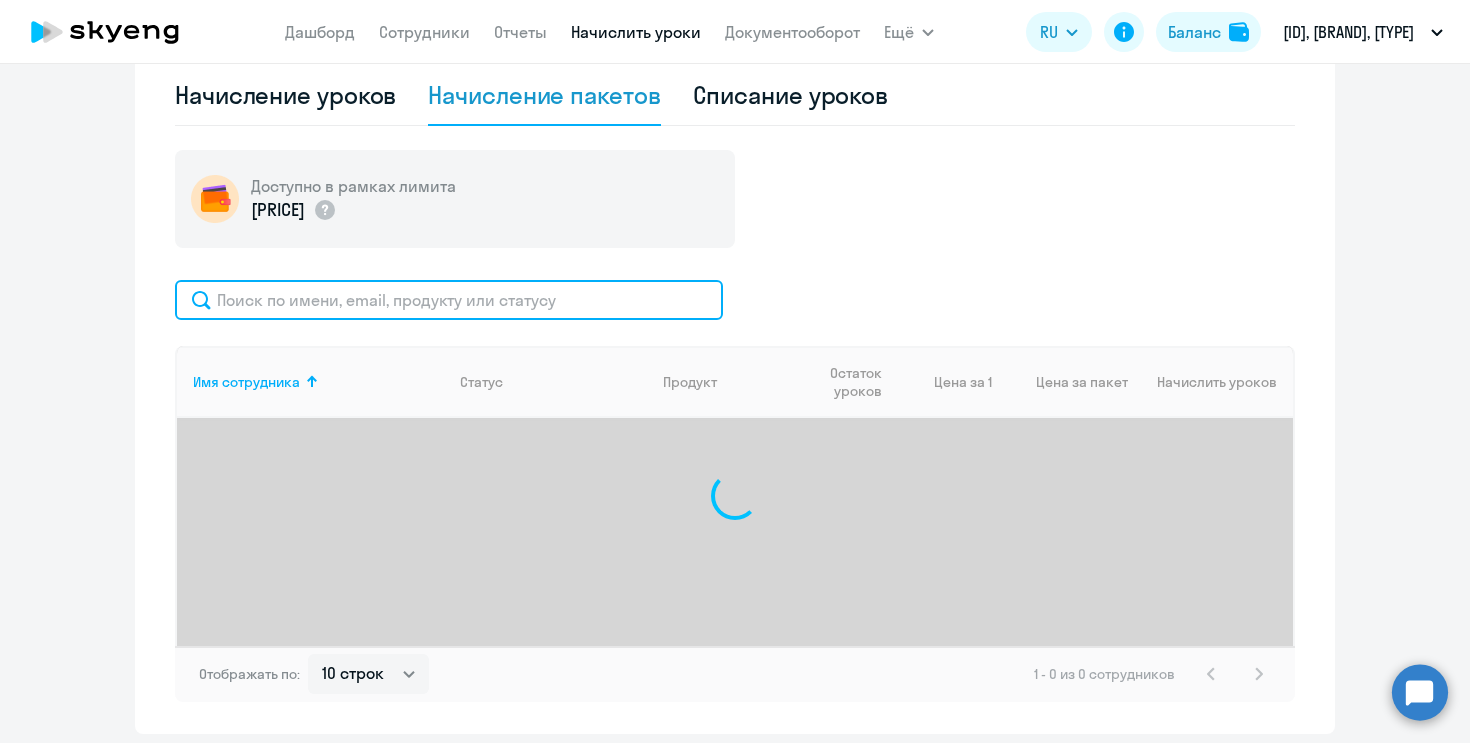 click 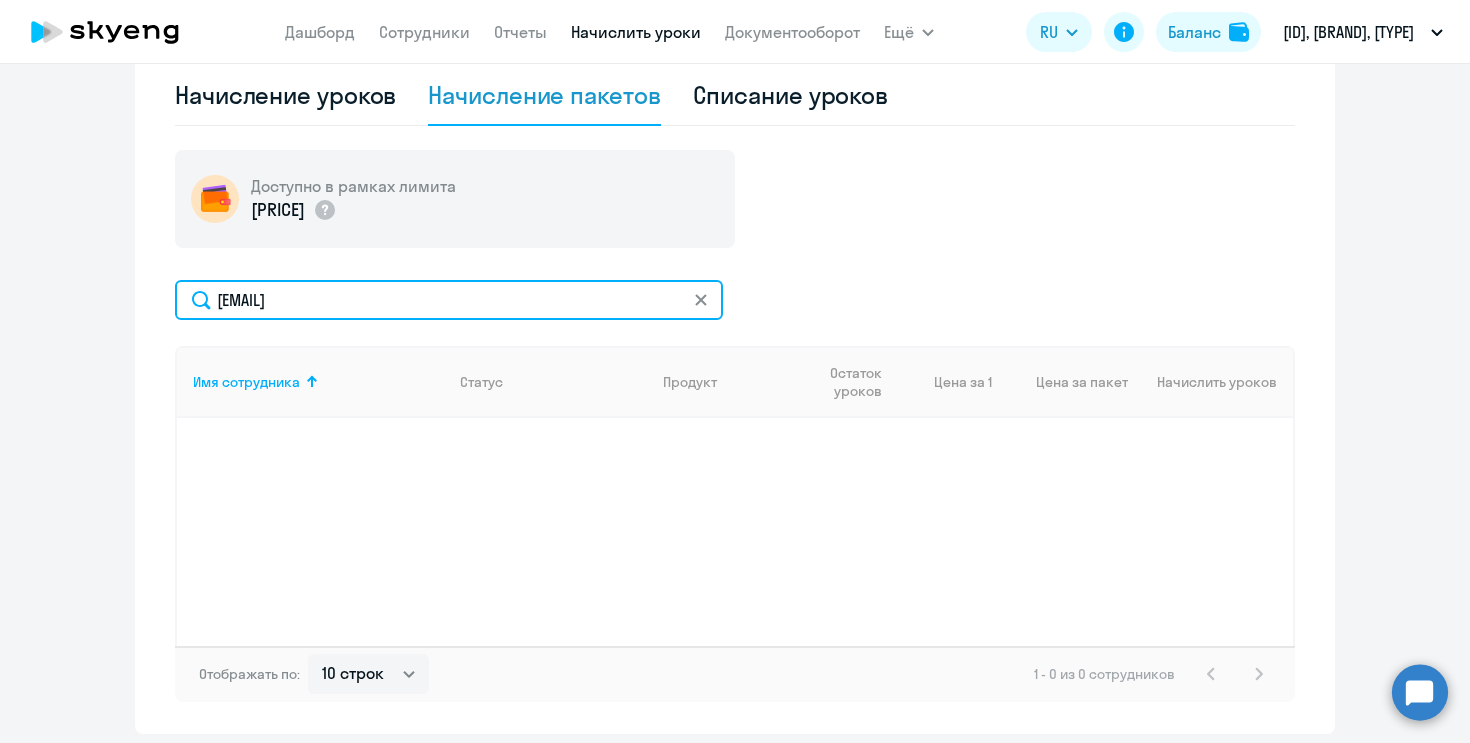 type on "[EMAIL]" 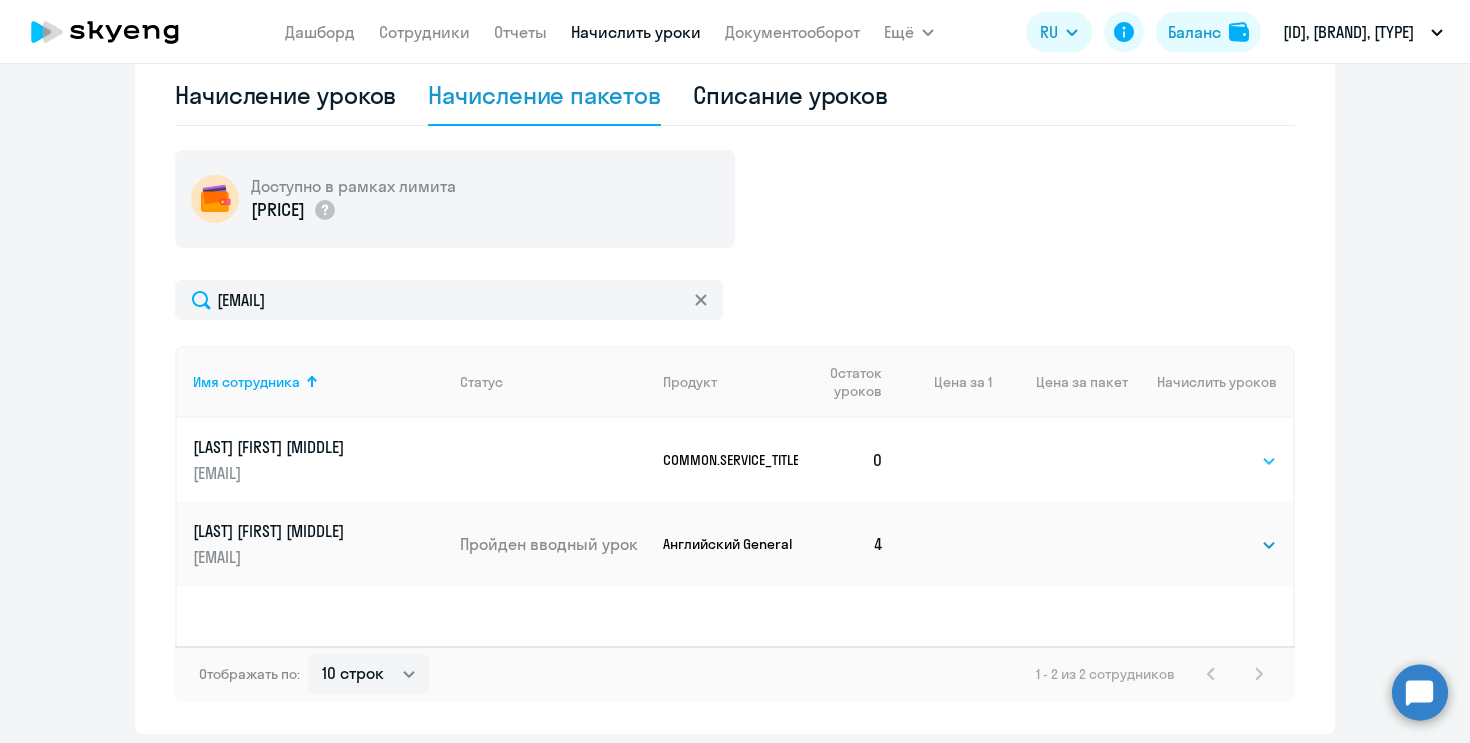 click on "Выбрать   4   8   16   32   64   96   128" 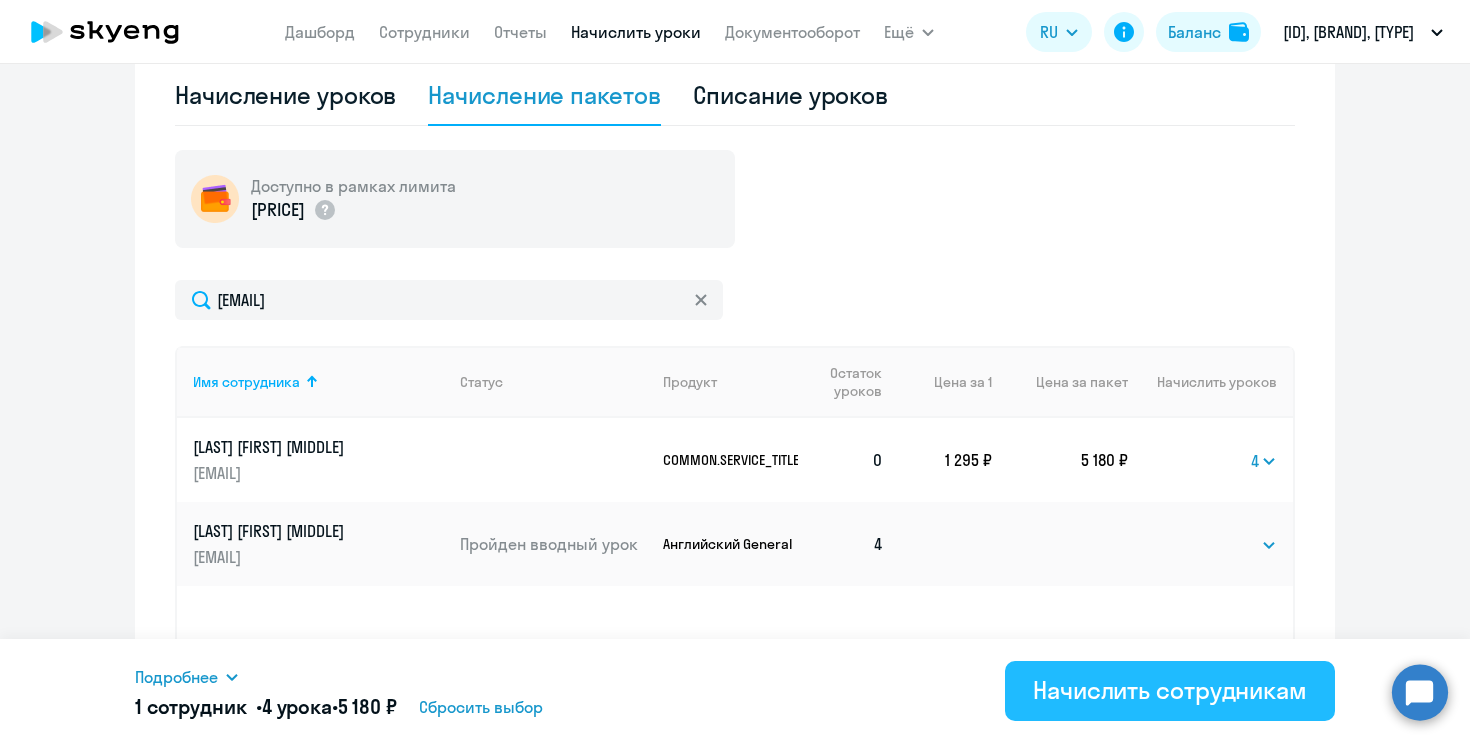 click on "Начислить сотрудникам" at bounding box center (1170, 690) 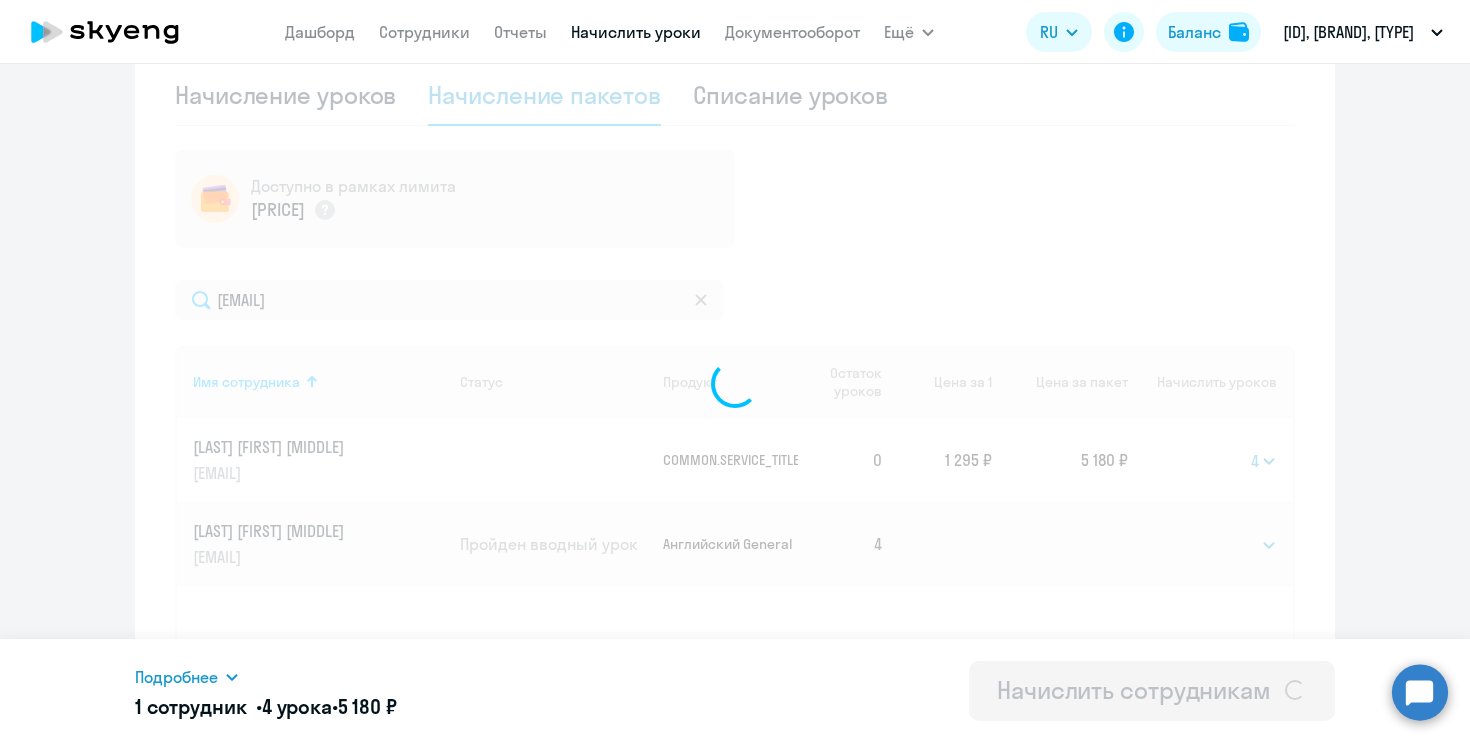 select 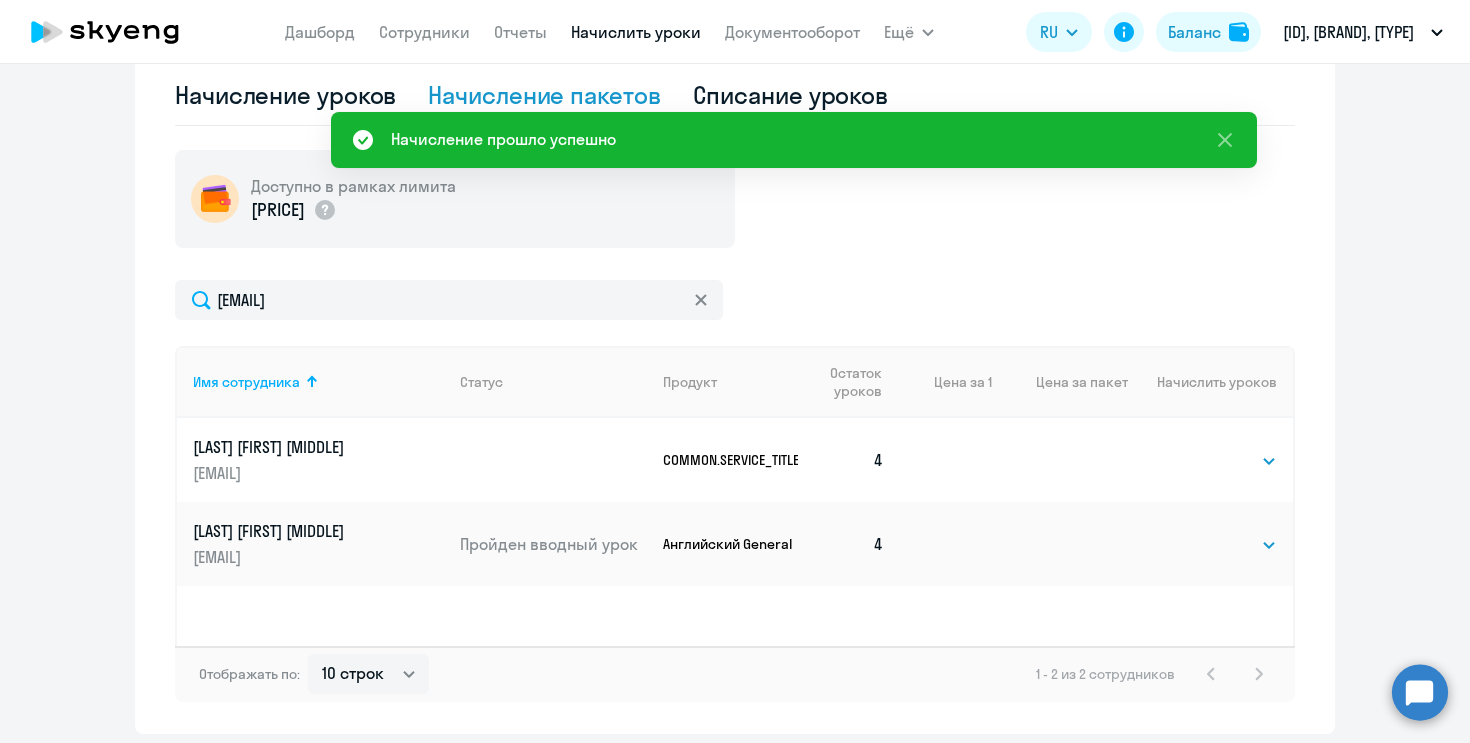 click on "Списание уроков" 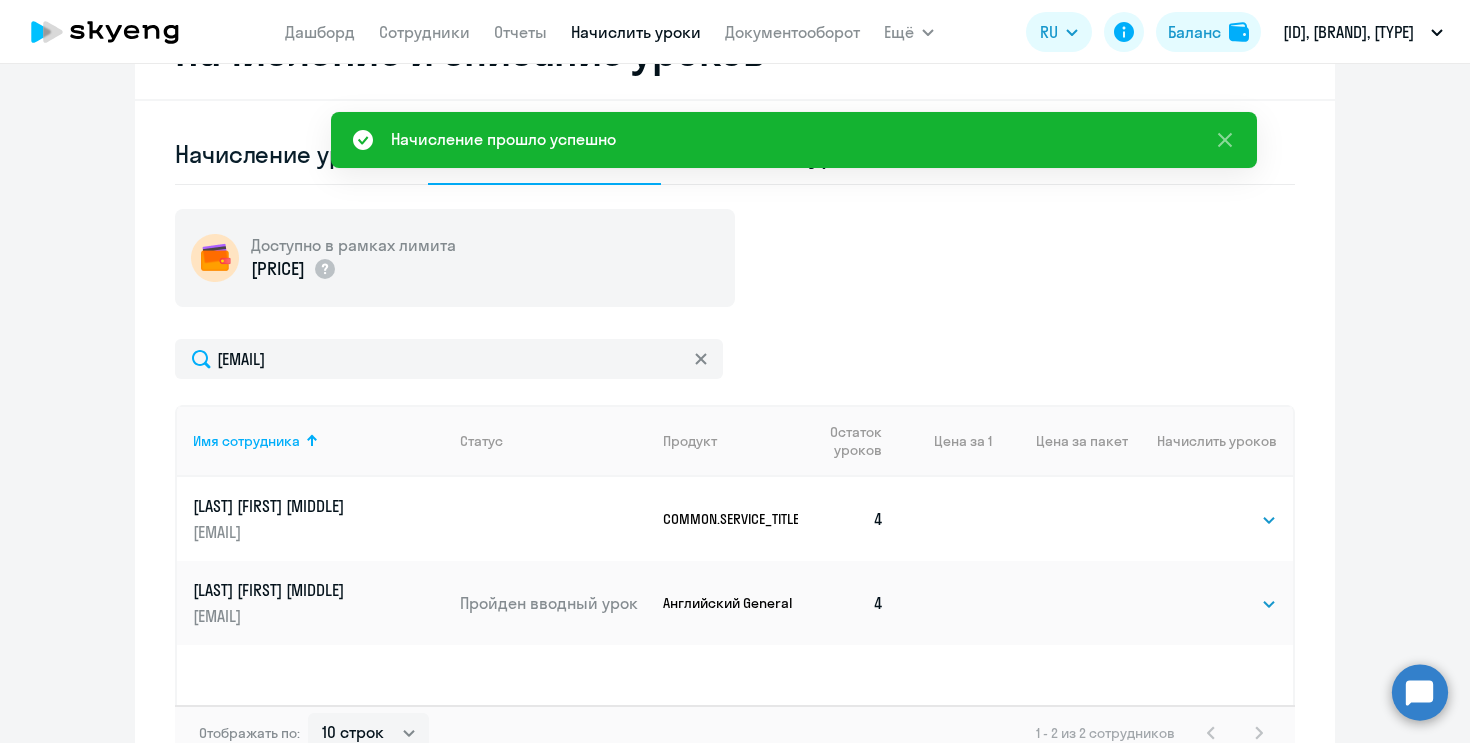 select on "10" 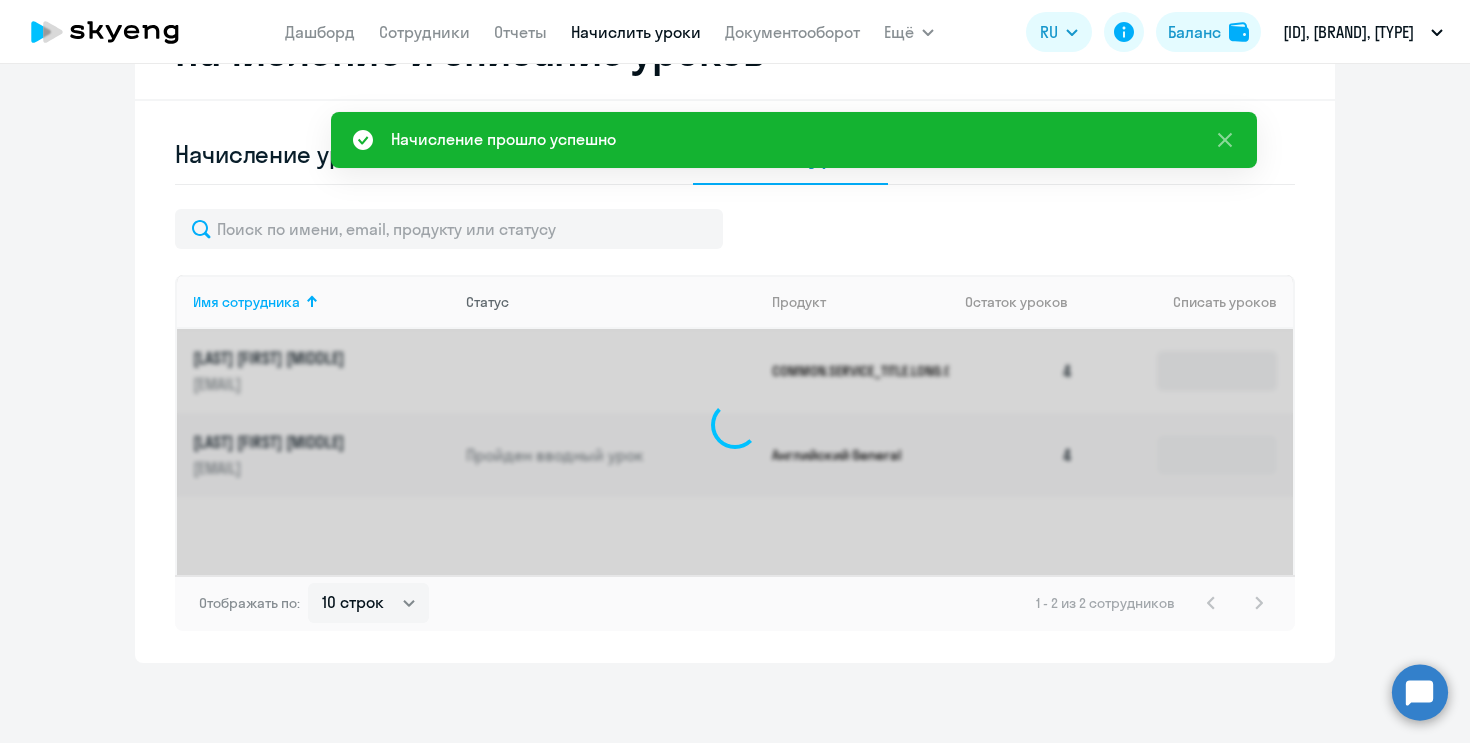 scroll, scrollTop: 560, scrollLeft: 0, axis: vertical 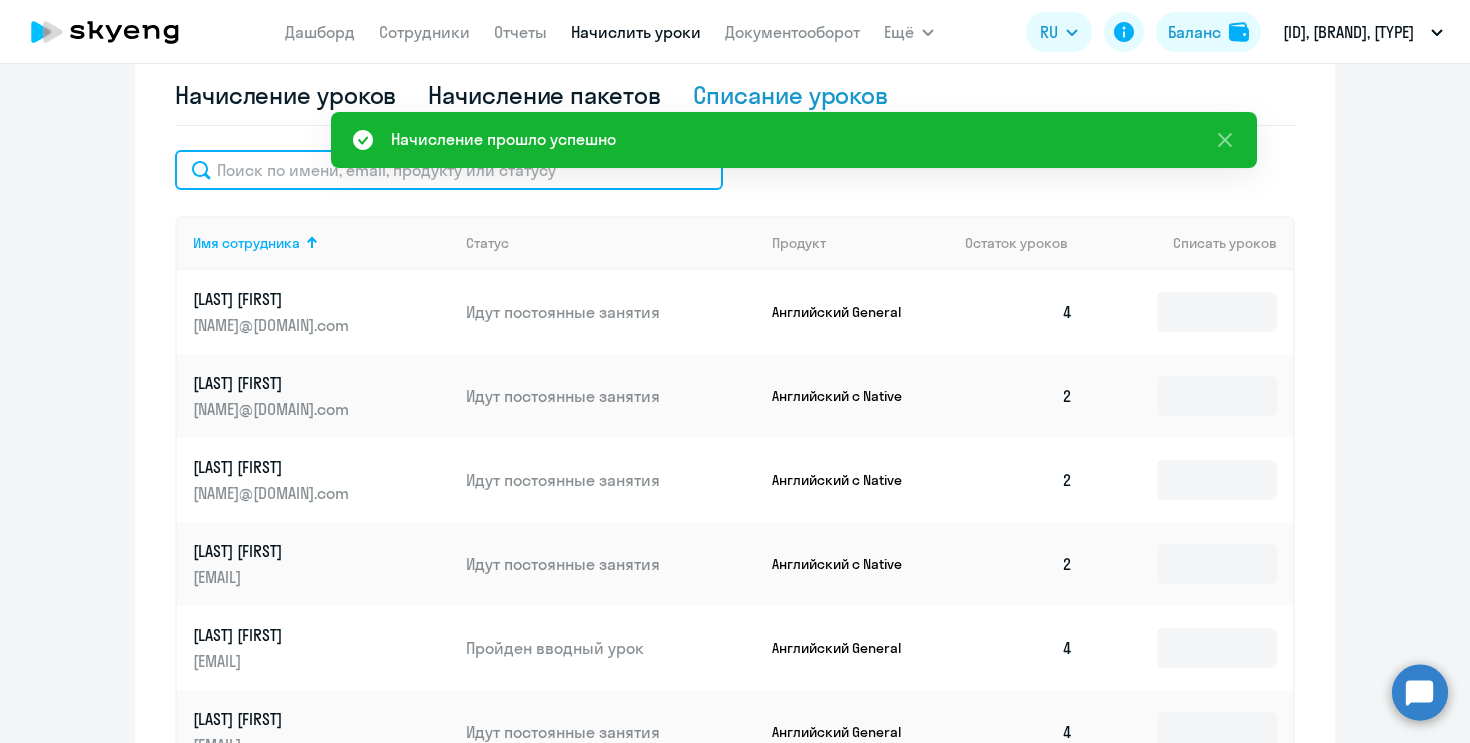 click 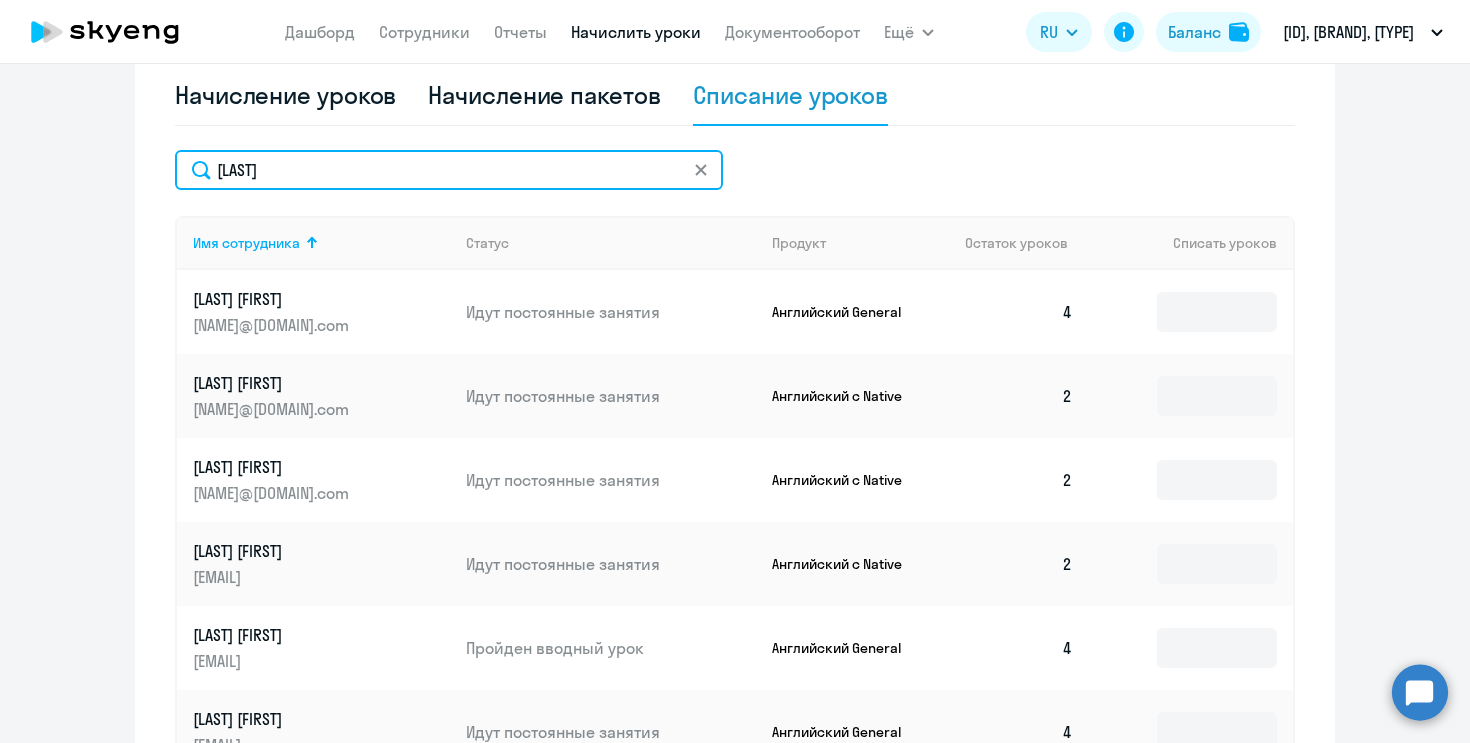 type on "[LAST]" 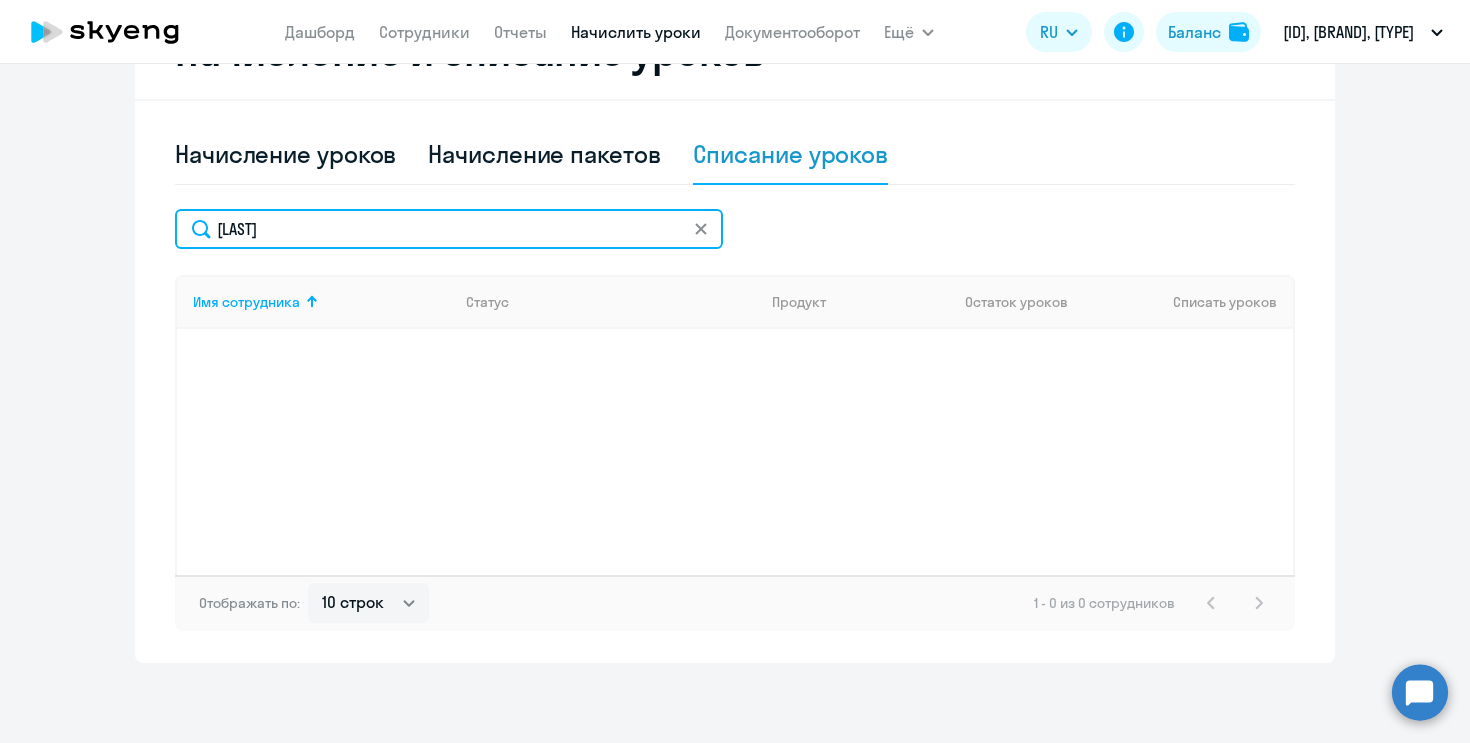 click 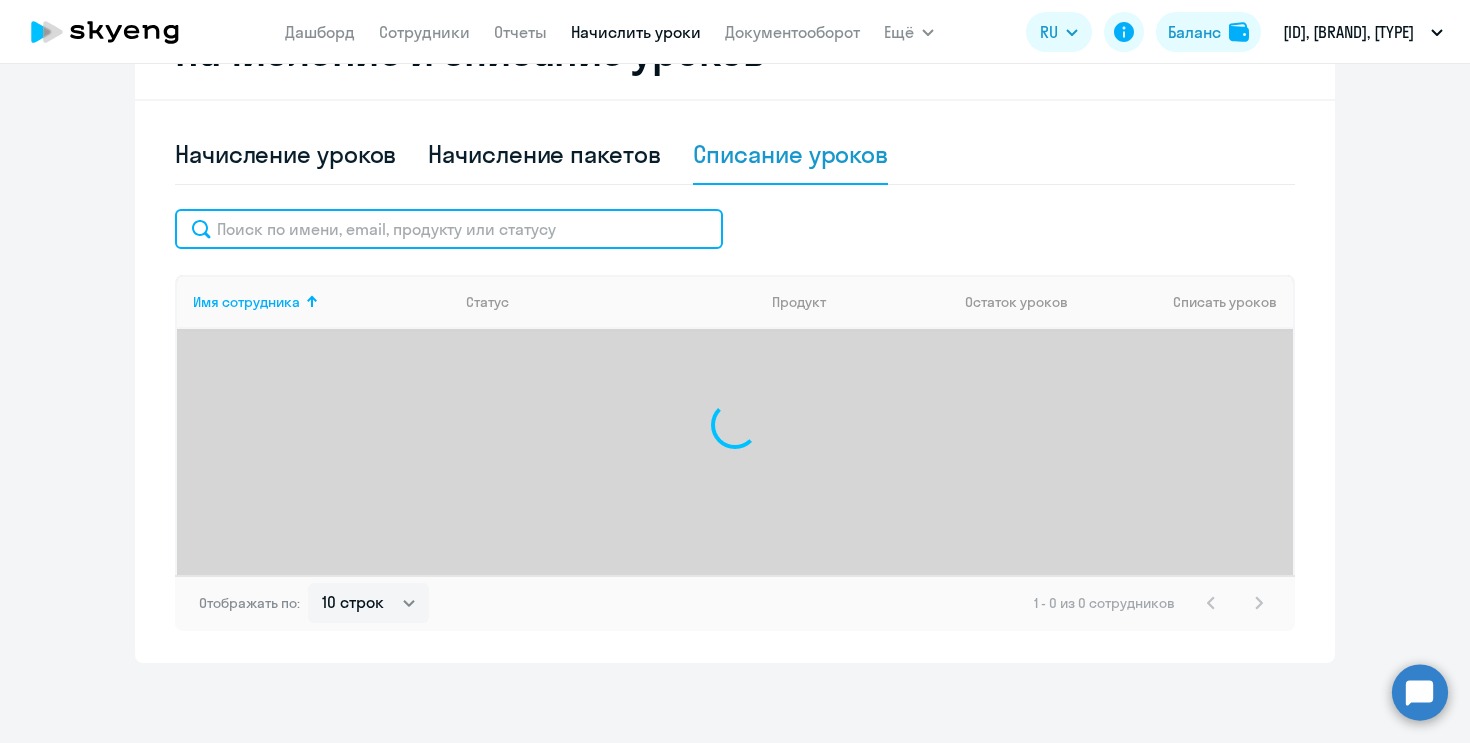click 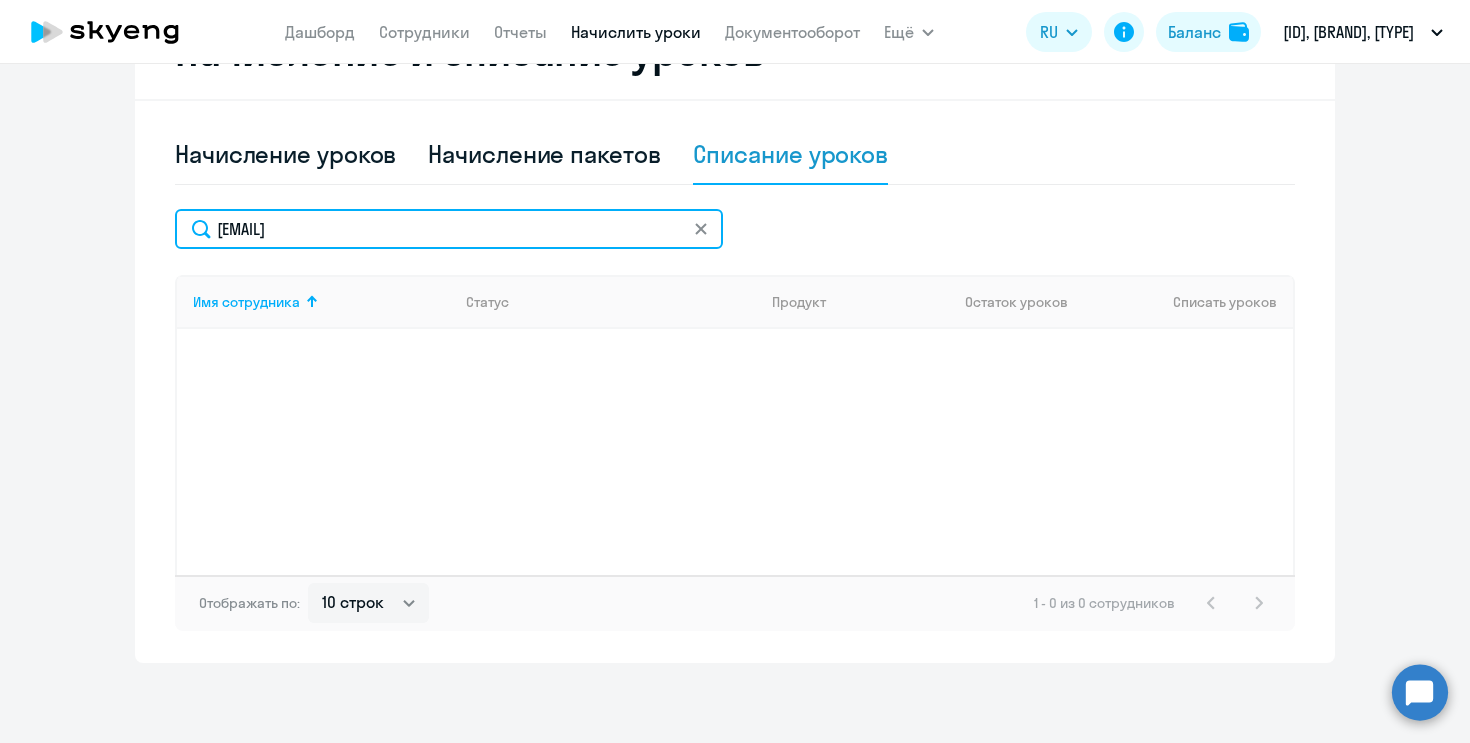 type on "[EMAIL]" 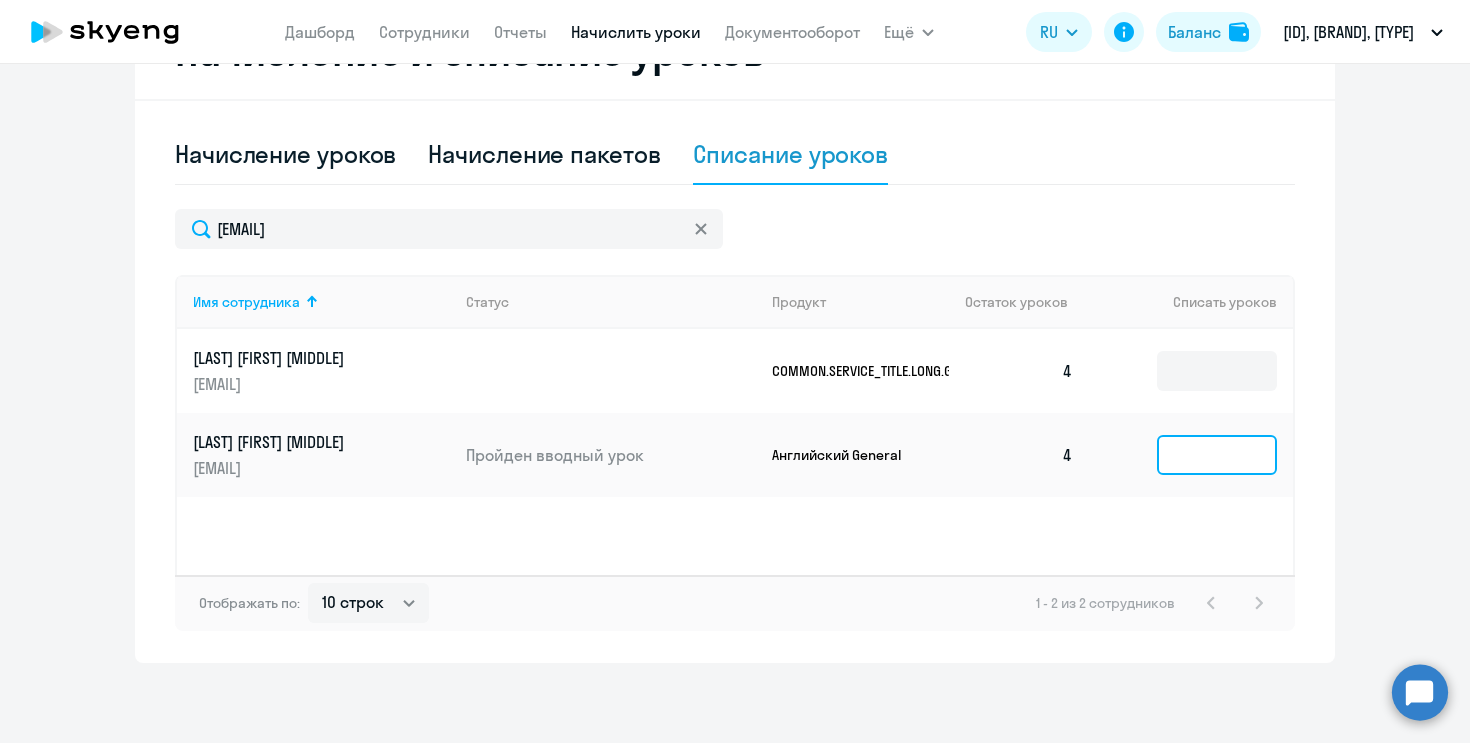 click 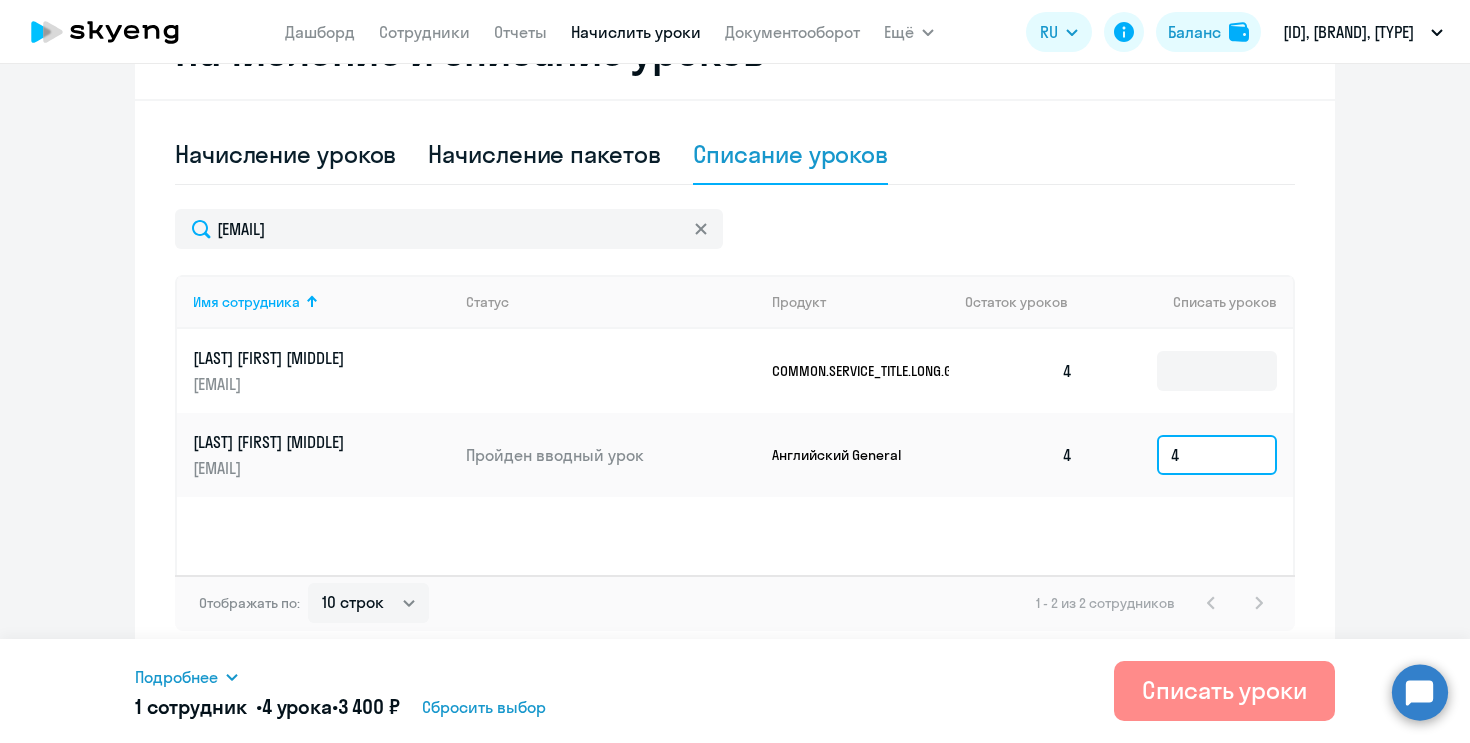 type on "4" 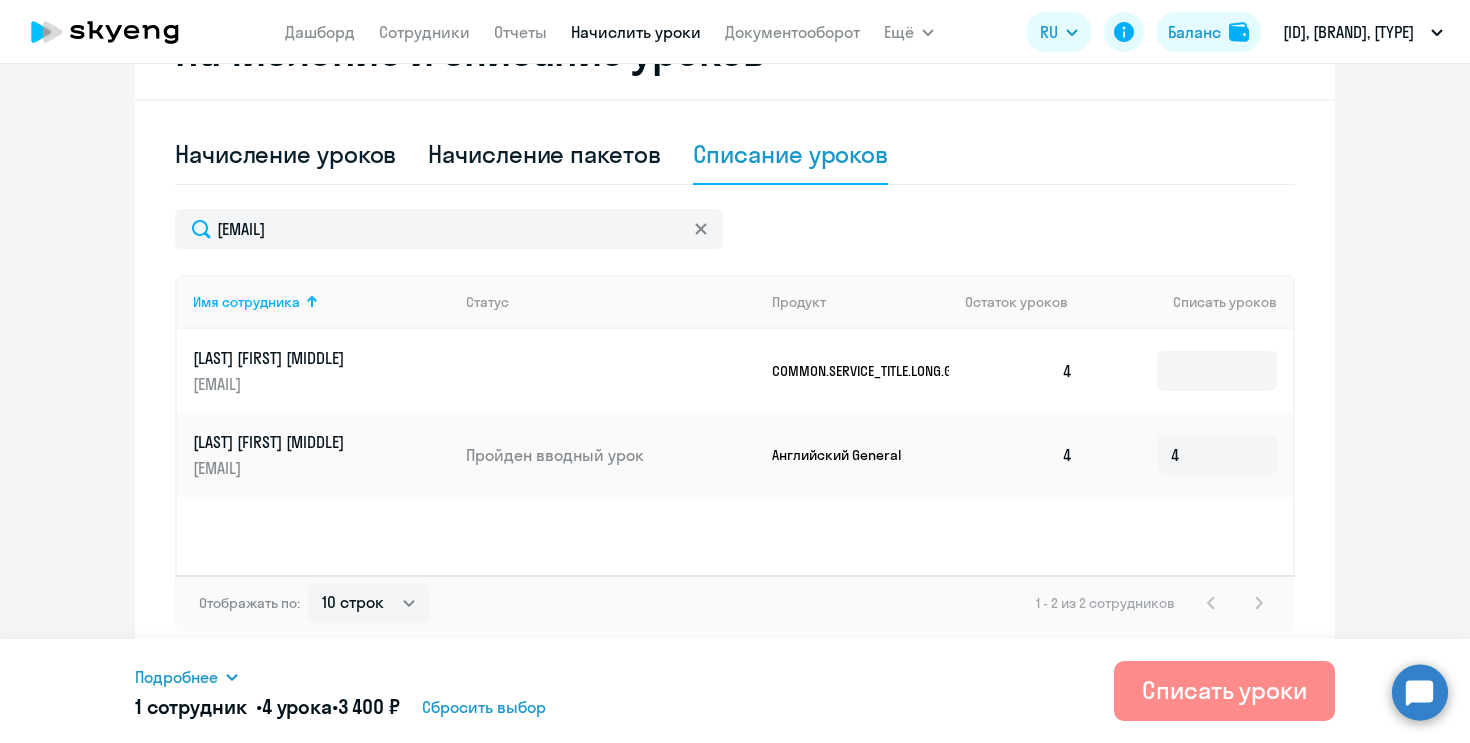 click on "Списать уроки" at bounding box center [1224, 690] 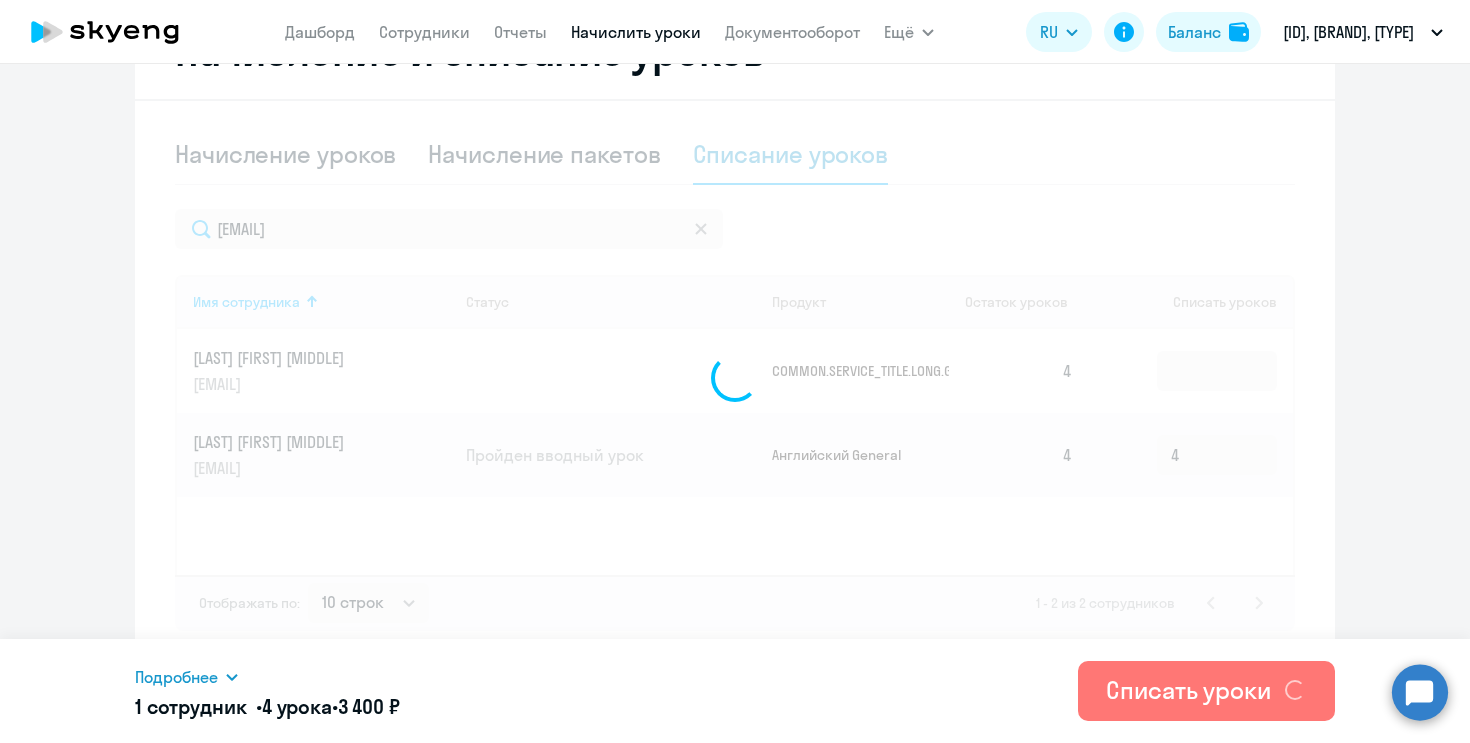type 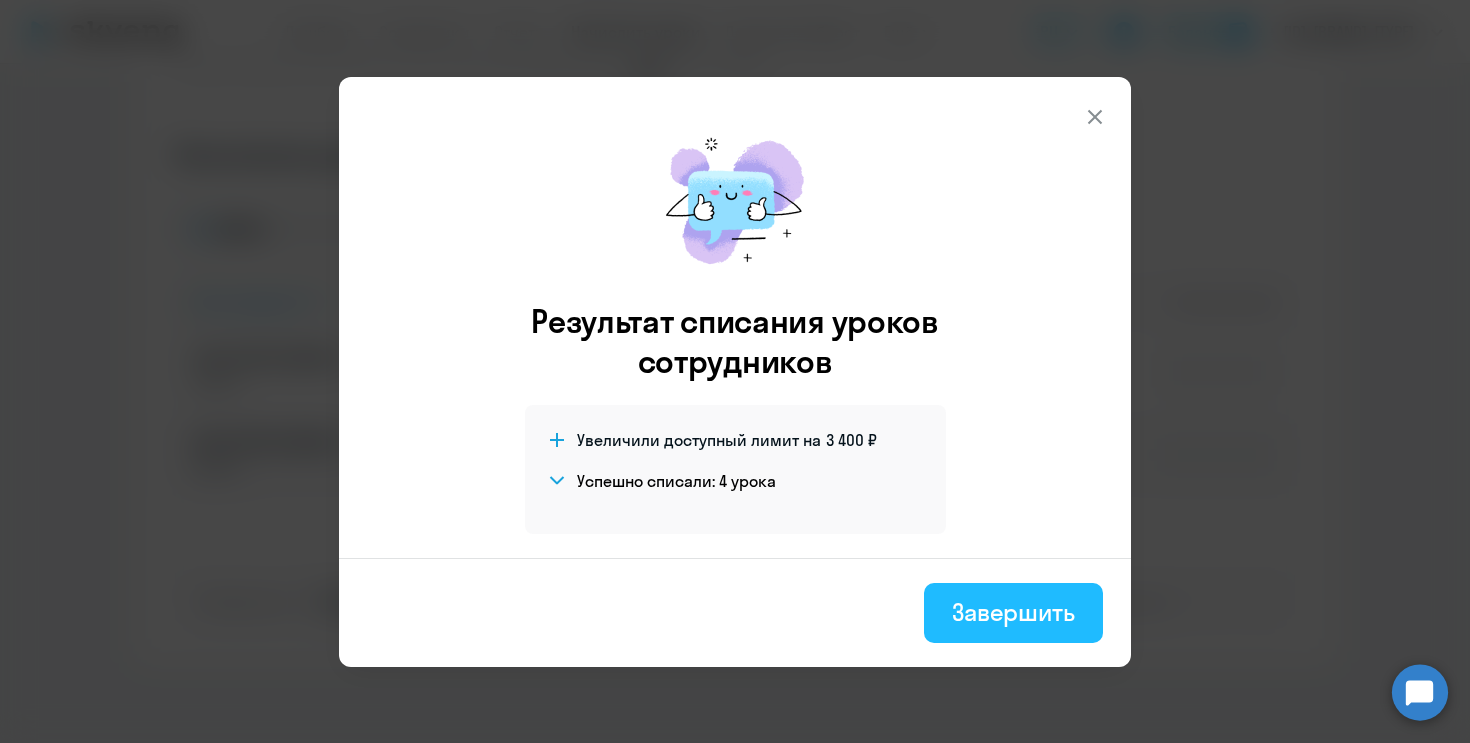 click on "Завершить" at bounding box center [1013, 612] 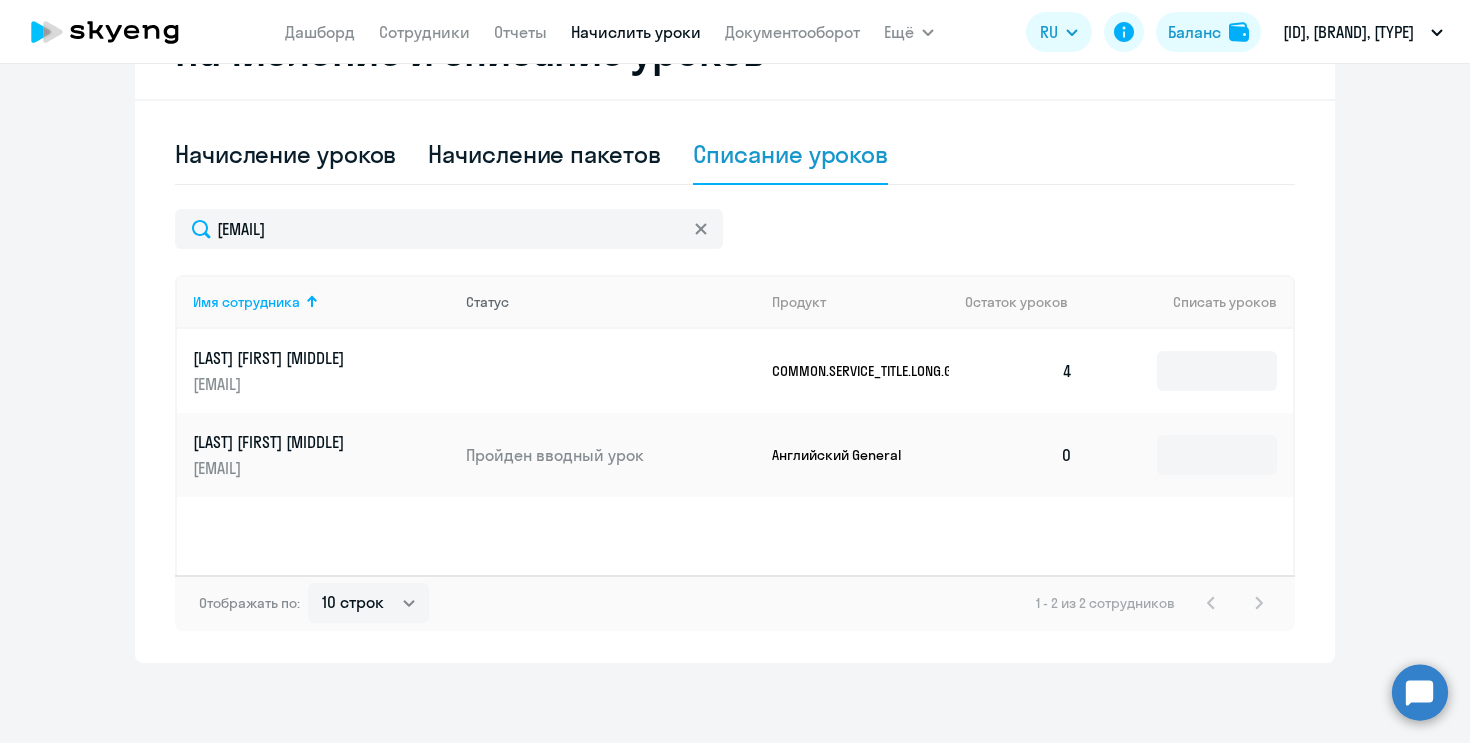 scroll, scrollTop: 0, scrollLeft: 0, axis: both 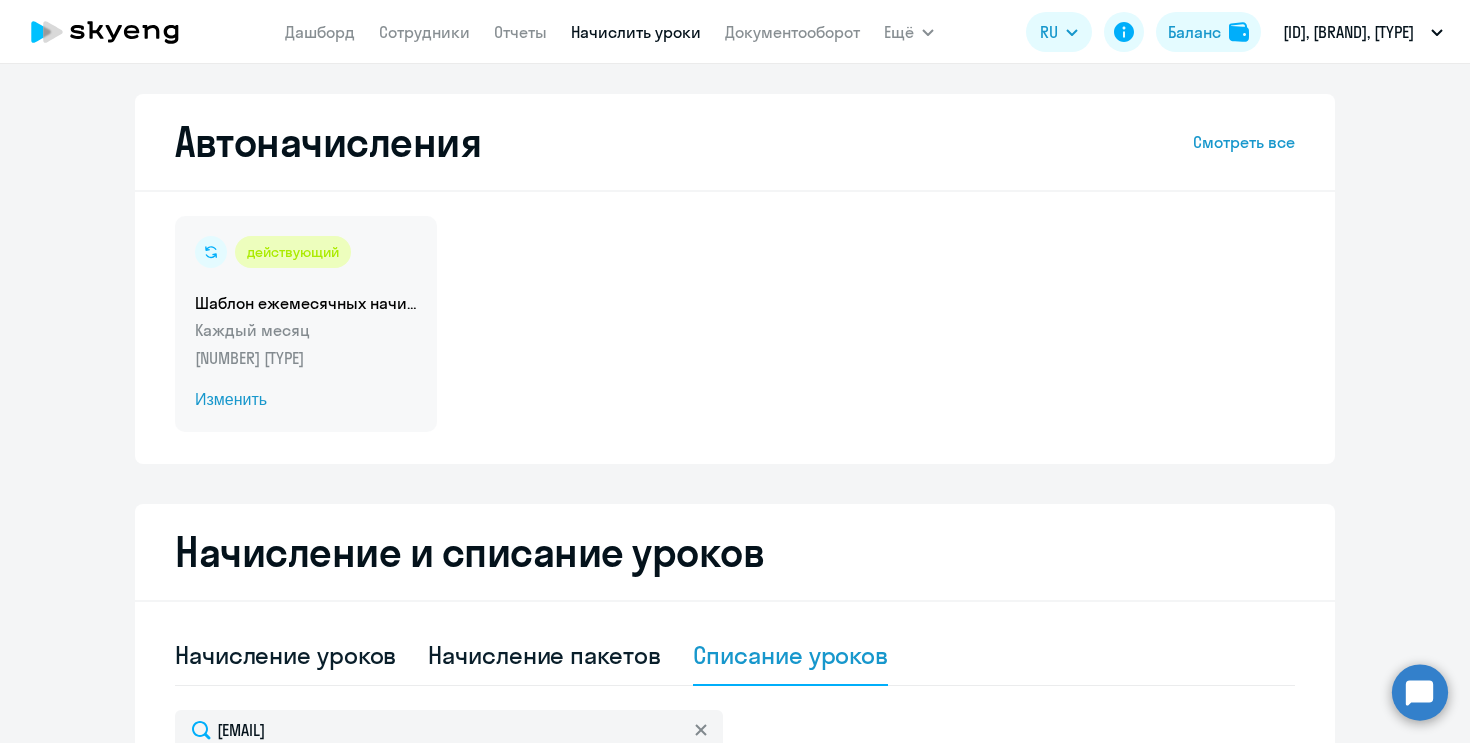 click on "Изменить" 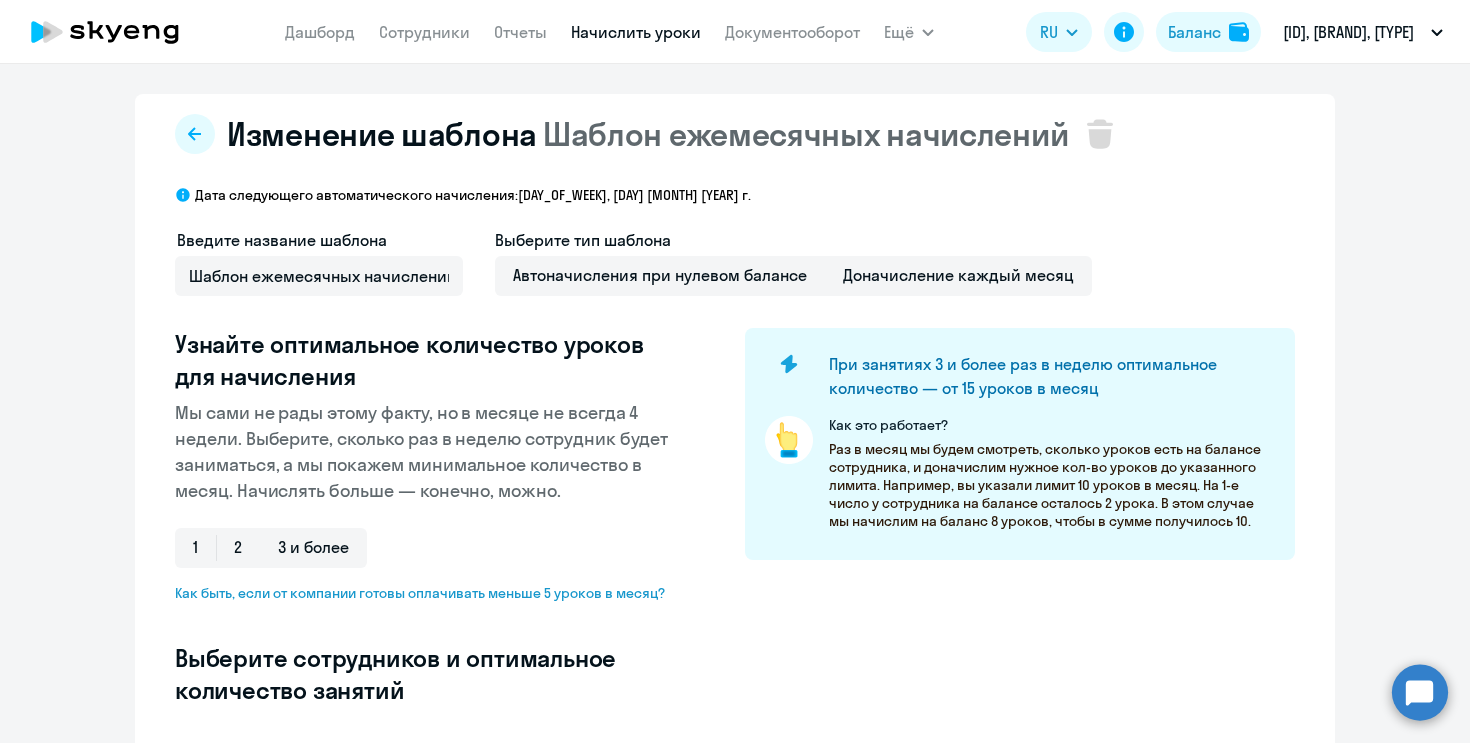 select on "10" 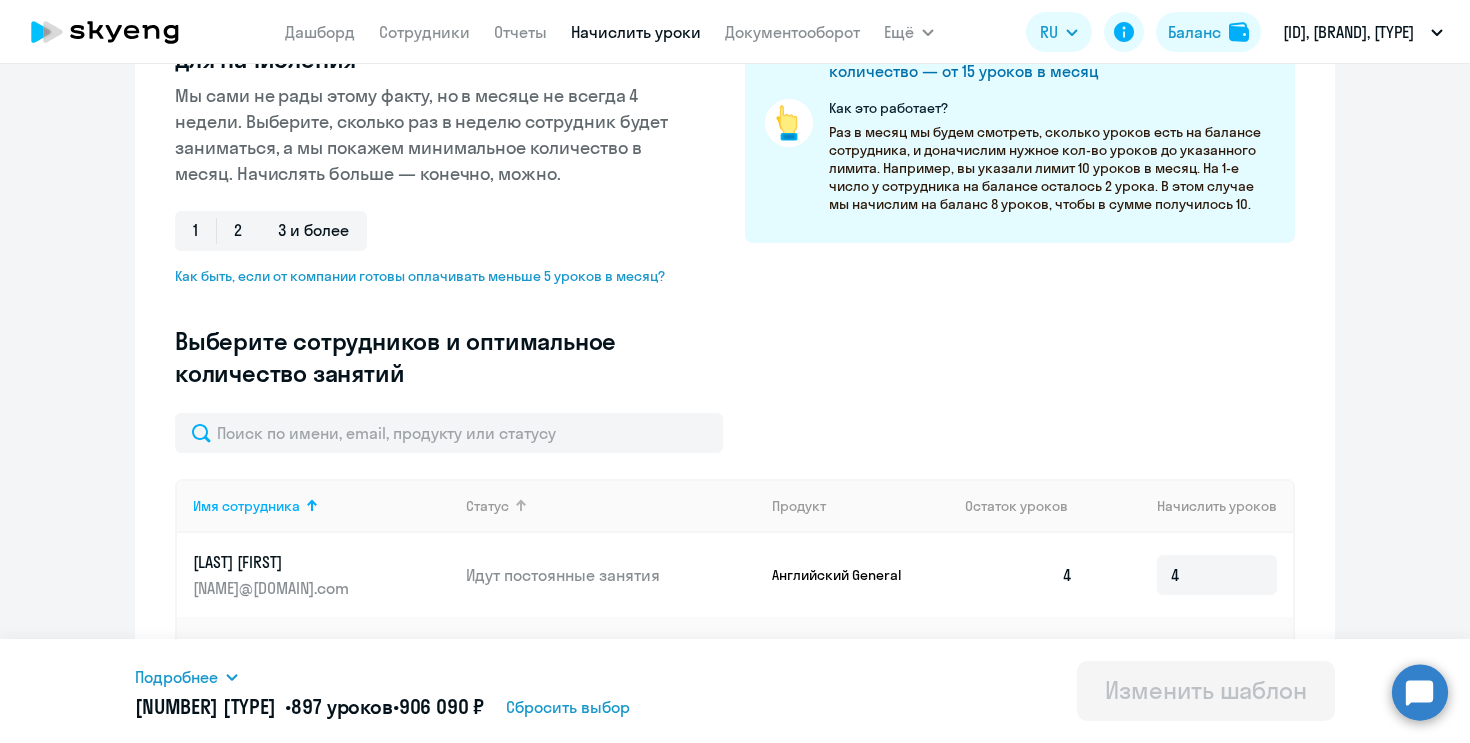 scroll, scrollTop: 324, scrollLeft: 0, axis: vertical 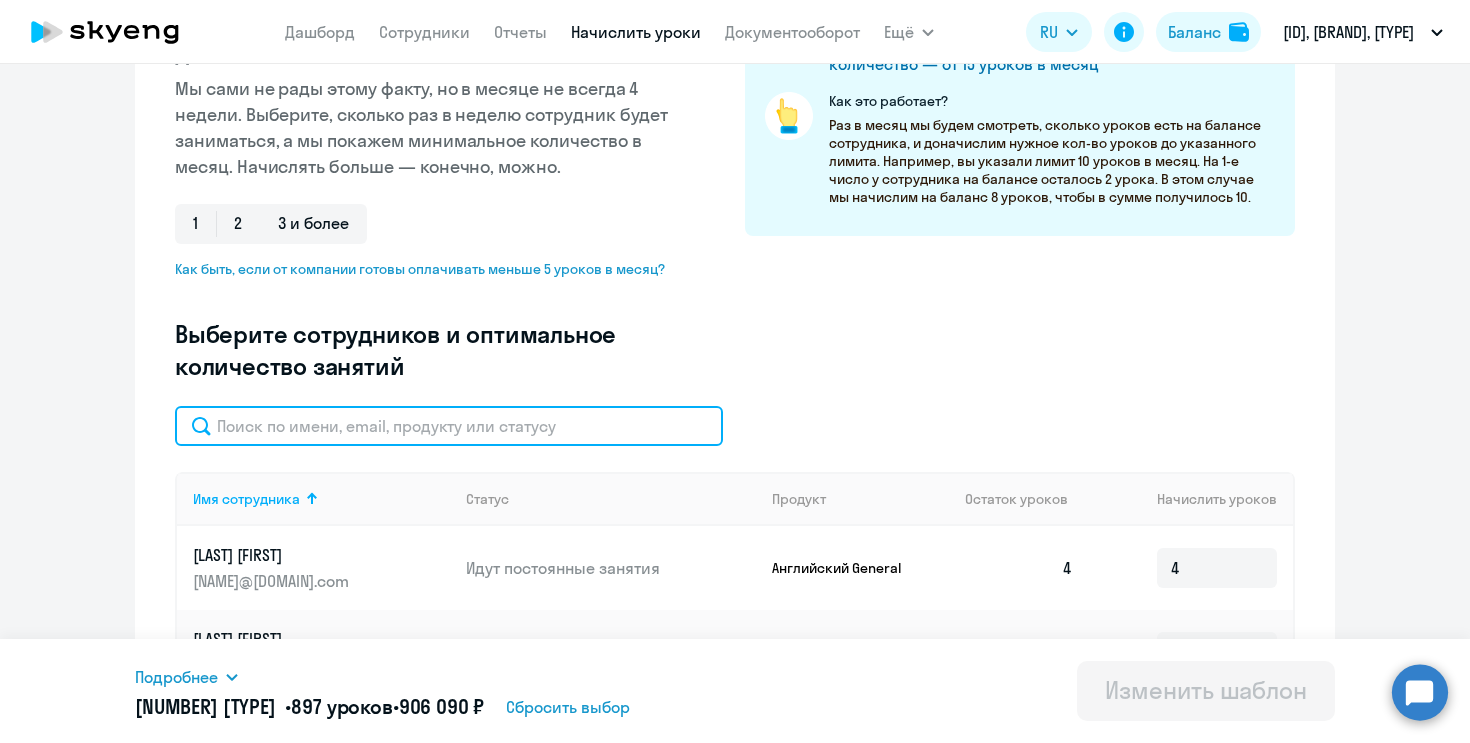 click 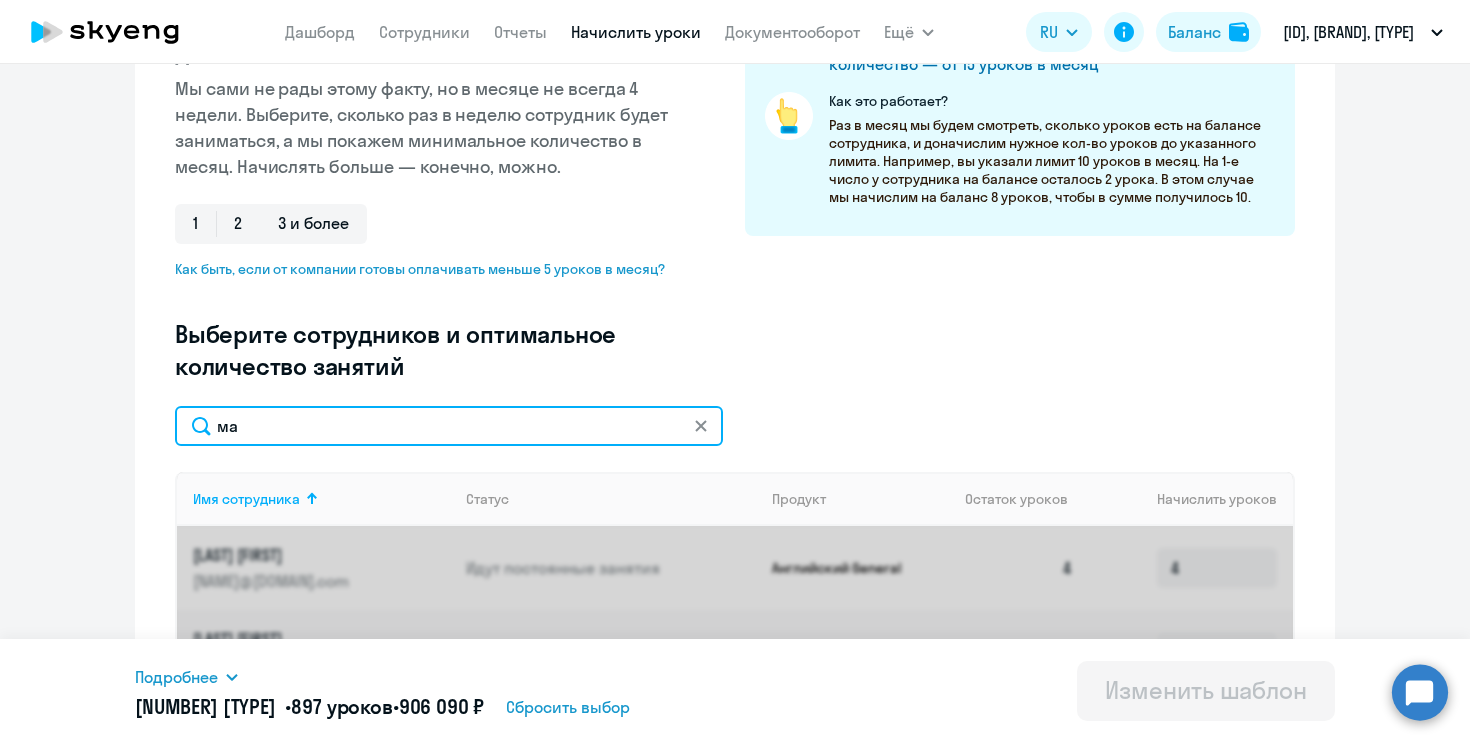 type on "м" 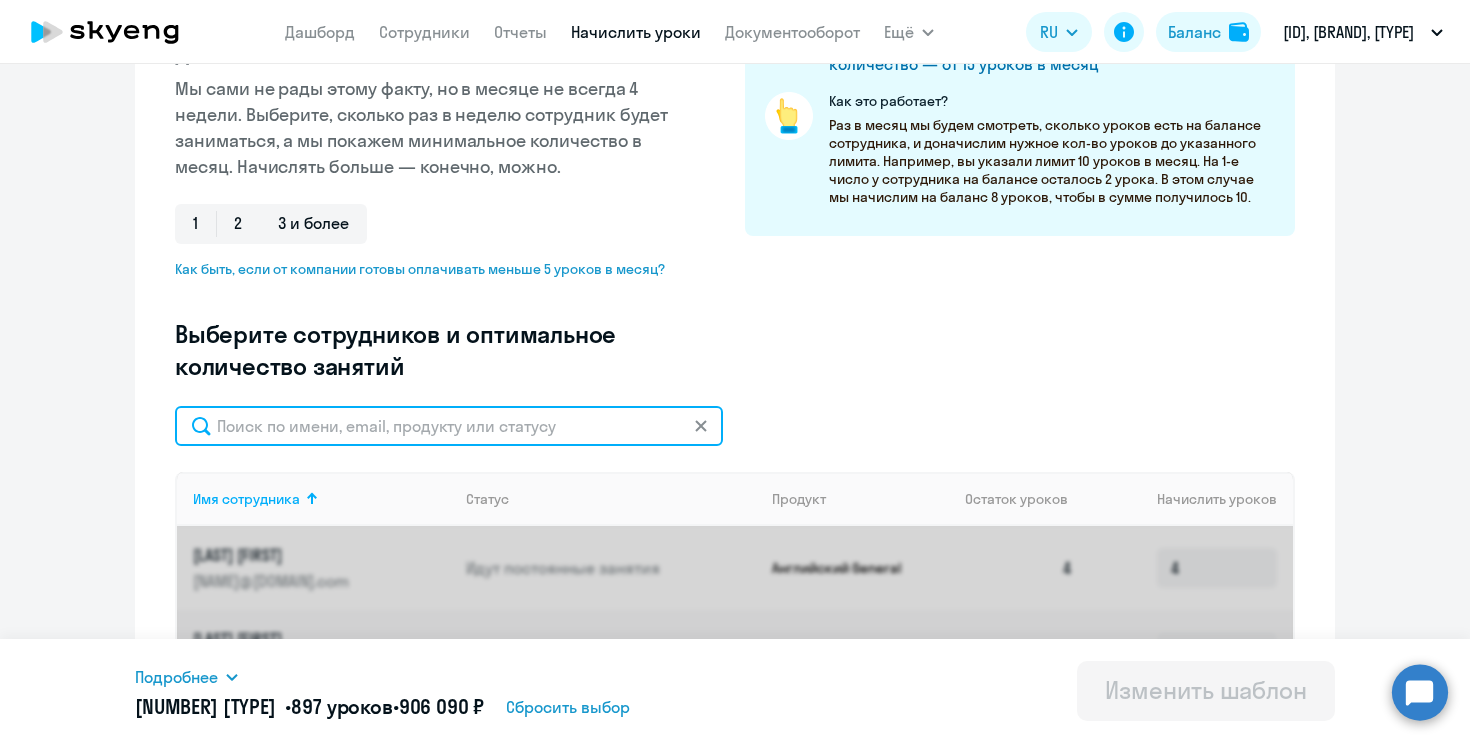 paste on "[EMAIL]" 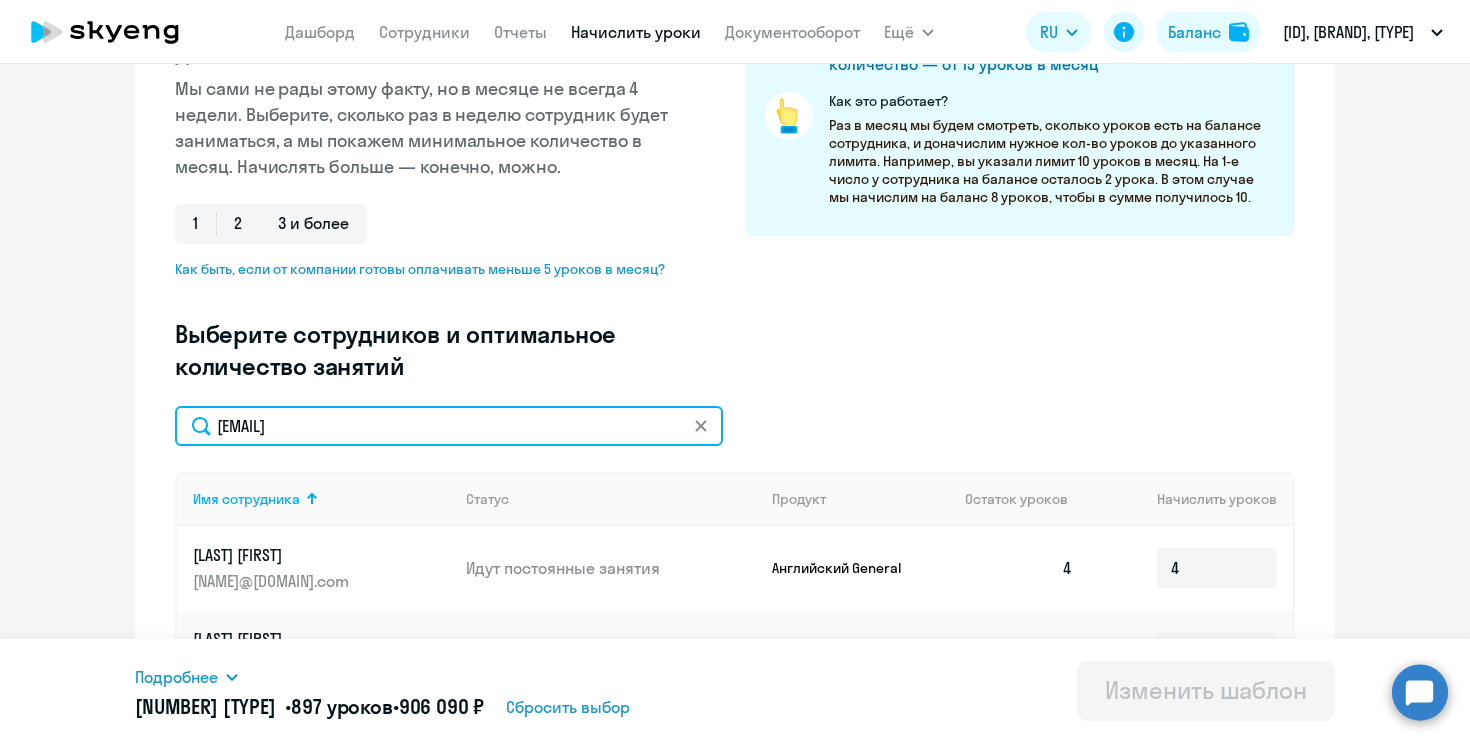 type on "[EMAIL]" 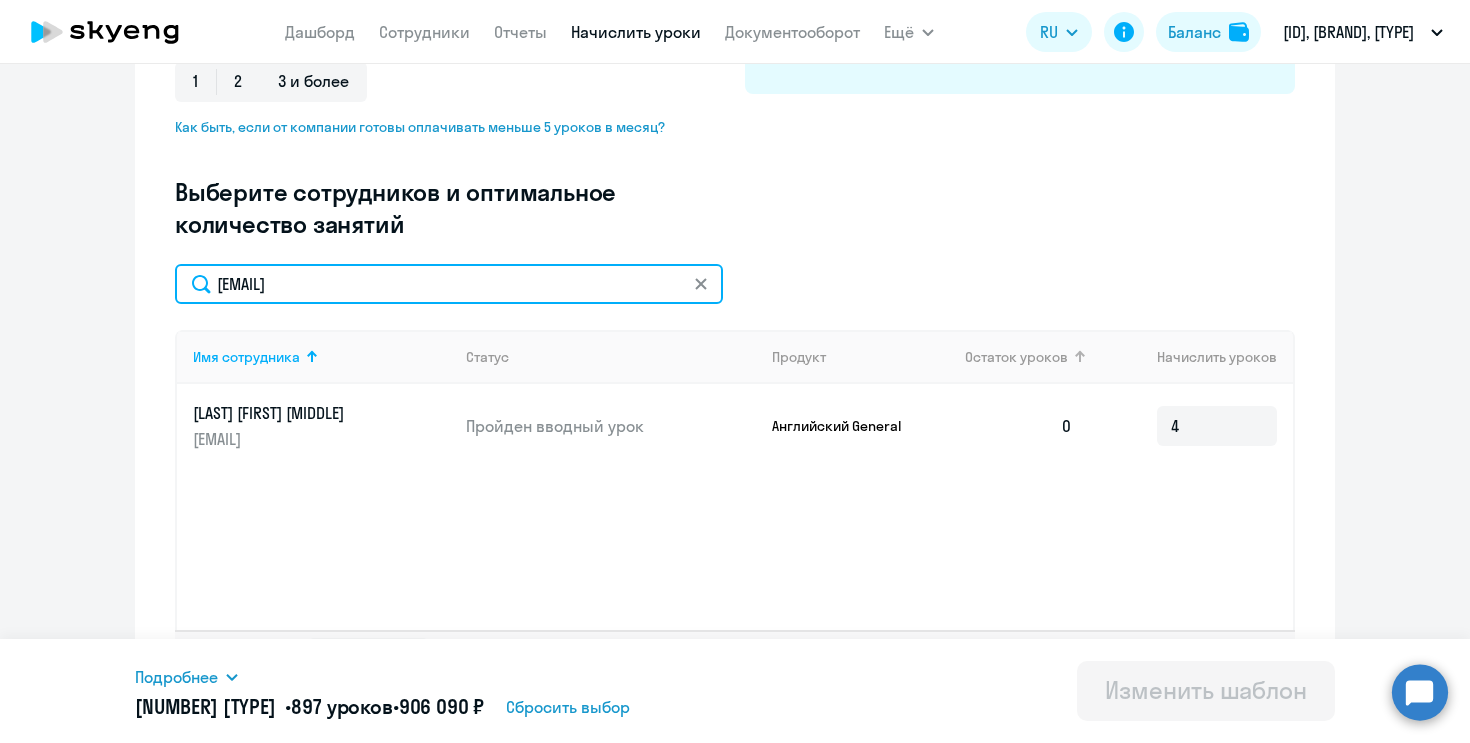 scroll, scrollTop: 475, scrollLeft: 0, axis: vertical 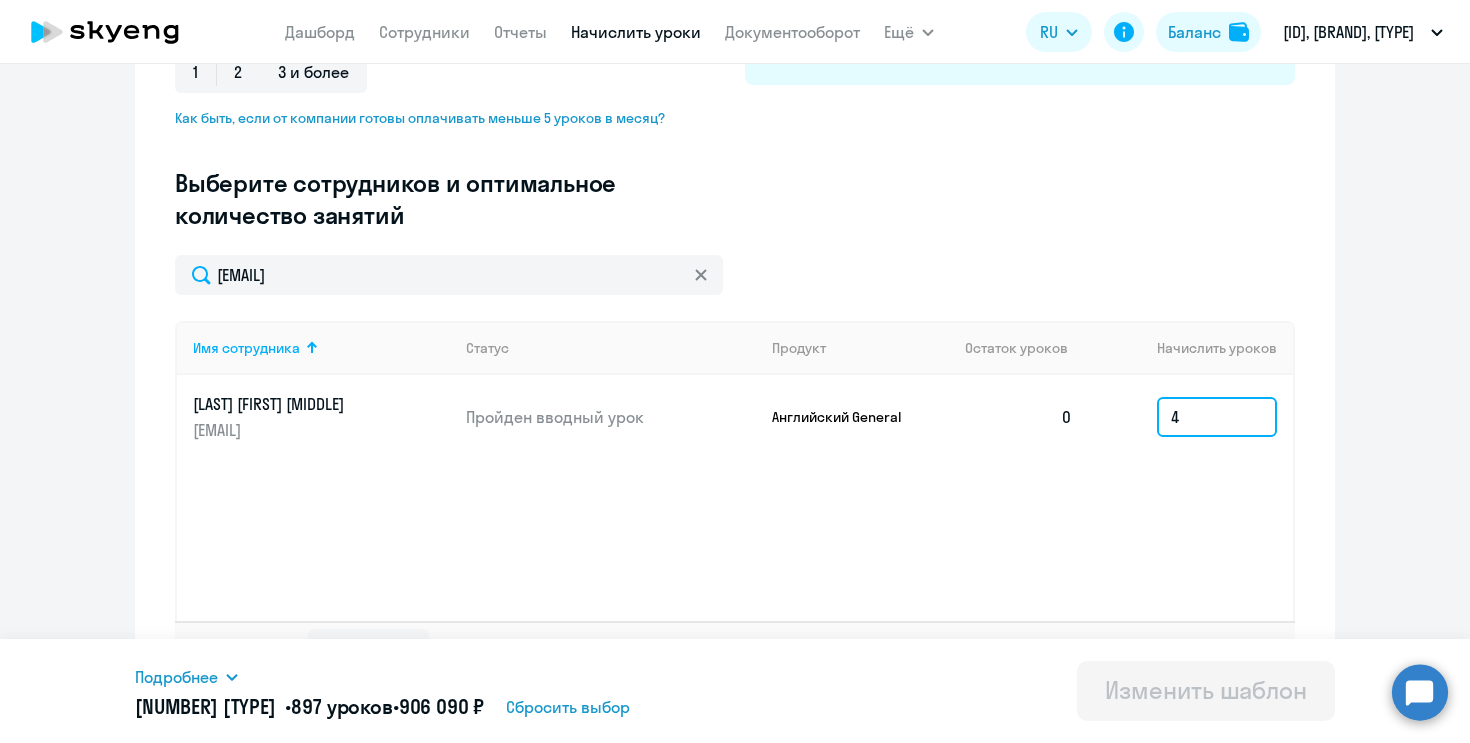 drag, startPoint x: 1196, startPoint y: 424, endPoint x: 1115, endPoint y: 424, distance: 81 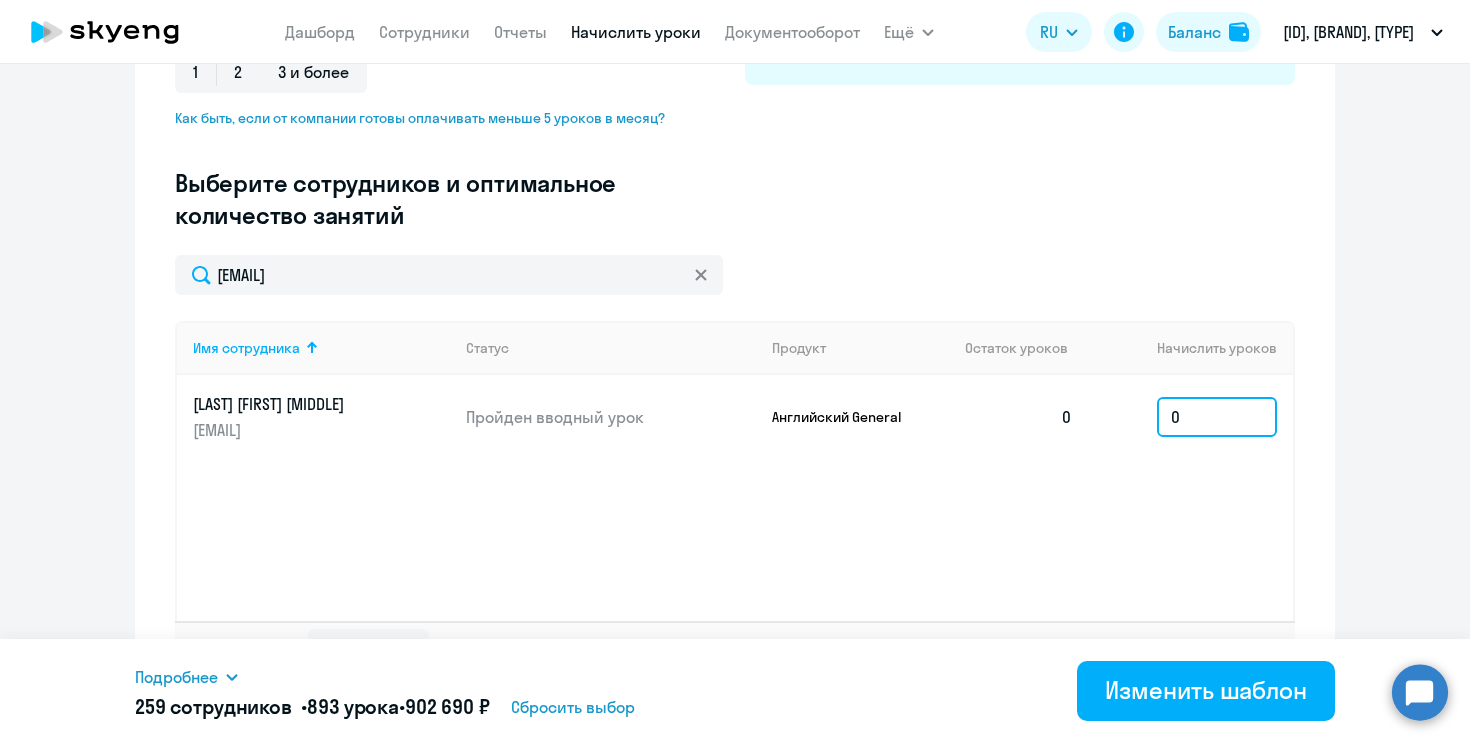 type on "0" 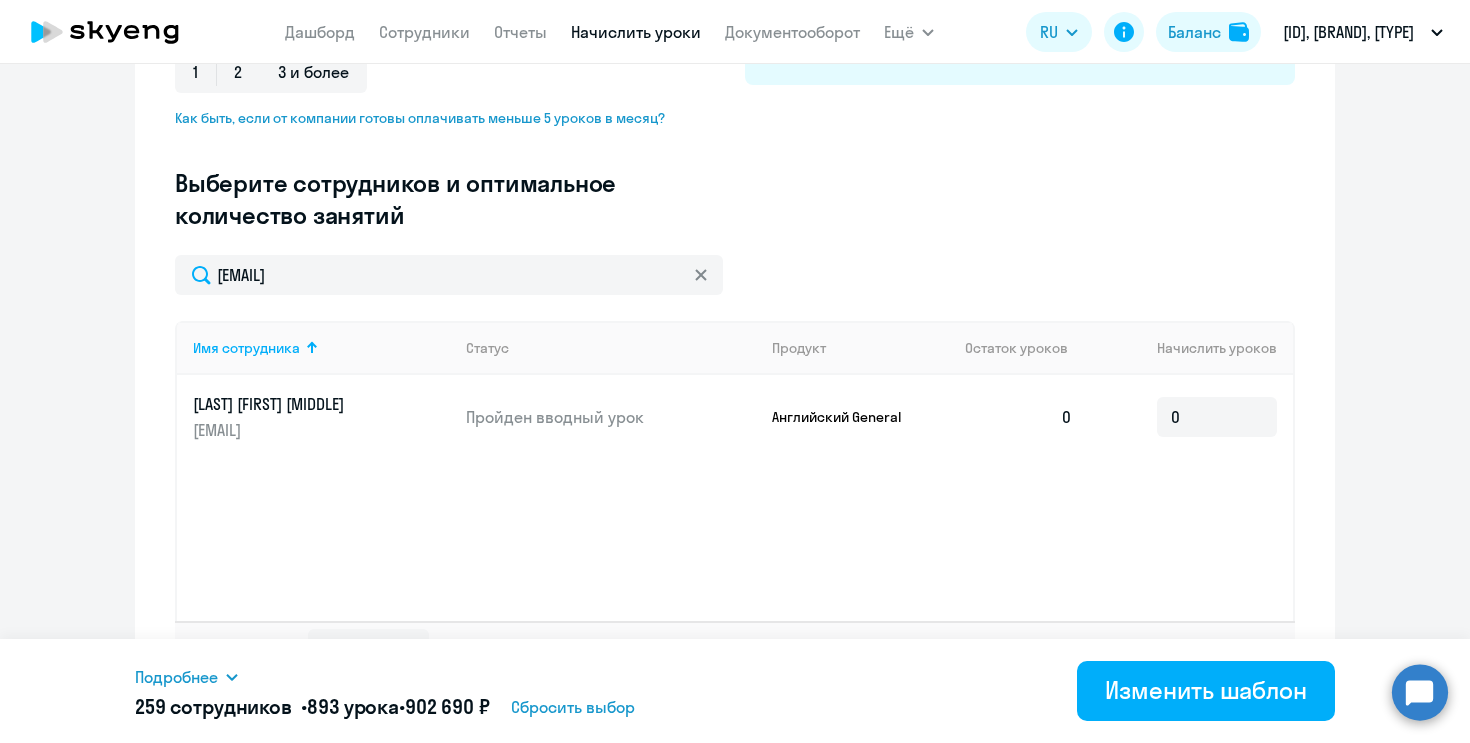 click on "[LAST] [FIRST] [PRODUCT] [NUMBER]
[LAST] [FIRST] [PRODUCT] [NUMBER]
[LAST] [FIRST] [PRODUCT] [NUMBER]
[LAST] [FIRST] [MIDDLE] [PRODUCT] [NUMBER]
[LAST] [FIRST] [PRODUCT] [NUMBER]
[FIRST] [PRODUCT] [NUMBER]
[LAST] [FIRST] [PRODUCT] [NUMBER]
[LAST] [FIRST] [PRODUCT] [NUMBER]
[LAST] [FIRST] [PRODUCT] [NUMBER]
[LAST] [FIRST] [PRODUCT] [NUMBER]
[LAST] [FIRST] [PRODUCT] [NUMBER]
[LAST] [FIRST] [PRODUCT] [NUMBER]
[LAST] [FIRST] [PRODUCT] [NUMBER]
[LAST] [NUMBER]" at bounding box center [735, 691] 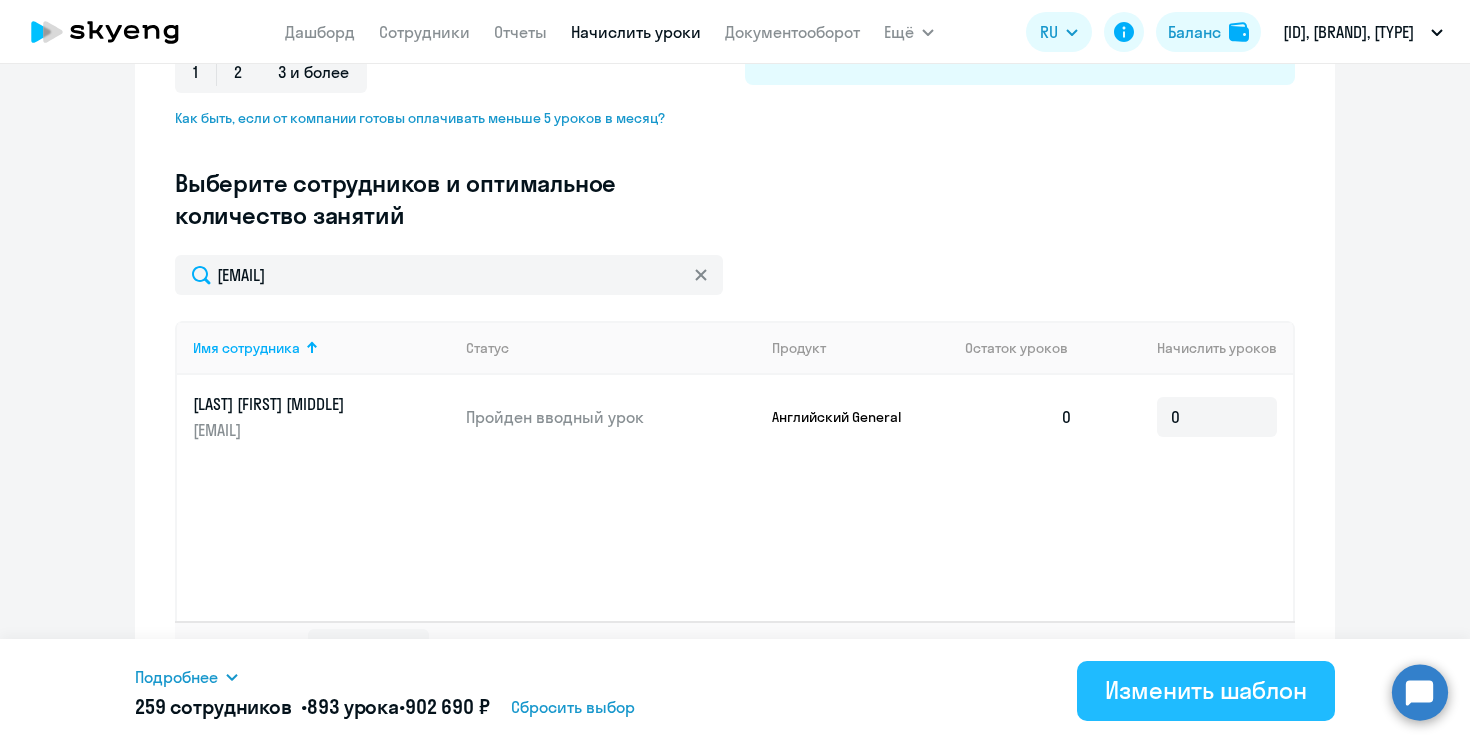 click on "Изменить шаблон" at bounding box center [1206, 690] 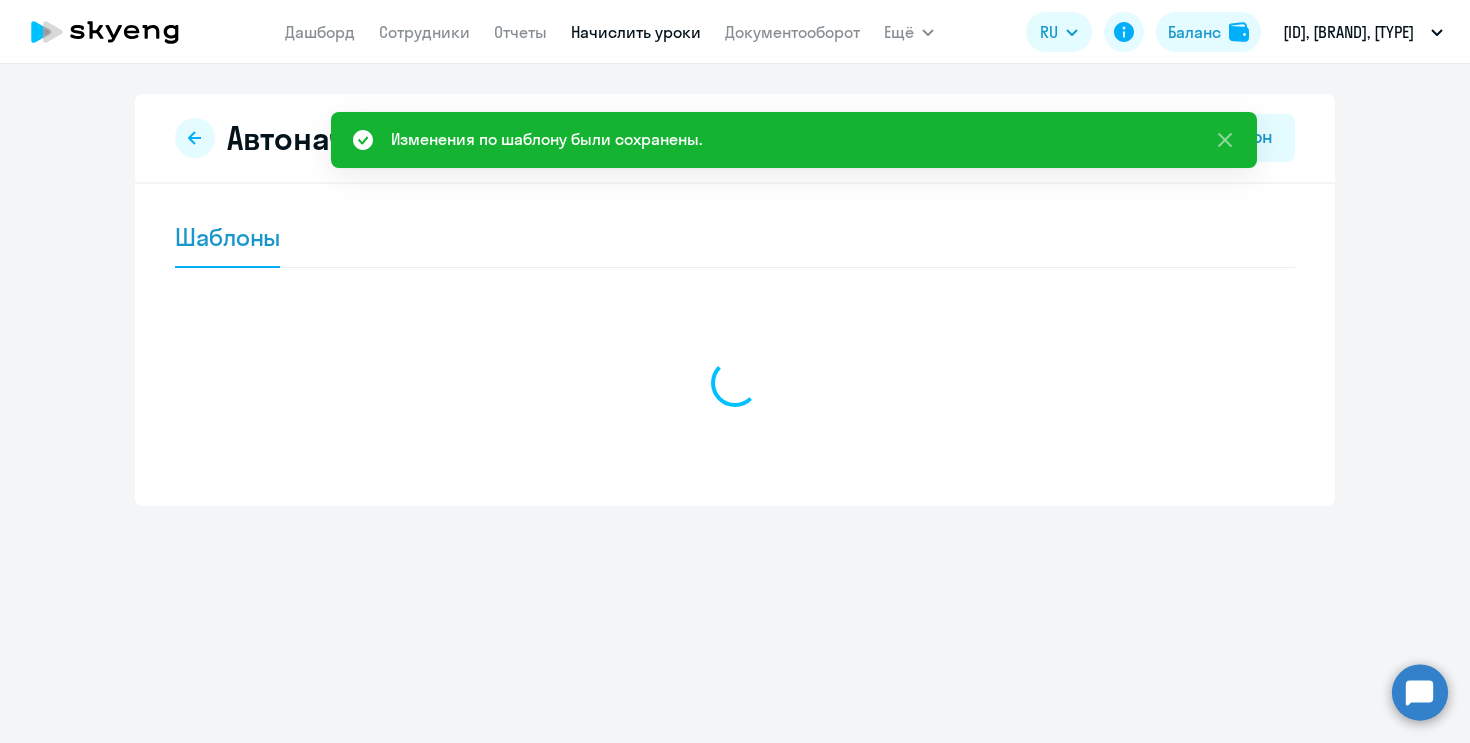 scroll, scrollTop: 0, scrollLeft: 0, axis: both 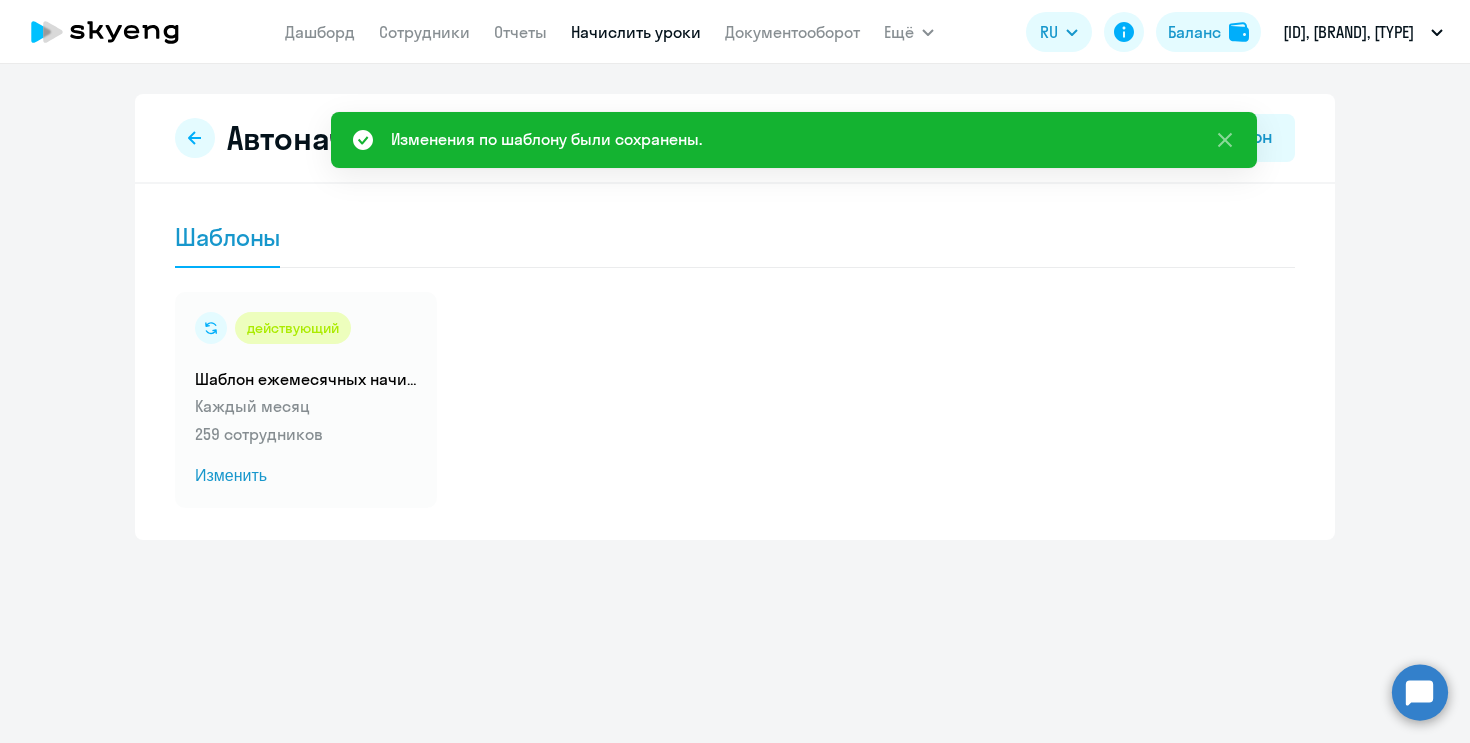 click on "Дашборд
Сотрудники
Отчеты
Начислить уроки
Документооборот" 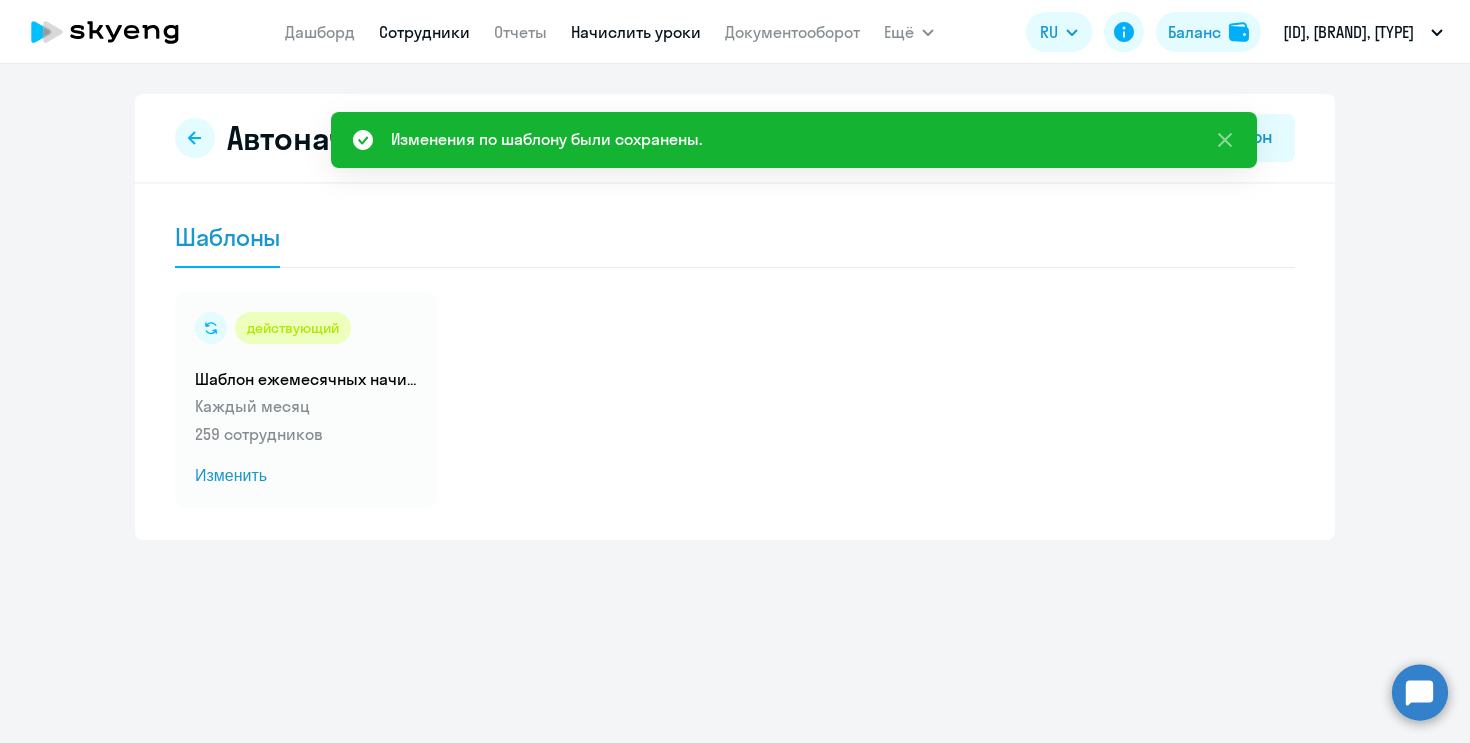 click on "Сотрудники" at bounding box center [424, 32] 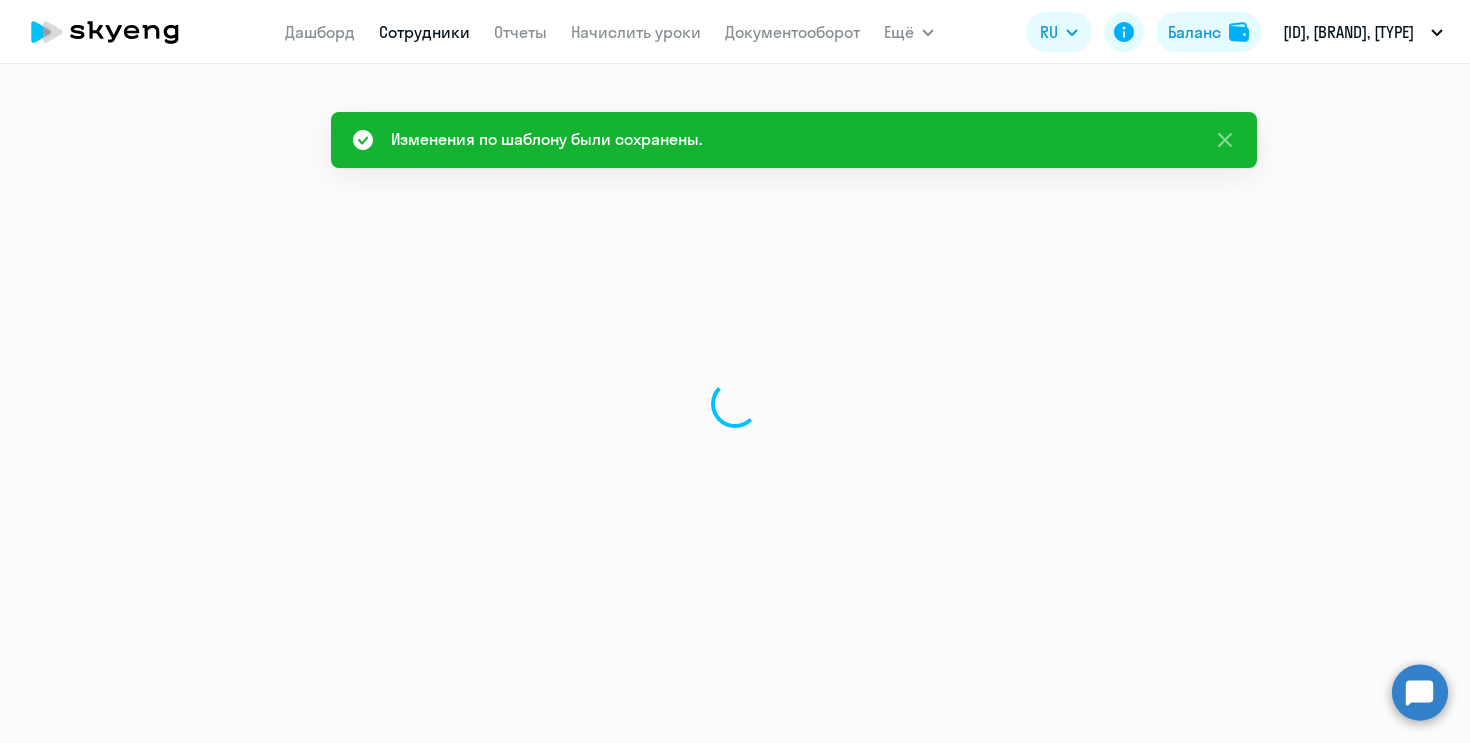 select on "30" 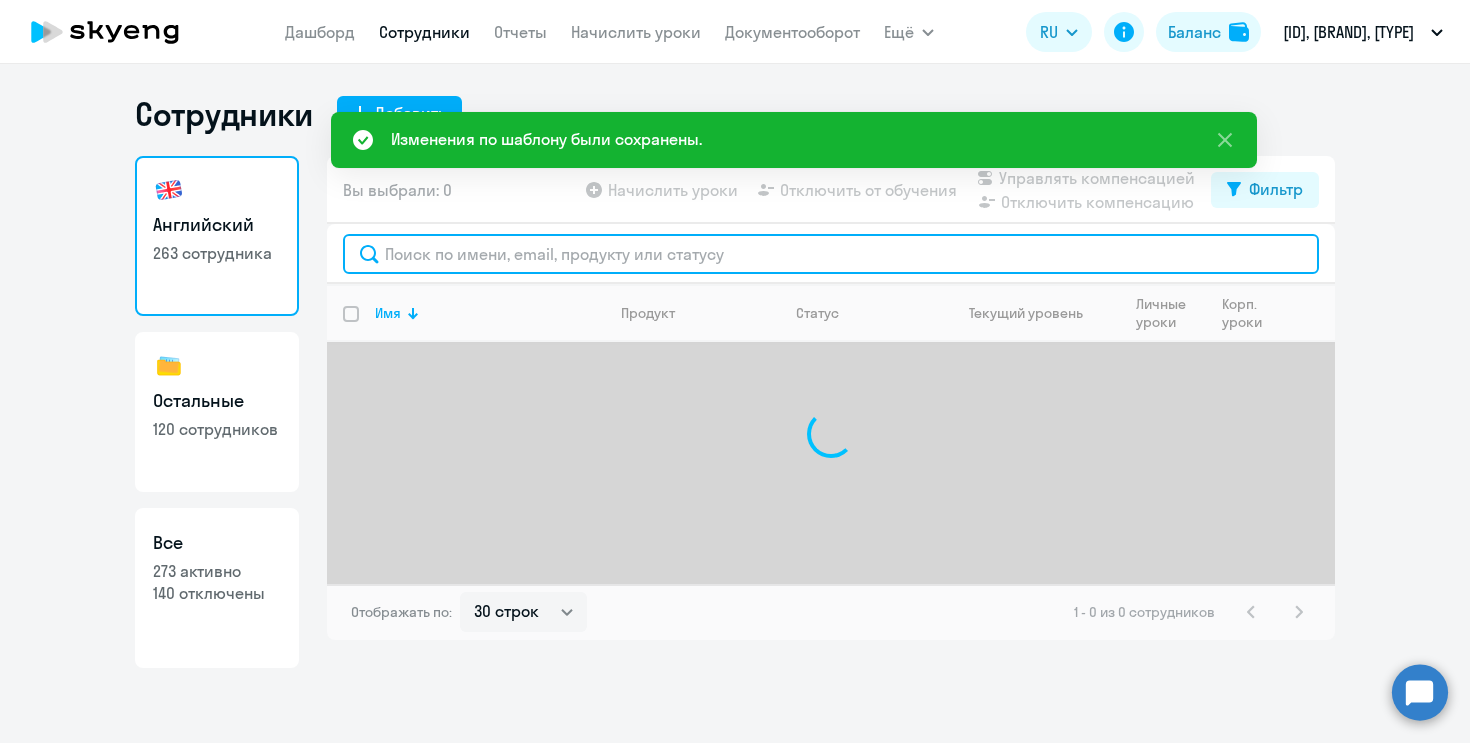 click 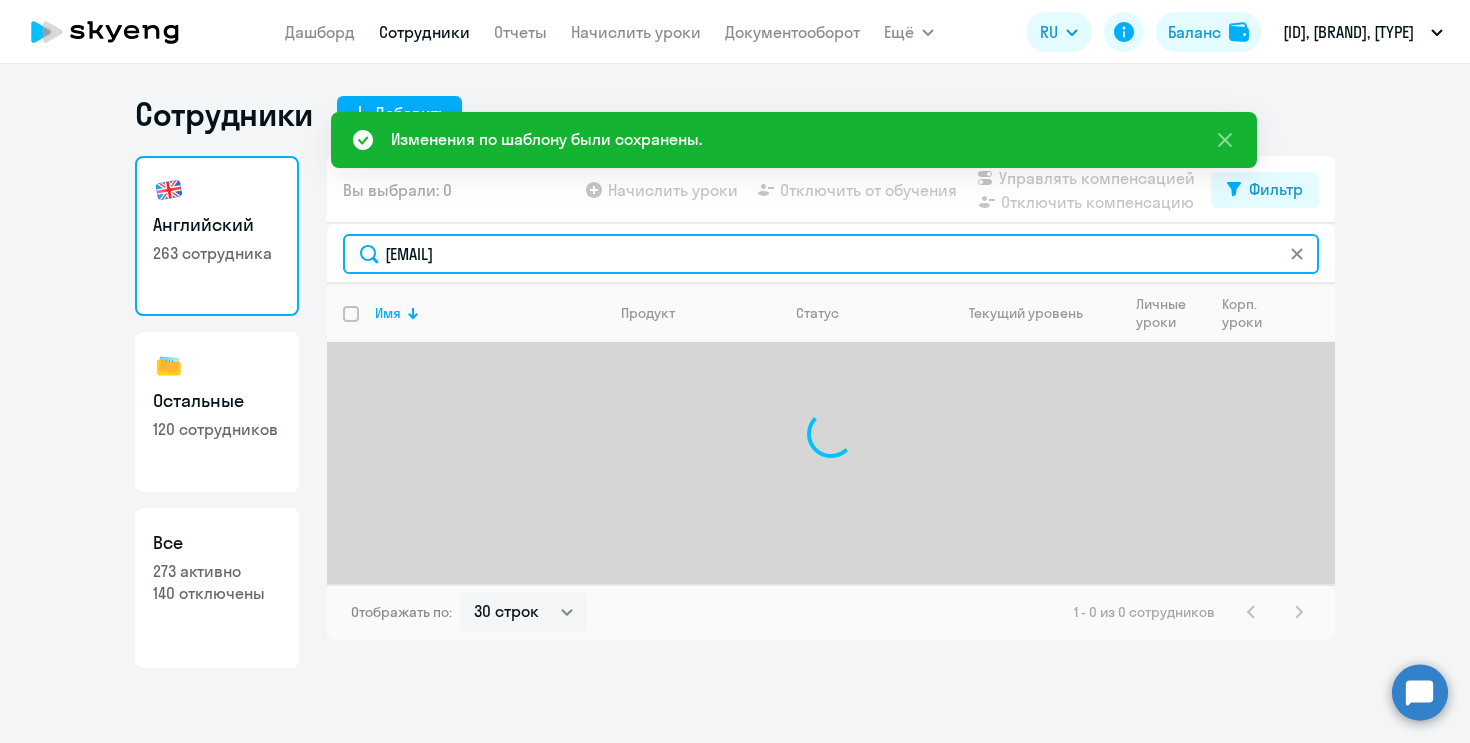 type on "[EMAIL]" 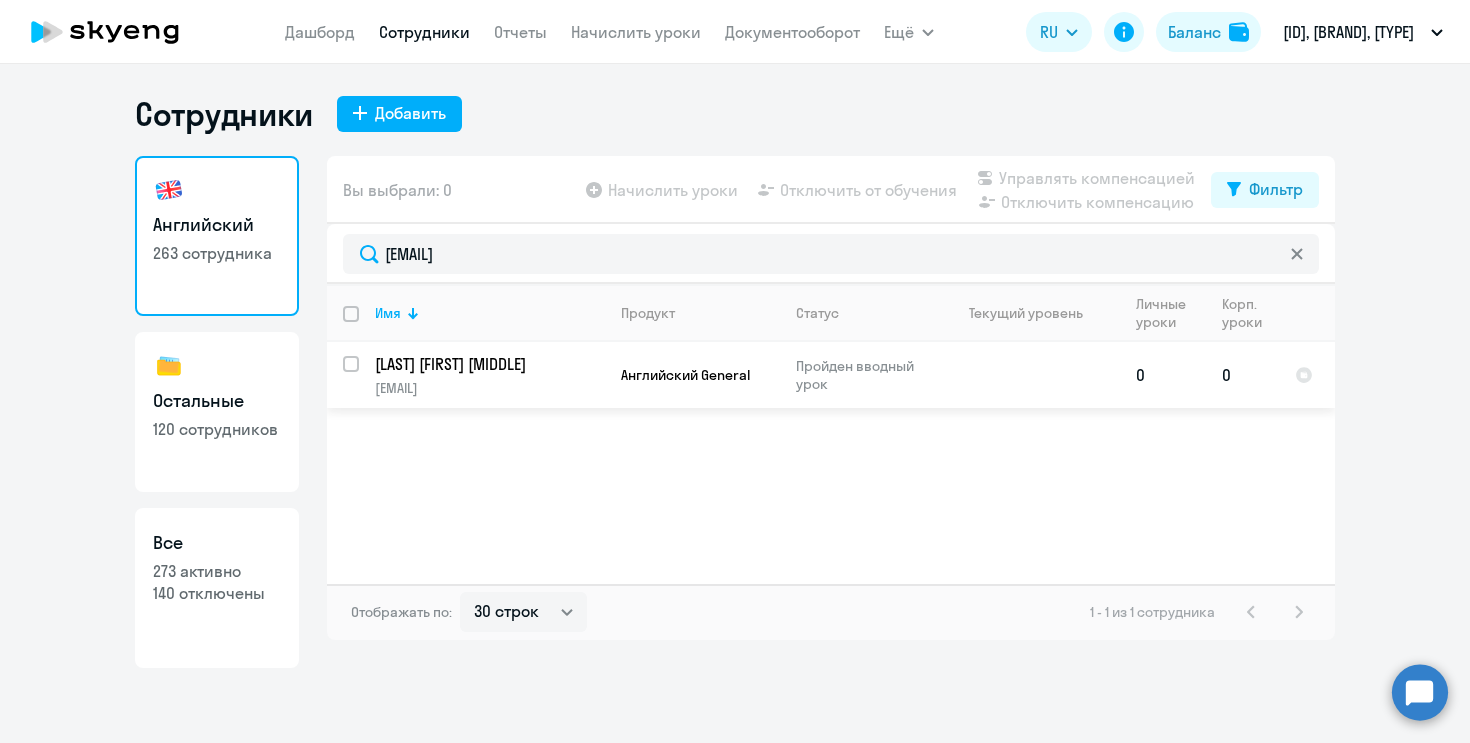 click on "[EMAIL]" 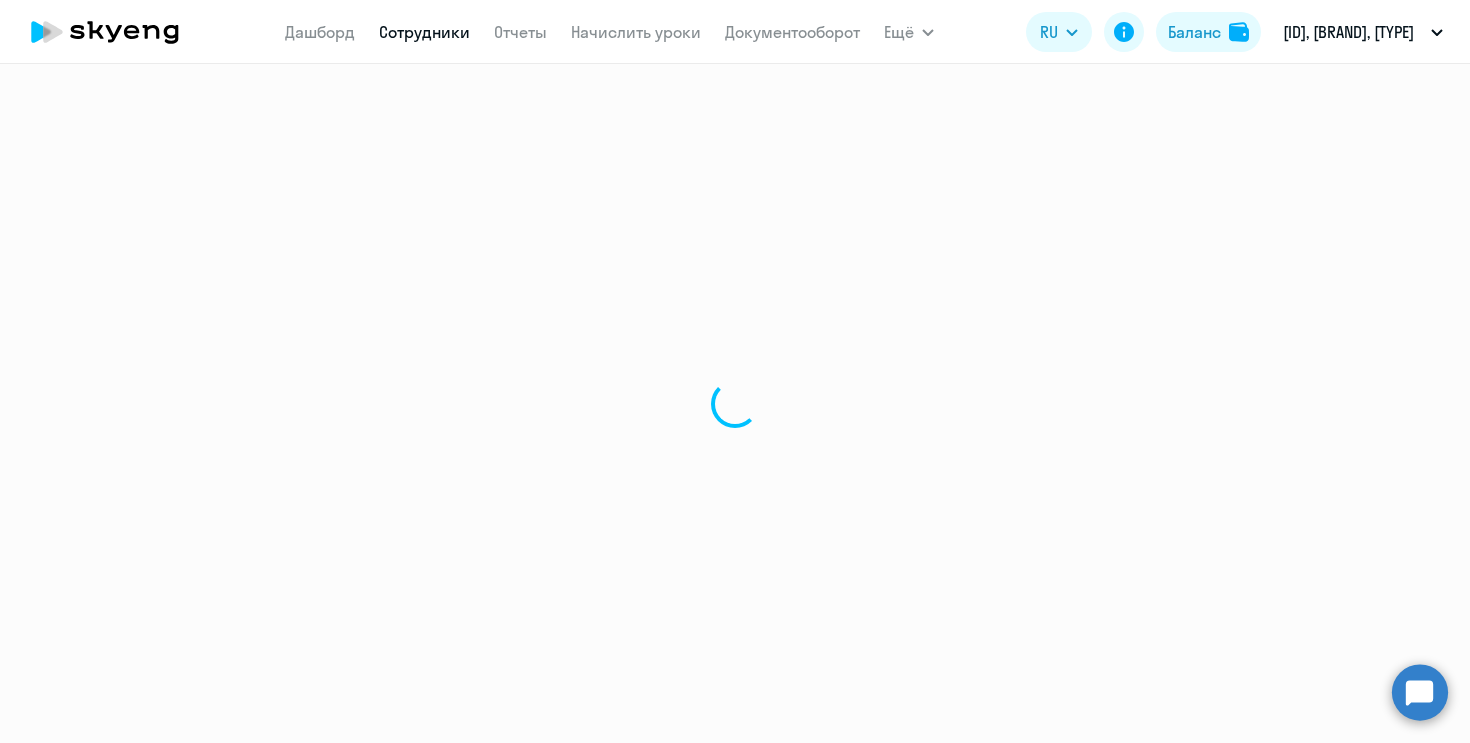 select on "english" 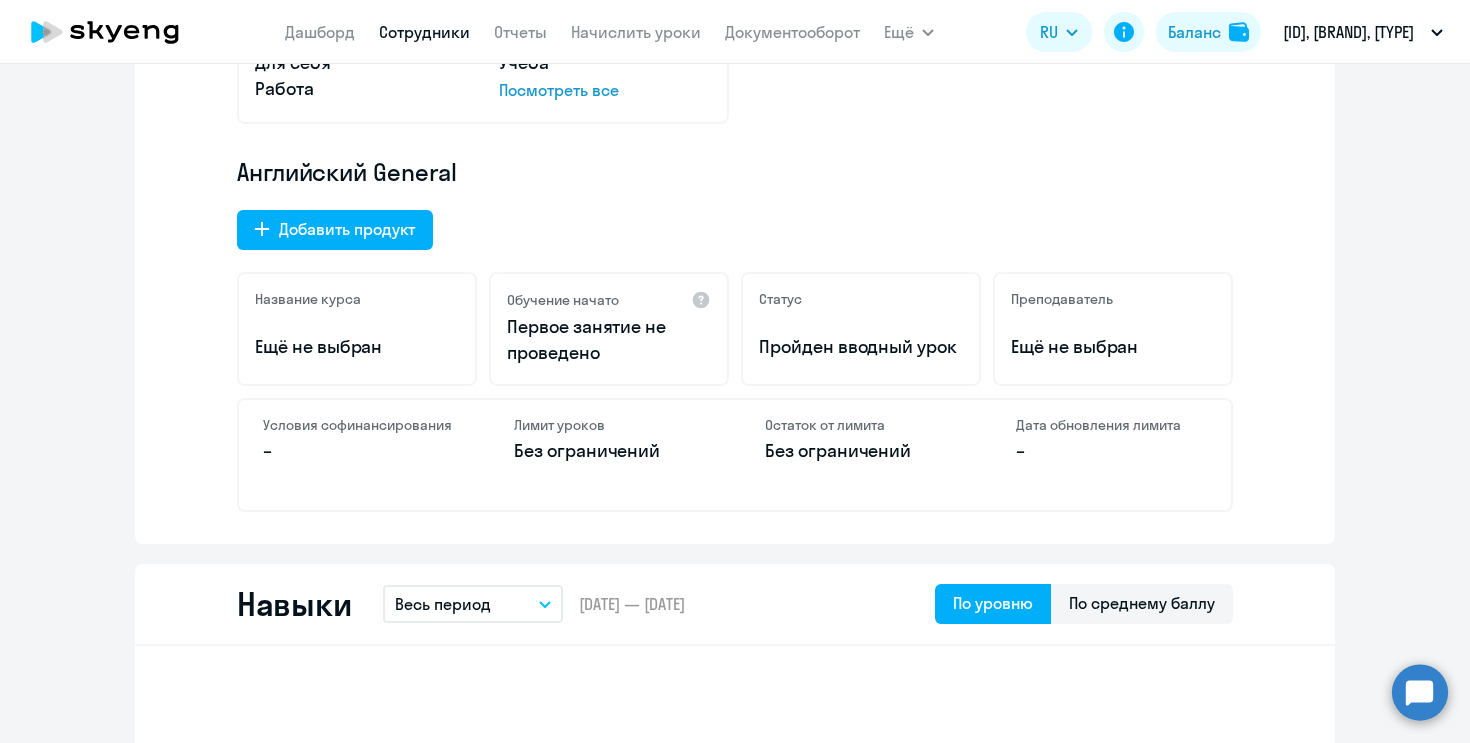 scroll, scrollTop: 346, scrollLeft: 0, axis: vertical 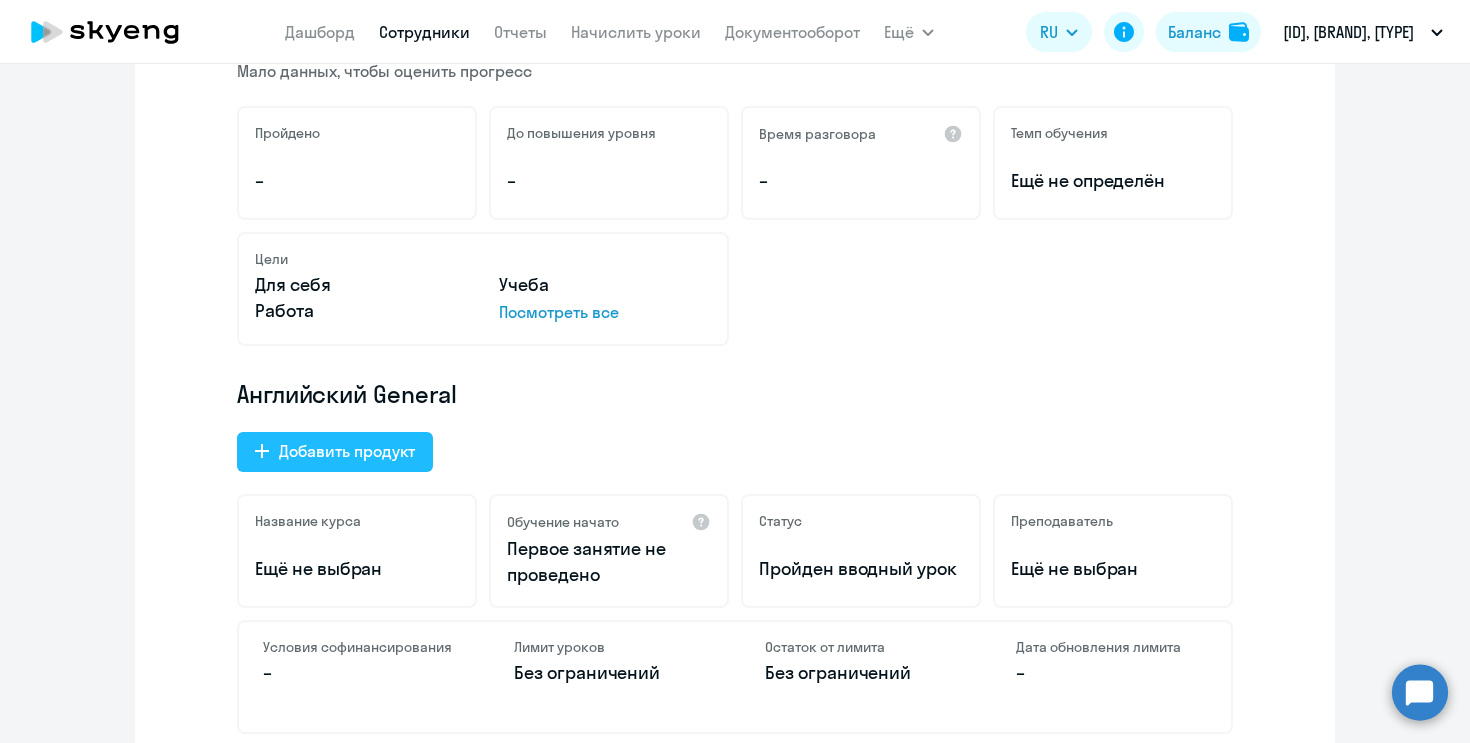 click on "Добавить продукт" 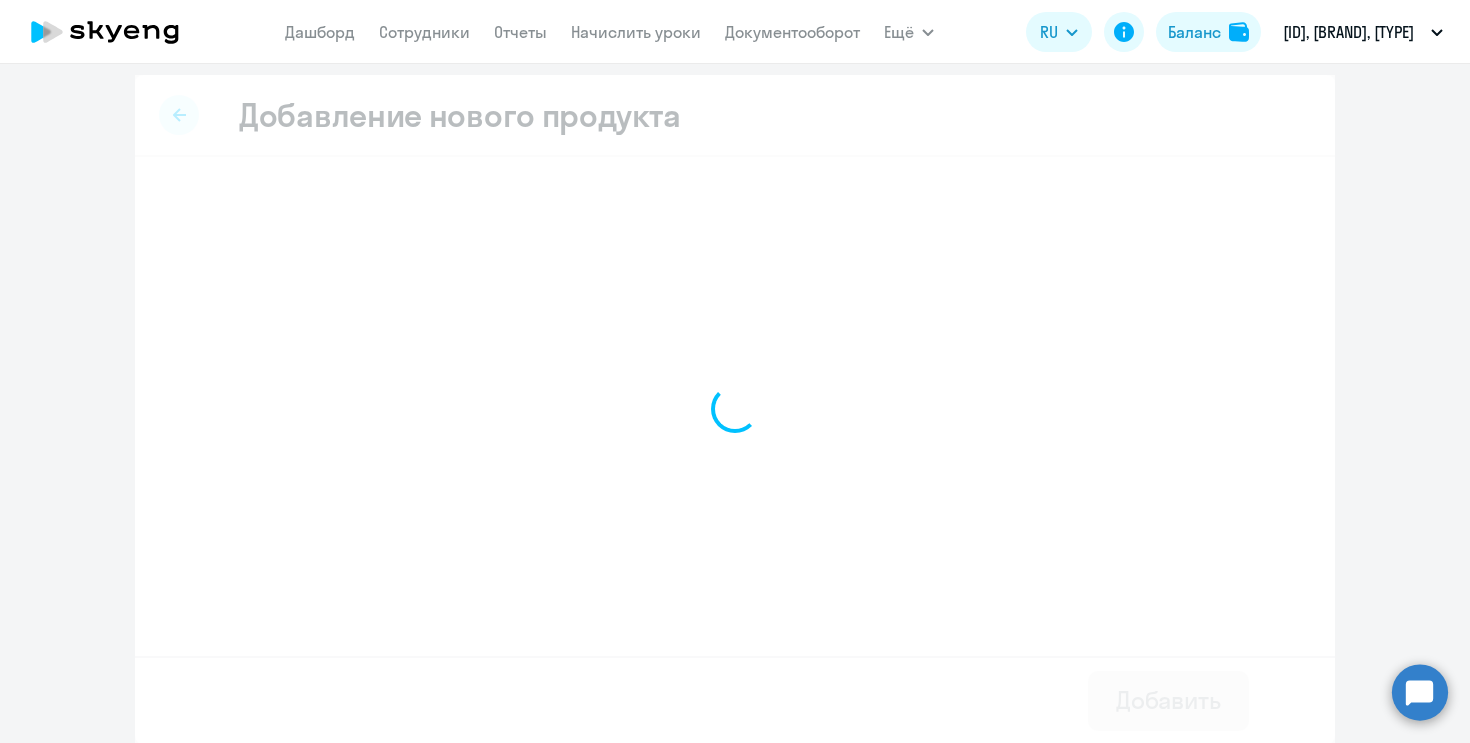 select on "italian_adult_not_native_speaker_premium" 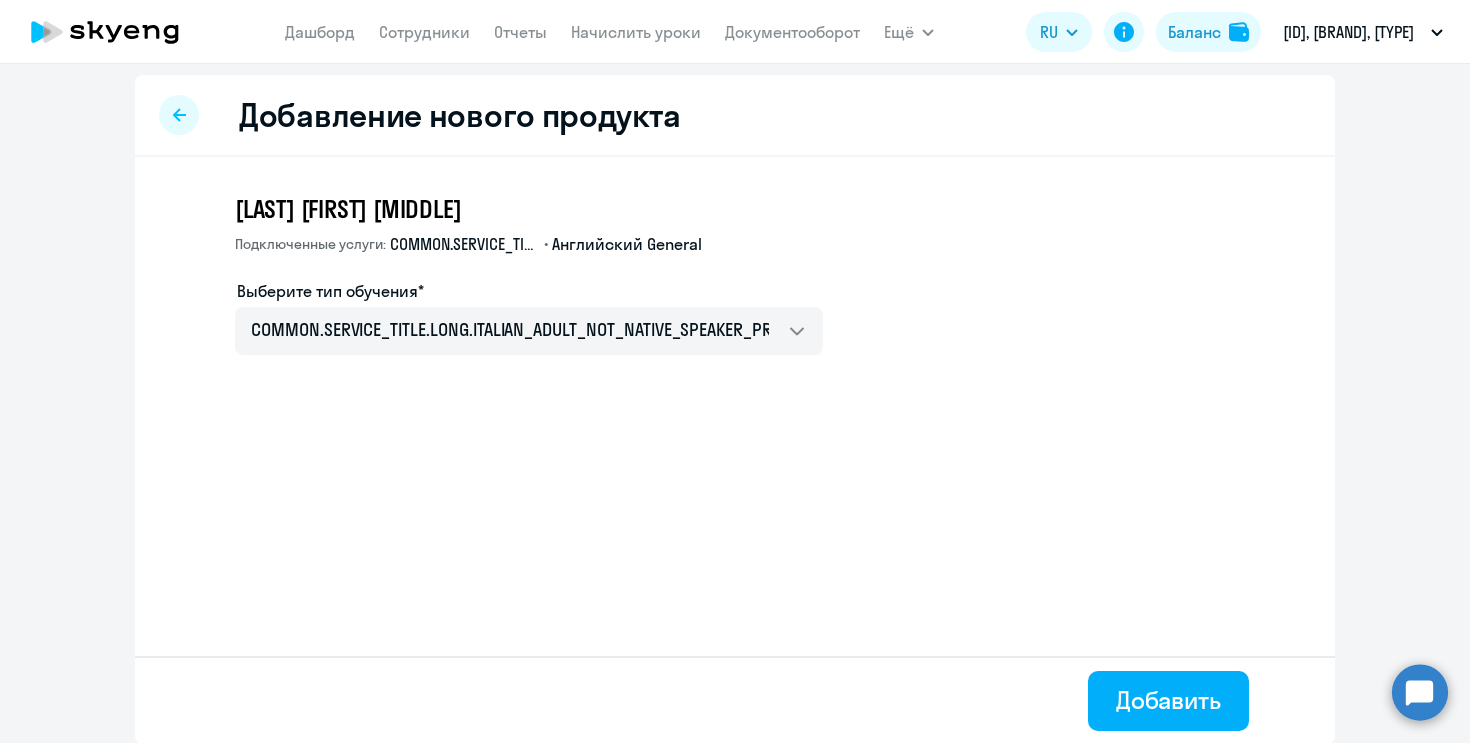 click on "[LAST] [FIRST] [MIDDLE] Подключенные услуги: COMMON.SERVICE_TITLE.LONG.GERMAN_ADULT_NOT_NATIVE_SPEAKER_PREMIUM • Английский General  Выберите тип обучения*   COMMON.SERVICE_TITLE.LONG.ITALIAN_ADULT_NOT_NATIVE_SPEAKER_PREMIUM   COMMON.SERVICE_TITLE.LONG.SPANISH_ADULT_NOT_NATIVE_SPEAKER_PREMIUM   COMMON.SERVICE_TITLE.LONG.FRENCH_ADULT_NOT_NATIVE_SPEAKER_PREMIUM   Премиум английский с русскоговорящим преподавателем   Talks 15 минутные разговоры на английском   Английский General с англоговорящим преподавателем" 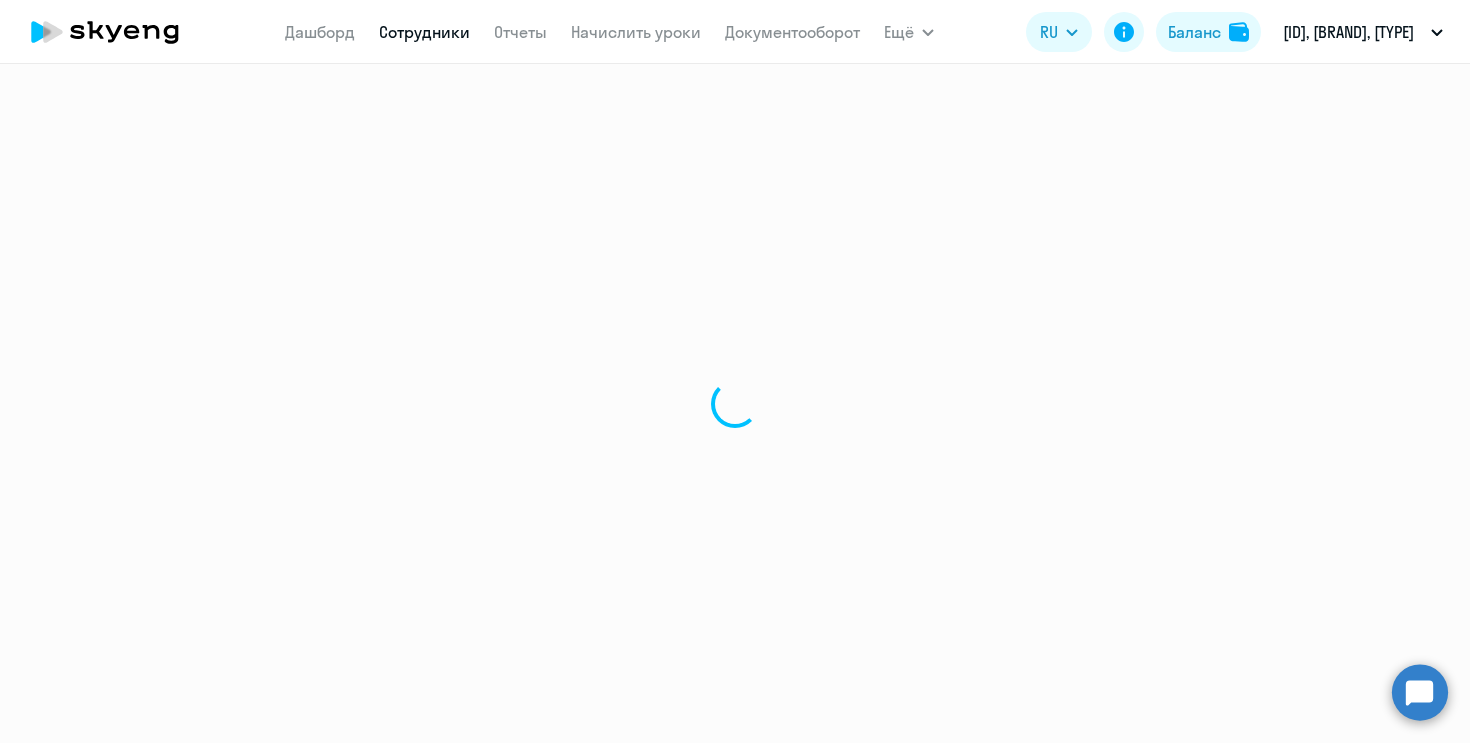 scroll, scrollTop: 0, scrollLeft: 0, axis: both 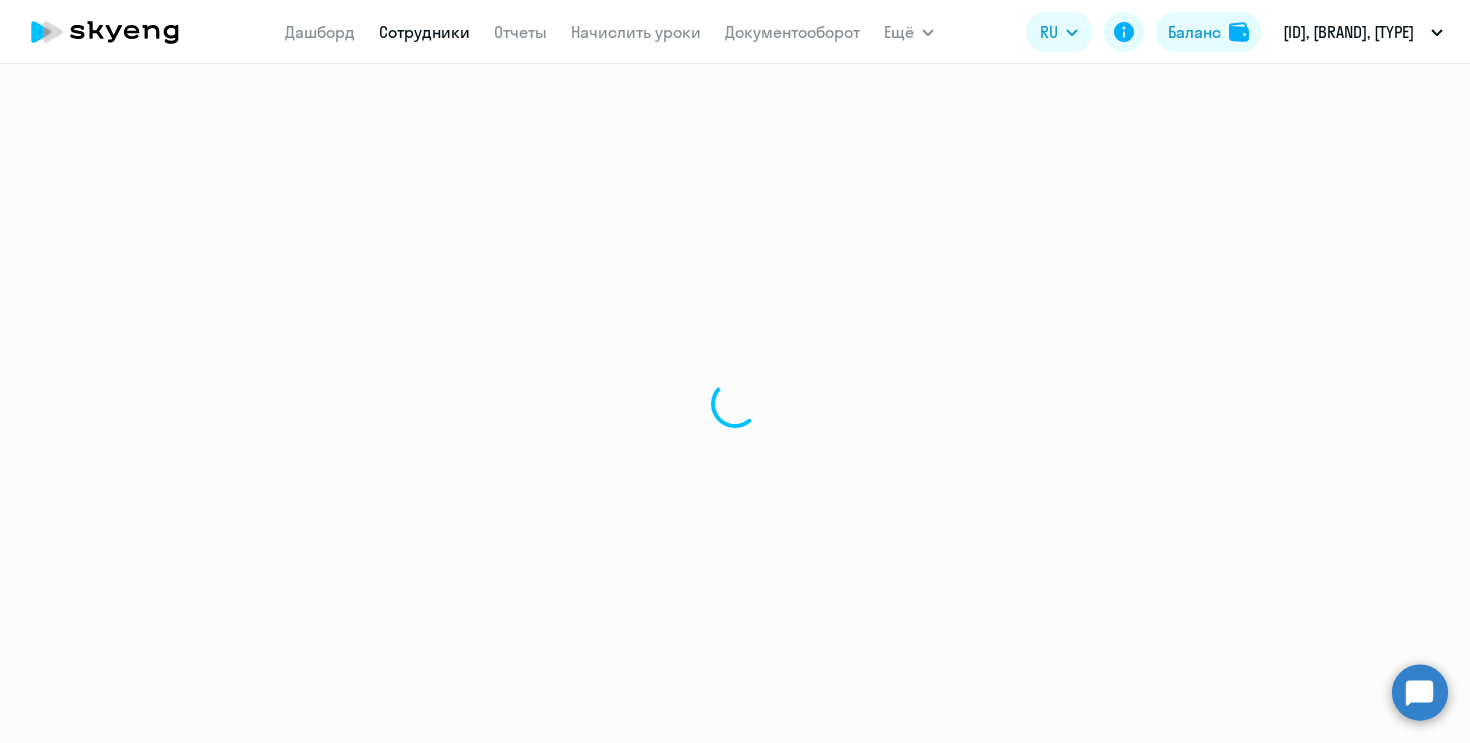 select on "english" 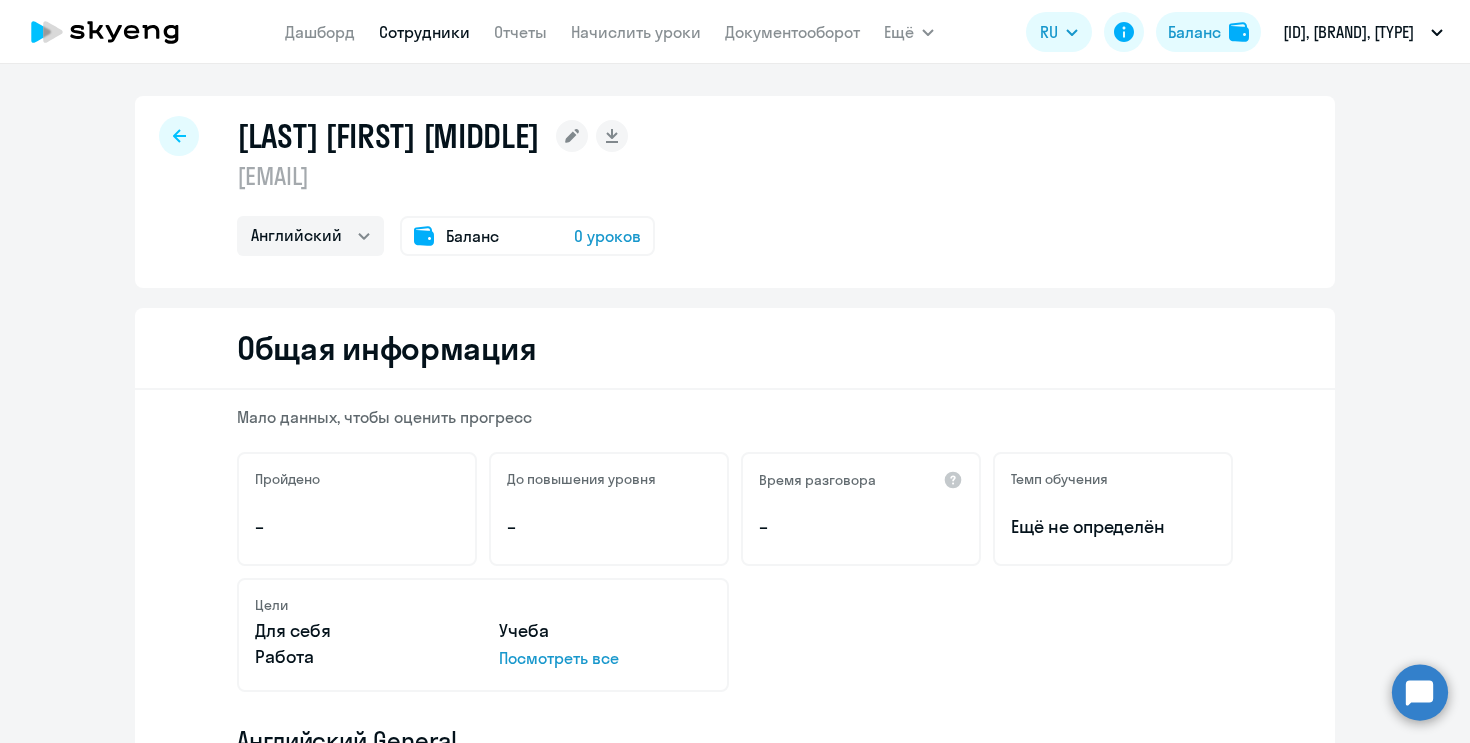 click 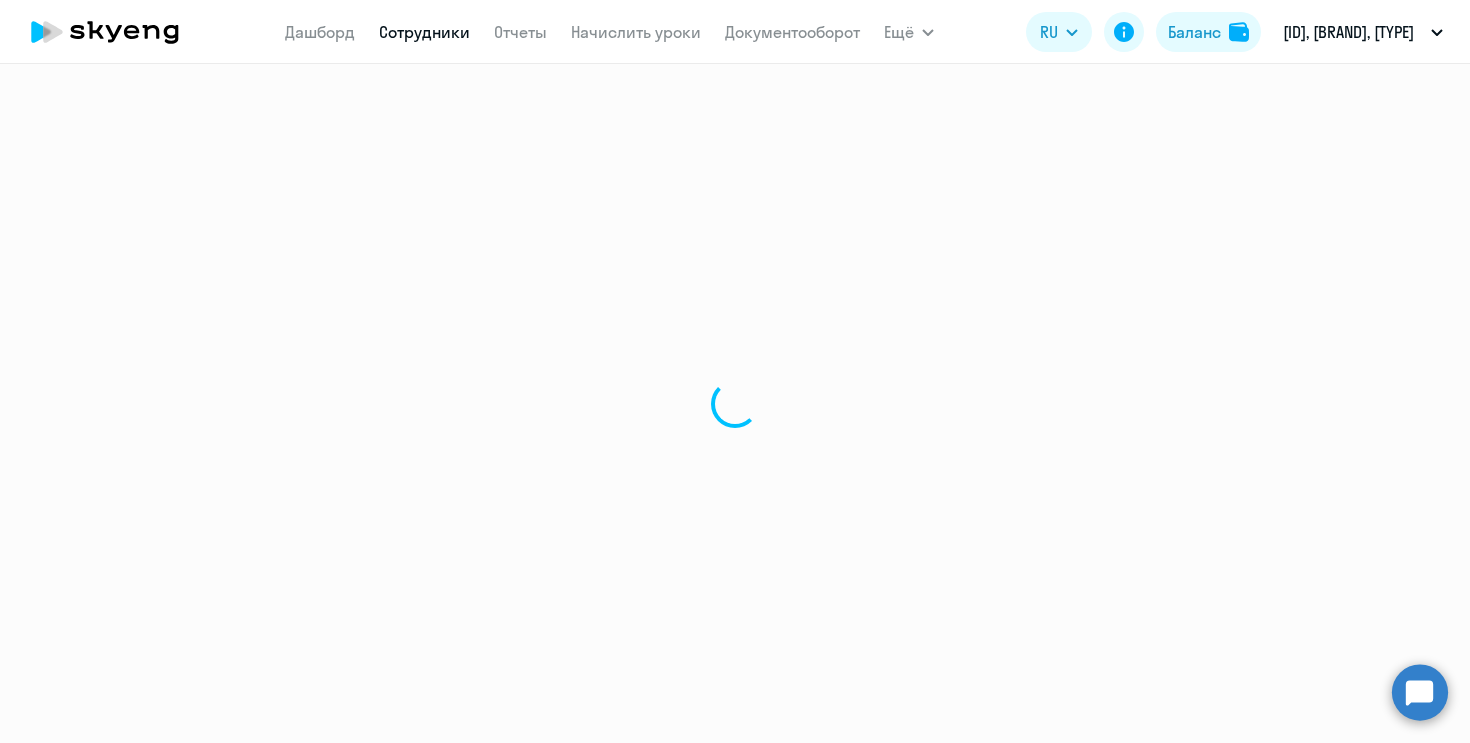 select on "30" 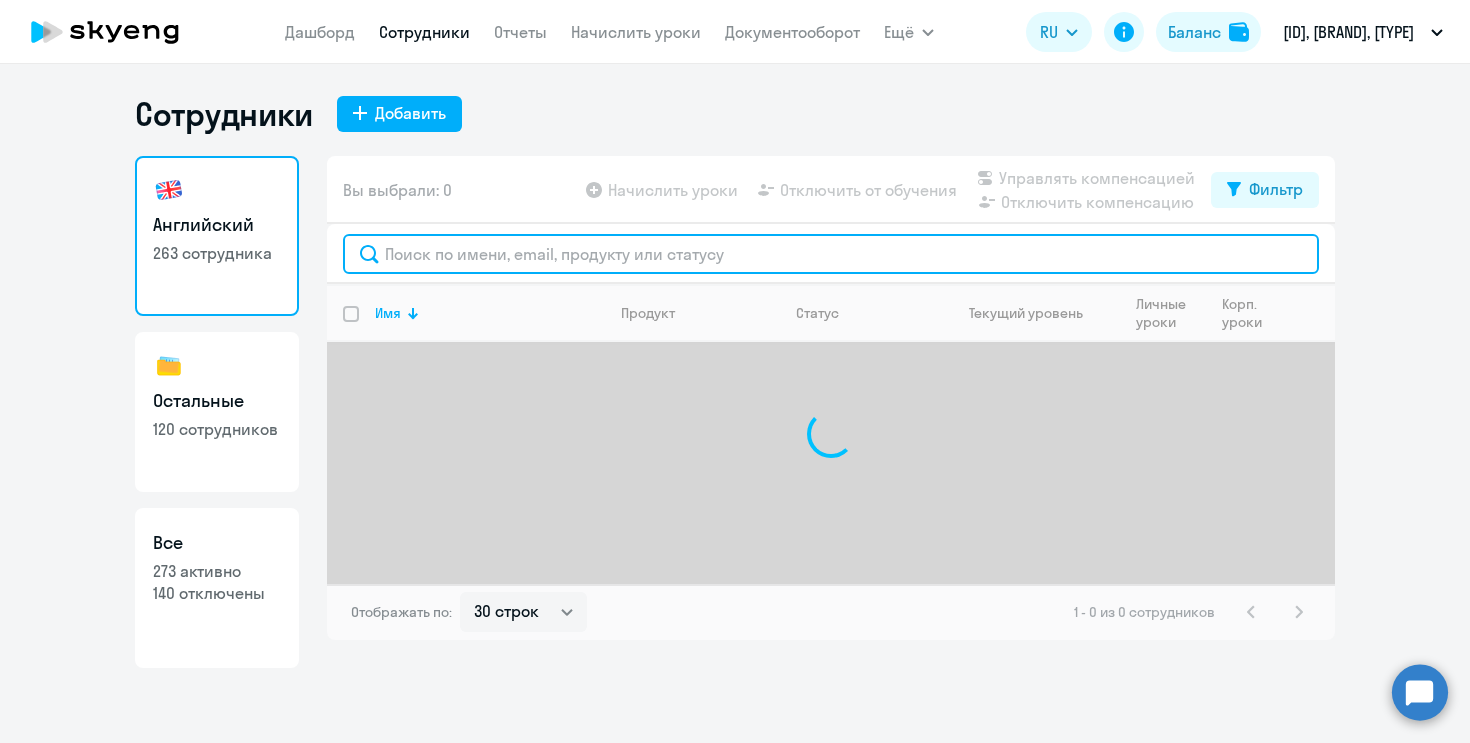 click 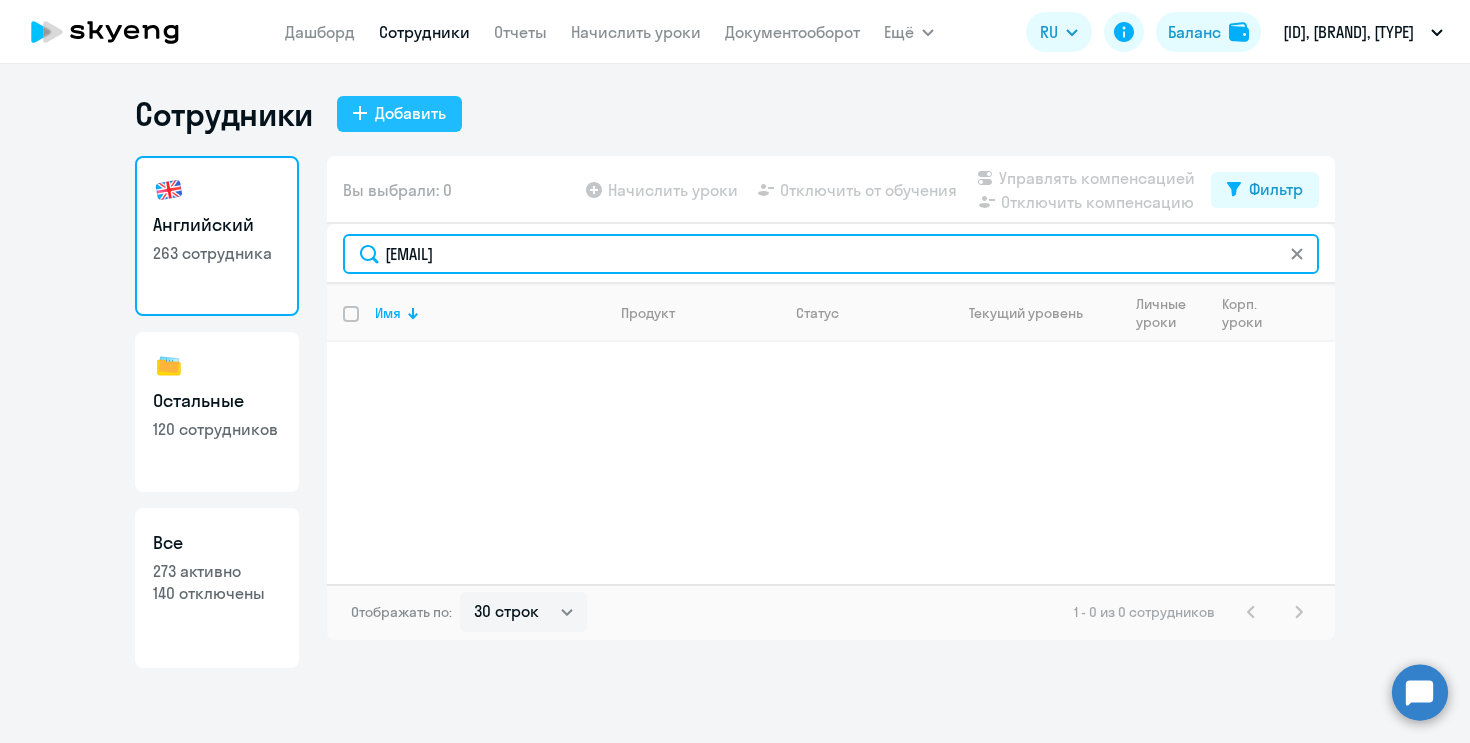 type on "[EMAIL]" 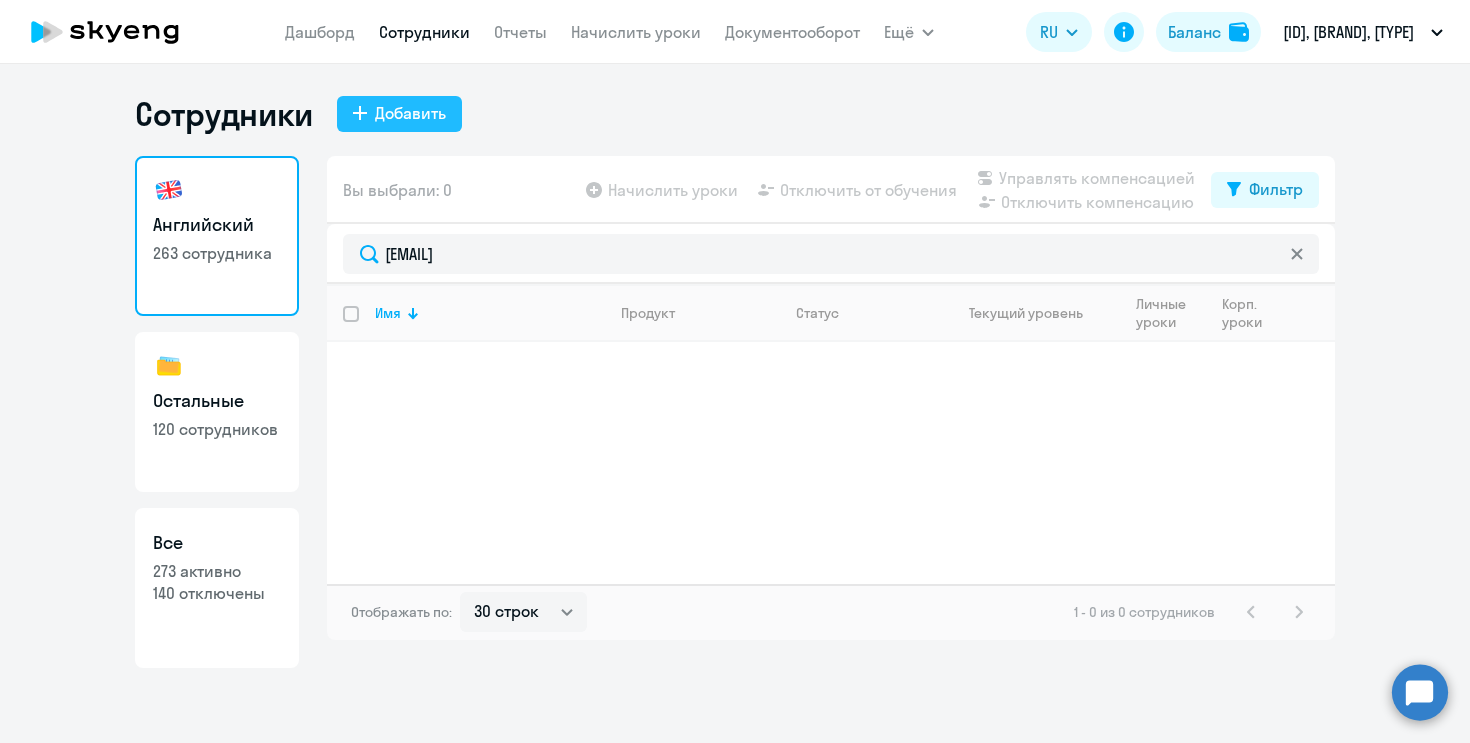click on "Добавить" 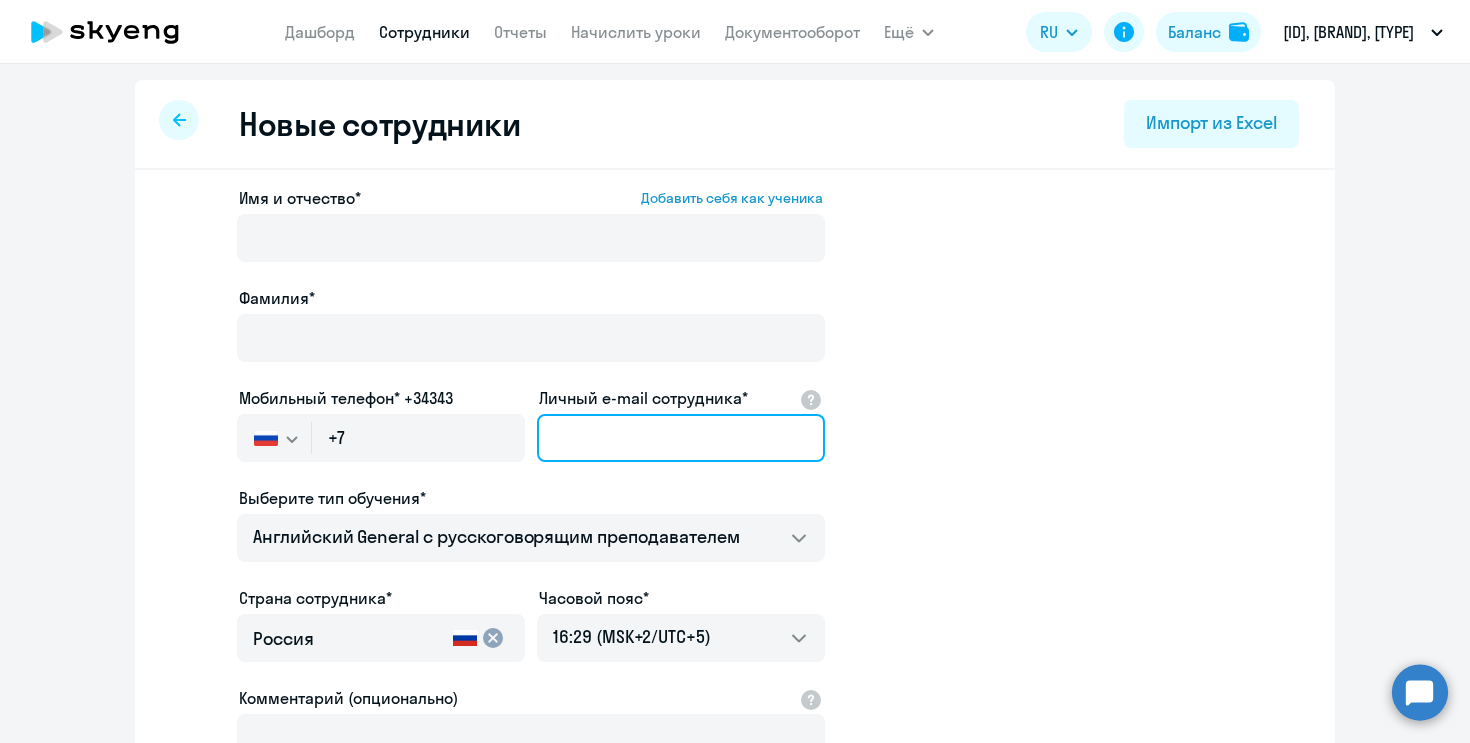 click on "Личный e-mail сотрудника*" at bounding box center (681, 438) 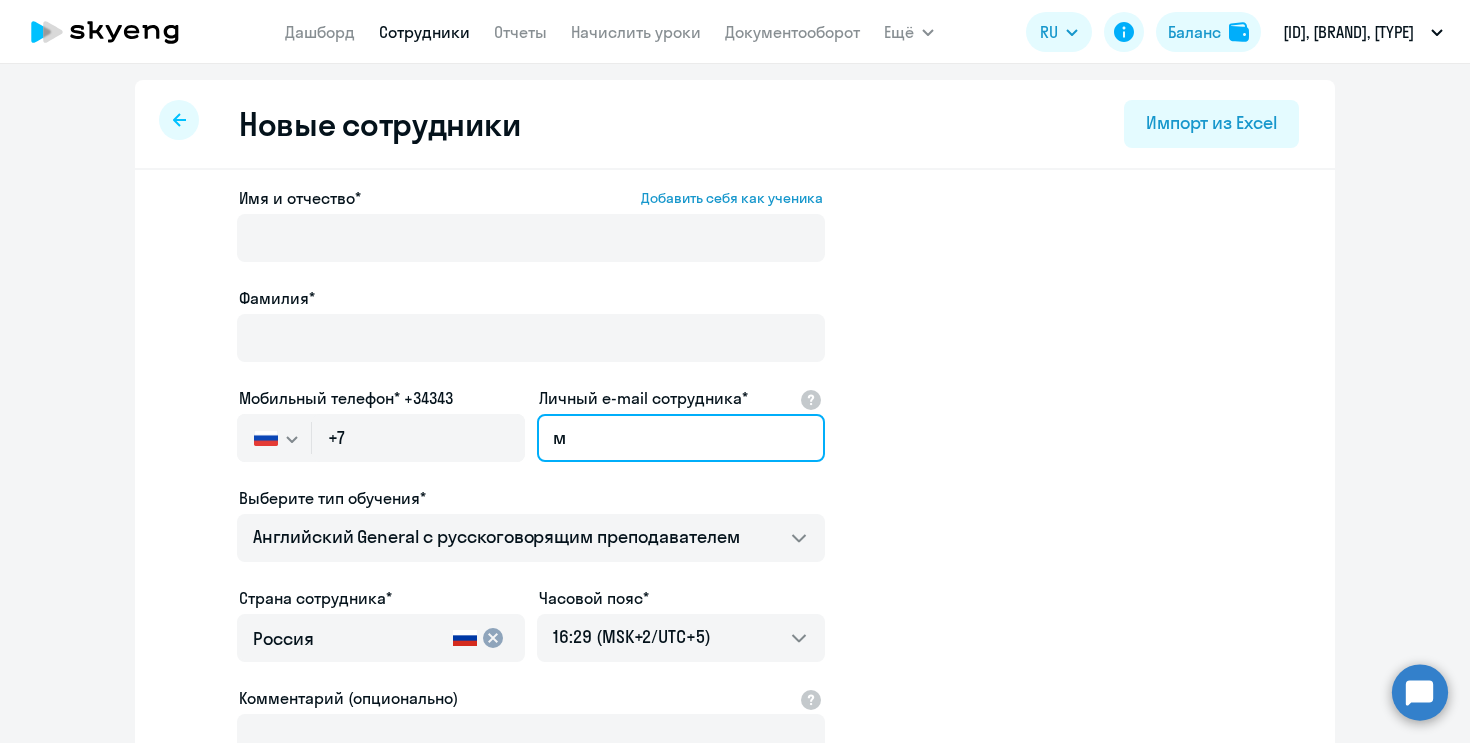 paste on "[EMAIL]" 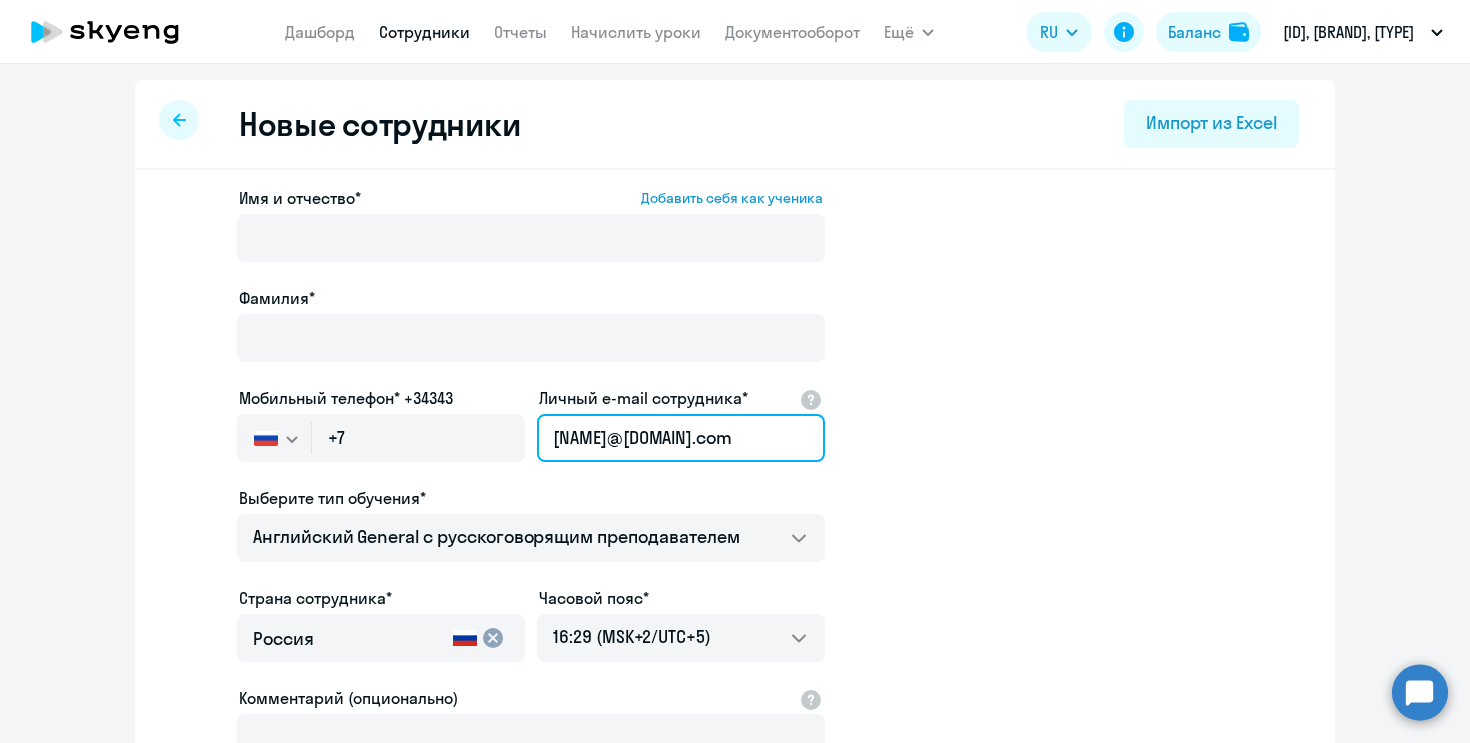 click on "[NAME]@[DOMAIN].com" at bounding box center (681, 438) 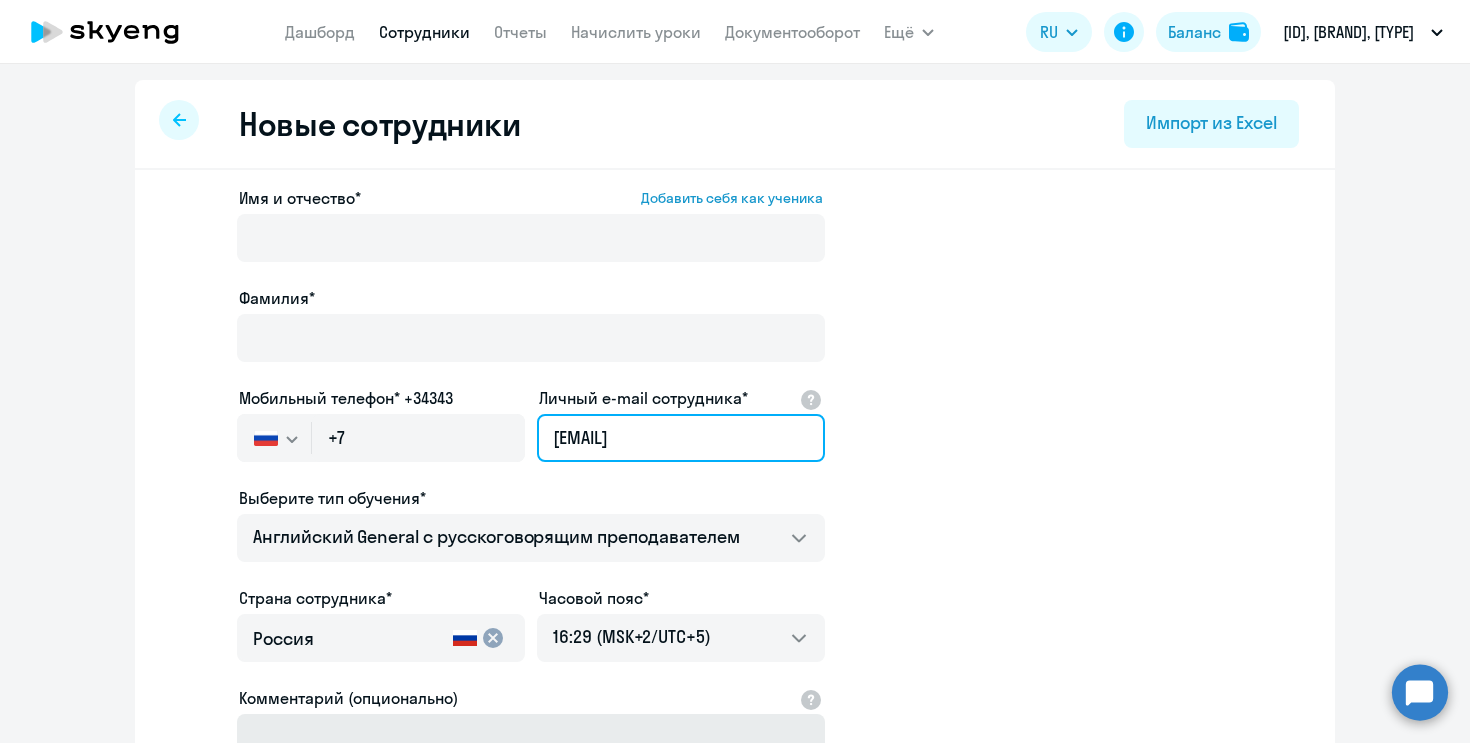 type on "[EMAIL]" 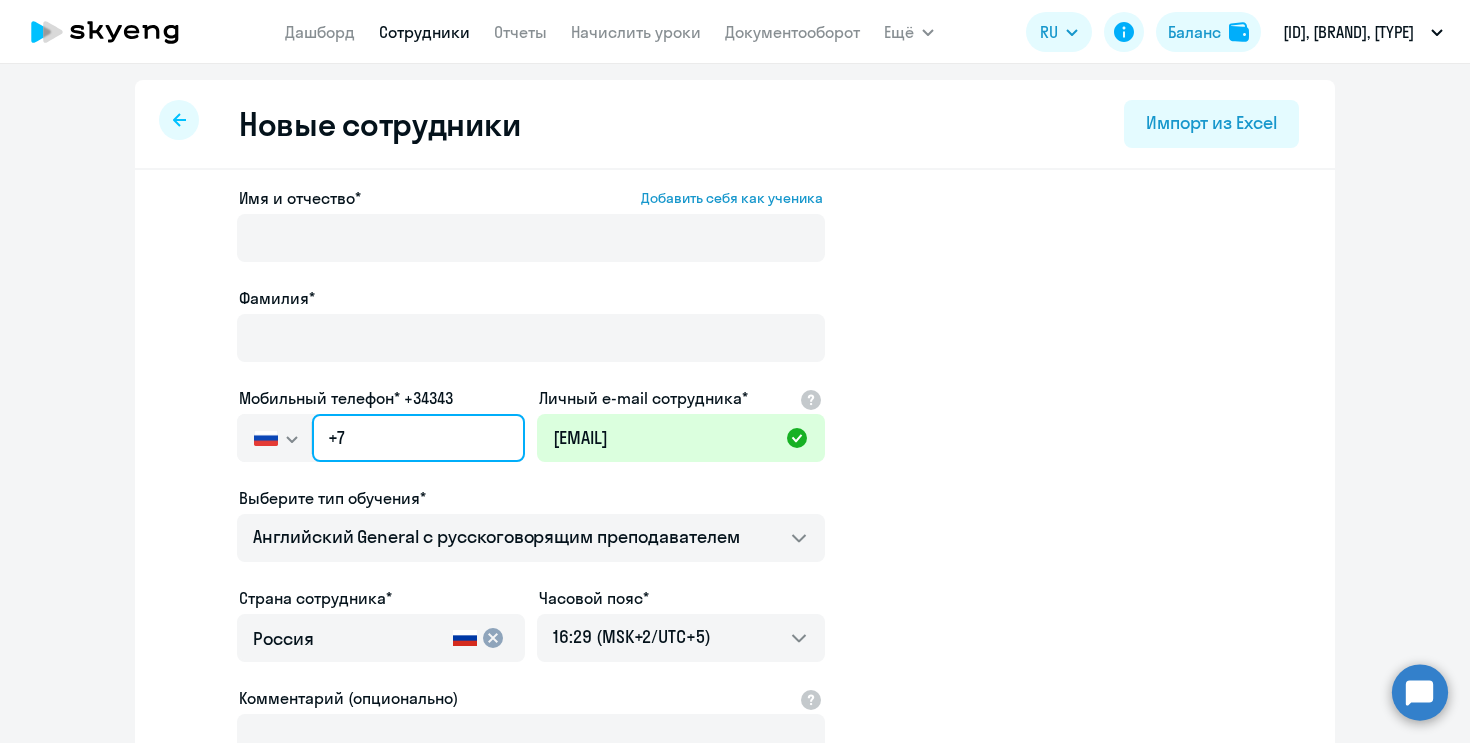 click on "+7" 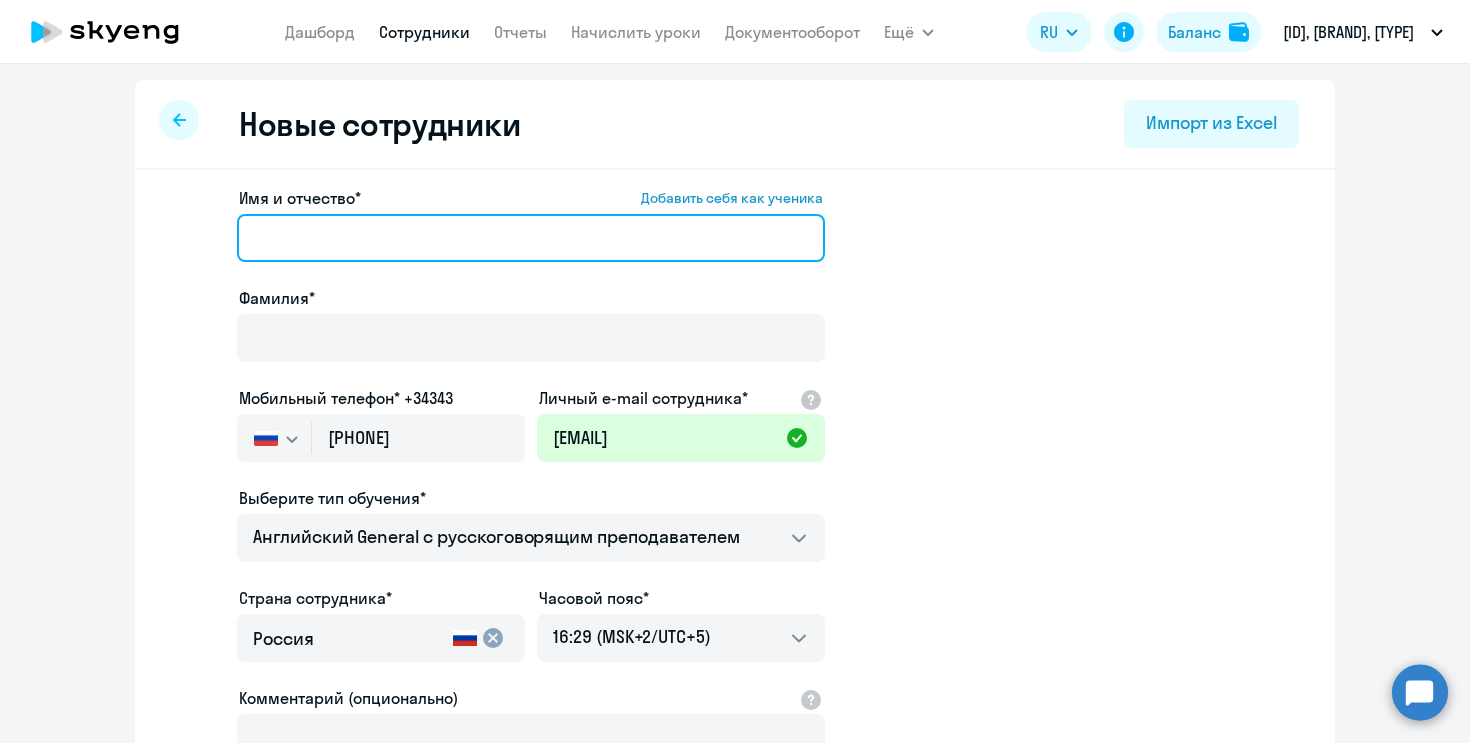 click on "[NAME_PART] [NAME_PART]* [ACTION] [NAME_PART] [TYPE]" at bounding box center (531, 238) 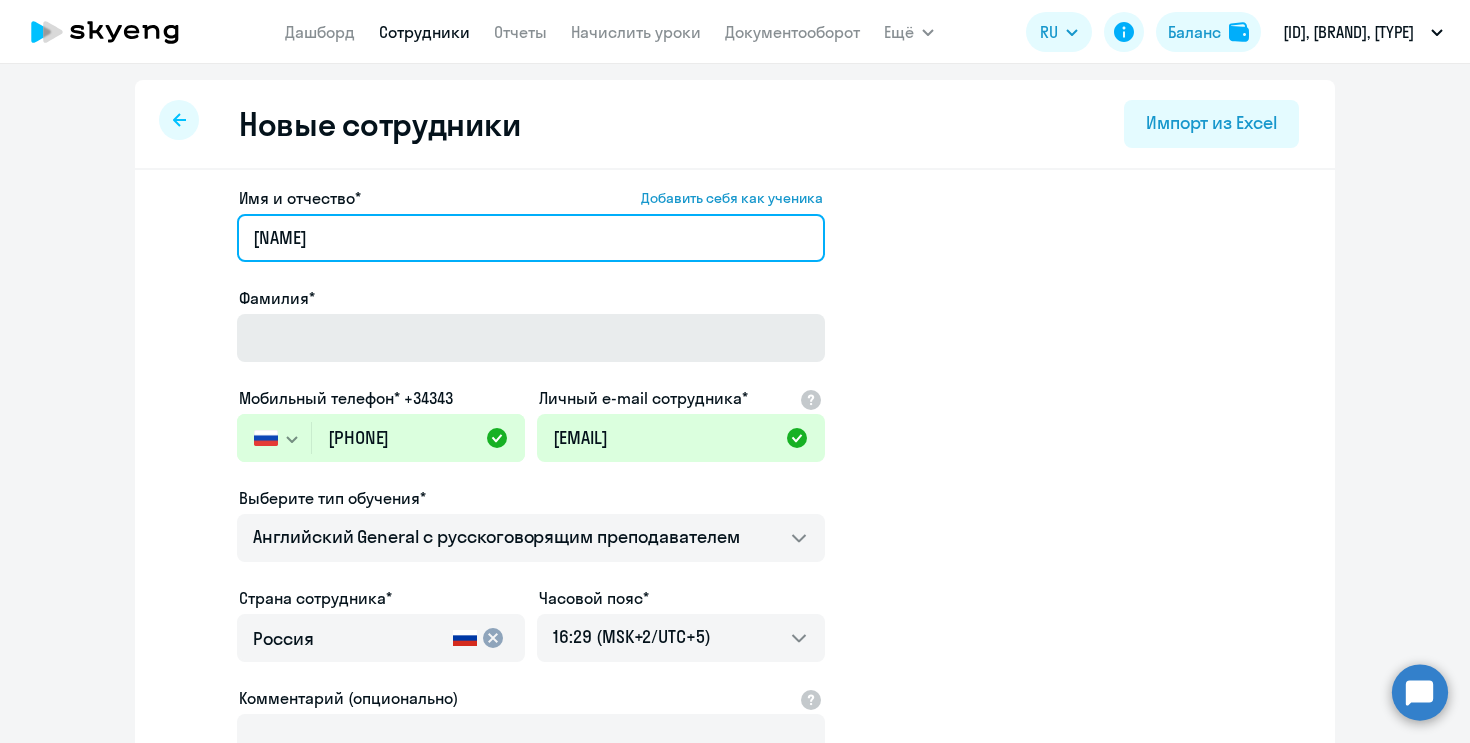 type on "[NAME]" 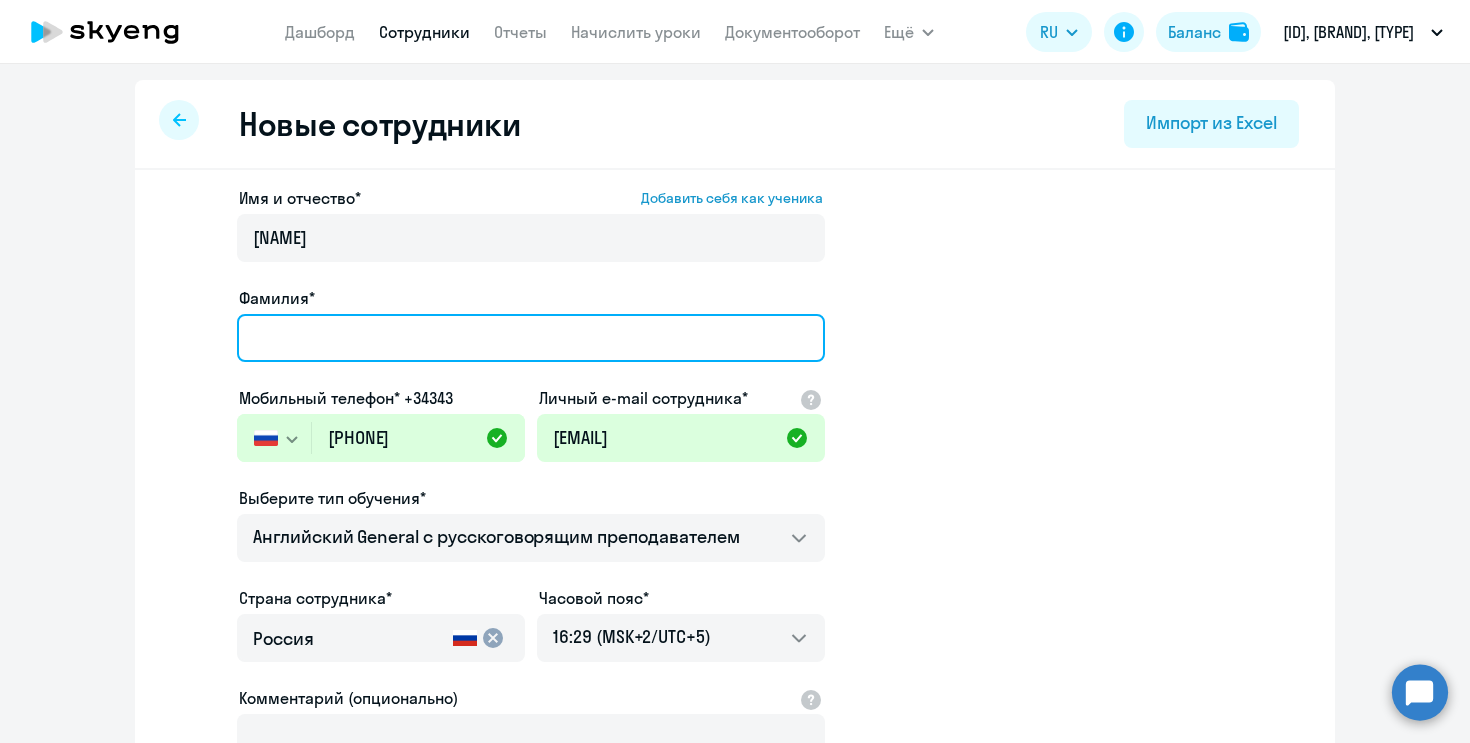 click on "Фамилия*" at bounding box center (531, 338) 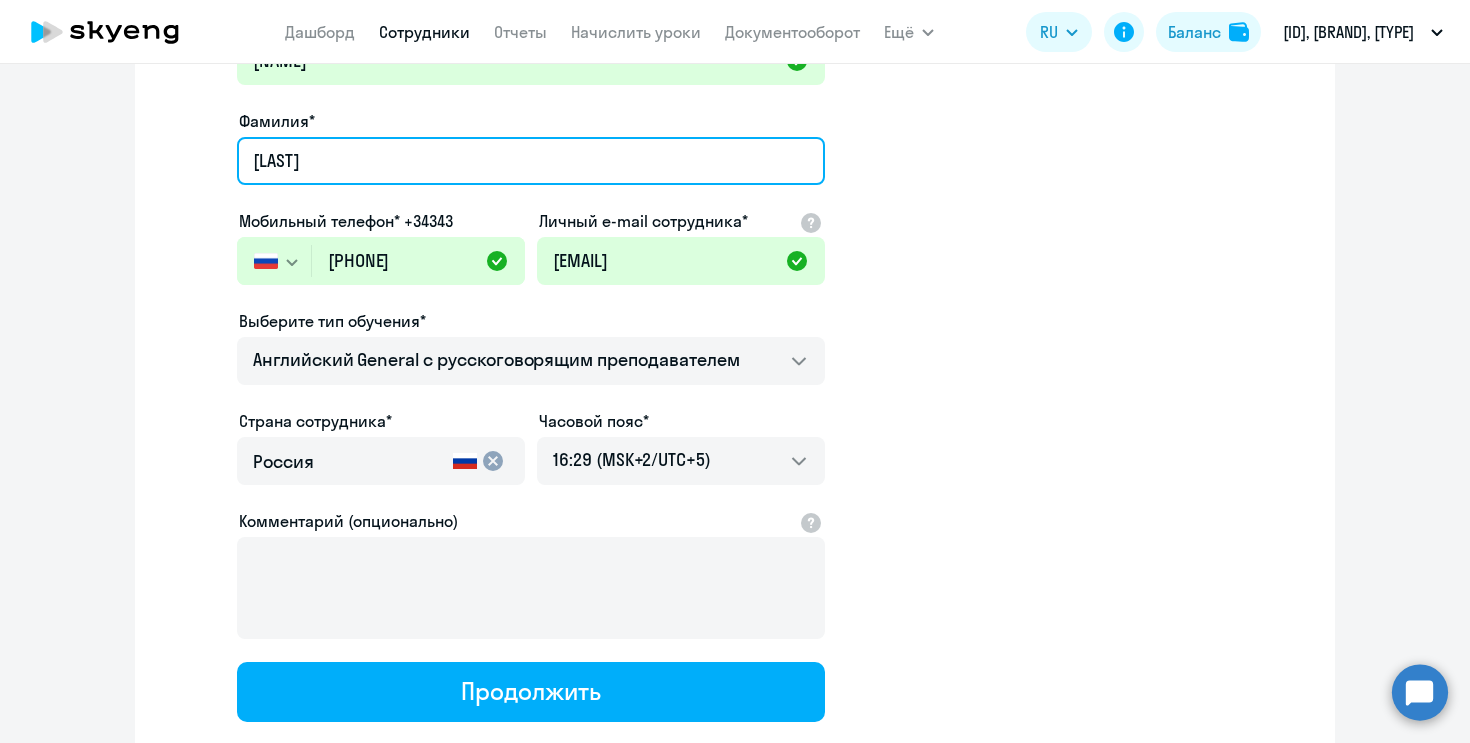 scroll, scrollTop: 211, scrollLeft: 0, axis: vertical 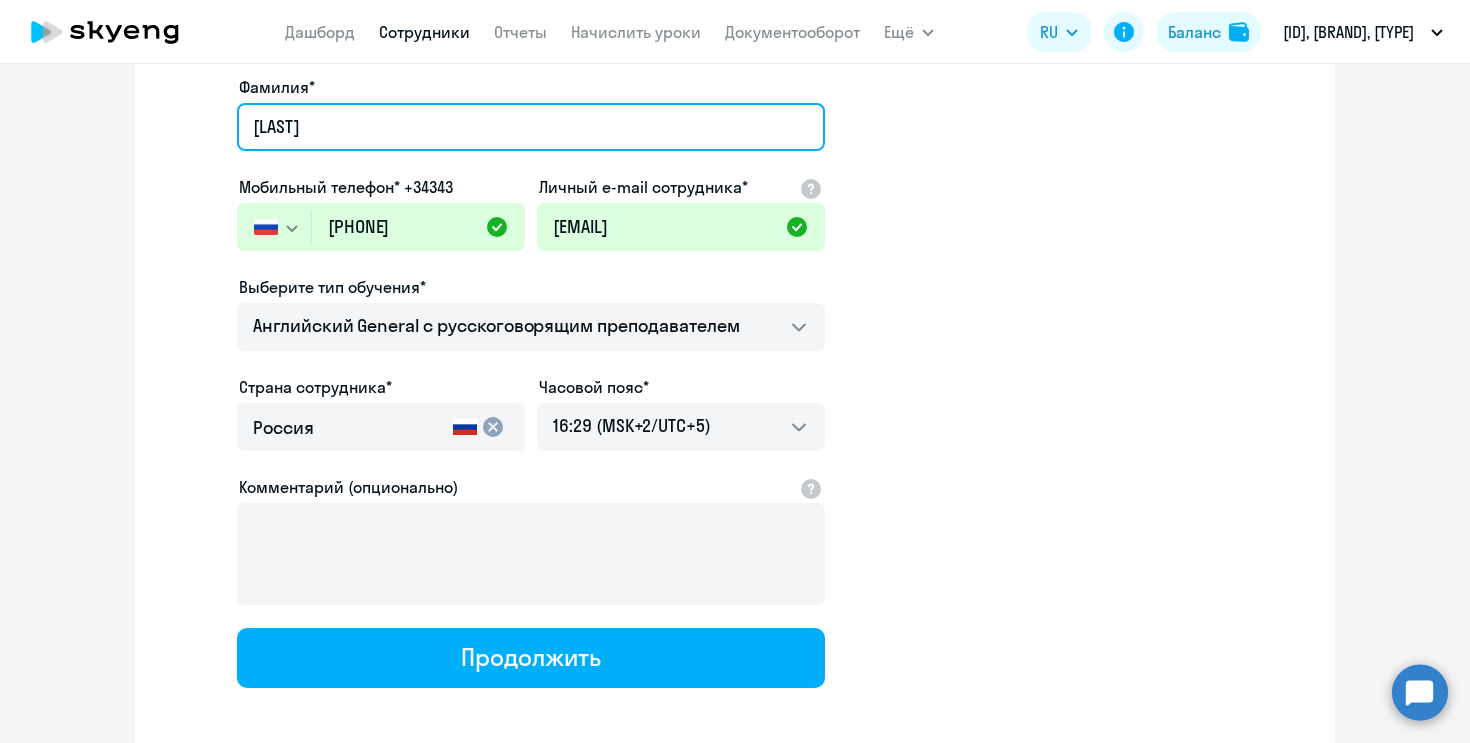type on "[LAST]" 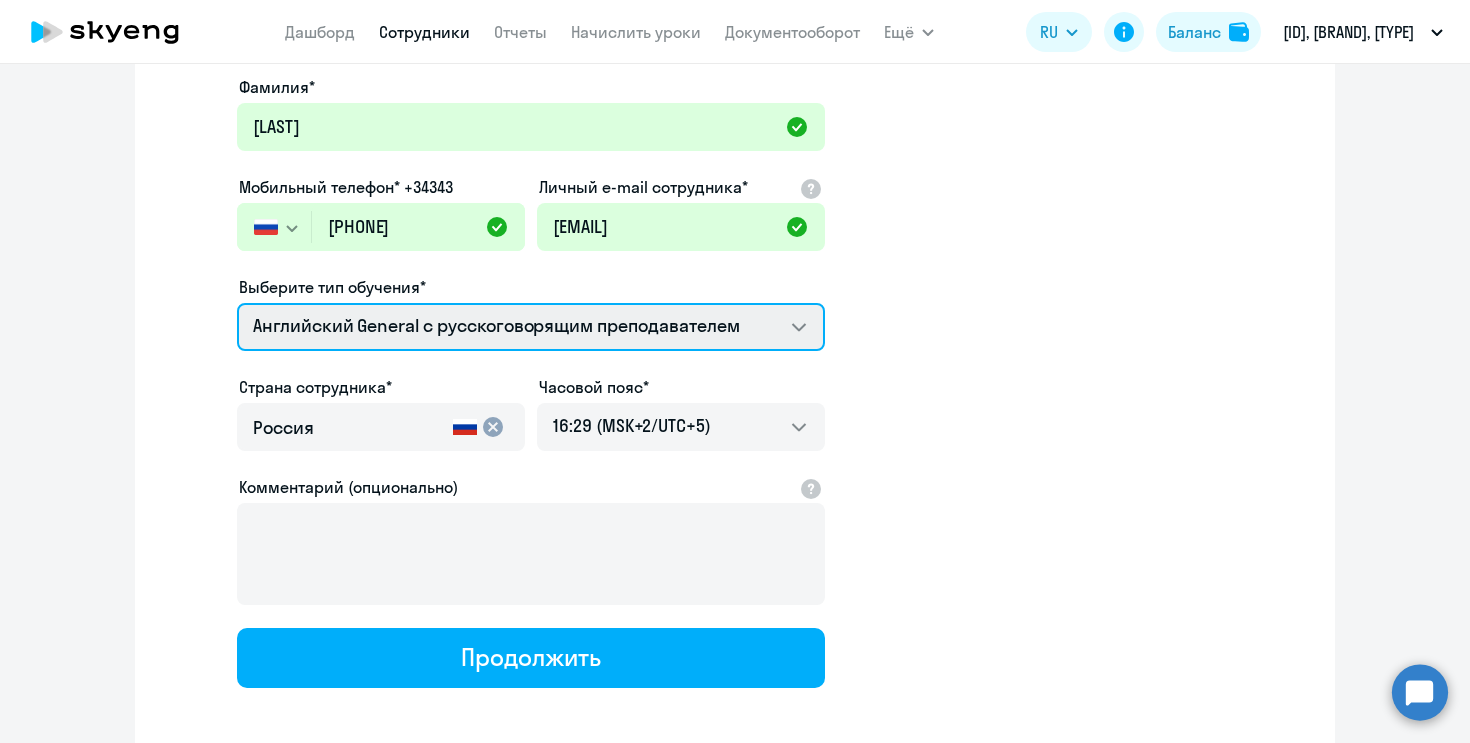 click on "COMMON.SERVICE_TITLE.LONG.ITALIAN_ADULT_NOT_NATIVE_SPEAKER_PREMIUM   COMMON.SERVICE_TITLE.LONG.SPANISH_ADULT_NOT_NATIVE_SPEAKER_PREMIUM   COMMON.SERVICE_TITLE.LONG.GERMAN_ADULT_NOT_NATIVE_SPEAKER_PREMIUM   COMMON.SERVICE_TITLE.LONG.FRENCH_ADULT_NOT_NATIVE_SPEAKER_PREMIUM   Премиум английский с русскоговорящим преподавателем   Talks 15 минутные разговоры на английском   Английский General с русскоговорящим преподавателем   Английский General с англоговорящим преподавателем" at bounding box center [531, 327] 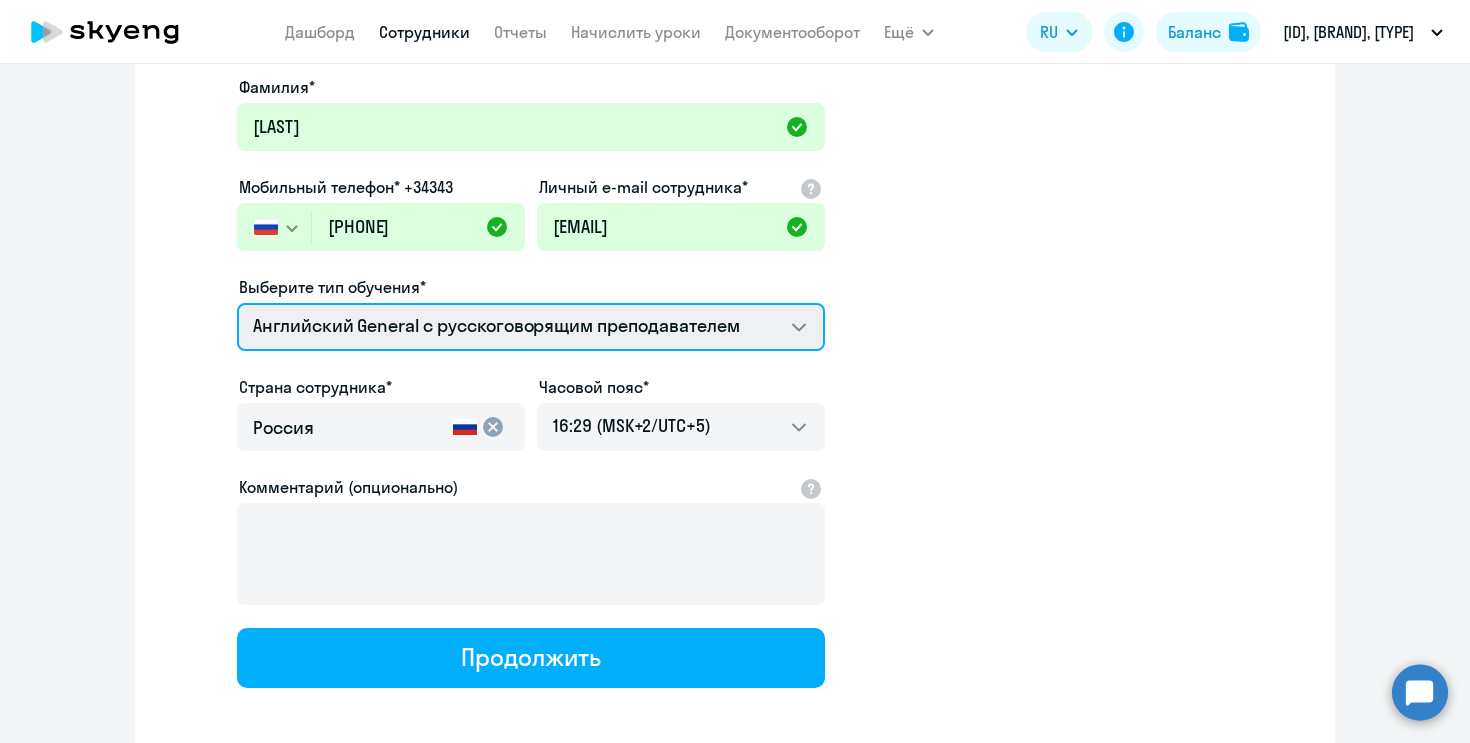 select on "italian_adult_not_native_speaker_premium" 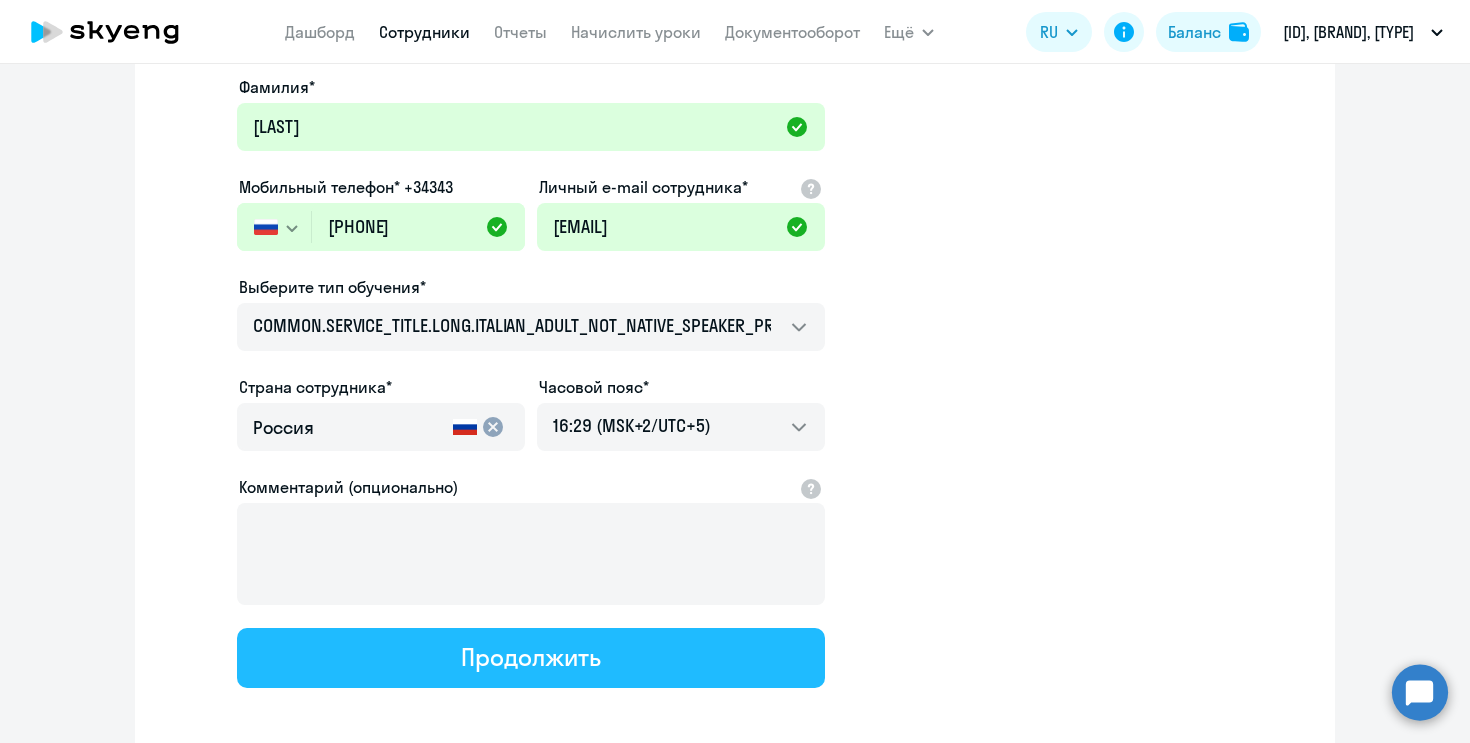 click on "Продолжить" 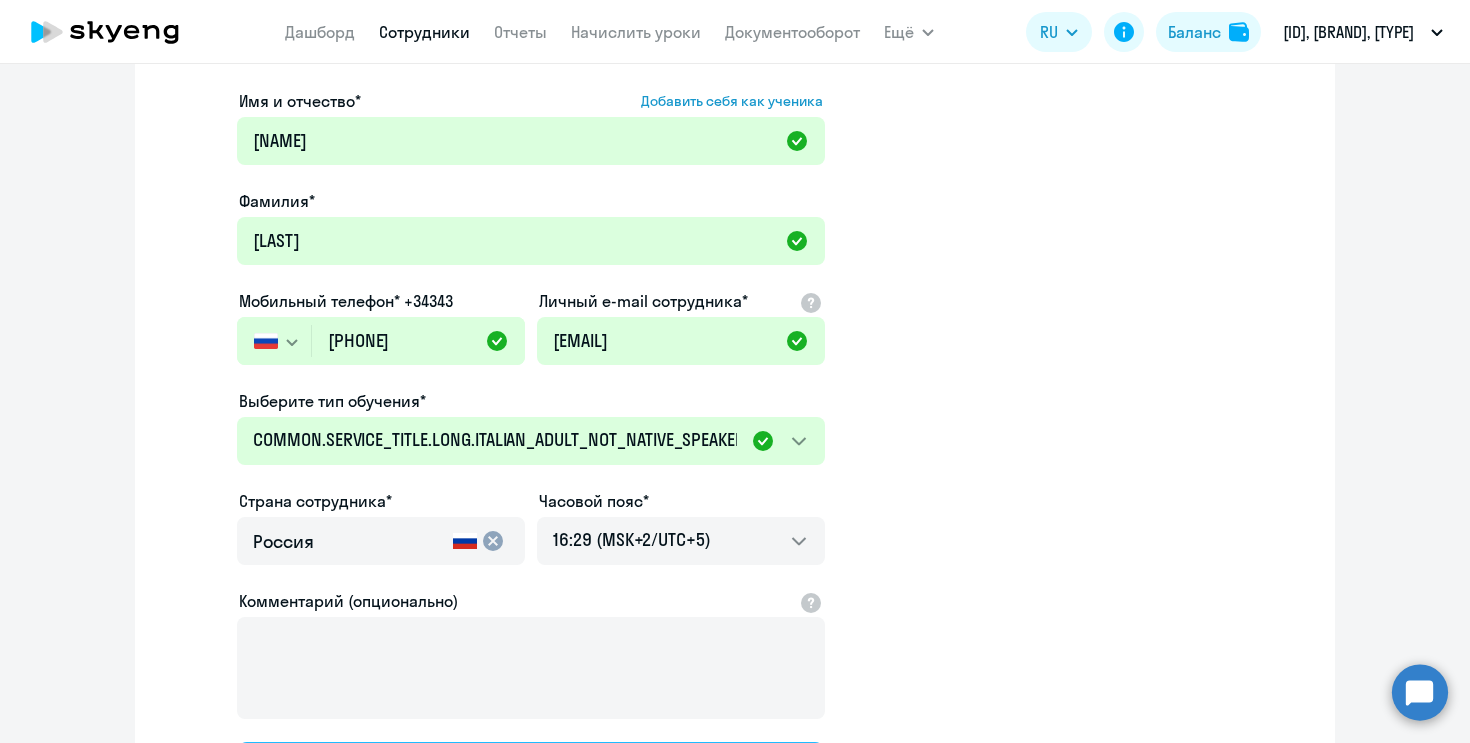 scroll, scrollTop: 0, scrollLeft: 0, axis: both 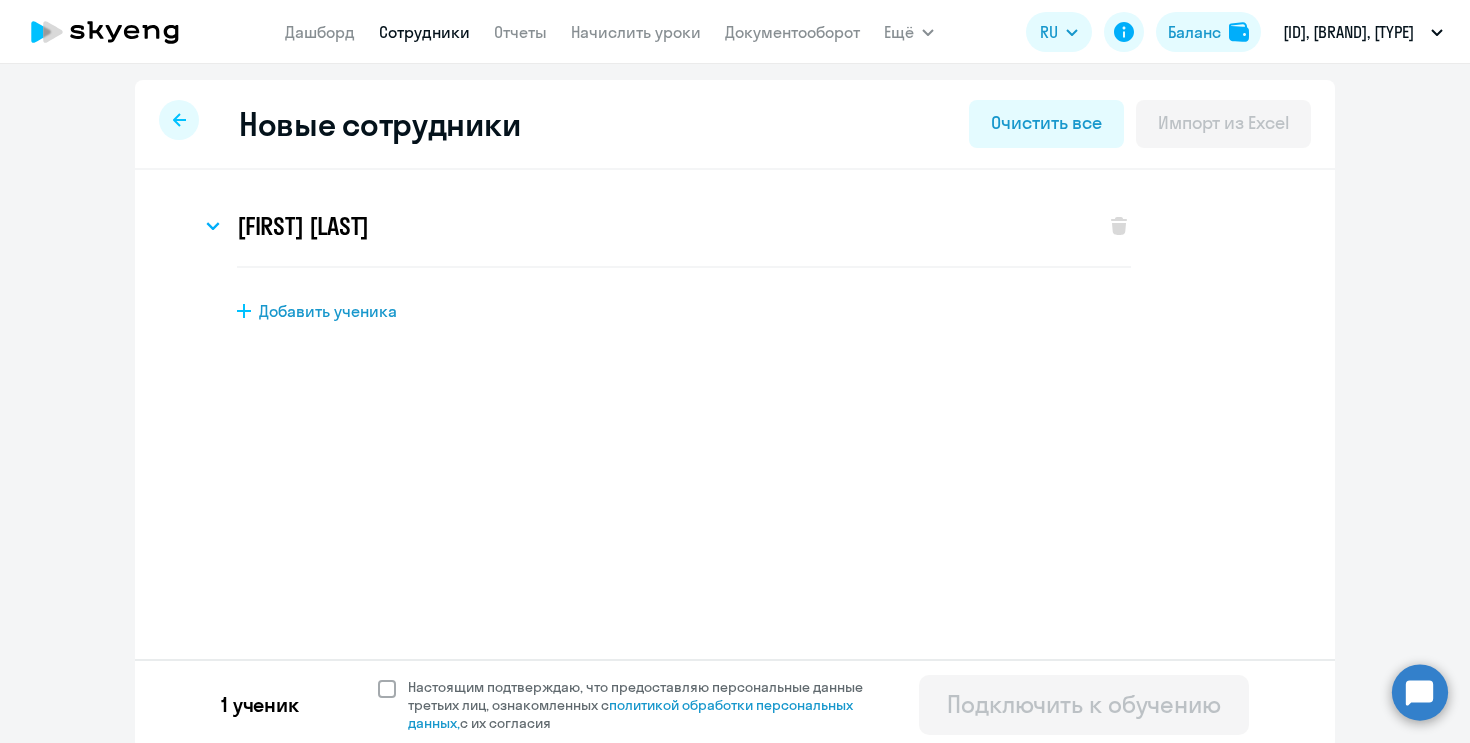 click 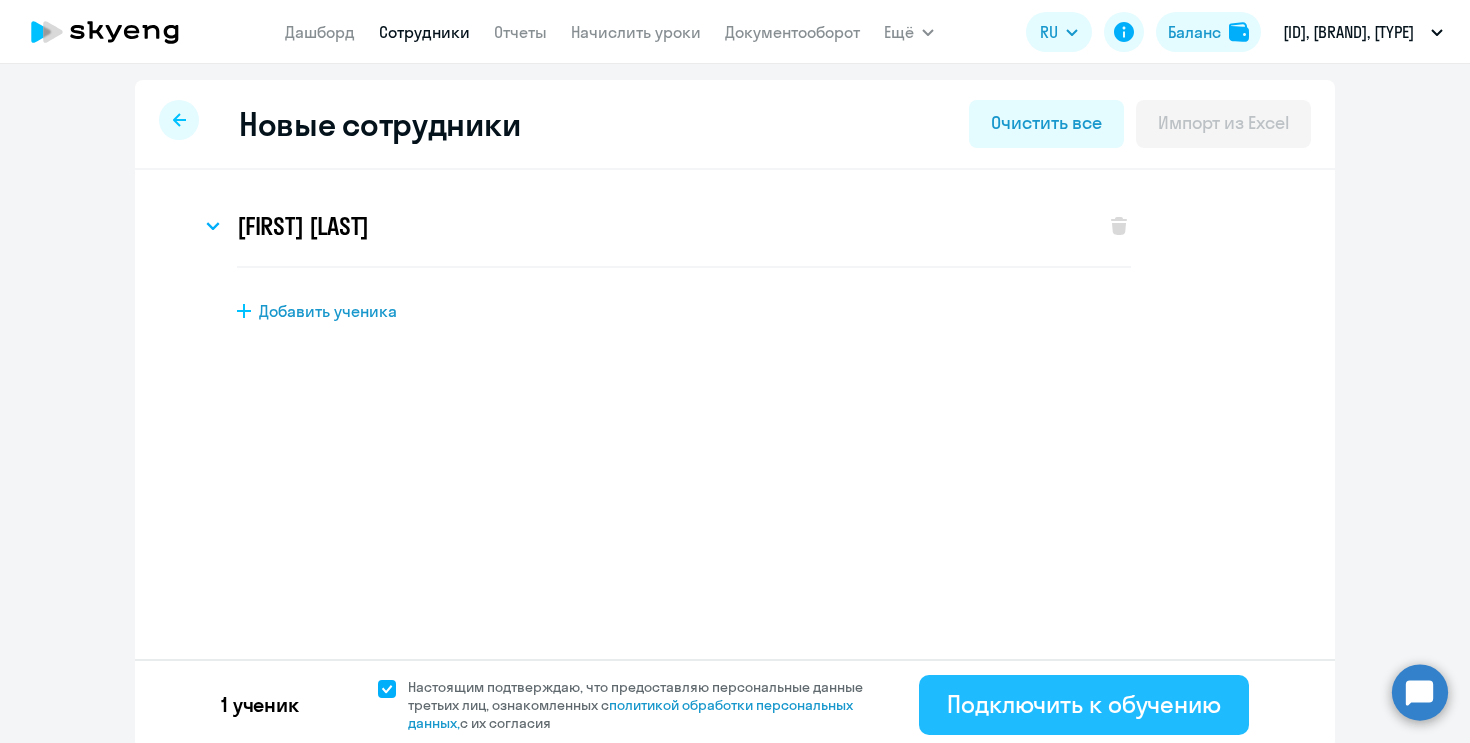 click on "Подключить к обучению" 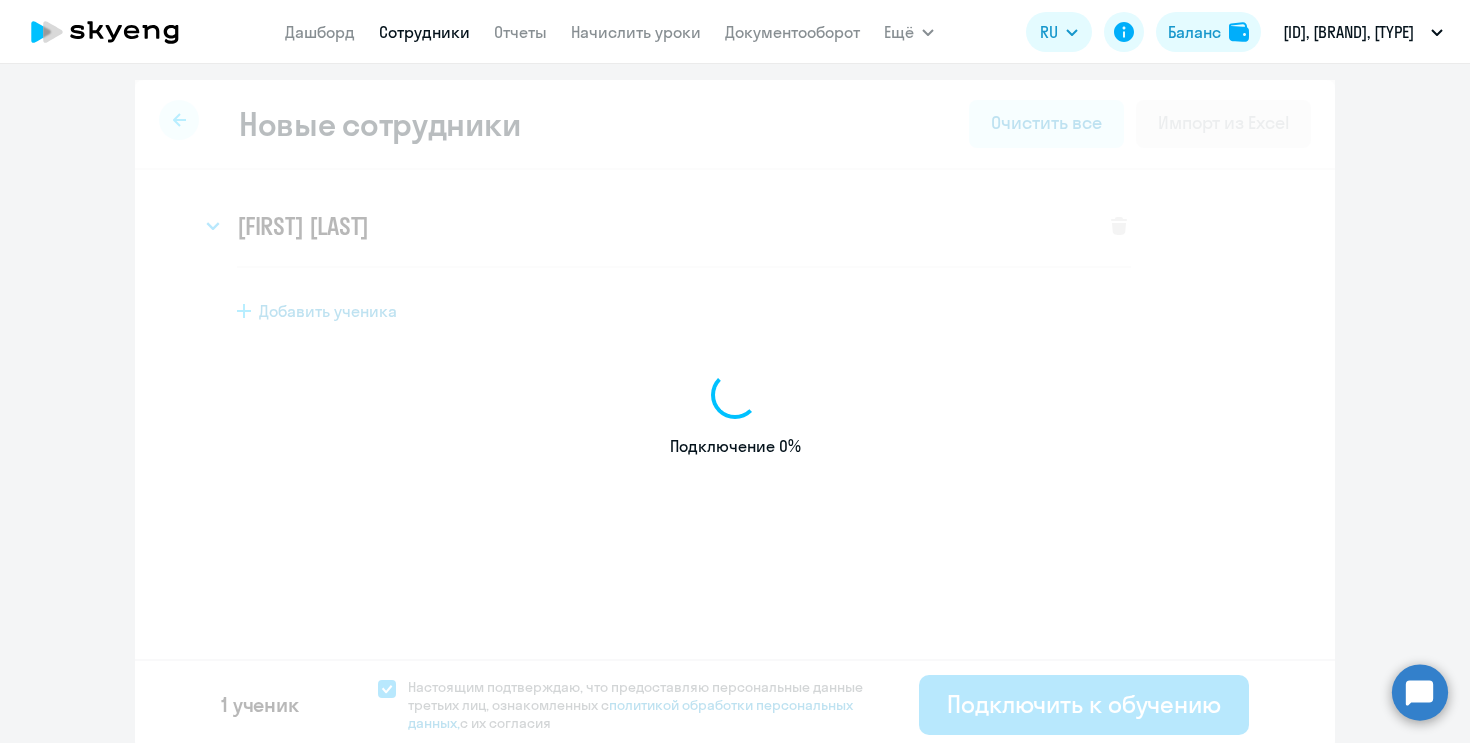 select on "english_adult_not_native_speaker" 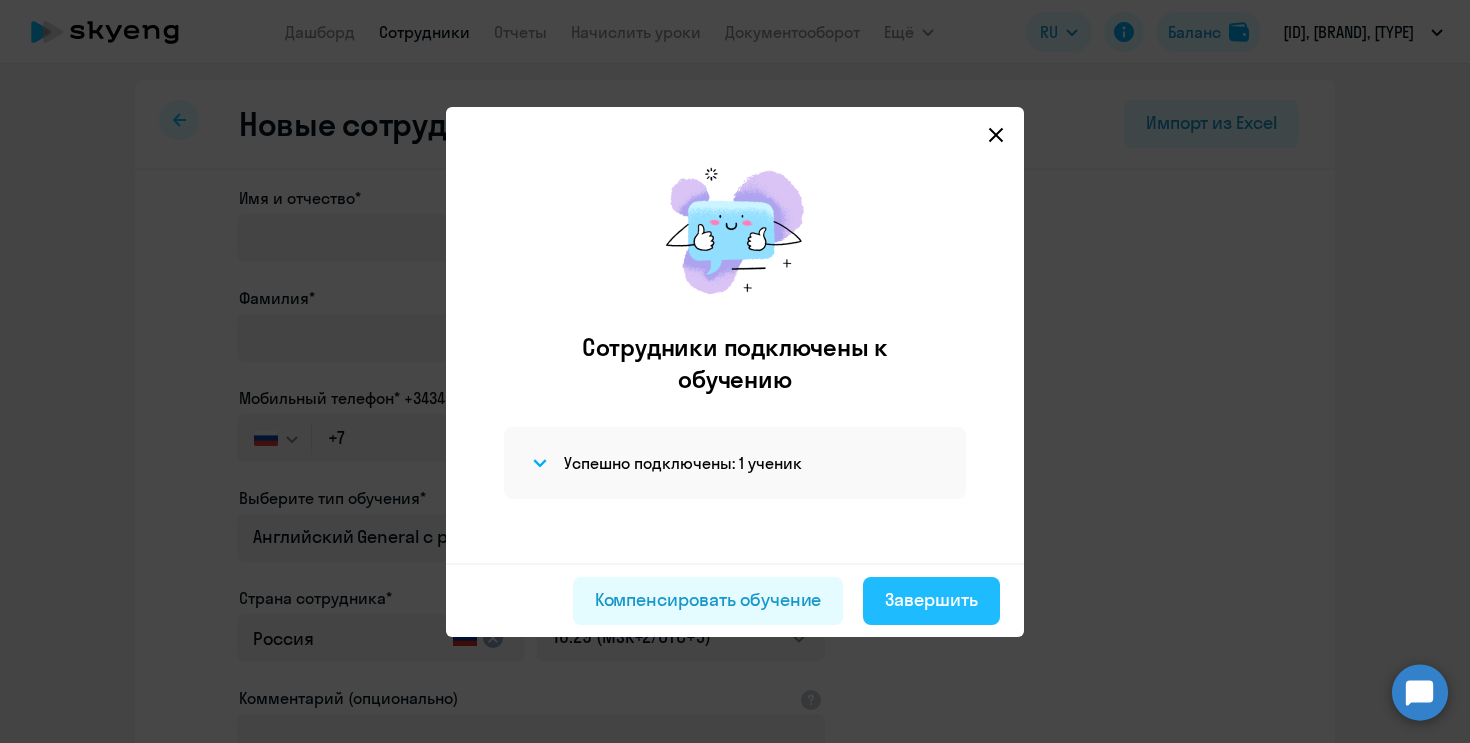 click on "Завершить" at bounding box center (931, 601) 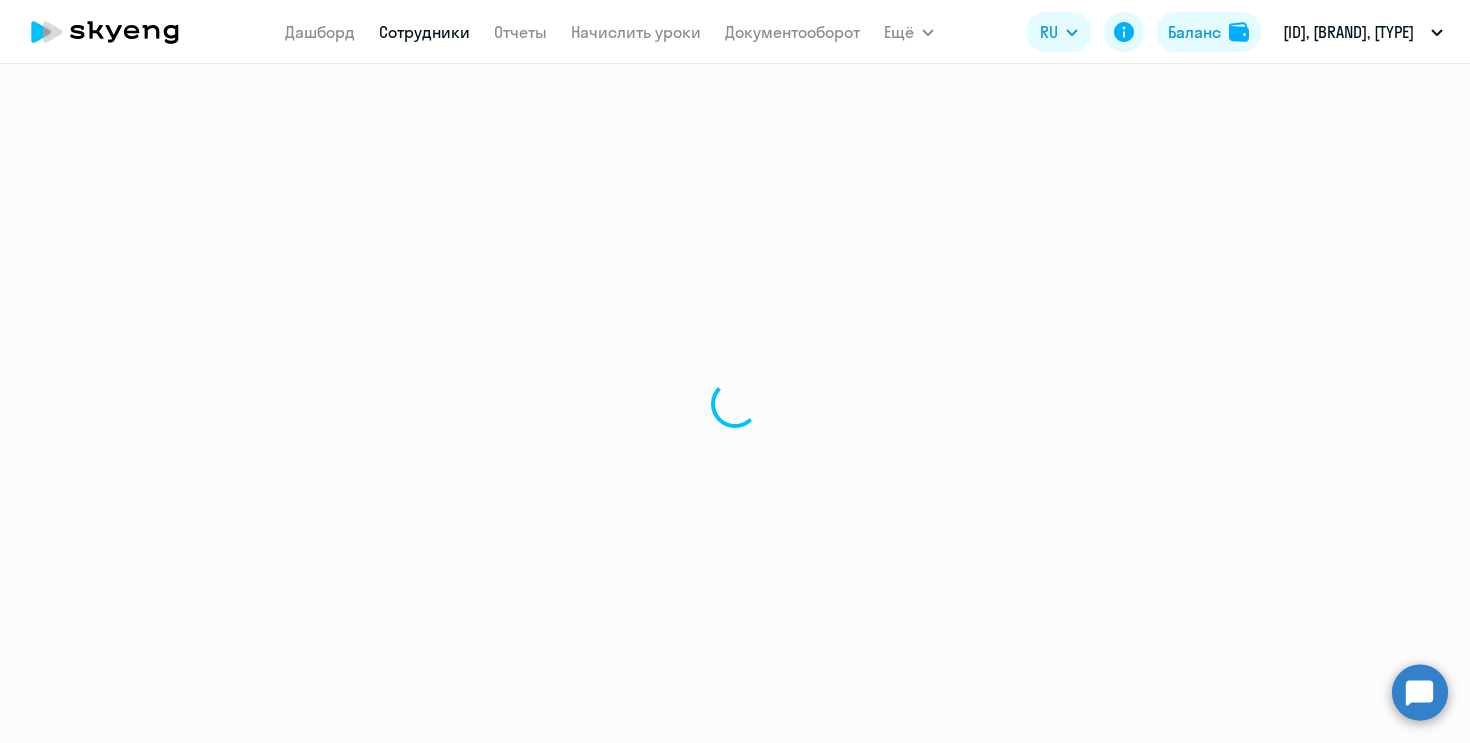 select on "30" 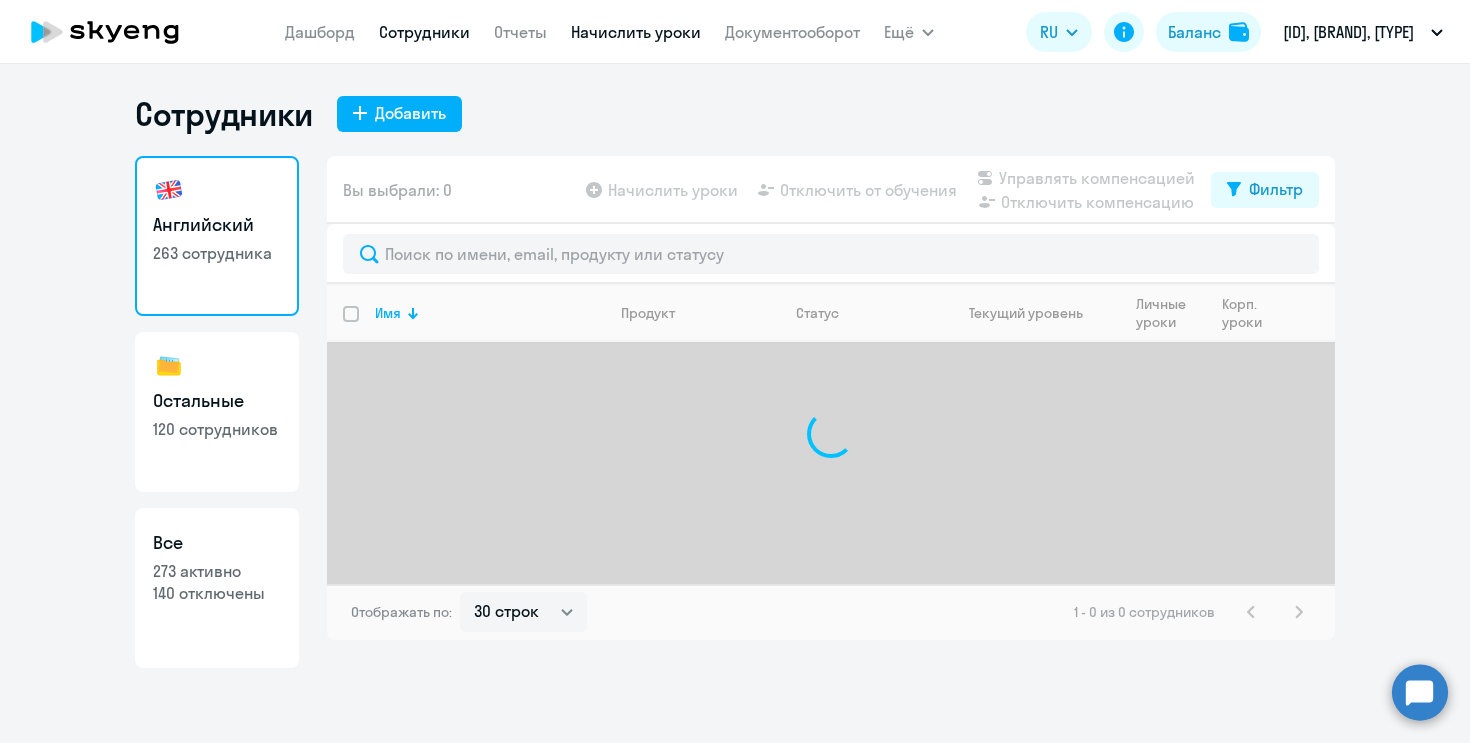 click on "Начислить уроки" at bounding box center [636, 32] 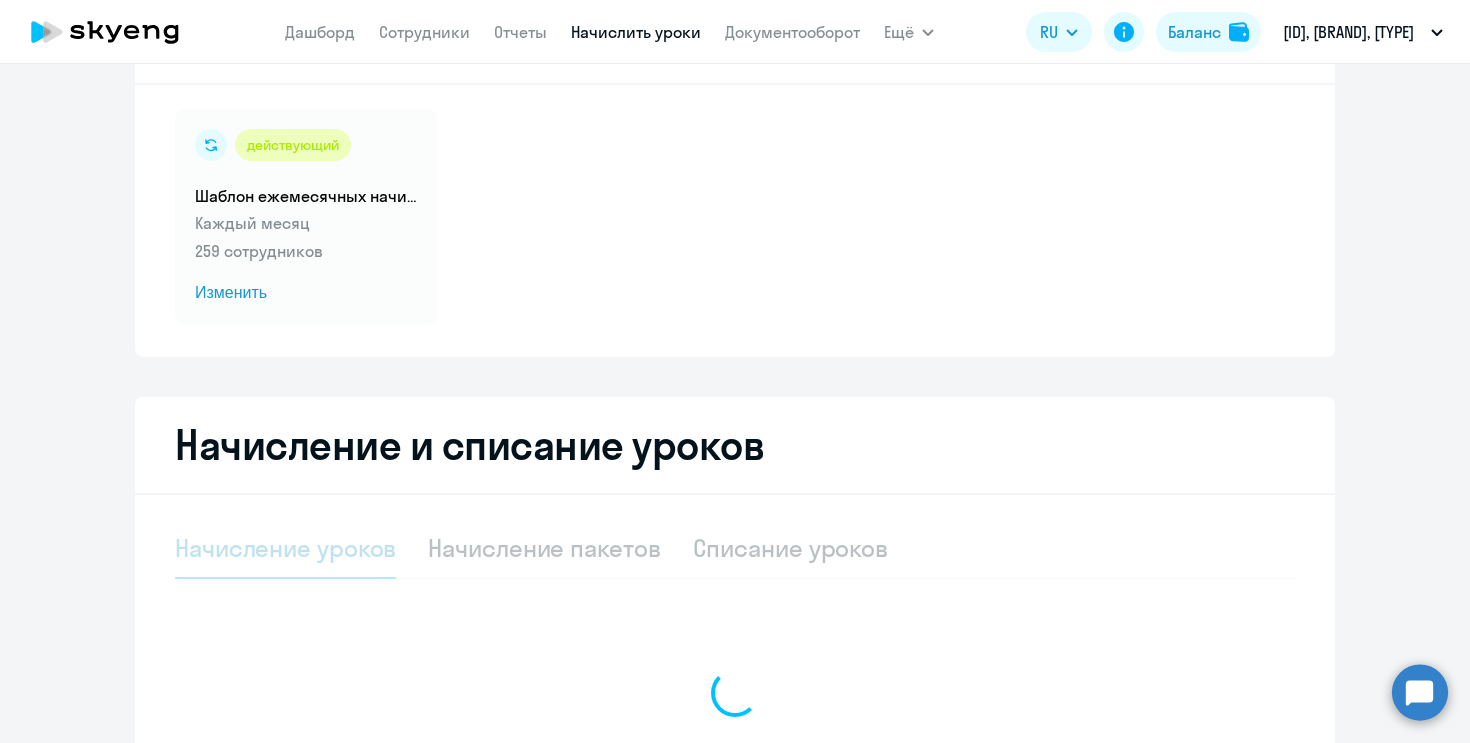 select on "10" 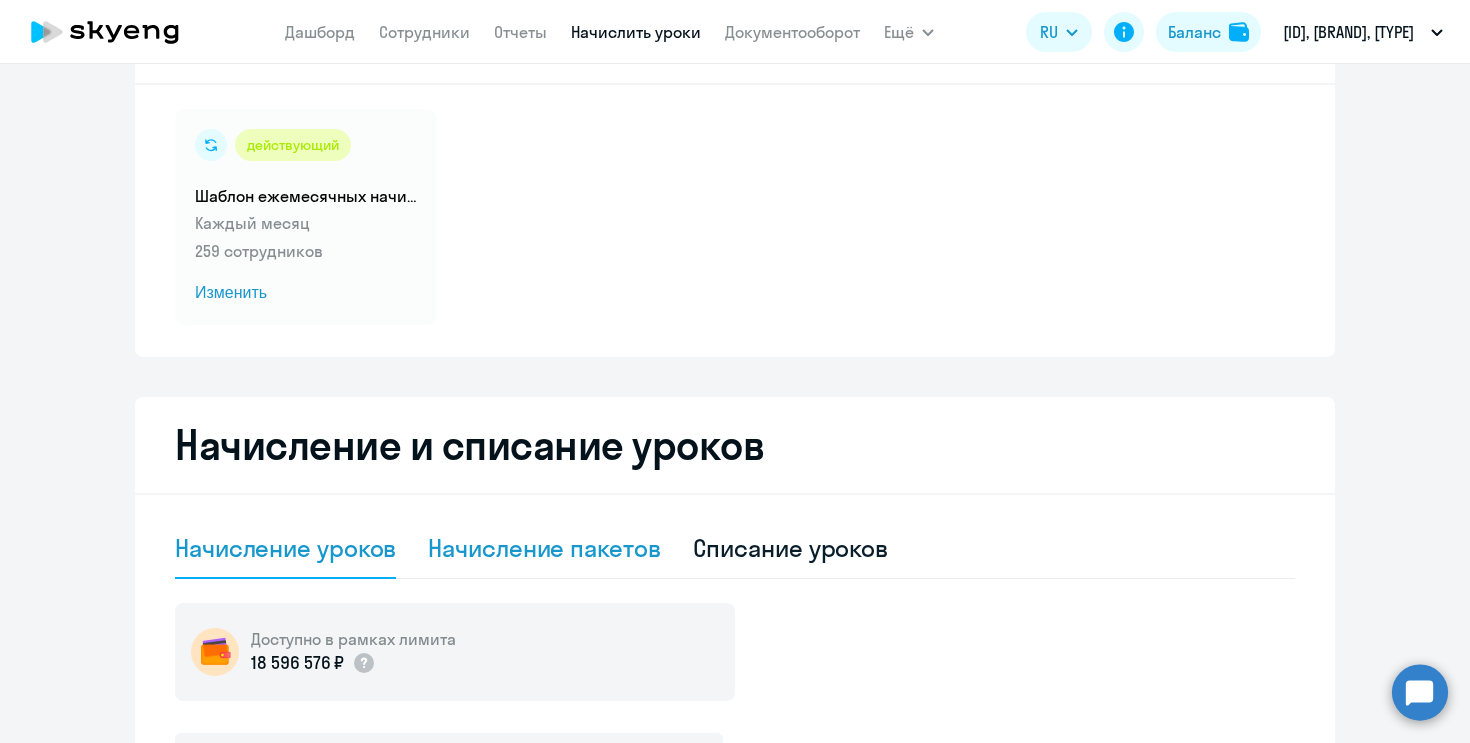 click on "Начисление пакетов" 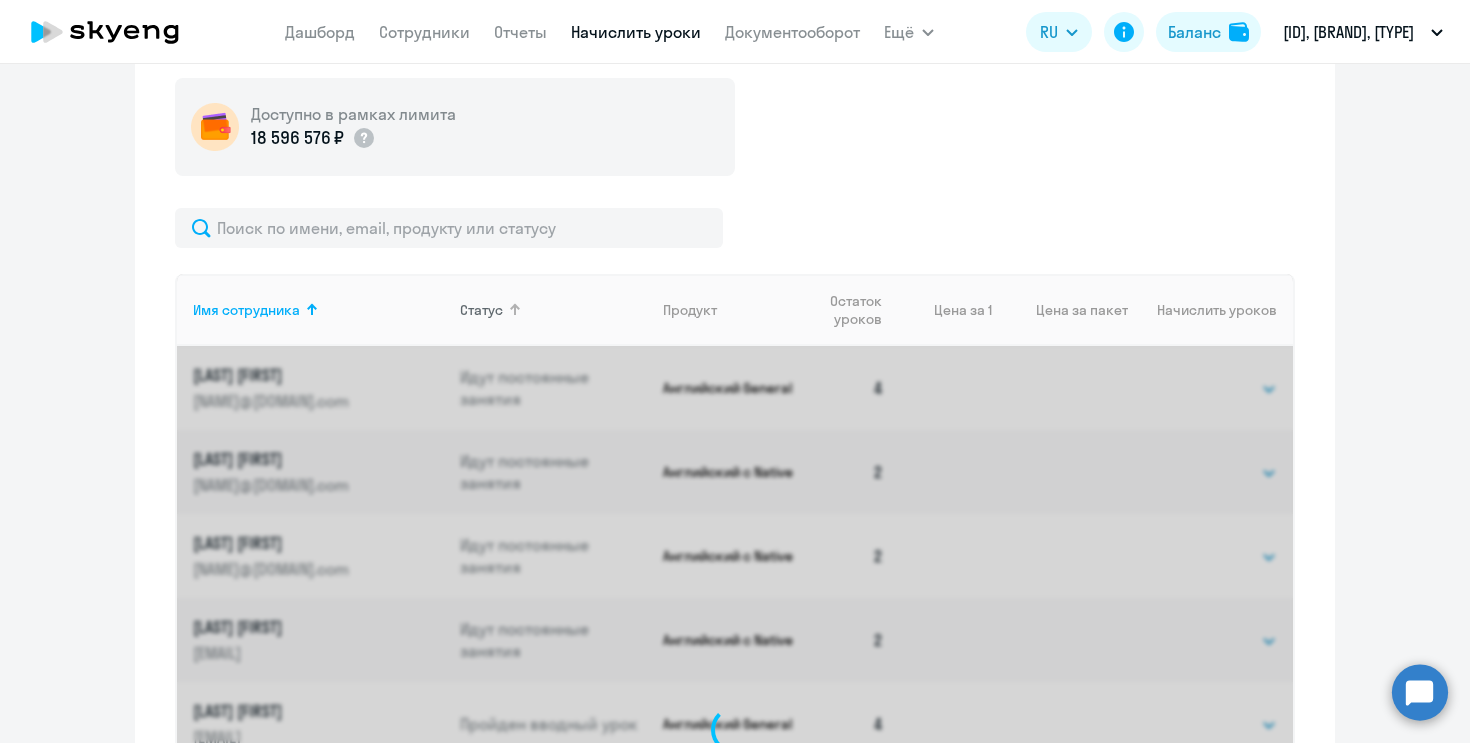 scroll, scrollTop: 760, scrollLeft: 0, axis: vertical 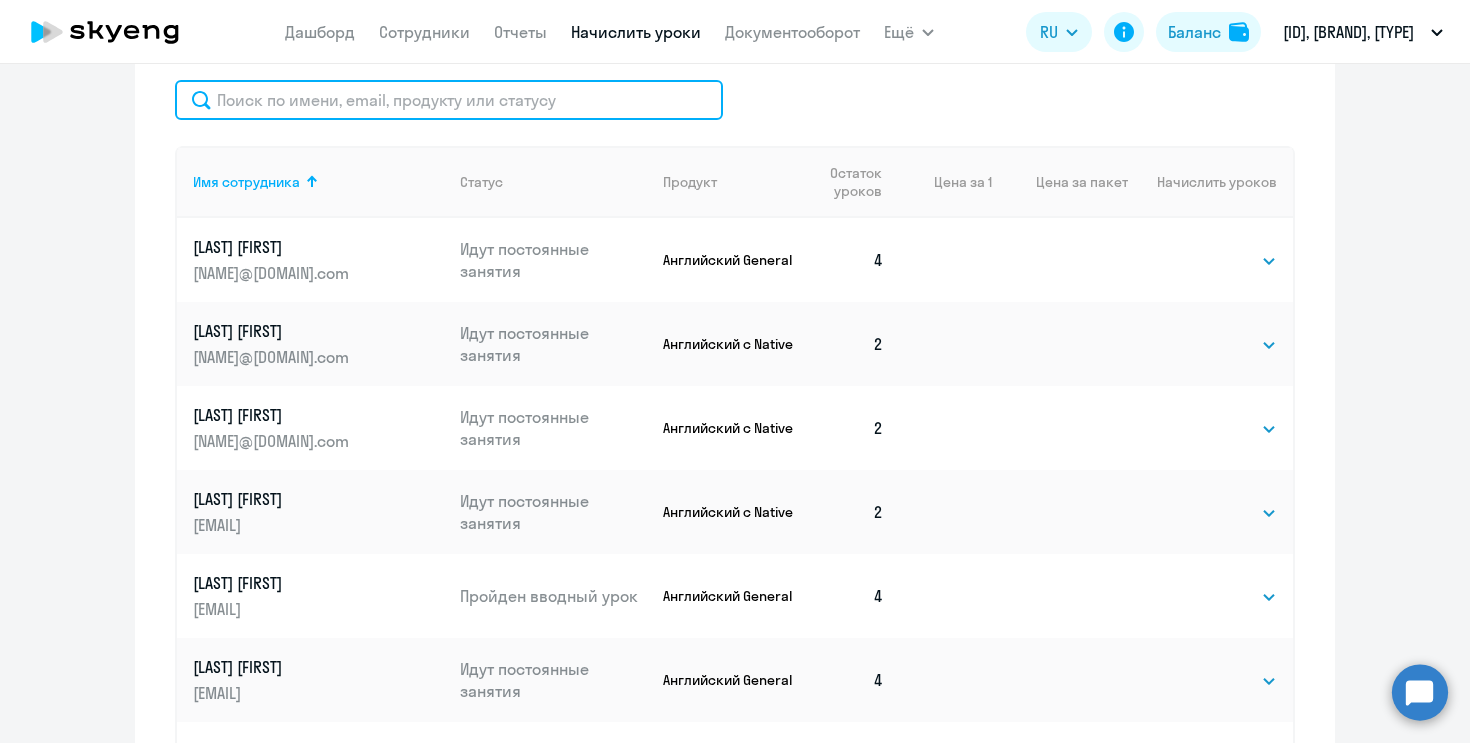 click 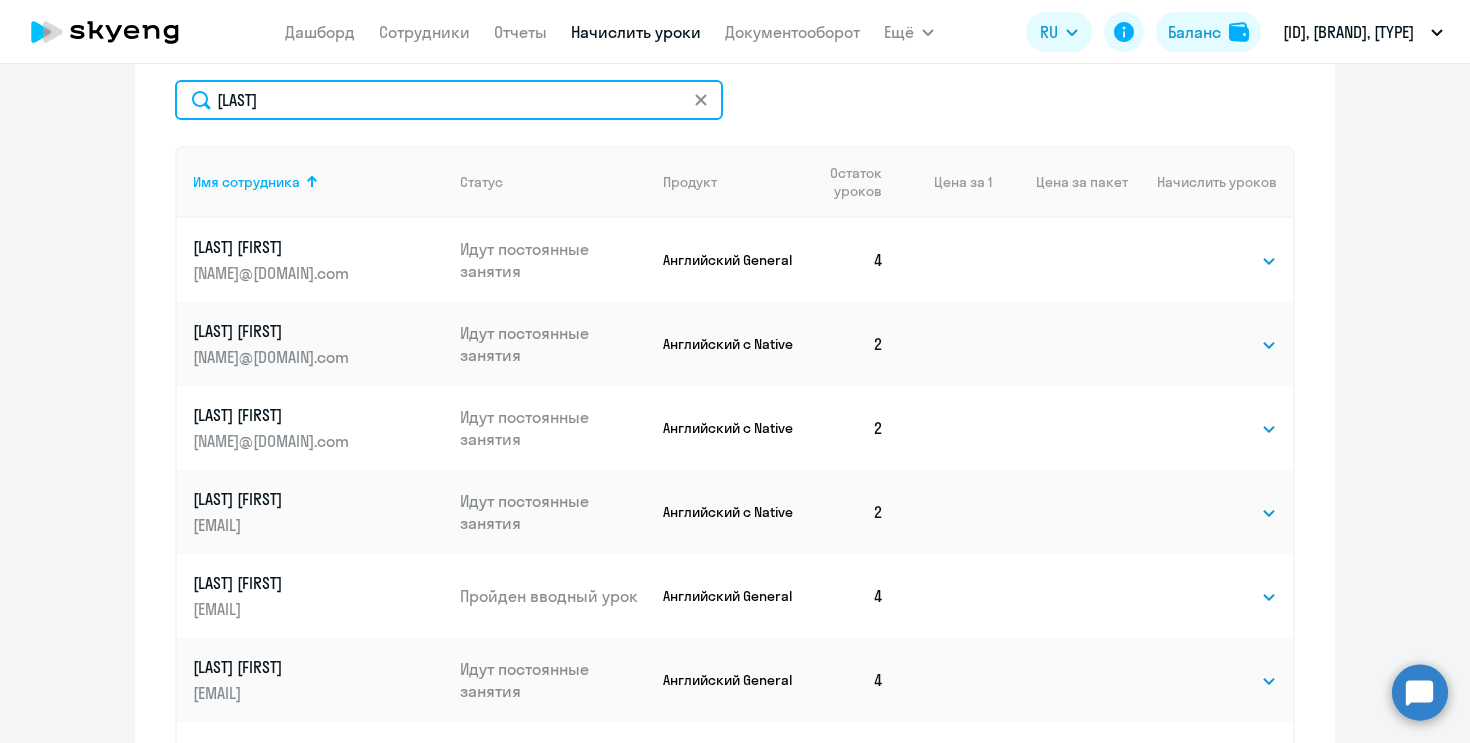 type on "[LAST]" 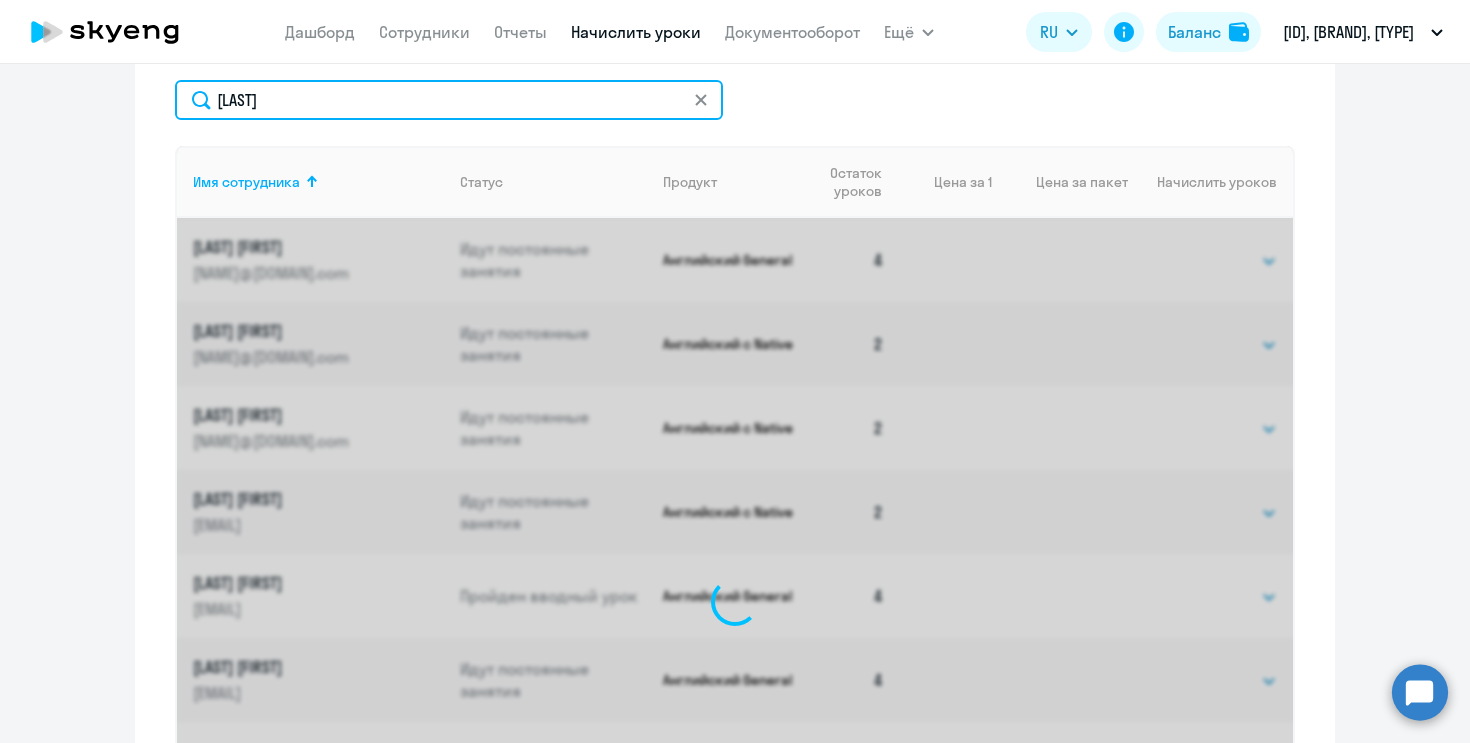 scroll, scrollTop: 631, scrollLeft: 0, axis: vertical 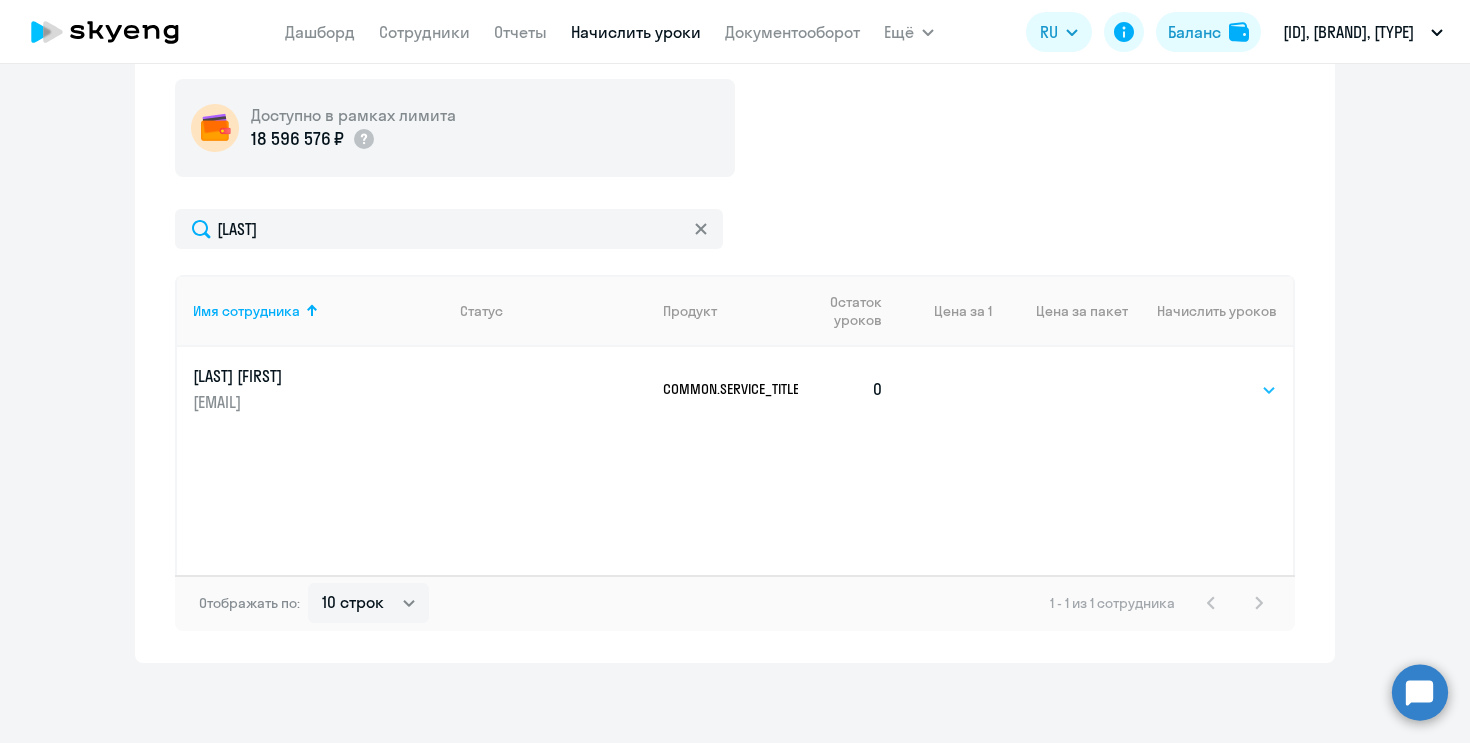 click on "Выбрать   4   8   16   32   64   96   128" 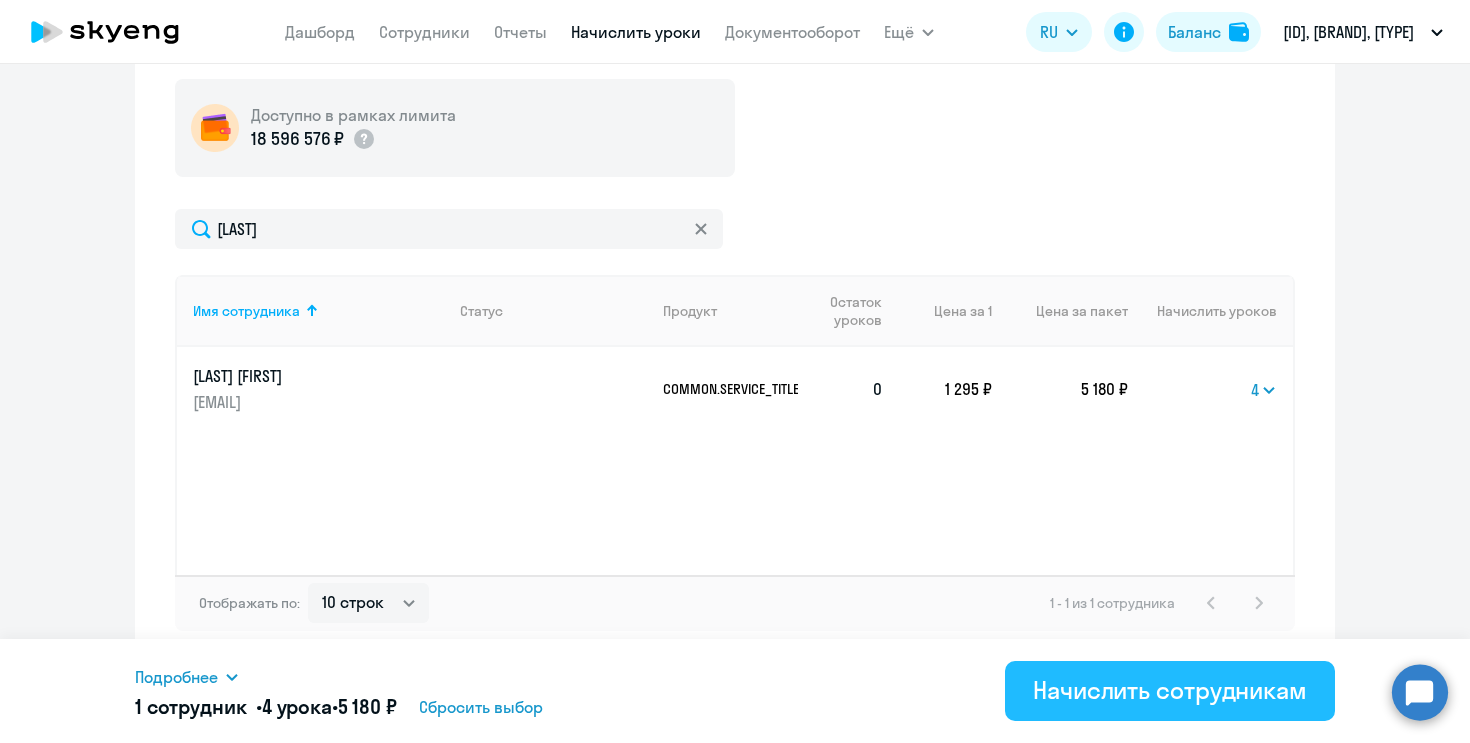 click on "Начислить сотрудникам" at bounding box center [1170, 690] 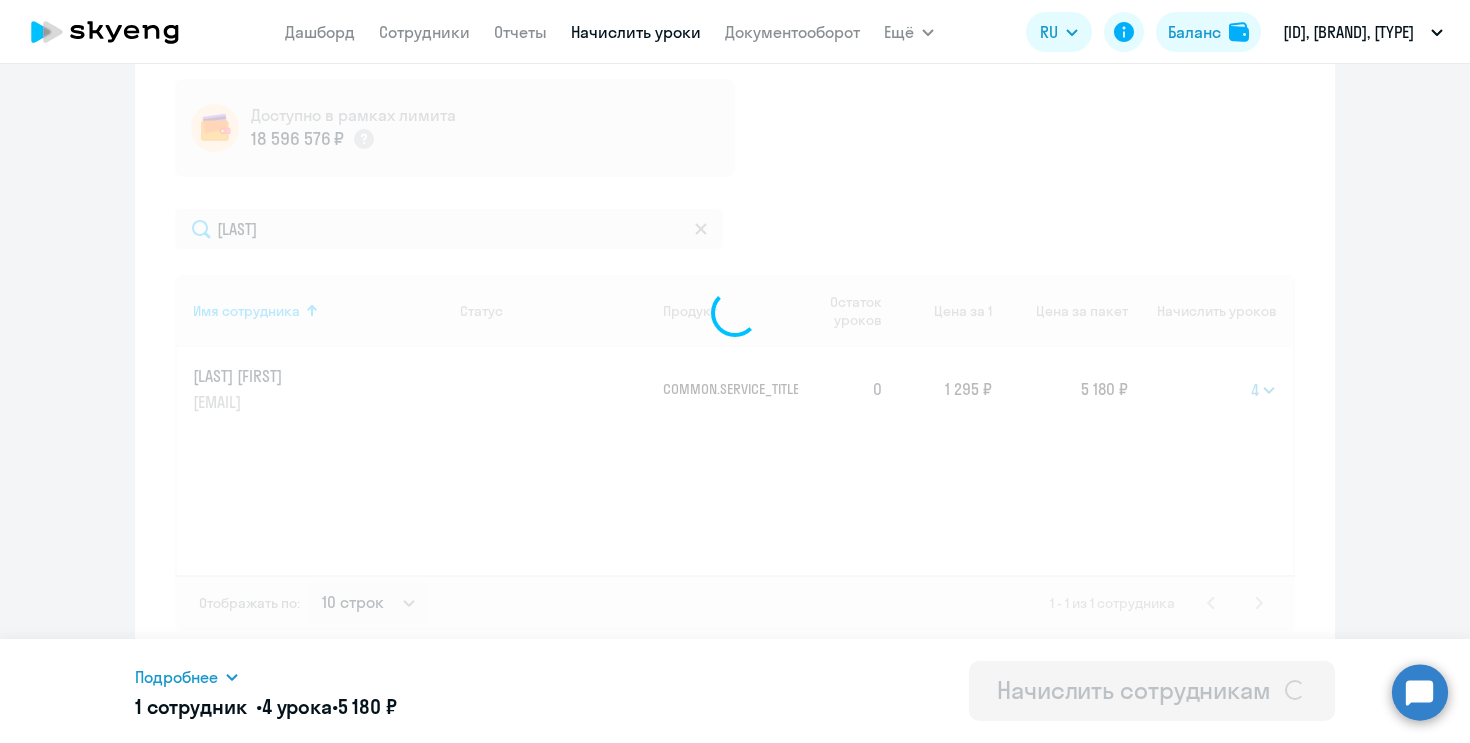 select 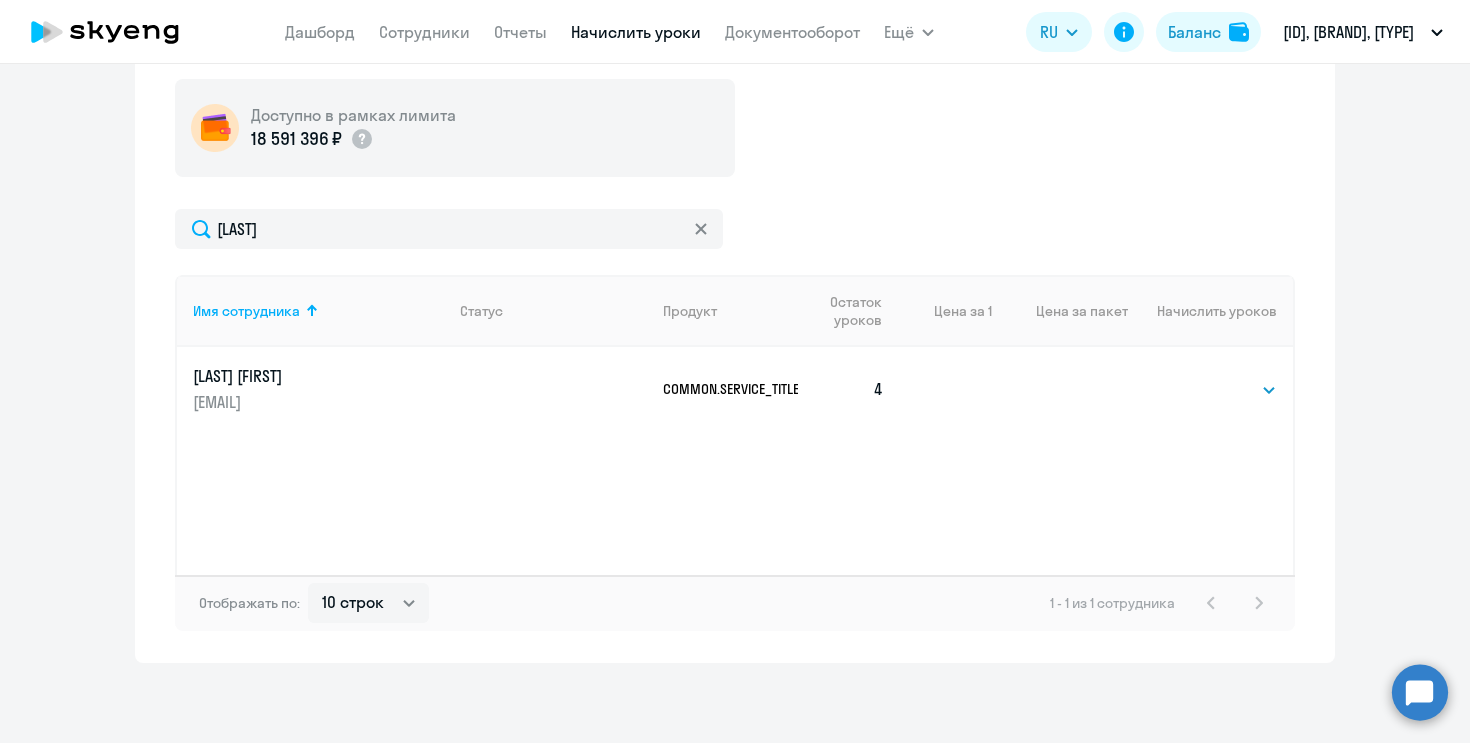click 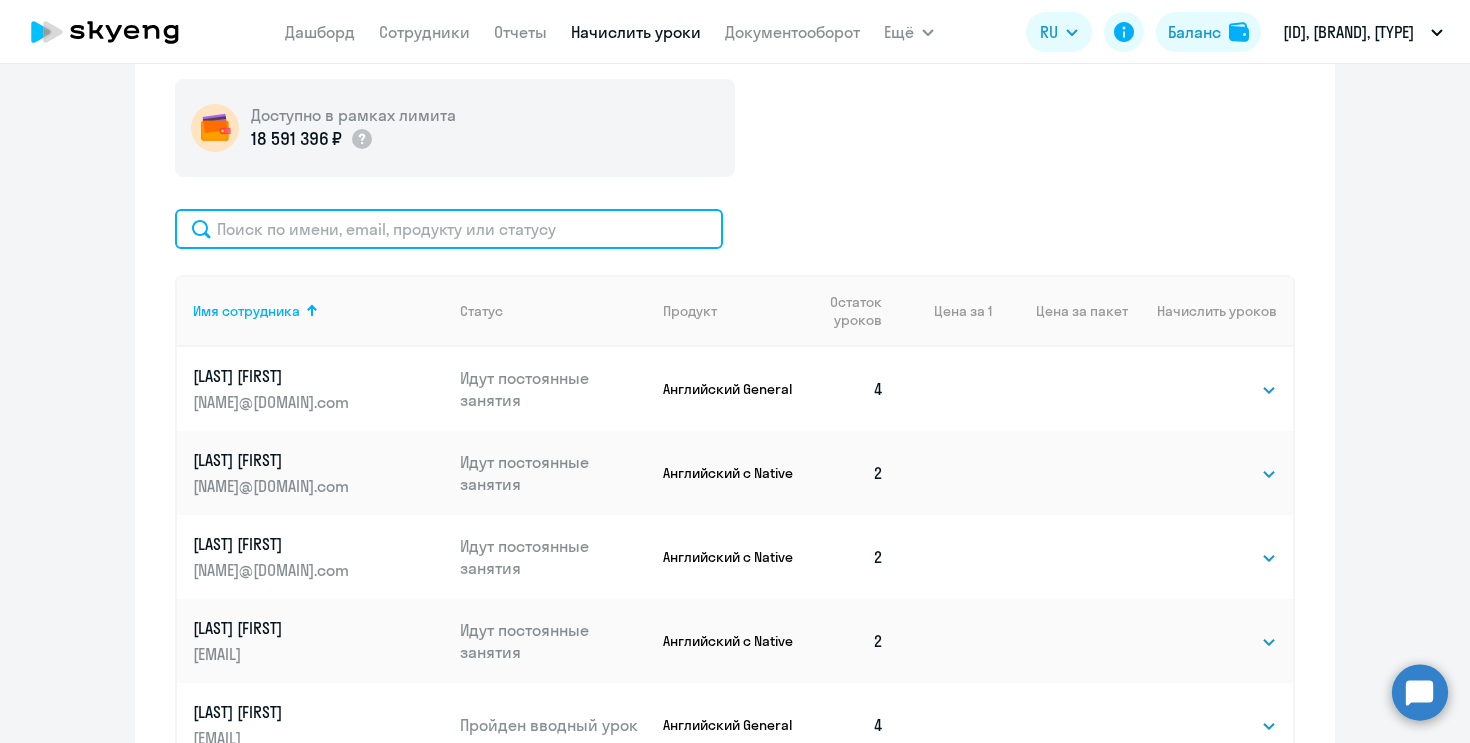 click 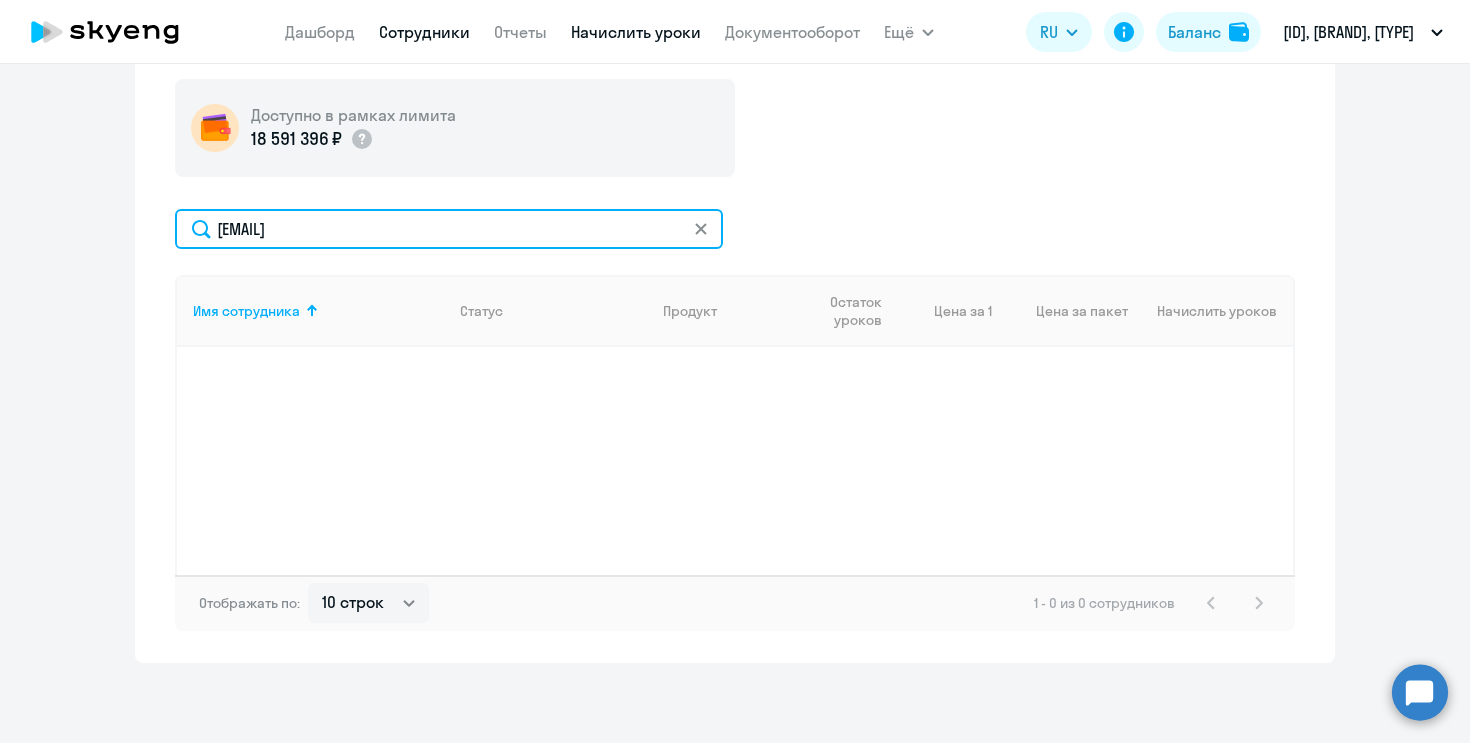 type on "[EMAIL]" 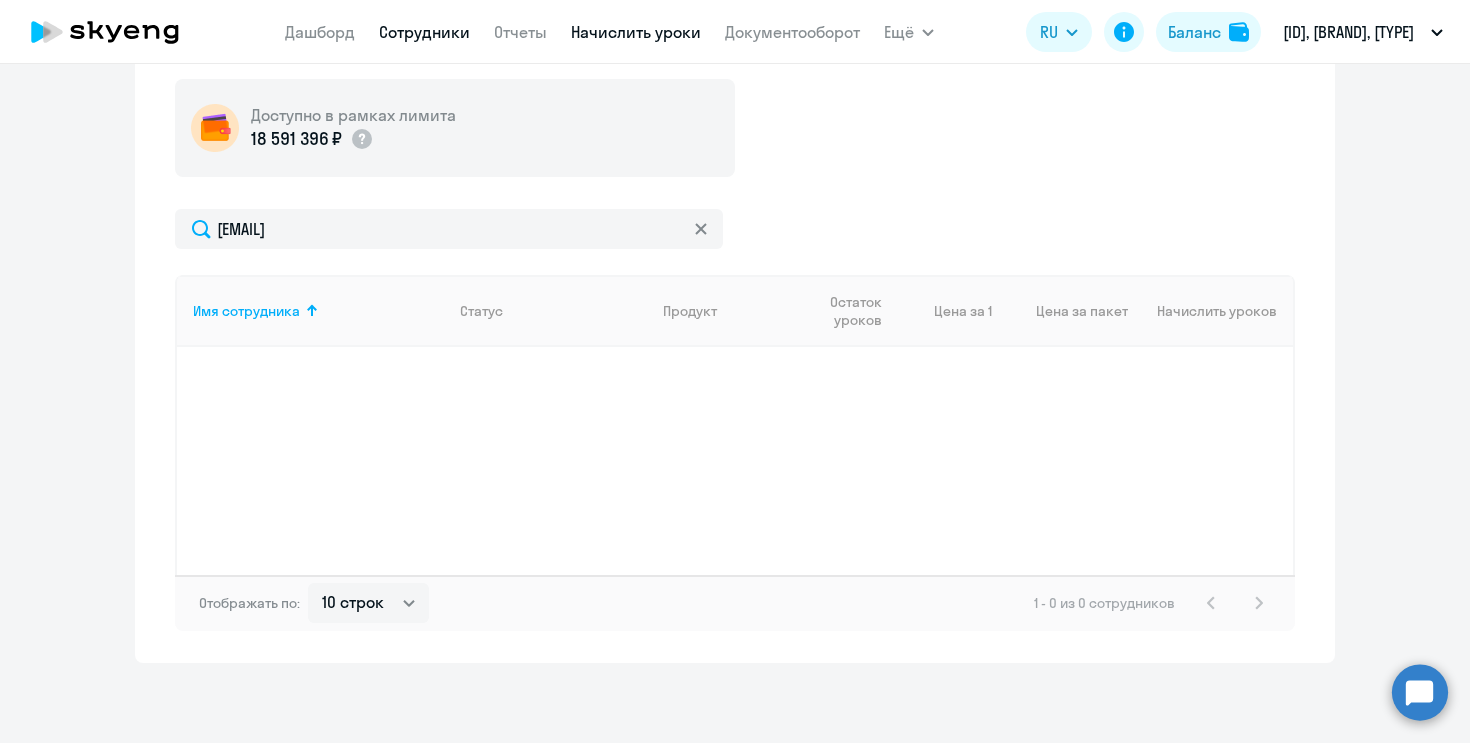 click on "Сотрудники" at bounding box center [424, 32] 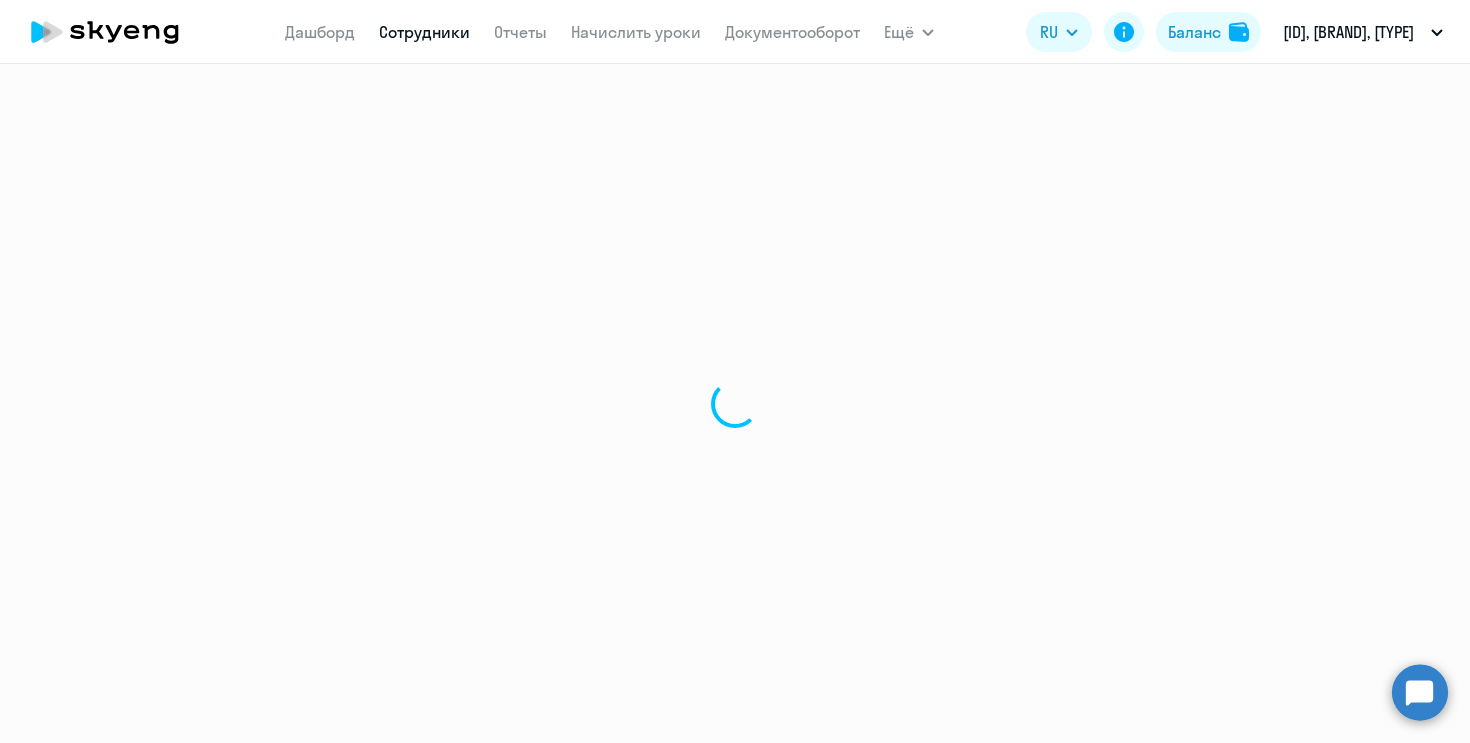 scroll, scrollTop: 0, scrollLeft: 0, axis: both 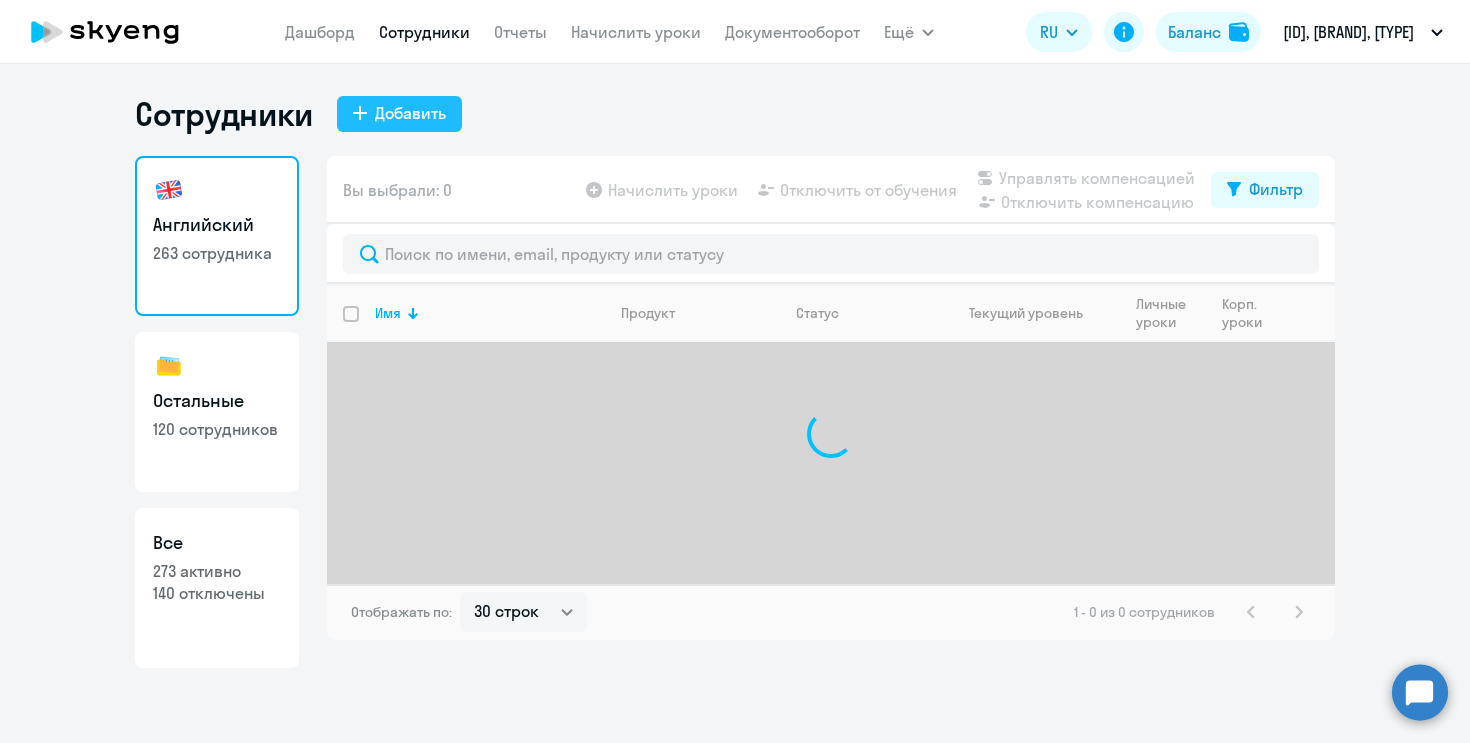 click on "Добавить" 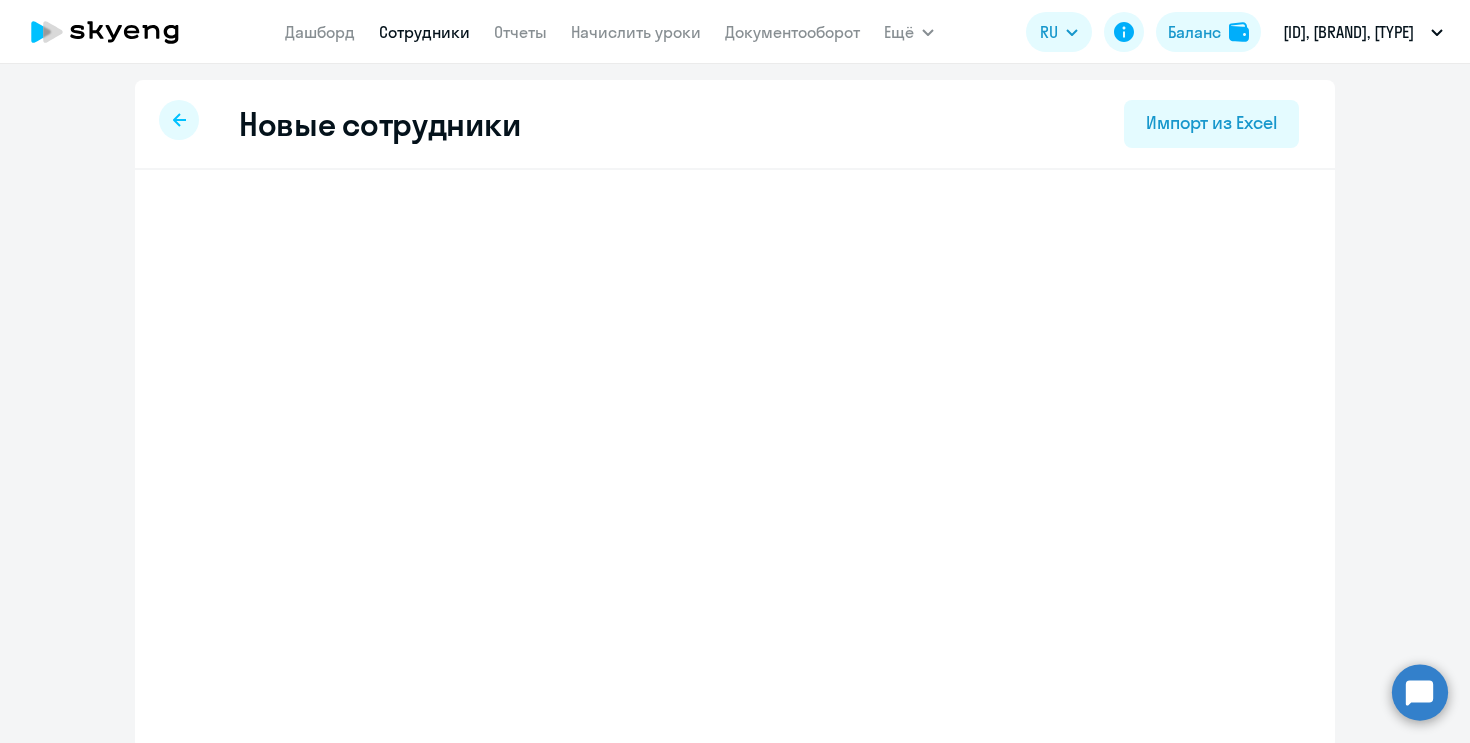 select on "english_adult_not_native_speaker" 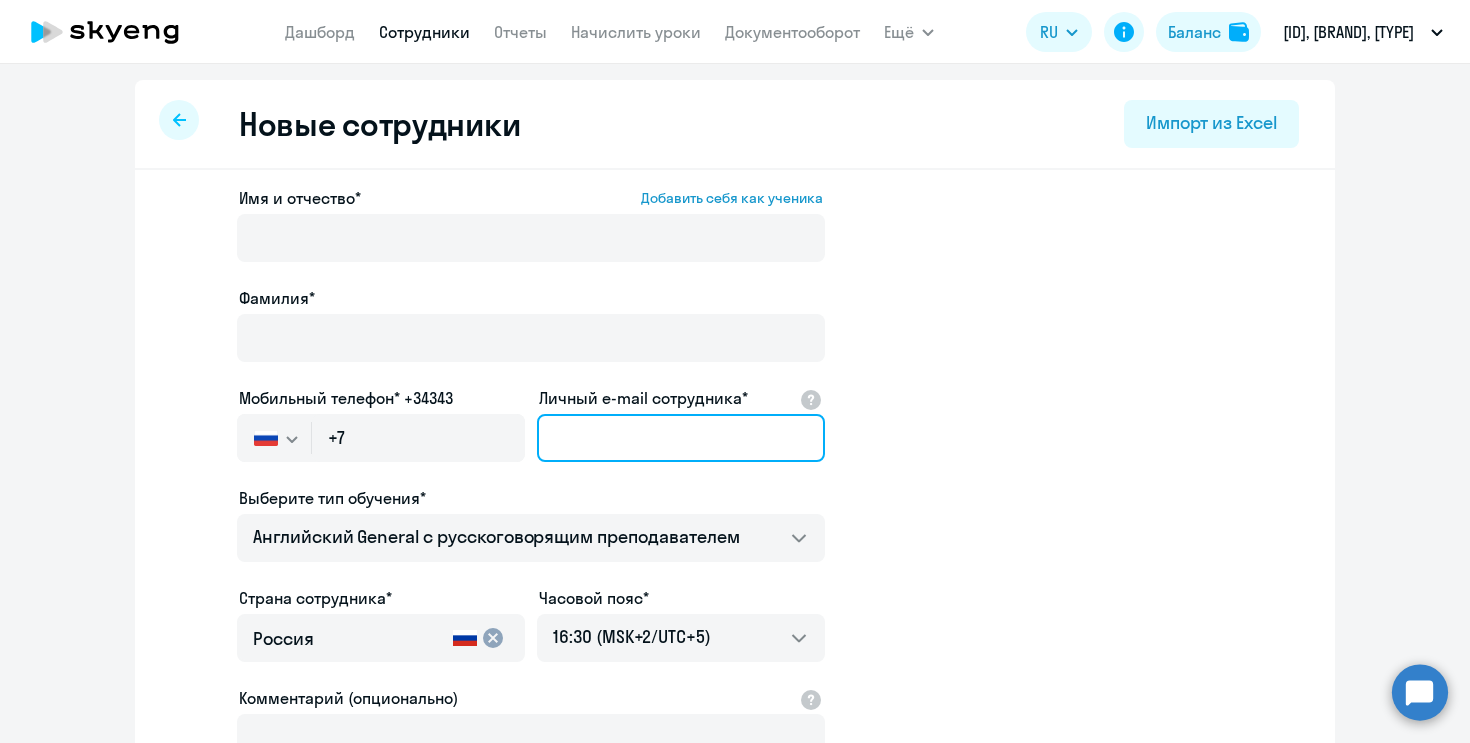 click on "Личный e-mail сотрудника*" at bounding box center (681, 438) 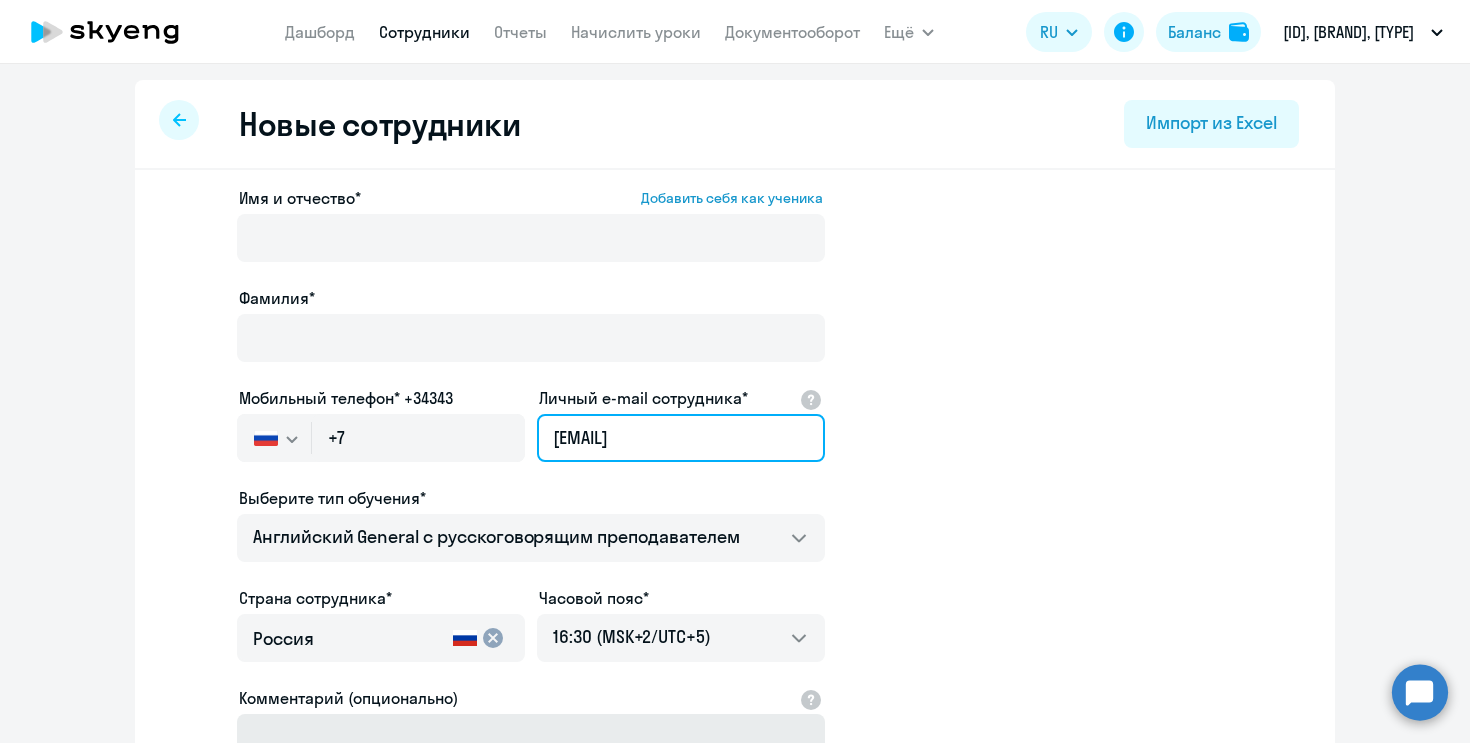 type on "[EMAIL]" 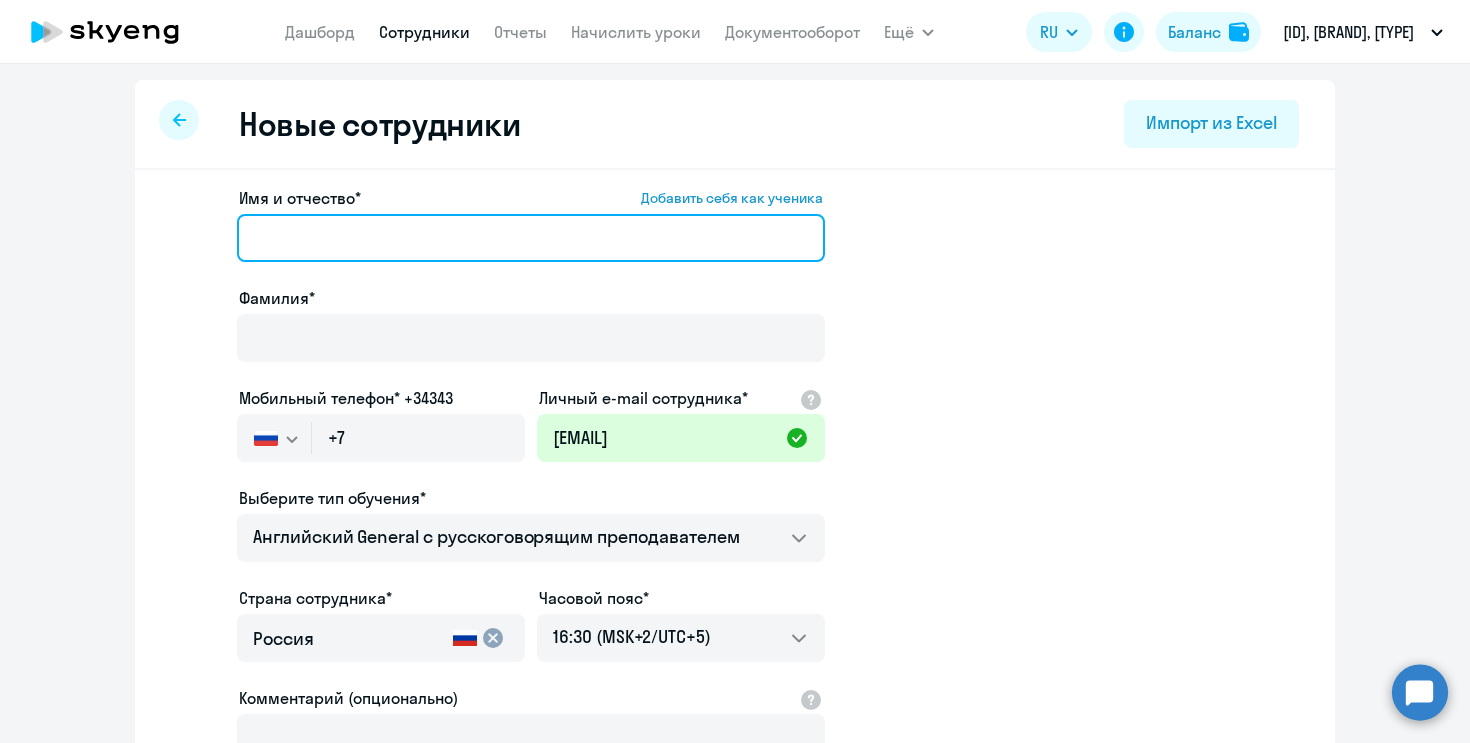click on "[NAME_PART] [NAME_PART]* [ACTION] [NAME_PART] [TYPE]" at bounding box center (531, 238) 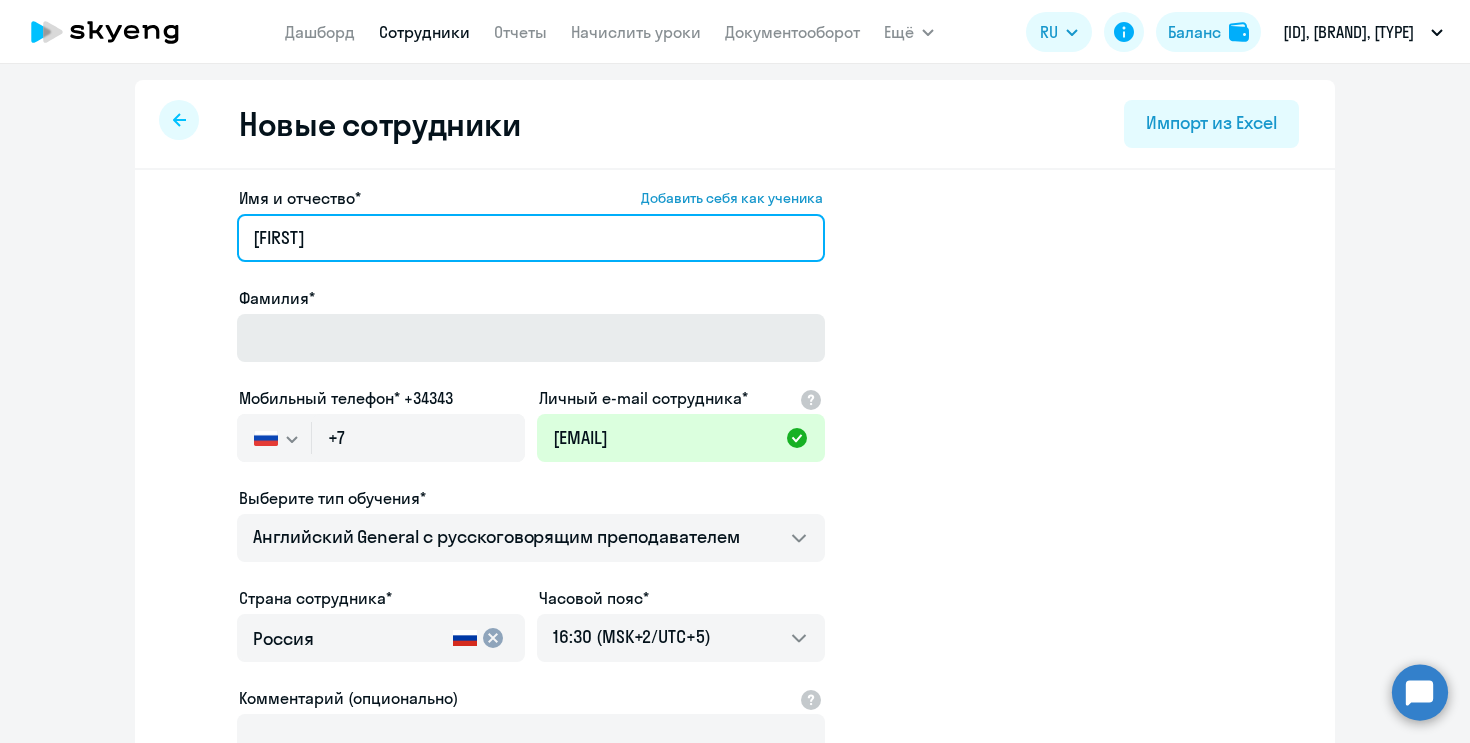 type on "[FIRST]" 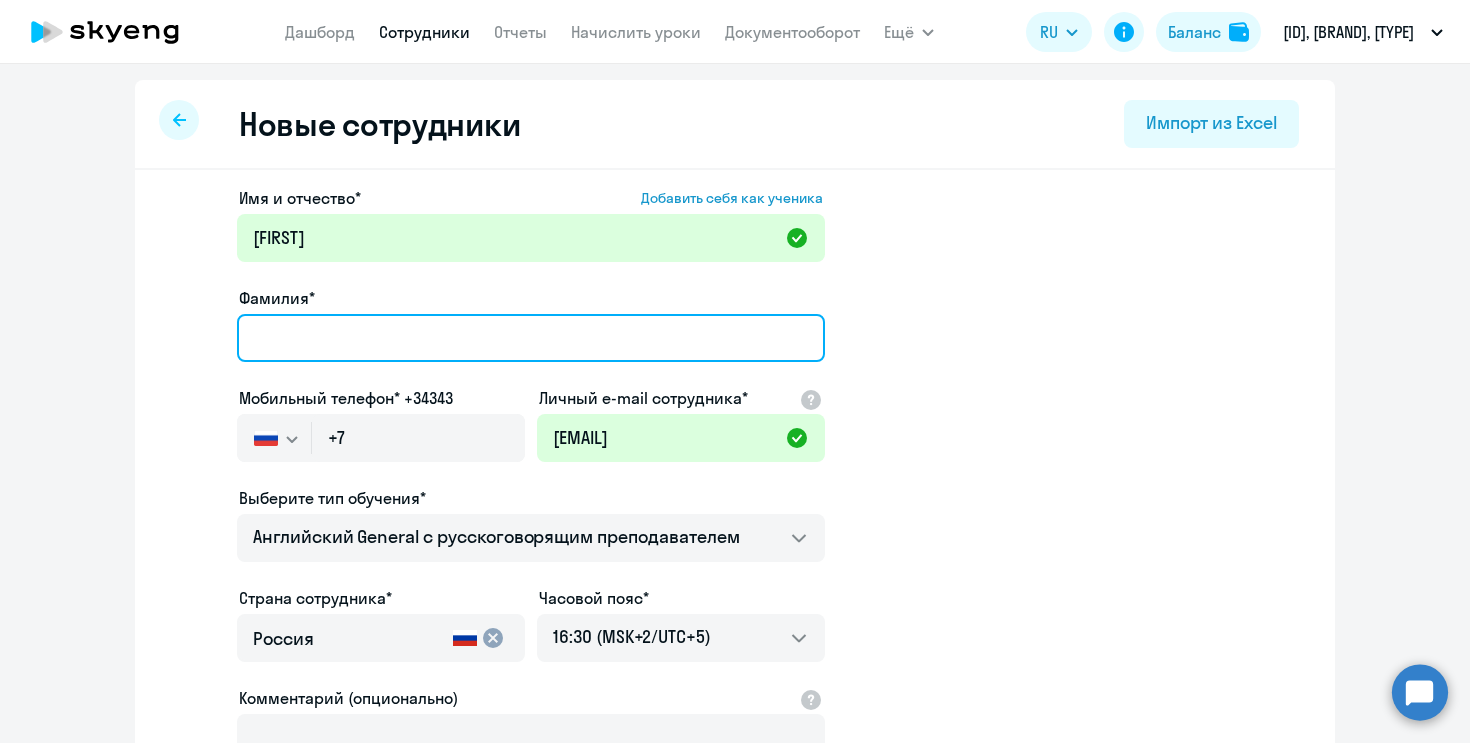 click on "Фамилия*" at bounding box center [531, 338] 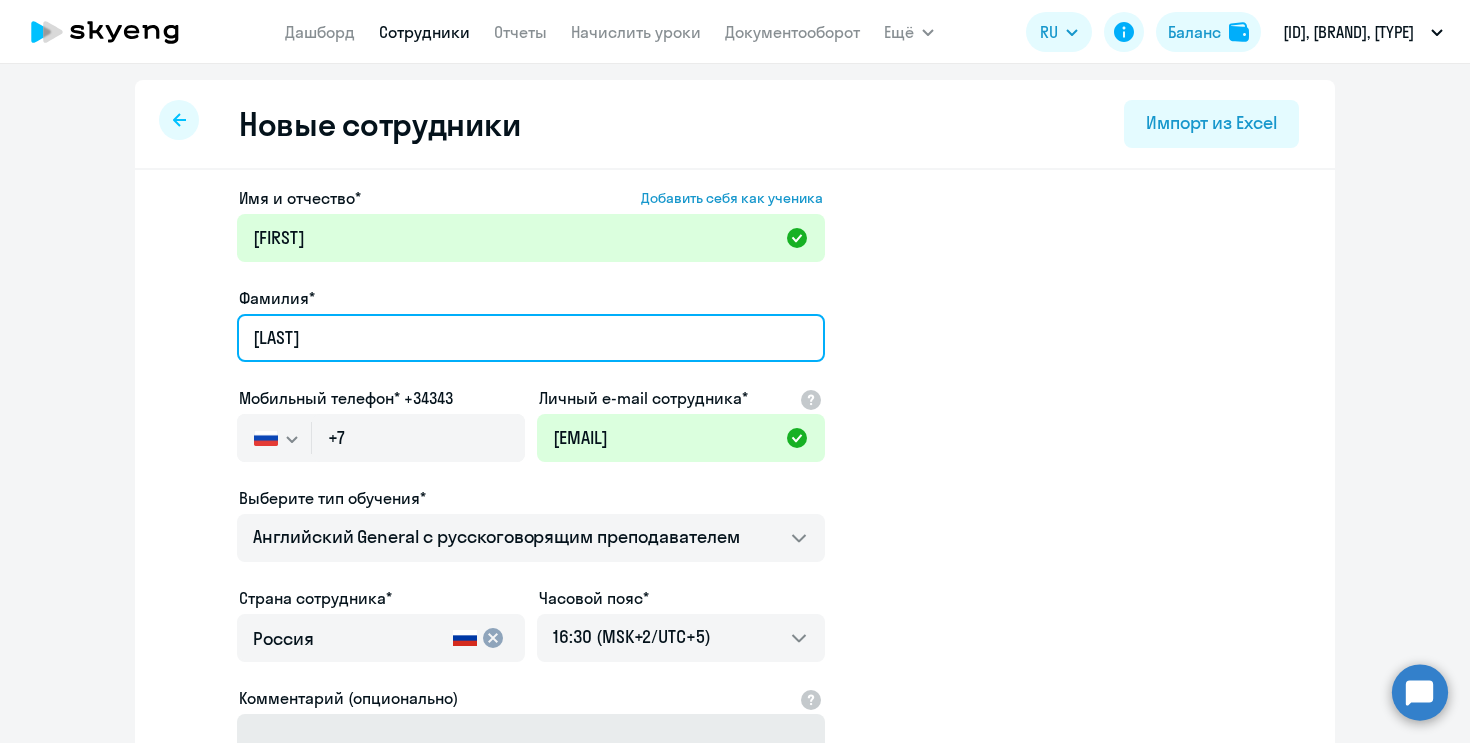 type on "[LAST]" 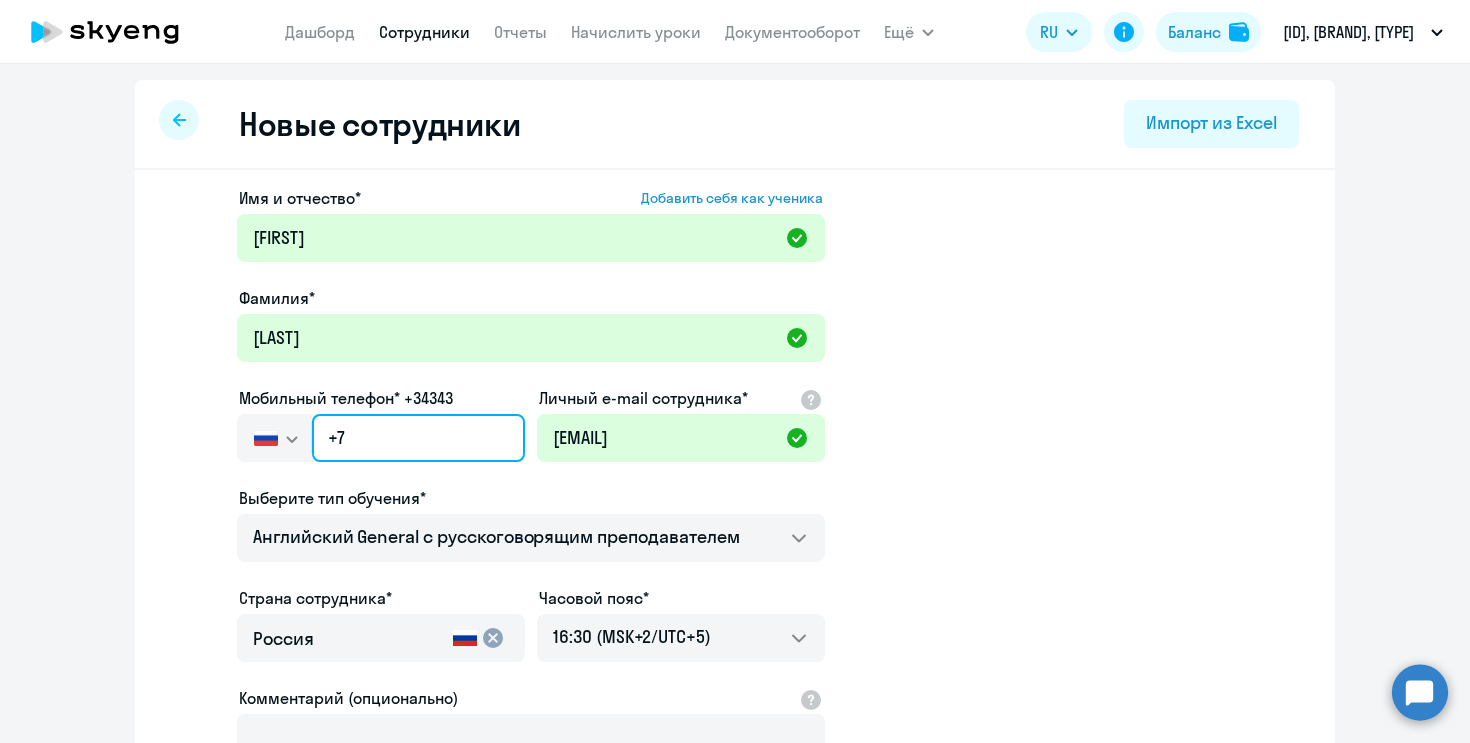 click on "+7" 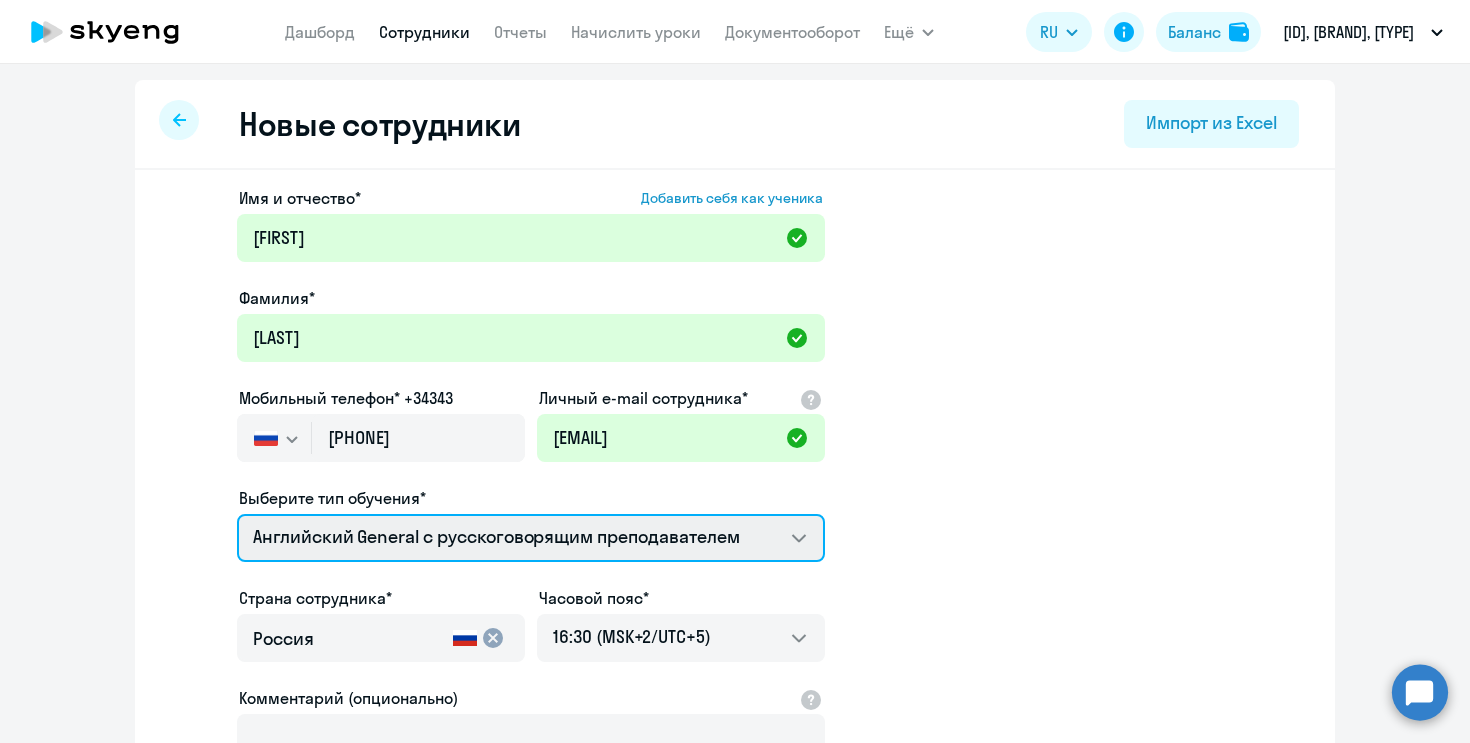 click on "COMMON.SERVICE_TITLE.LONG.ITALIAN_ADULT_NOT_NATIVE_SPEAKER_PREMIUM   COMMON.SERVICE_TITLE.LONG.SPANISH_ADULT_NOT_NATIVE_SPEAKER_PREMIUM   COMMON.SERVICE_TITLE.LONG.GERMAN_ADULT_NOT_NATIVE_SPEAKER_PREMIUM   COMMON.SERVICE_TITLE.LONG.FRENCH_ADULT_NOT_NATIVE_SPEAKER_PREMIUM   Премиум английский с русскоговорящим преподавателем   Talks 15 минутные разговоры на английском   Английский General с русскоговорящим преподавателем   Английский General с англоговорящим преподавателем" at bounding box center [531, 538] 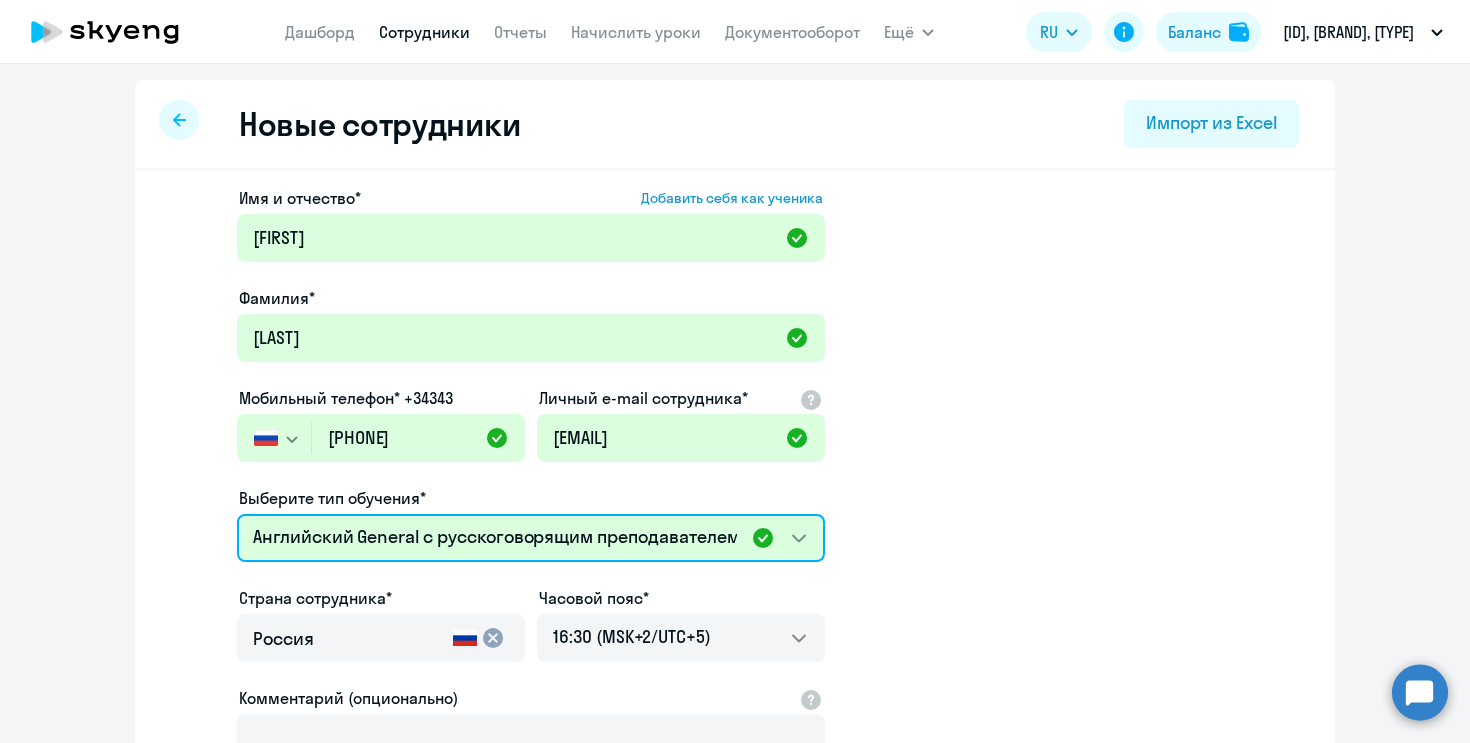 click on "COMMON.SERVICE_TITLE.LONG.ITALIAN_ADULT_NOT_NATIVE_SPEAKER_PREMIUM   COMMON.SERVICE_TITLE.LONG.SPANISH_ADULT_NOT_NATIVE_SPEAKER_PREMIUM   COMMON.SERVICE_TITLE.LONG.GERMAN_ADULT_NOT_NATIVE_SPEAKER_PREMIUM   COMMON.SERVICE_TITLE.LONG.FRENCH_ADULT_NOT_NATIVE_SPEAKER_PREMIUM   Премиум английский с русскоговорящим преподавателем   Talks 15 минутные разговоры на английском   Английский General с русскоговорящим преподавателем   Английский General с англоговорящим преподавателем" at bounding box center (531, 538) 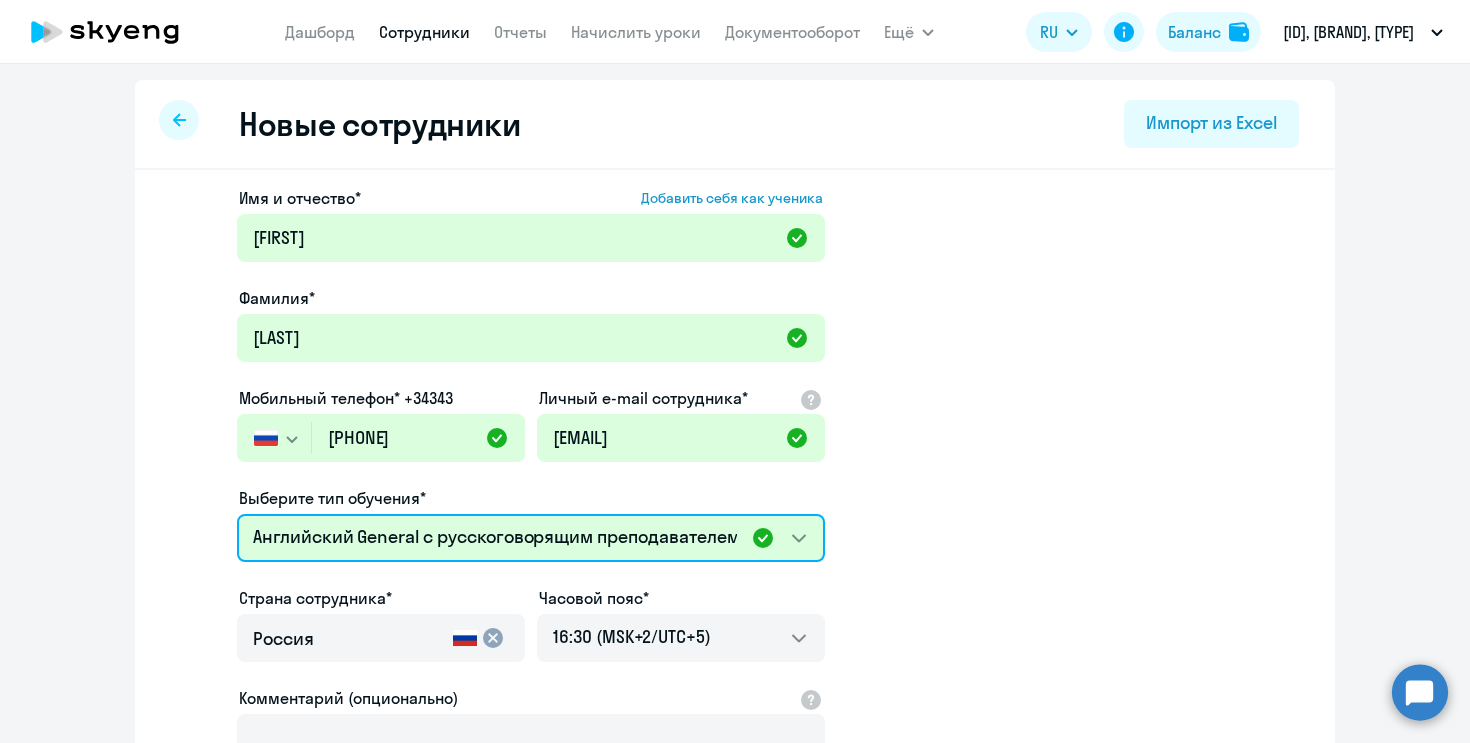 select on "[COUNTRY]" 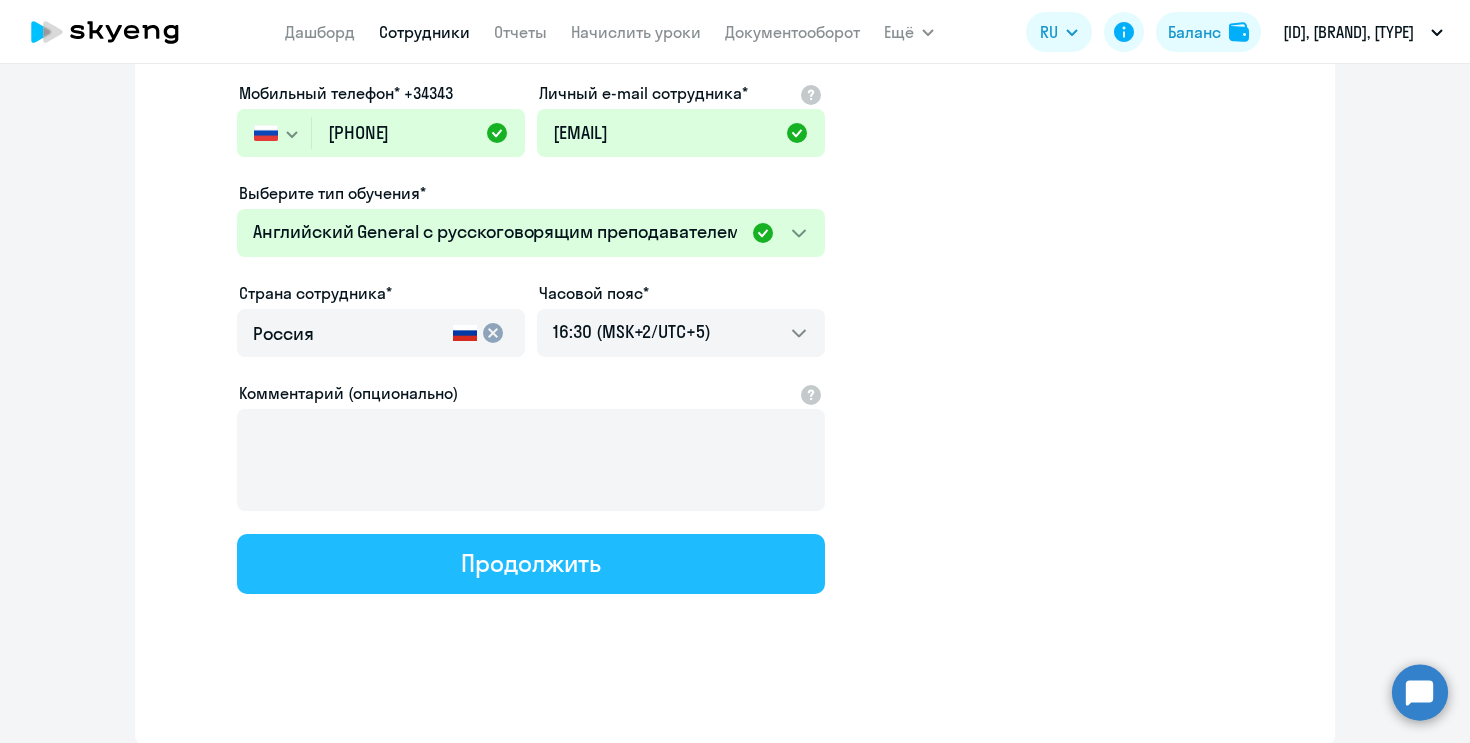 click on "Продолжить" 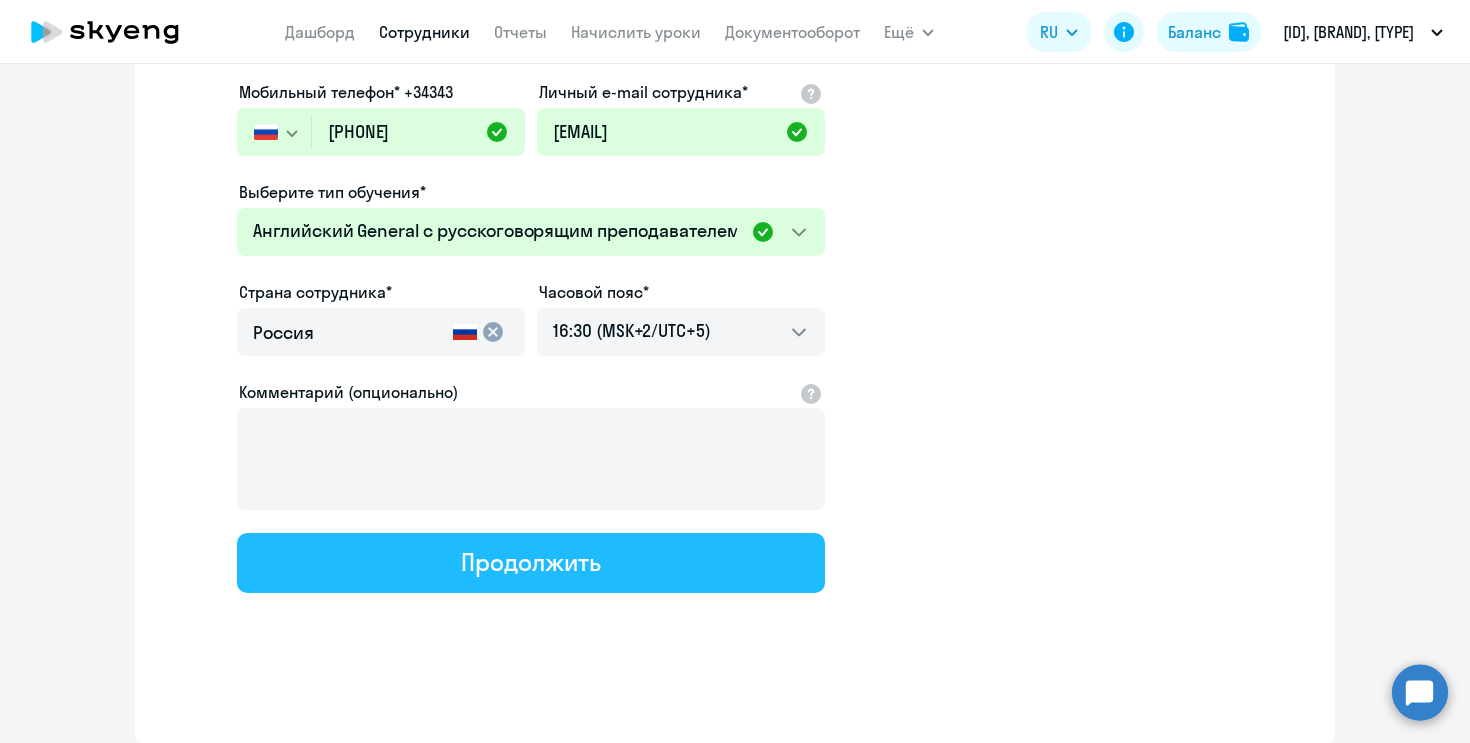 select on "[COUNTRY]" 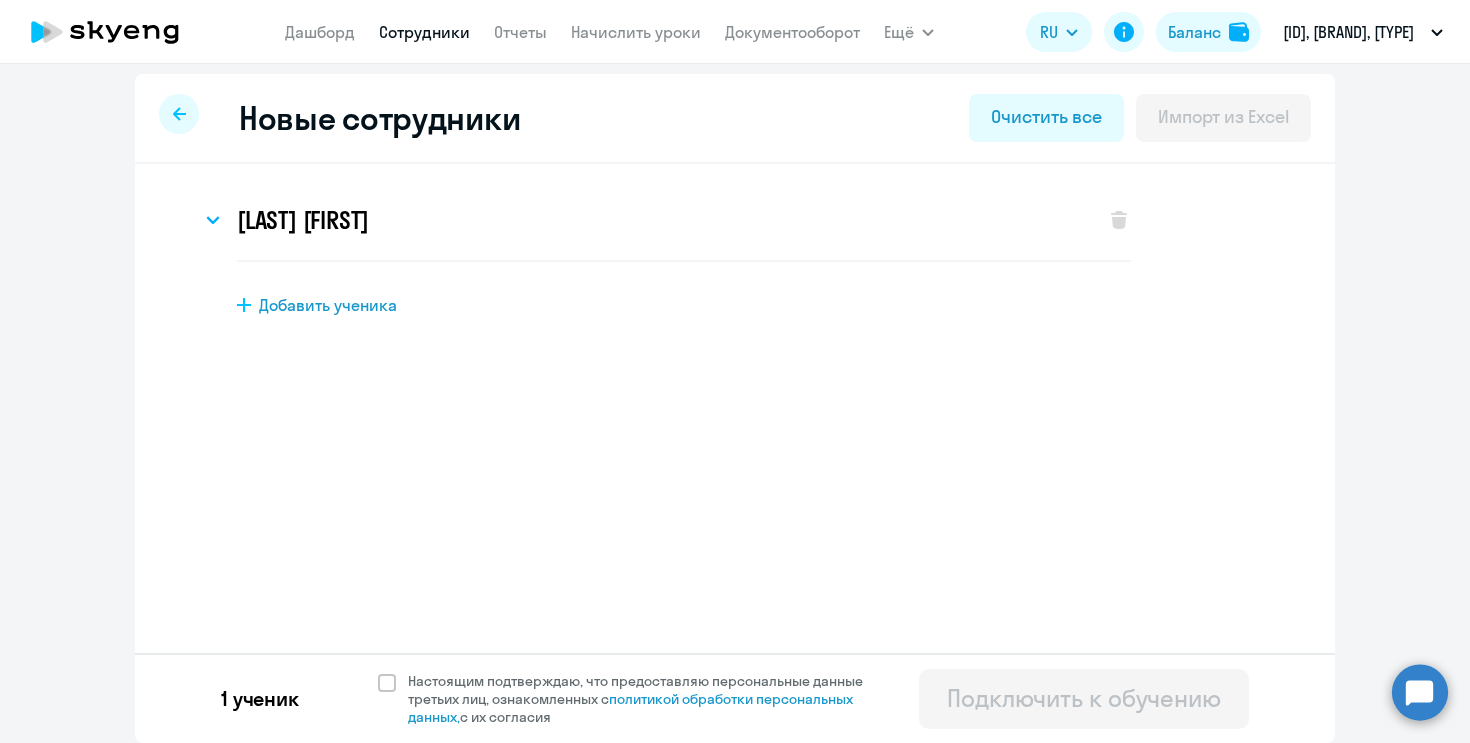 scroll, scrollTop: 0, scrollLeft: 0, axis: both 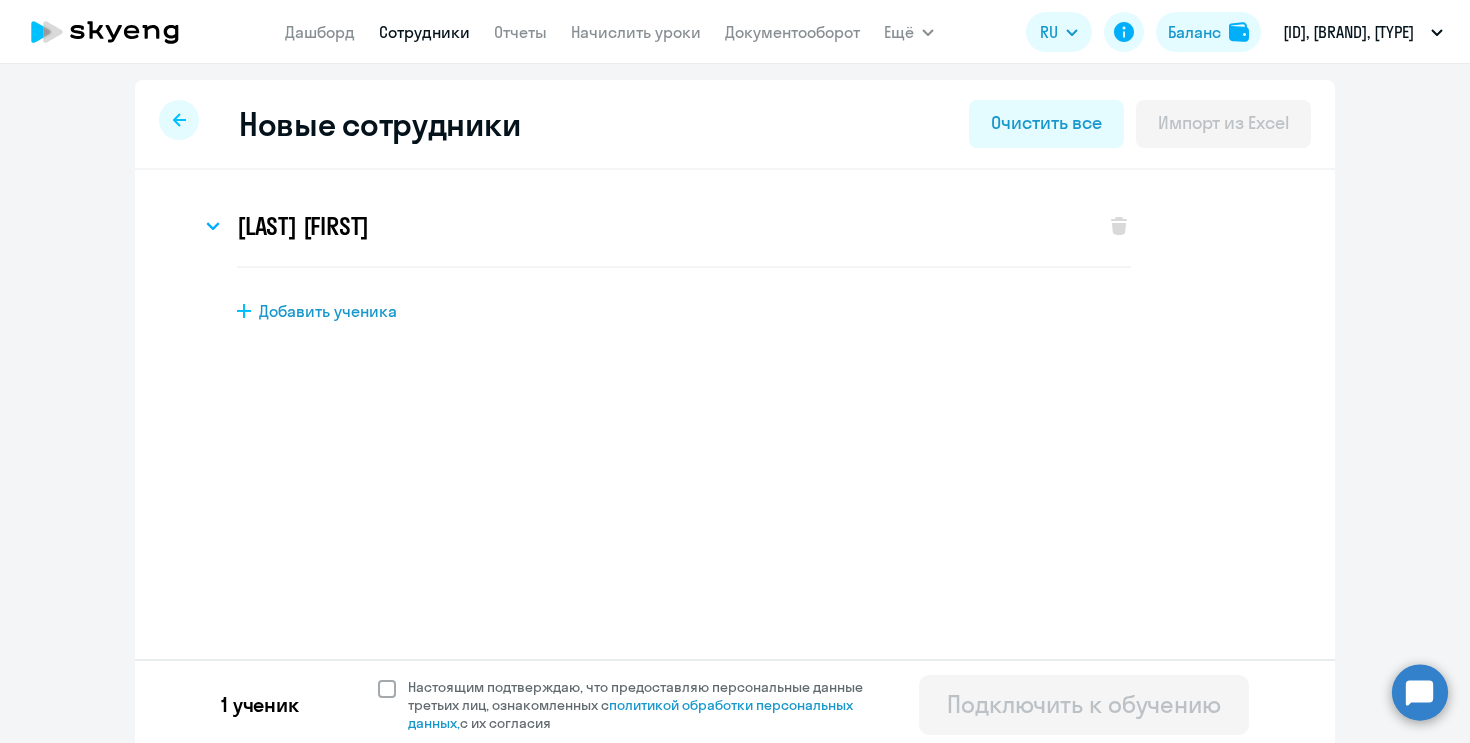 click 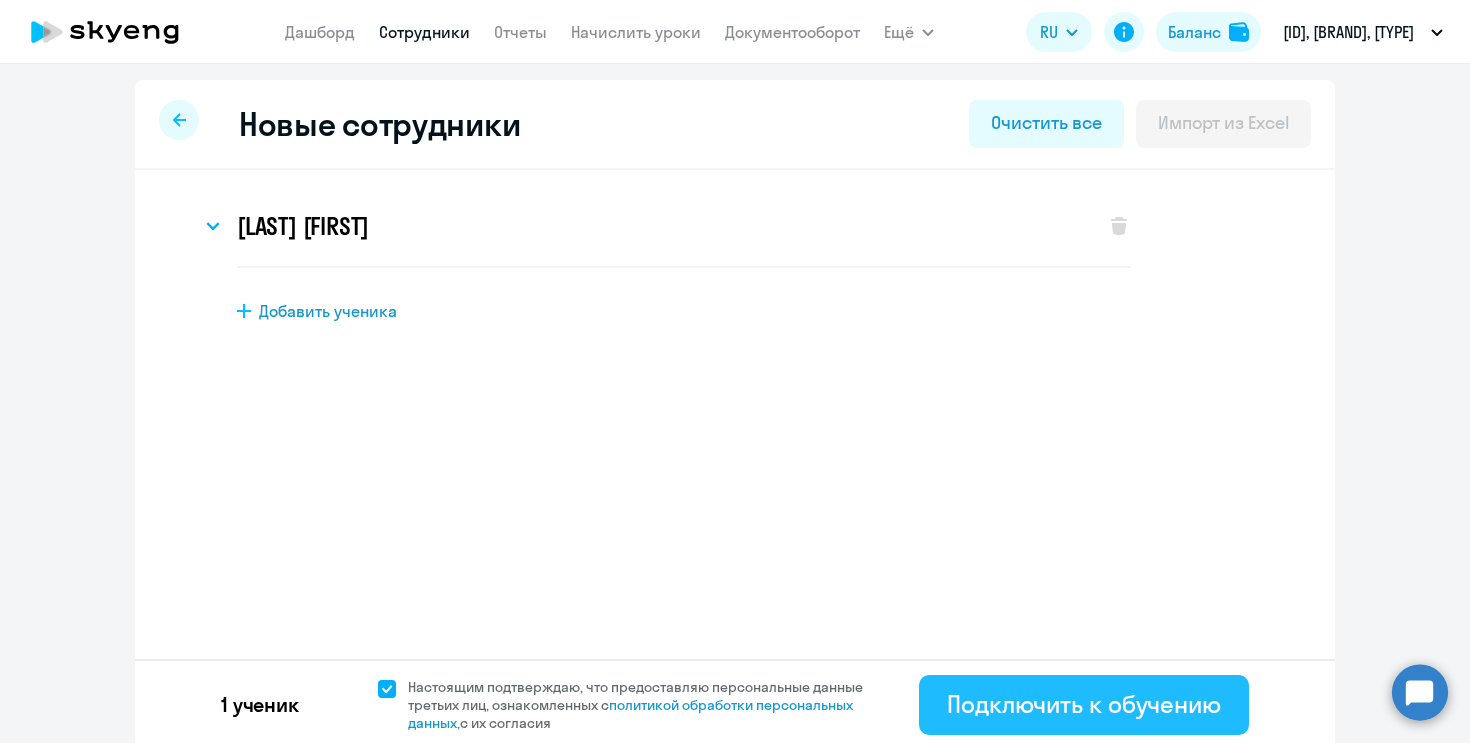 click on "Подключить к обучению" 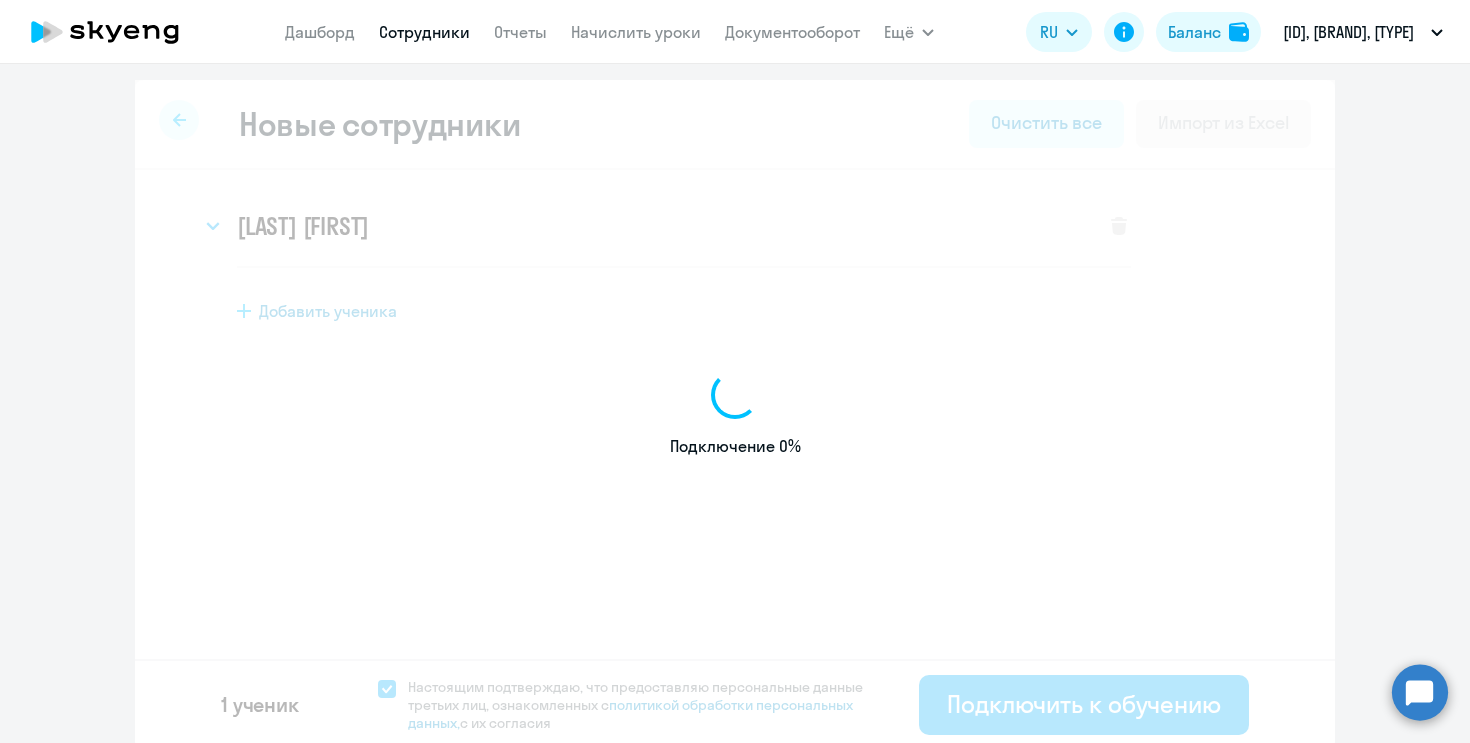 select on "english_adult_not_native_speaker" 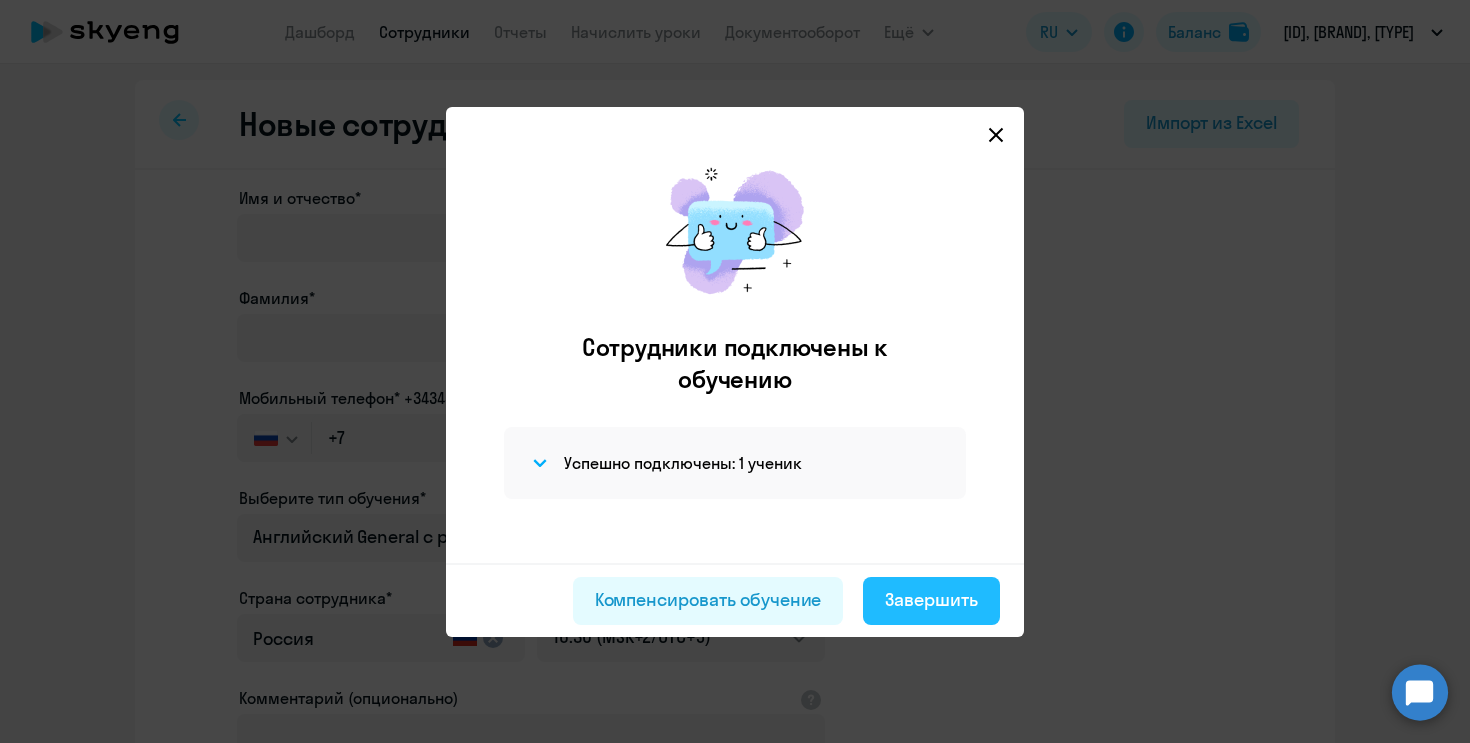 click on "Завершить" at bounding box center [931, 600] 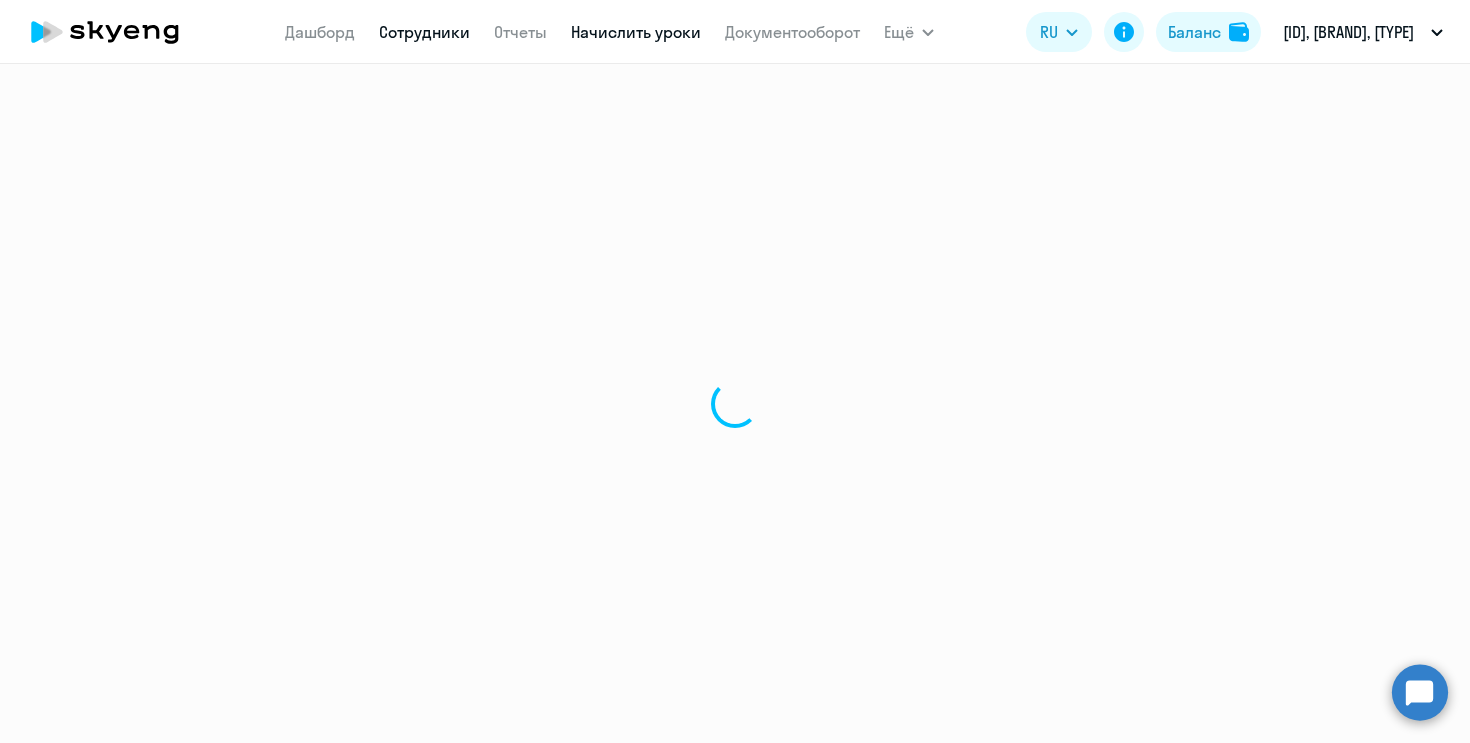 select on "30" 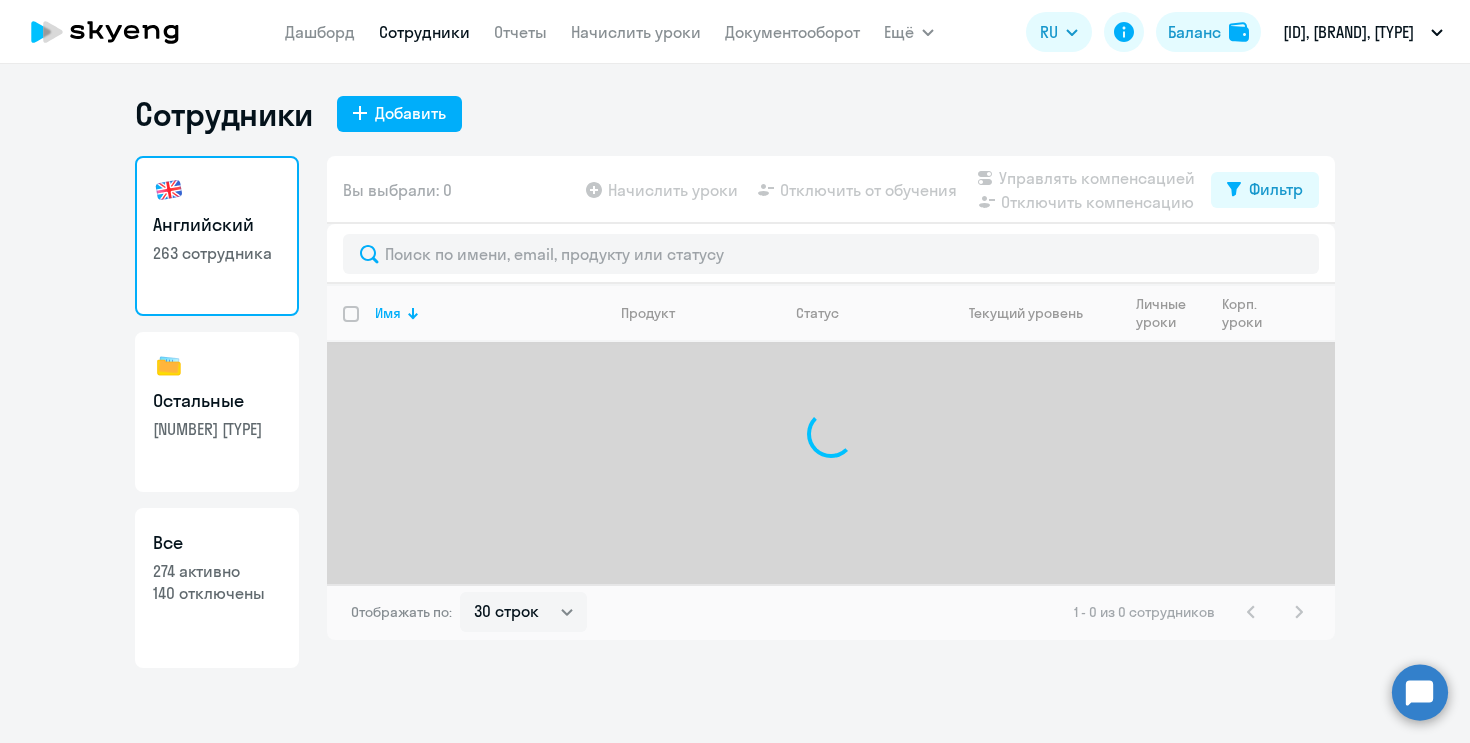 click on "Дашборд
Сотрудники
Отчеты
Начислить уроки
Документооборот" 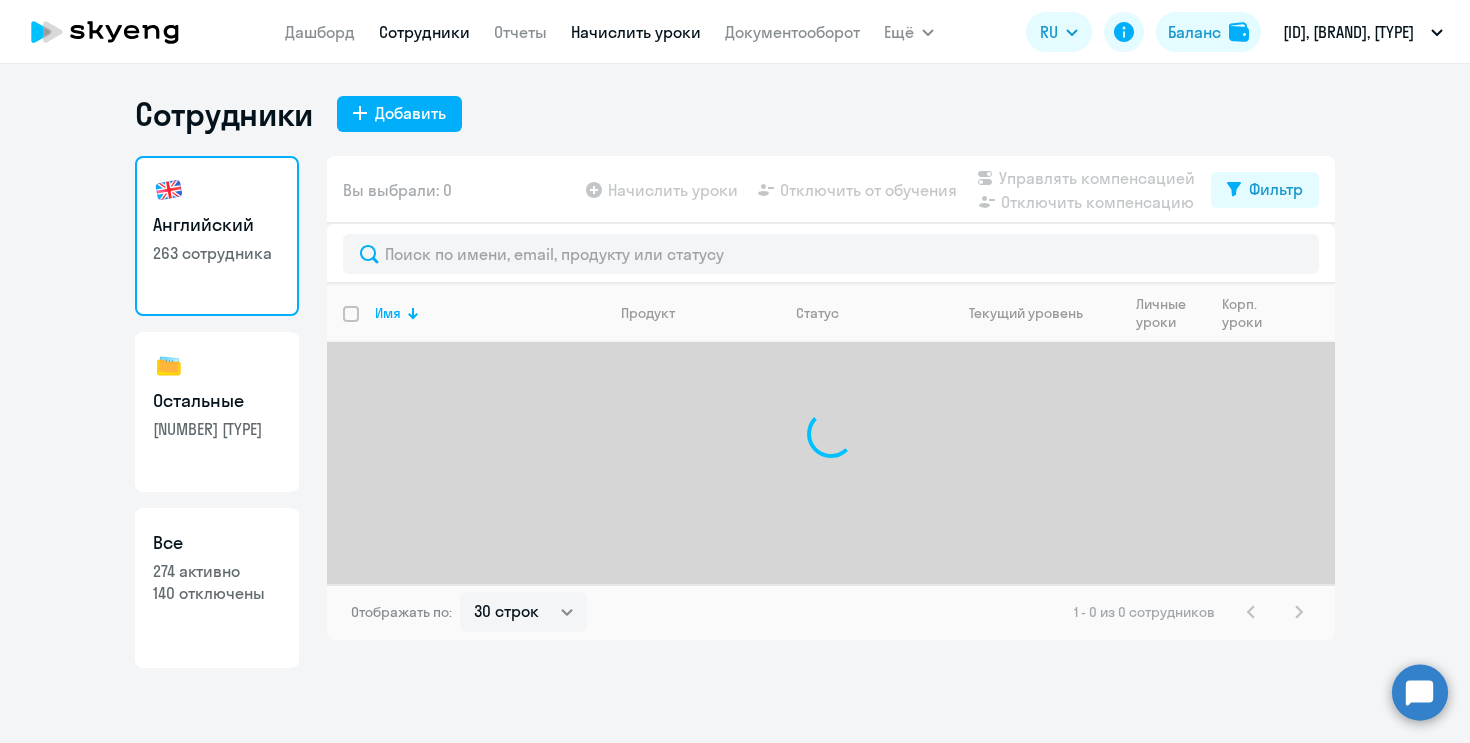 click on "Начислить уроки" at bounding box center [636, 32] 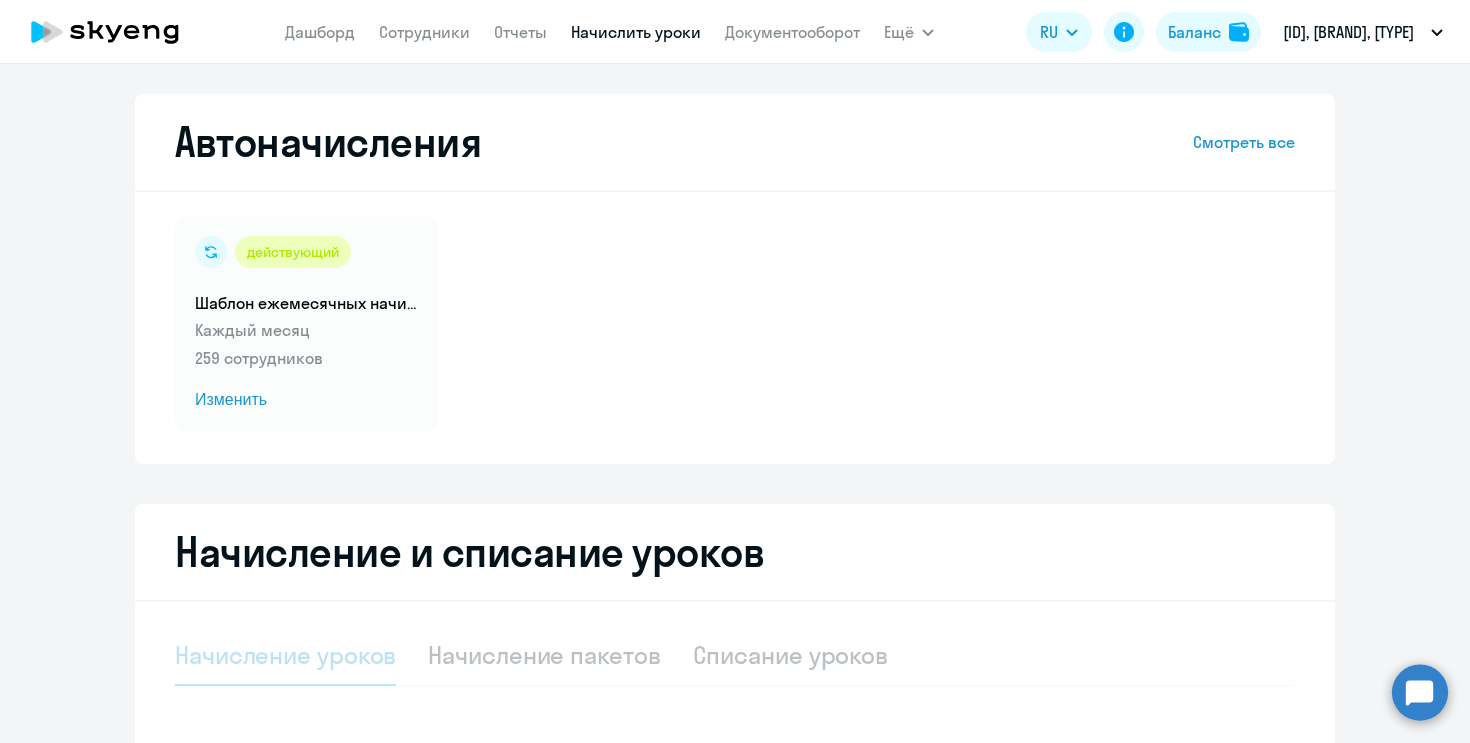 select on "10" 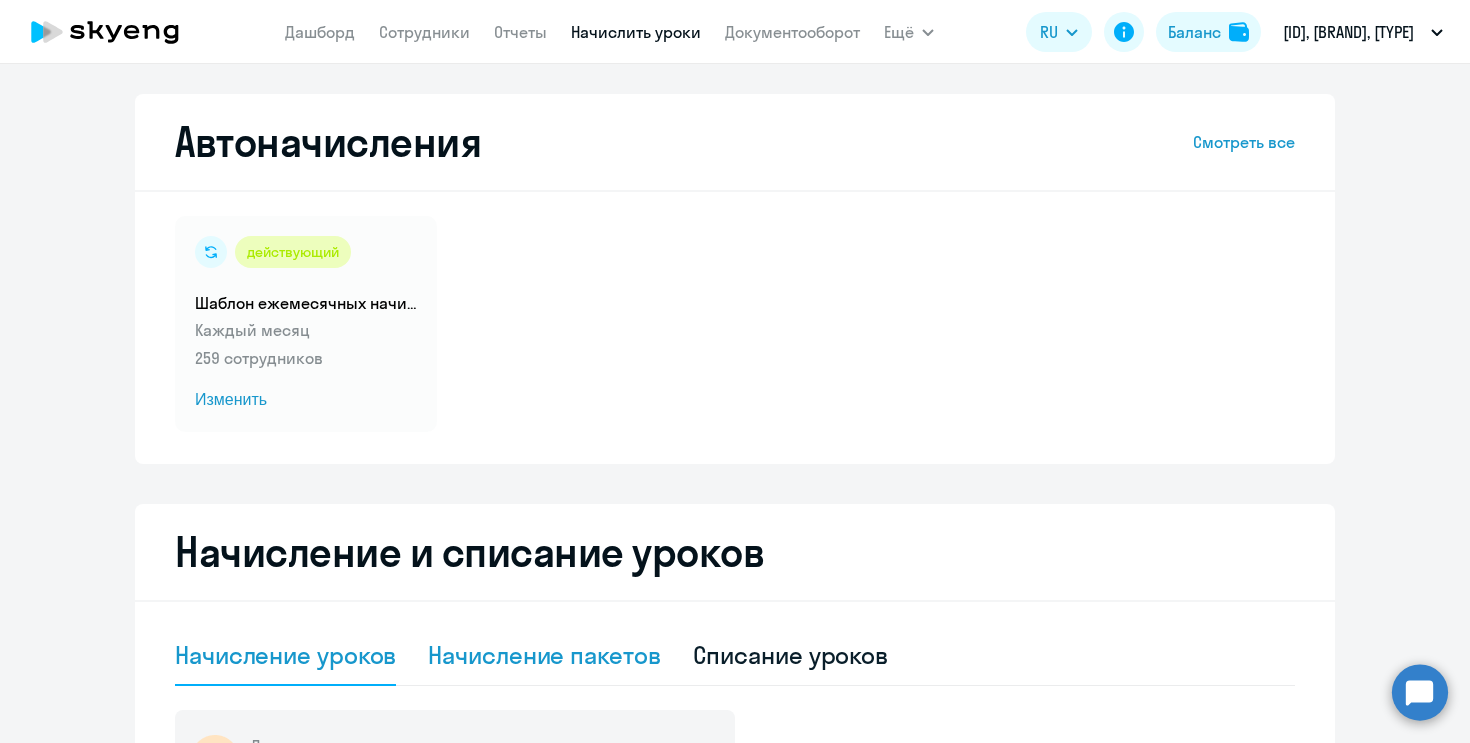 click on "Начисление пакетов" 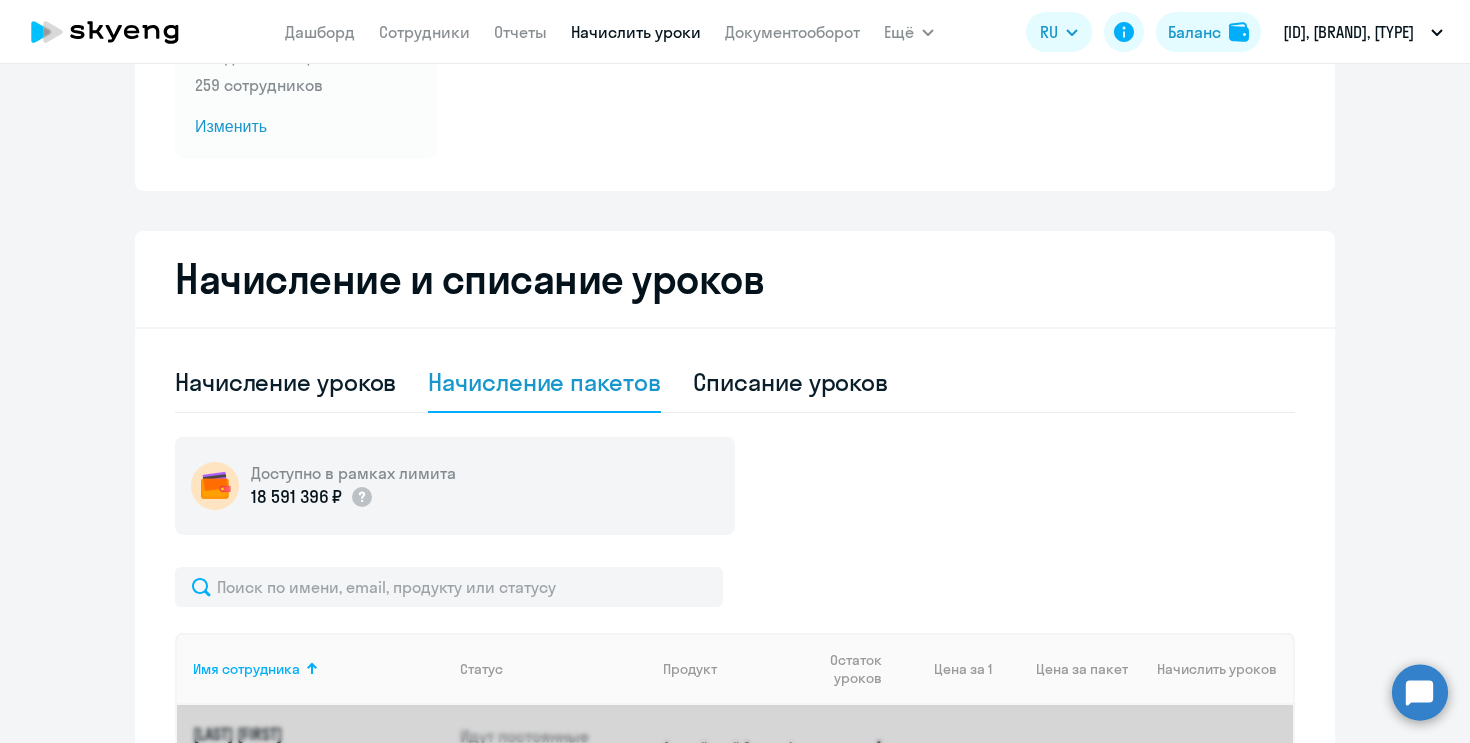 scroll, scrollTop: 303, scrollLeft: 0, axis: vertical 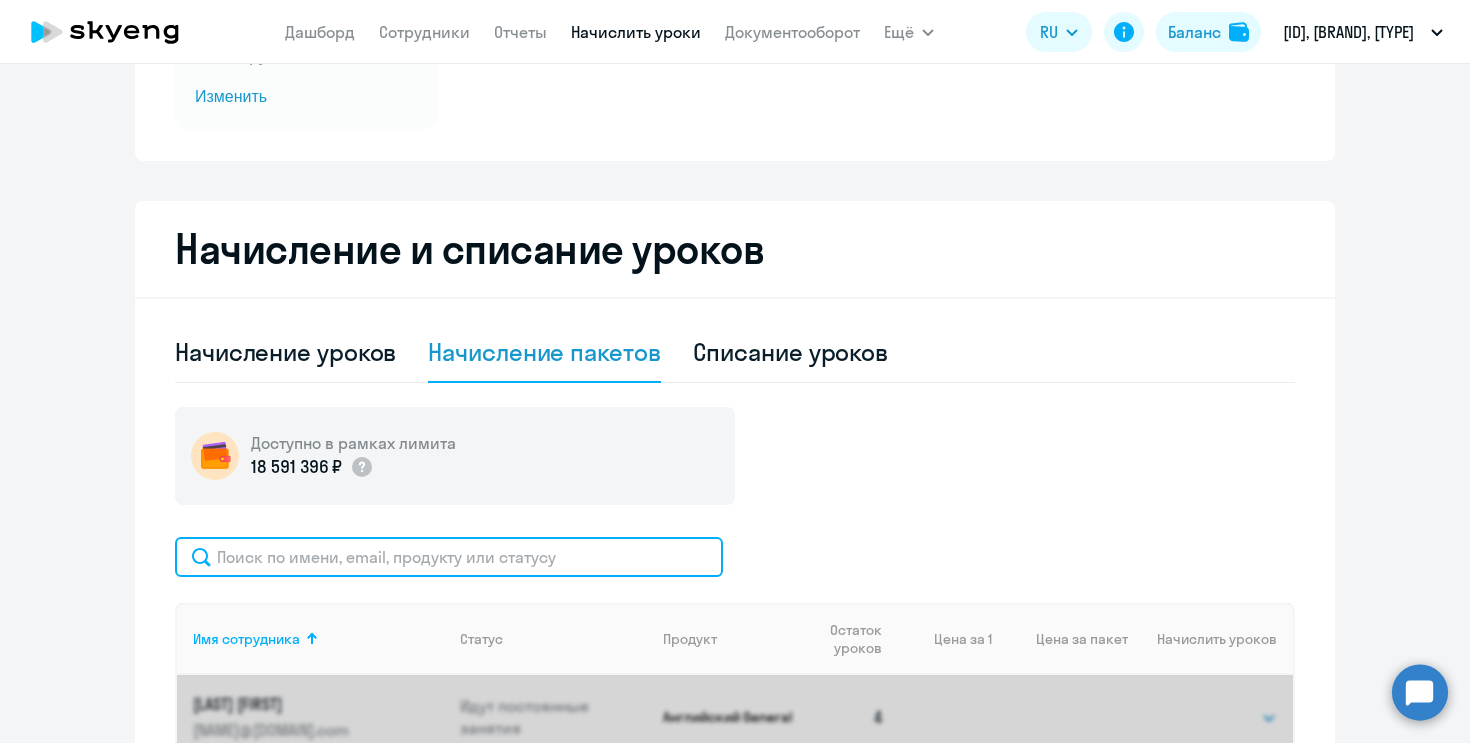 click 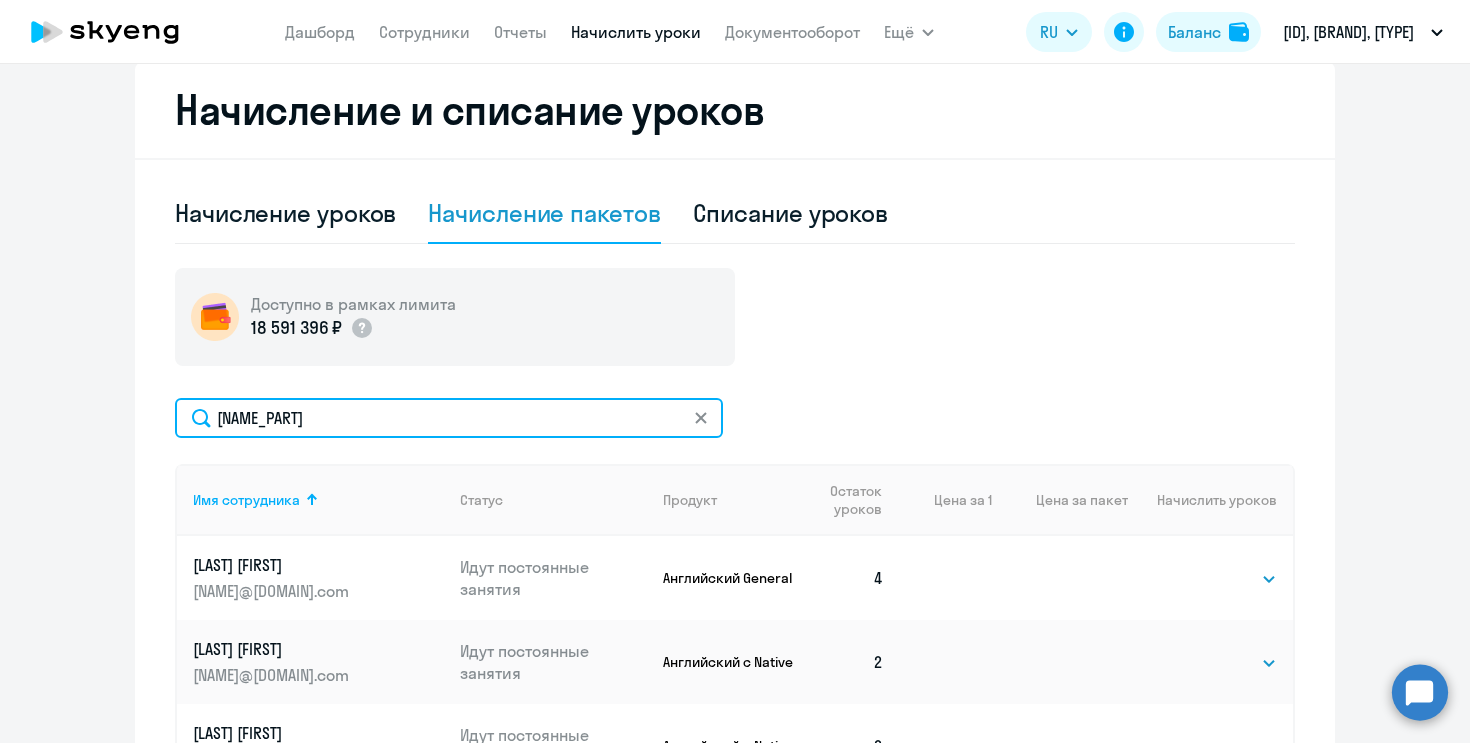 scroll, scrollTop: 464, scrollLeft: 0, axis: vertical 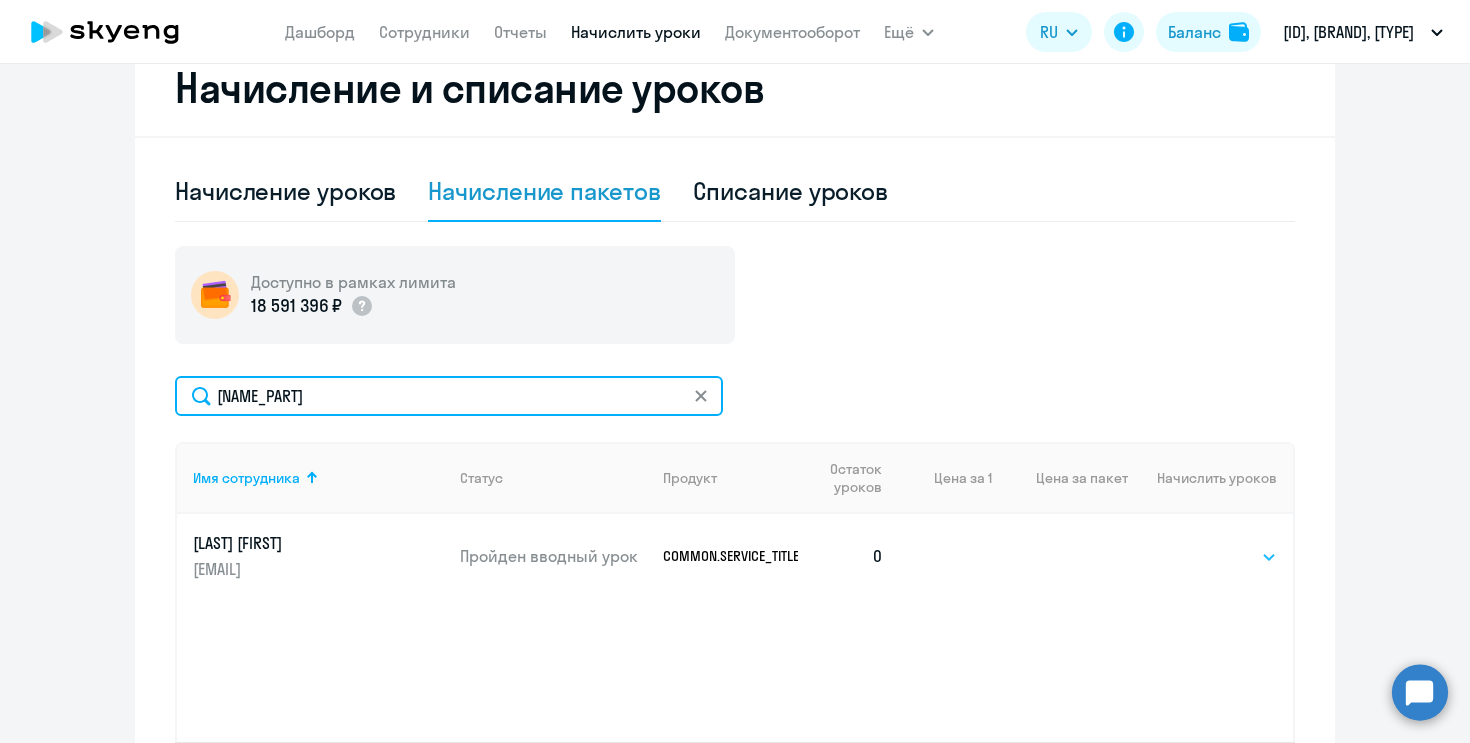 type on "[NAME_PART]" 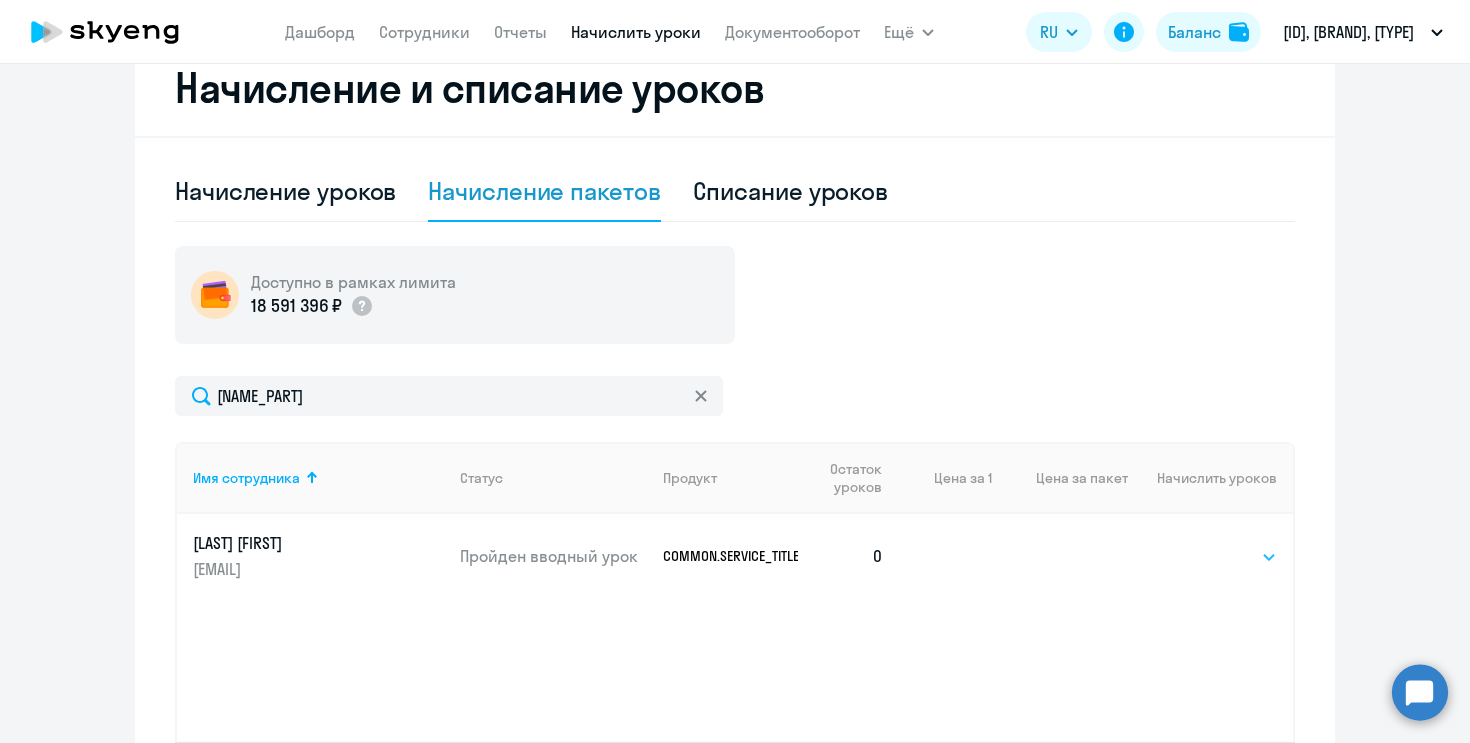 click on "Выбрать   4   8   16   32   64   96   128" 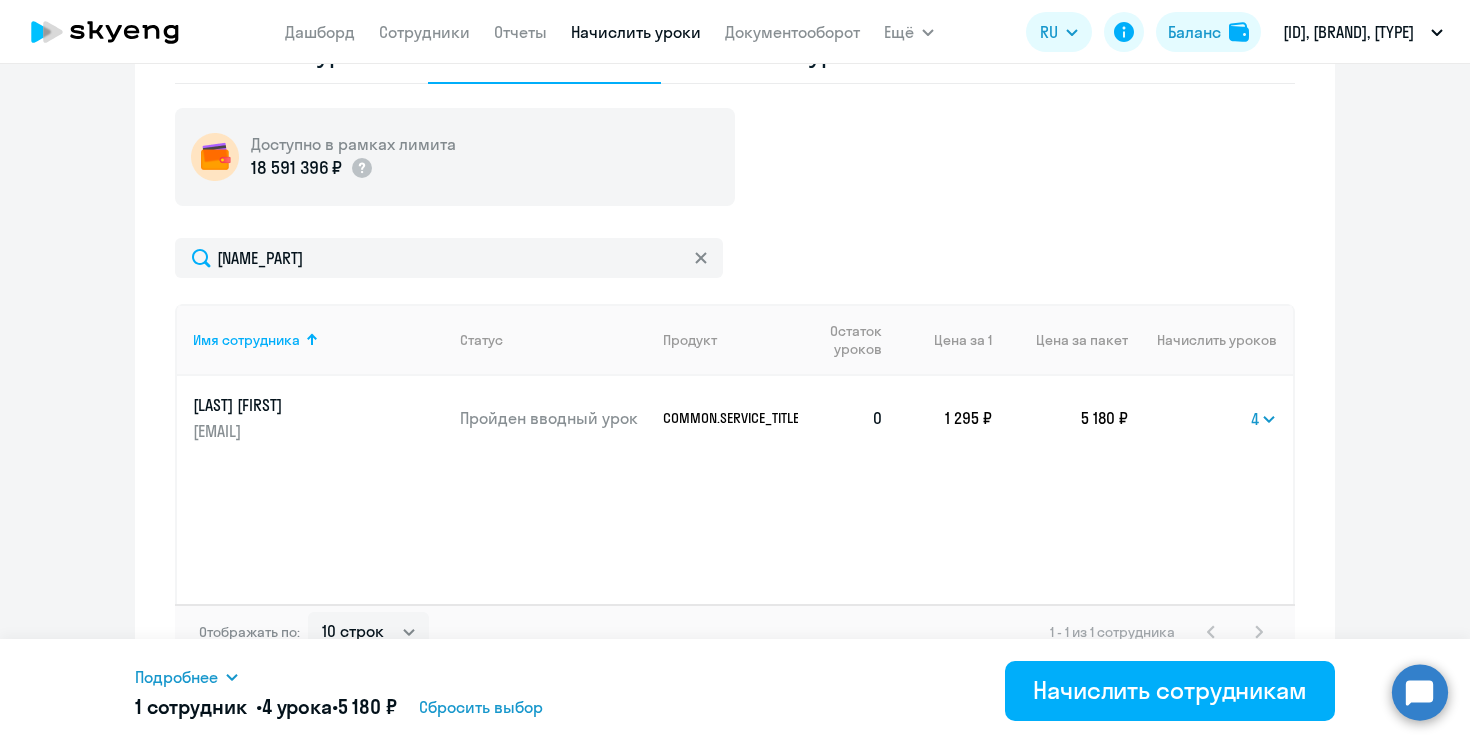 scroll, scrollTop: 605, scrollLeft: 0, axis: vertical 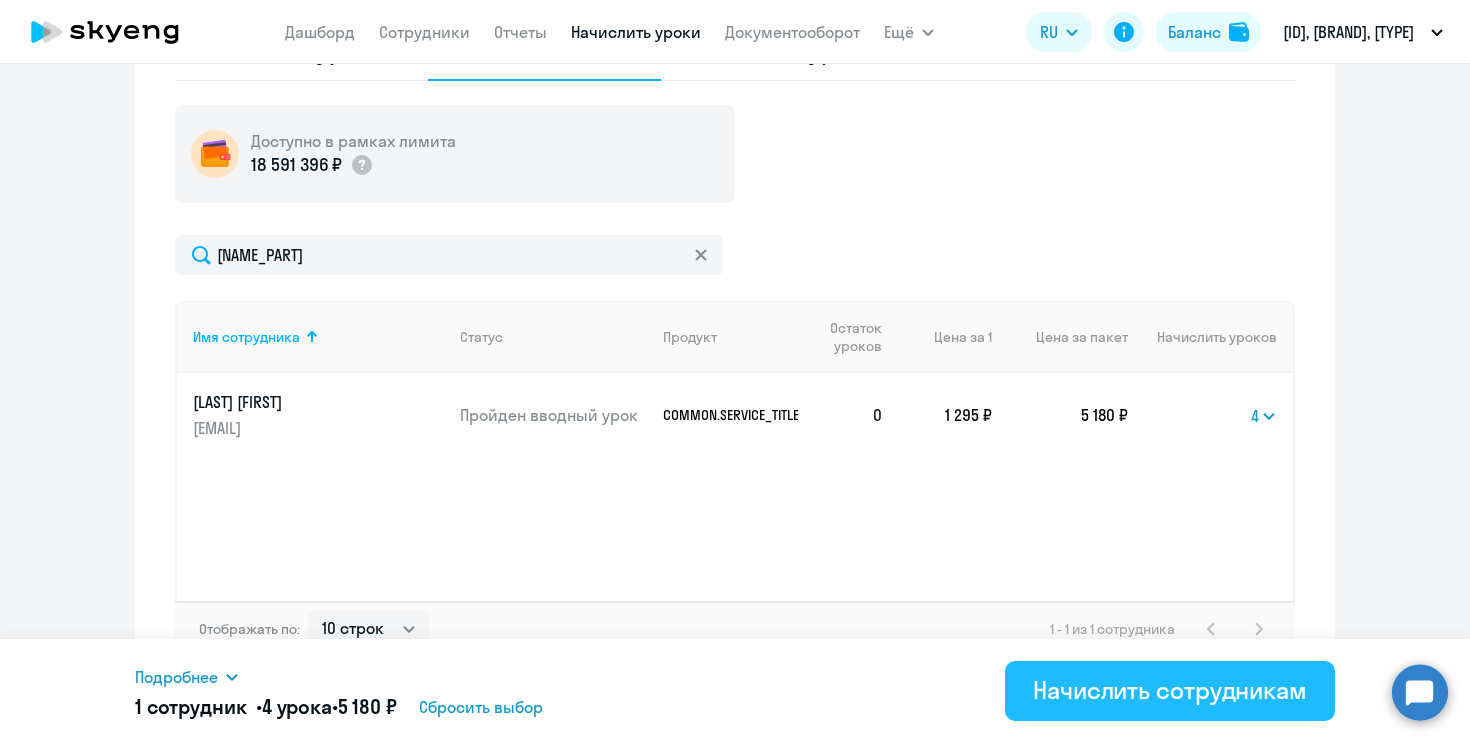 click on "Начислить сотрудникам" at bounding box center [1170, 690] 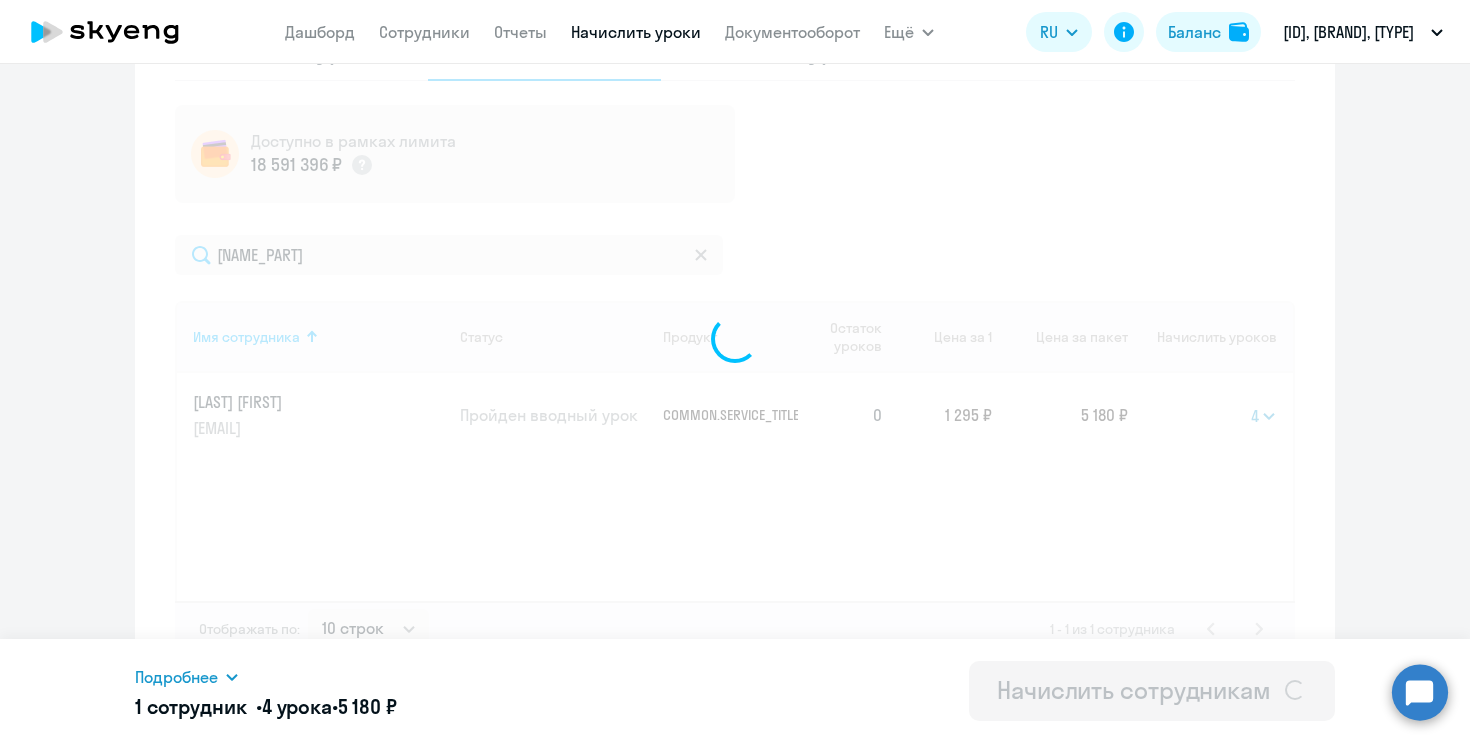 select 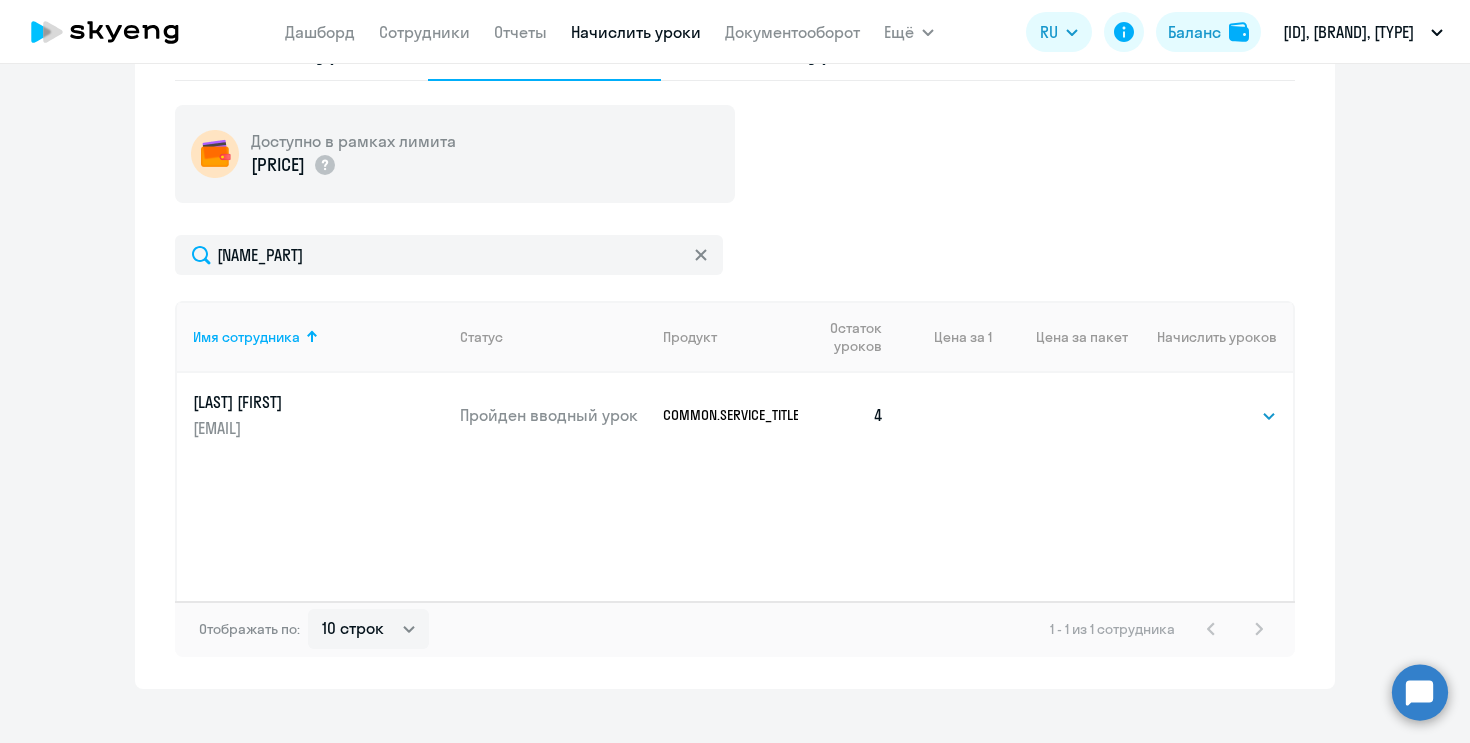 click 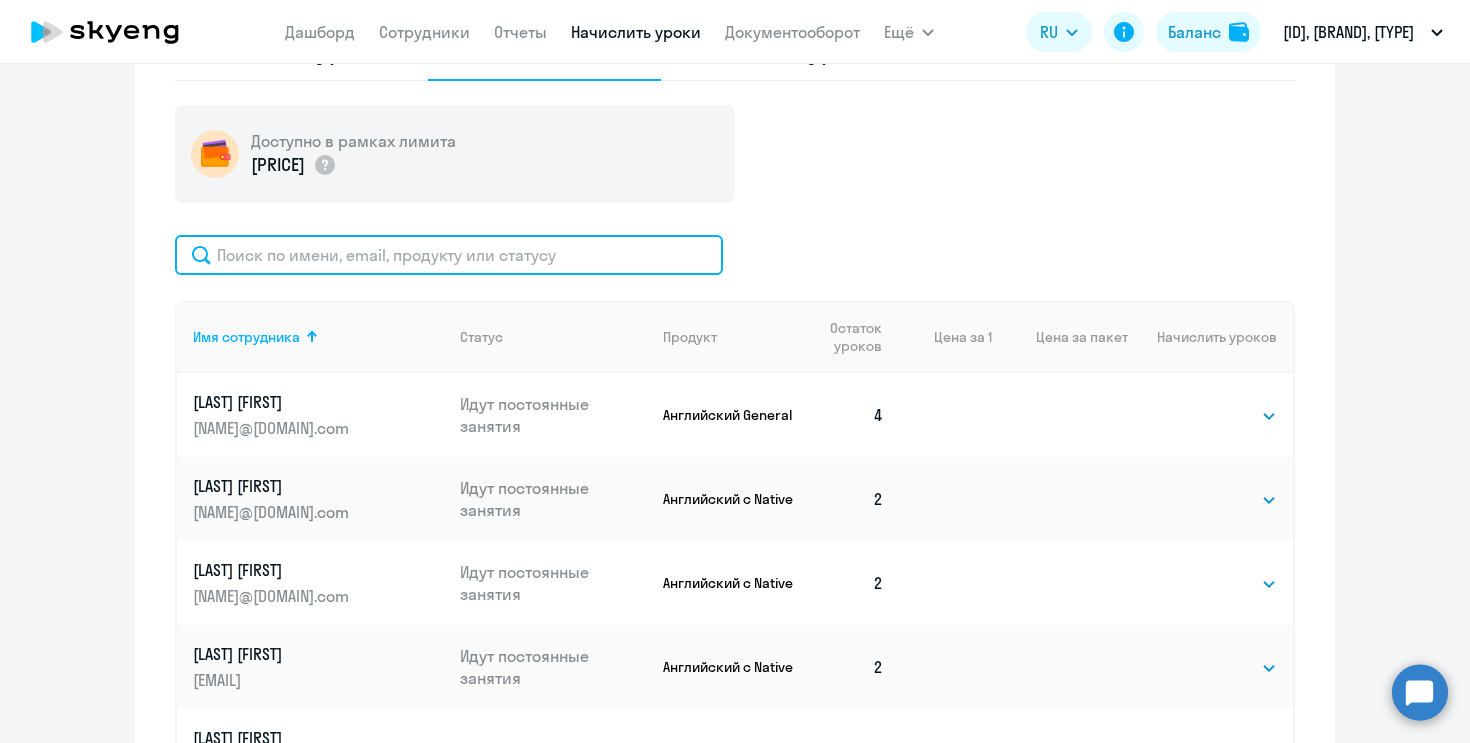 click 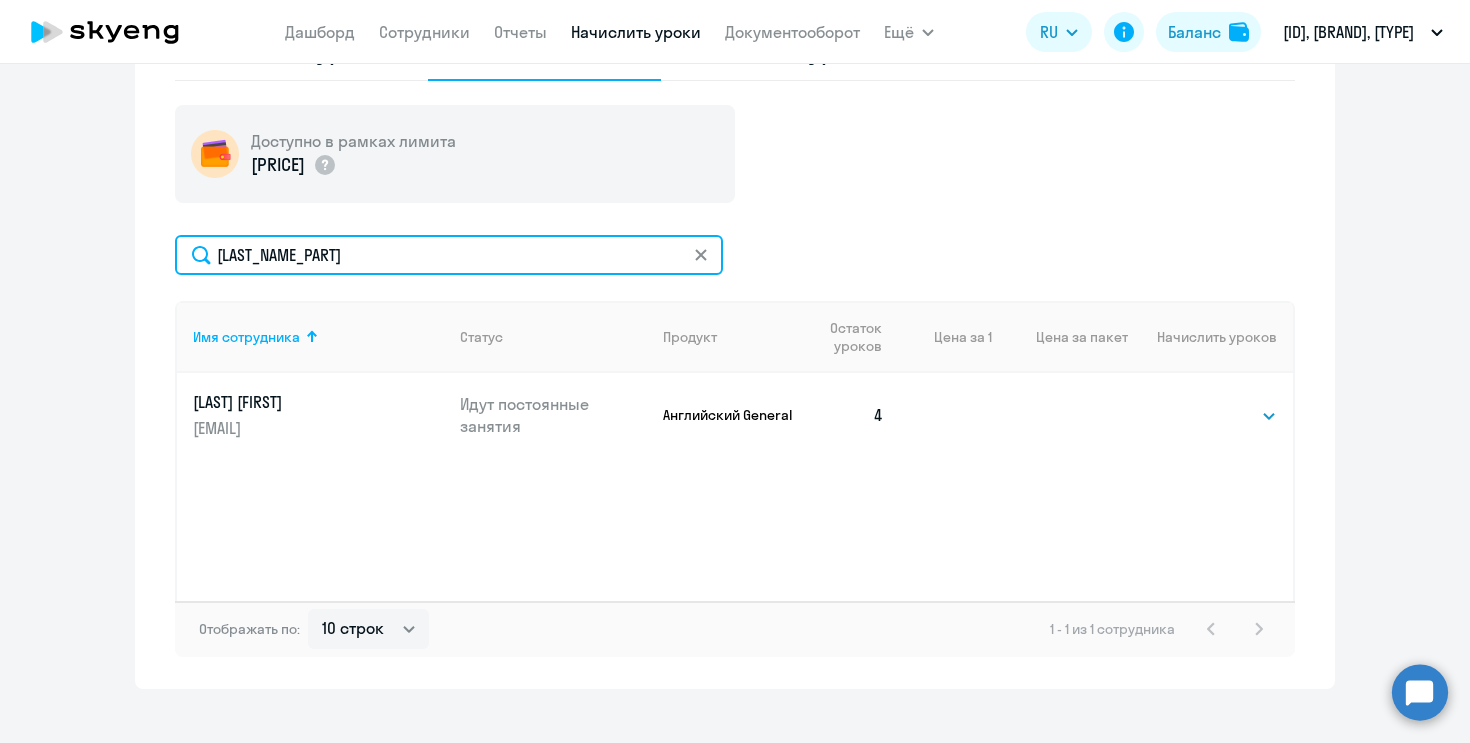 type on "[LAST_NAME_PART]" 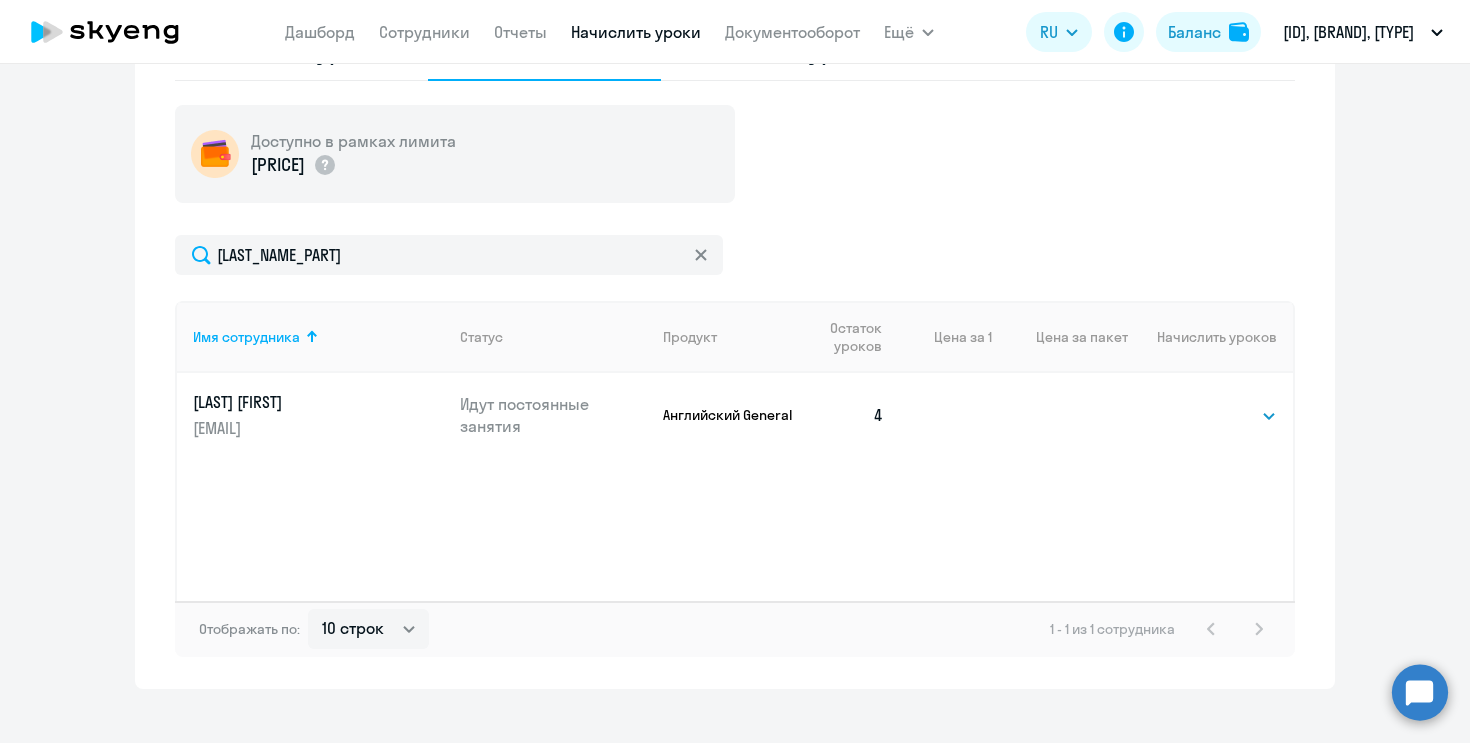 click on "[LAST] [FIRST]" 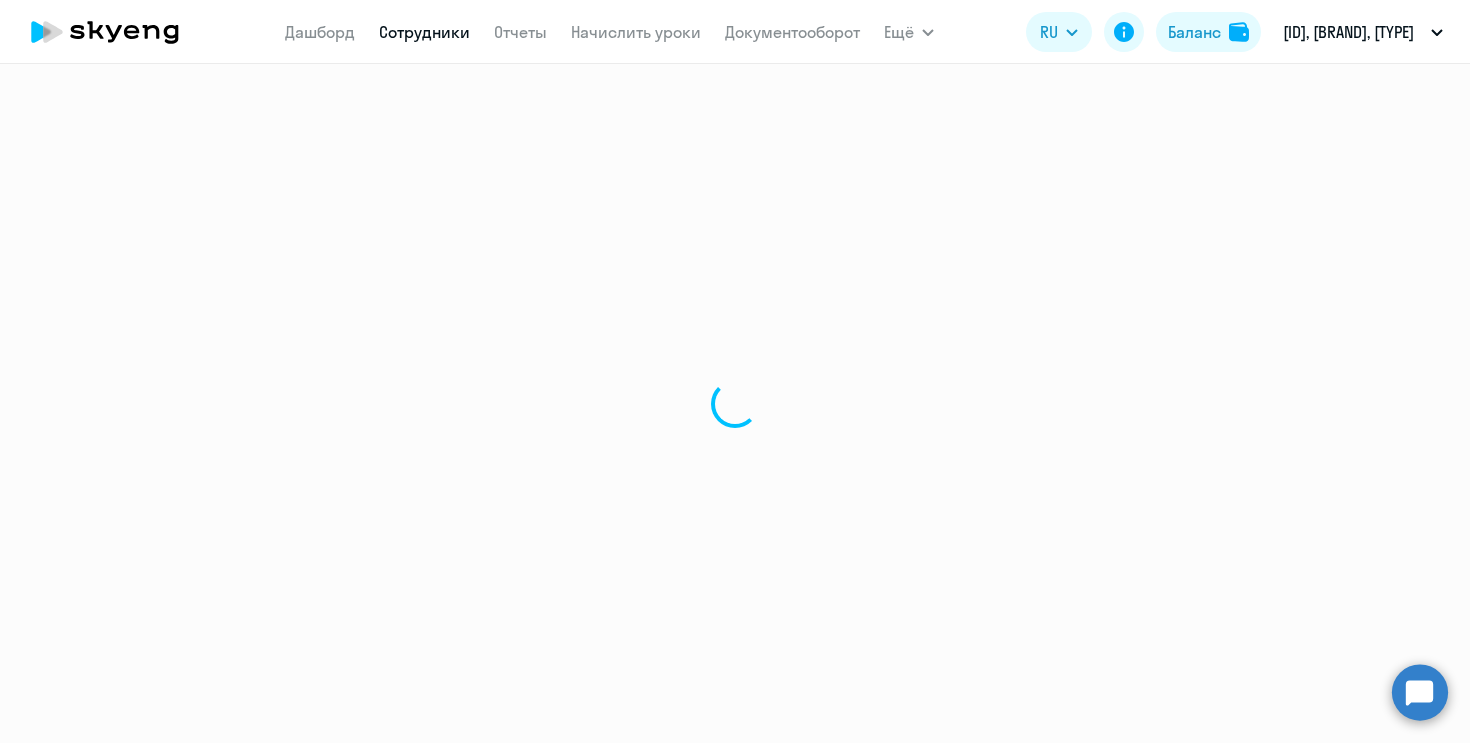 scroll, scrollTop: 0, scrollLeft: 0, axis: both 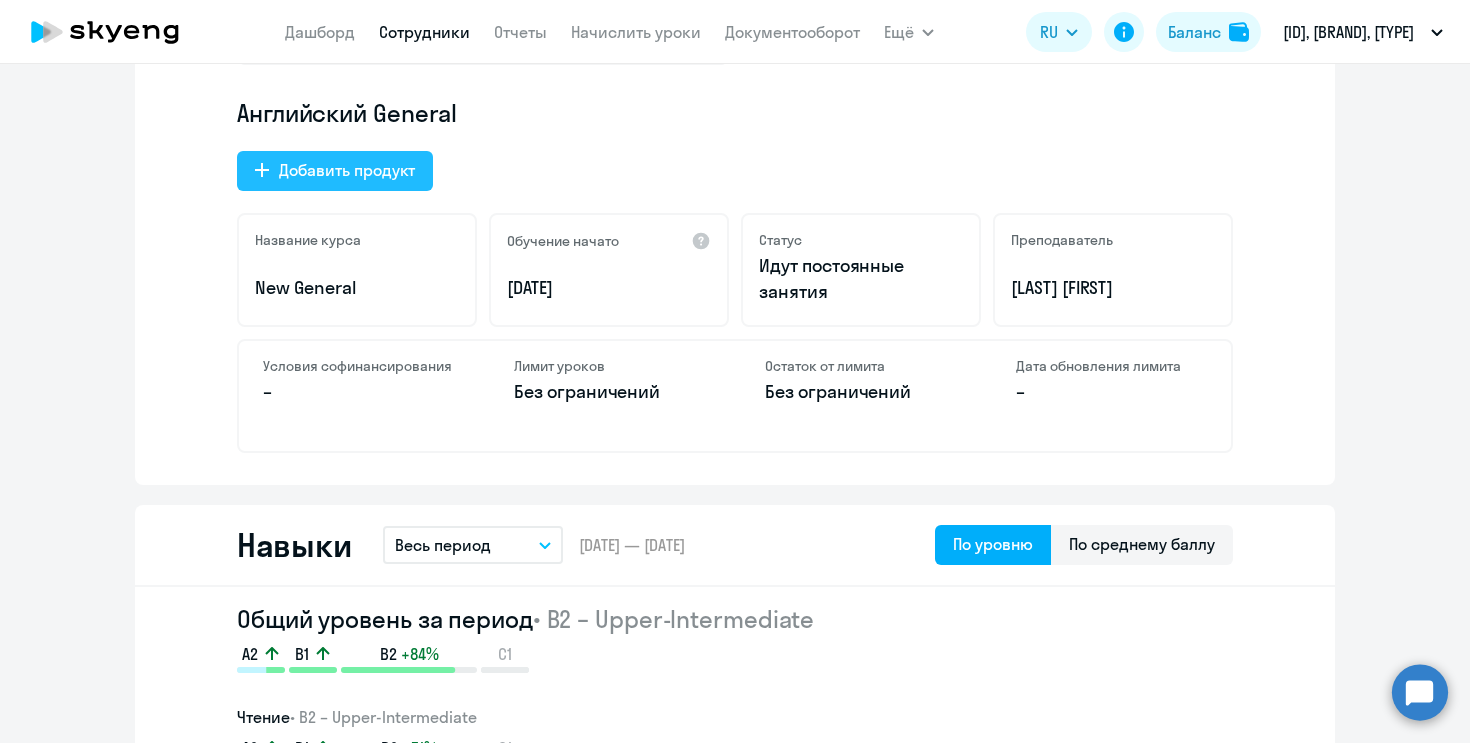 click on "Добавить продукт" 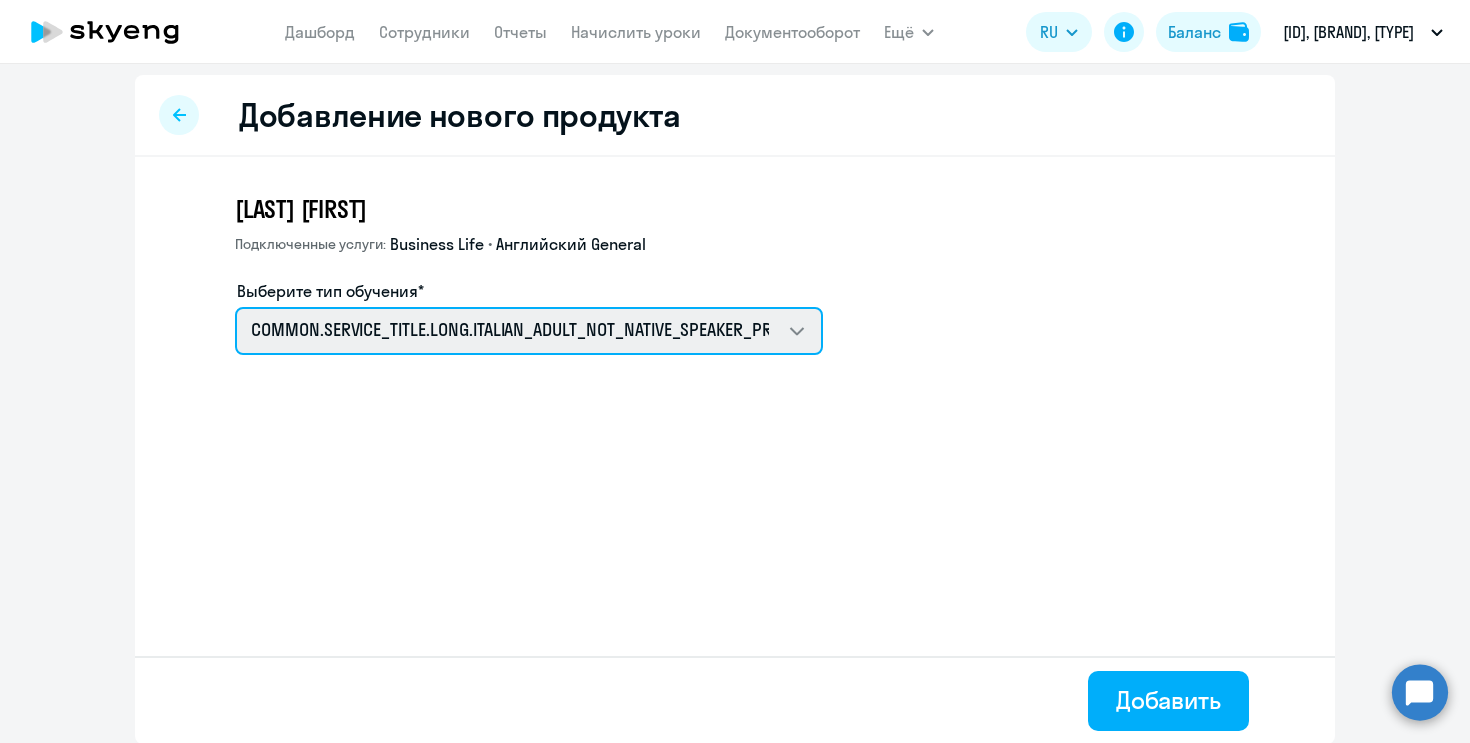 click on "COMMON.SERVICE_TITLE.LONG.ITALIAN_ADULT_NOT_NATIVE_SPEAKER_PREMIUM   COMMON.SERVICE_TITLE.LONG.SPANISH_ADULT_NOT_NATIVE_SPEAKER_PREMIUM   COMMON.SERVICE_TITLE.LONG.GERMAN_ADULT_NOT_NATIVE_SPEAKER_PREMIUM   COMMON.SERVICE_TITLE.LONG.FRENCH_ADULT_NOT_NATIVE_SPEAKER_PREMIUM   Премиум английский с русскоговорящим преподавателем   Talks 15 минутные разговоры на английском   Английский General с англоговорящим преподавателем" at bounding box center (529, 331) 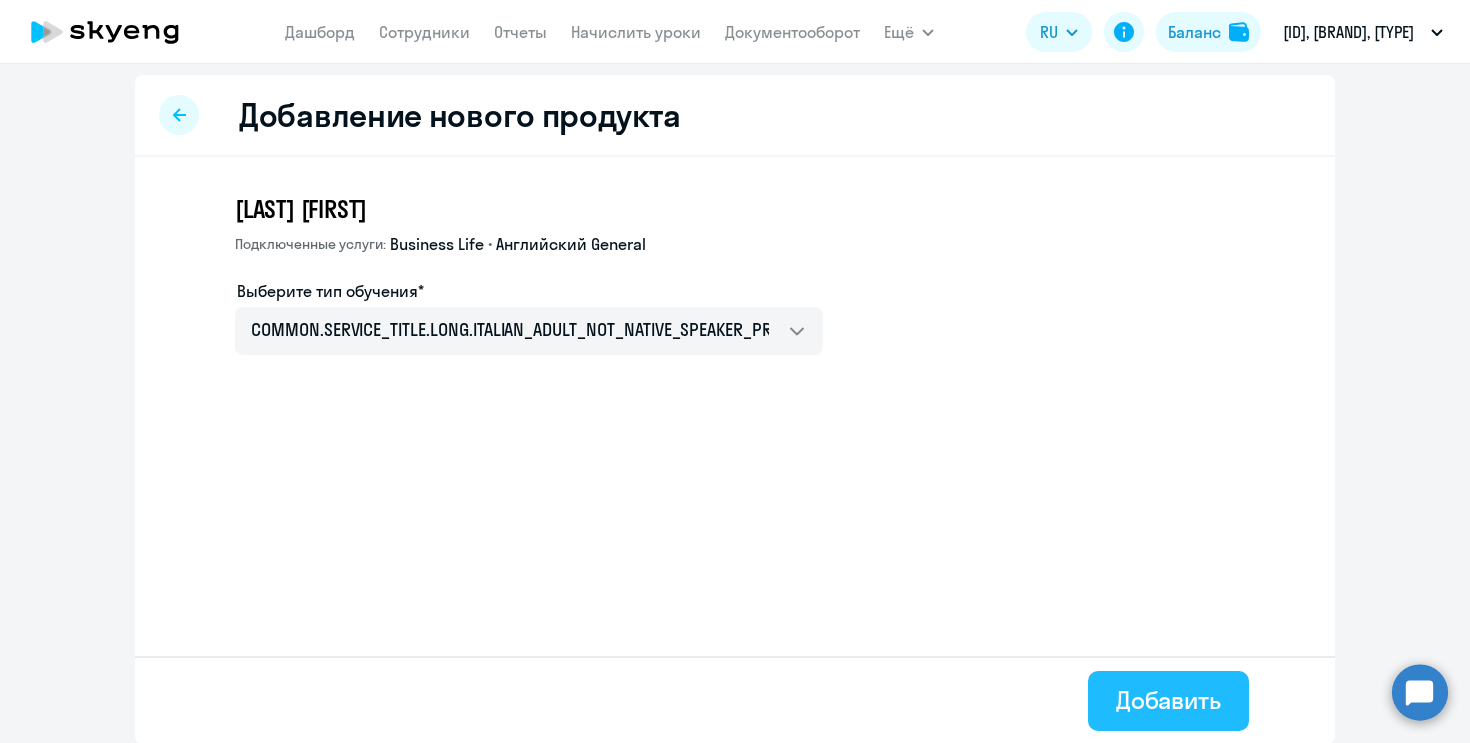 click on "Добавить" 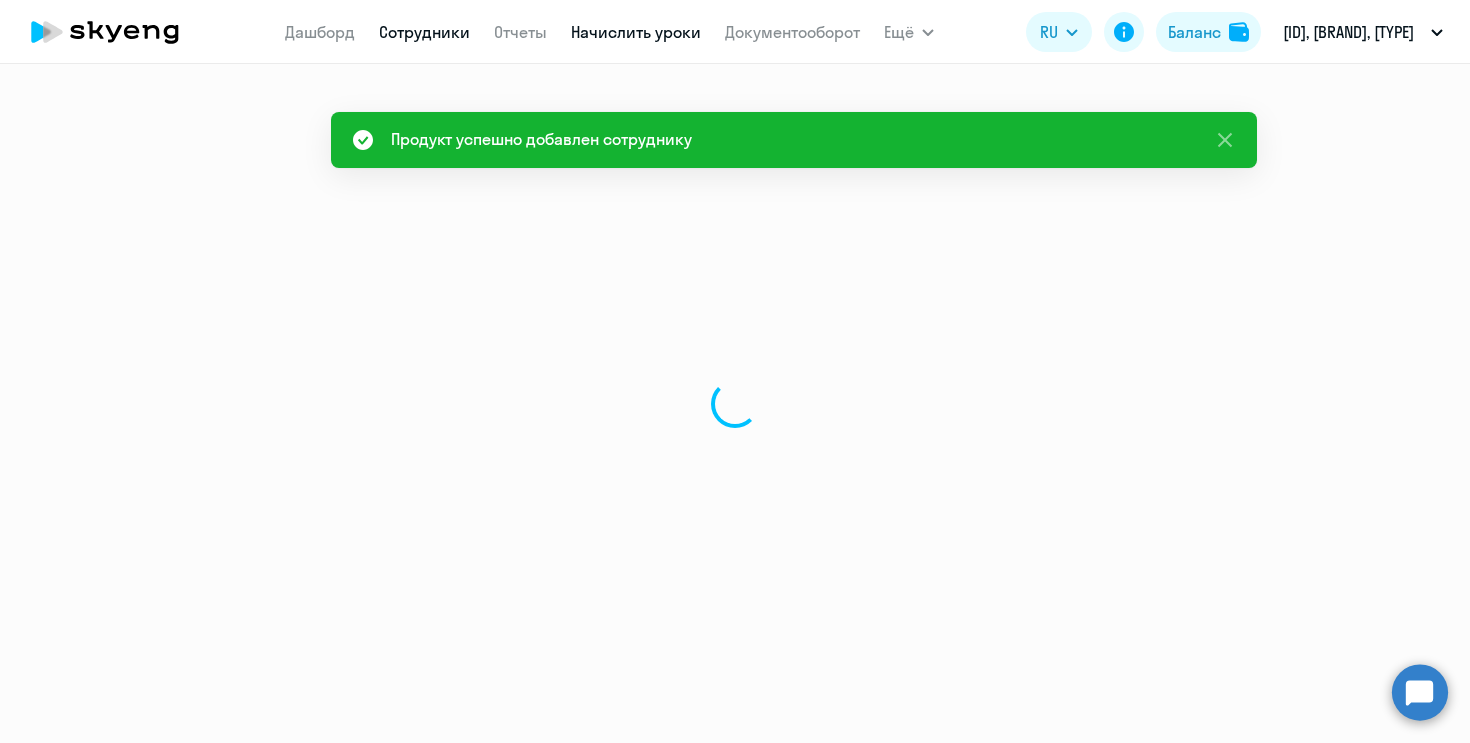 scroll, scrollTop: 0, scrollLeft: 0, axis: both 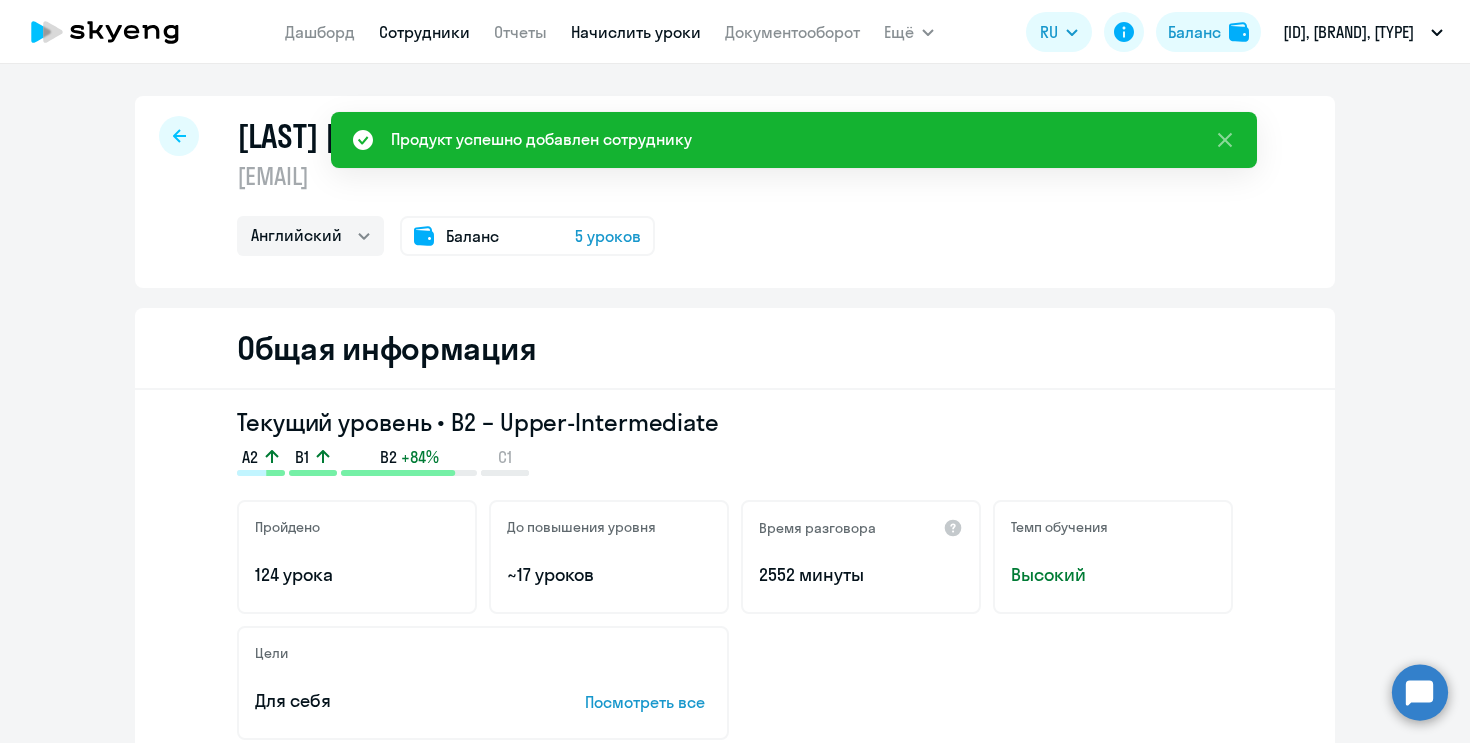 click on "Начислить уроки" at bounding box center [636, 32] 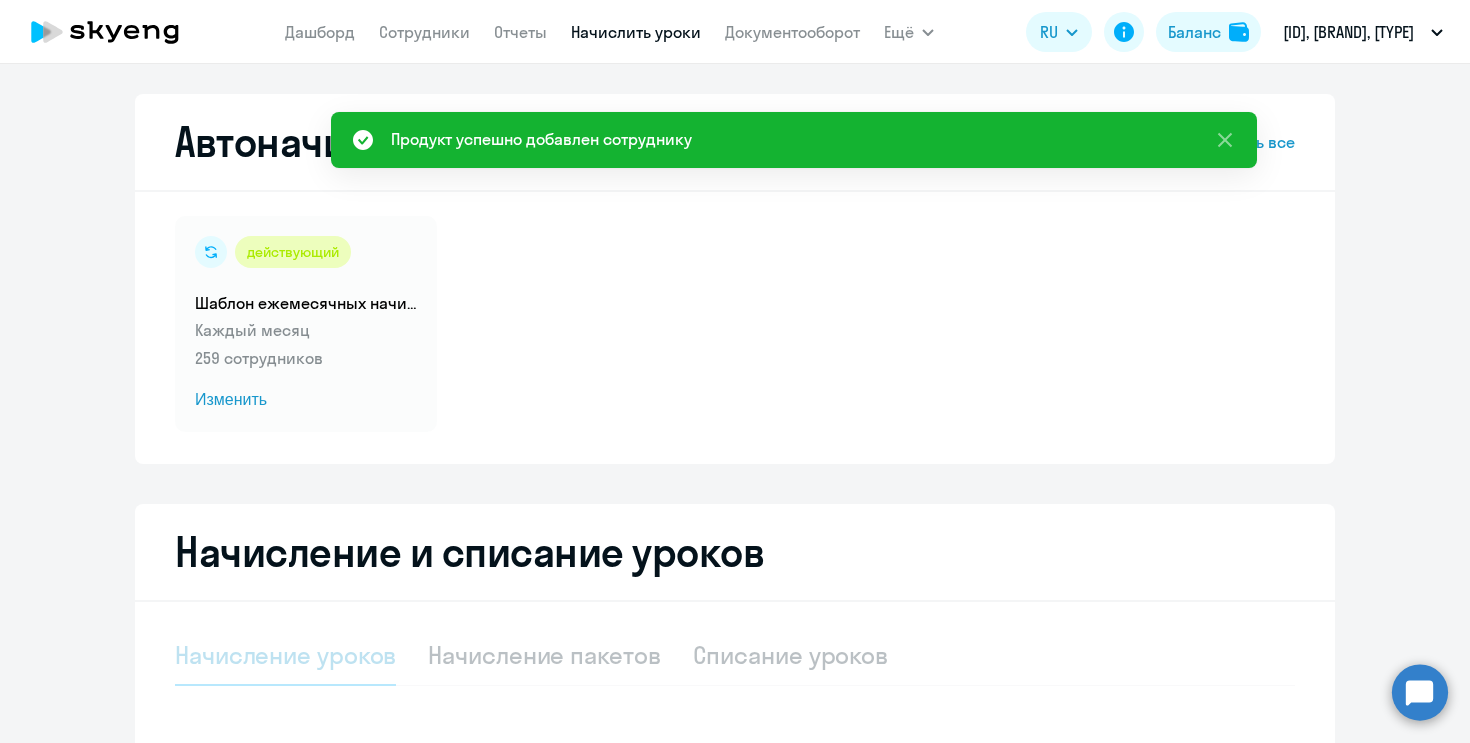 scroll, scrollTop: 195, scrollLeft: 0, axis: vertical 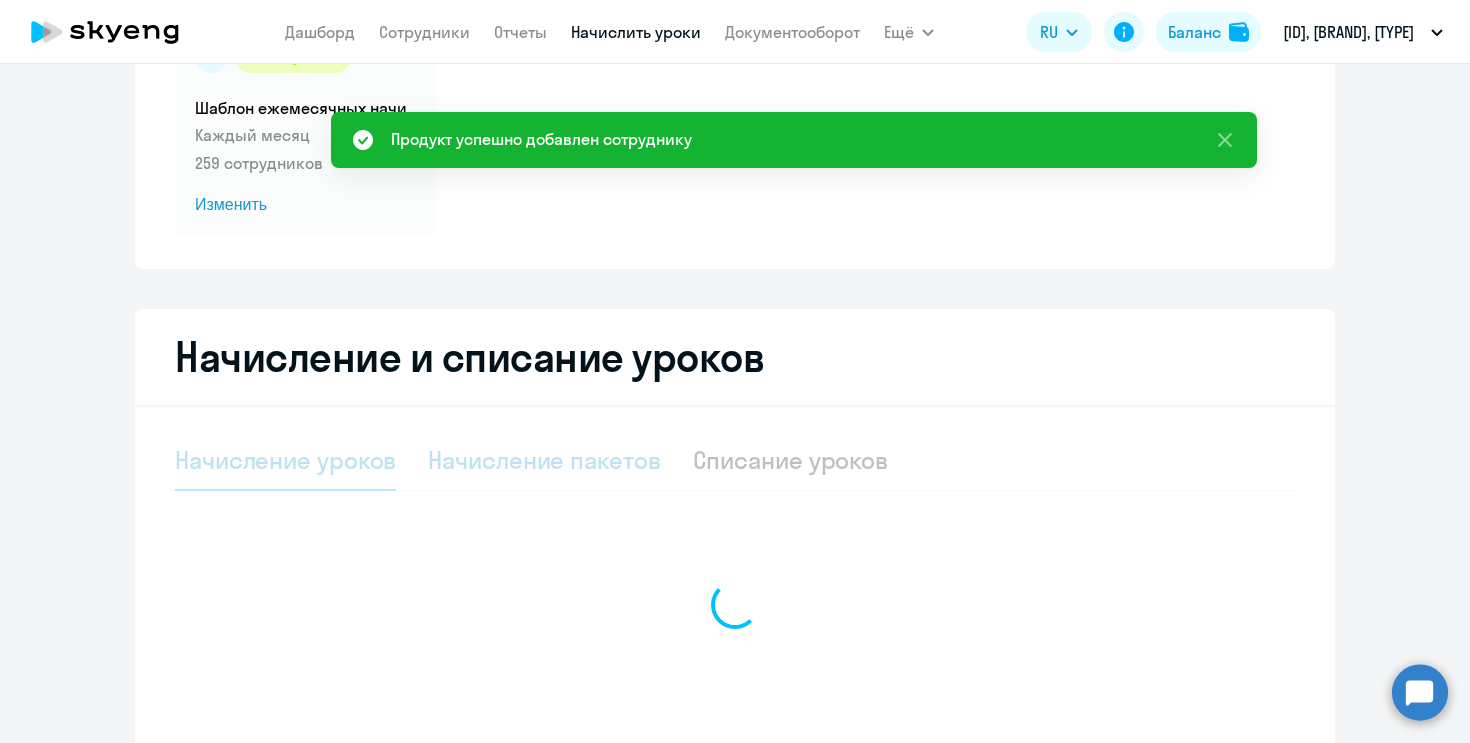 select on "10" 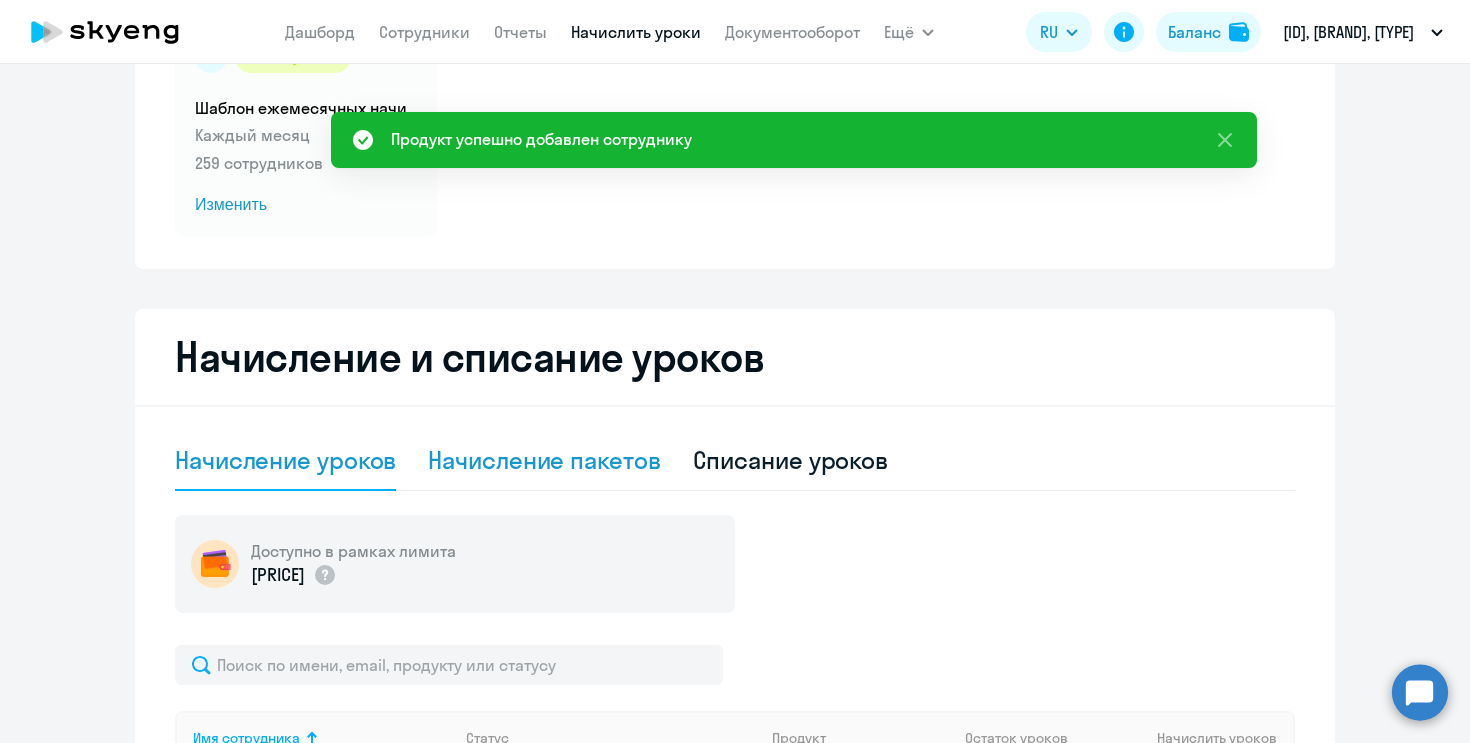 click on "Начисление пакетов" 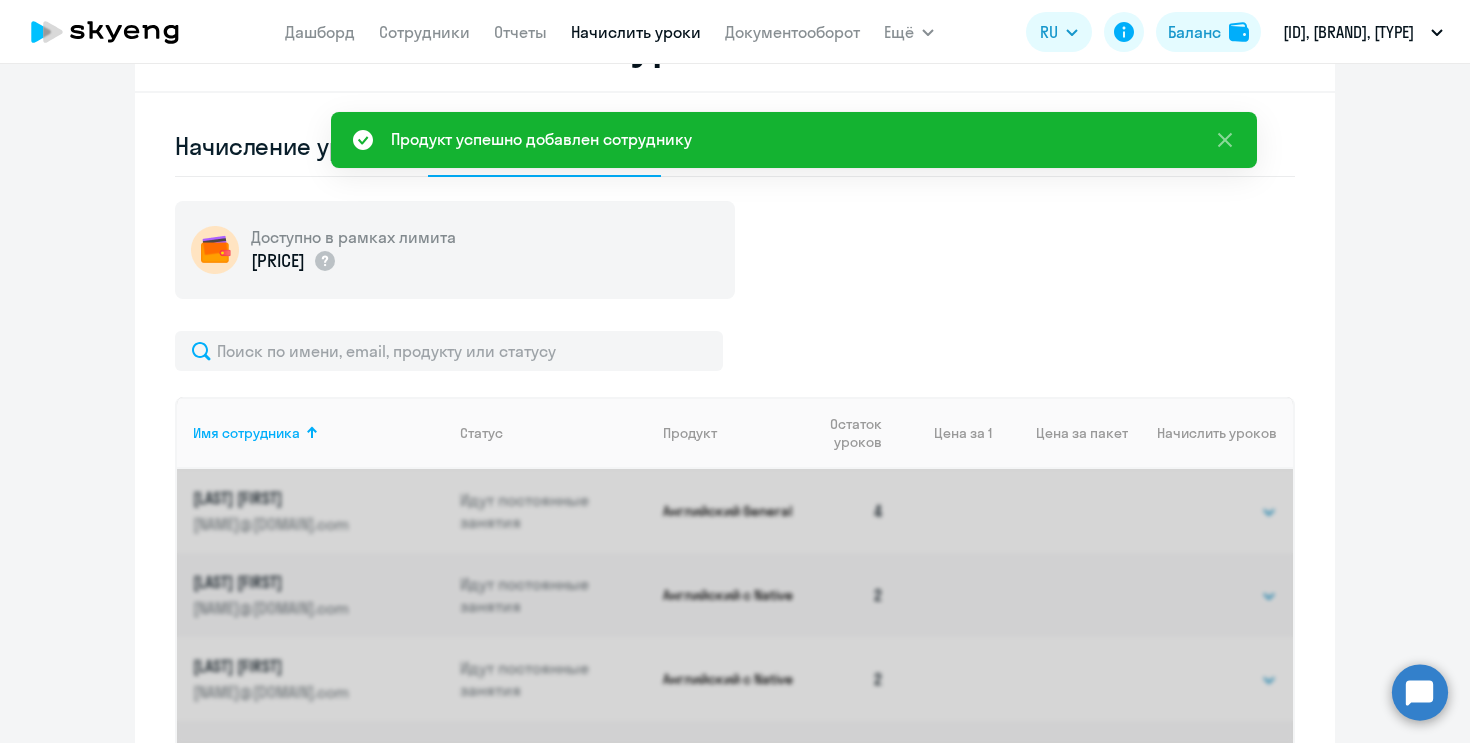 scroll, scrollTop: 631, scrollLeft: 0, axis: vertical 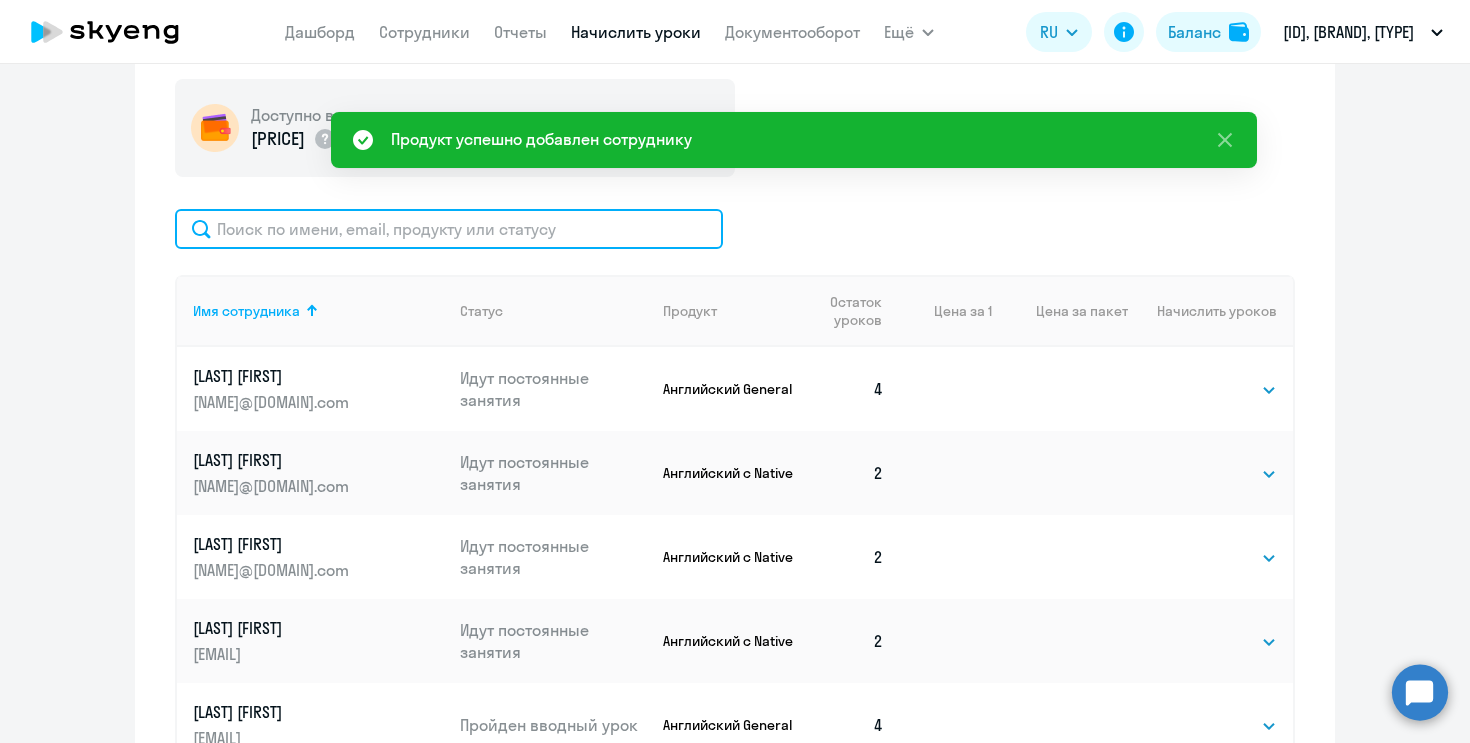 click 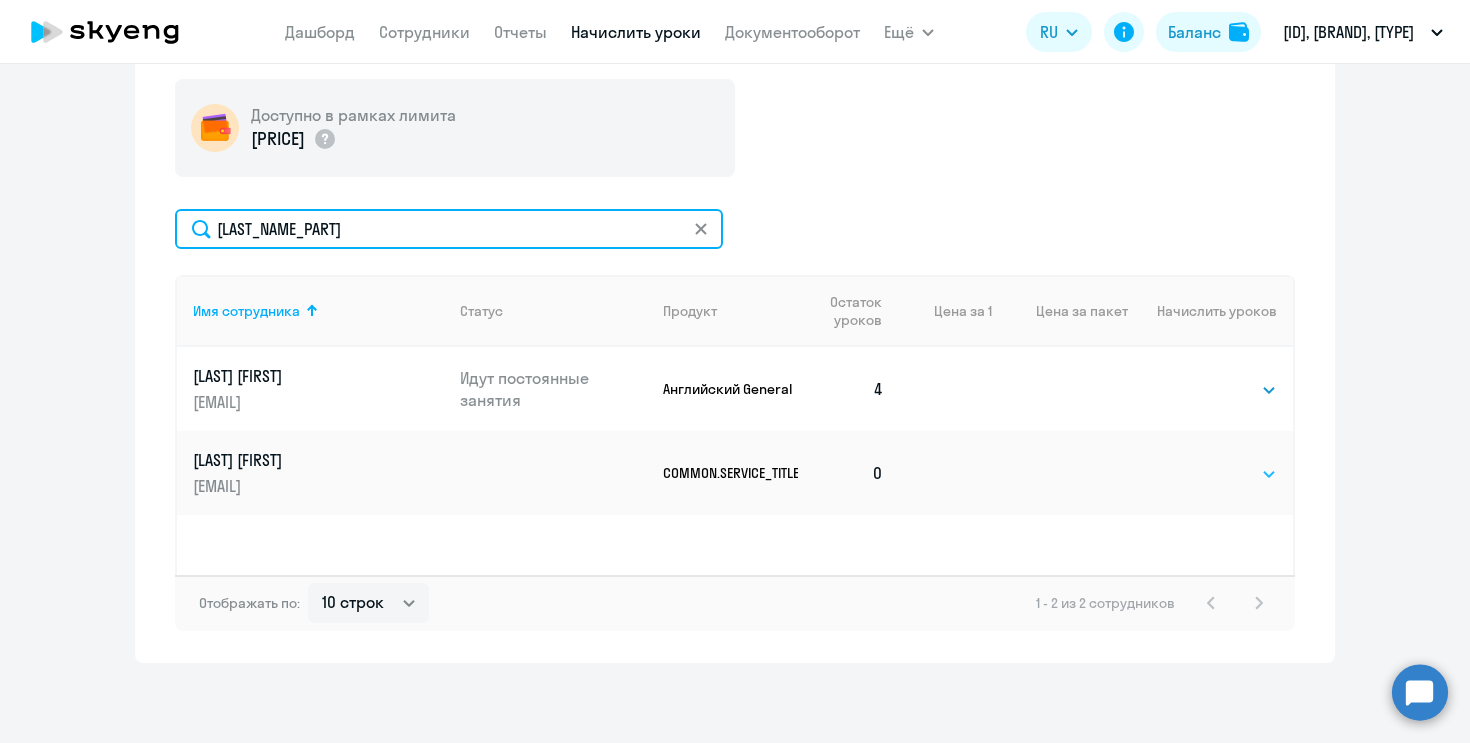 type on "[LAST_NAME_PART]" 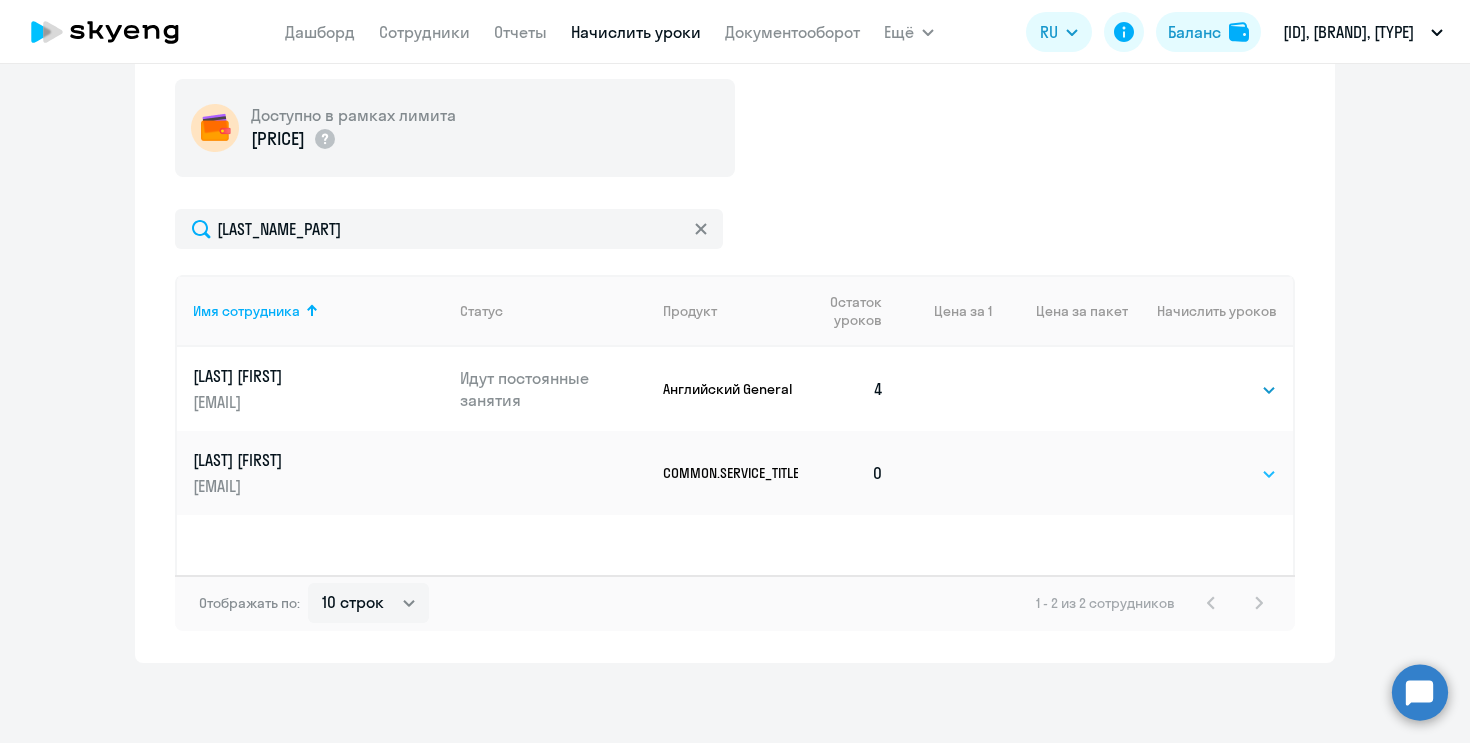 click on "Выбрать   4   8   16   32   64   96   128" 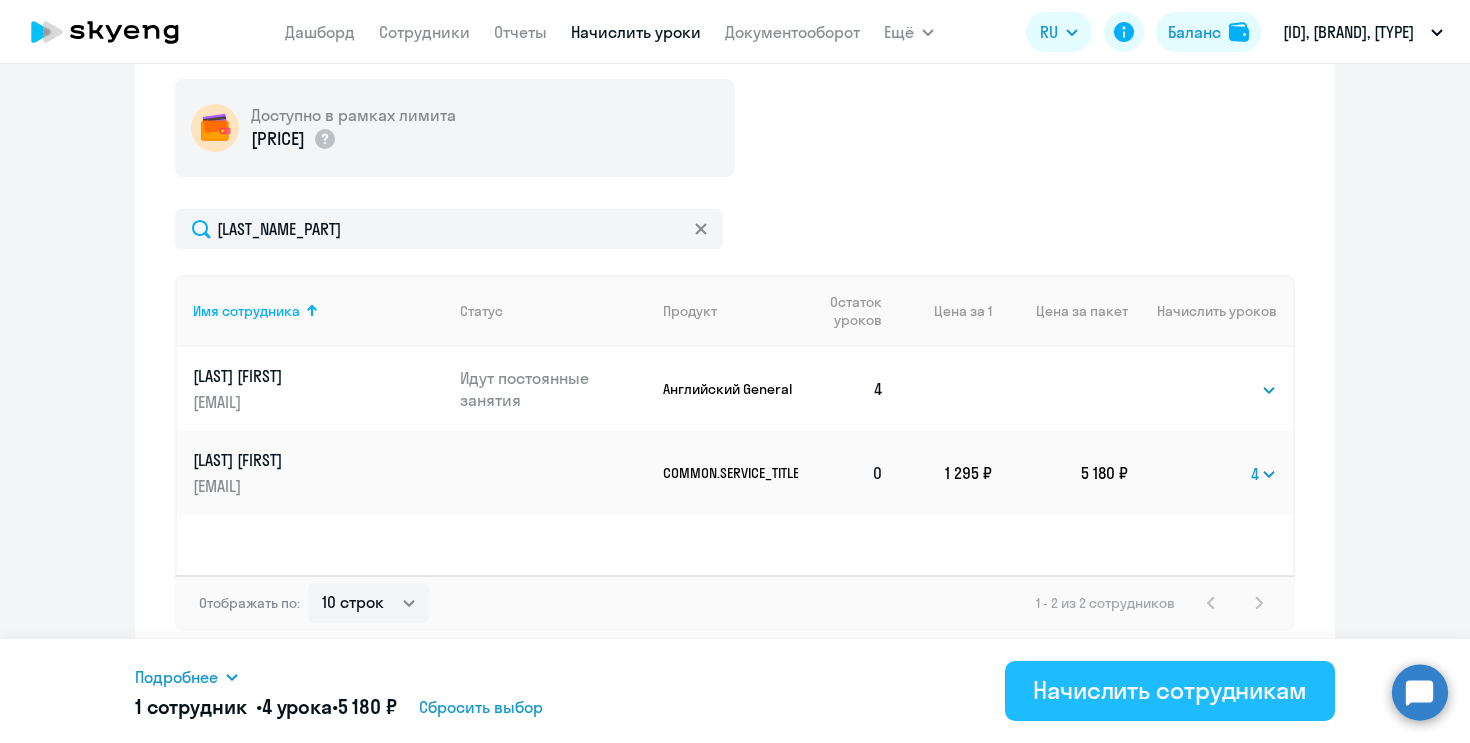 click on "Начислить сотрудникам" at bounding box center [1170, 690] 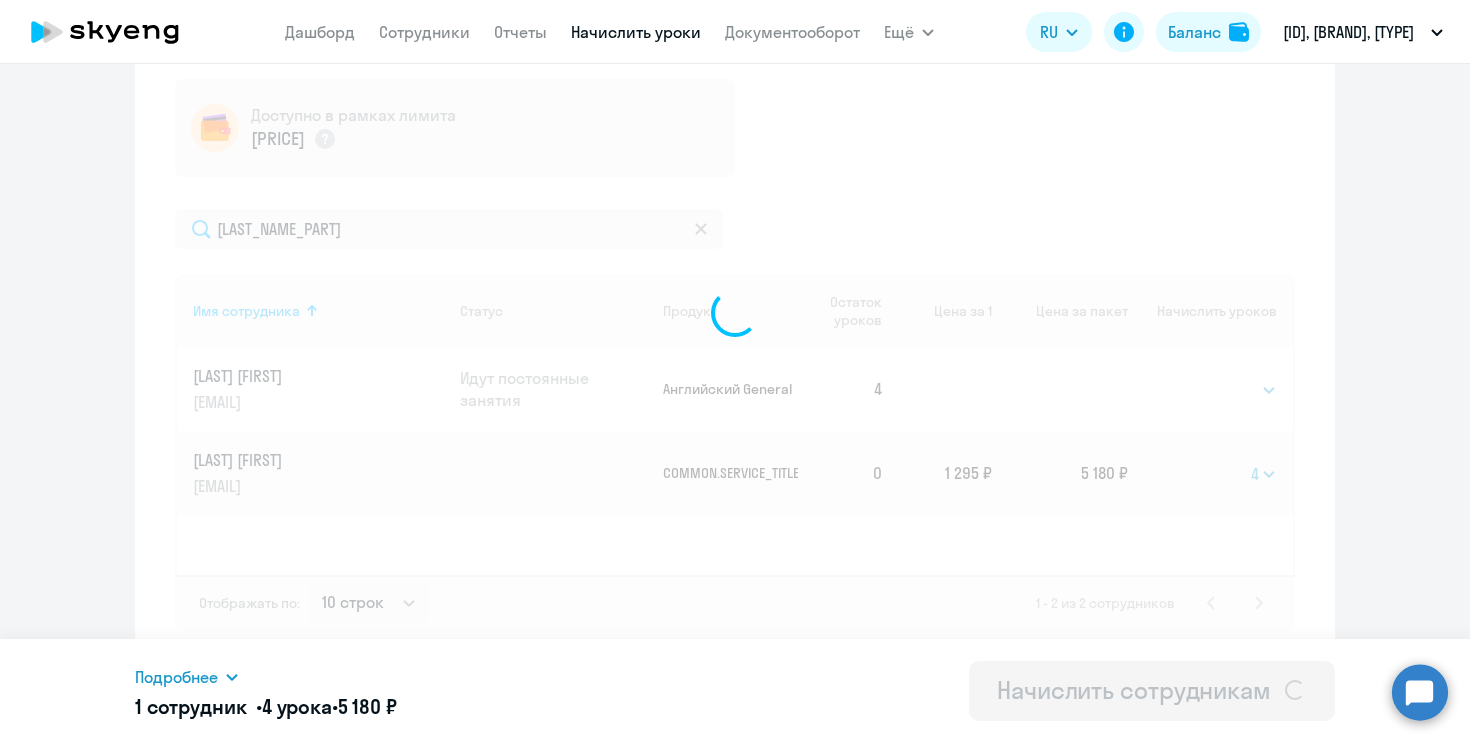 select 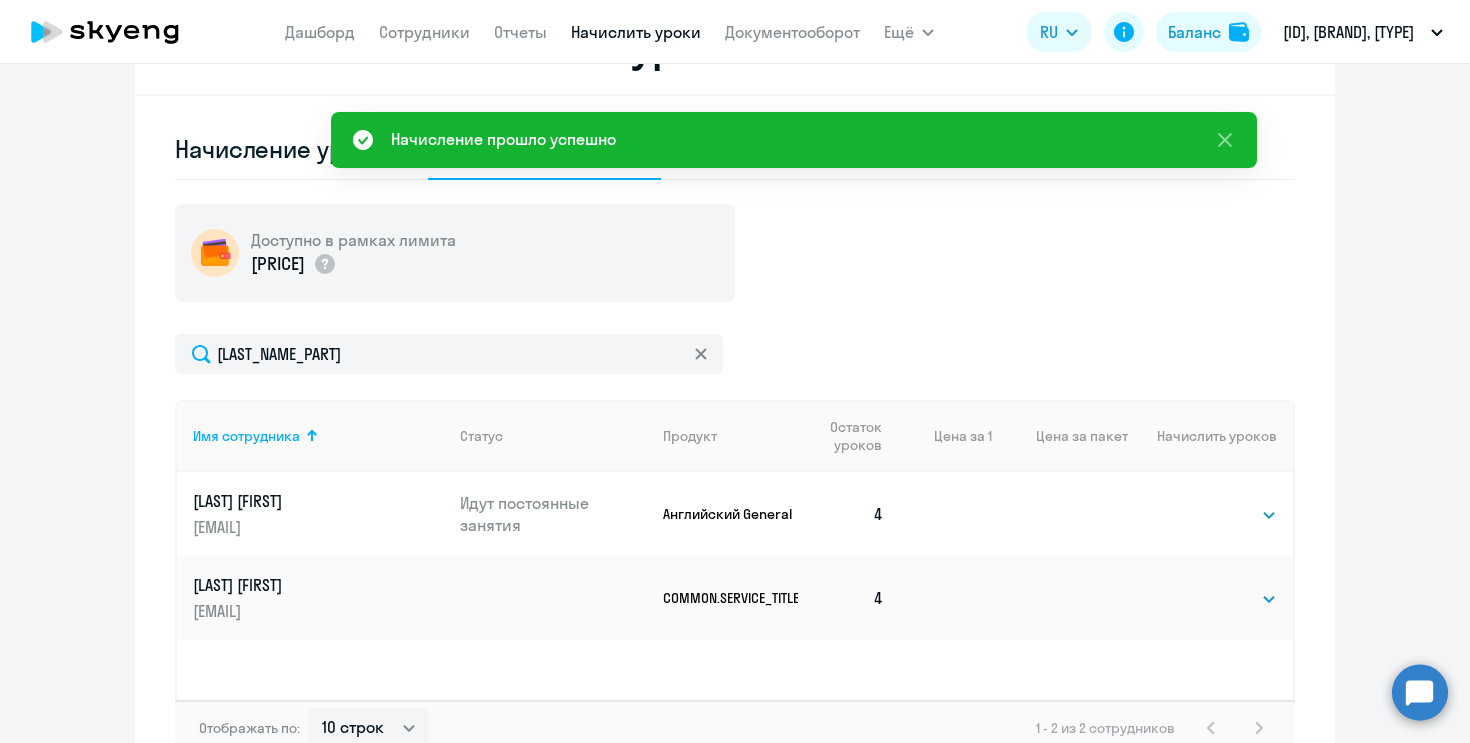 scroll, scrollTop: 507, scrollLeft: 0, axis: vertical 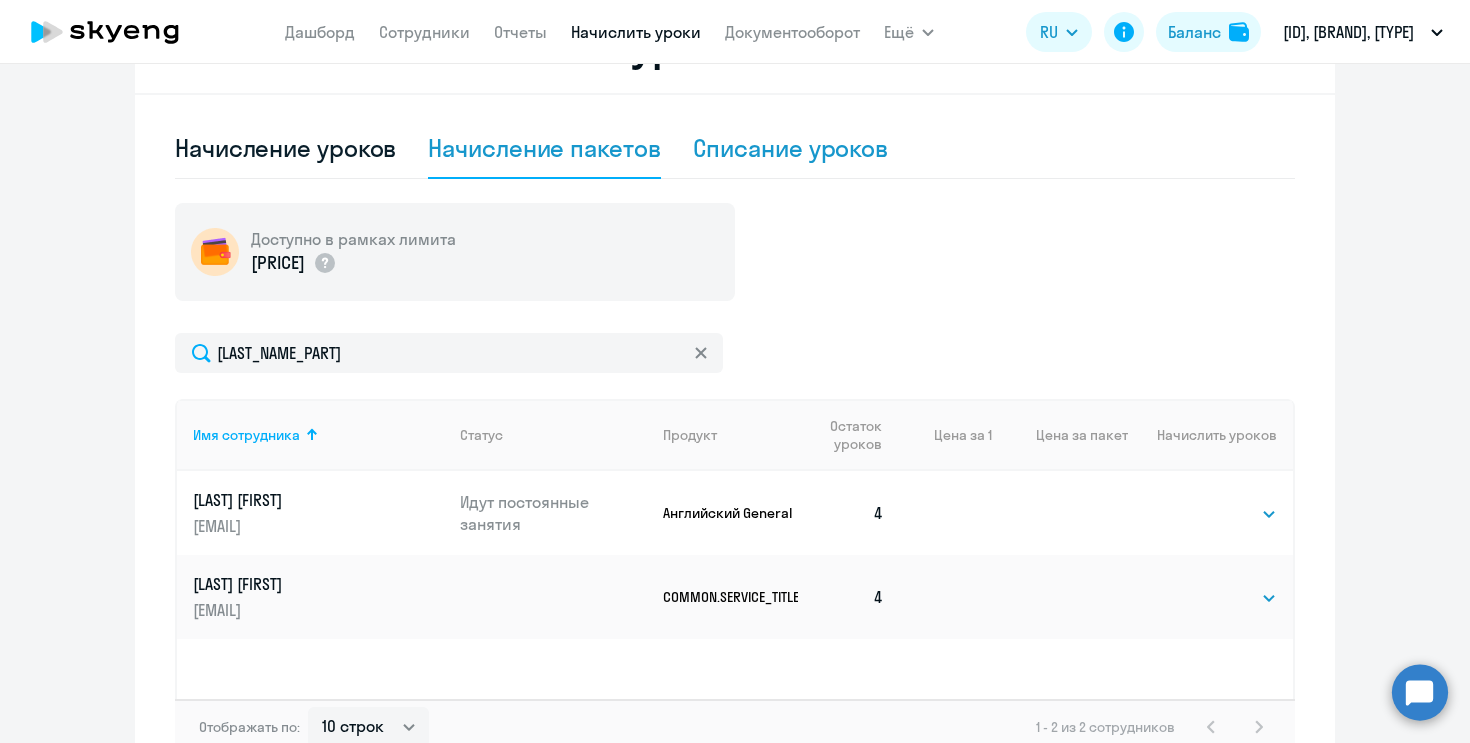 click on "Списание уроков" 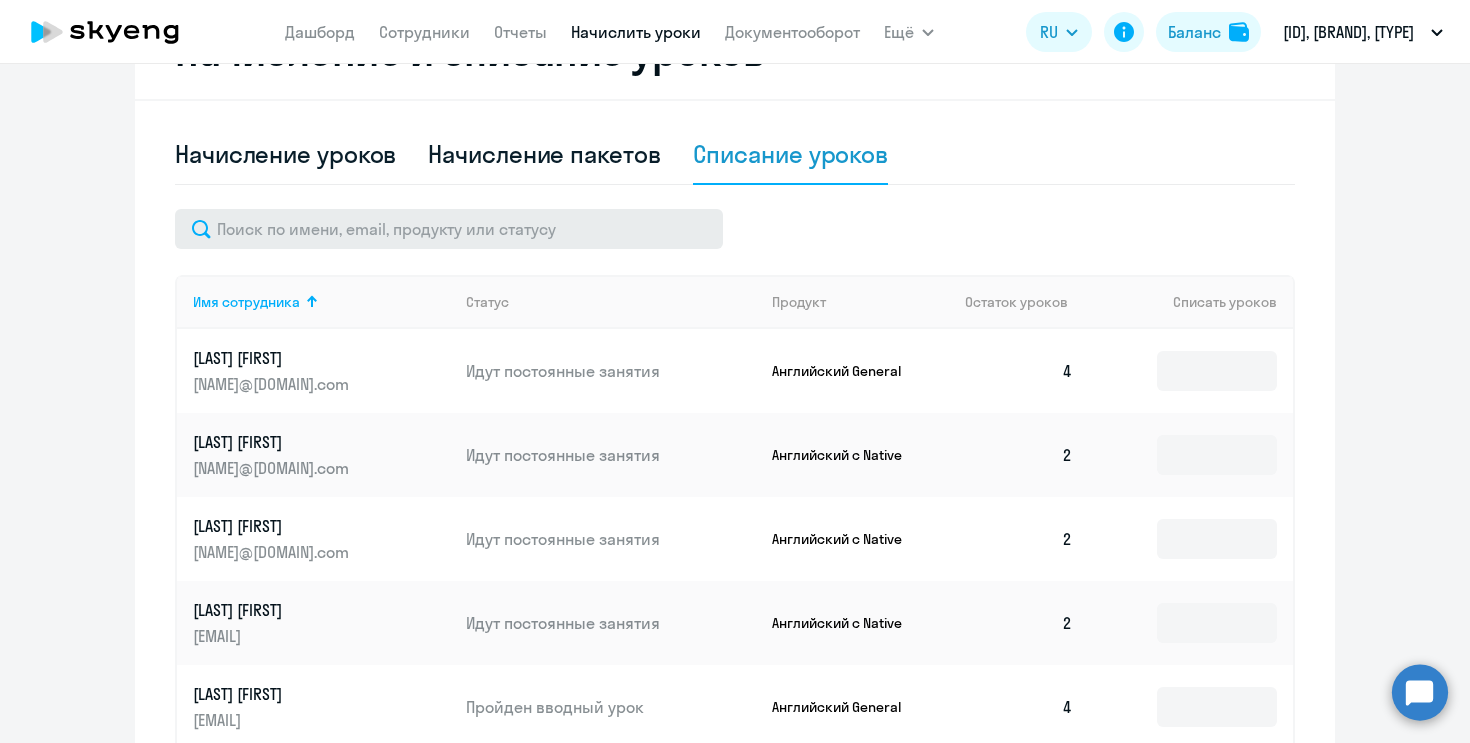 scroll, scrollTop: 507, scrollLeft: 0, axis: vertical 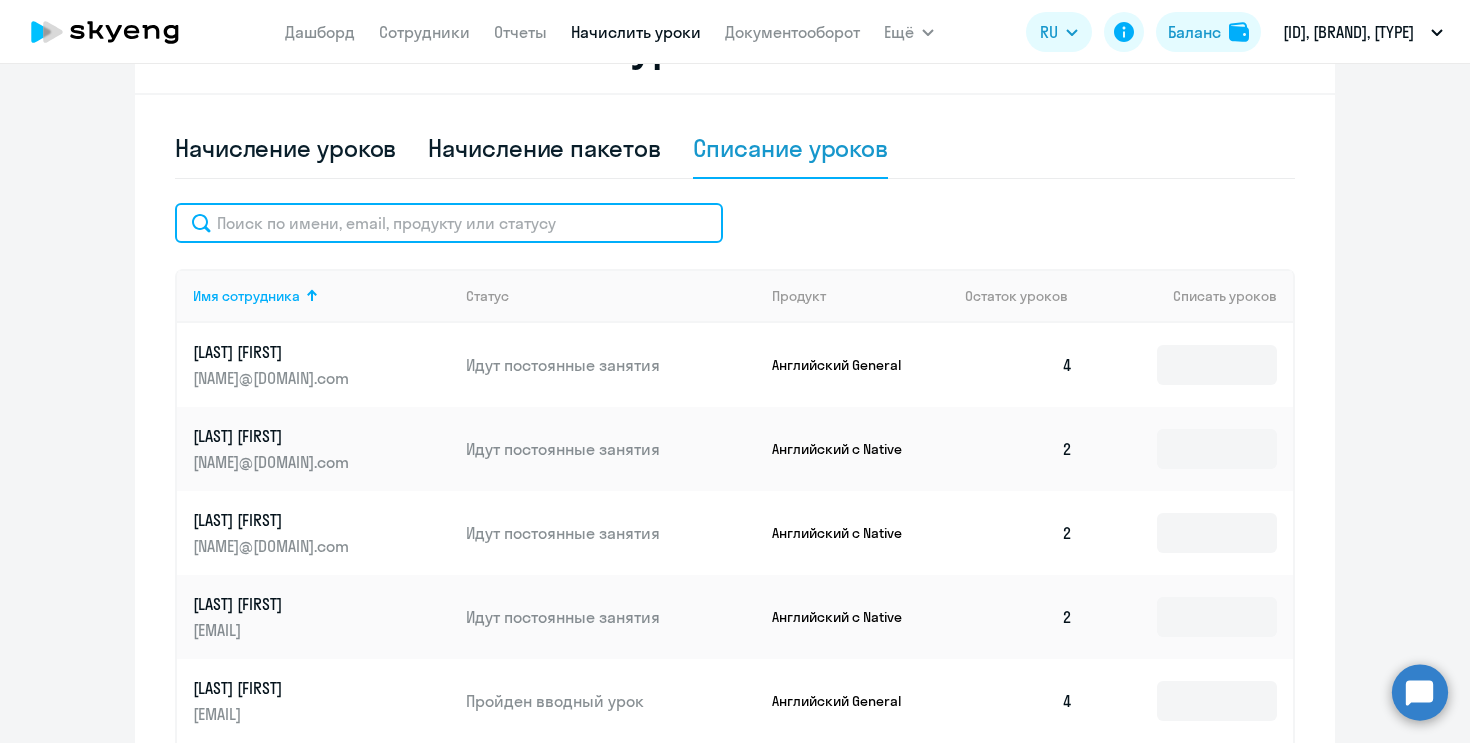 click 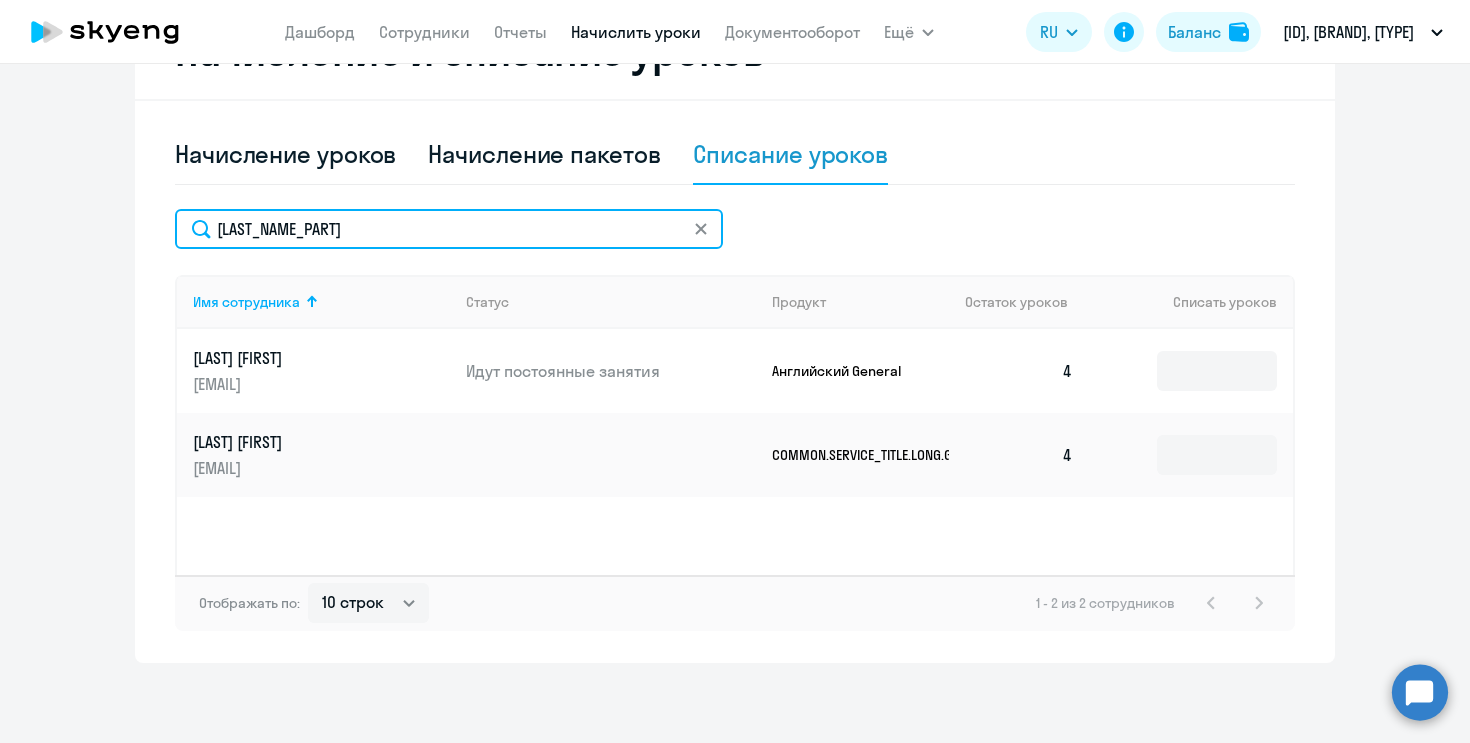 scroll, scrollTop: 501, scrollLeft: 0, axis: vertical 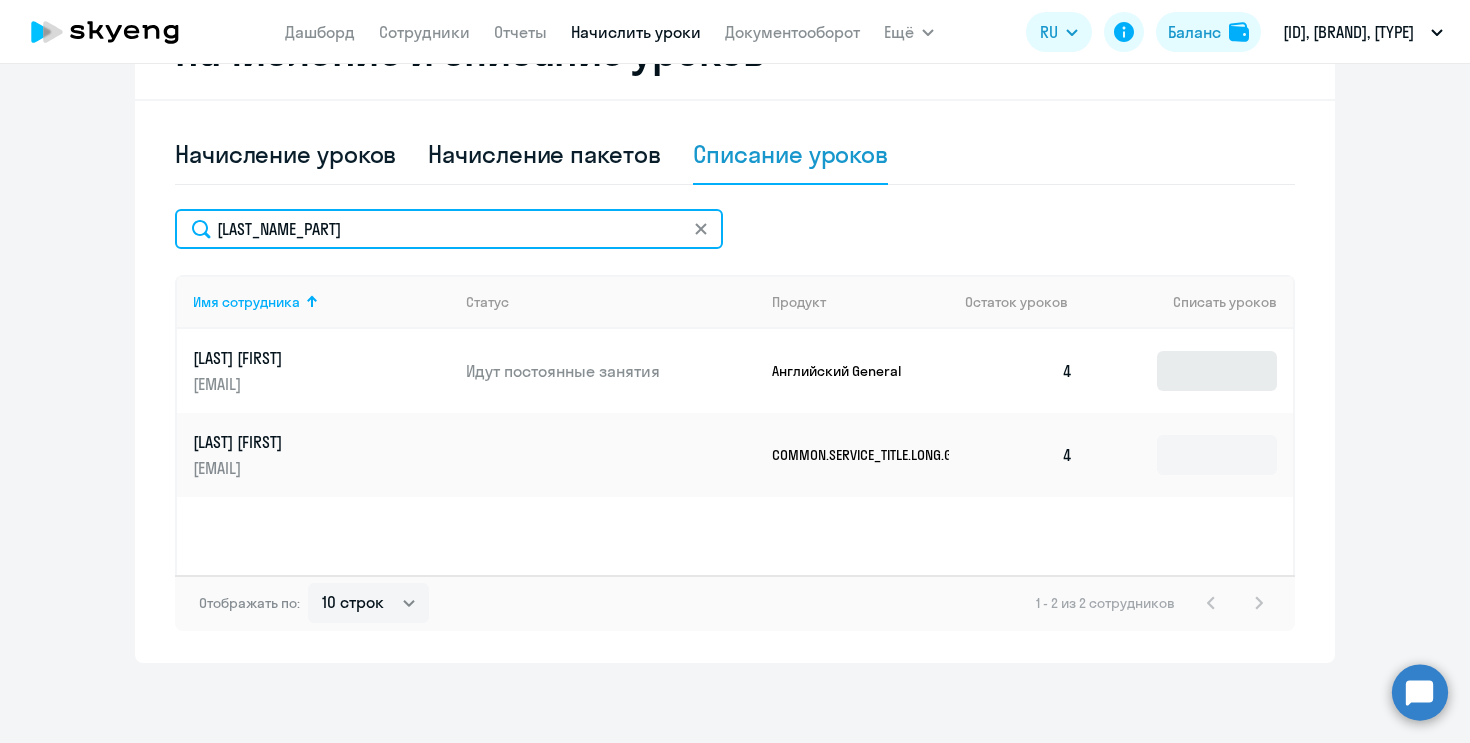 type on "[LAST_NAME_PART]" 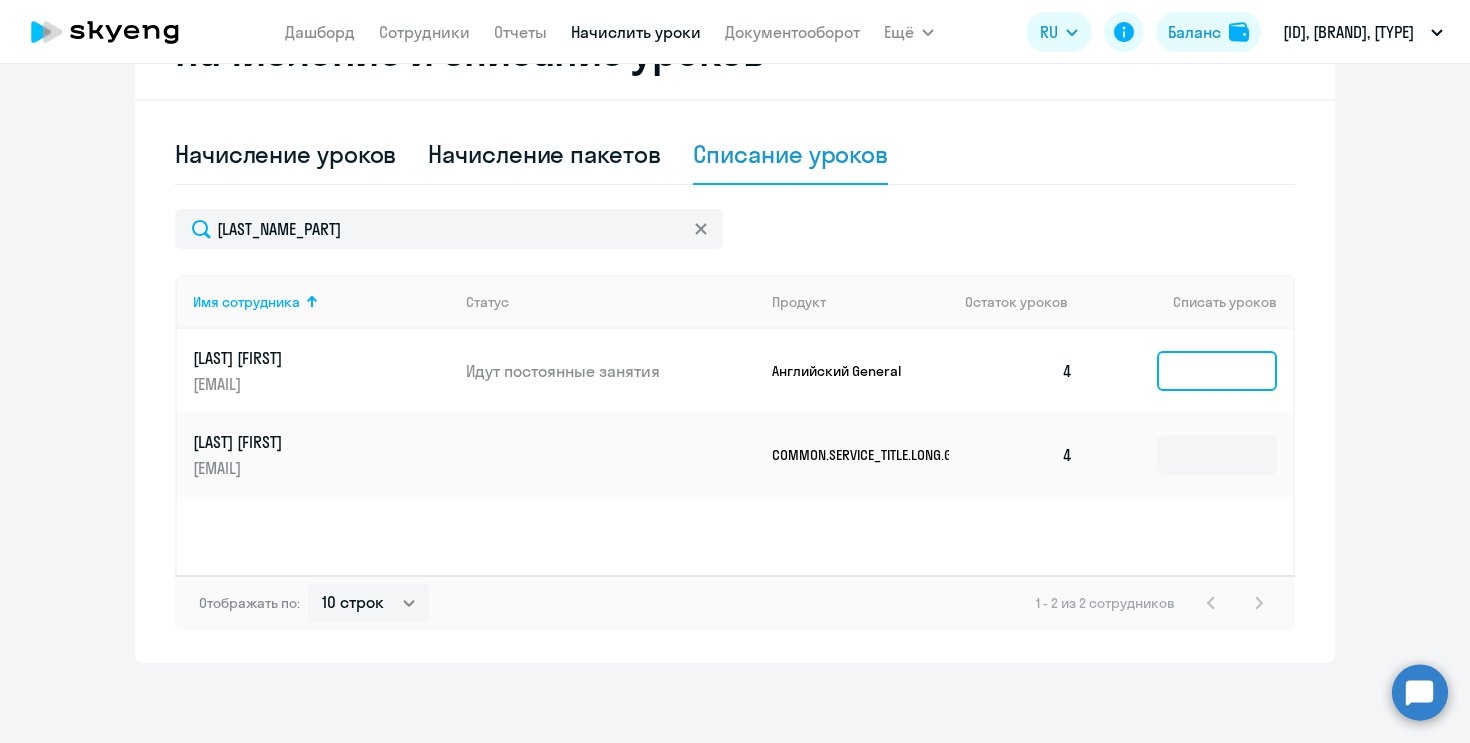 click 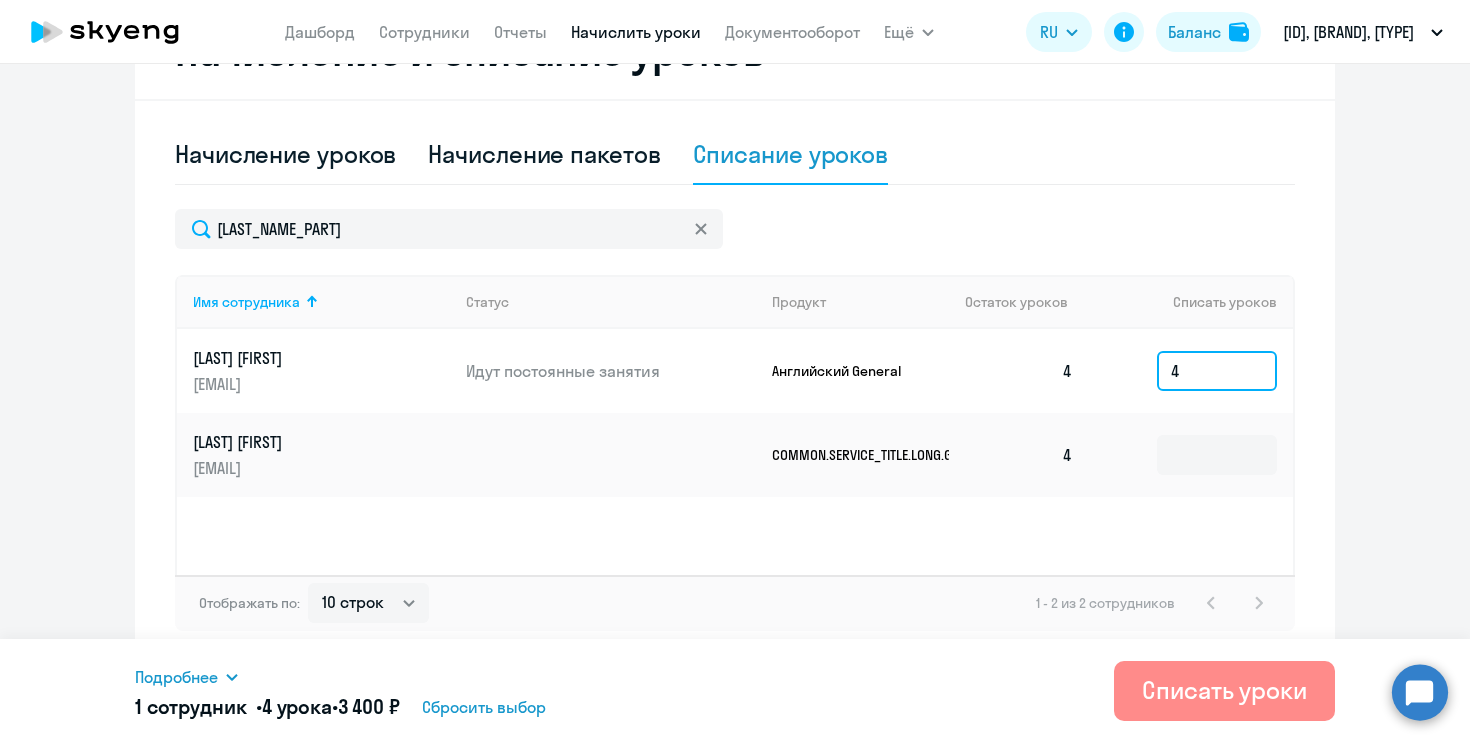 type on "4" 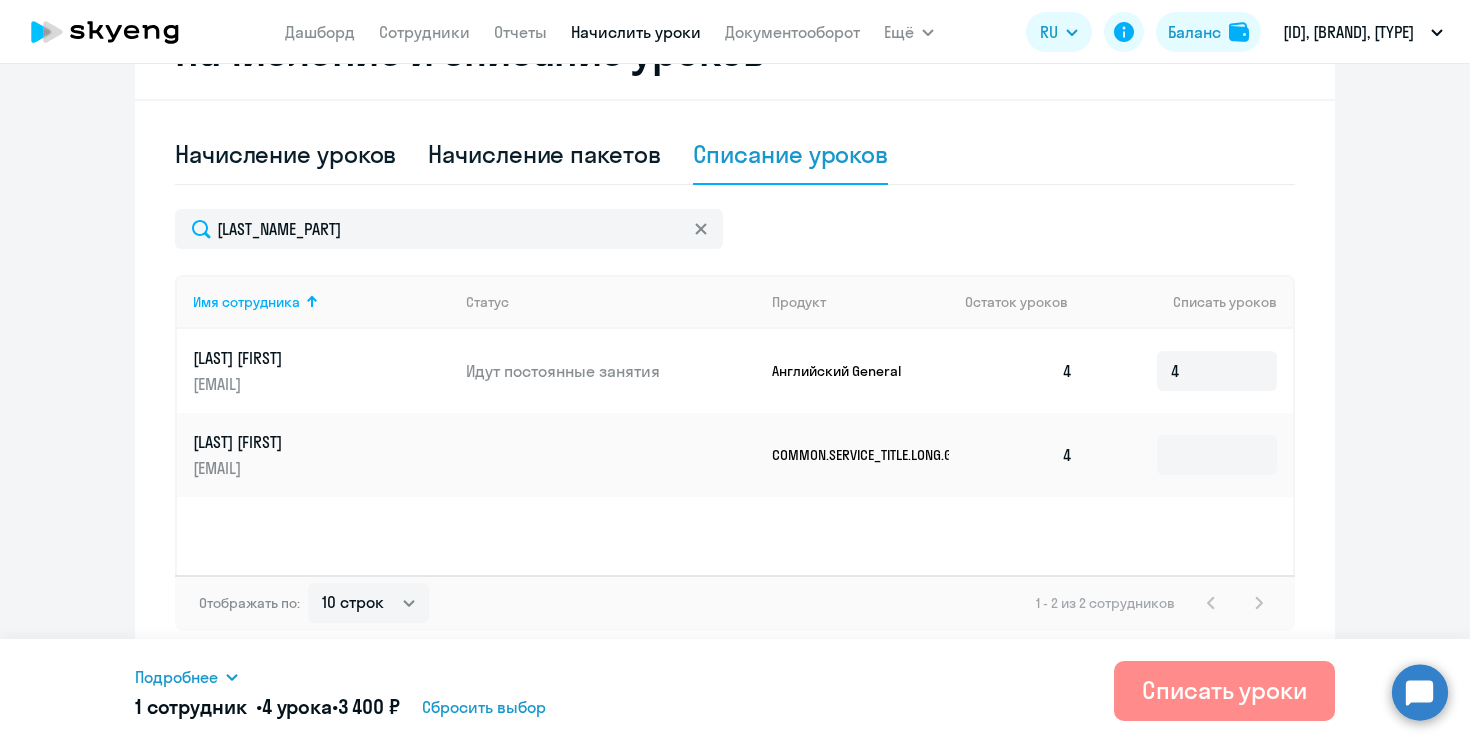 click on "Списать уроки" at bounding box center [1224, 690] 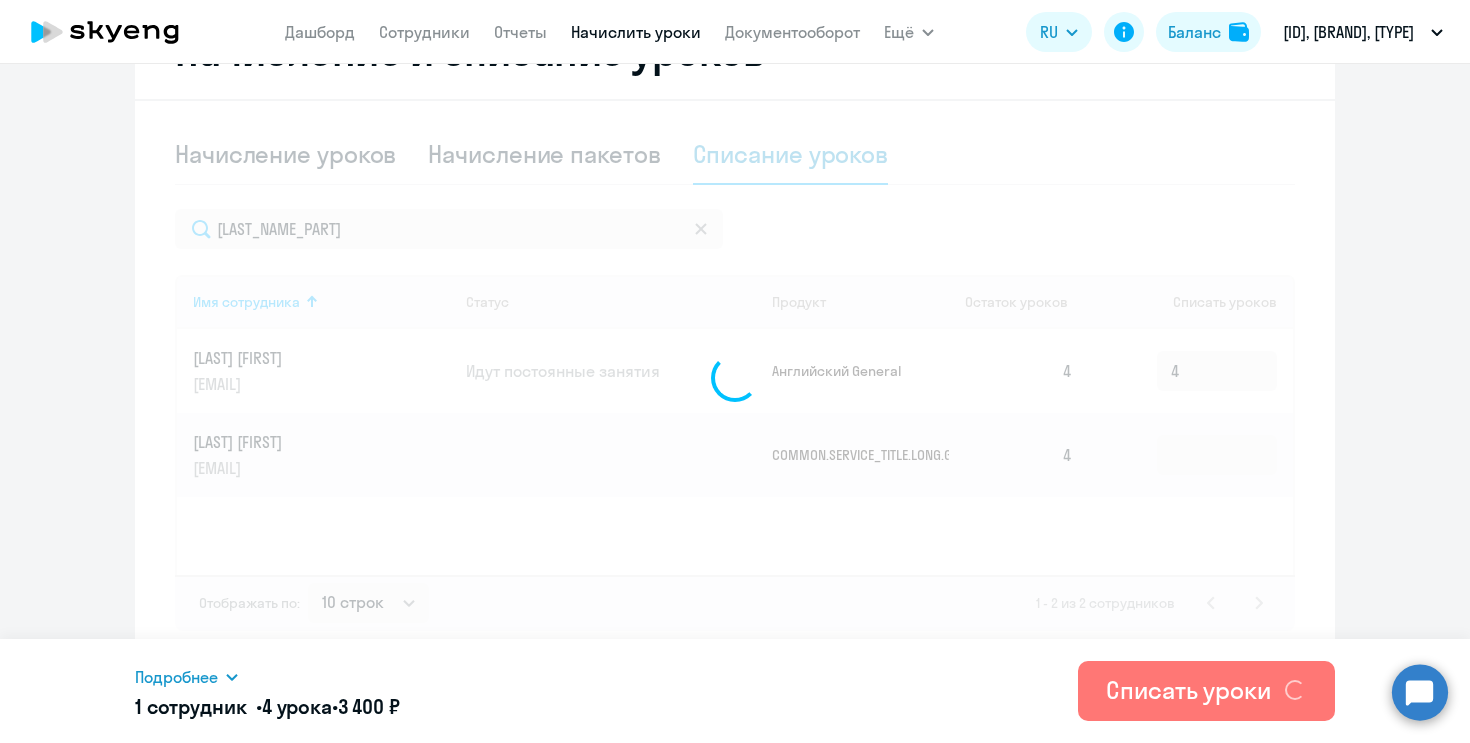 type 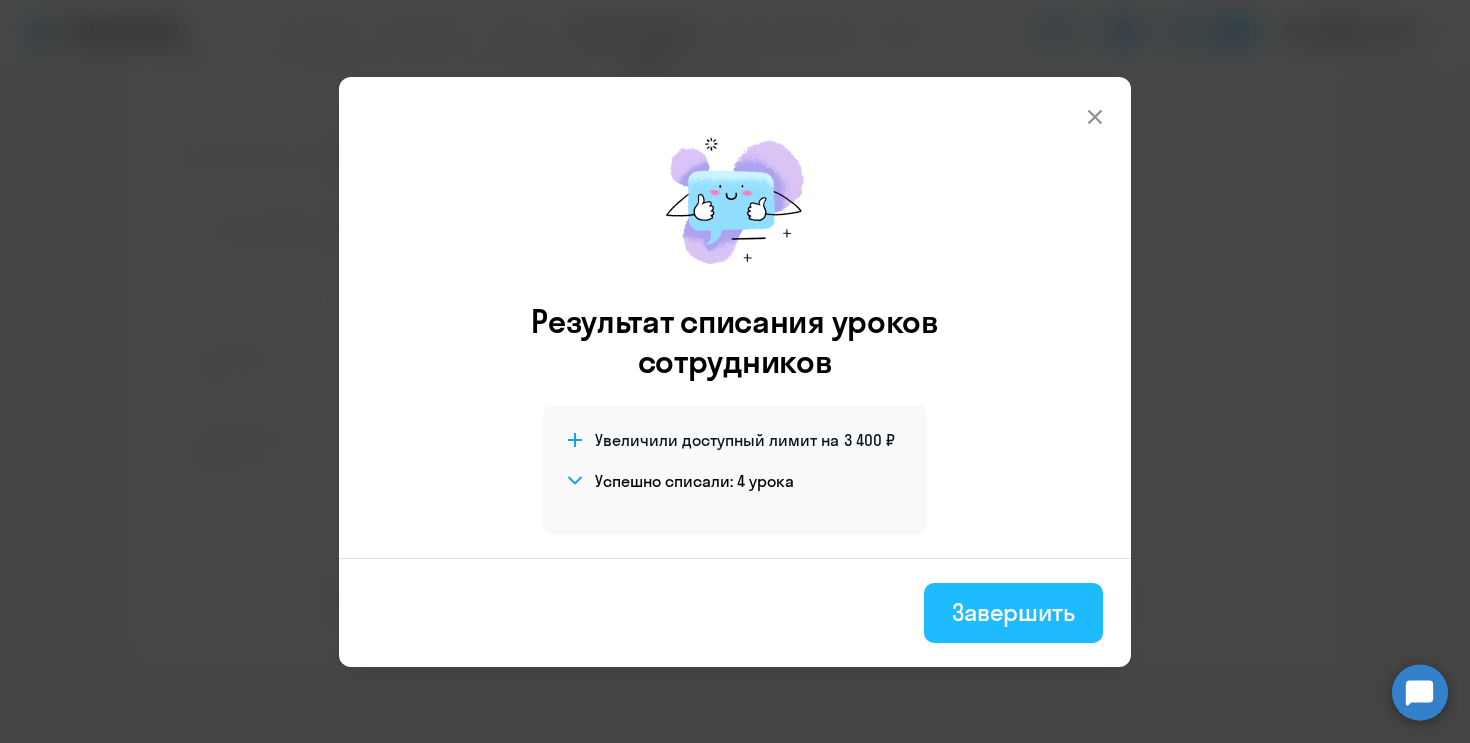 click on "Завершить" at bounding box center [1013, 612] 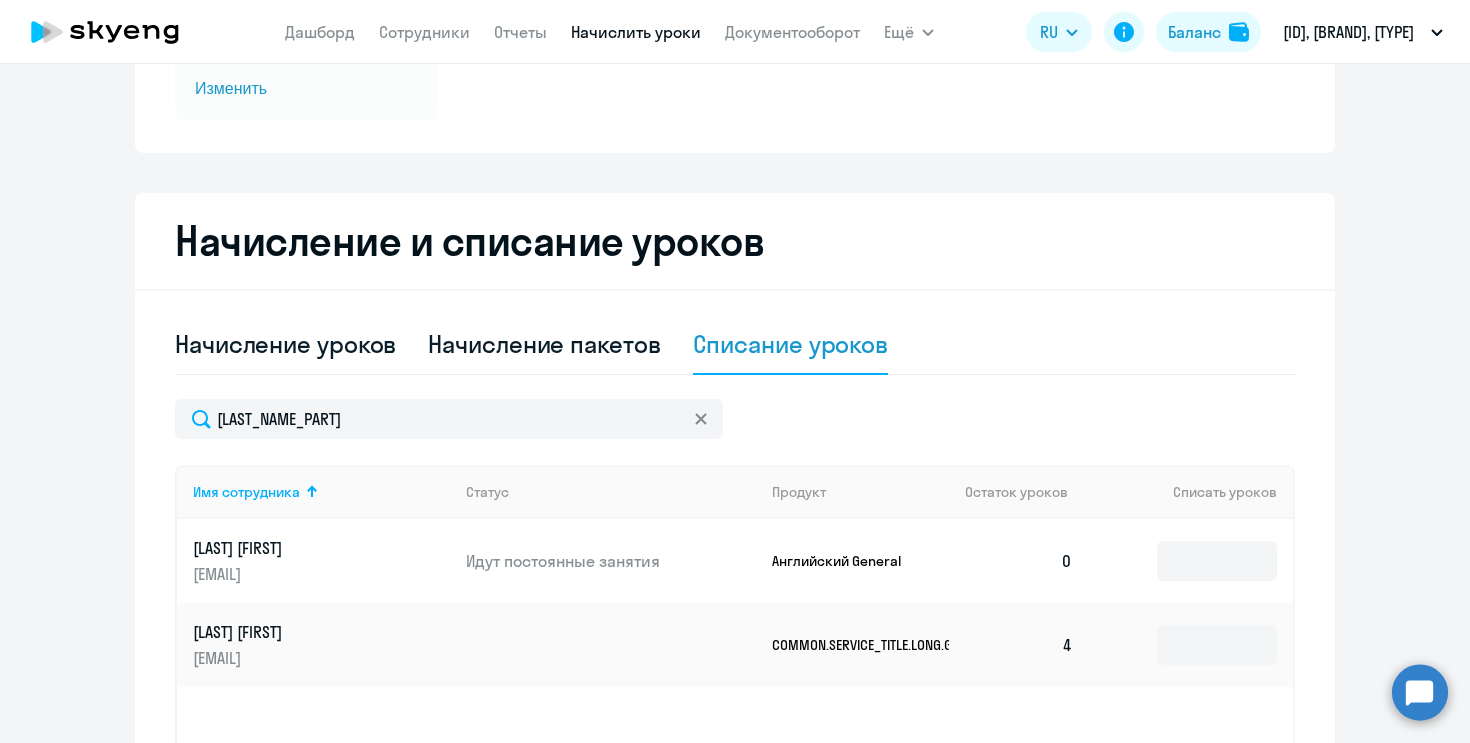 scroll, scrollTop: 0, scrollLeft: 0, axis: both 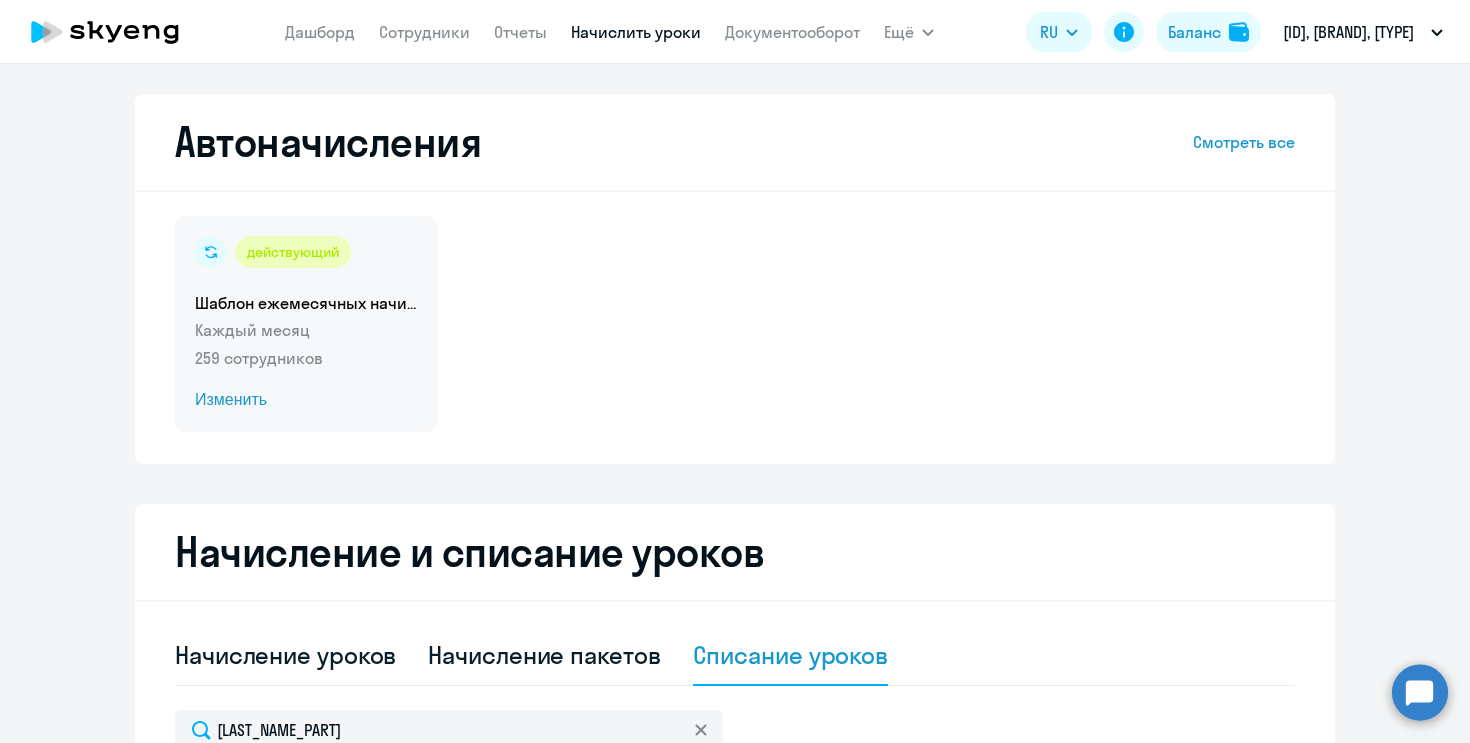 click on "Изменить" 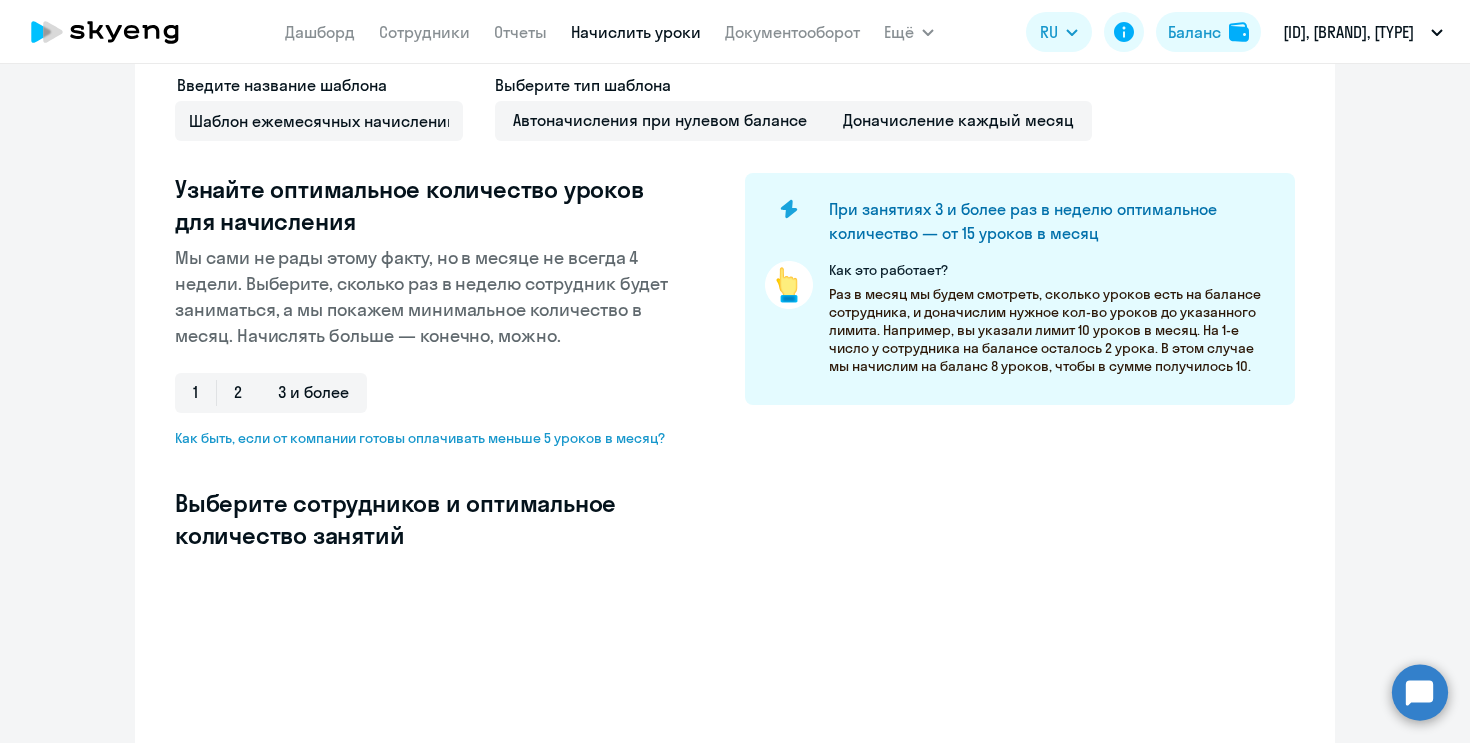 scroll, scrollTop: 493, scrollLeft: 0, axis: vertical 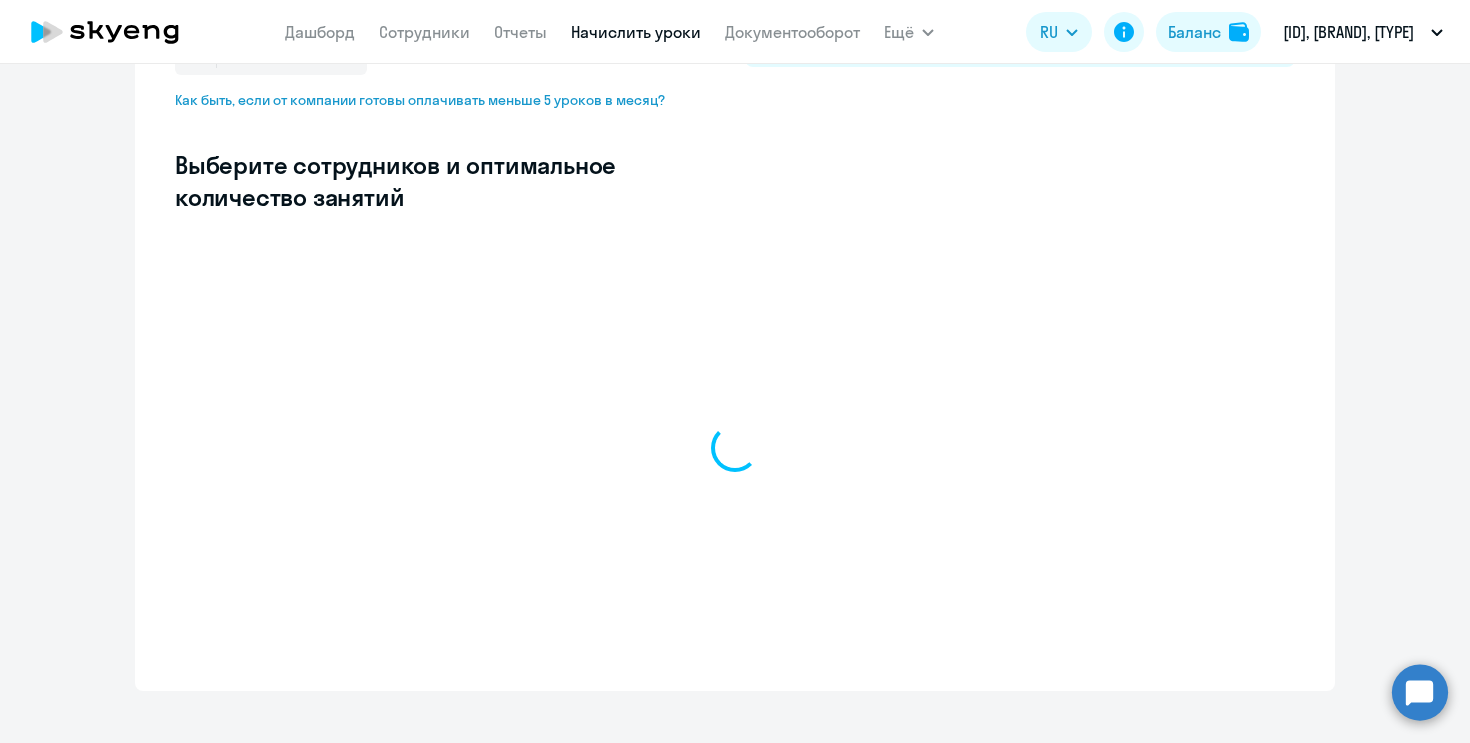 select on "10" 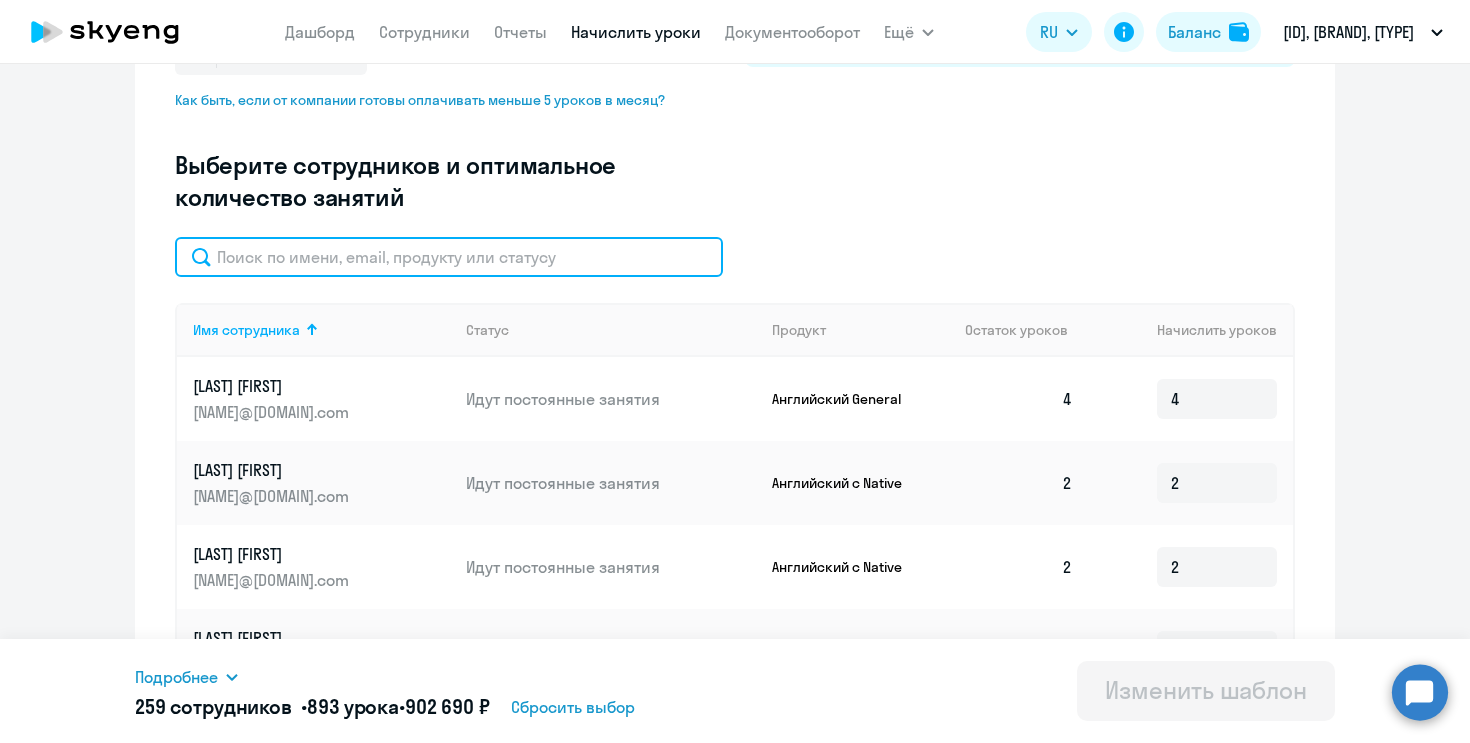 click 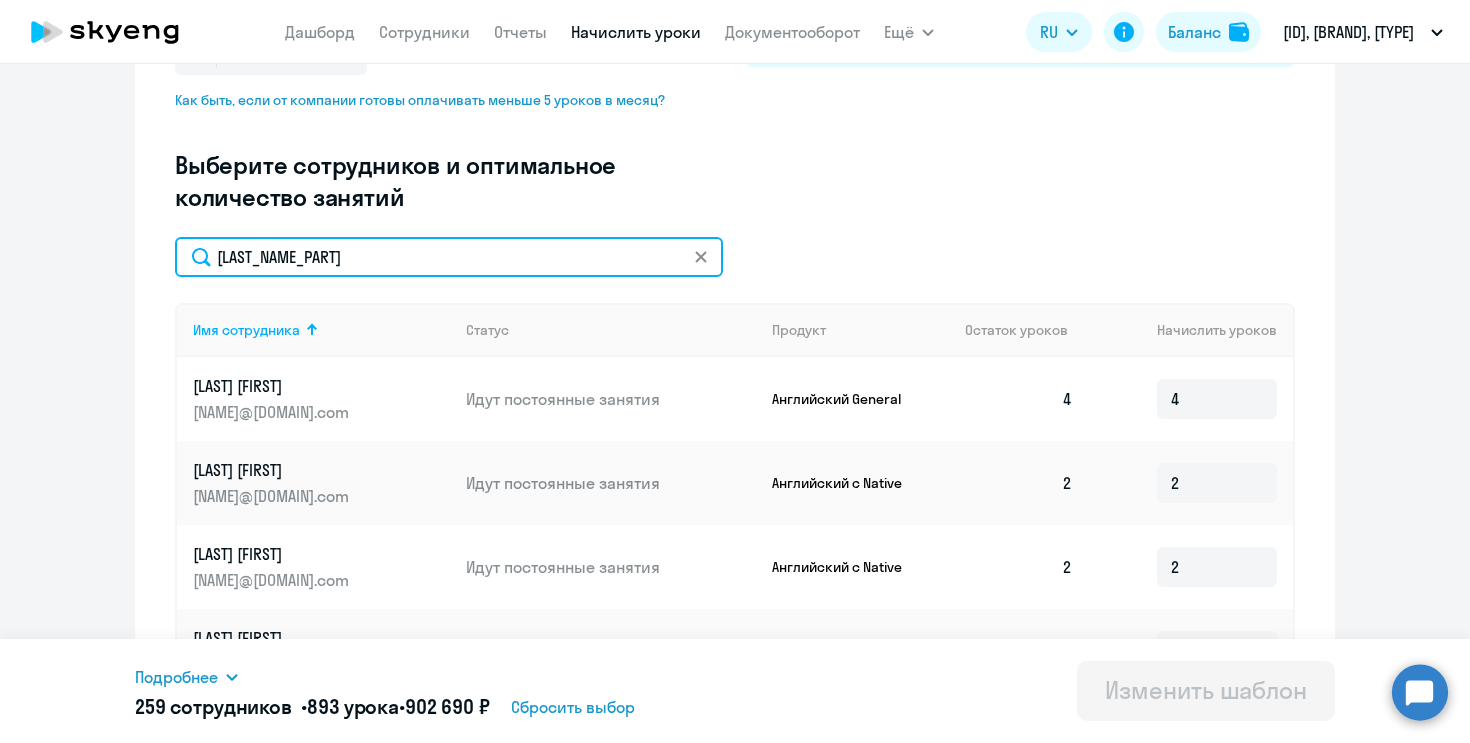 type on "[LAST_NAME_PART]" 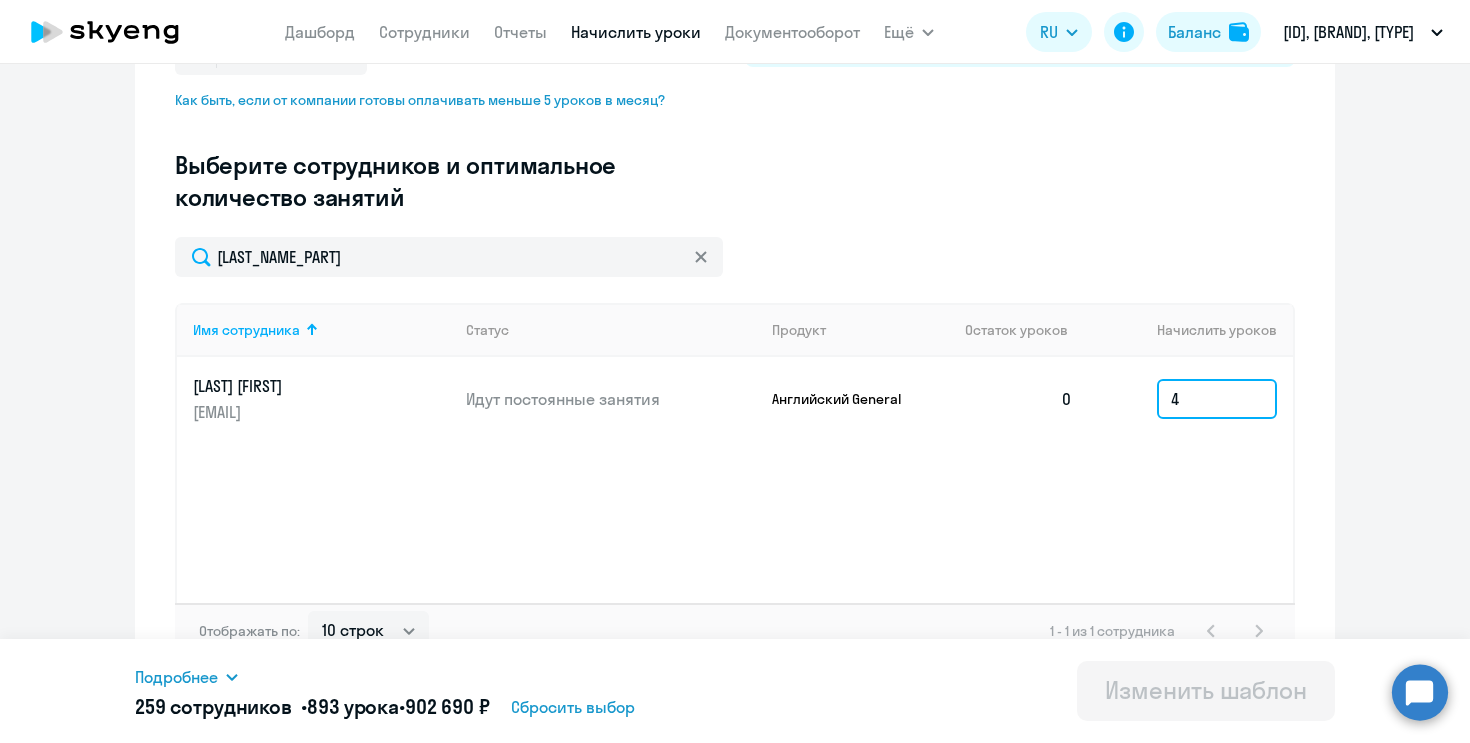 drag, startPoint x: 1208, startPoint y: 395, endPoint x: 1075, endPoint y: 395, distance: 133 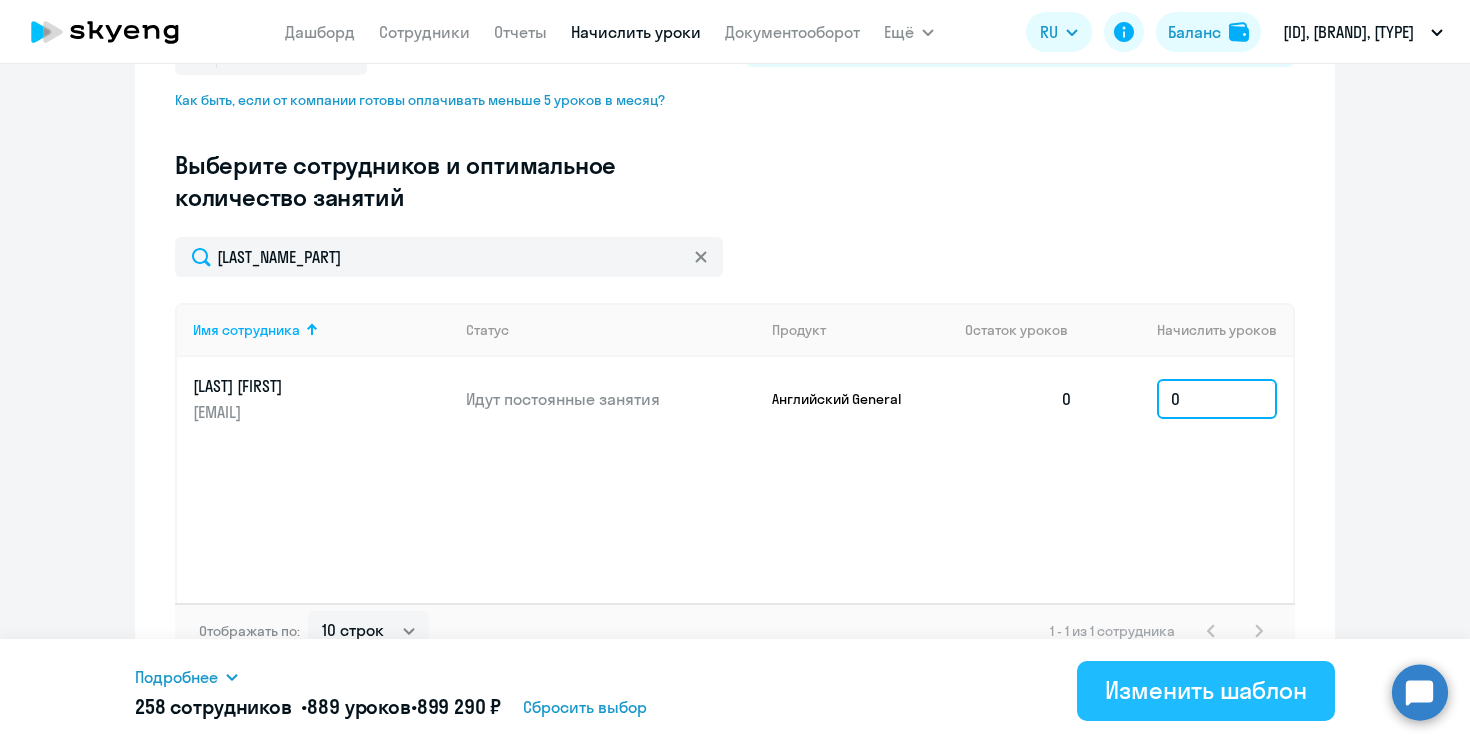 type on "0" 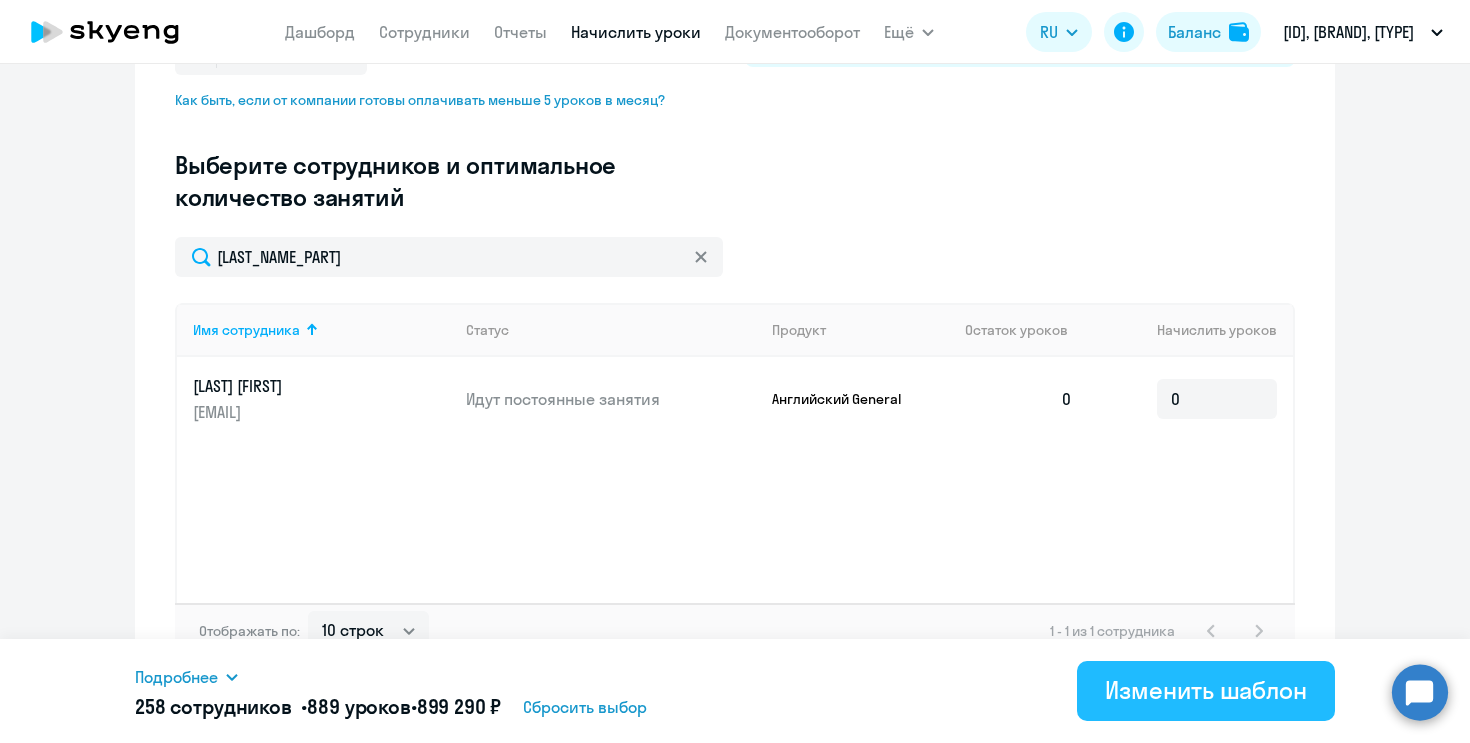 click on "Изменить шаблон" at bounding box center (1206, 691) 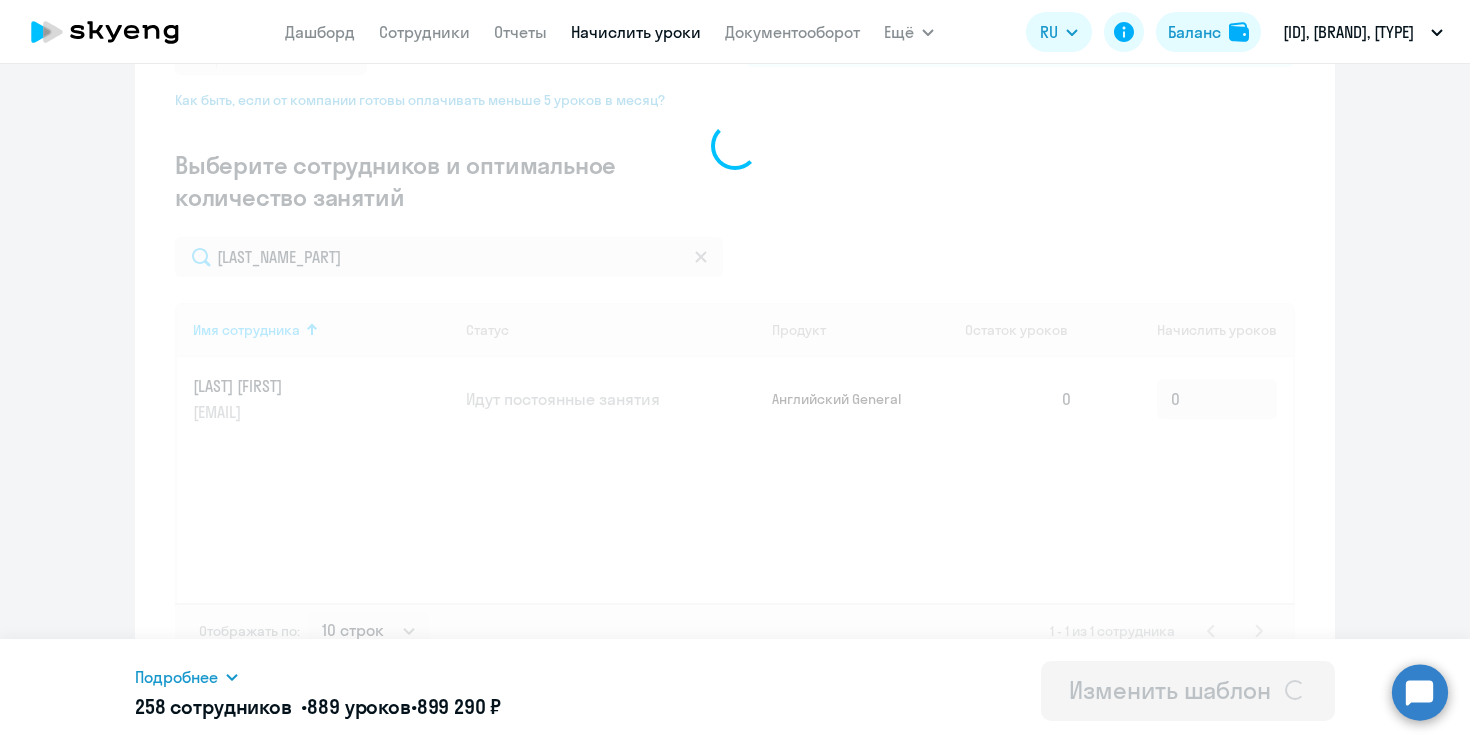 scroll, scrollTop: 0, scrollLeft: 0, axis: both 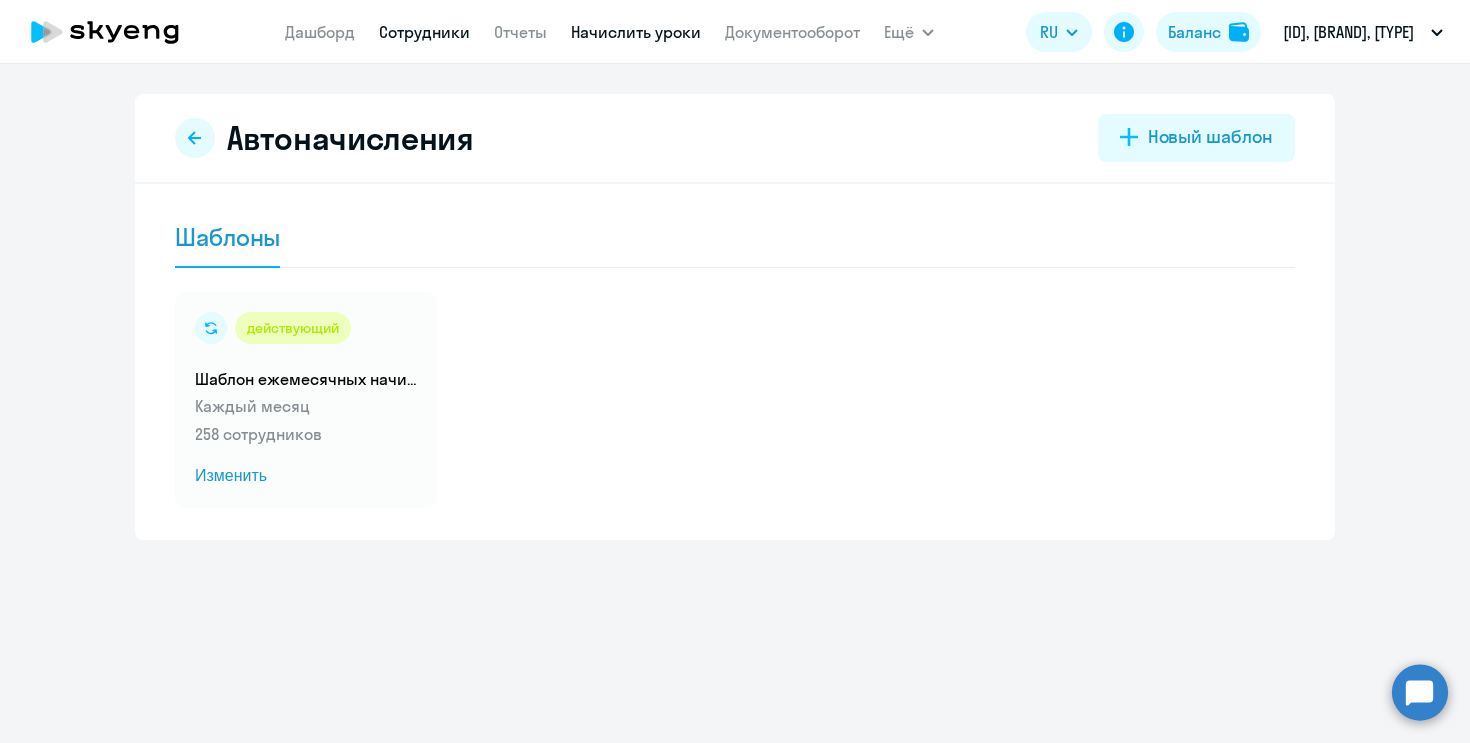 click on "Сотрудники" at bounding box center (424, 32) 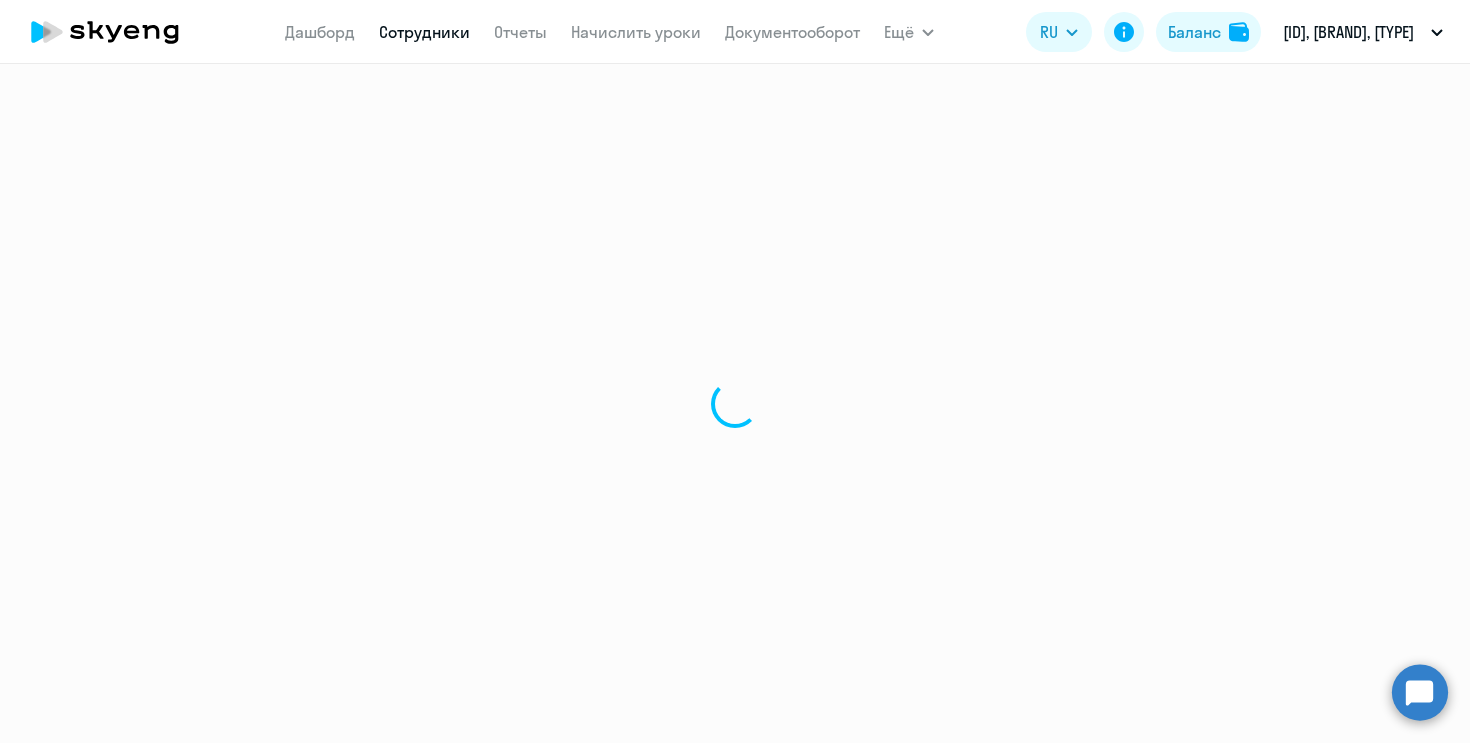 select on "30" 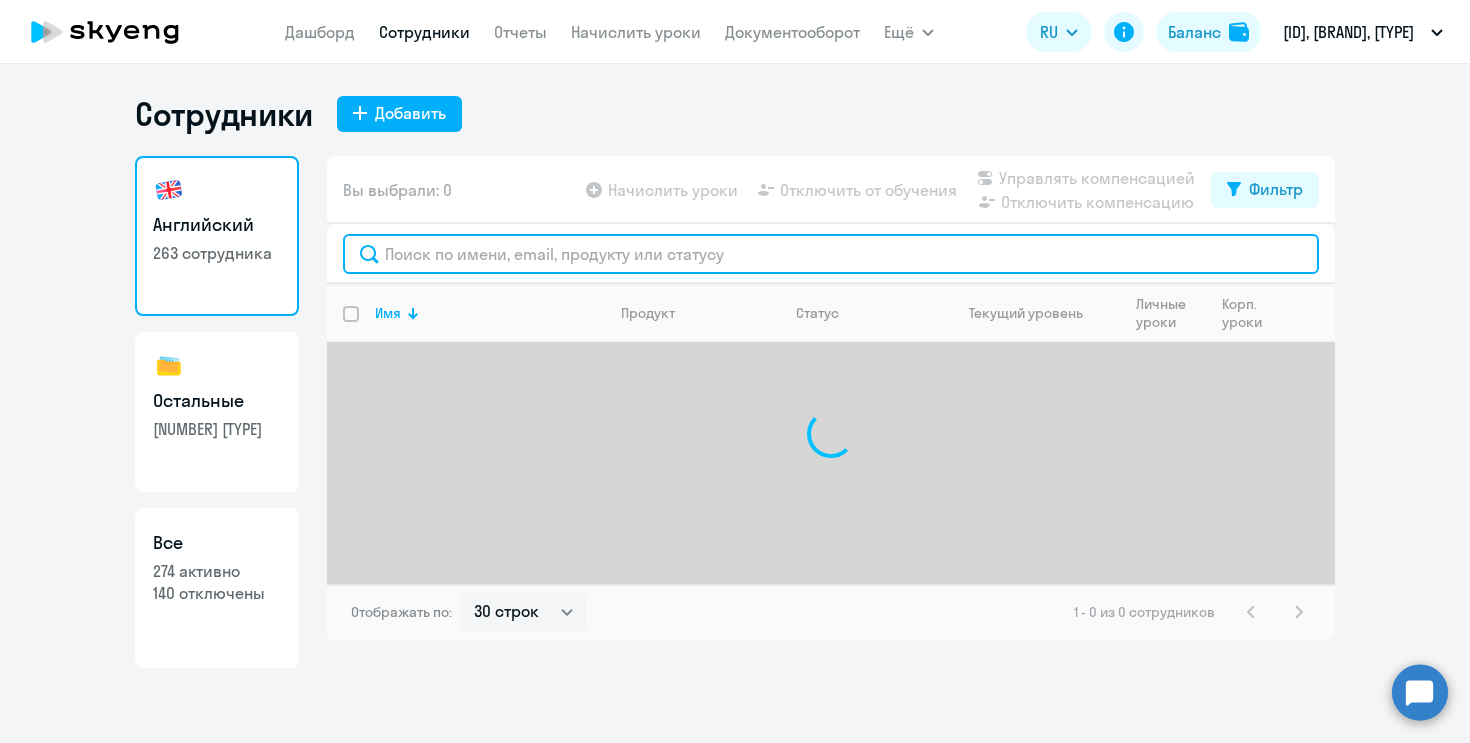 click 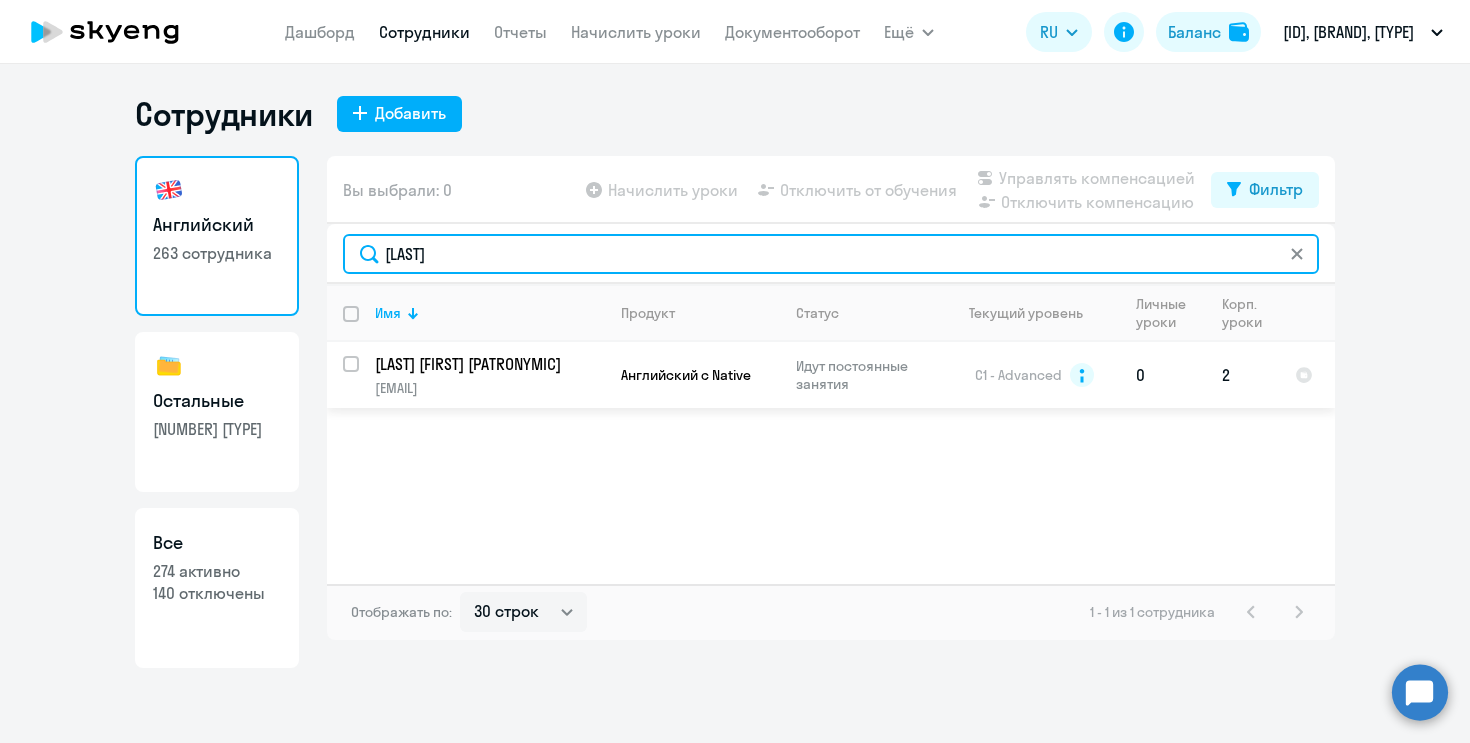 type on "[LAST]" 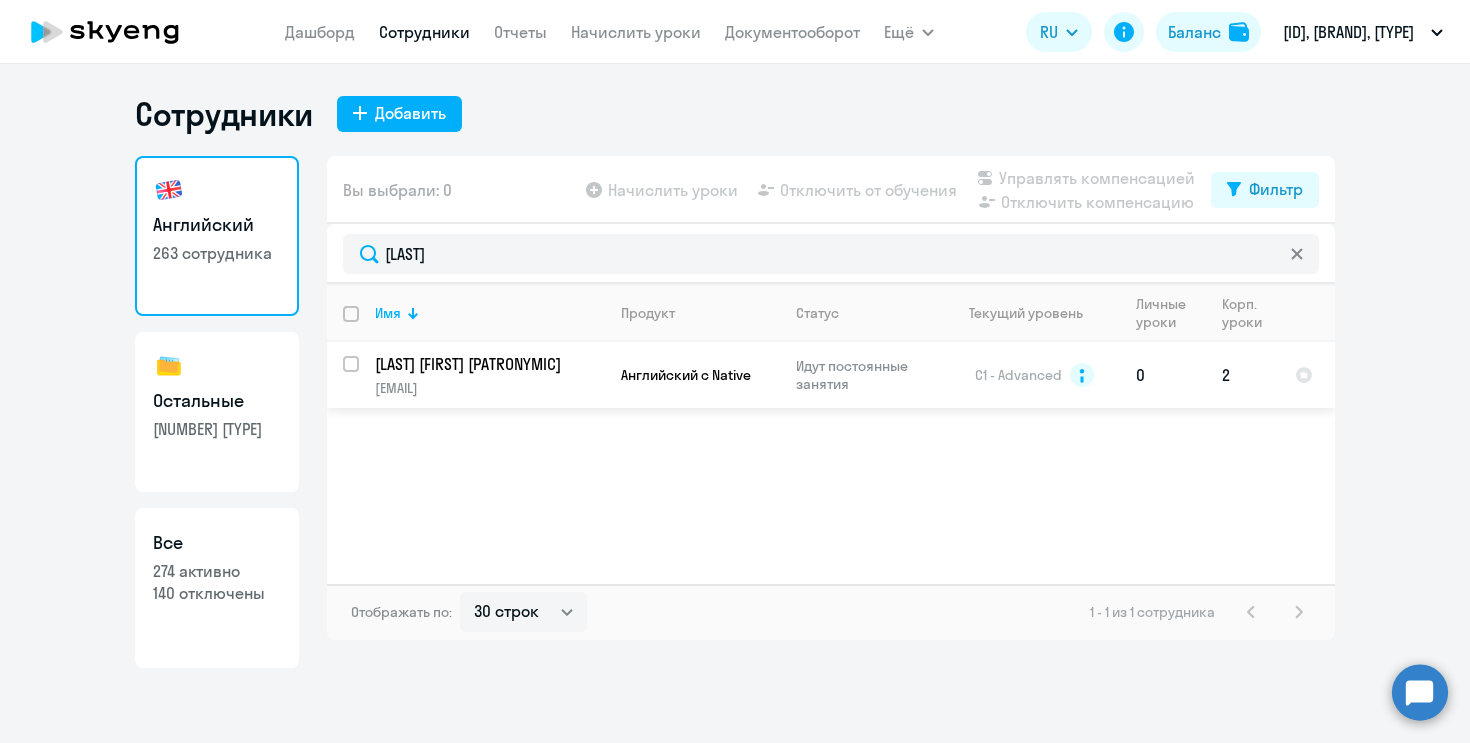 click on "[LAST] [FIRST] [PATRONYMIC]" 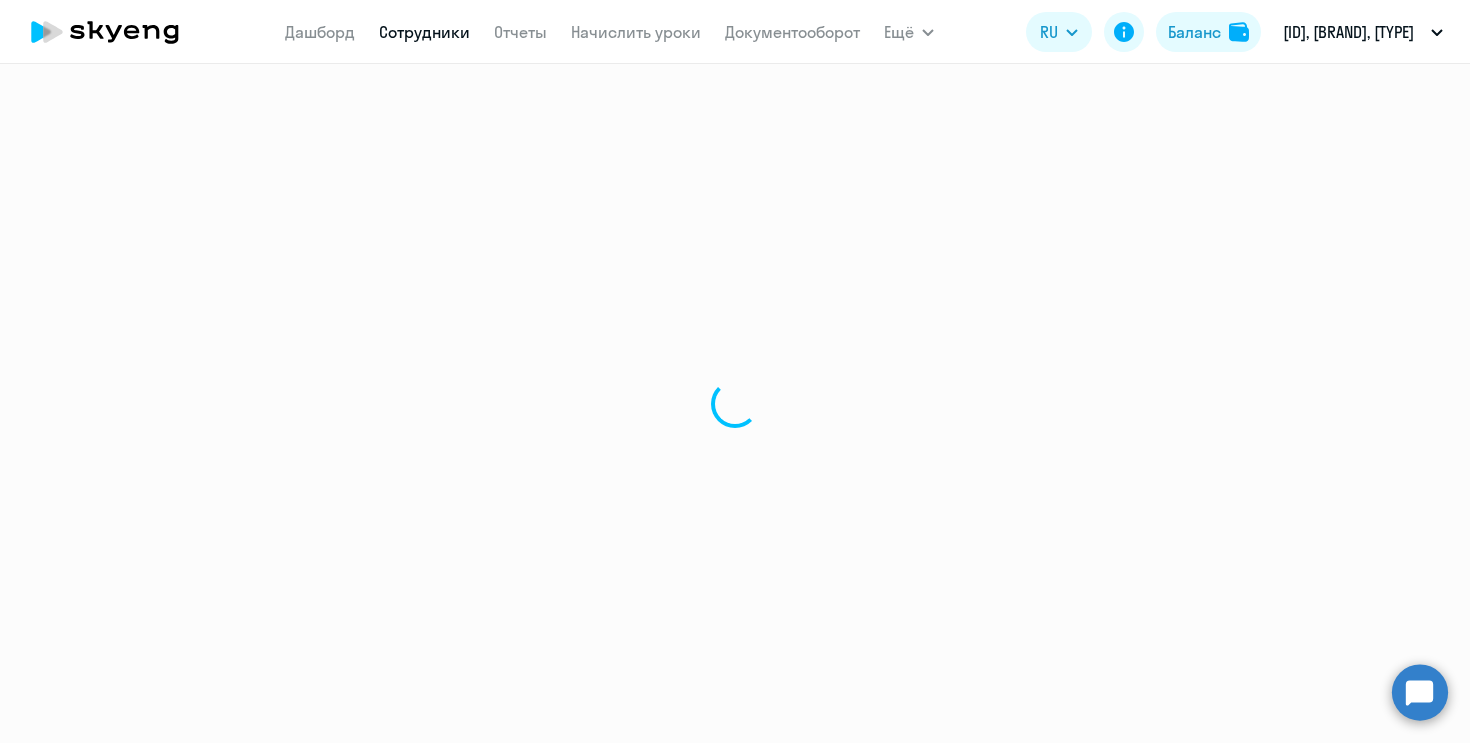 select on "english" 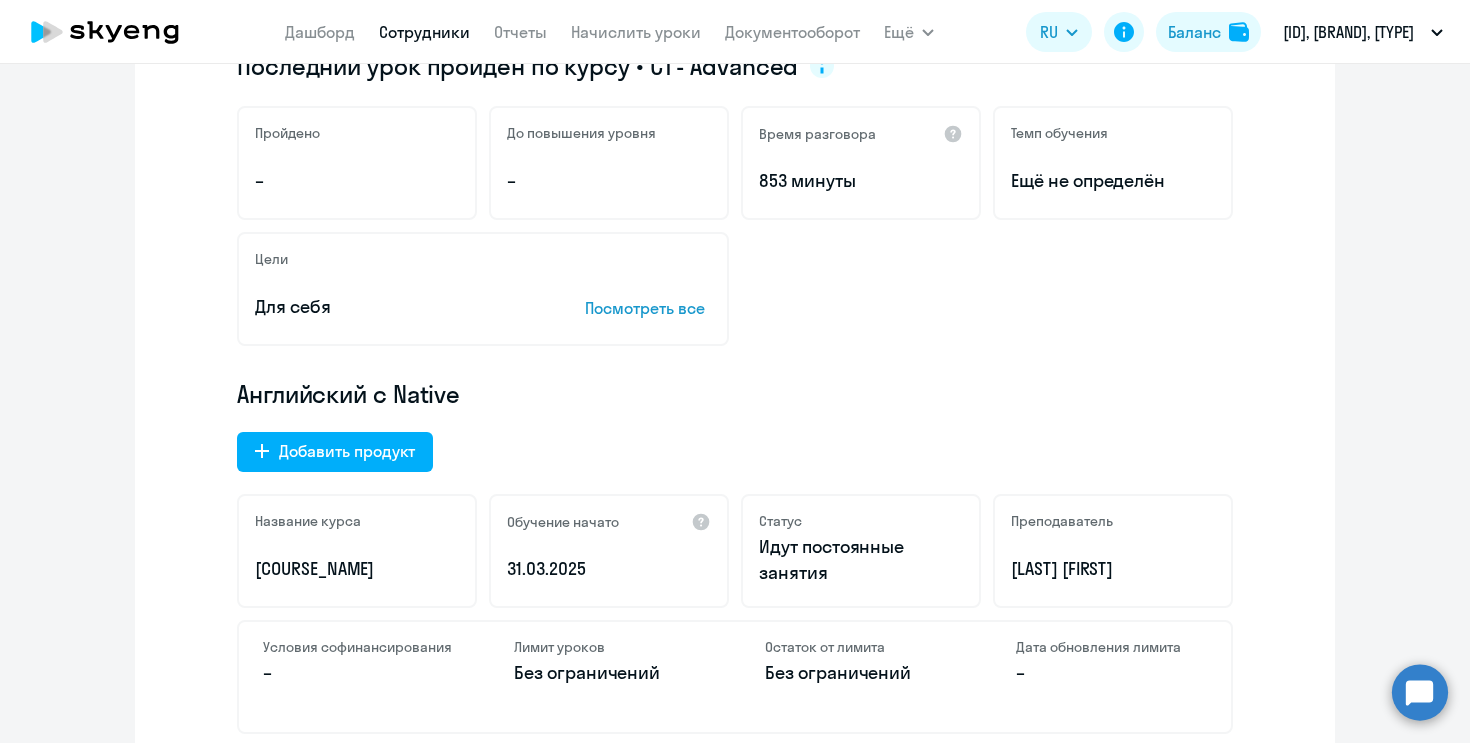 scroll, scrollTop: 538, scrollLeft: 0, axis: vertical 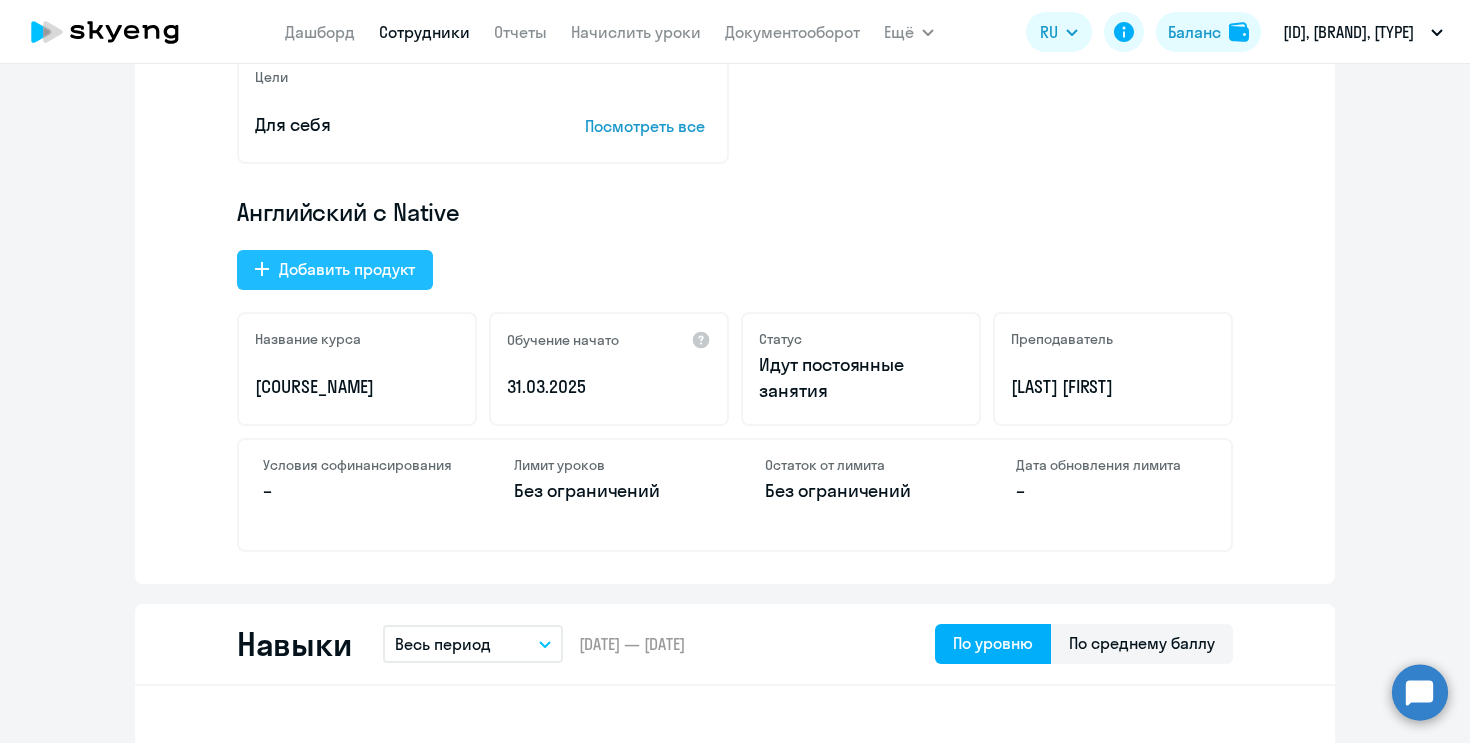 click on "Добавить продукт" 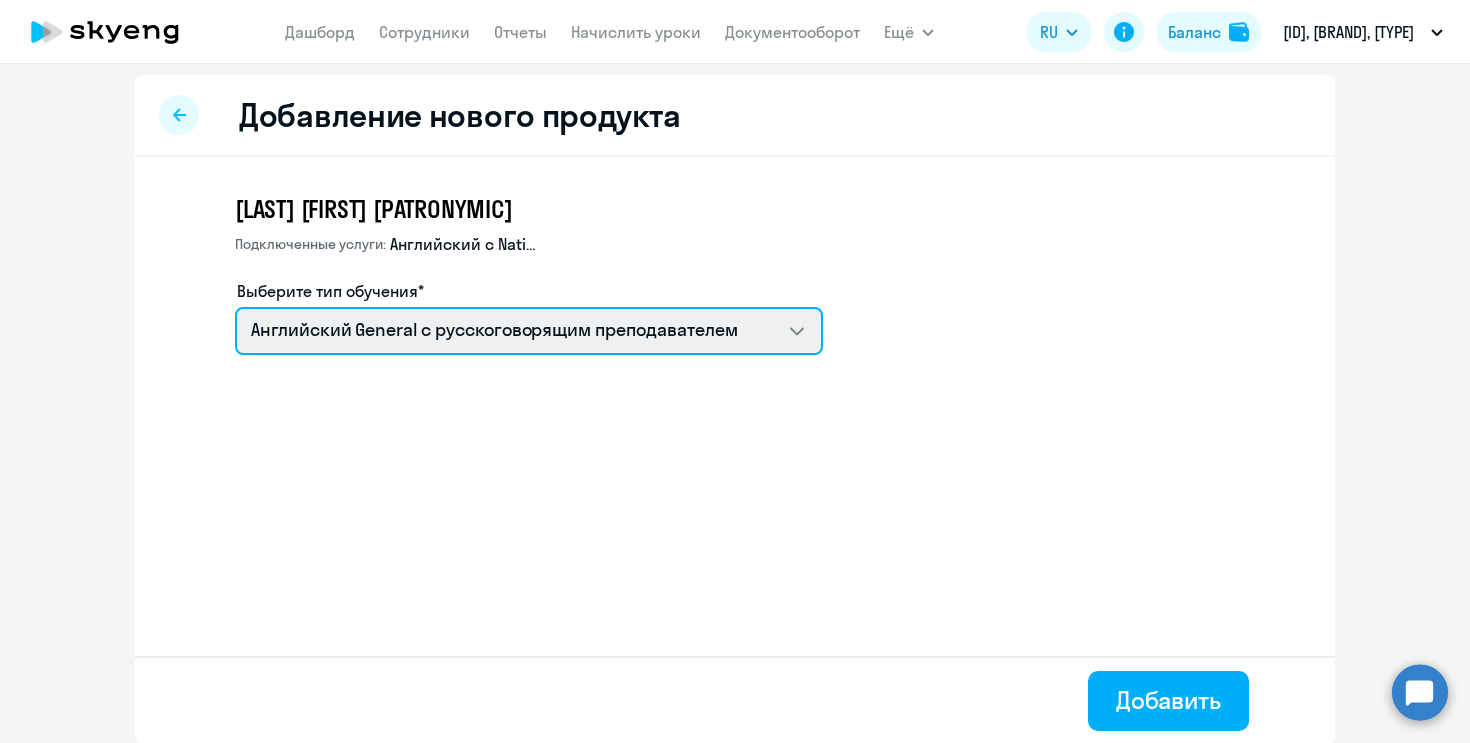 click on "COMMON.SERVICE_TITLE.LONG.ITALIAN_ADULT_NOT_NATIVE_SPEAKER_PREMIUM   COMMON.SERVICE_TITLE.LONG.SPANISH_ADULT_NOT_NATIVE_SPEAKER_PREMIUM   COMMON.SERVICE_TITLE.LONG.GERMAN_ADULT_NOT_NATIVE_SPEAKER_PREMIUM   COMMON.SERVICE_TITLE.LONG.FRENCH_ADULT_NOT_NATIVE_SPEAKER_PREMIUM   Премиум английский с русскоговорящим преподавателем   Talks 15 минутные разговоры на английском   Английский General с русскоговорящим преподавателем" at bounding box center (529, 331) 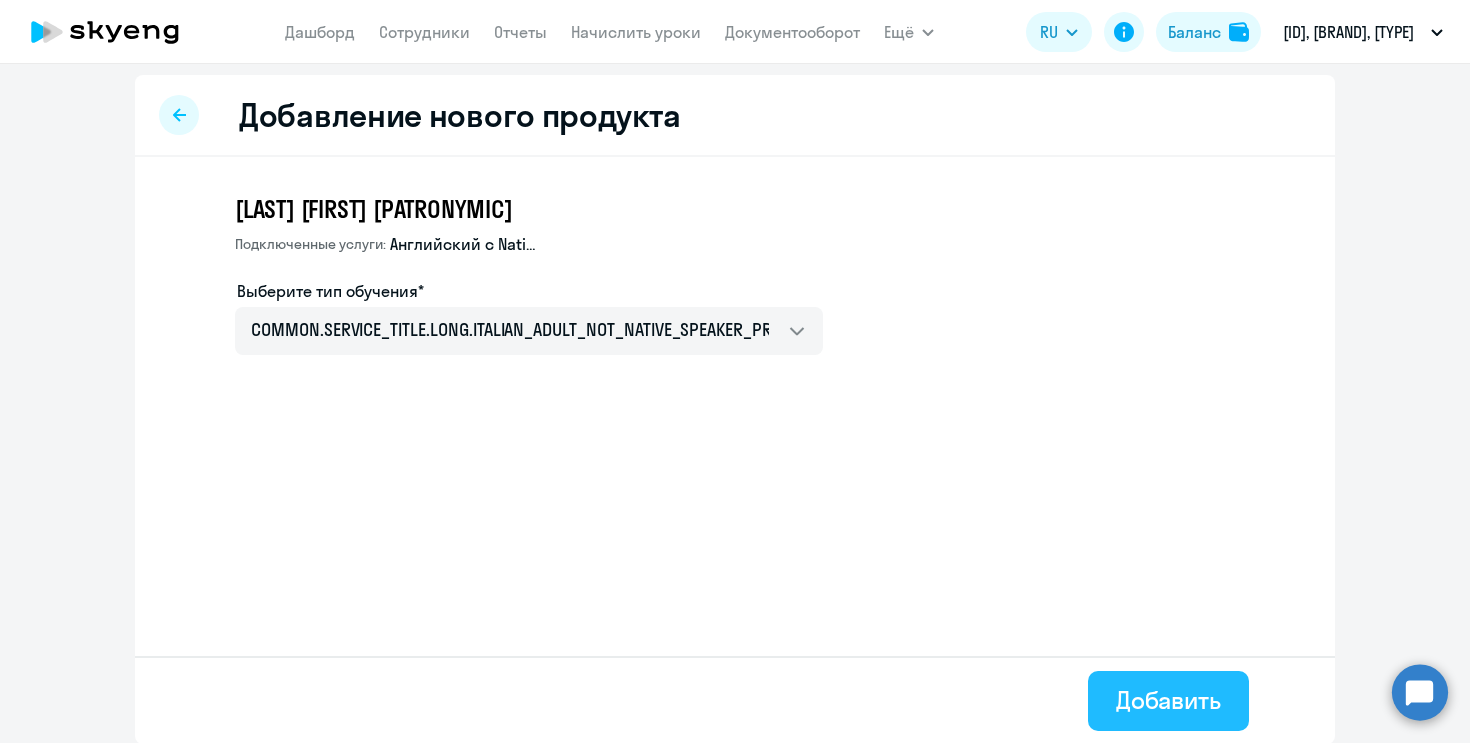 click on "Добавить" 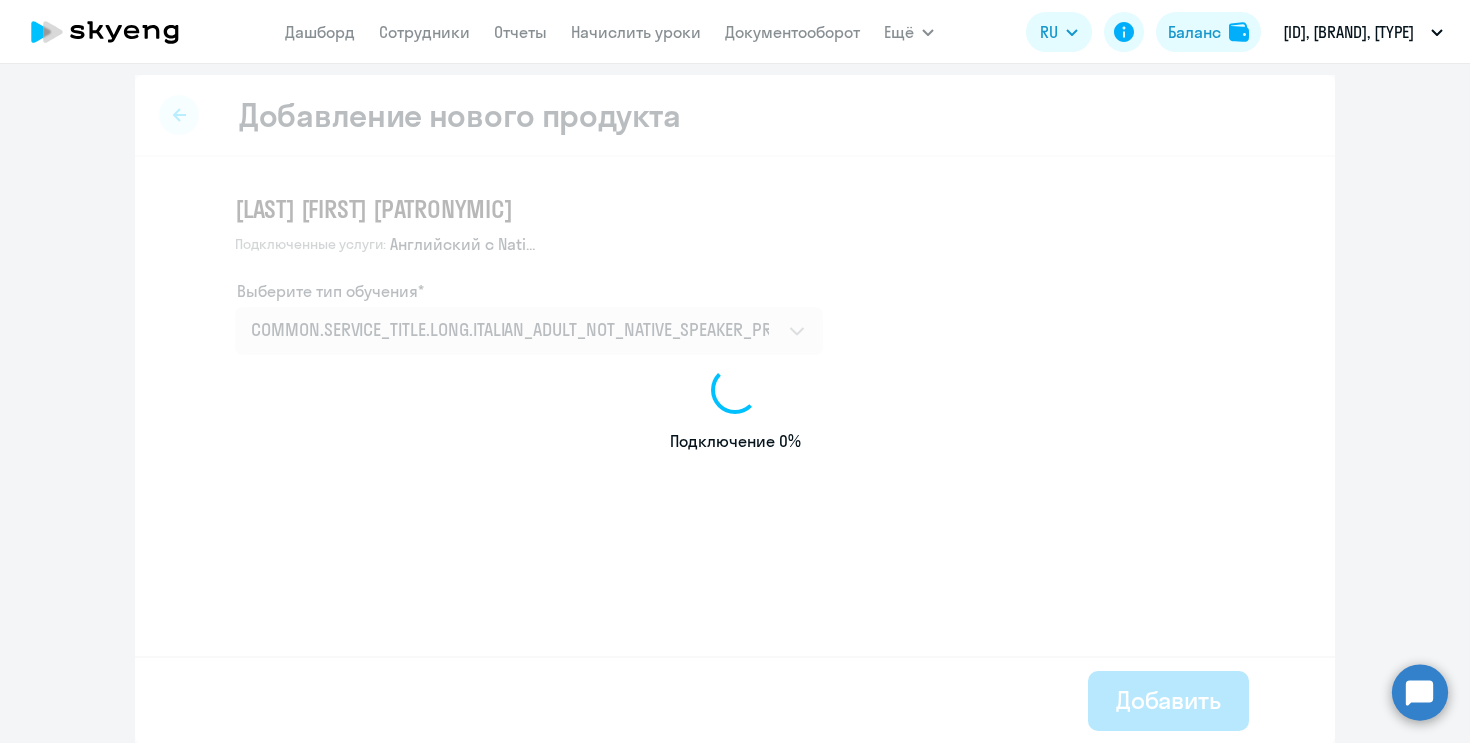 scroll, scrollTop: 0, scrollLeft: 0, axis: both 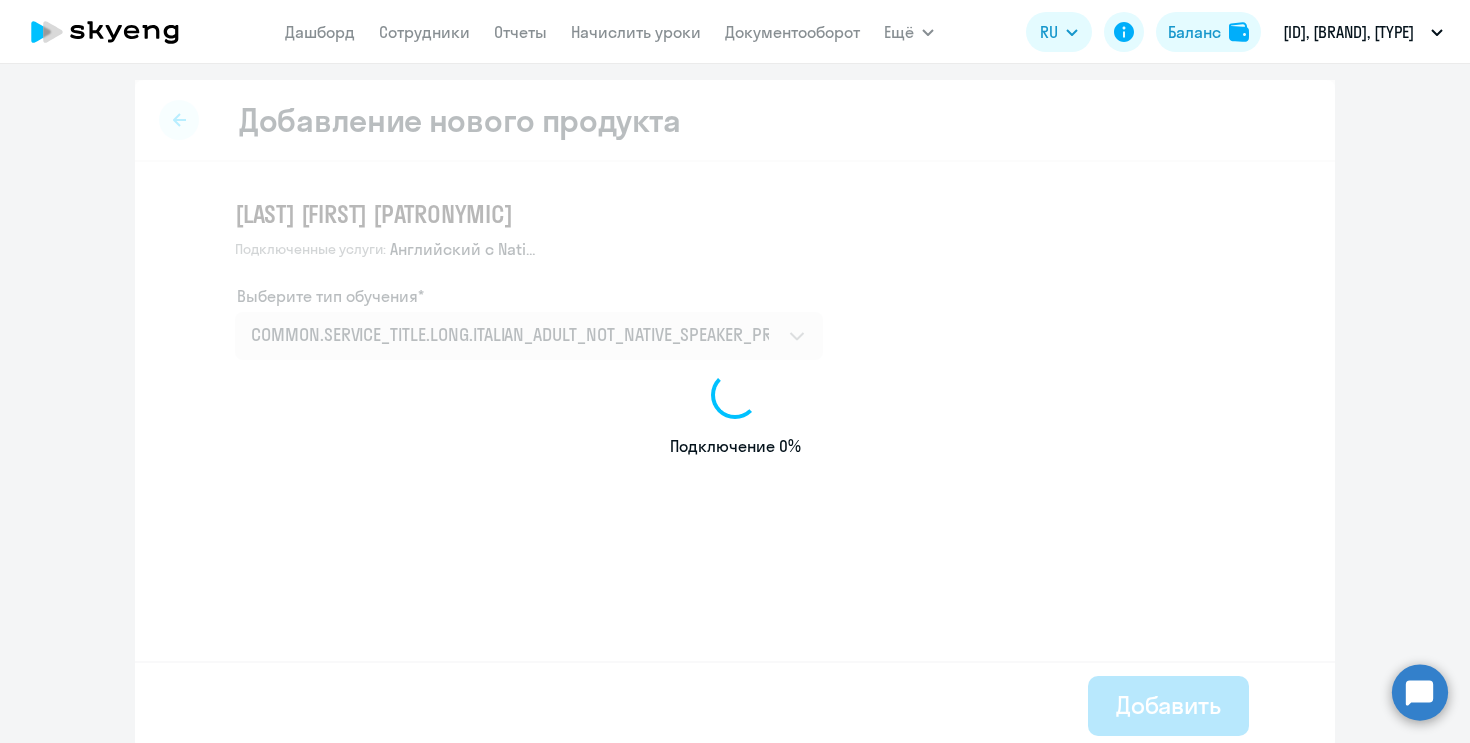 select on "english" 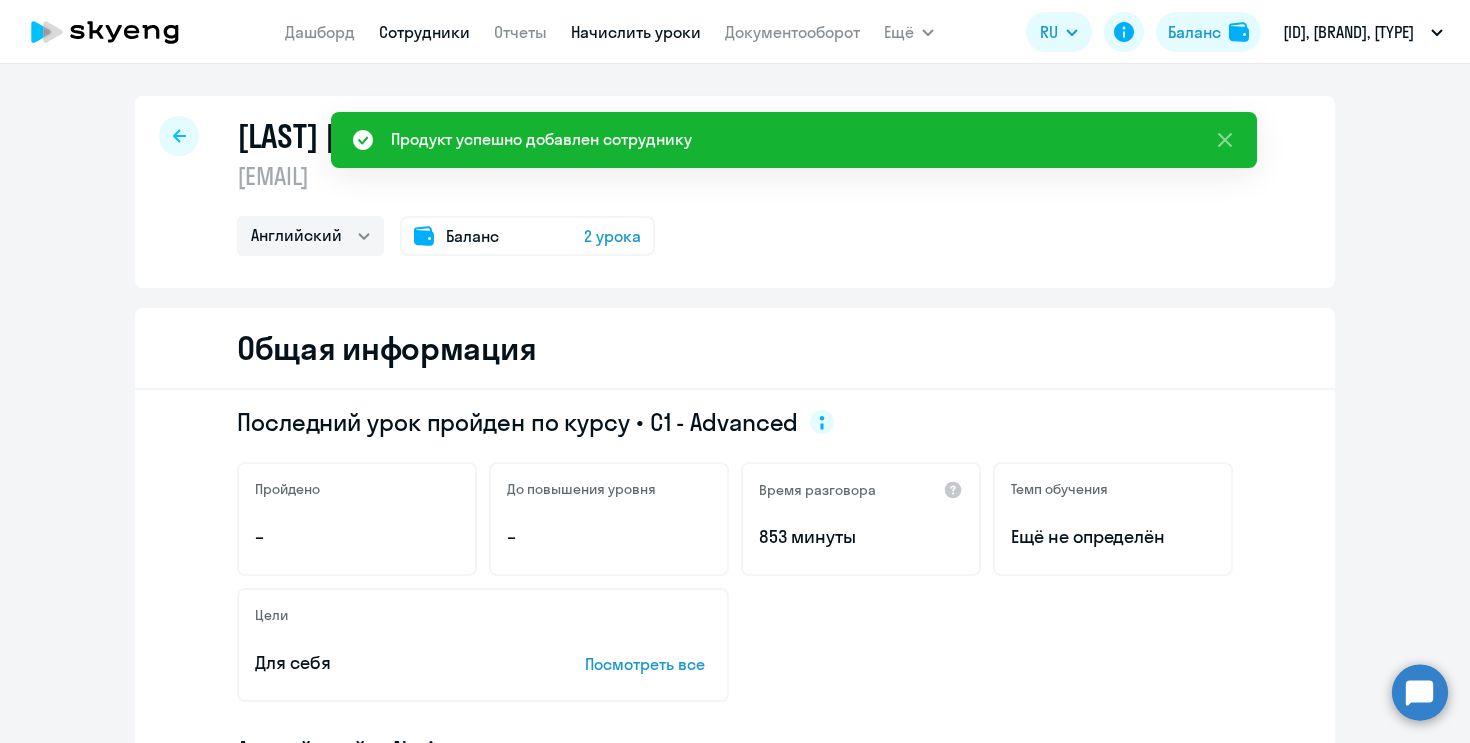 click on "Начислить уроки" at bounding box center [636, 32] 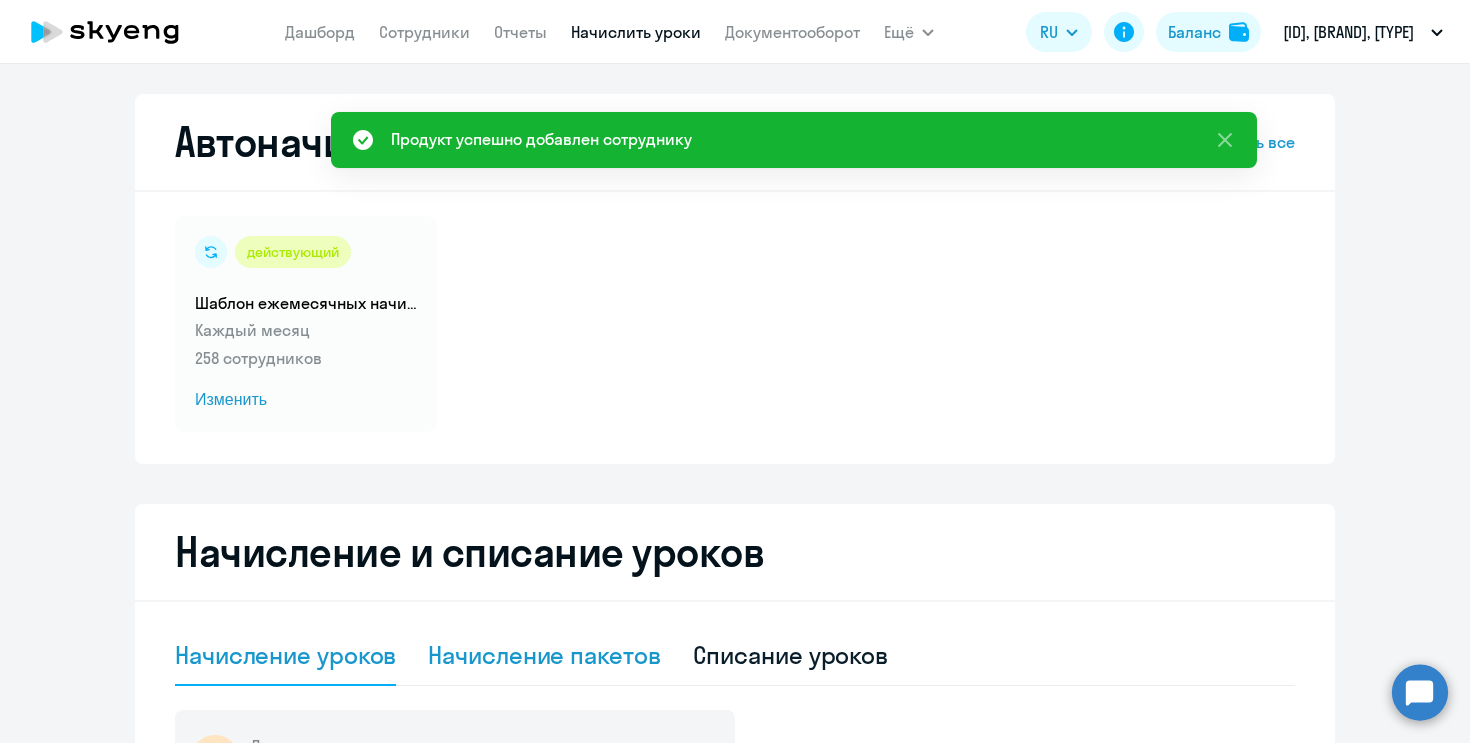 click on "Начисление пакетов" 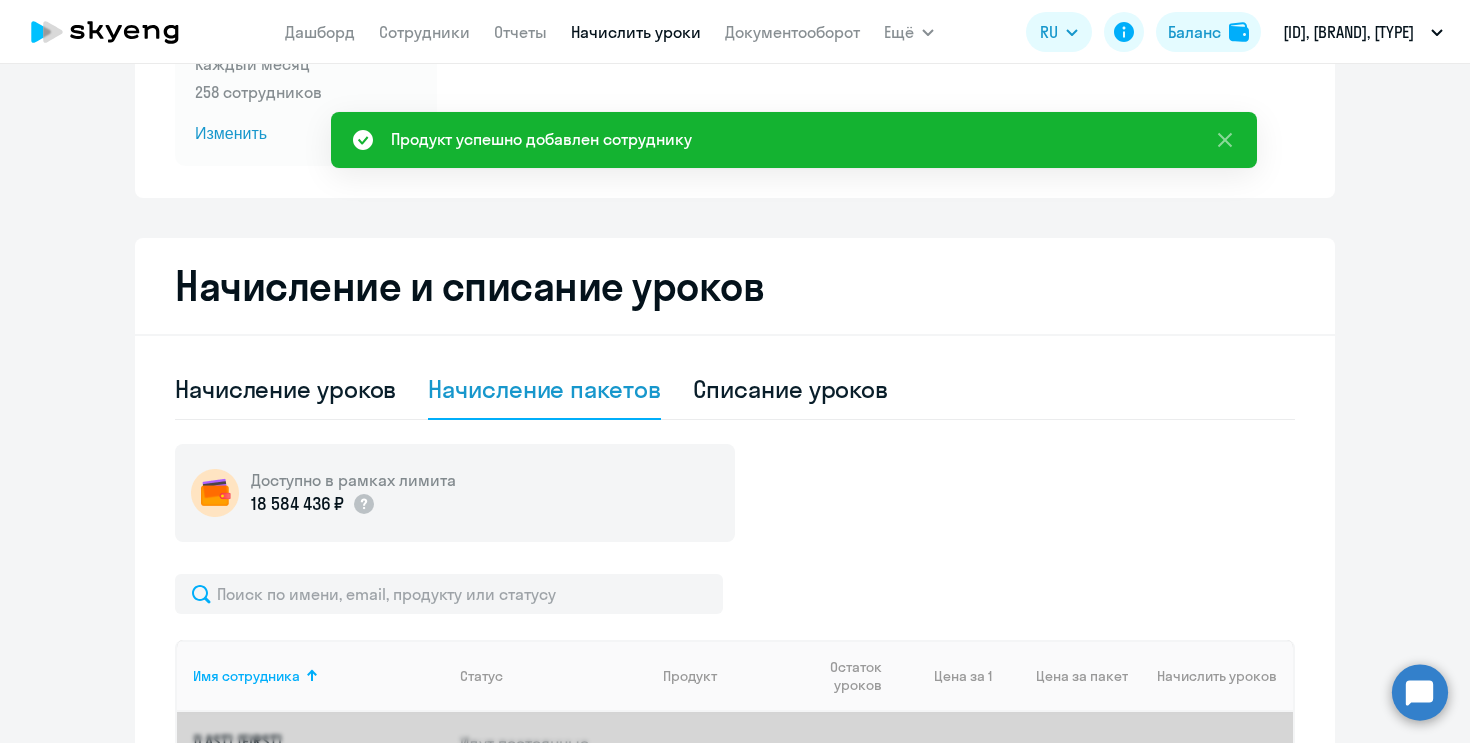 scroll, scrollTop: 263, scrollLeft: 0, axis: vertical 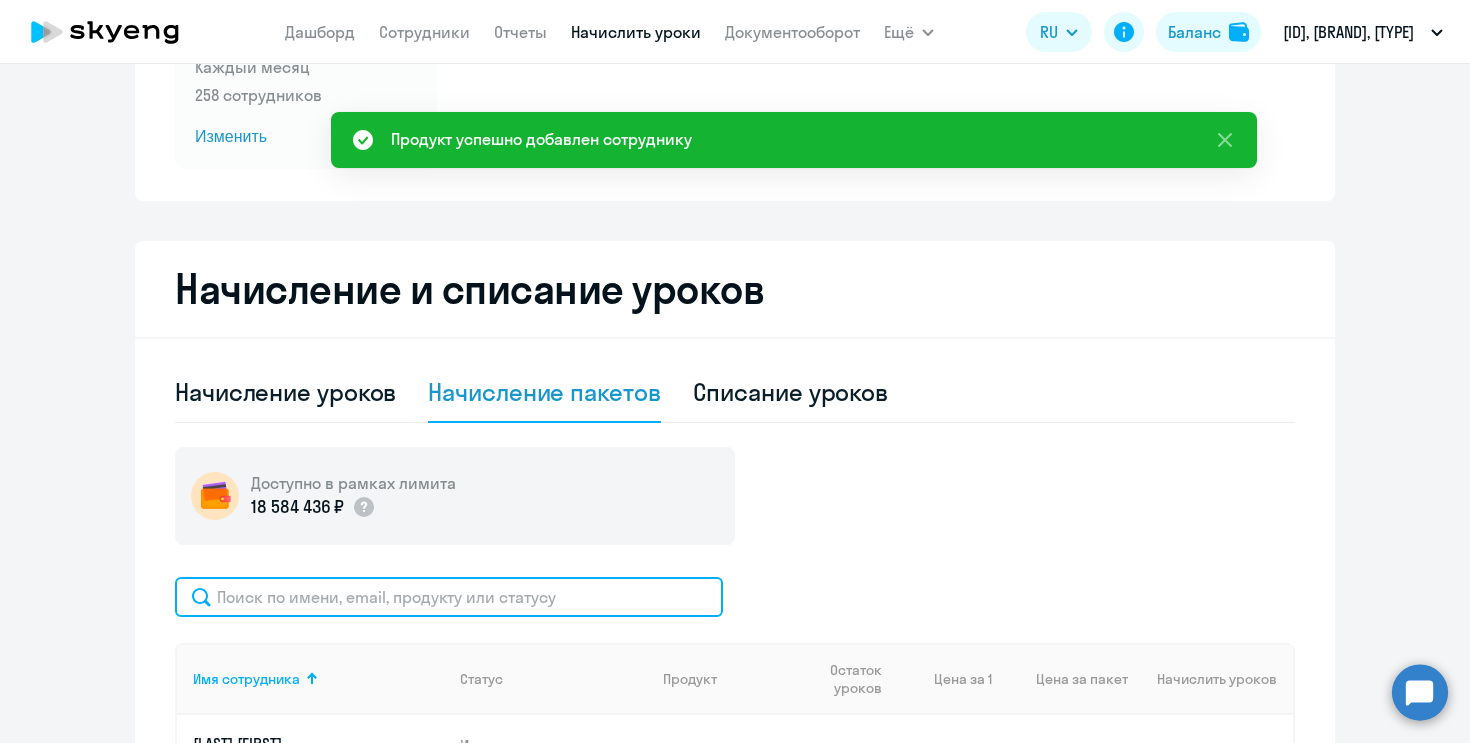 click 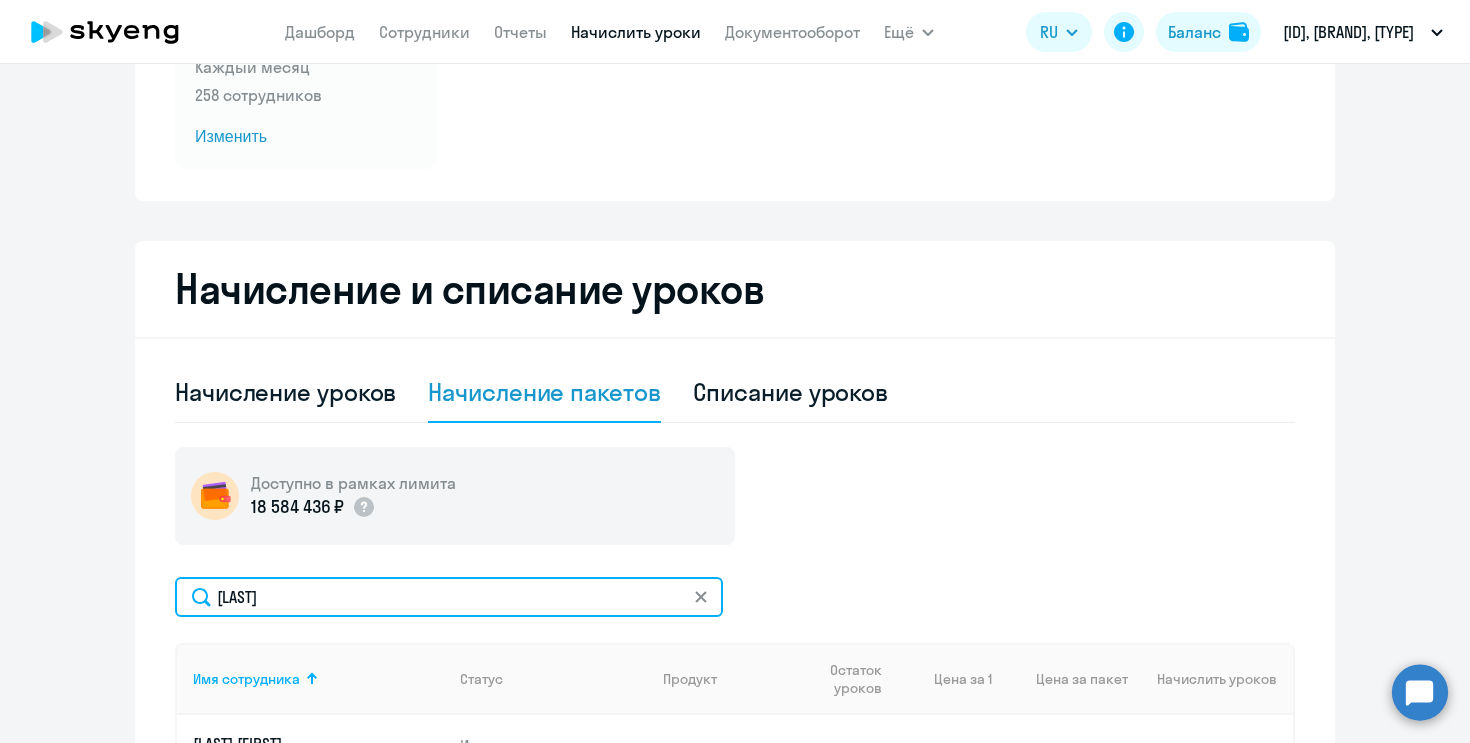 scroll, scrollTop: 530, scrollLeft: 0, axis: vertical 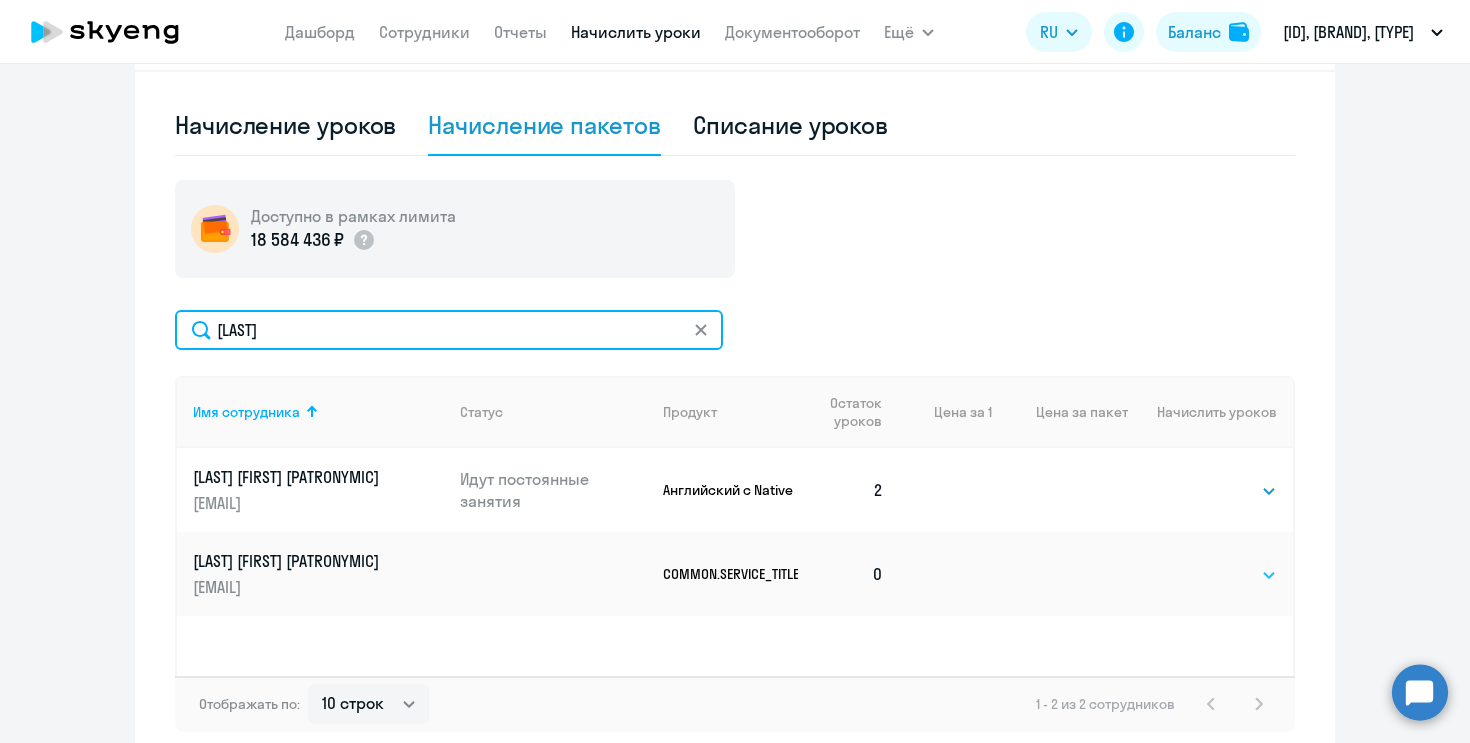 type on "[LAST]" 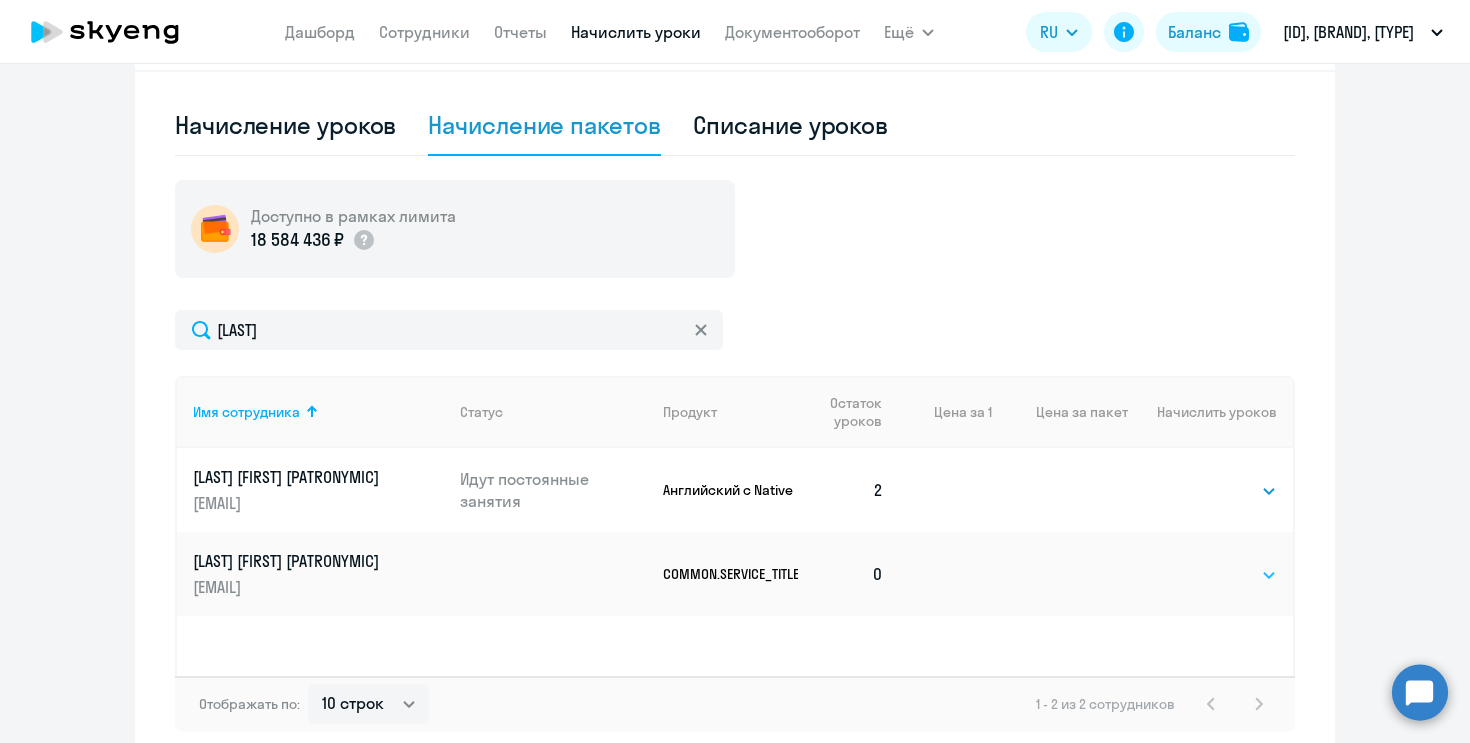 click on "Выбрать   4   8   16   32   64   96   128" 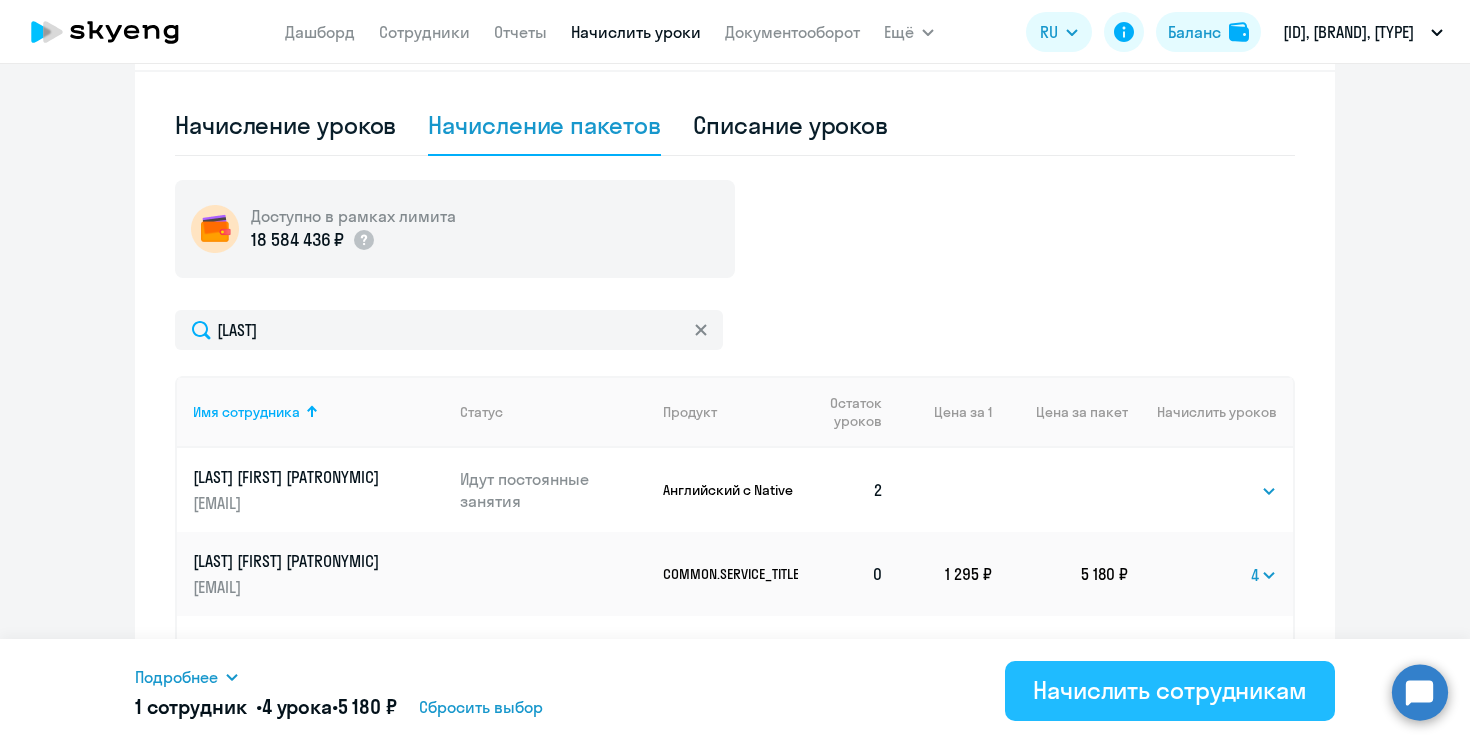 click on "Начислить сотрудникам" at bounding box center (1170, 690) 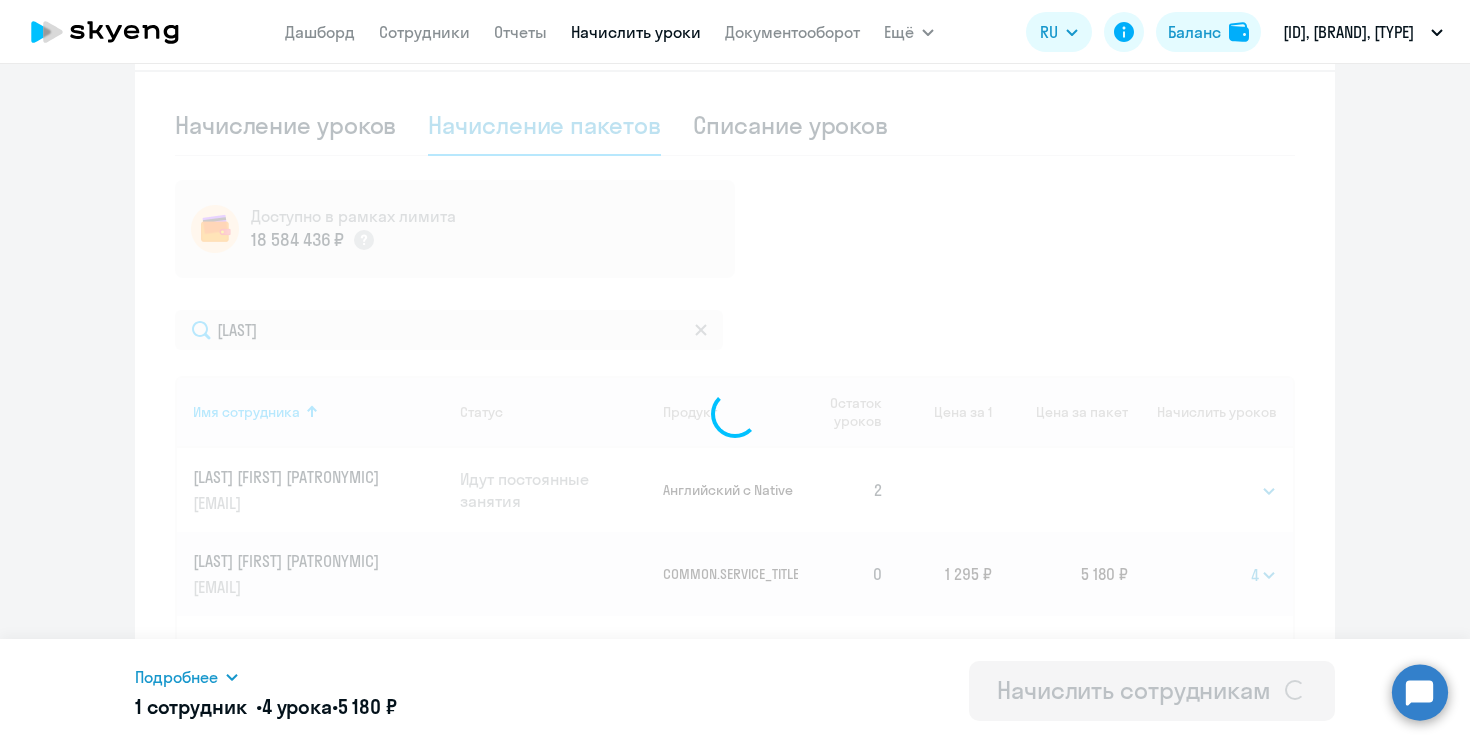 select 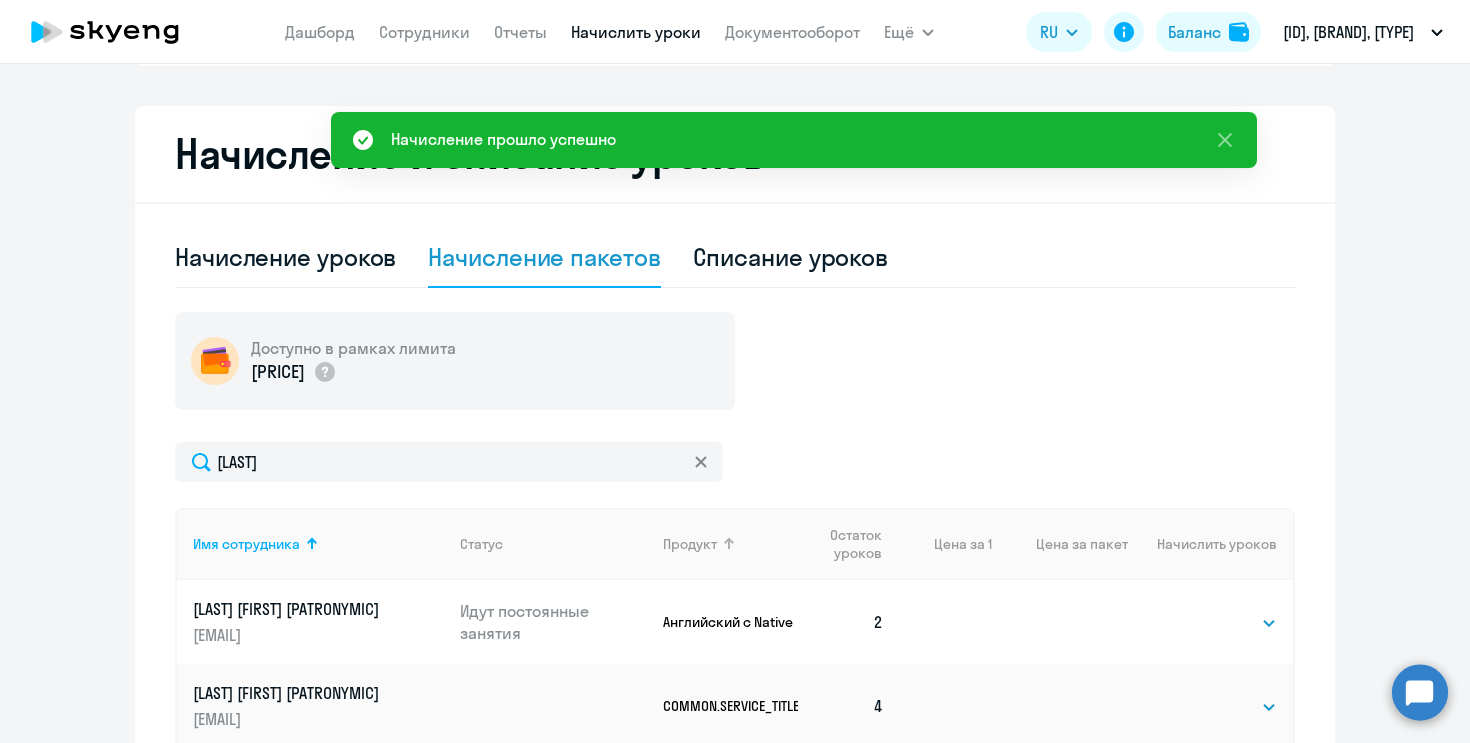 scroll, scrollTop: 367, scrollLeft: 0, axis: vertical 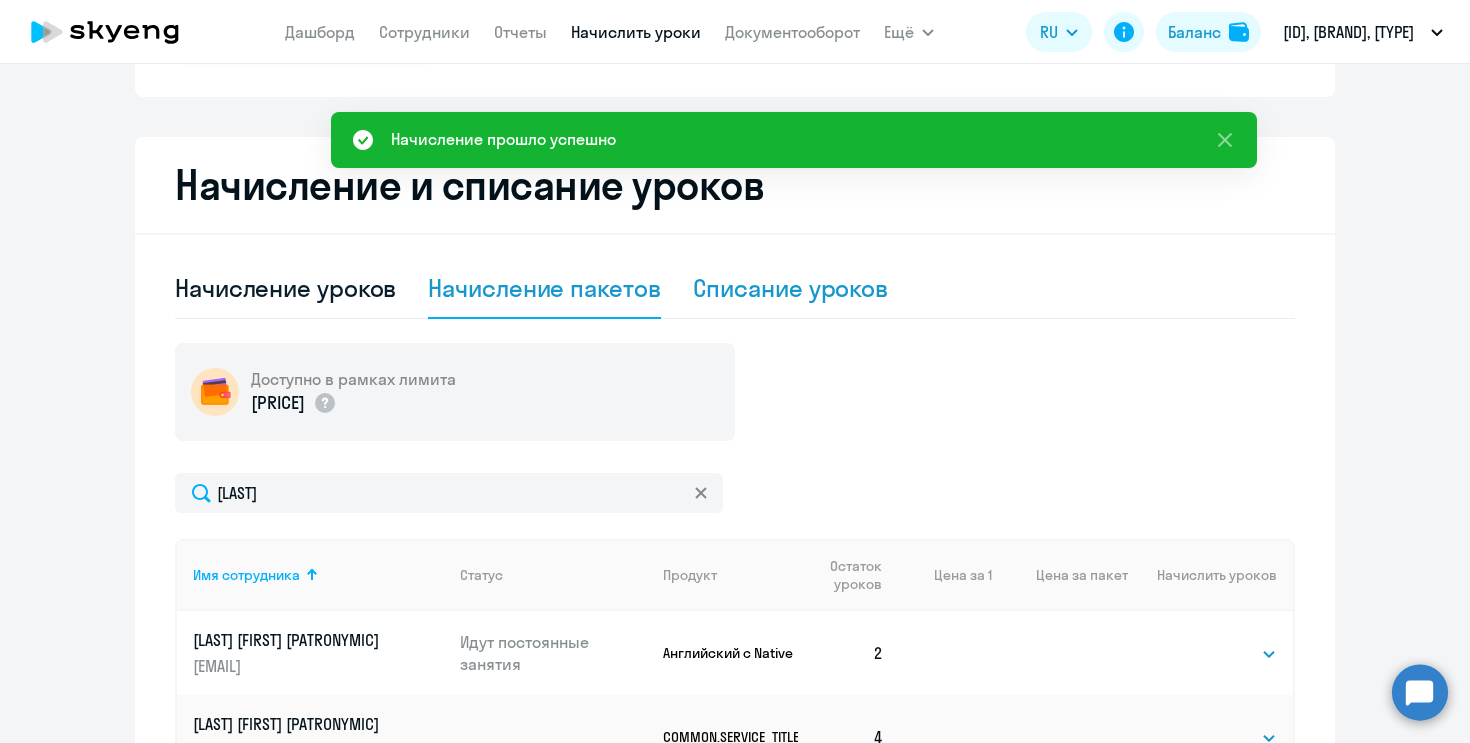 click on "Списание уроков" 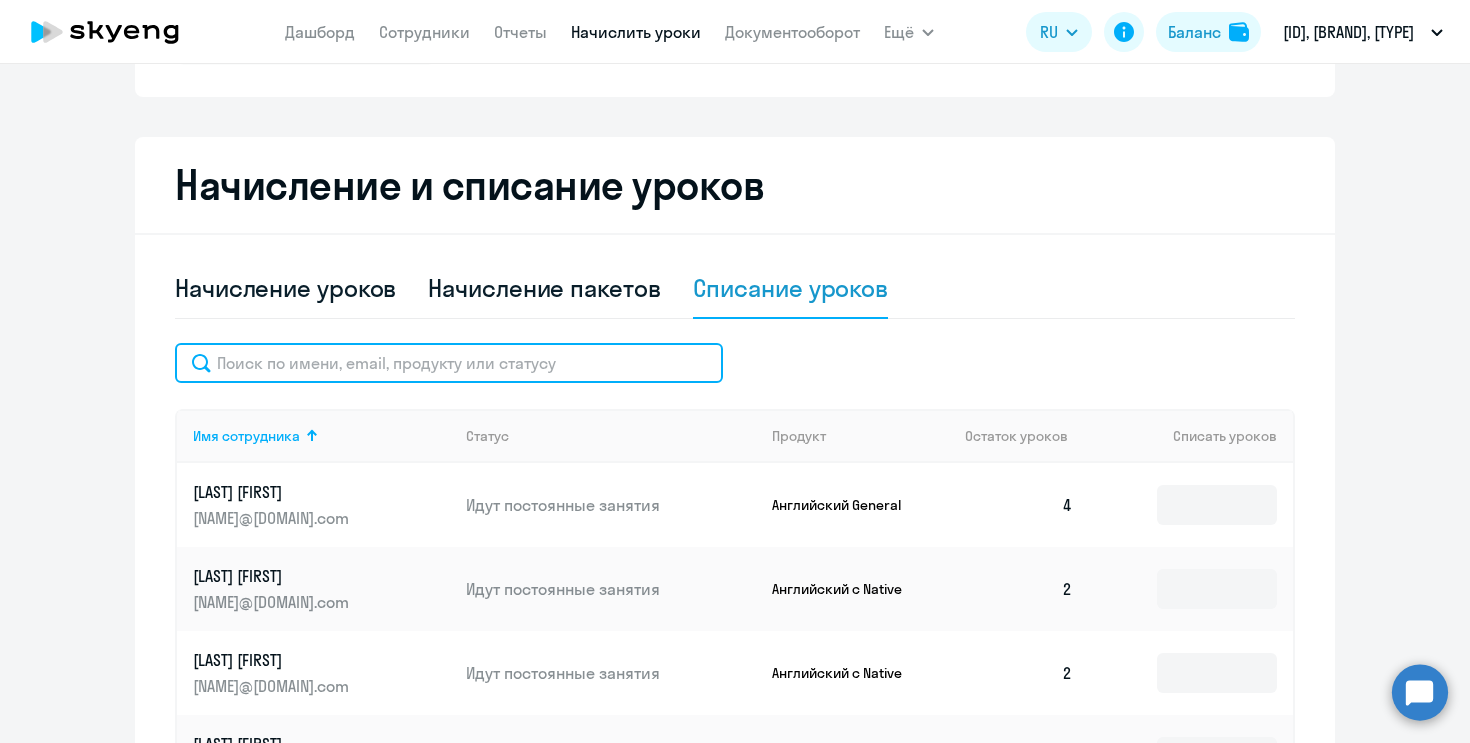 click 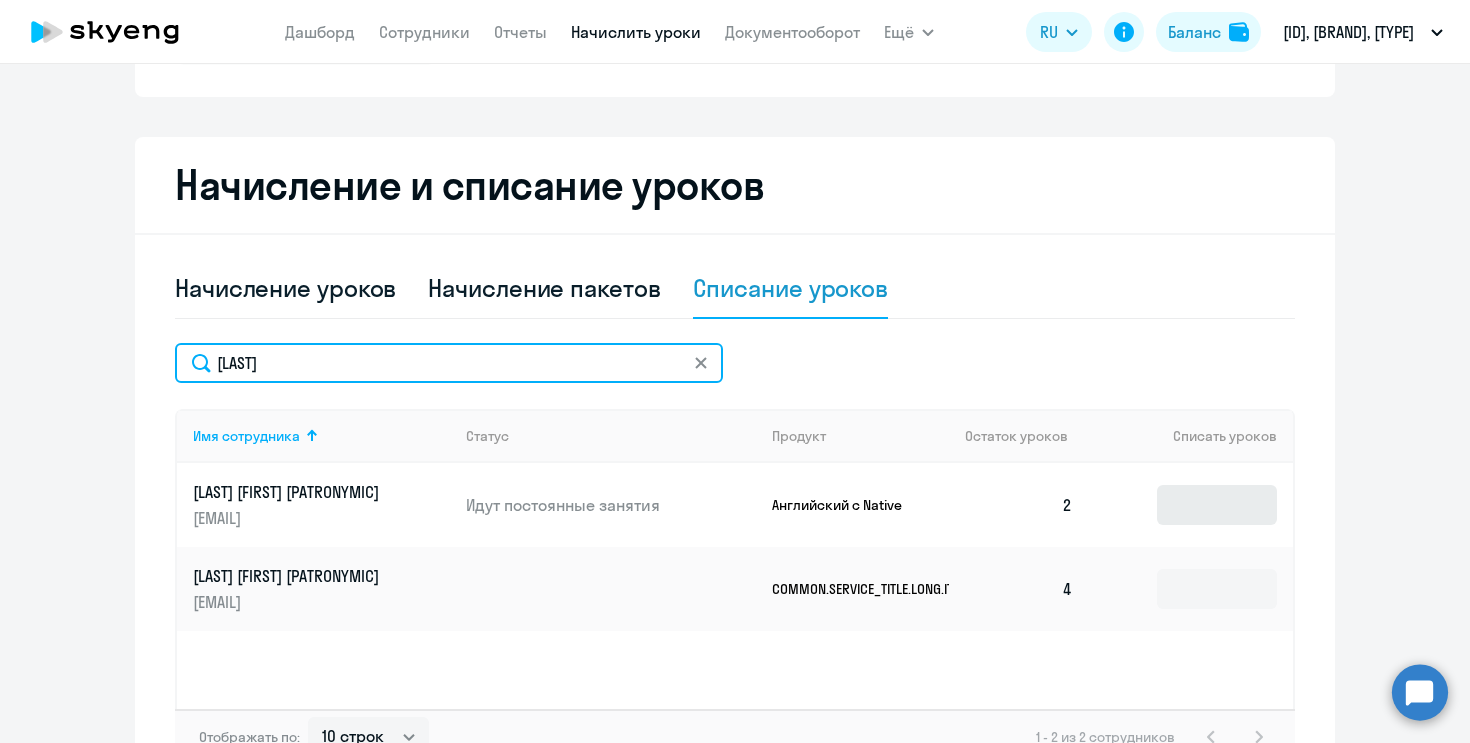 type on "[LAST]" 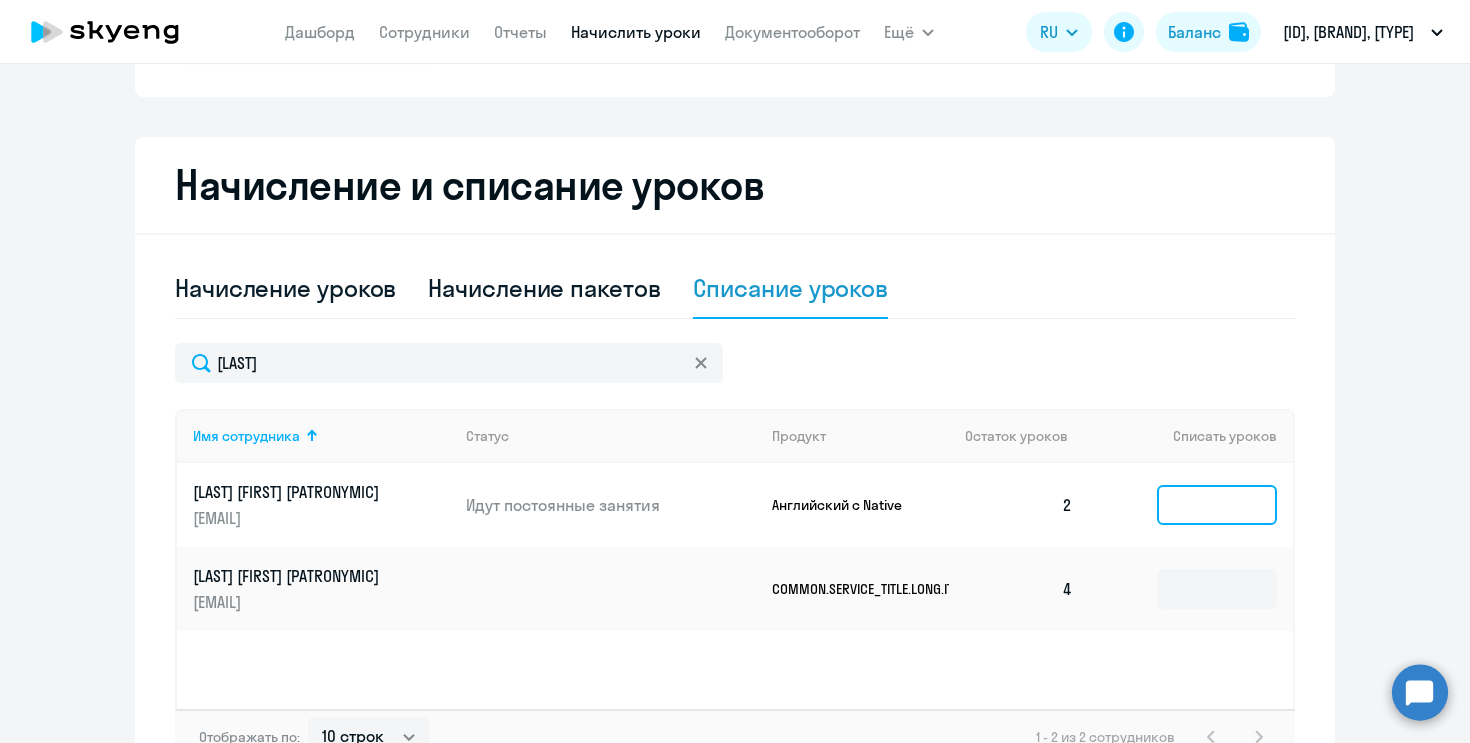 click 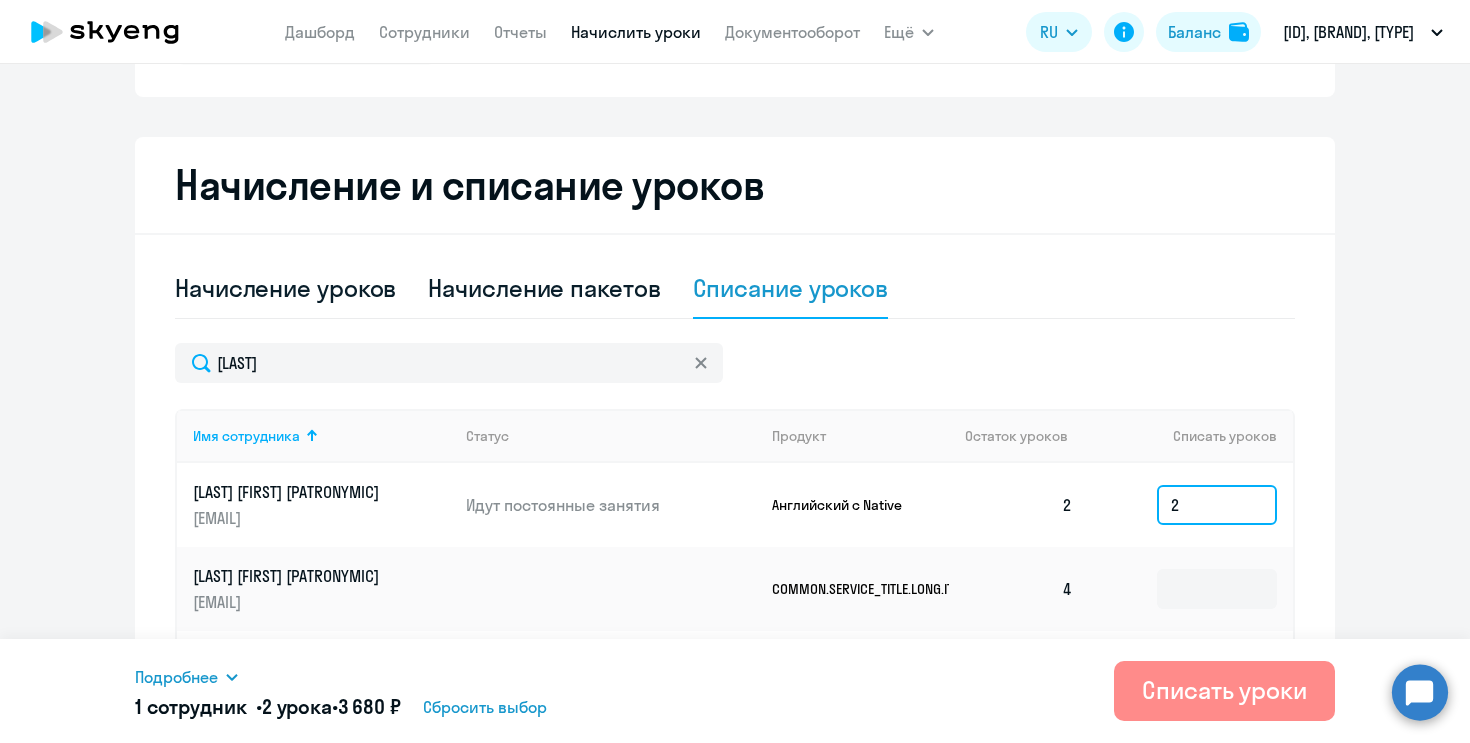 type on "2" 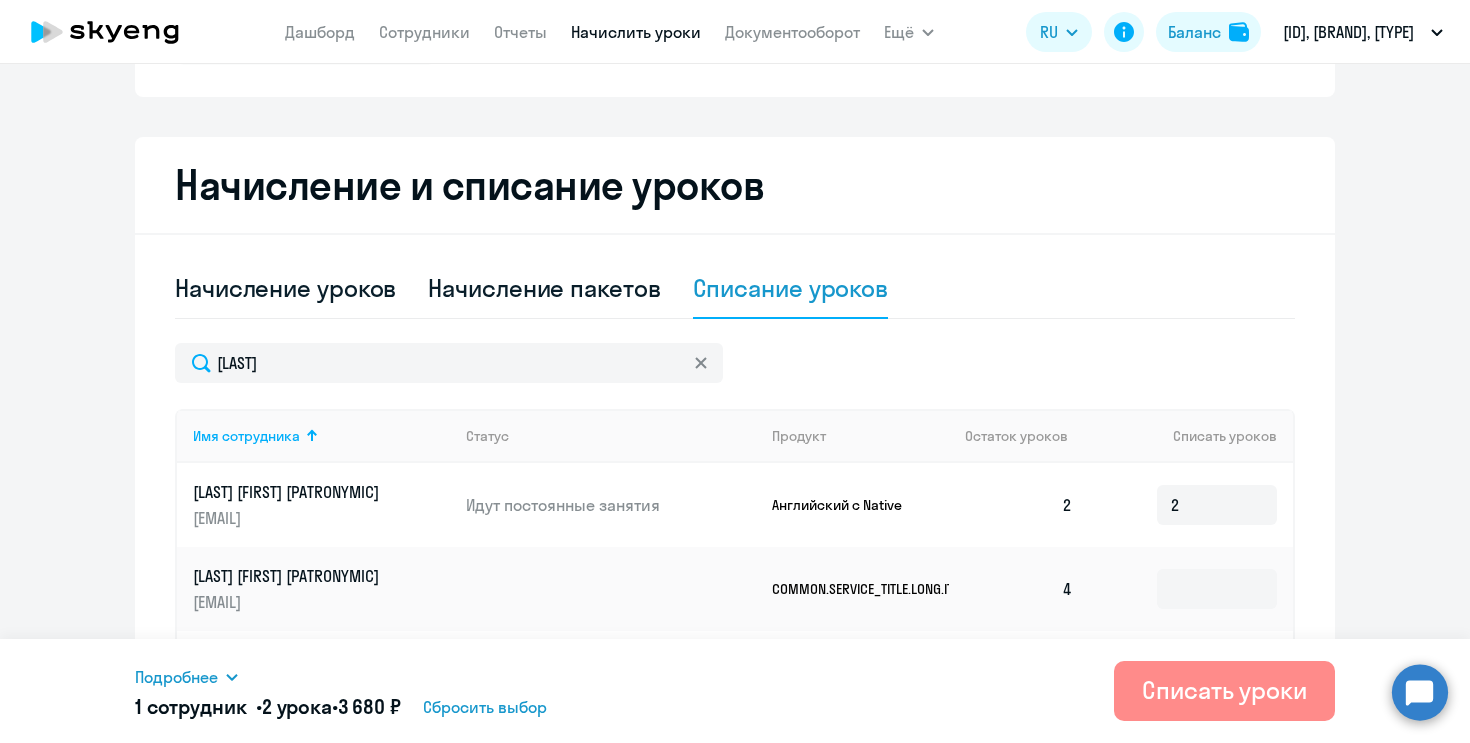 click on "Списать уроки" at bounding box center (1224, 690) 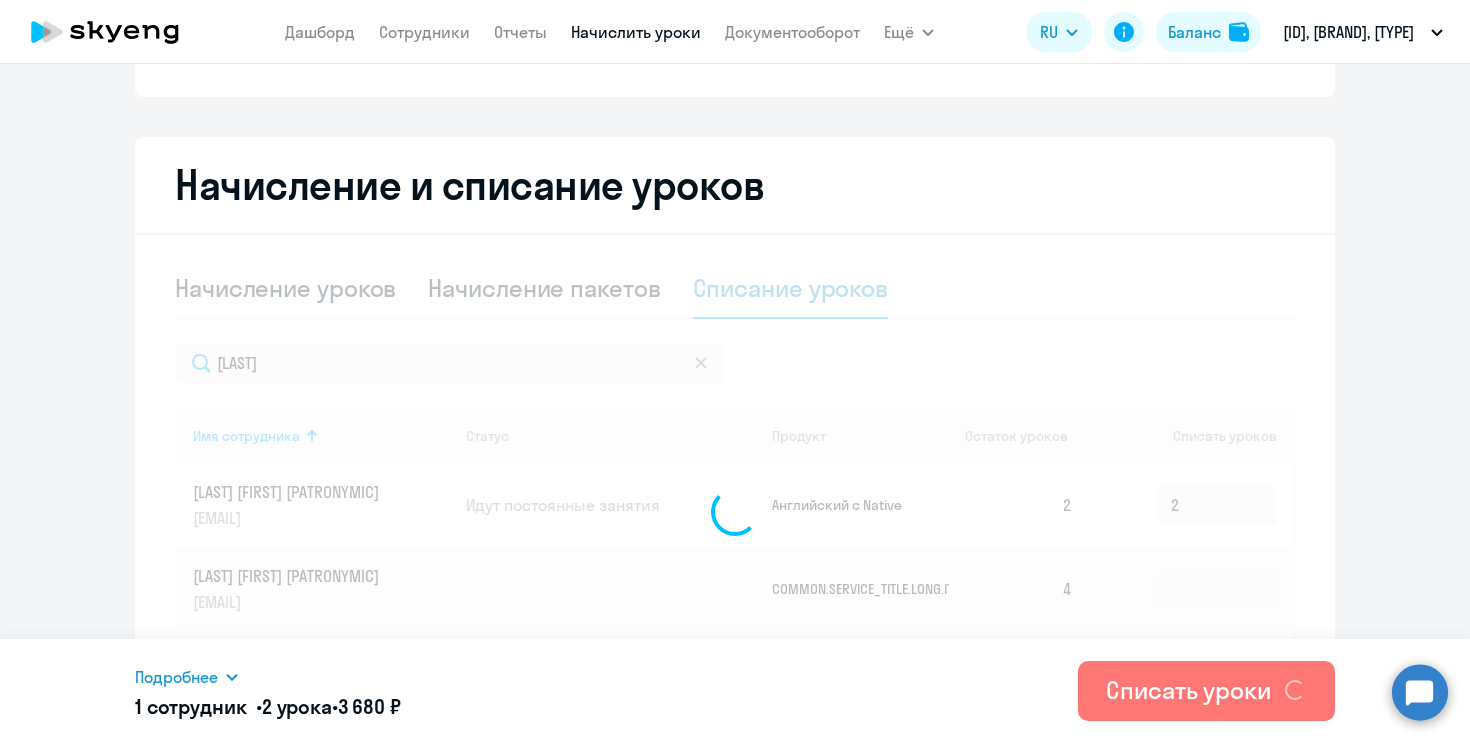 type 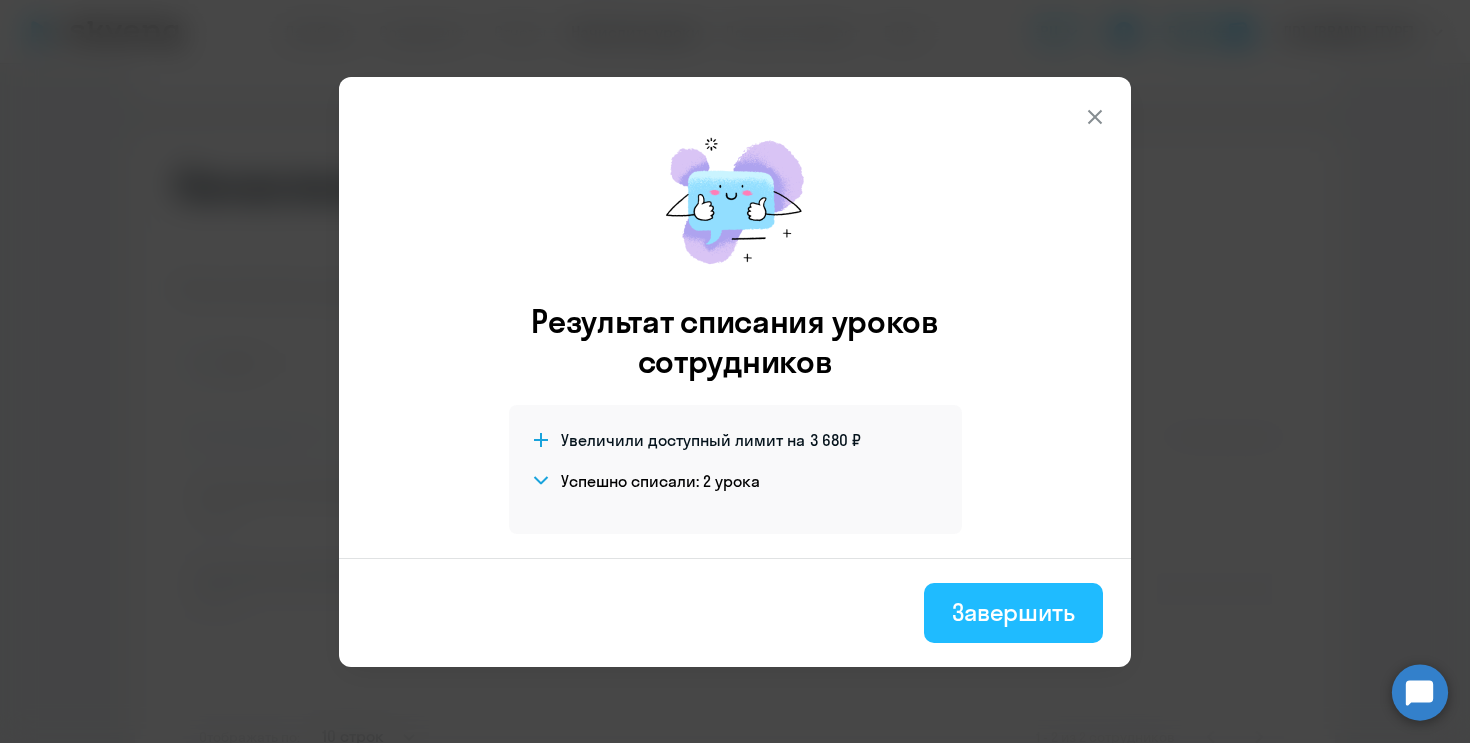 click on "Завершить" at bounding box center (1013, 613) 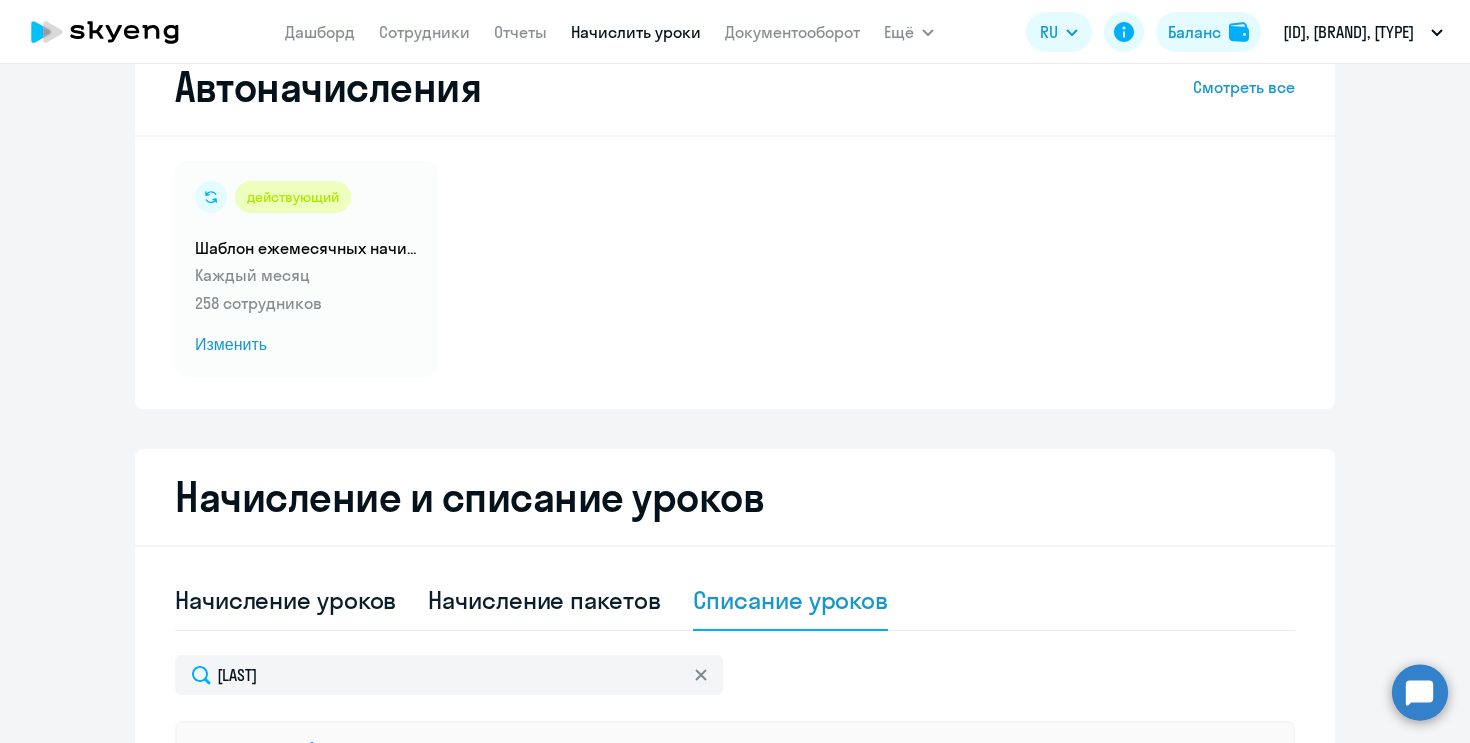 scroll, scrollTop: 0, scrollLeft: 0, axis: both 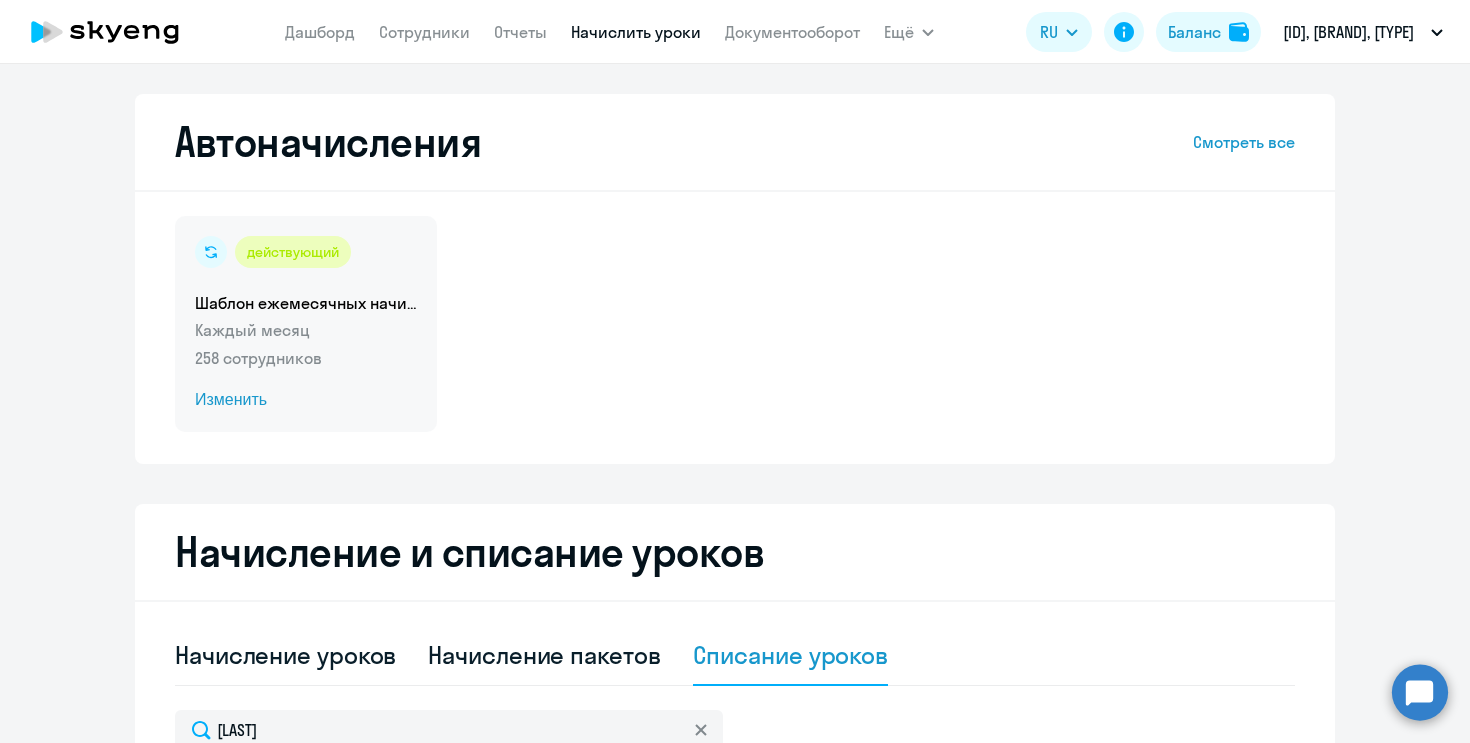 click on "Изменить" 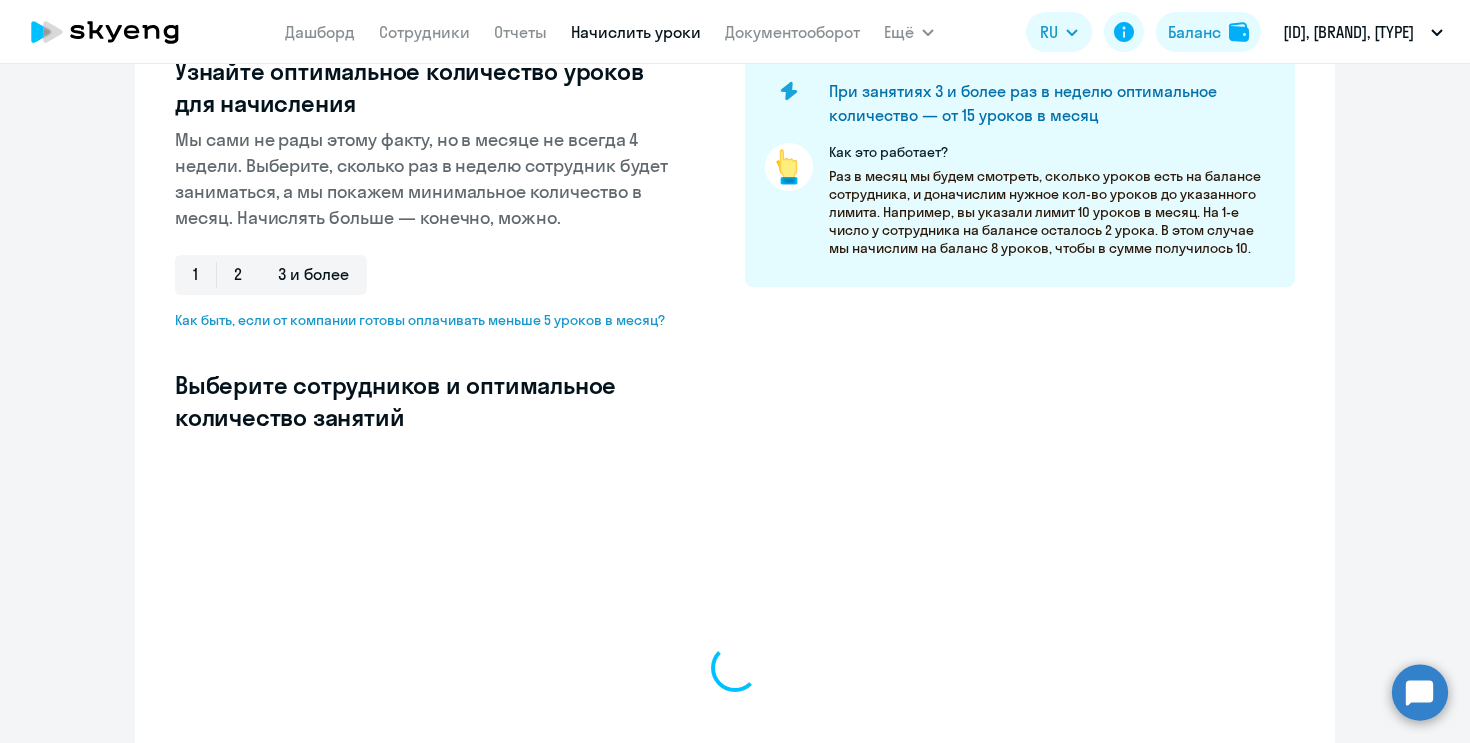 scroll, scrollTop: 333, scrollLeft: 0, axis: vertical 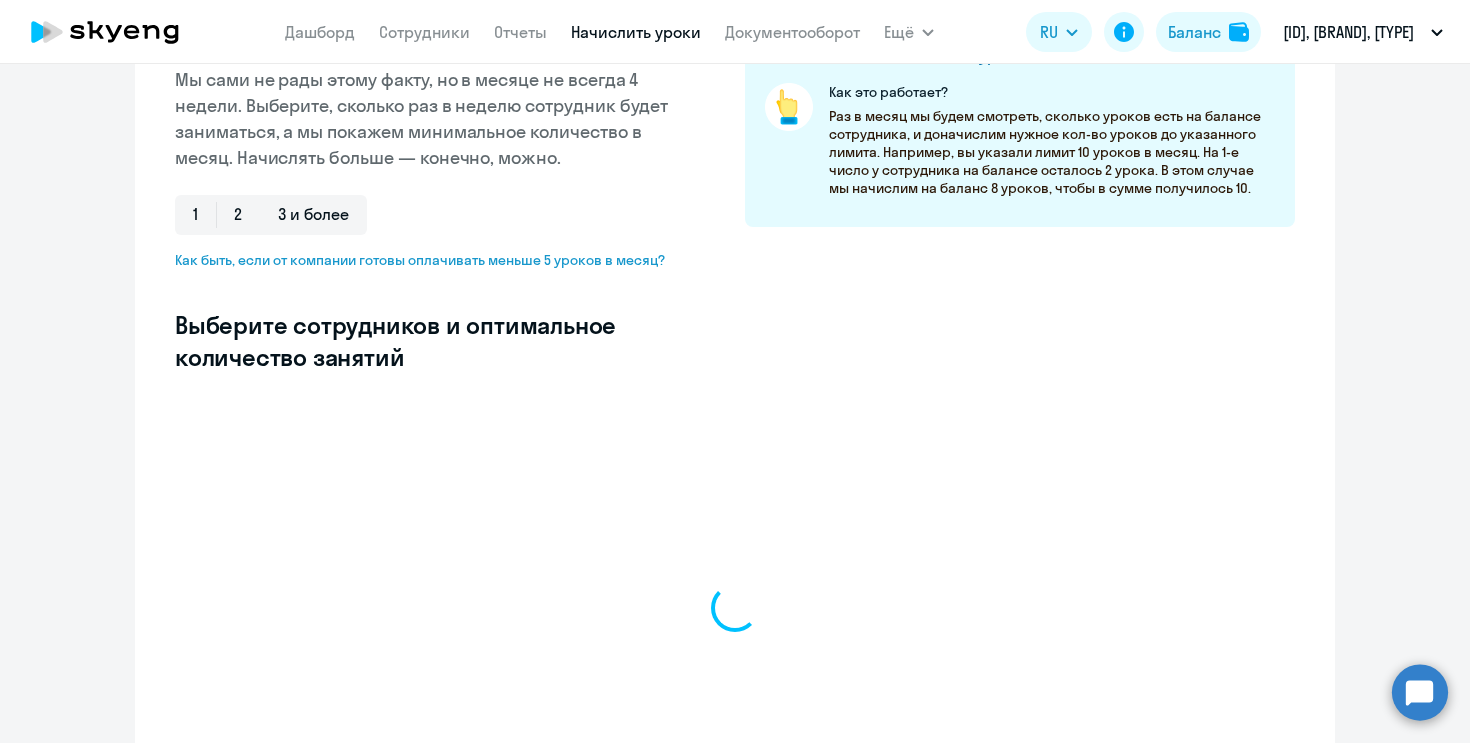 select on "10" 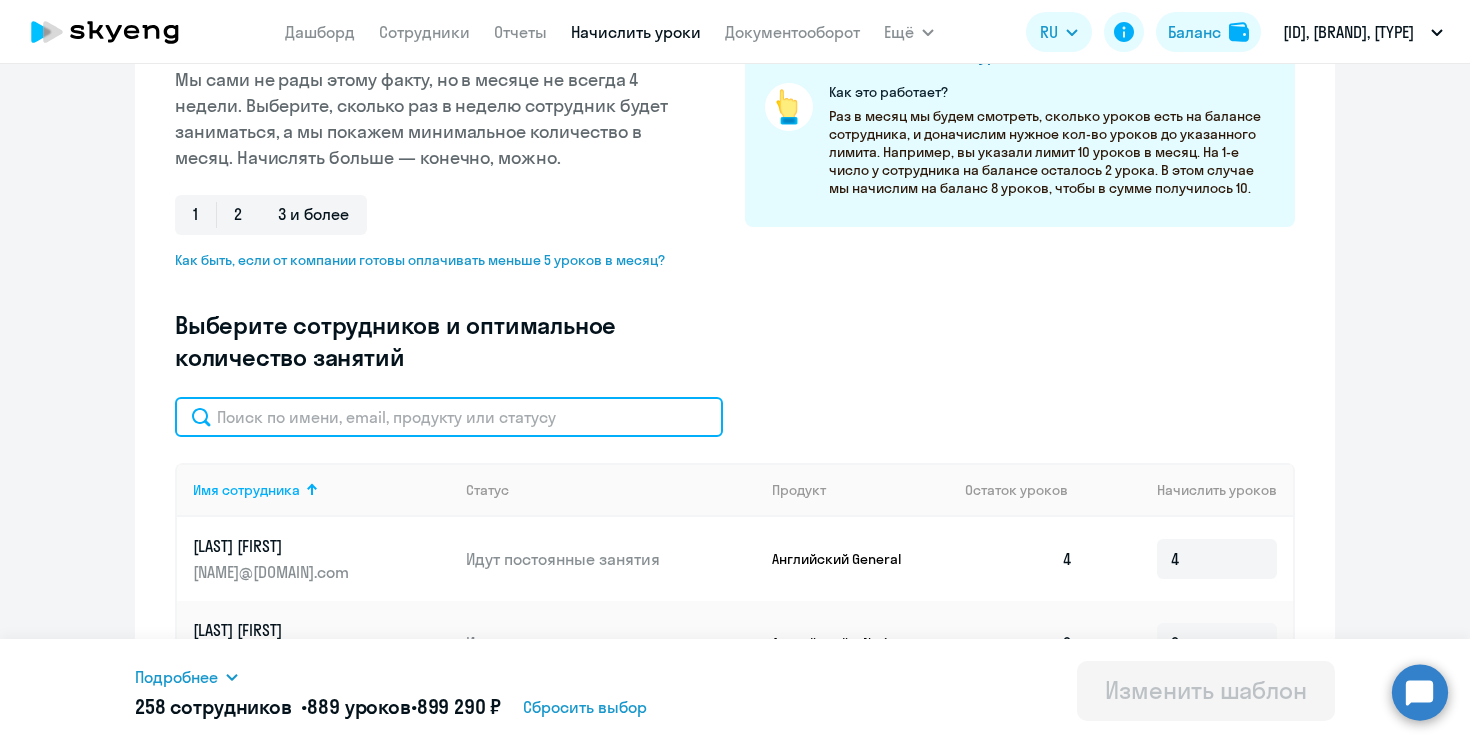 click 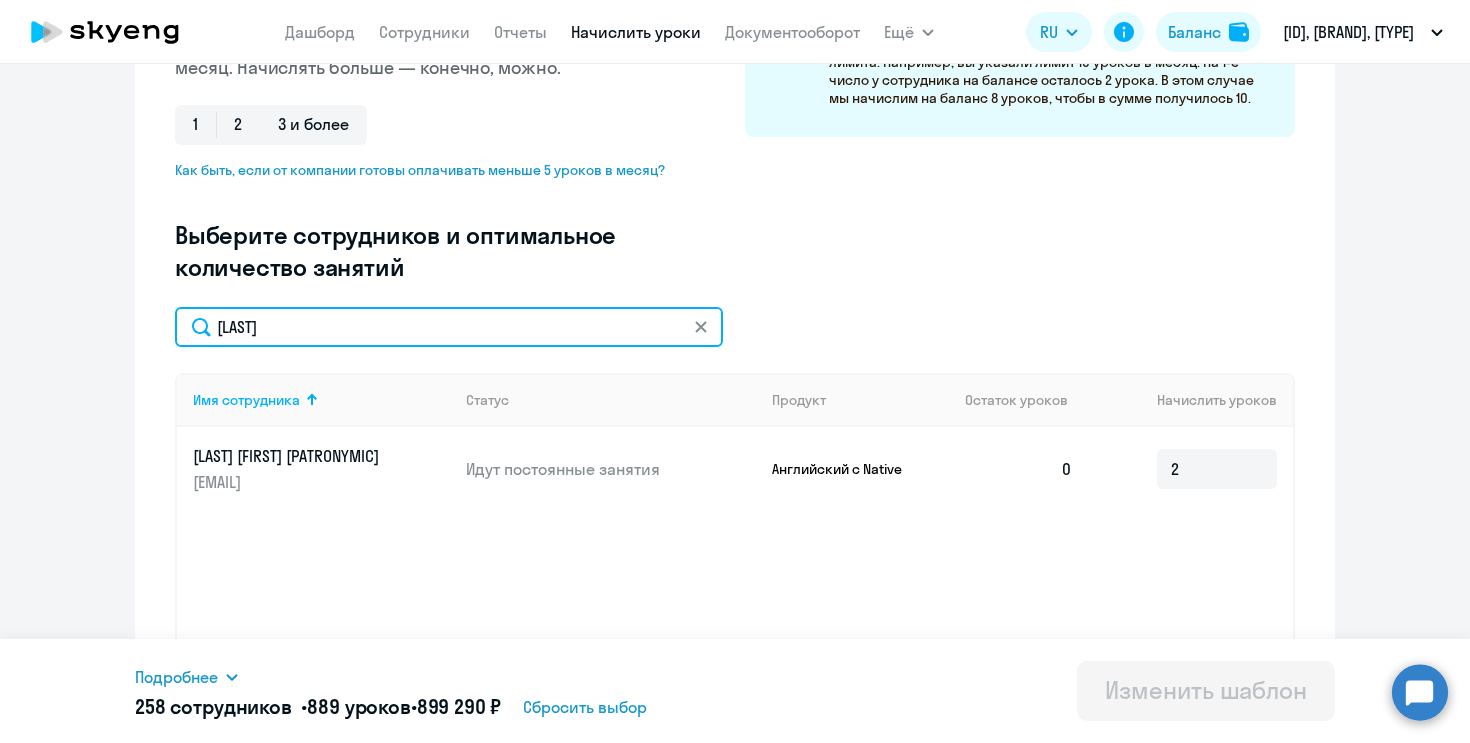 scroll, scrollTop: 438, scrollLeft: 0, axis: vertical 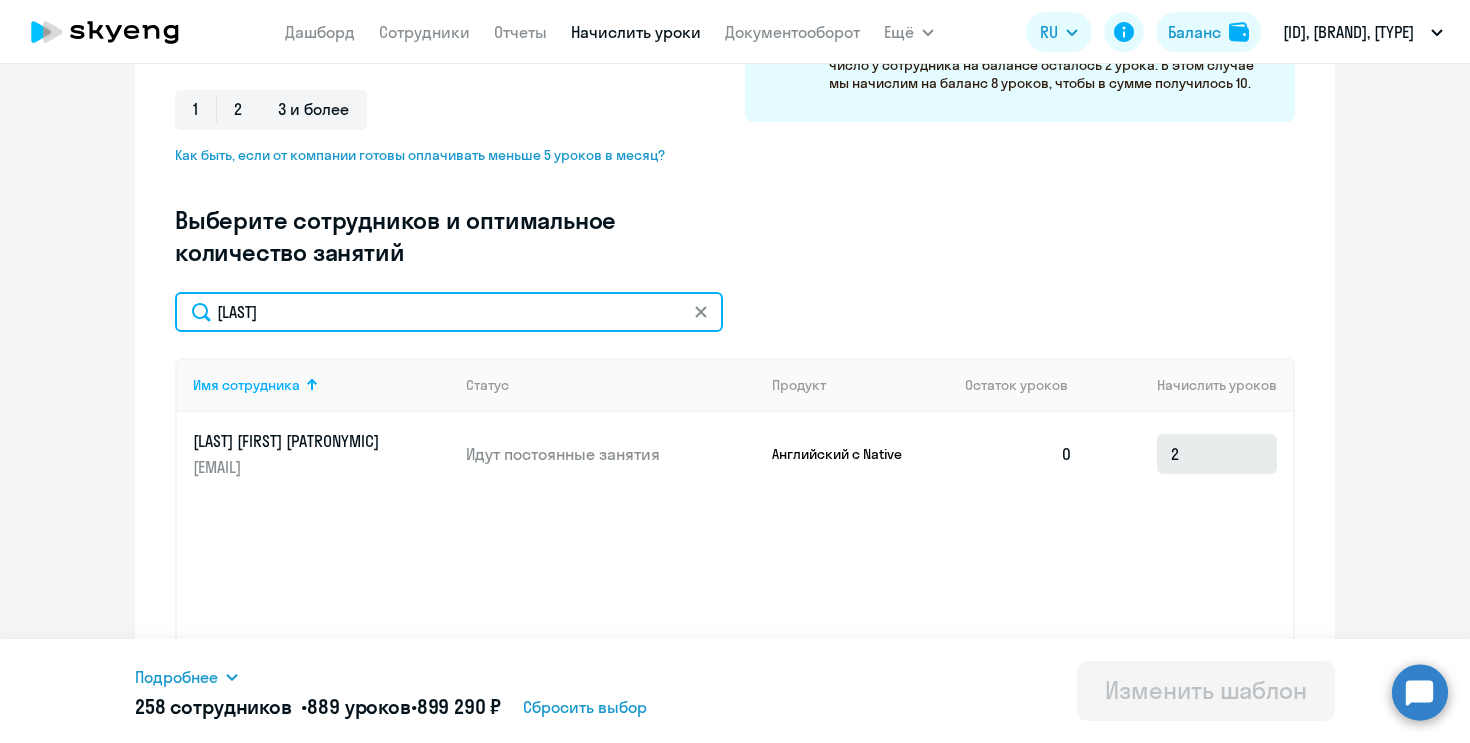type on "[LAST]" 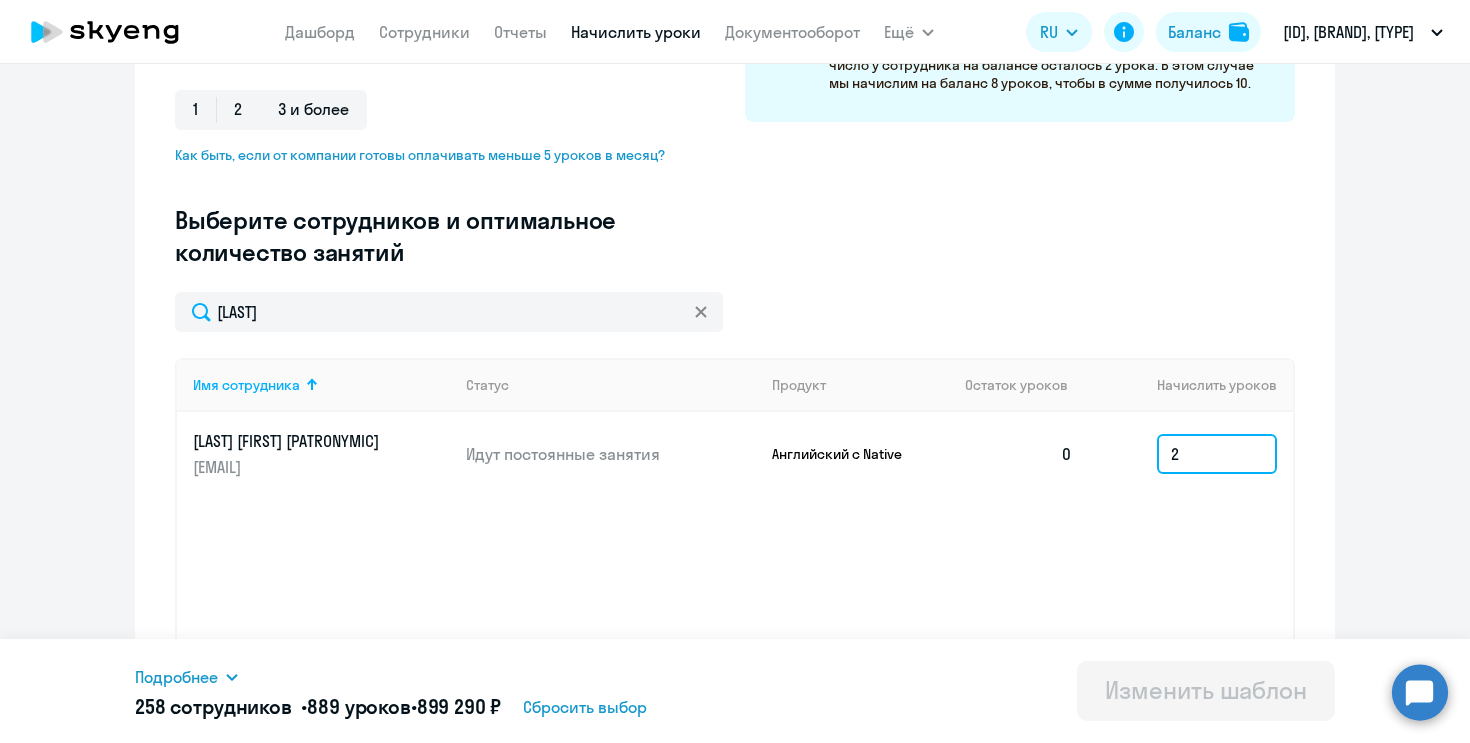 drag, startPoint x: 1200, startPoint y: 458, endPoint x: 1088, endPoint y: 458, distance: 112 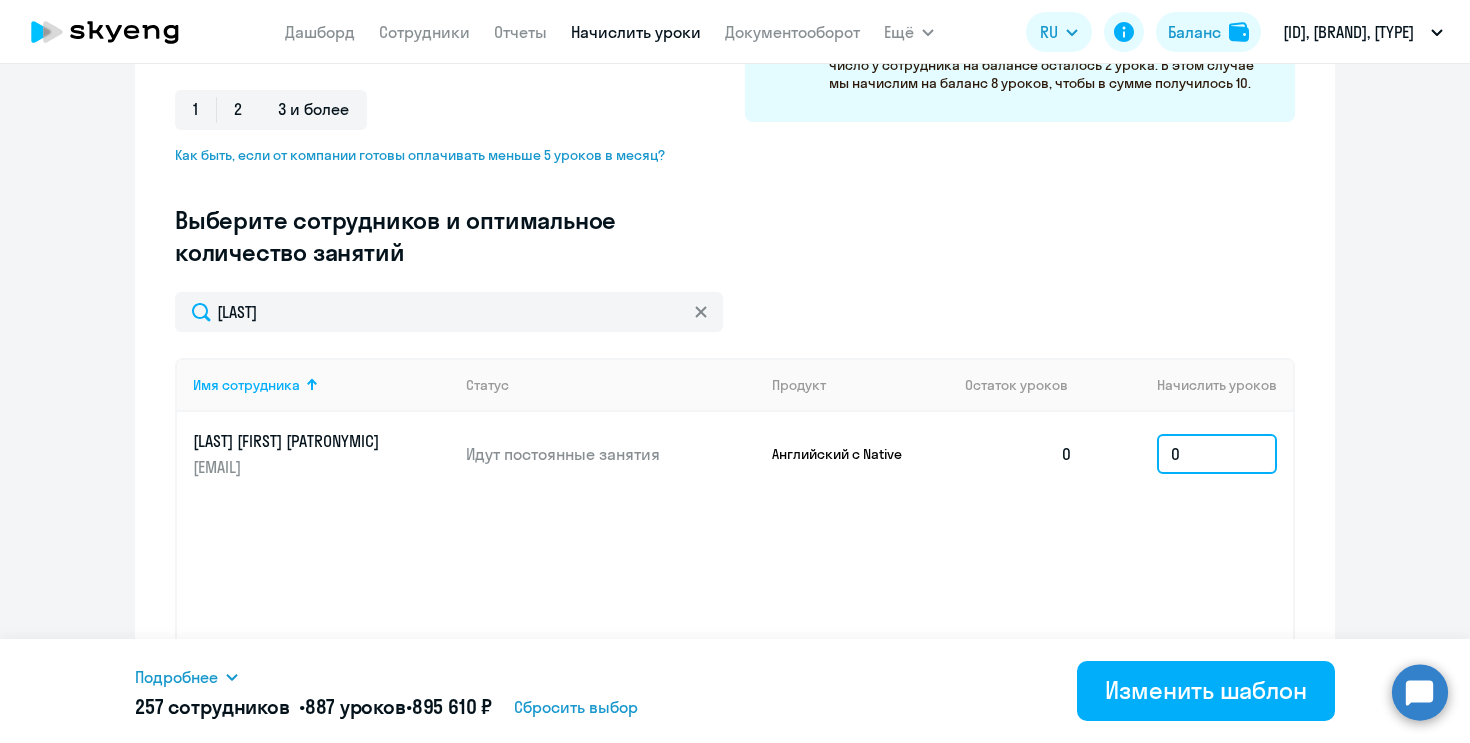 scroll, scrollTop: 459, scrollLeft: 0, axis: vertical 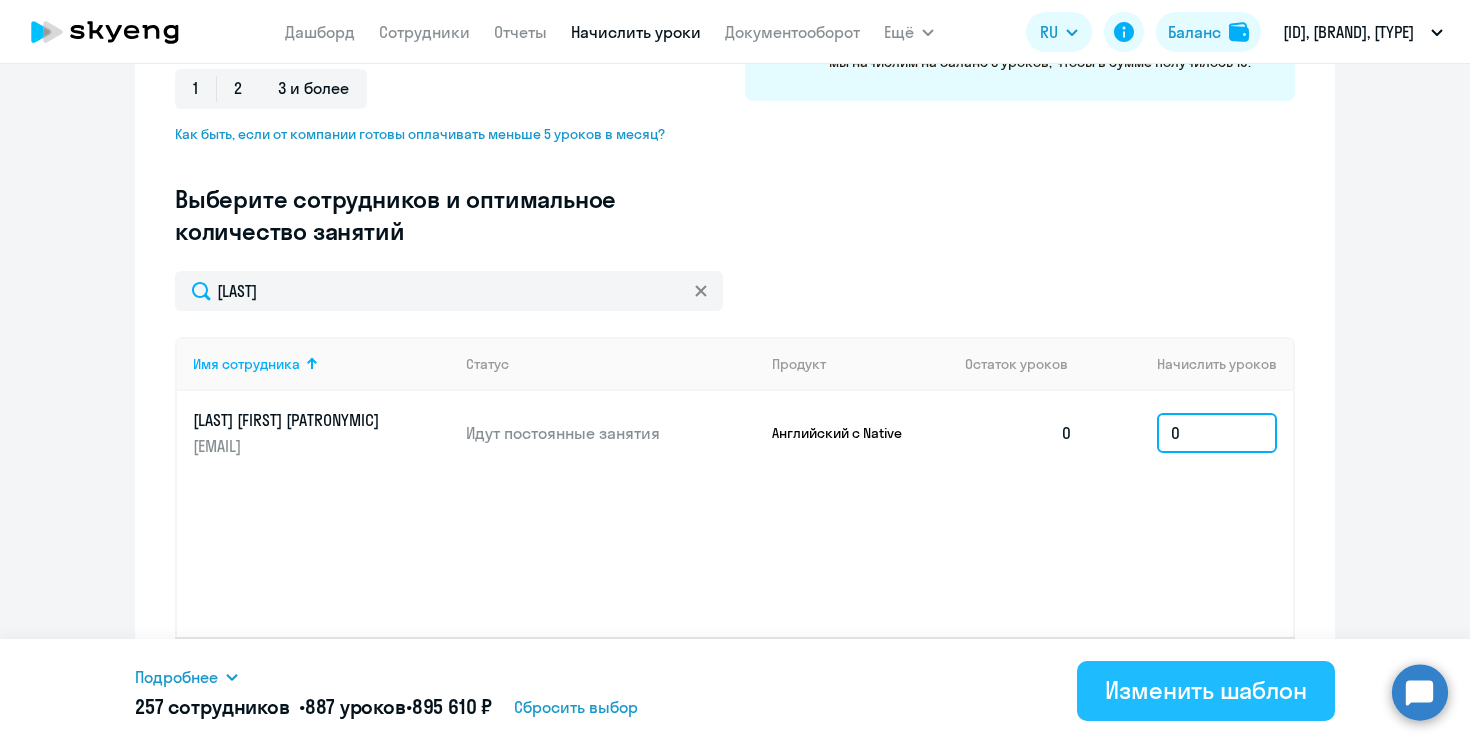 type on "0" 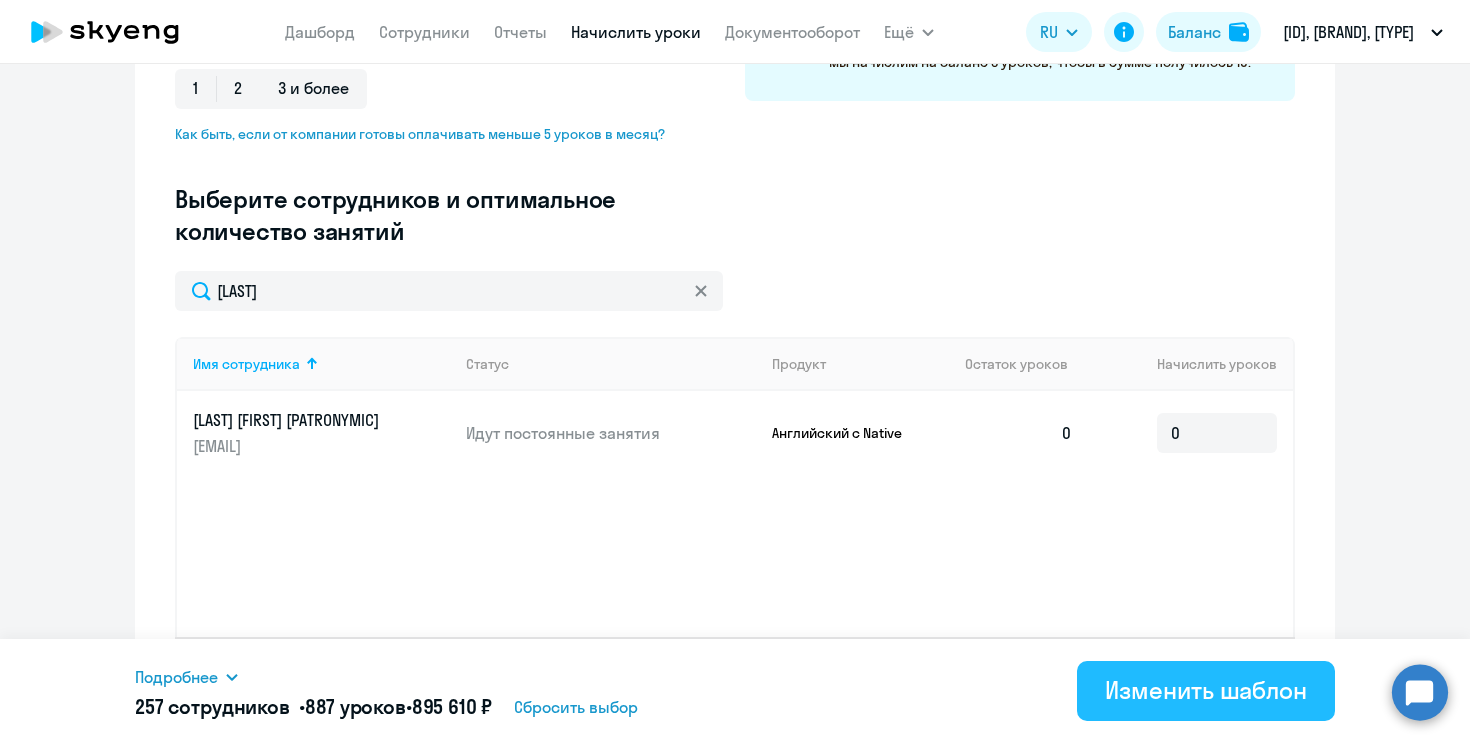 click on "Изменить шаблон" at bounding box center (1206, 691) 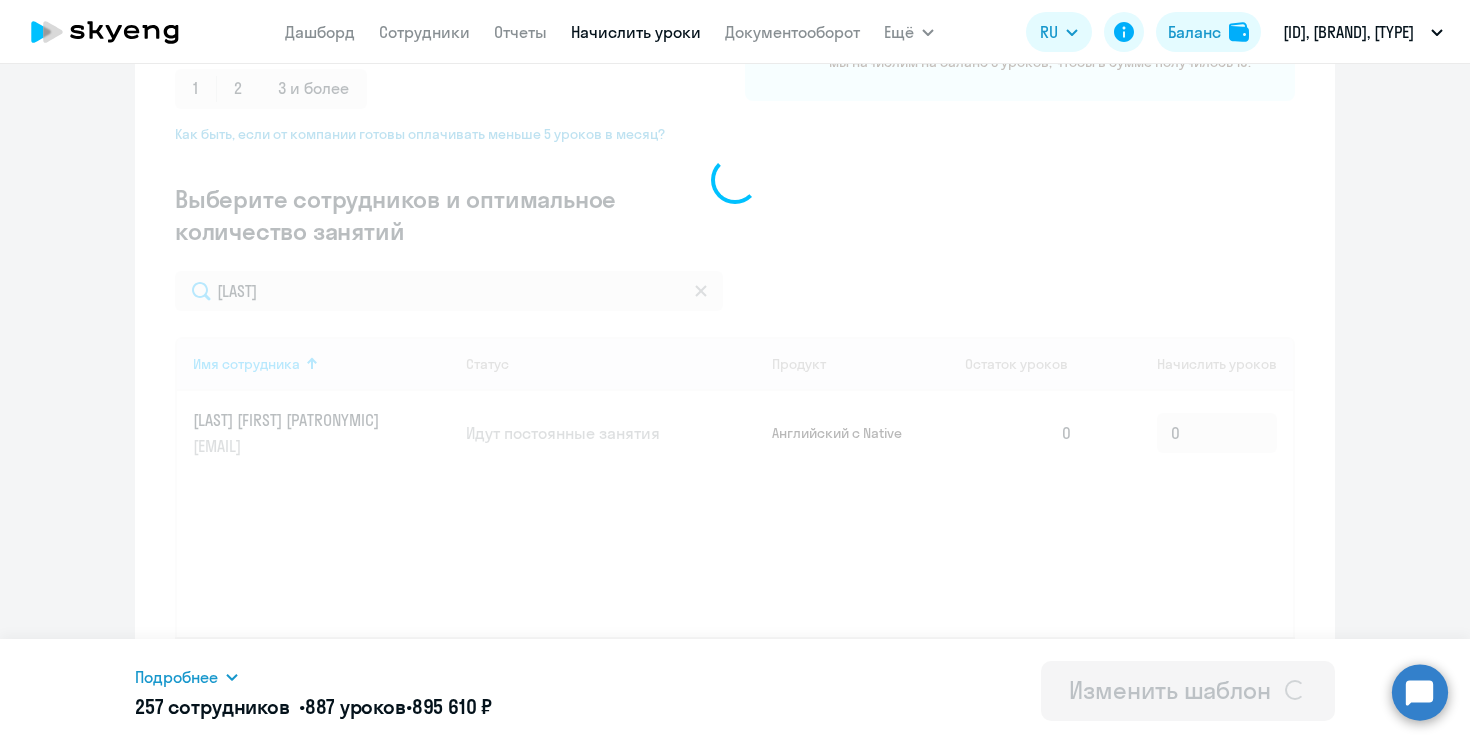 scroll, scrollTop: 0, scrollLeft: 0, axis: both 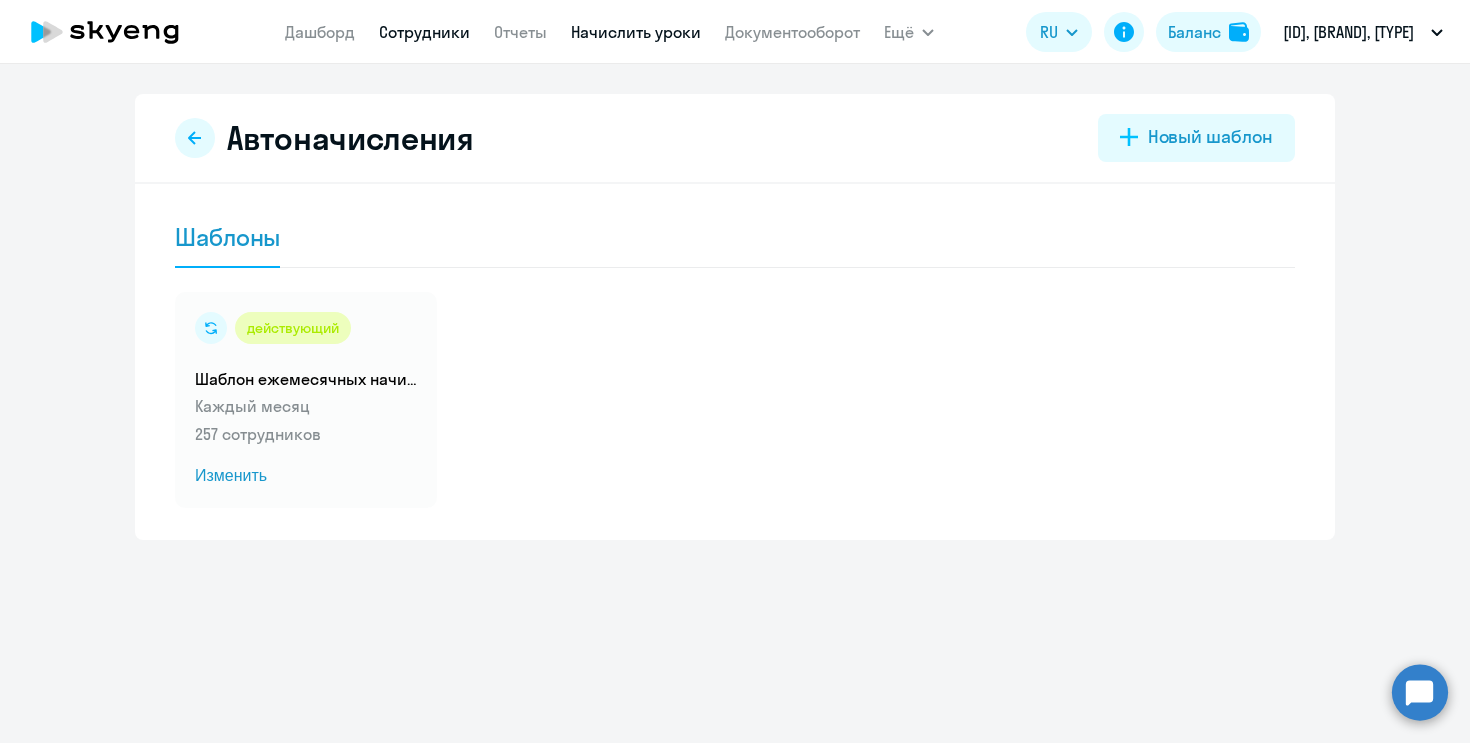 click on "Сотрудники" at bounding box center [424, 32] 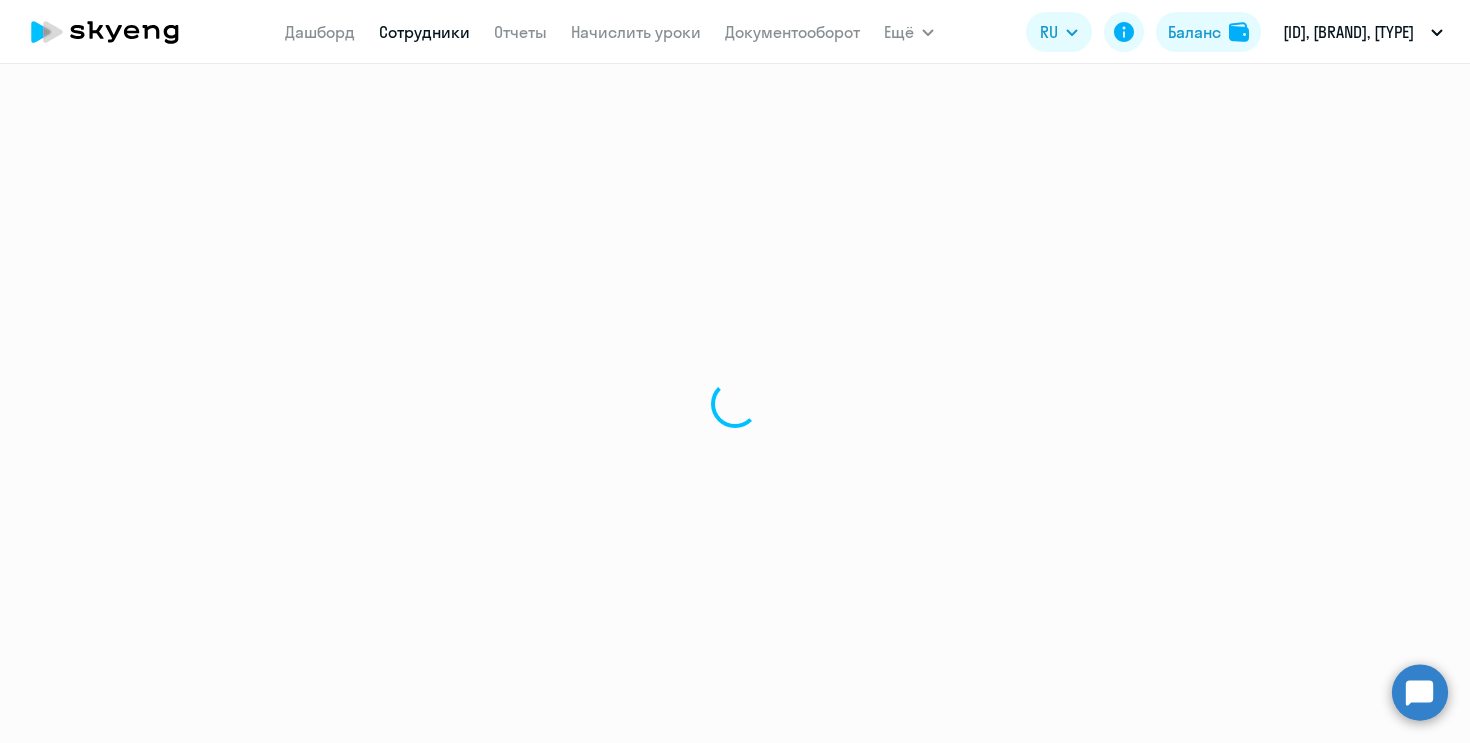 select on "30" 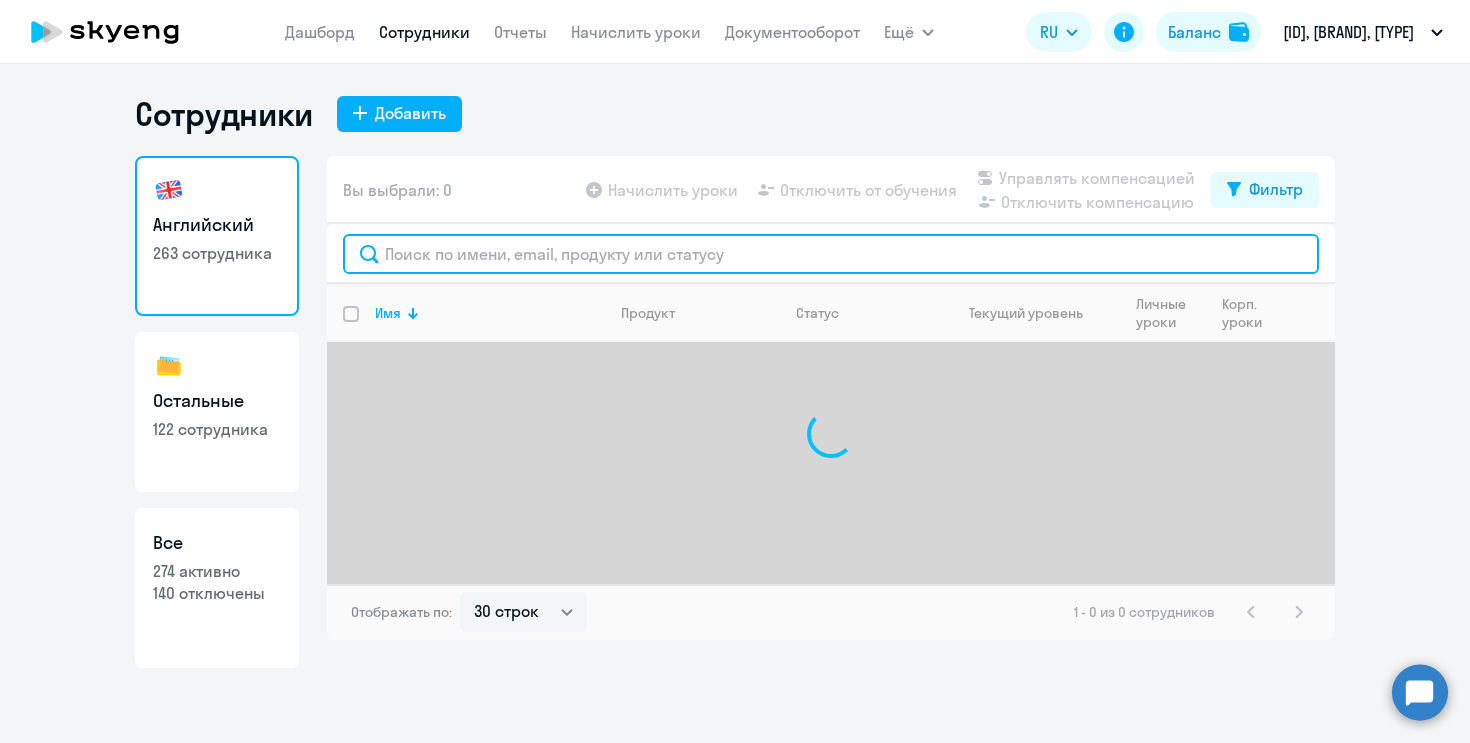 click 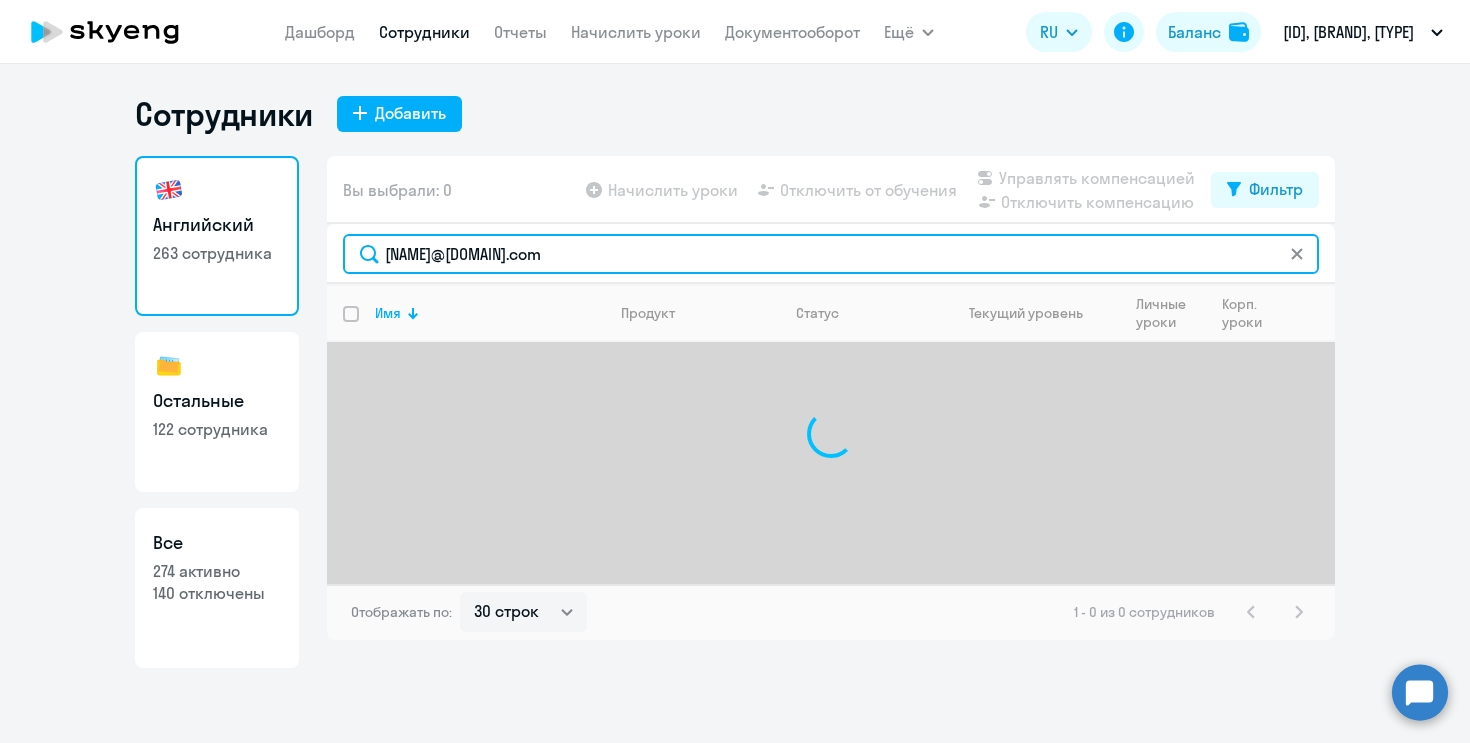 type on "[NAME]@[DOMAIN].com" 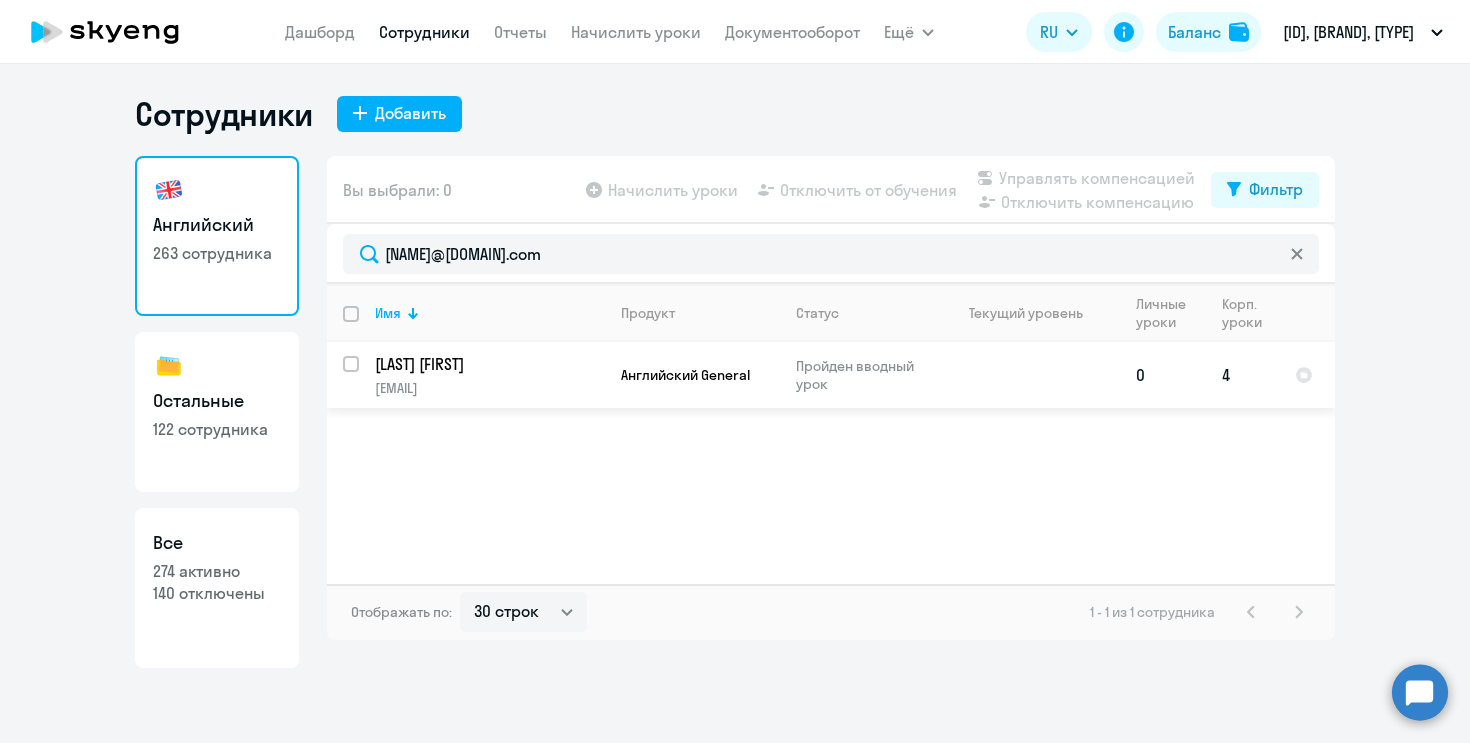 click on "[EMAIL]" 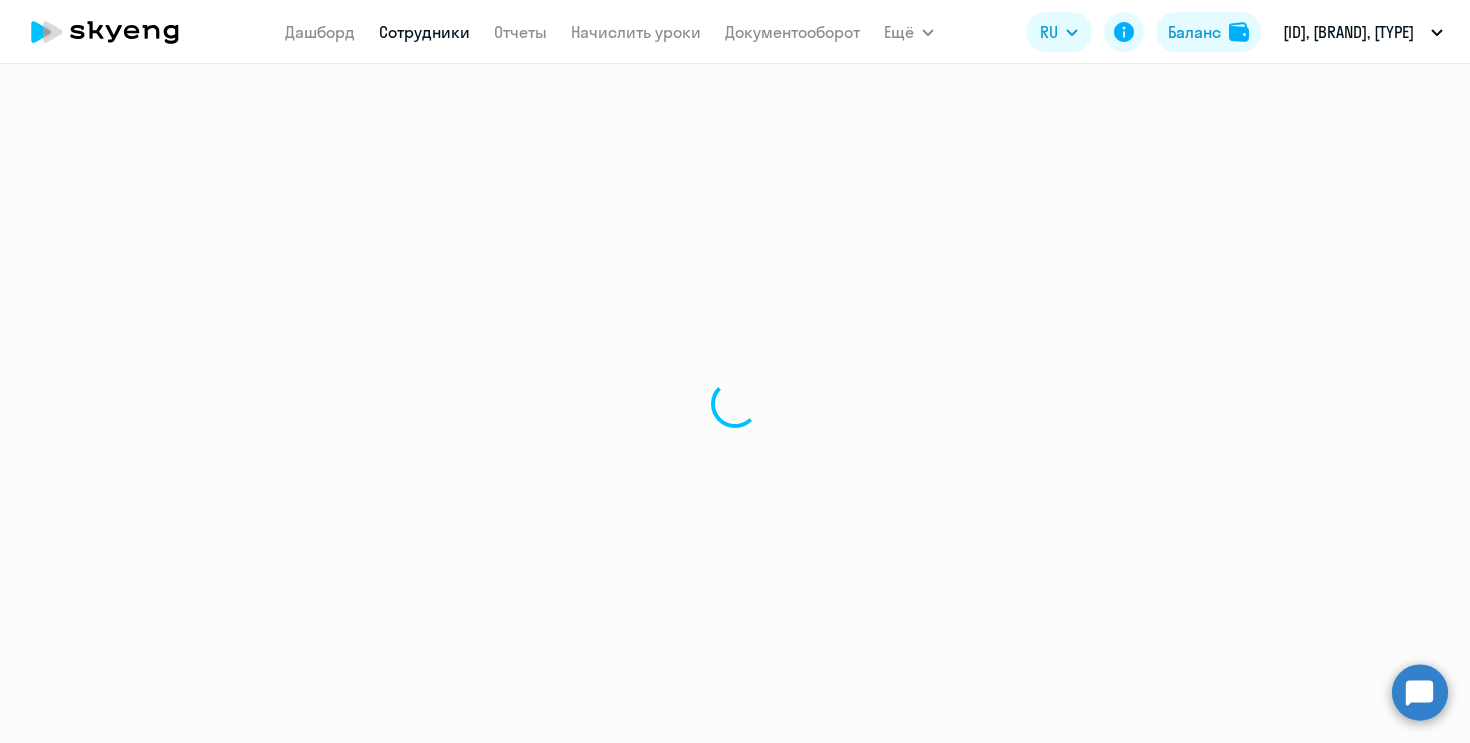 select on "english" 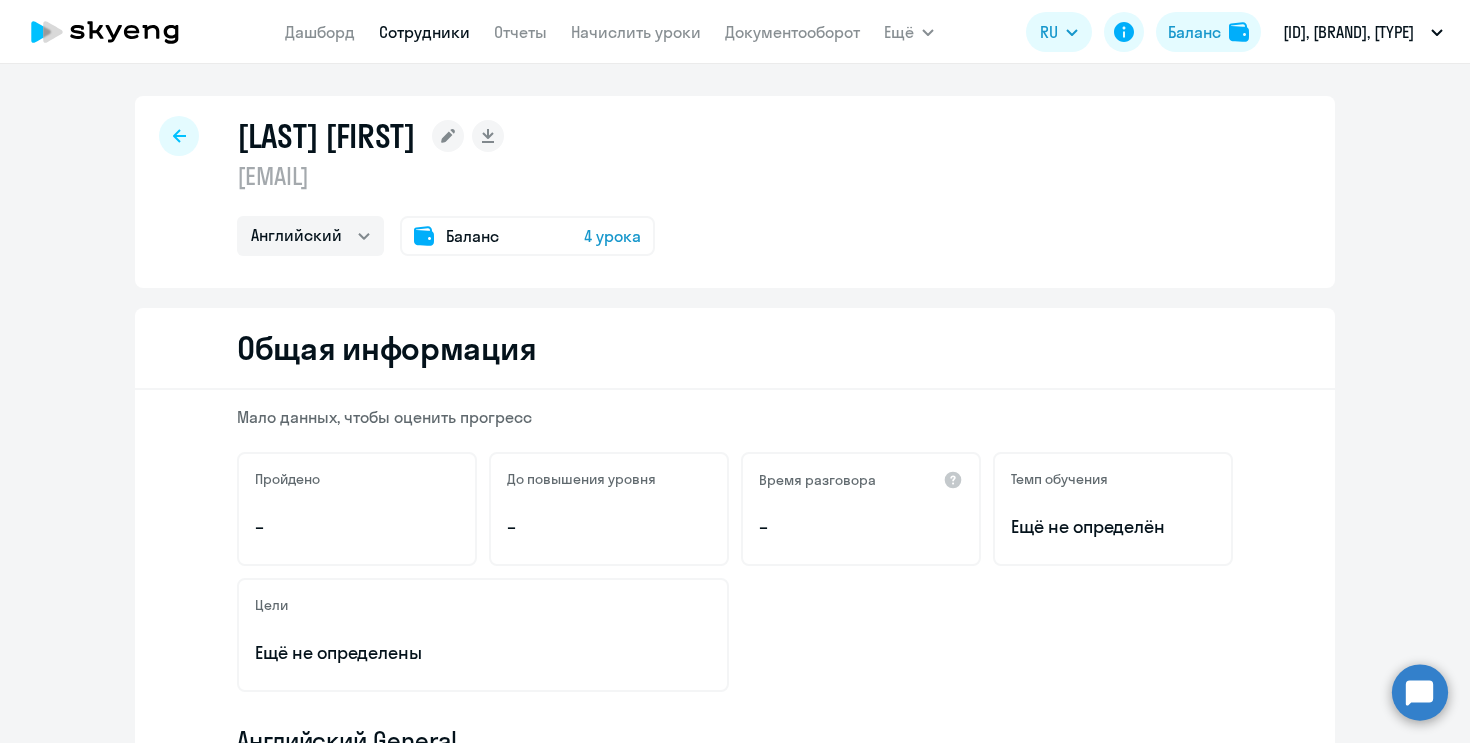 scroll, scrollTop: 200, scrollLeft: 0, axis: vertical 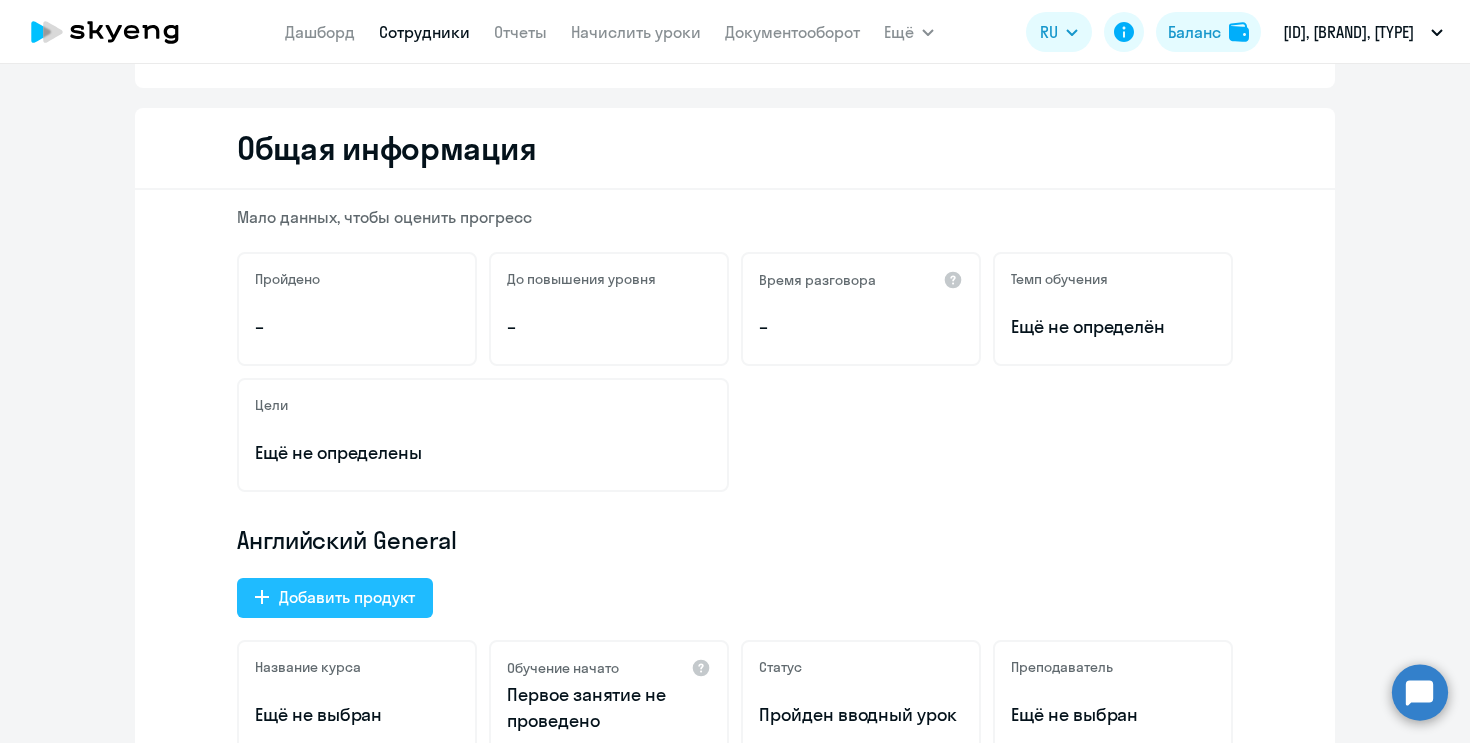 click on "Добавить продукт" 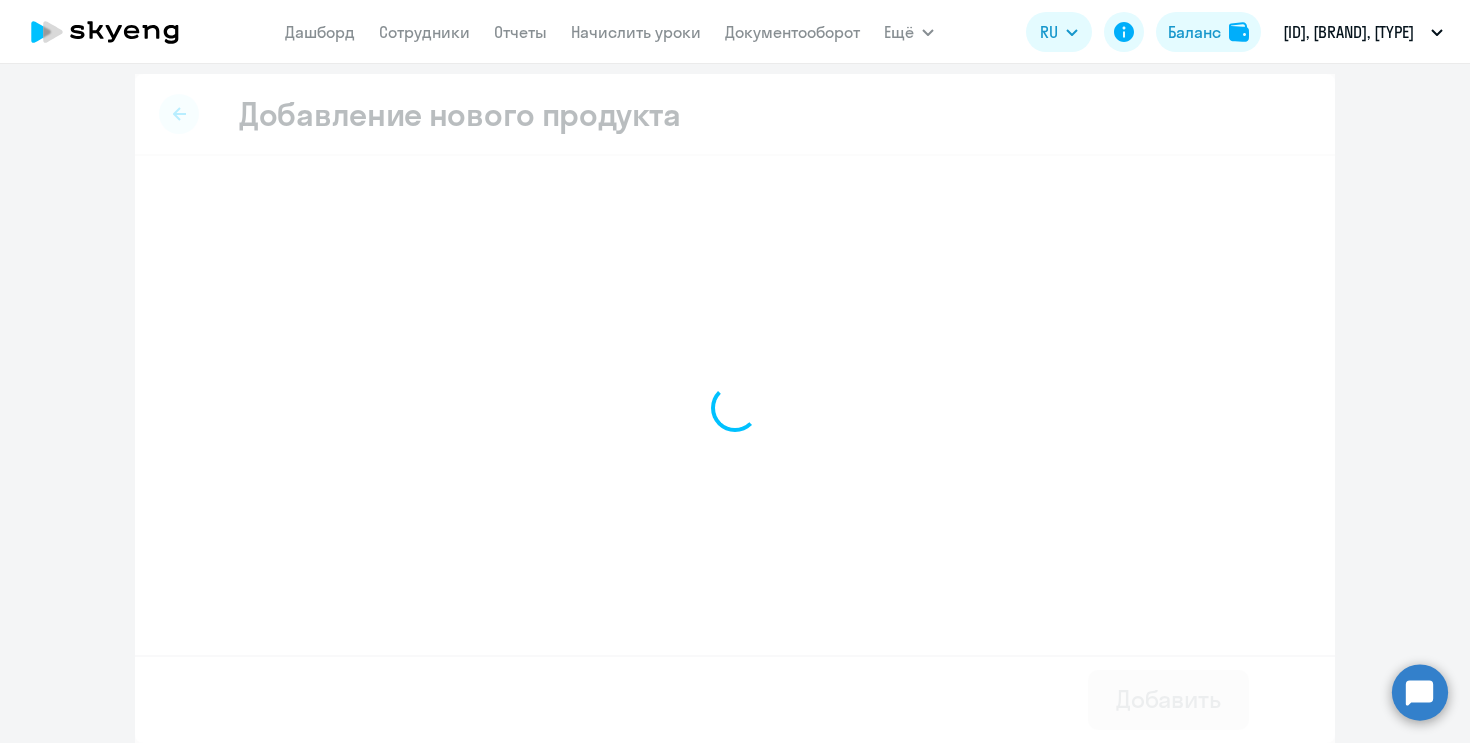 scroll, scrollTop: 5, scrollLeft: 0, axis: vertical 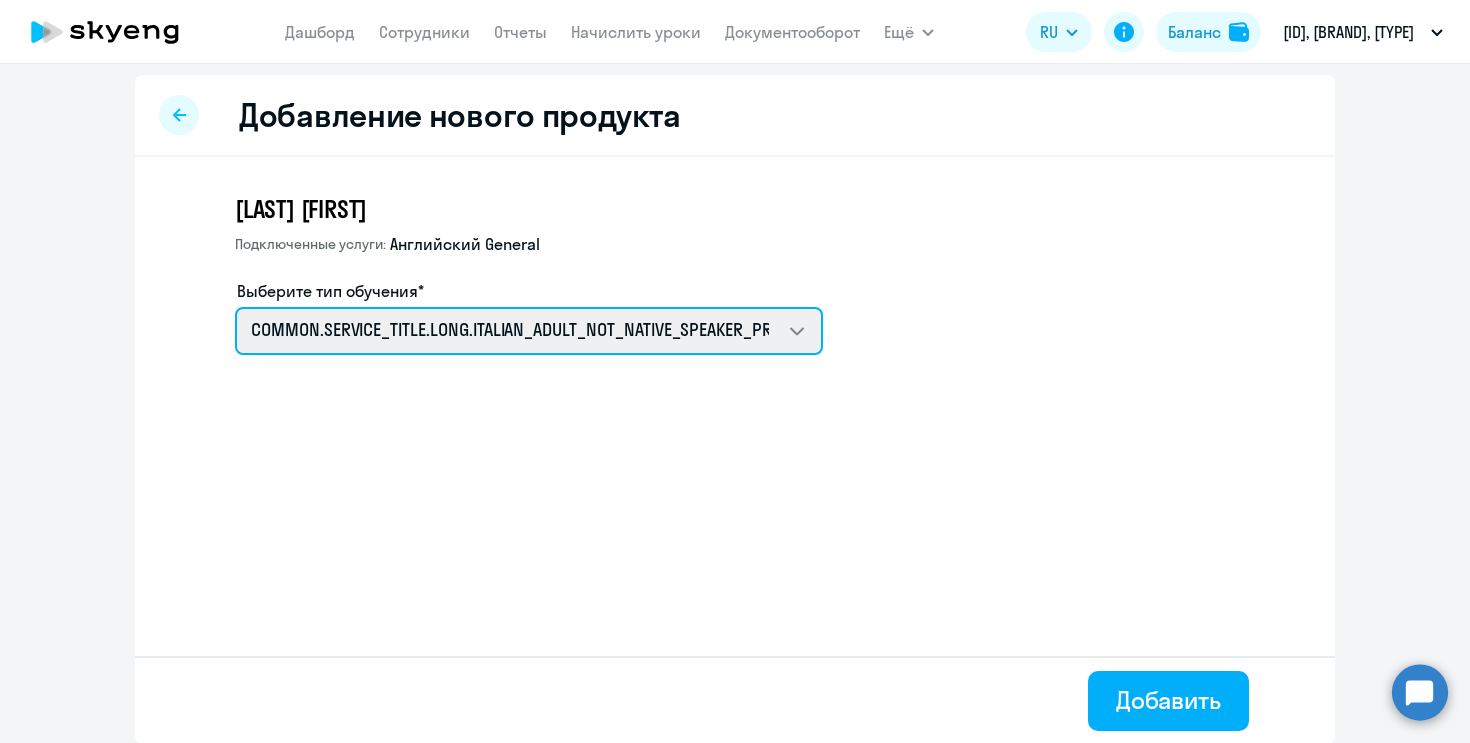 click on "COMMON.SERVICE_TITLE.LONG.ITALIAN_ADULT_NOT_NATIVE_SPEAKER_PREMIUM   COMMON.SERVICE_TITLE.LONG.SPANISH_ADULT_NOT_NATIVE_SPEAKER_PREMIUM   COMMON.SERVICE_TITLE.LONG.GERMAN_ADULT_NOT_NATIVE_SPEAKER_PREMIUM   COMMON.SERVICE_TITLE.LONG.FRENCH_ADULT_NOT_NATIVE_SPEAKER_PREMIUM   Премиум английский с русскоговорящим преподавателем   Talks 15 минутные разговоры на английском   Английский General с англоговорящим преподавателем" at bounding box center [529, 331] 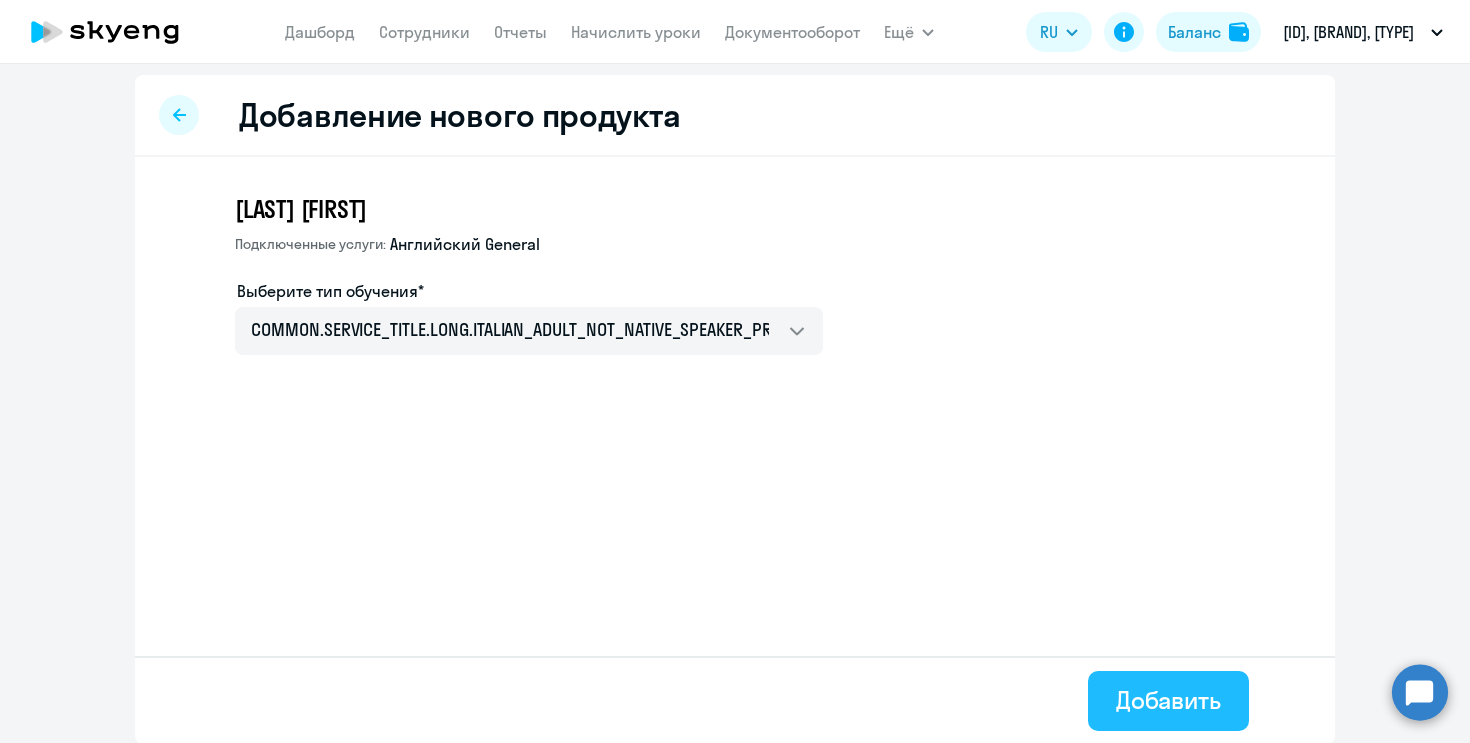 click on "Добавить" 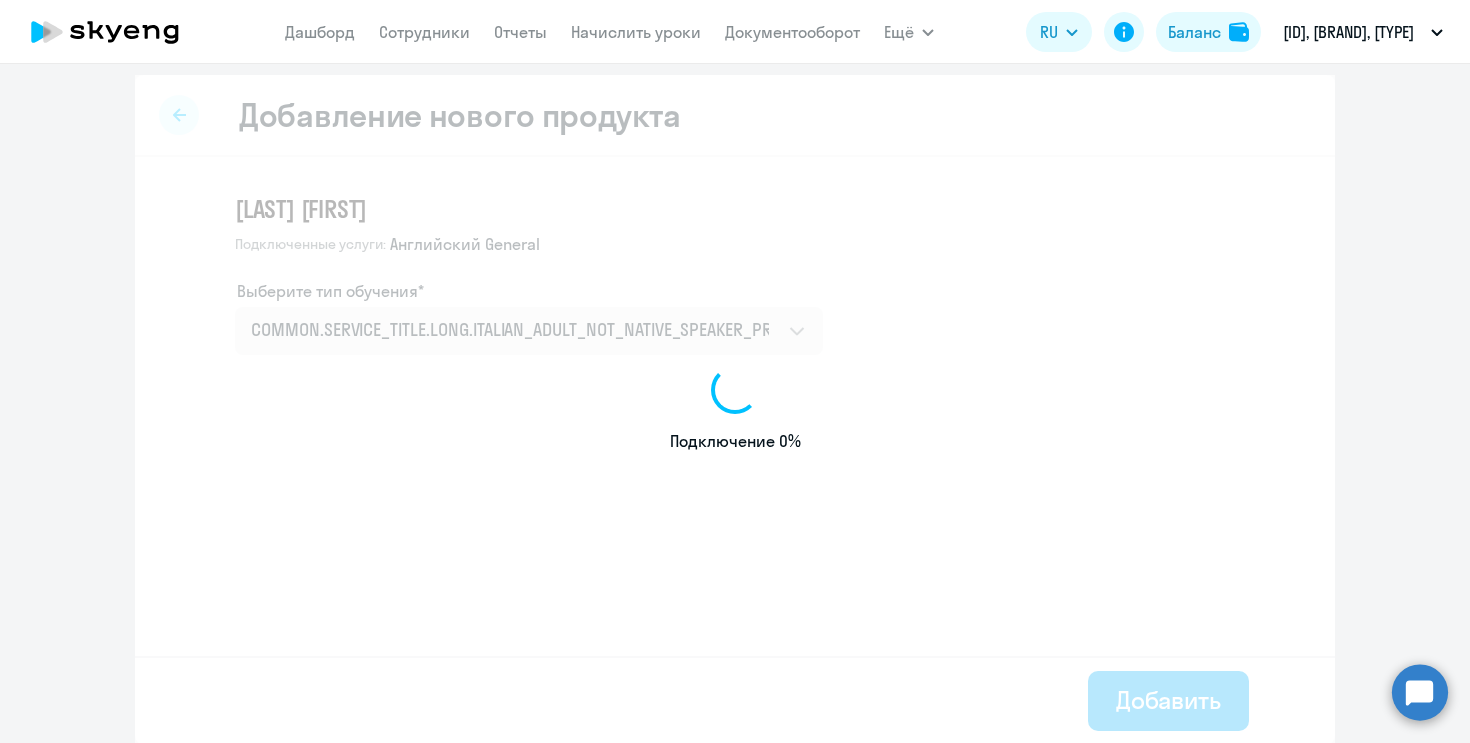 scroll, scrollTop: 0, scrollLeft: 0, axis: both 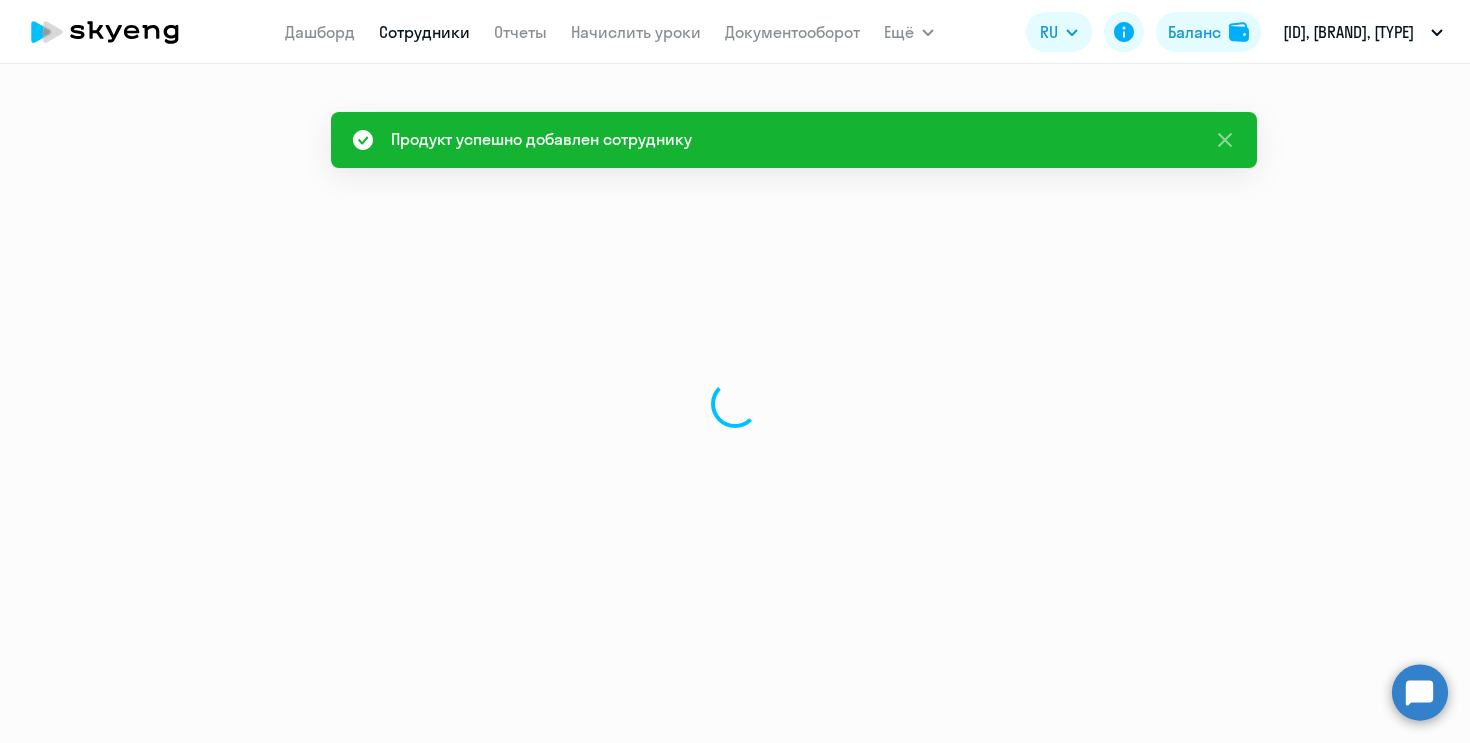 select on "english" 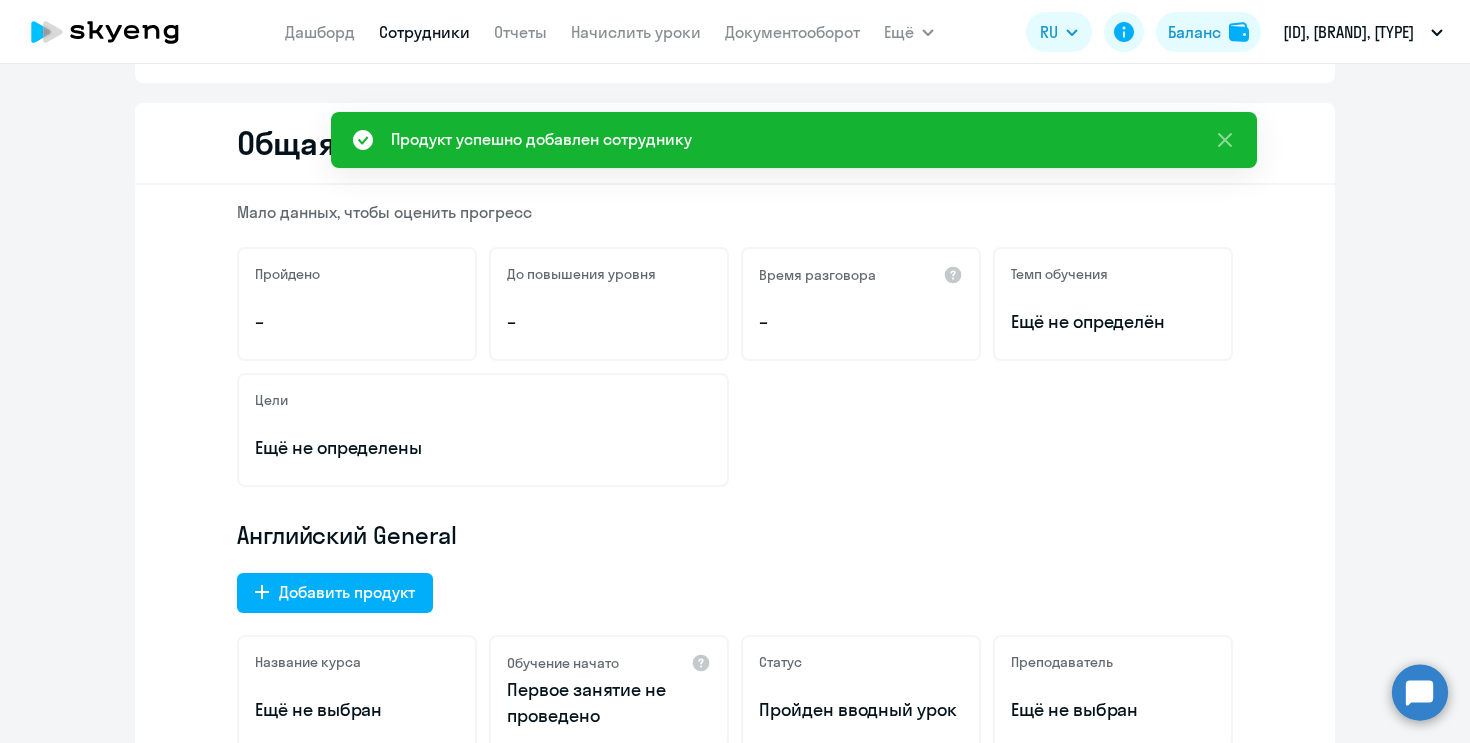 scroll, scrollTop: 0, scrollLeft: 0, axis: both 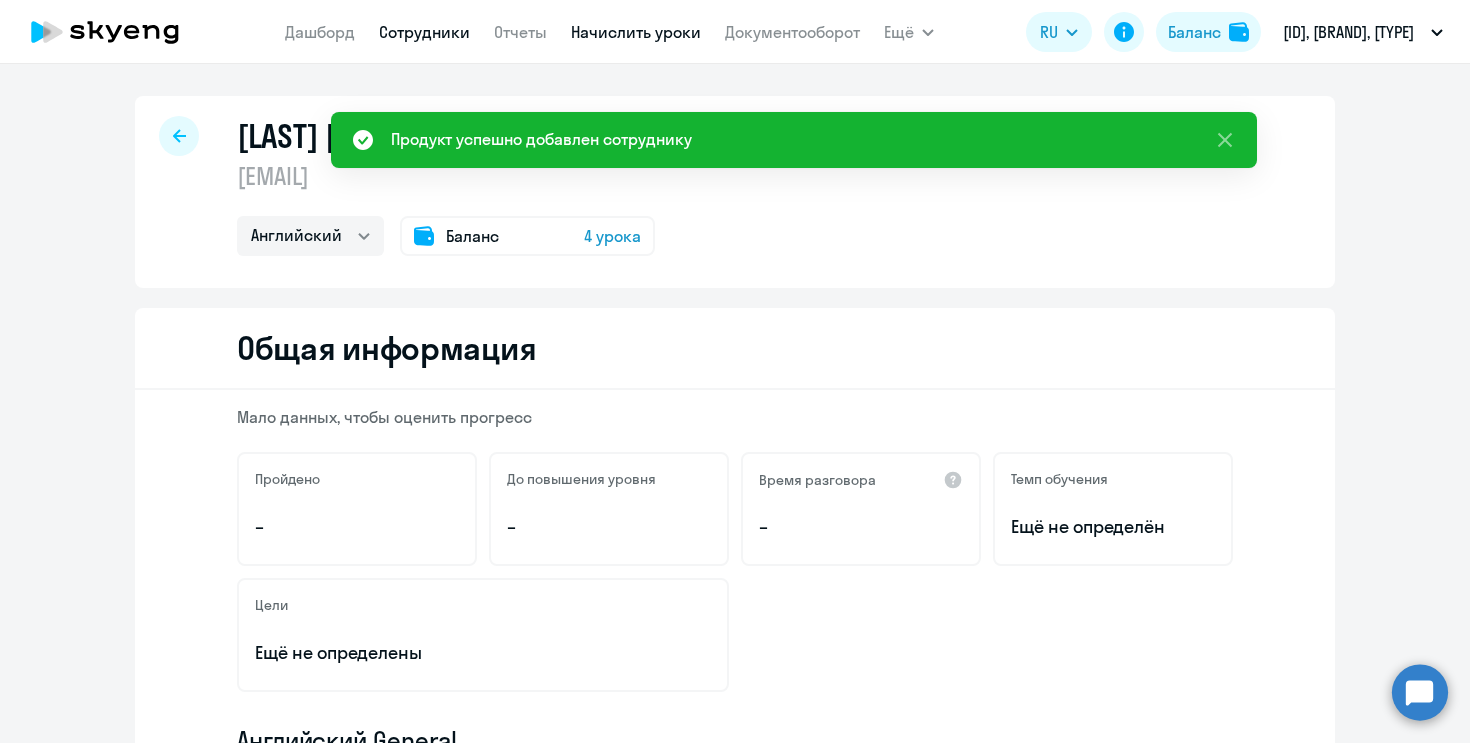click on "Начислить уроки" at bounding box center [636, 32] 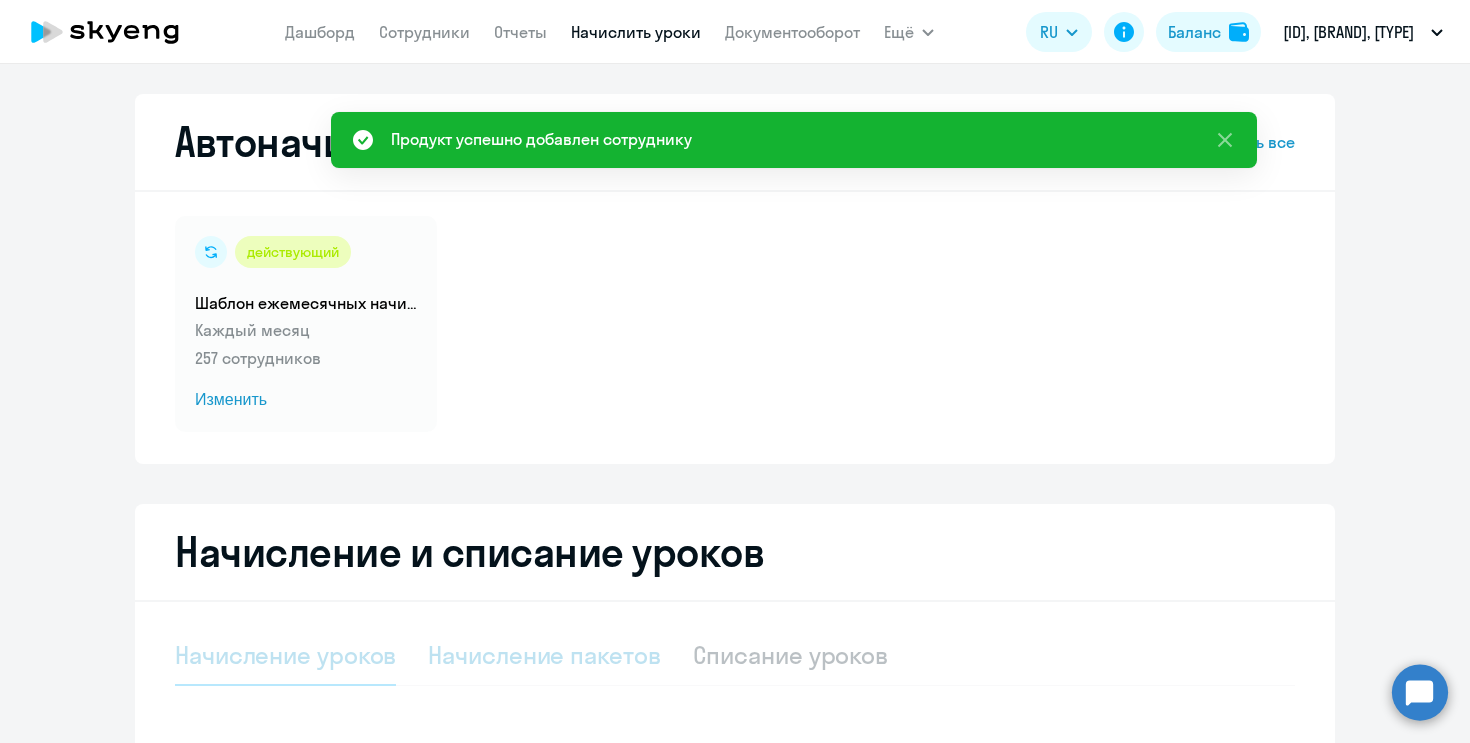 select on "10" 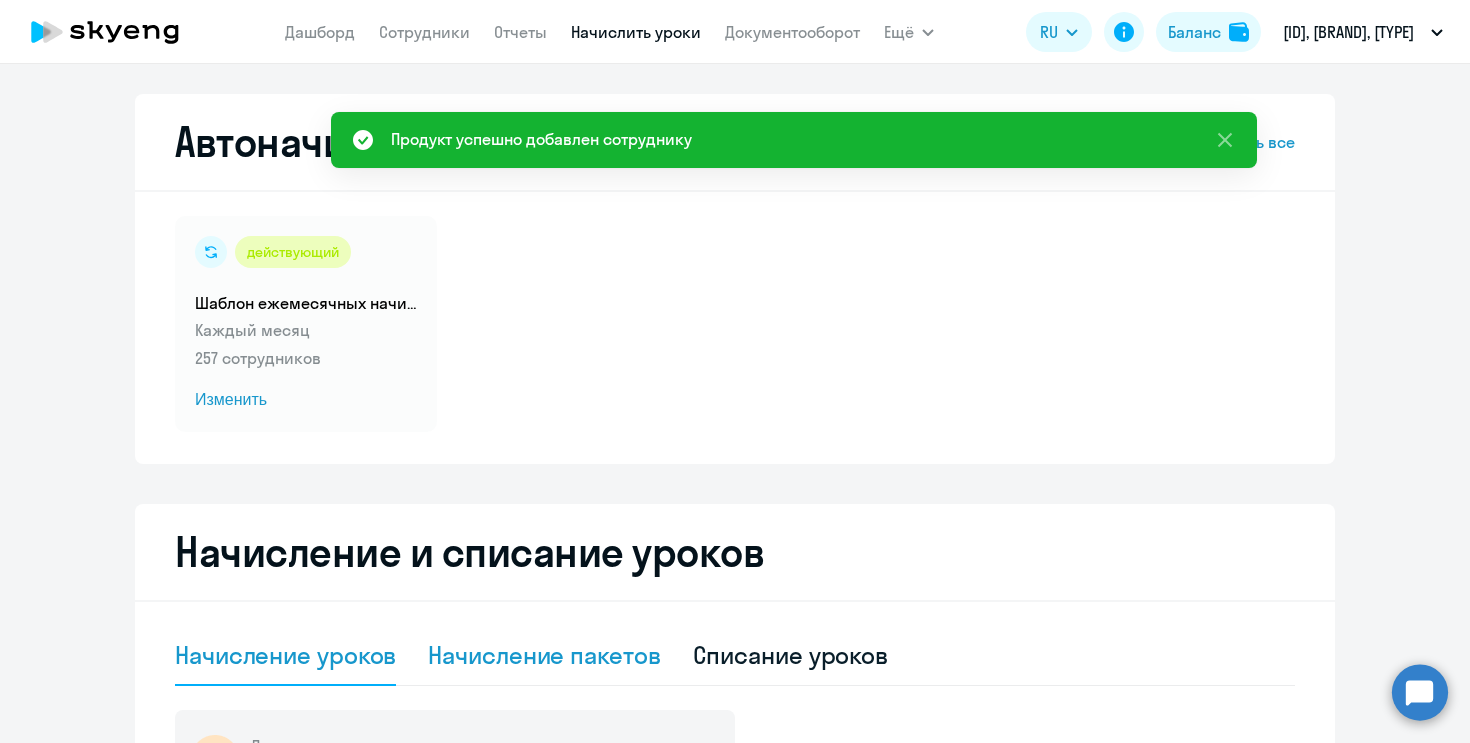 click on "Начисление пакетов" 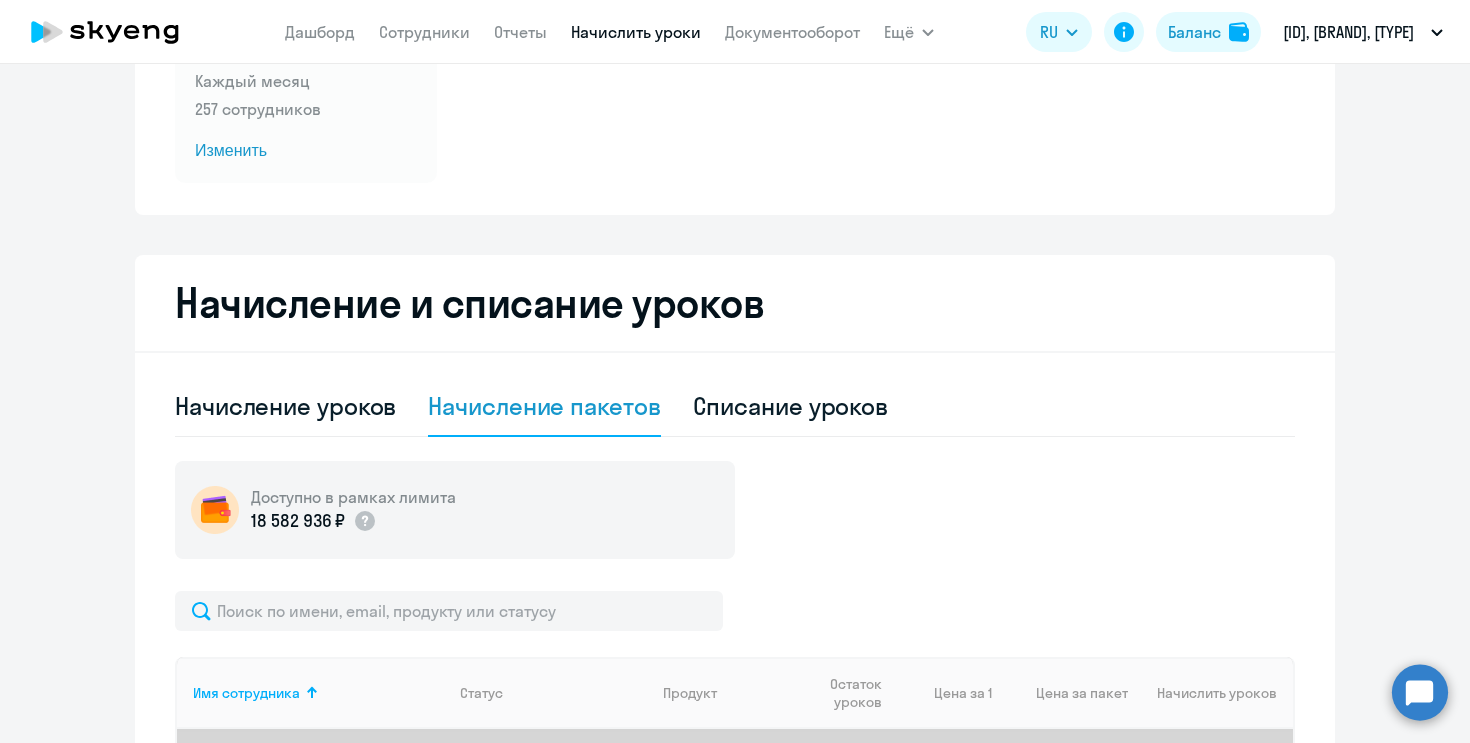 scroll, scrollTop: 251, scrollLeft: 0, axis: vertical 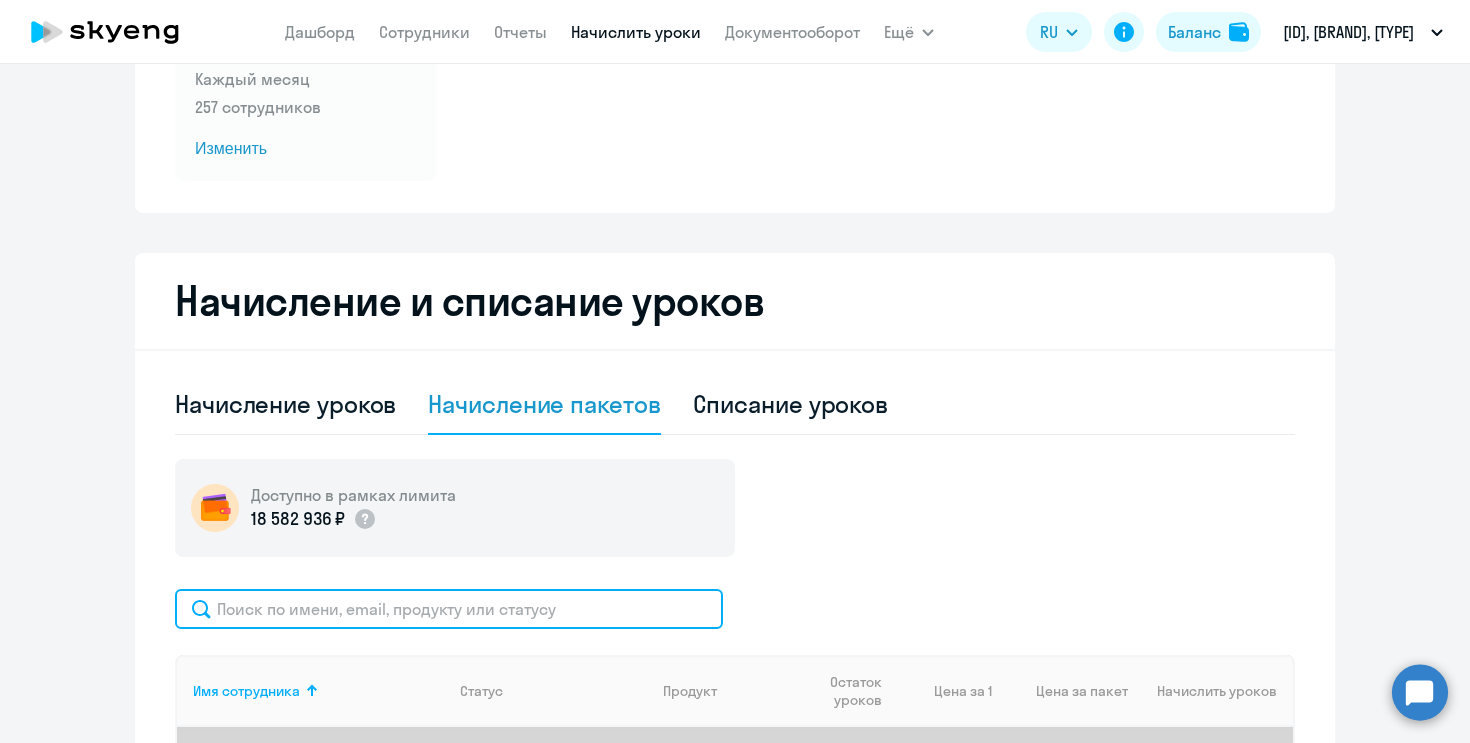 click 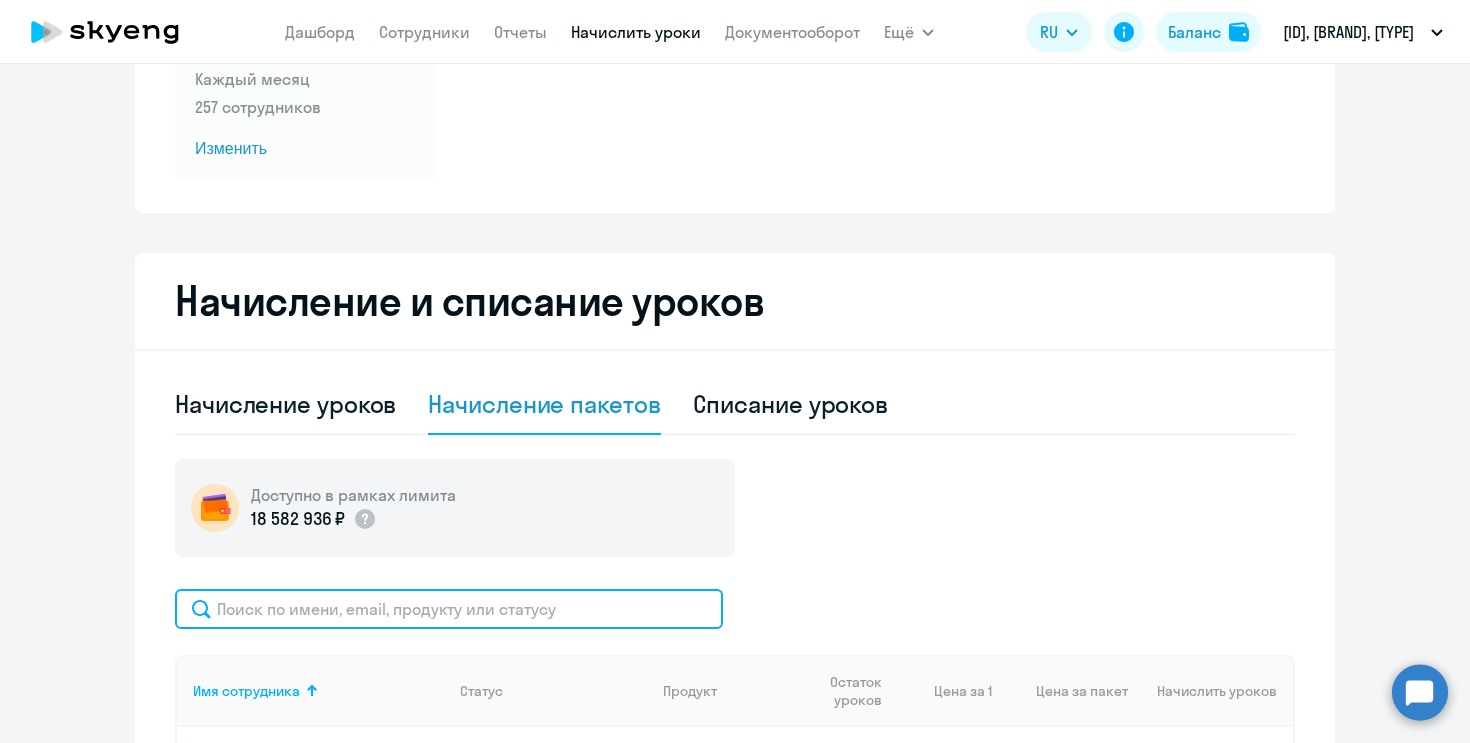 paste on "[NAME]@[DOMAIN].com" 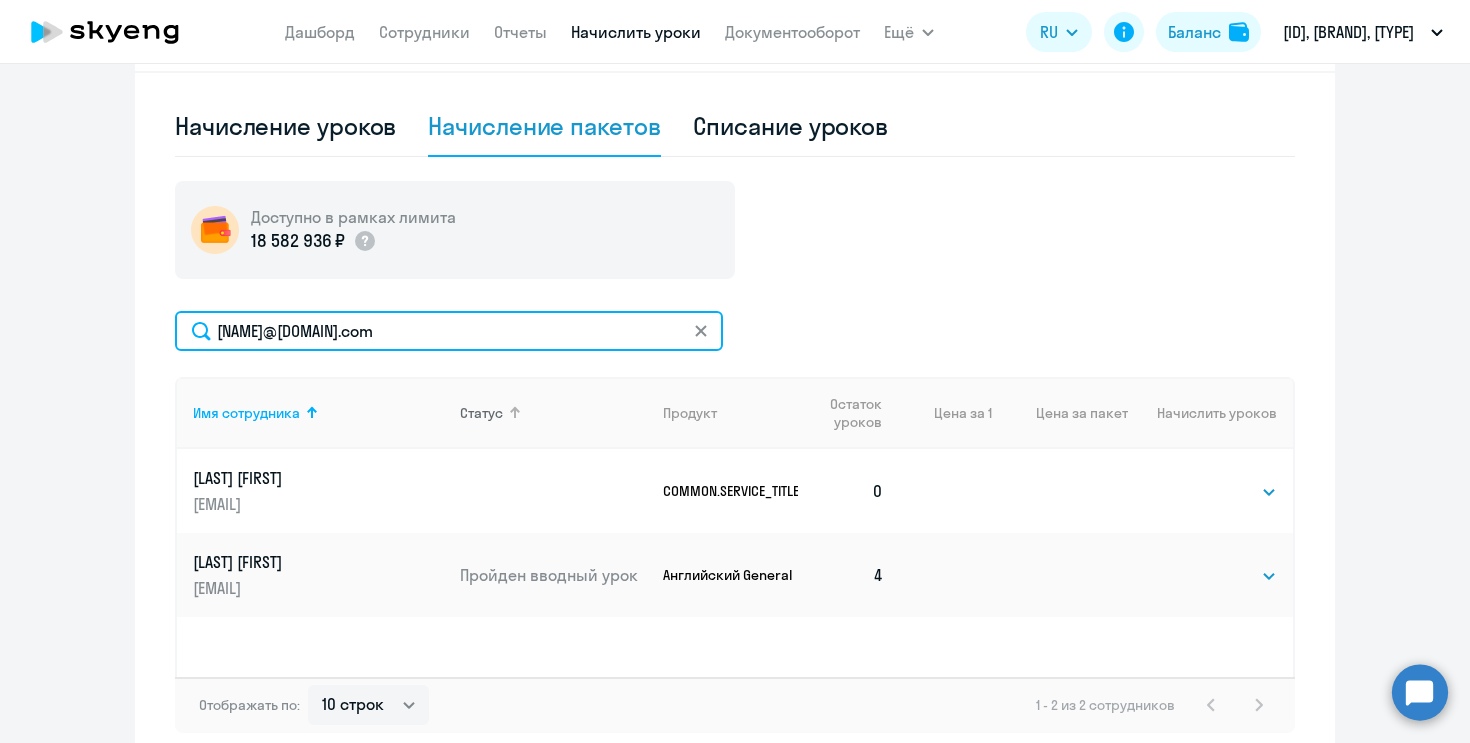 scroll, scrollTop: 622, scrollLeft: 0, axis: vertical 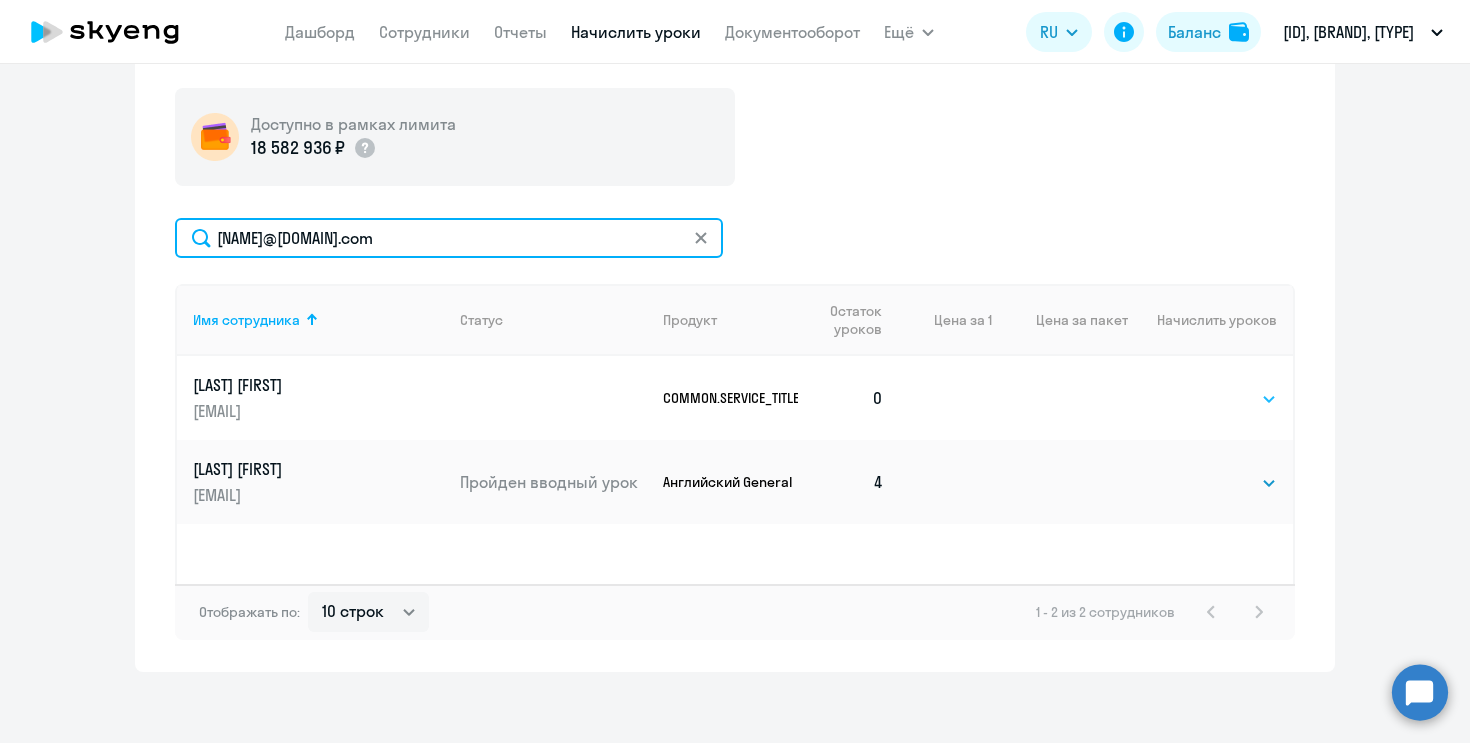 type on "[NAME]@[DOMAIN].com" 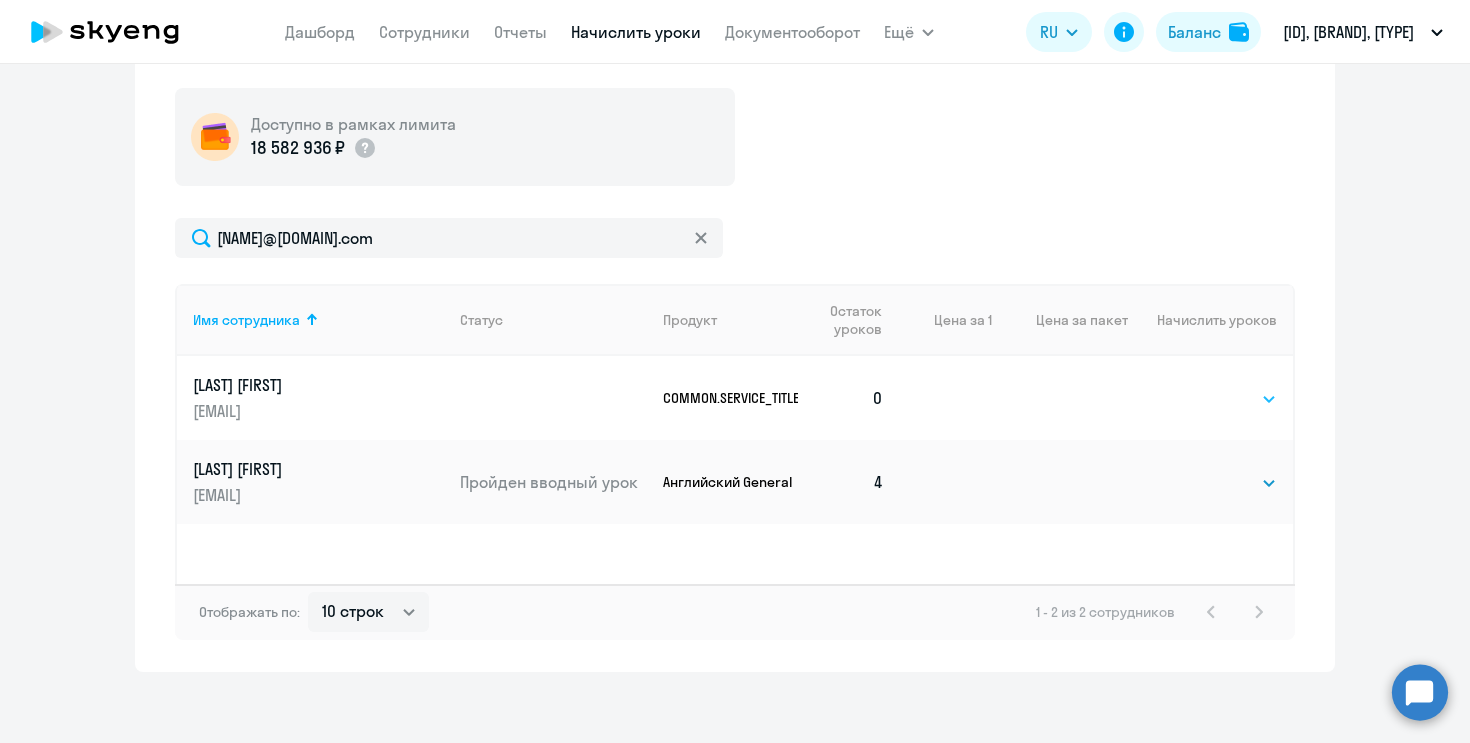 click on "Выбрать   4   8   16   32   64   96   128" 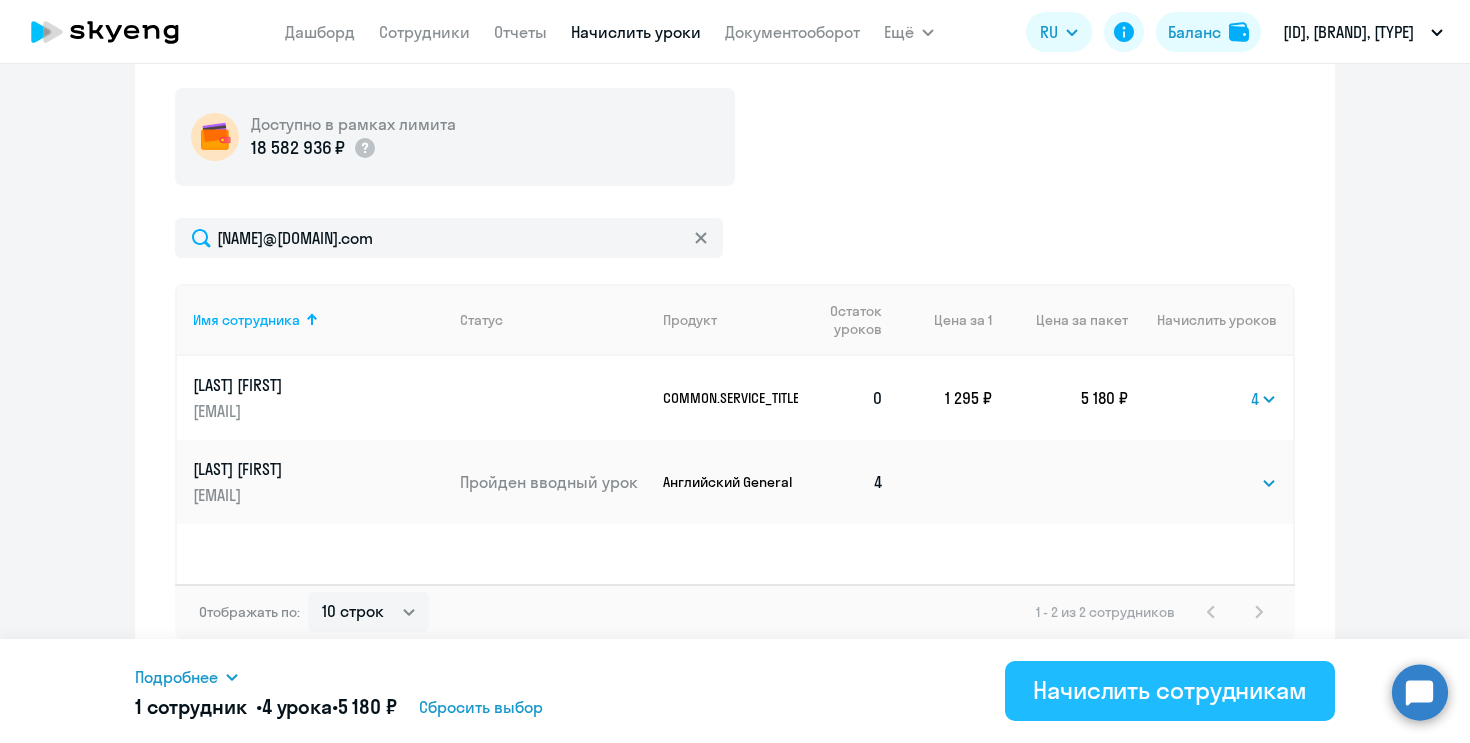 click on "Начислить сотрудникам" at bounding box center [1170, 690] 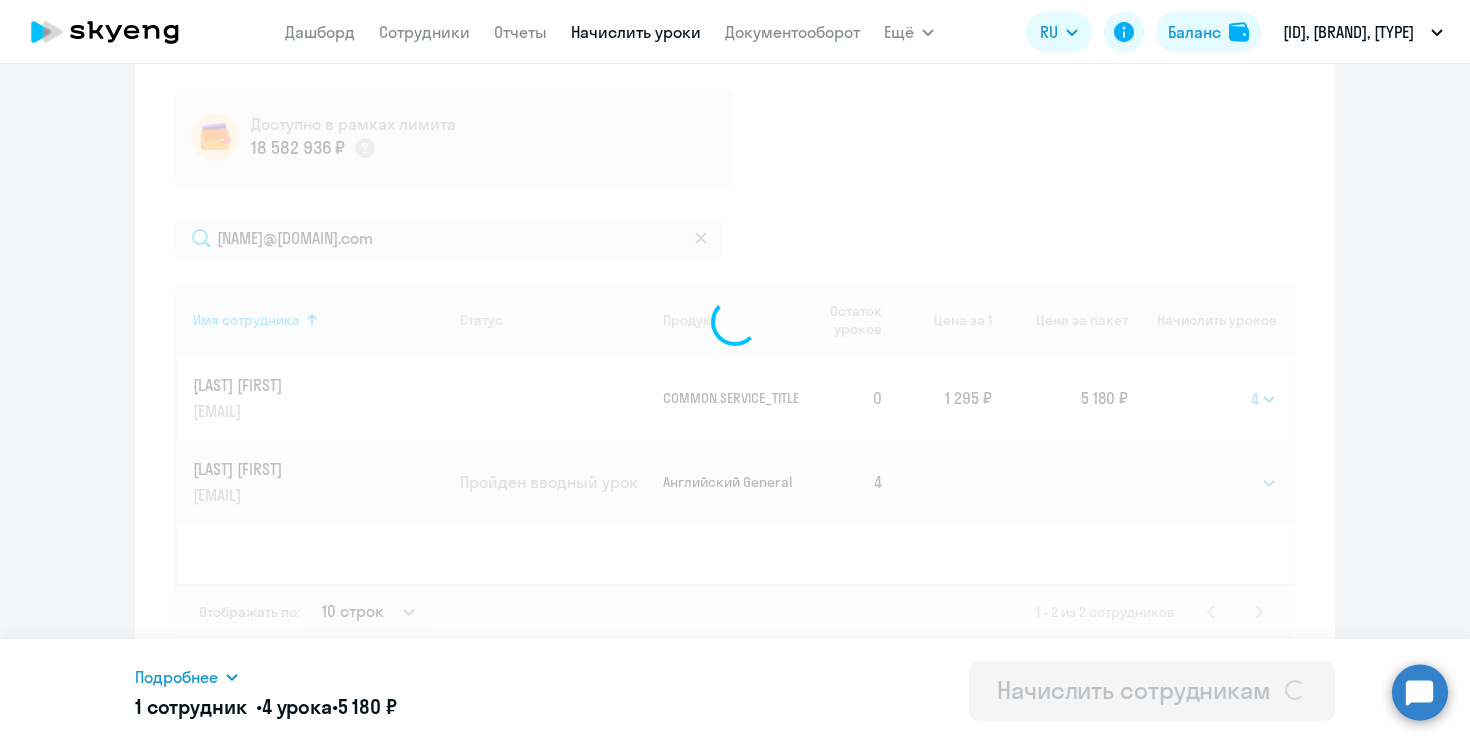 select 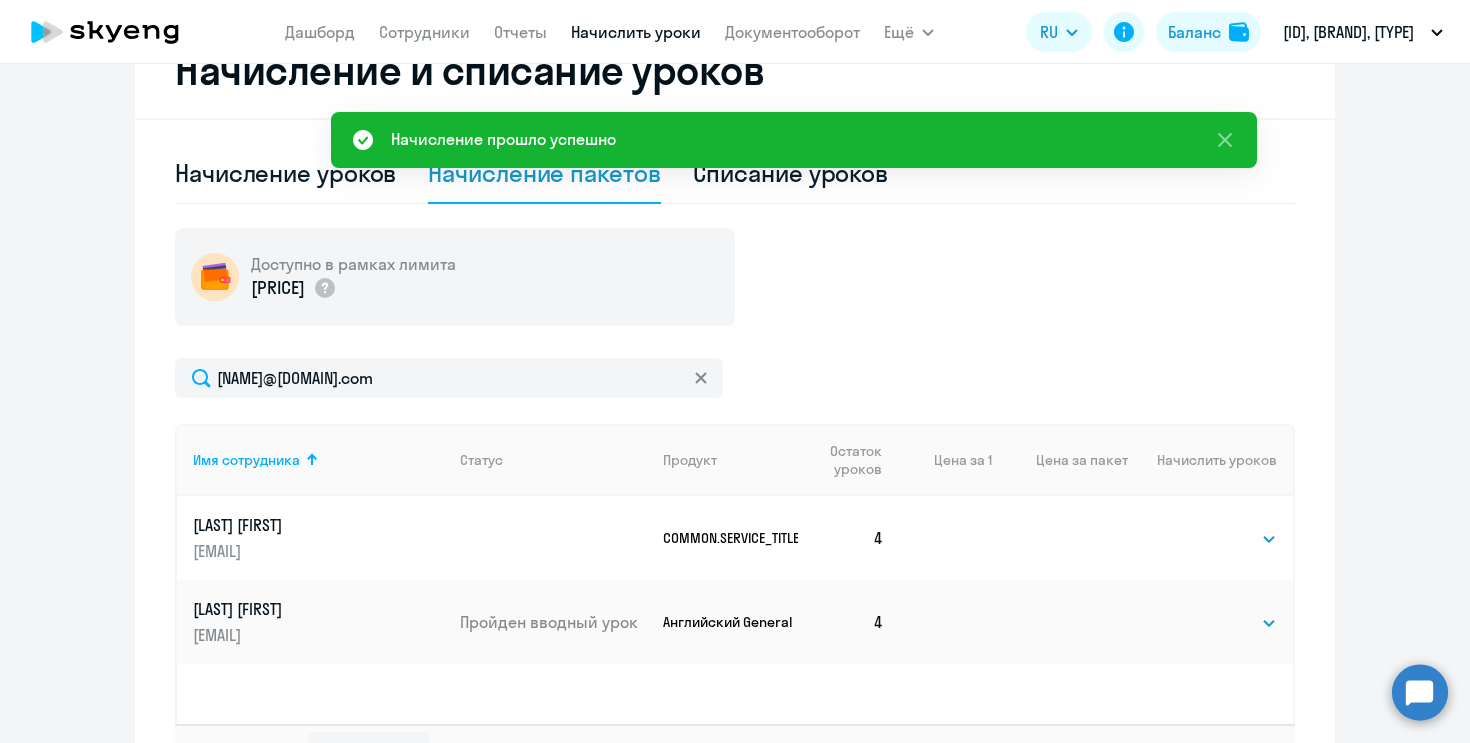 scroll, scrollTop: 444, scrollLeft: 0, axis: vertical 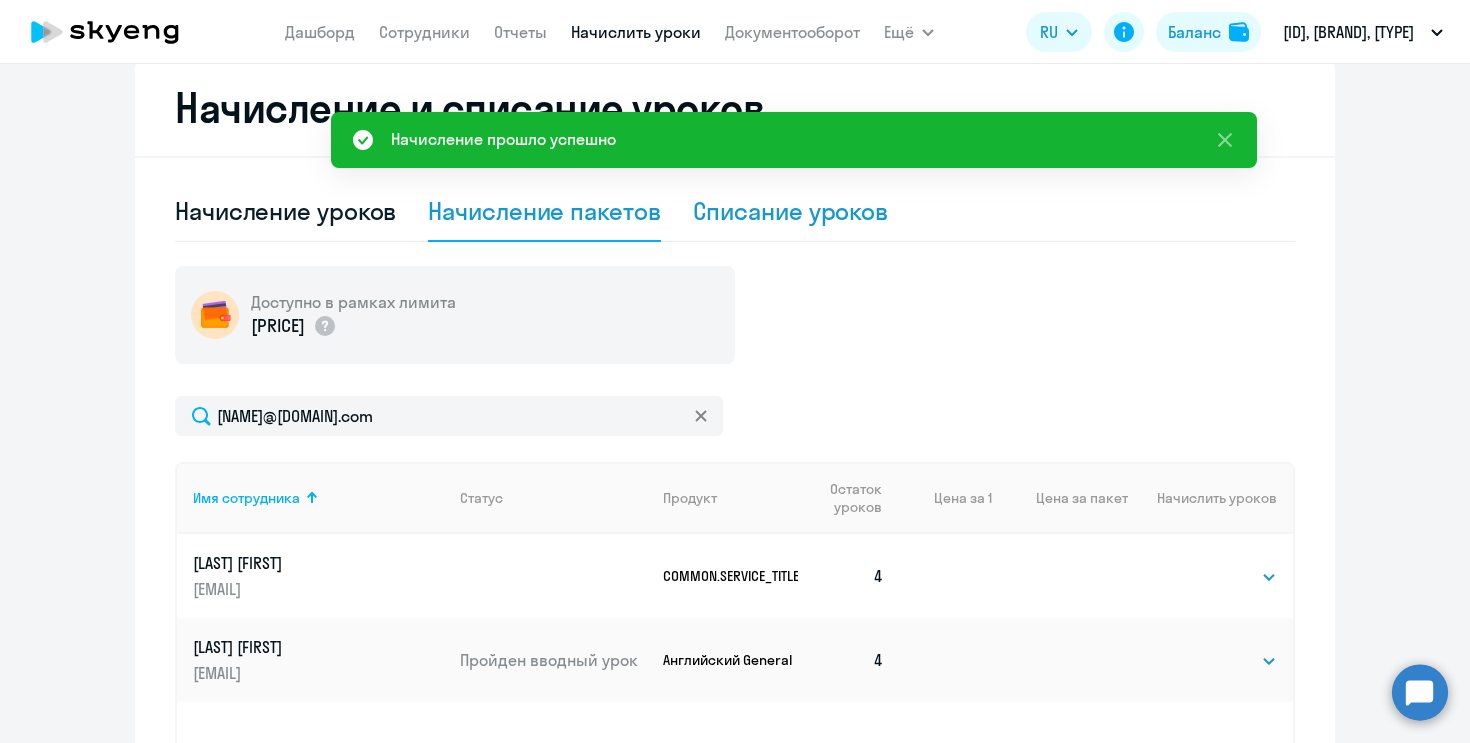 click on "Списание уроков" 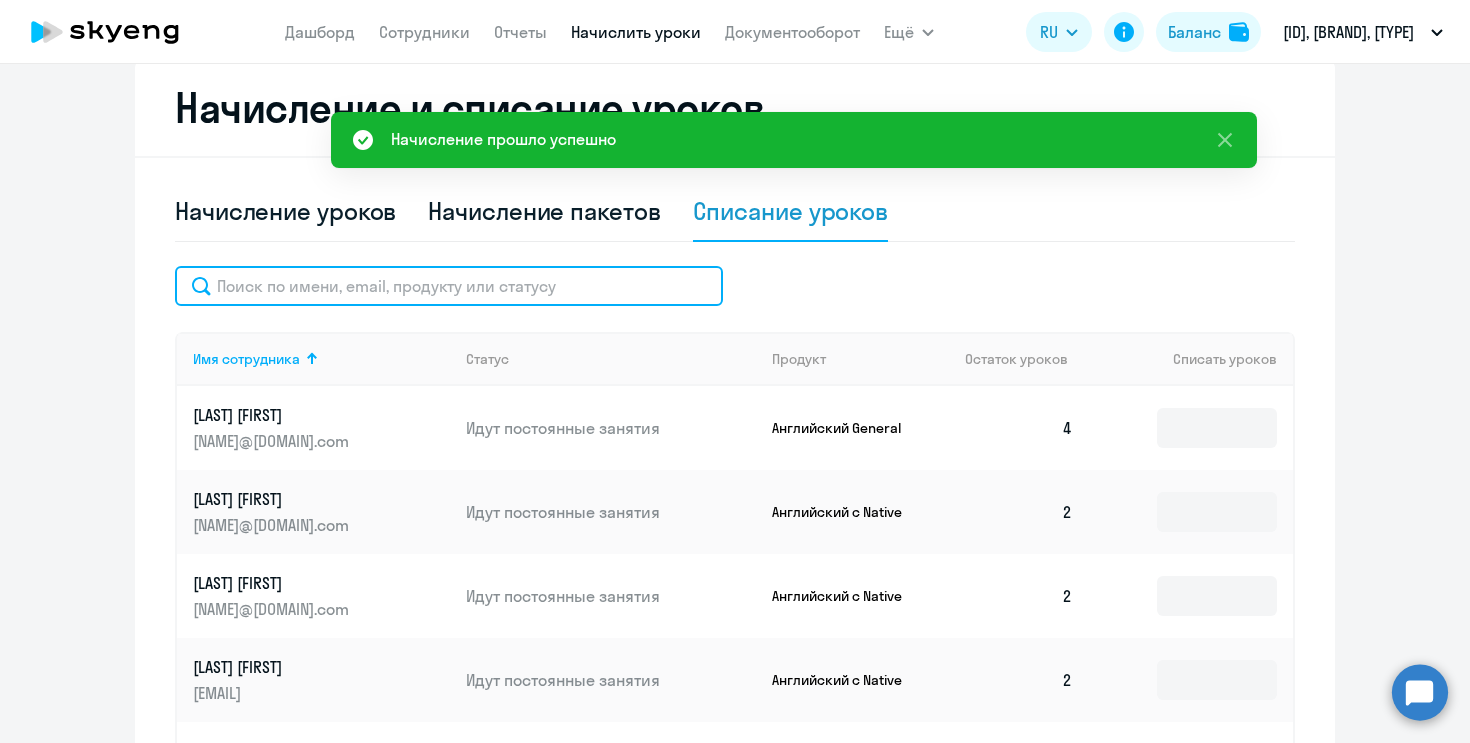 click 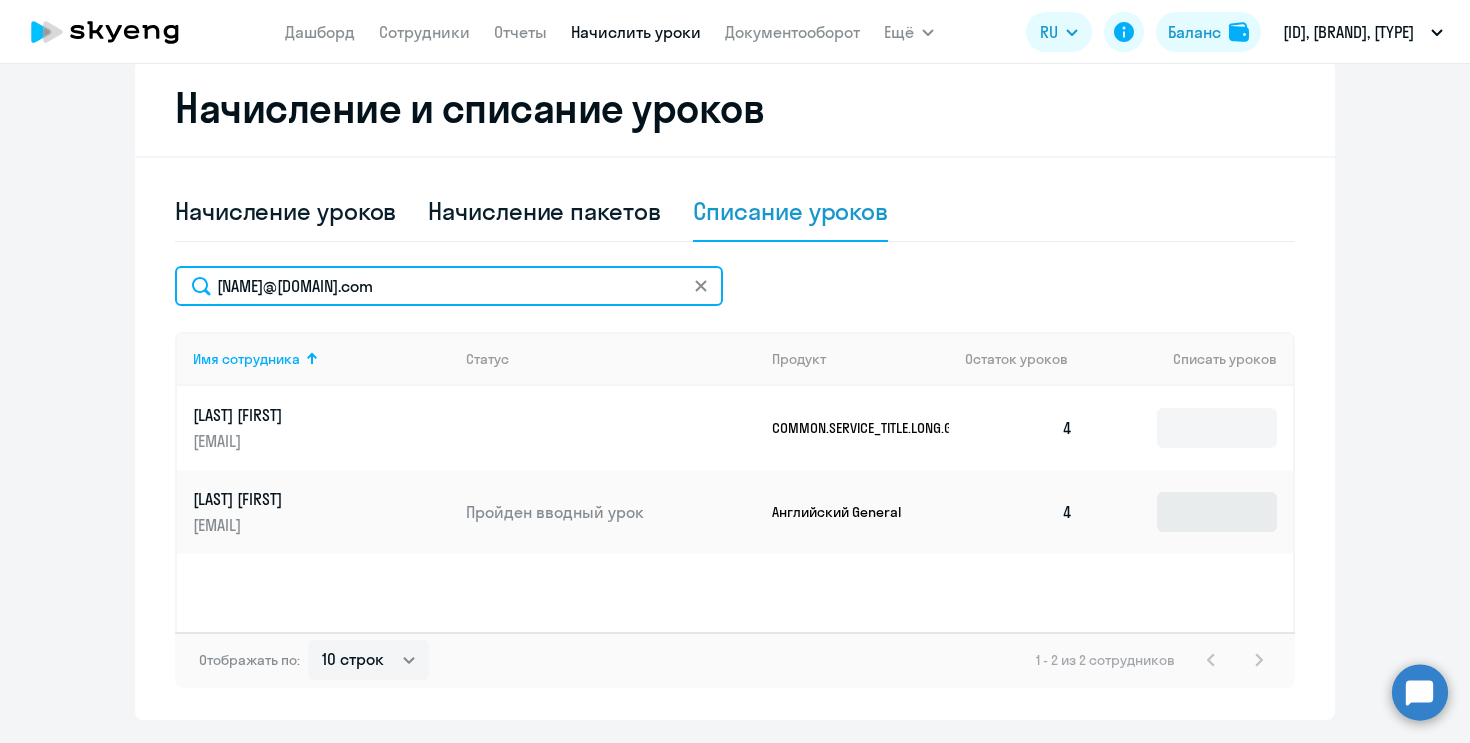 type on "[NAME]@[DOMAIN].com" 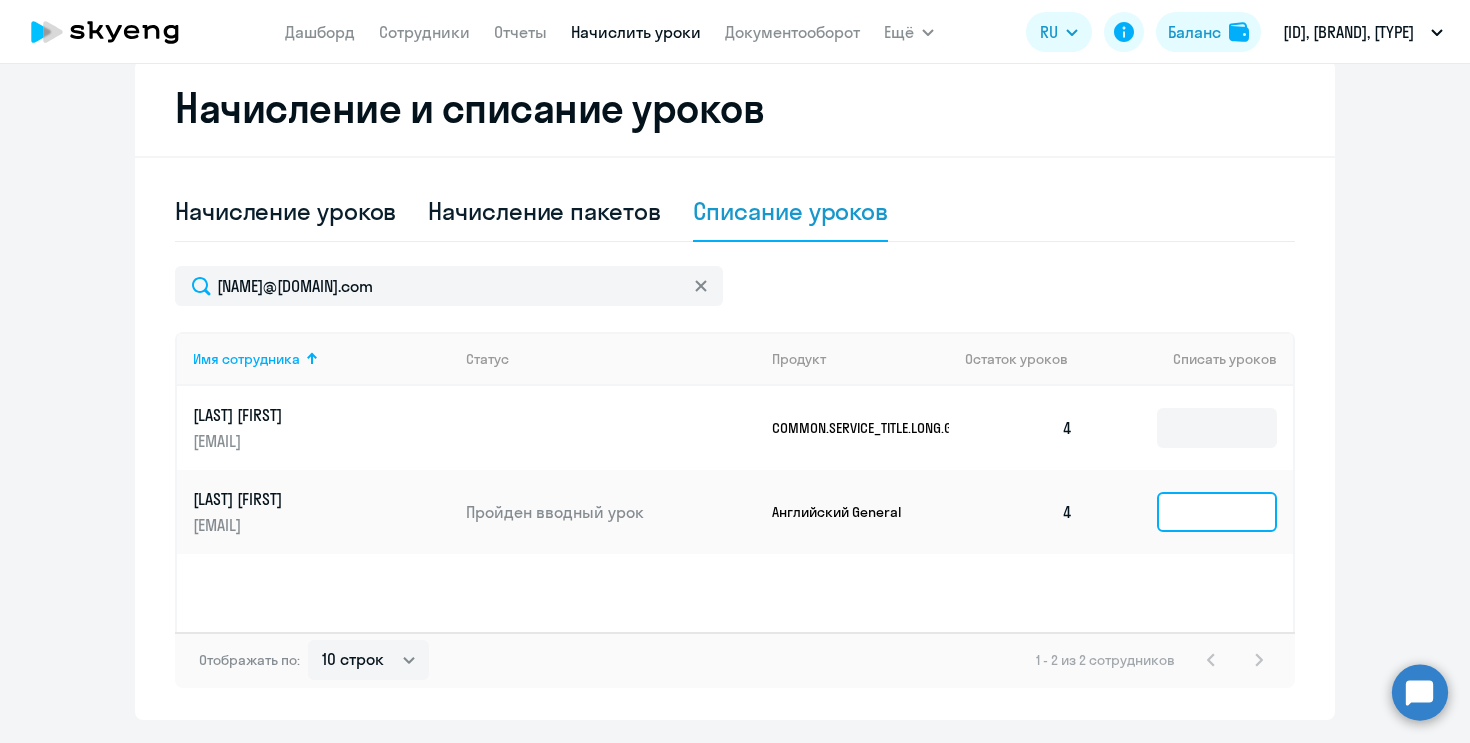 click 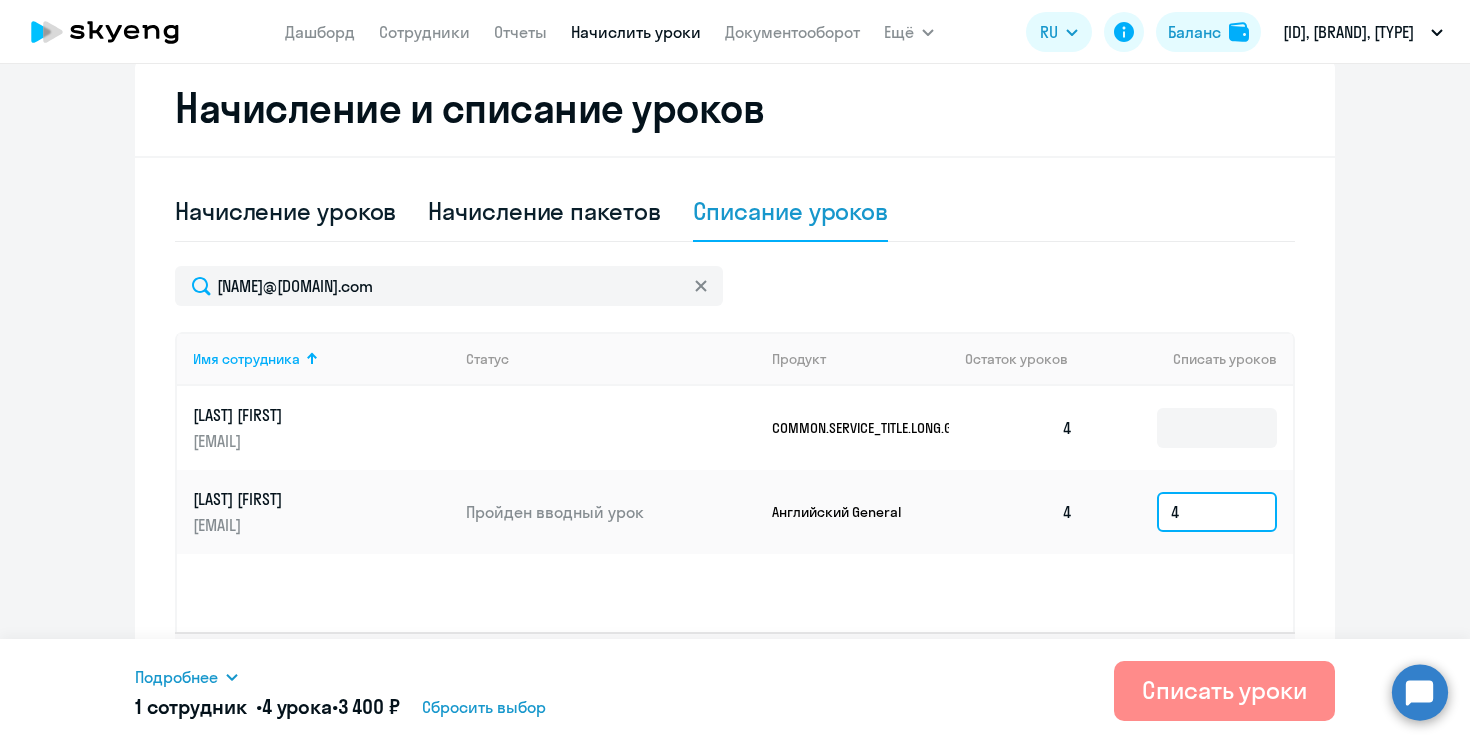 type on "4" 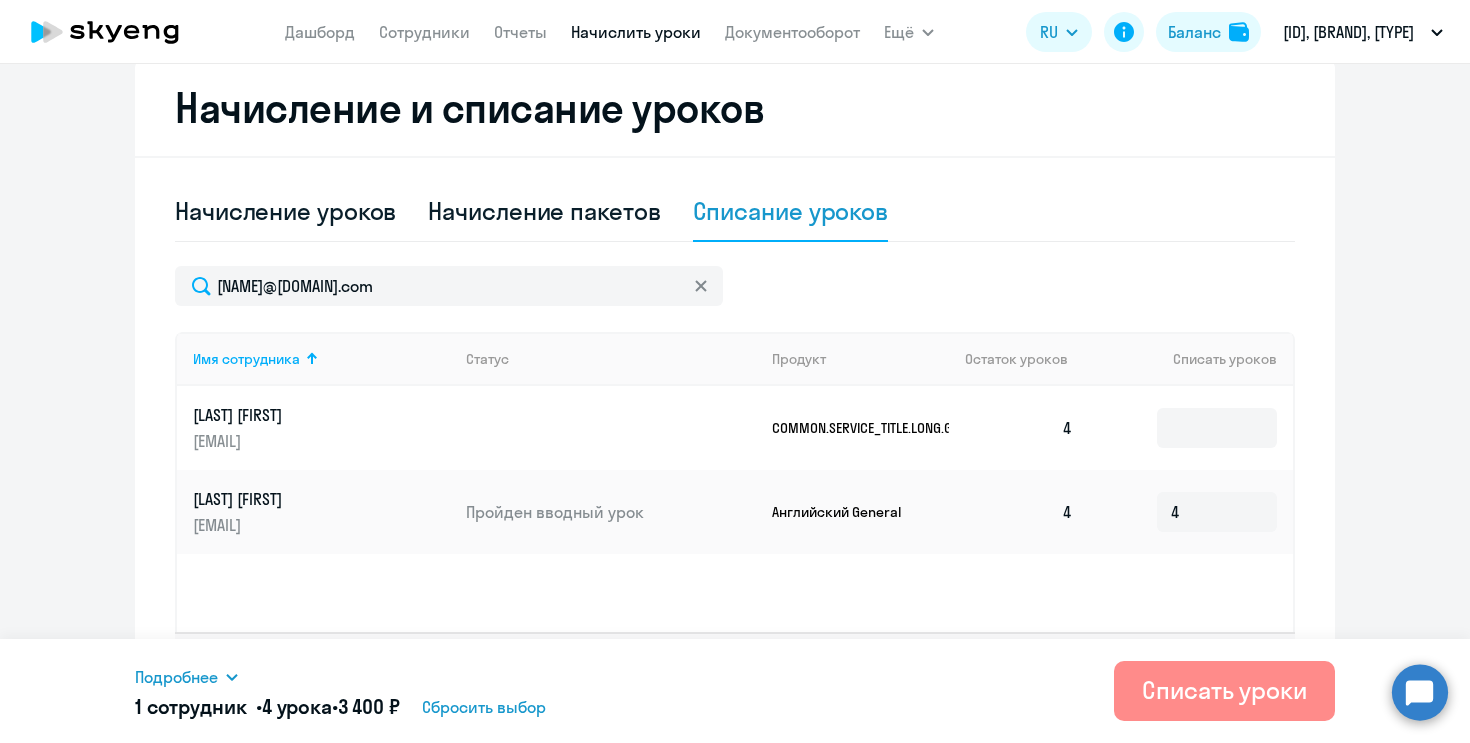 click on "Списать уроки" at bounding box center (1224, 690) 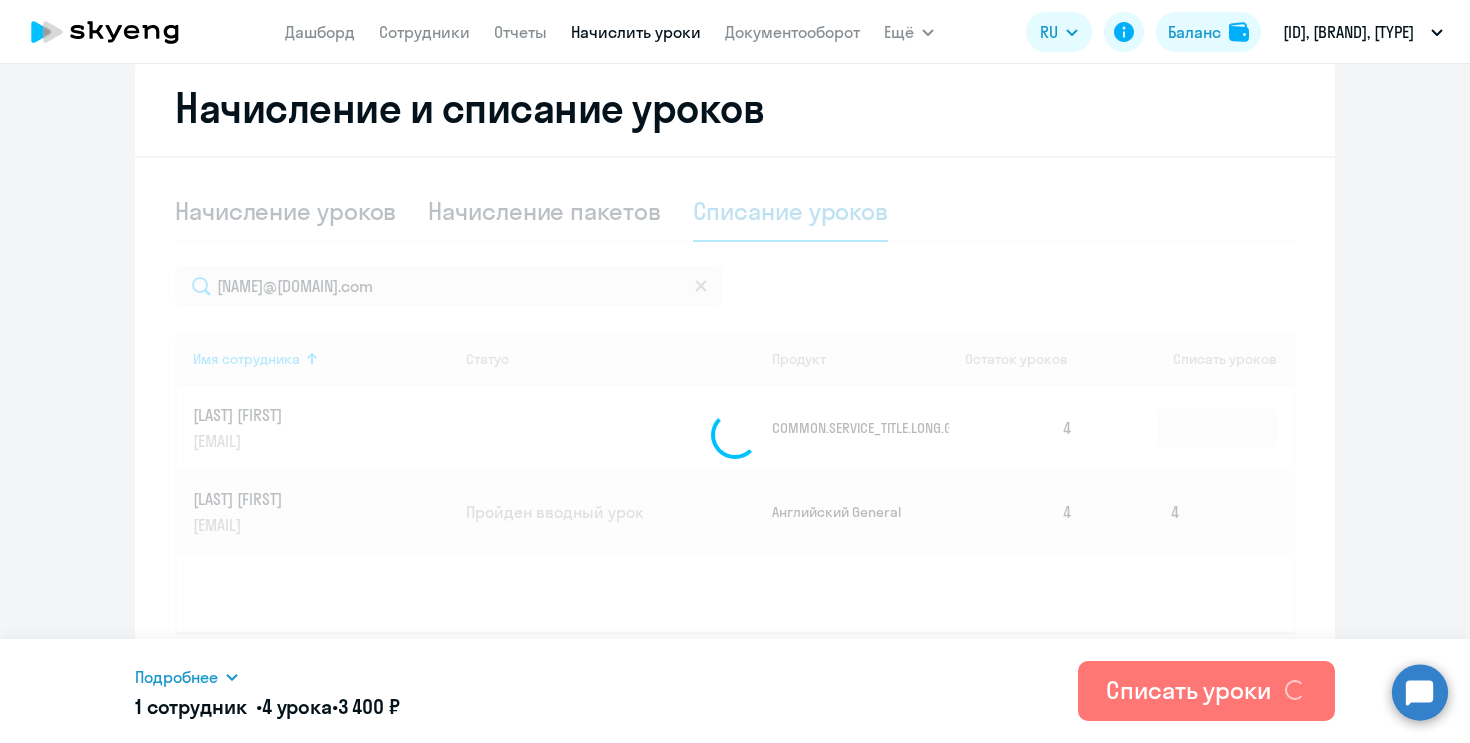 type 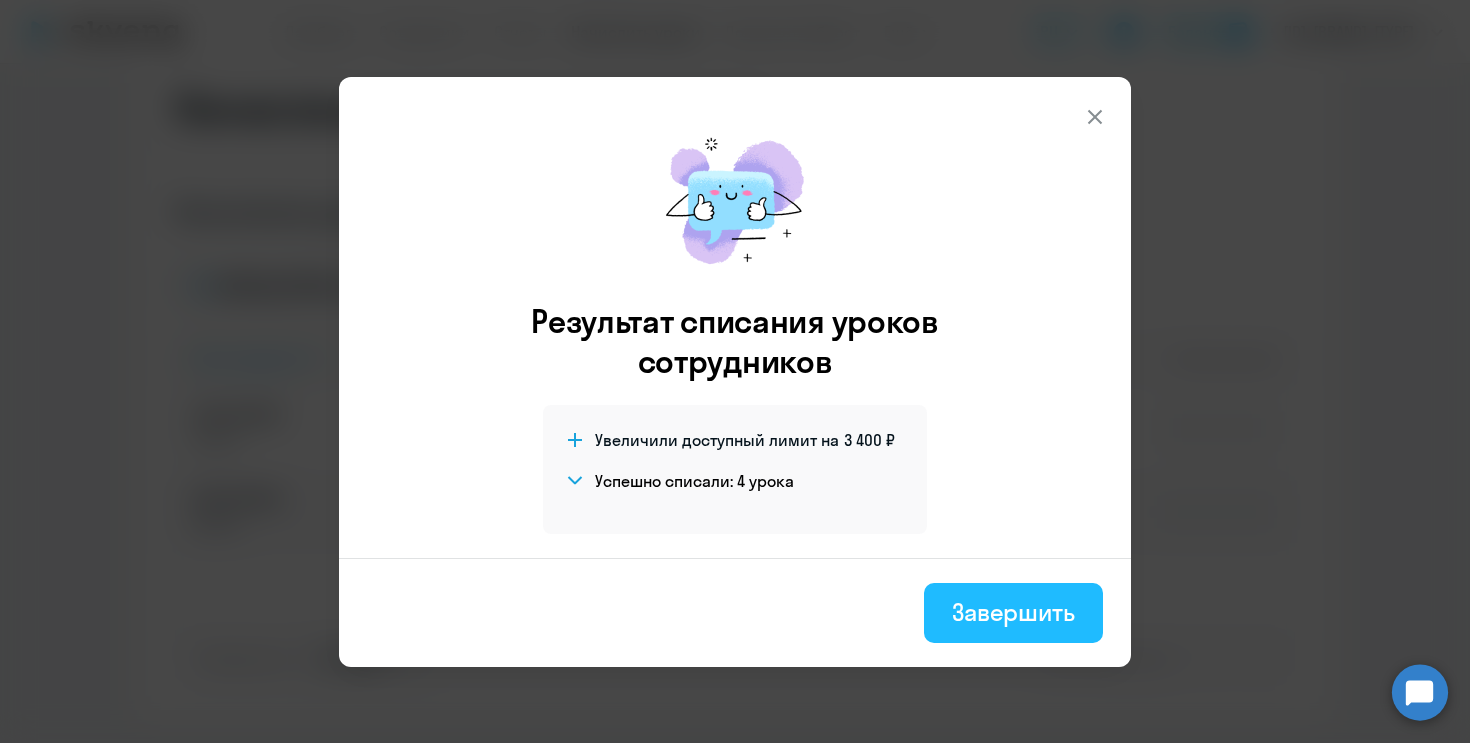 click on "Завершить" at bounding box center [1013, 612] 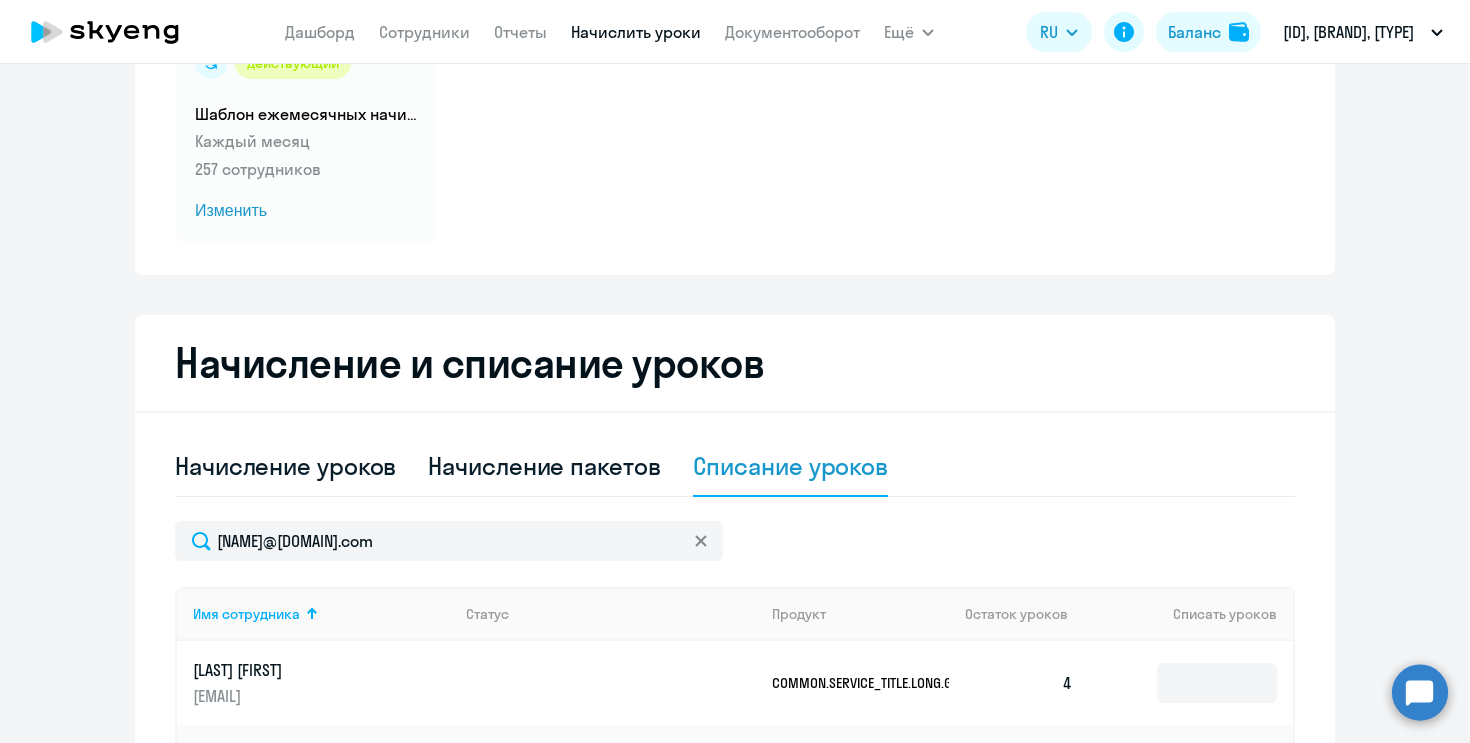 scroll, scrollTop: 0, scrollLeft: 0, axis: both 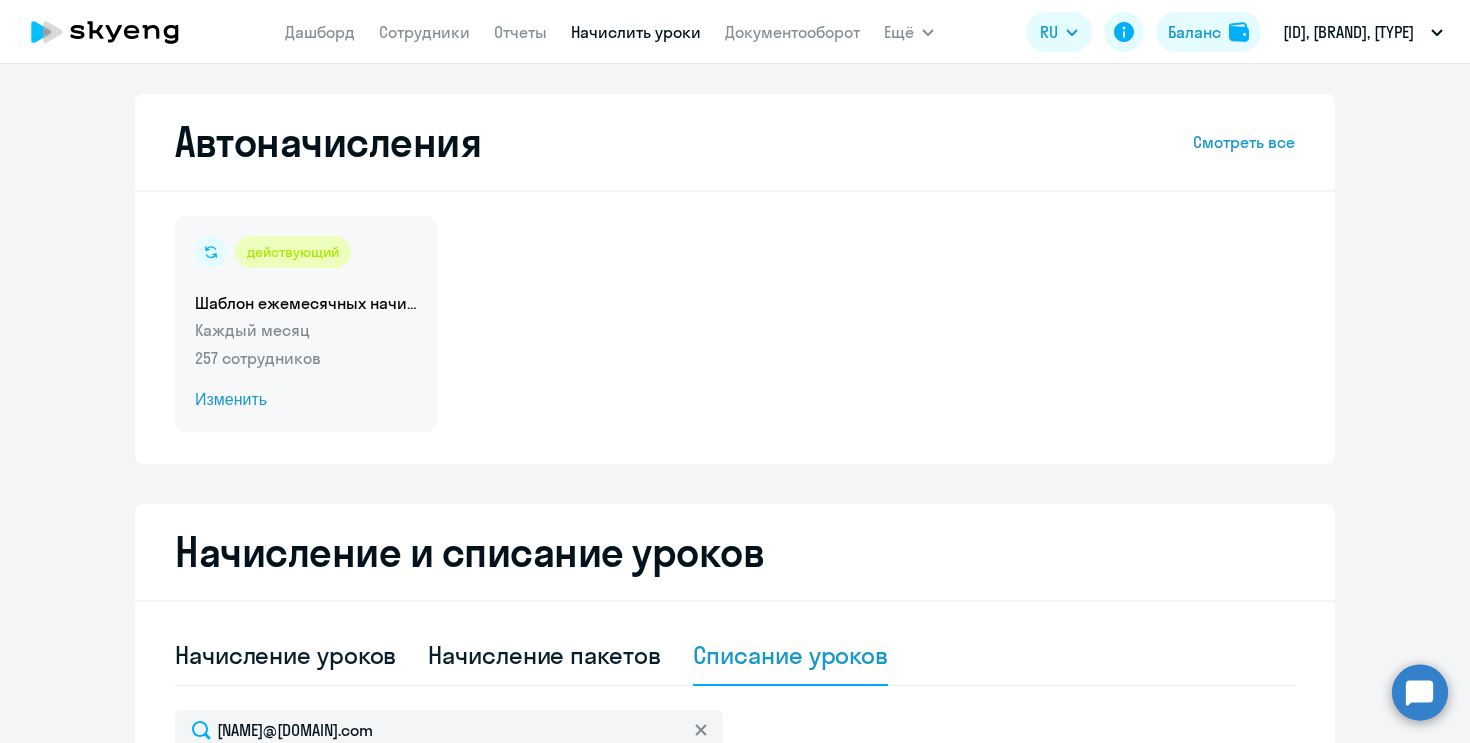 click on "Изменить" 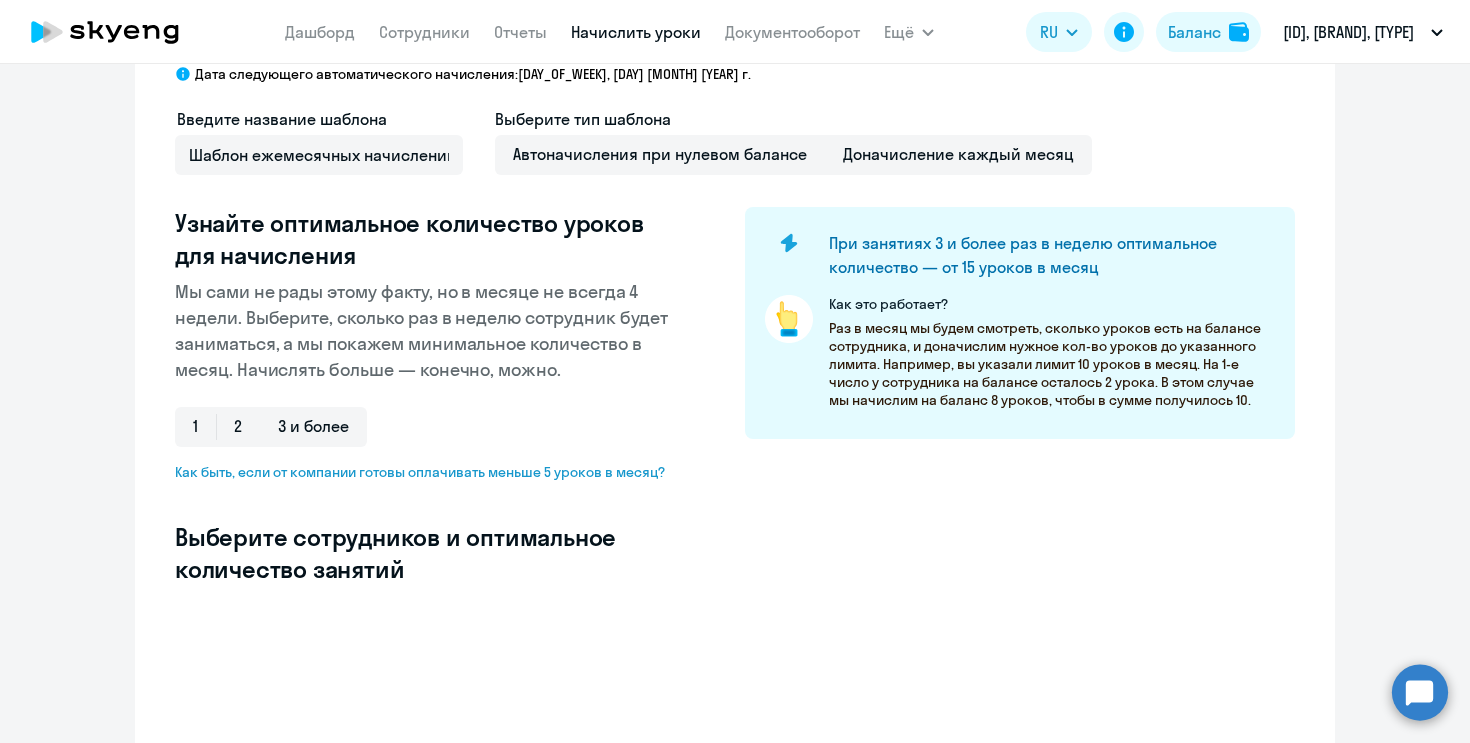 scroll, scrollTop: 344, scrollLeft: 0, axis: vertical 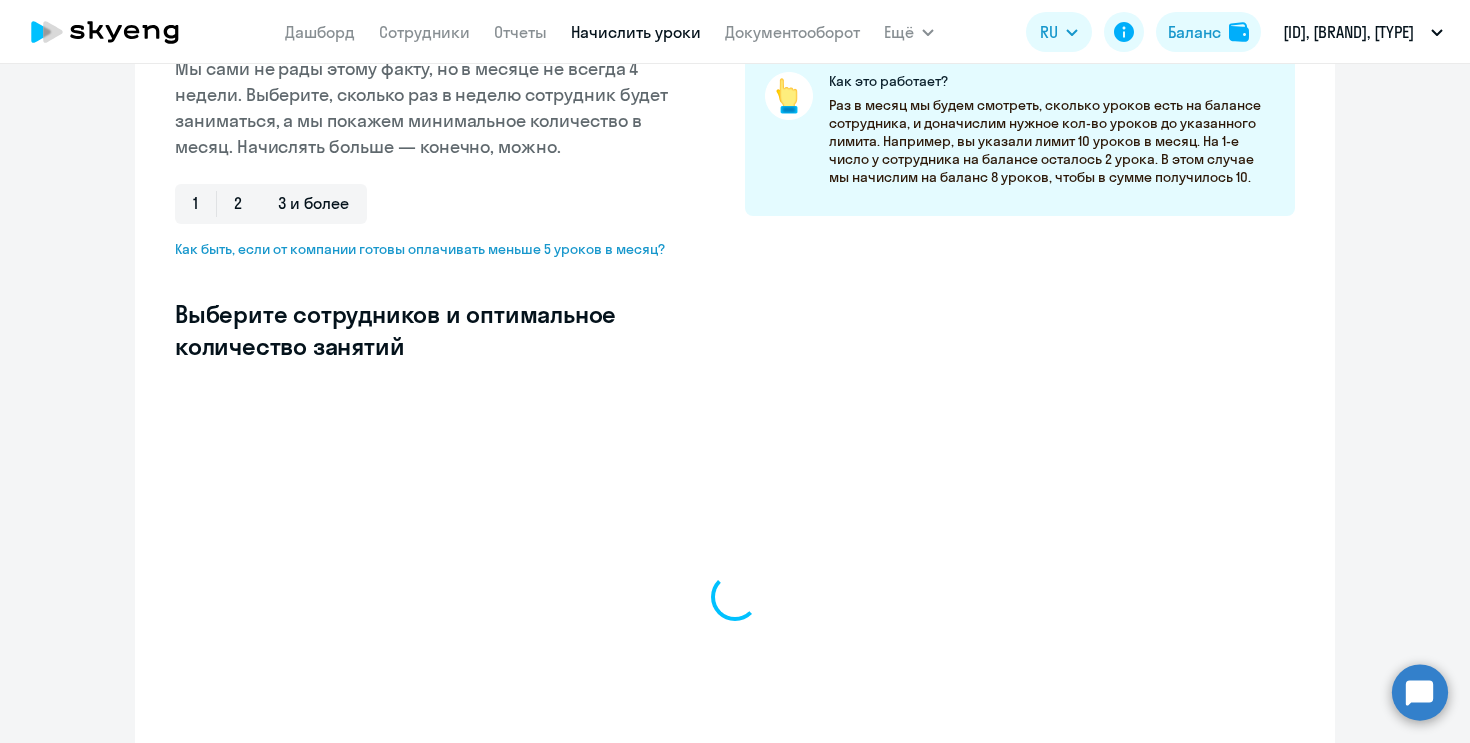 select on "10" 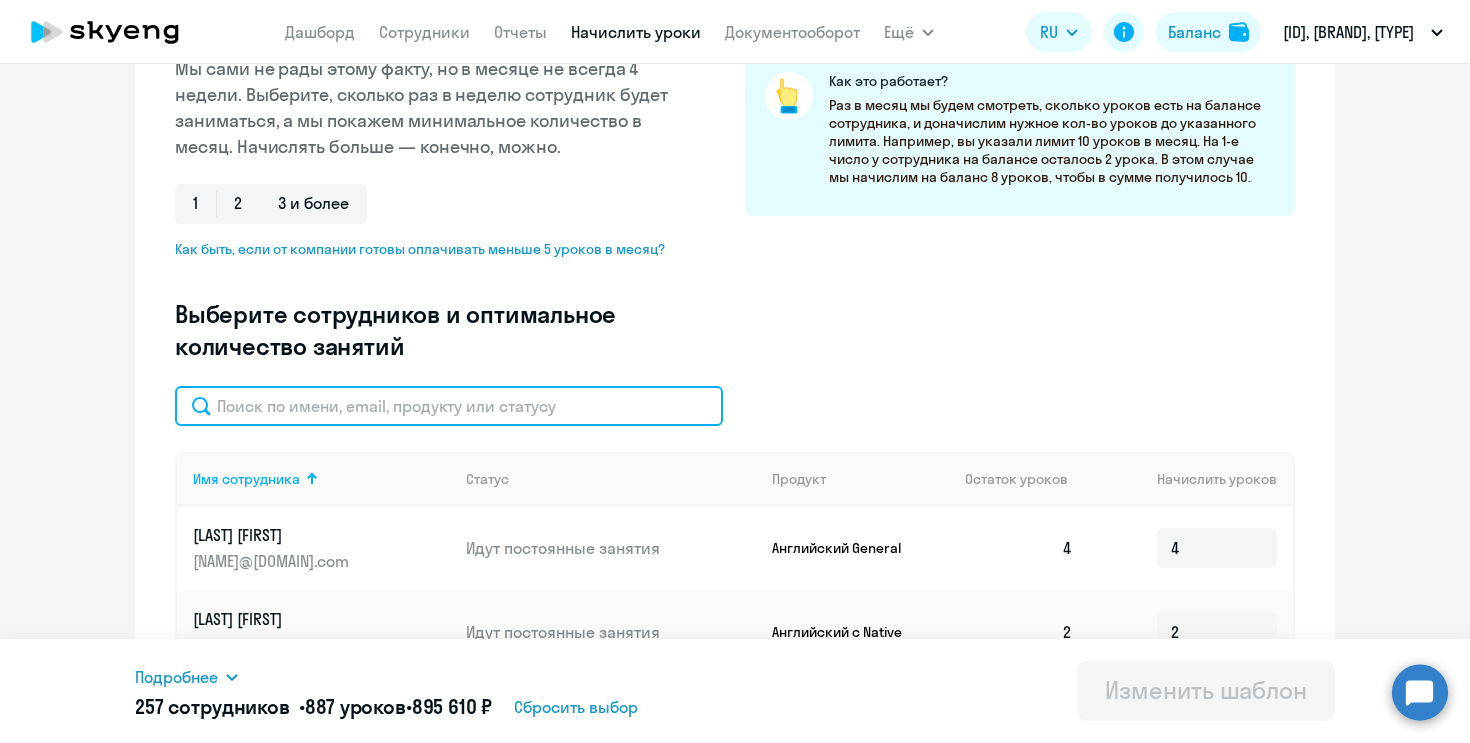 click 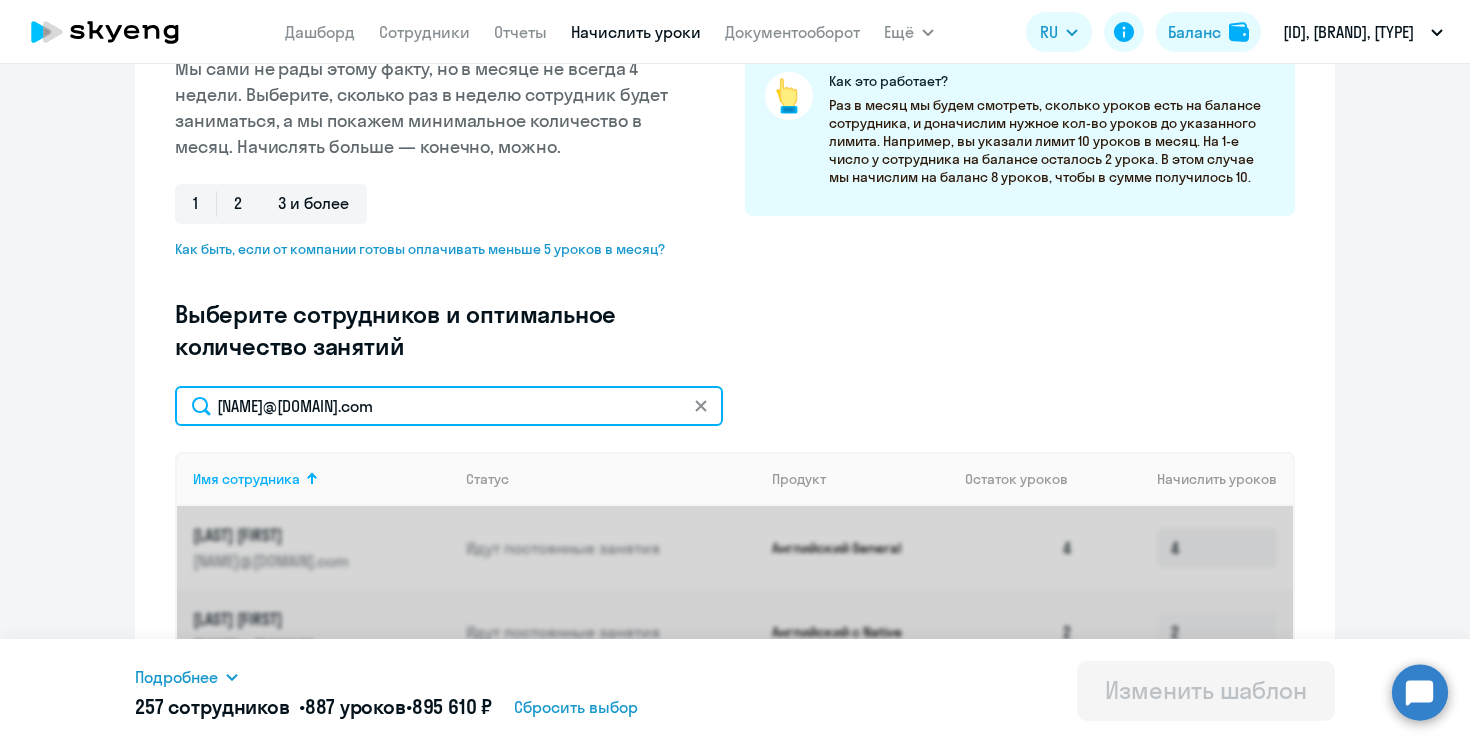 type on "[NAME]@[DOMAIN].com" 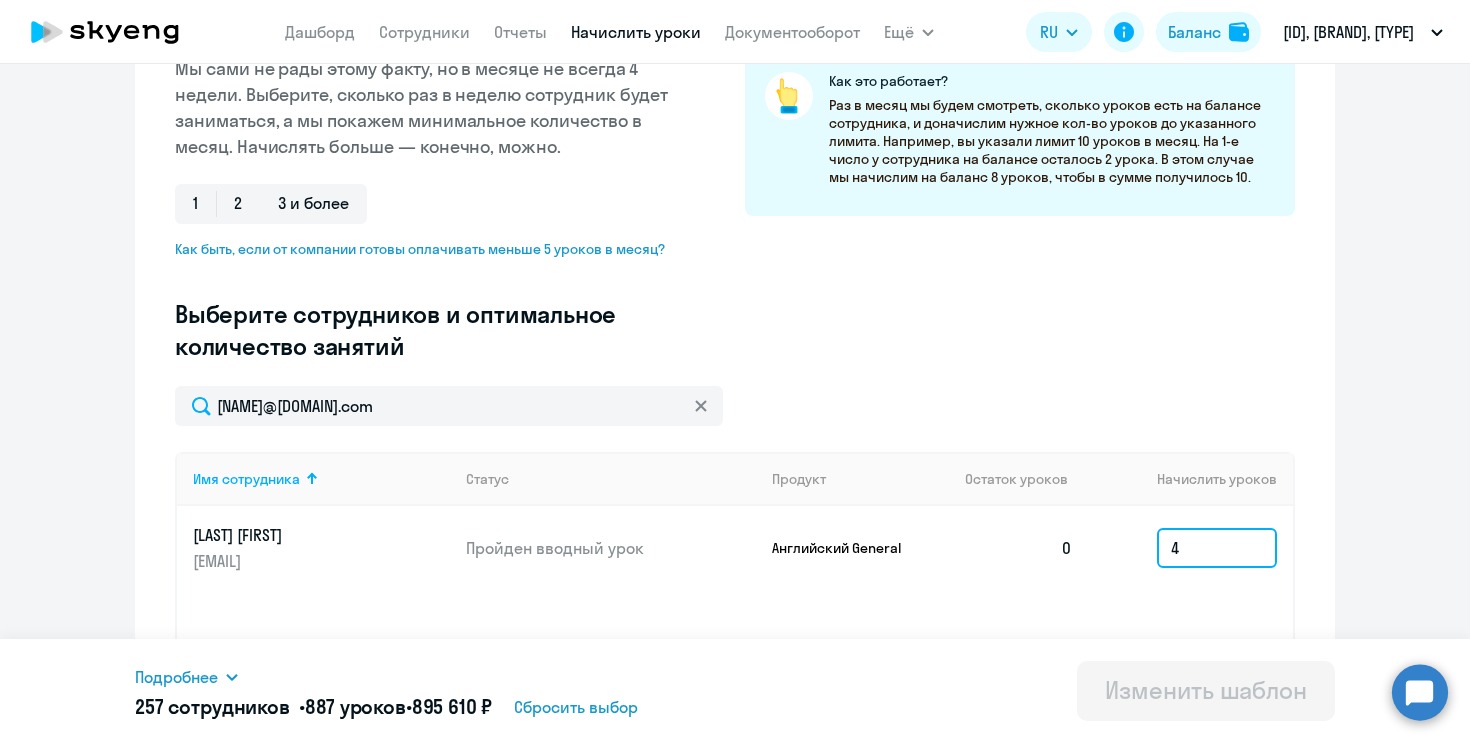 drag, startPoint x: 1214, startPoint y: 555, endPoint x: 1099, endPoint y: 555, distance: 115 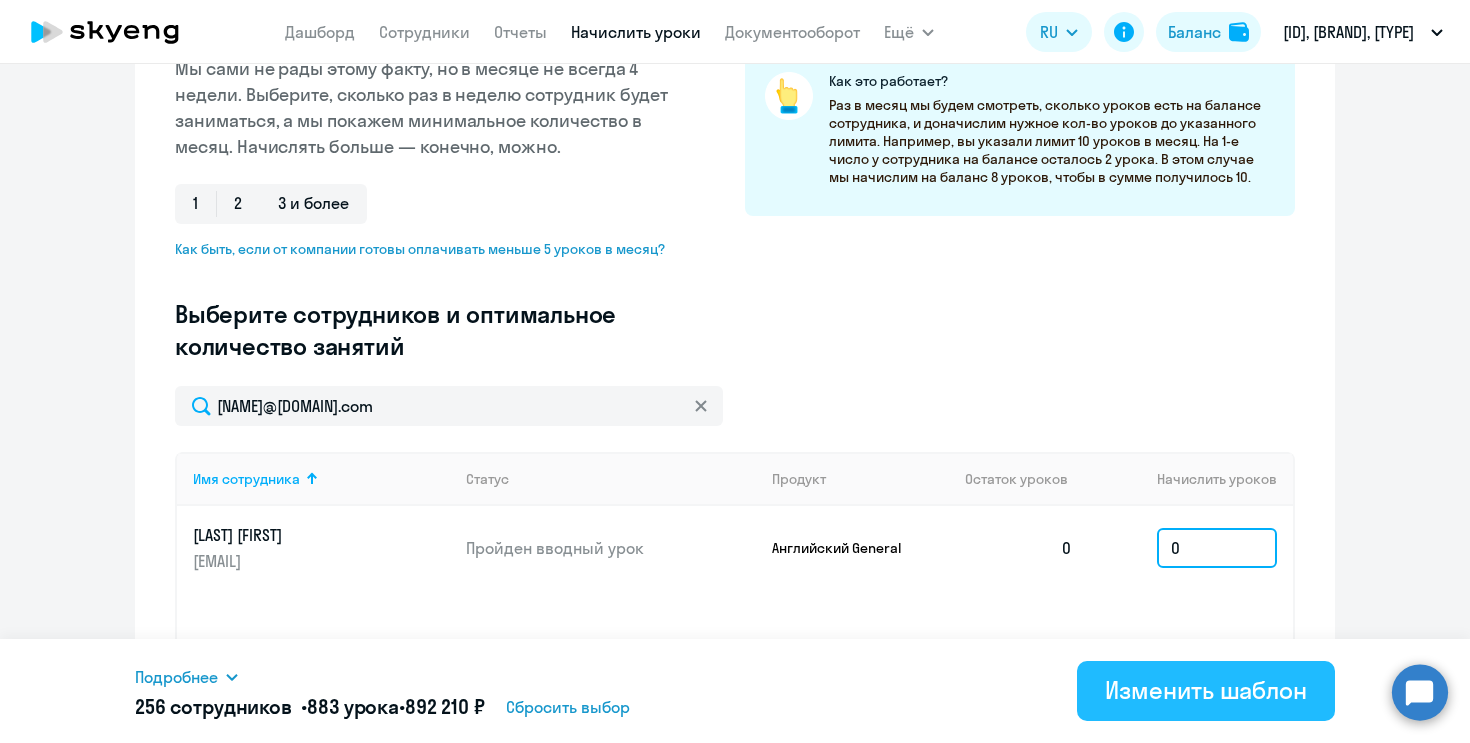 type on "0" 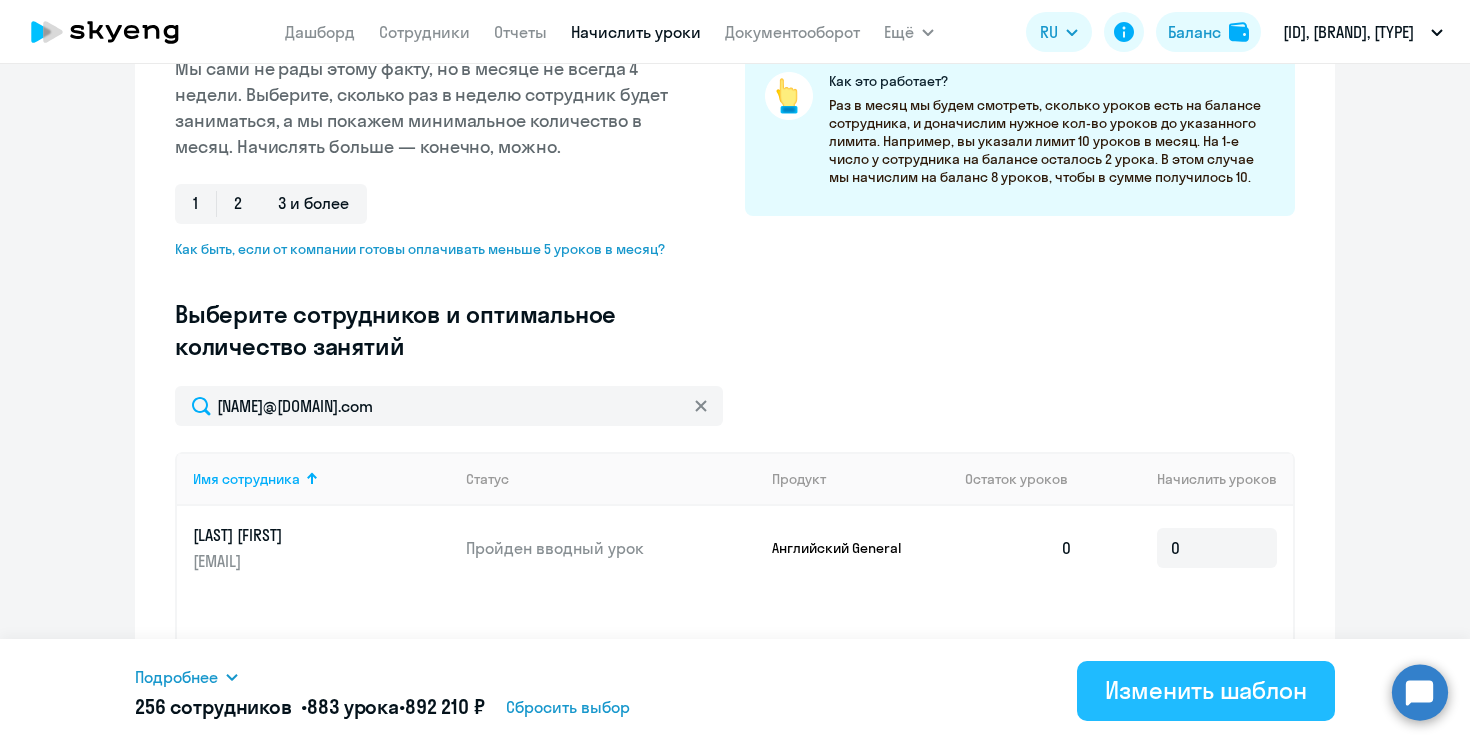 click on "Изменить шаблон" at bounding box center [1206, 690] 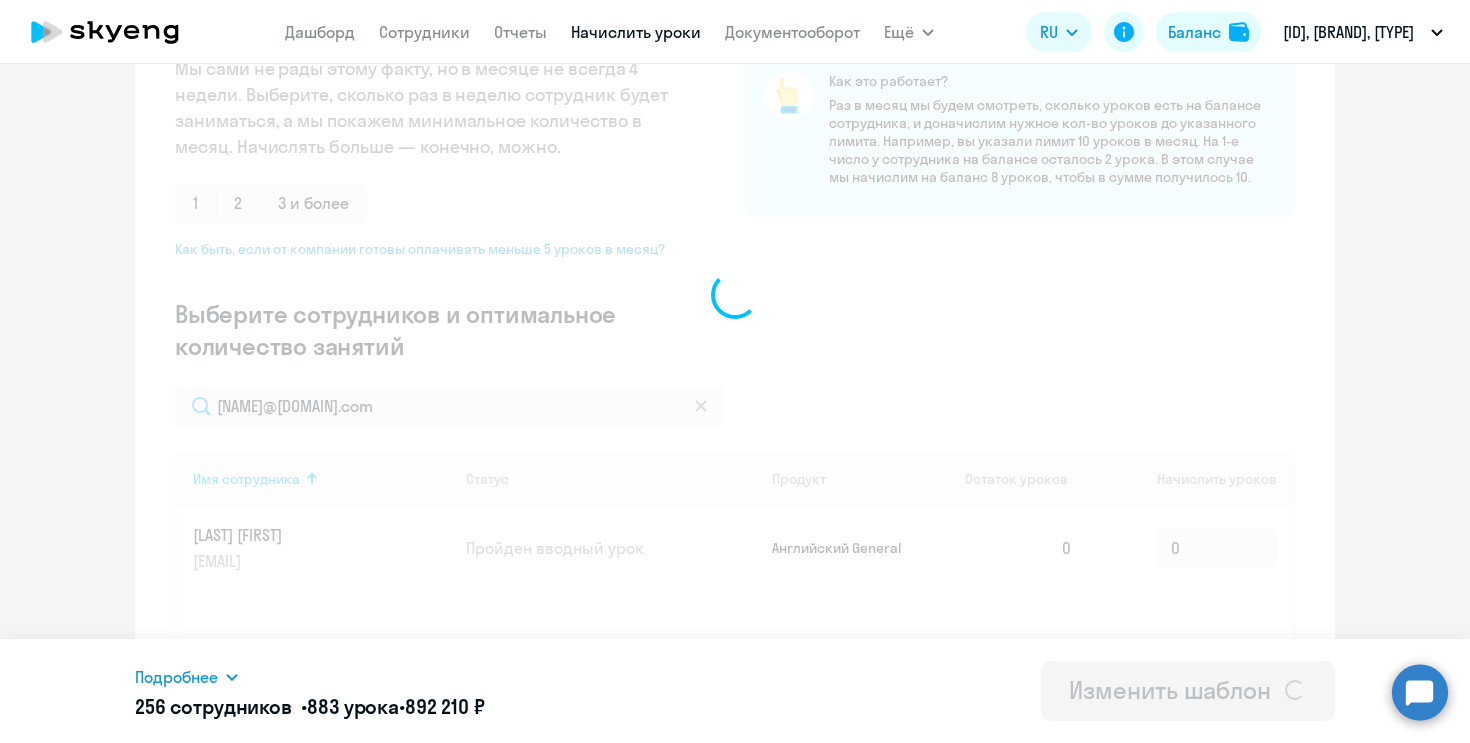 scroll, scrollTop: 0, scrollLeft: 0, axis: both 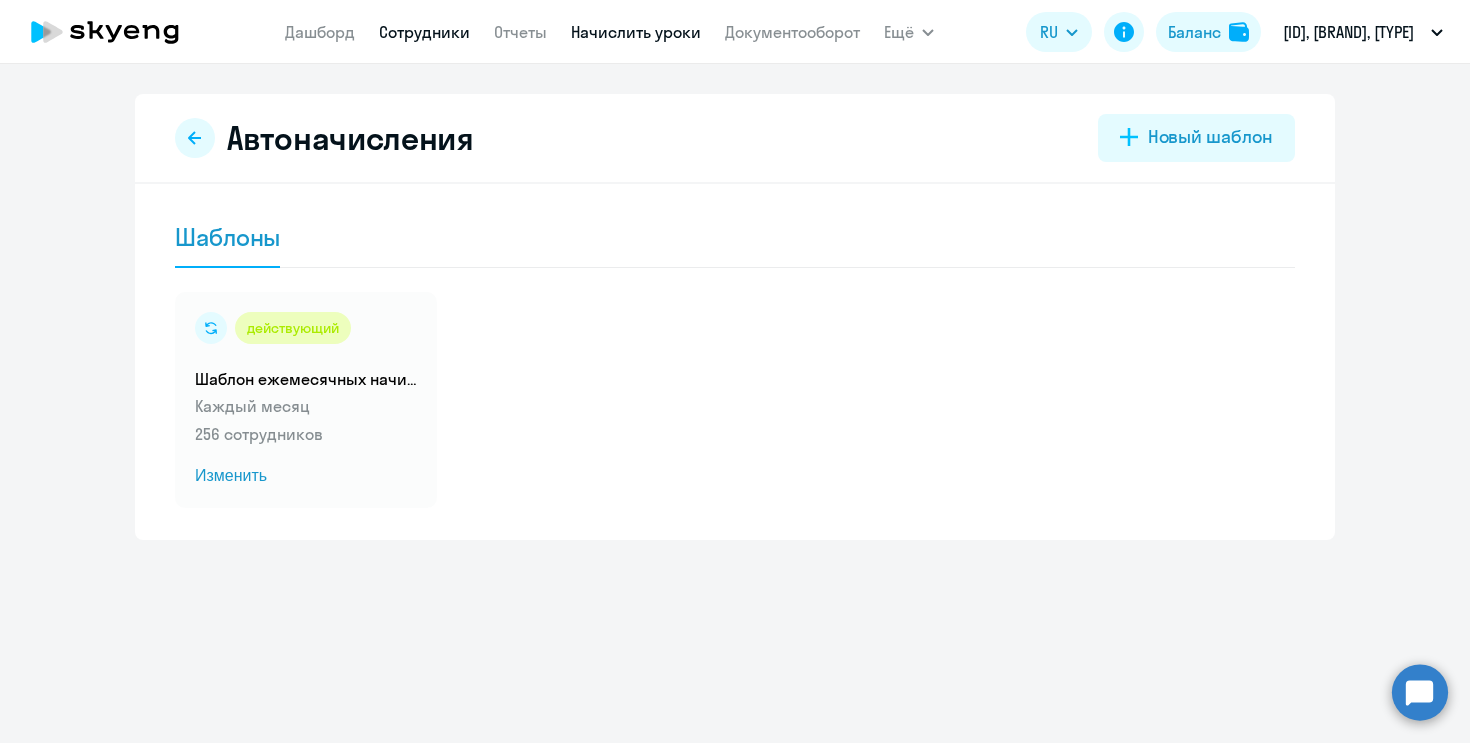 click on "Сотрудники" at bounding box center (424, 32) 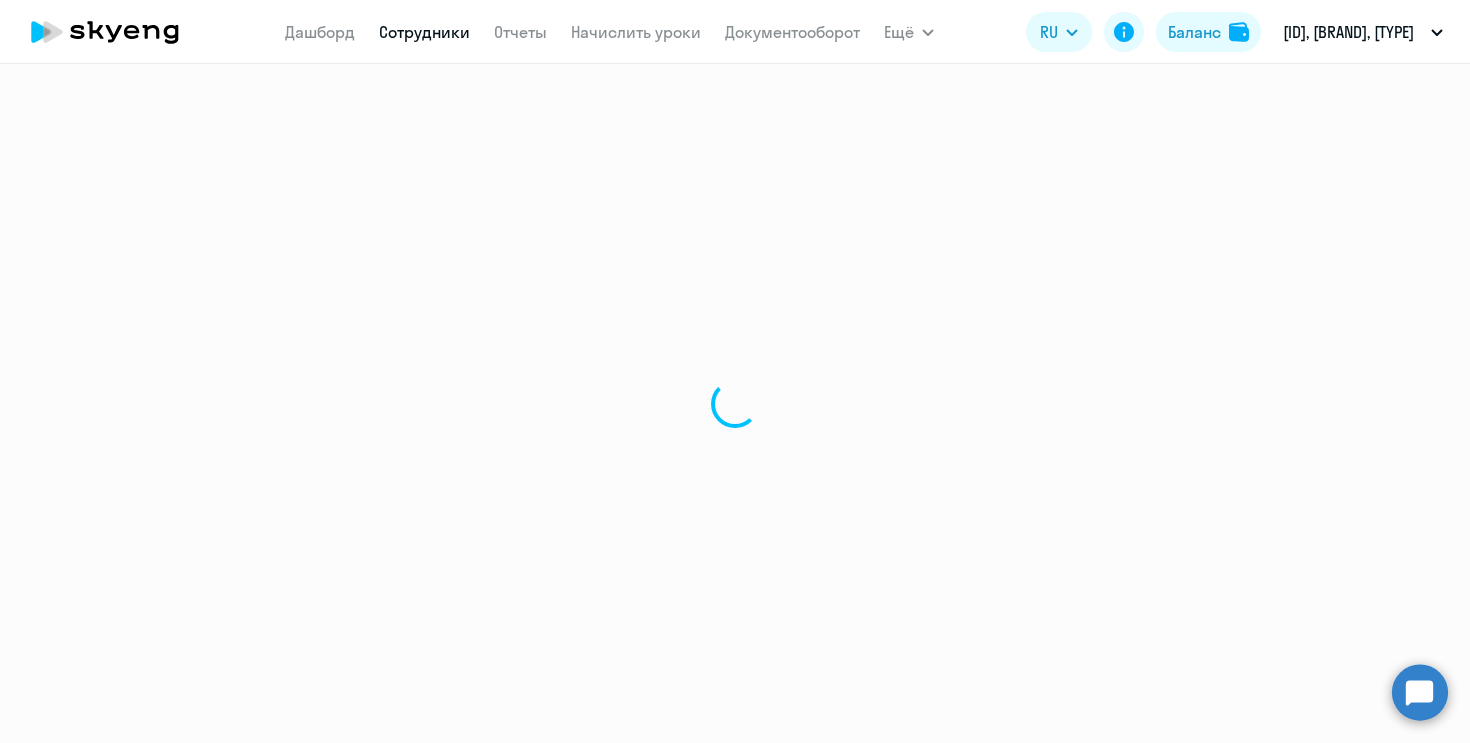 select on "30" 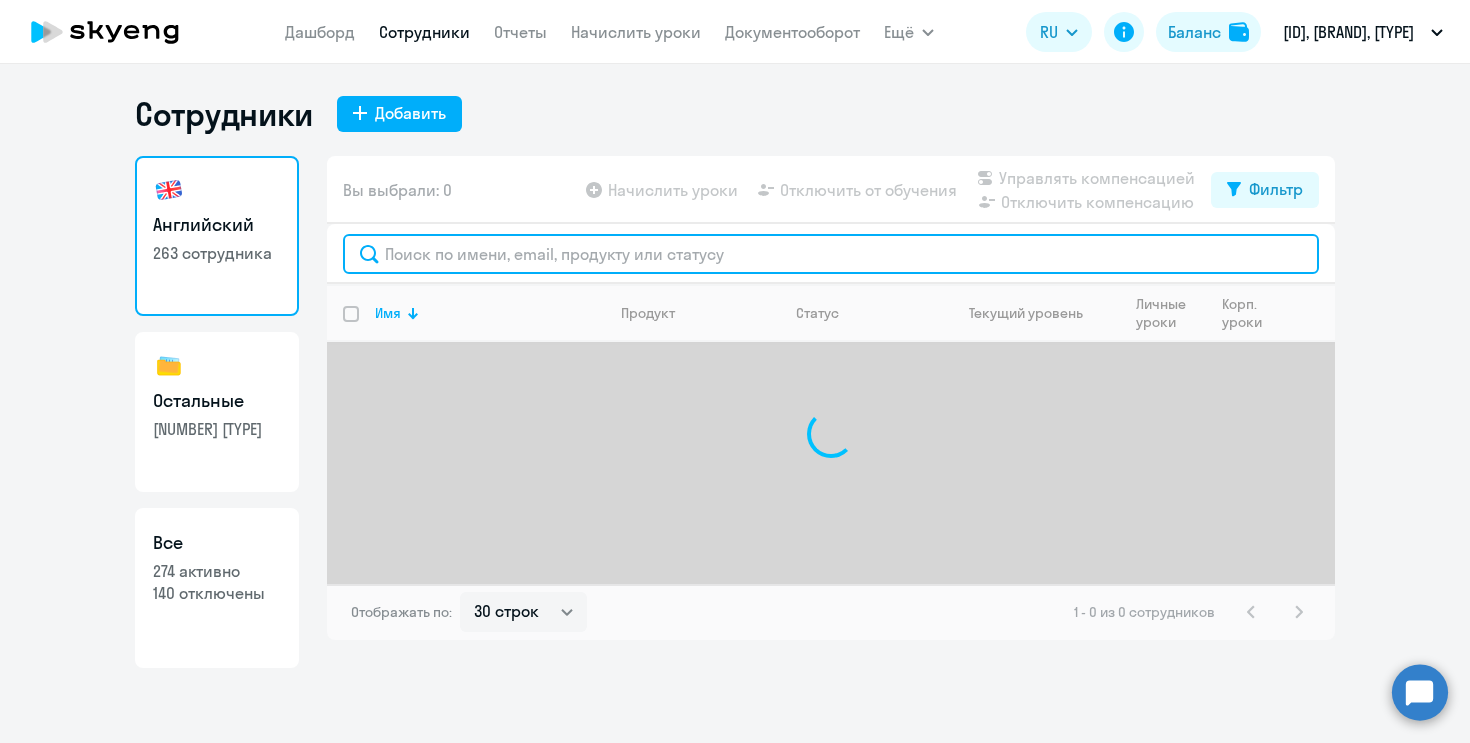 click 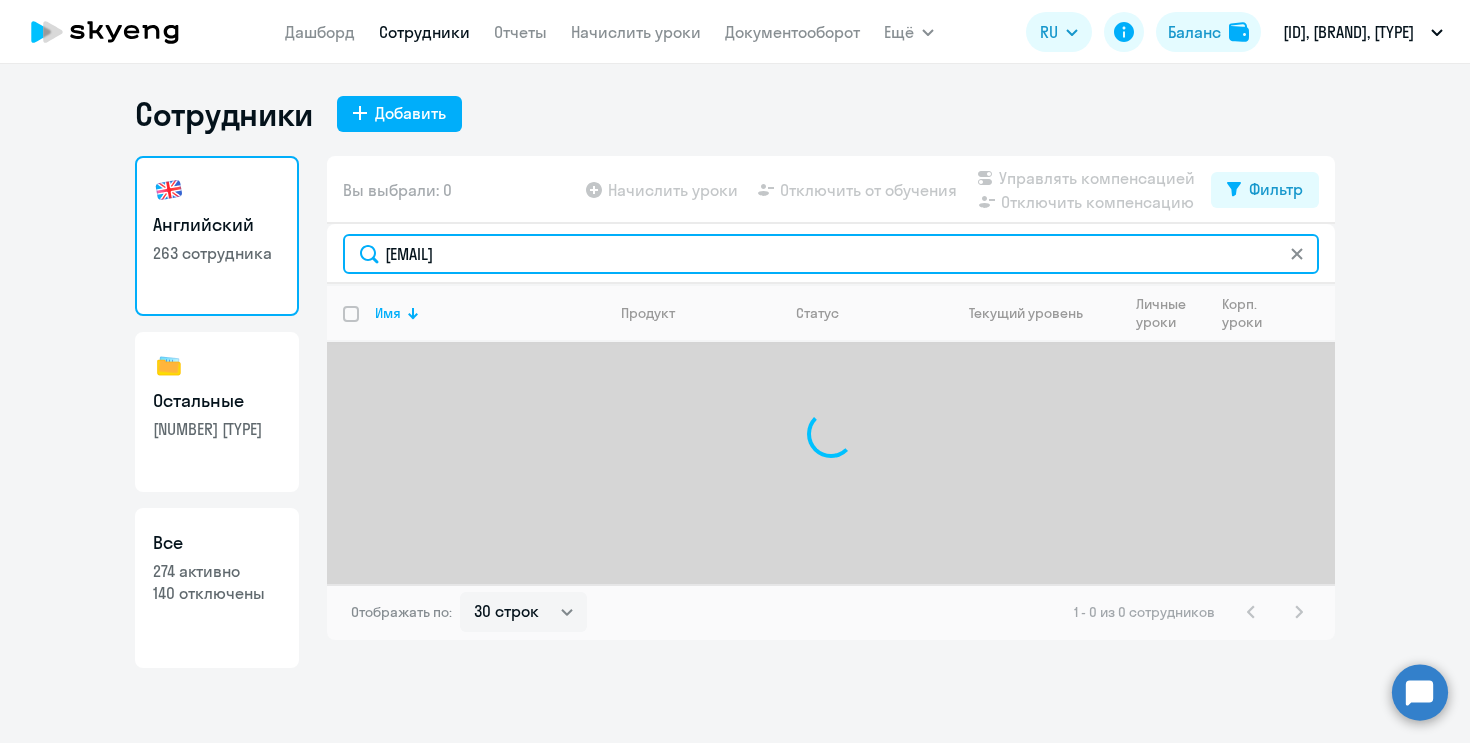 type on "[EMAIL]" 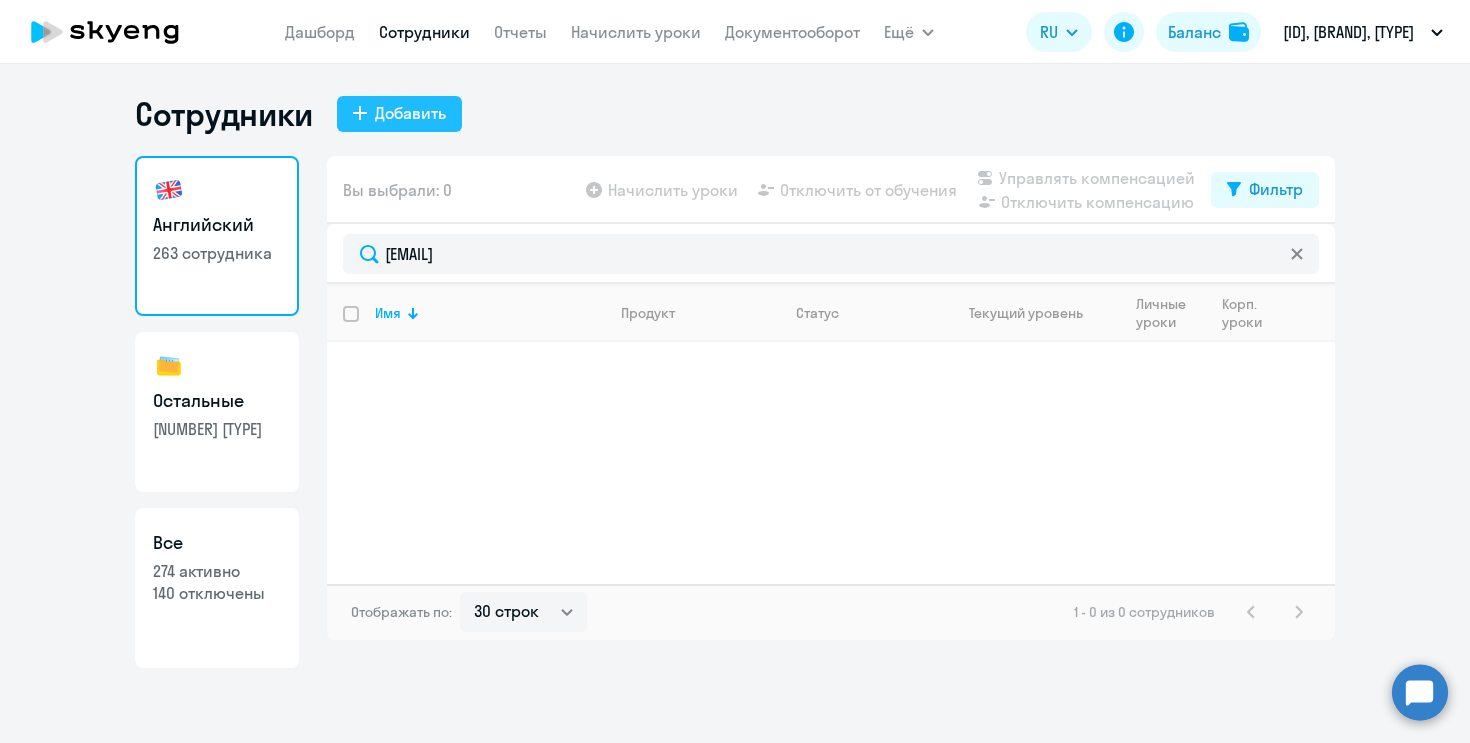 click on "Добавить" 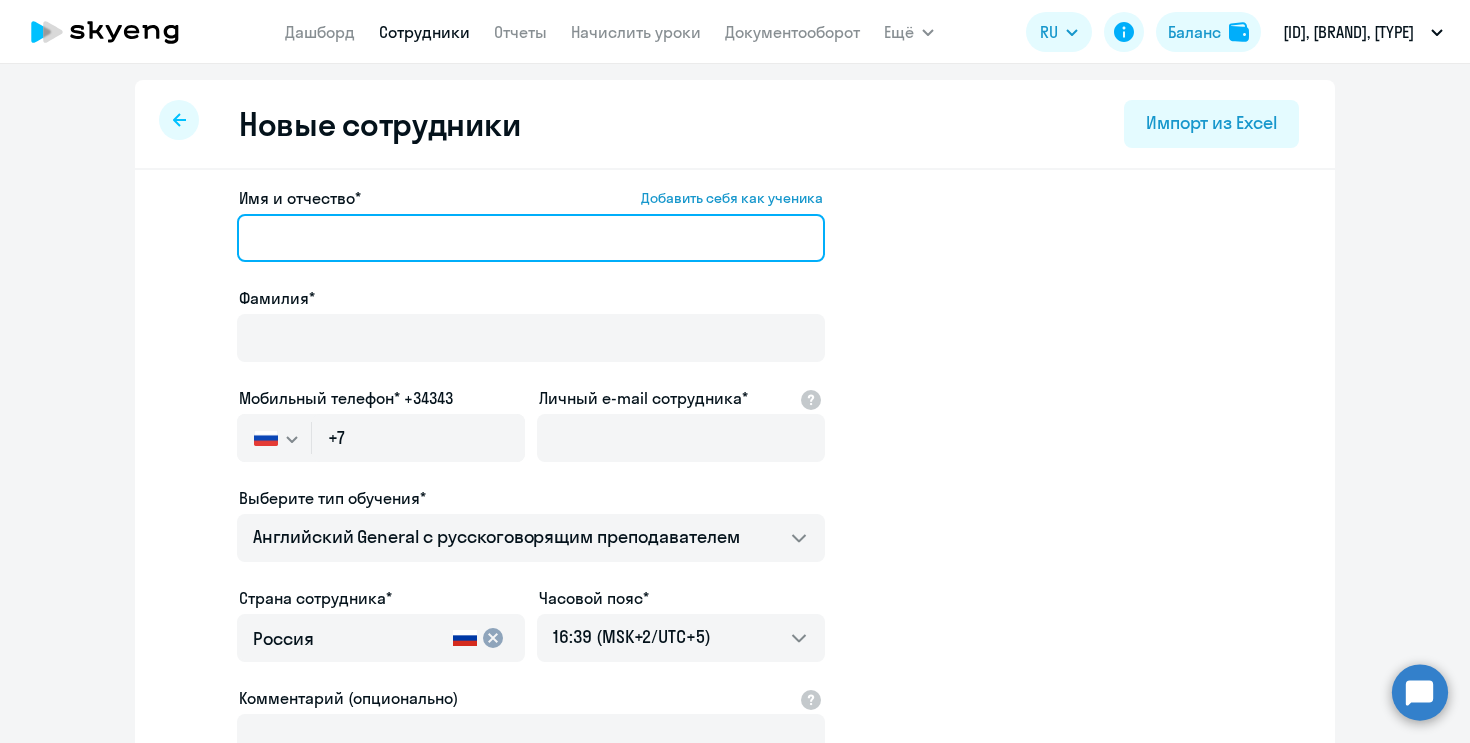 click on "[NAME_PART] [NAME_PART]* [ACTION] [NAME_PART] [TYPE]" at bounding box center (531, 238) 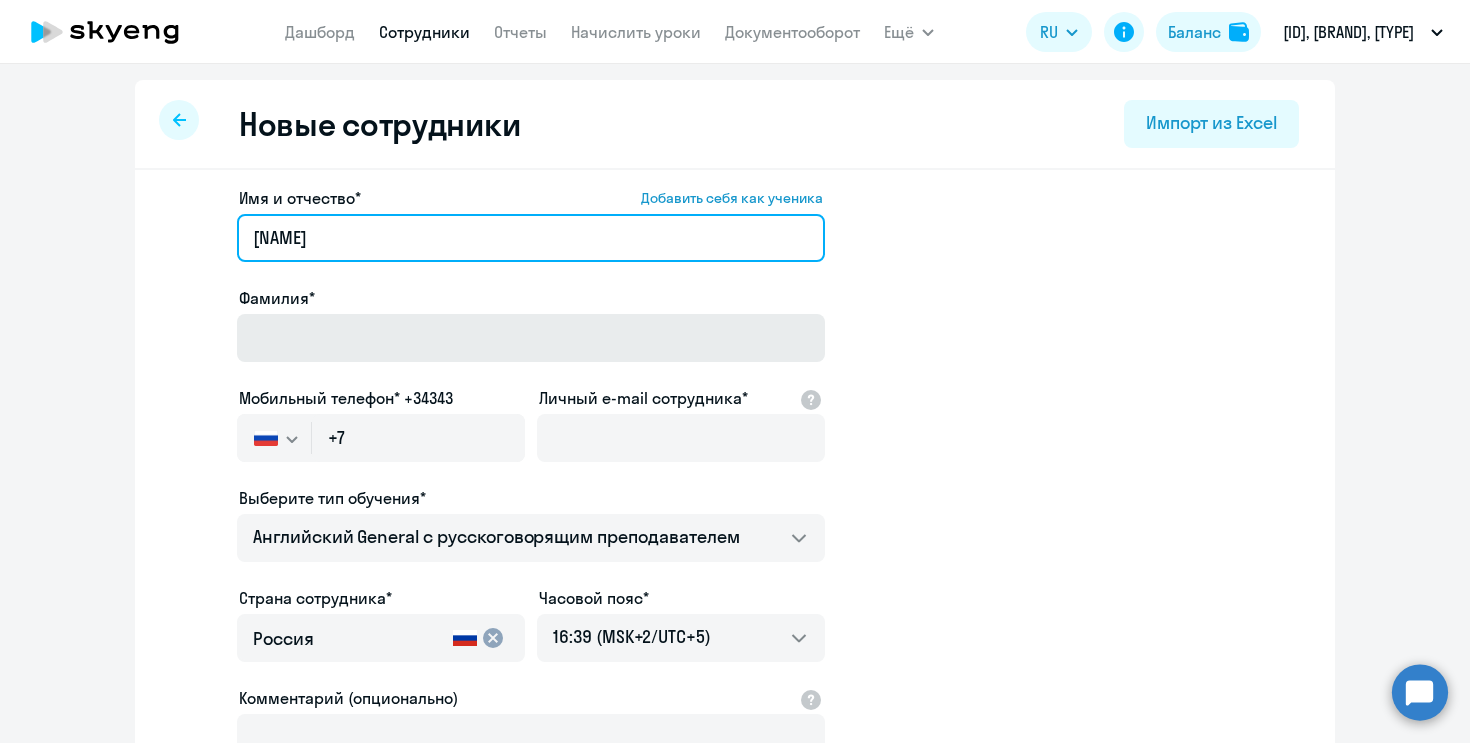 type on "[NAME]" 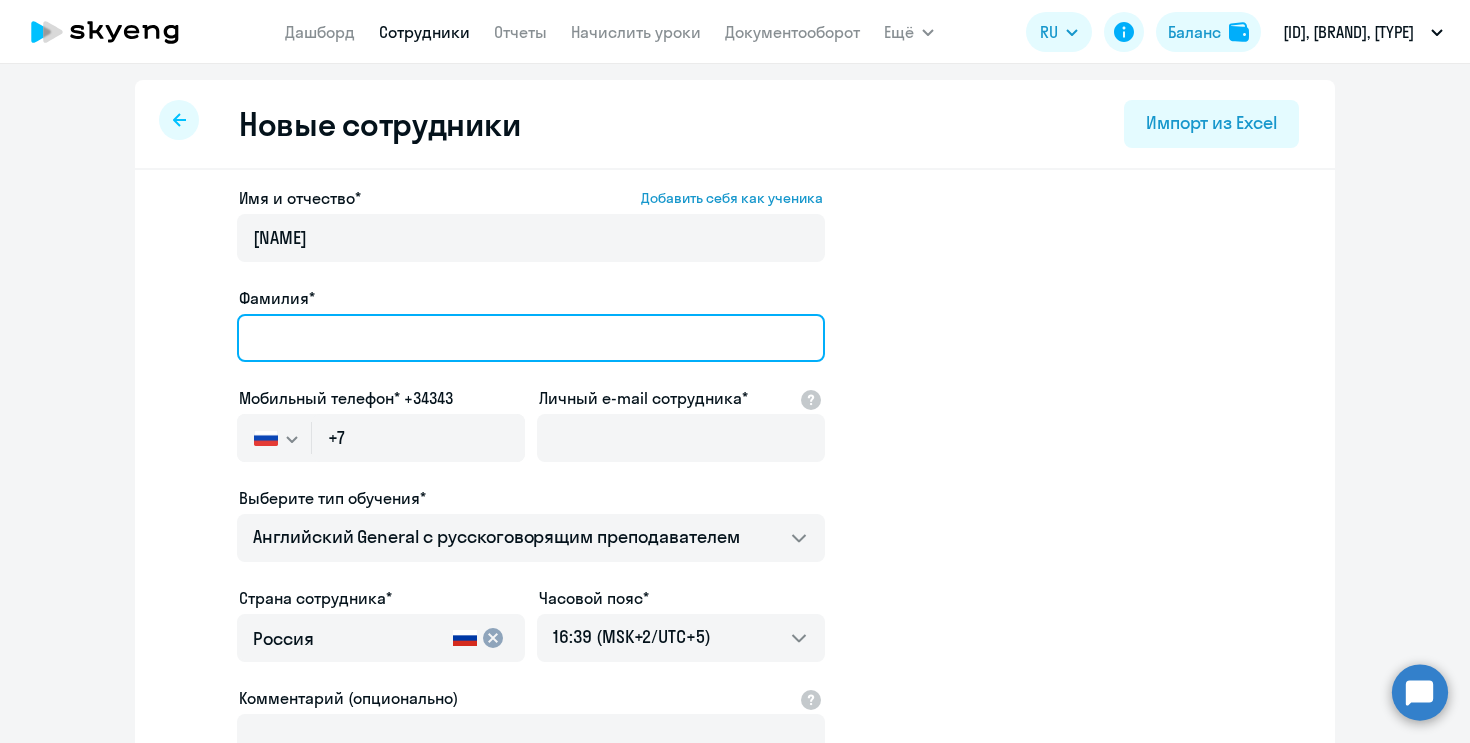 click on "Фамилия*" at bounding box center [531, 338] 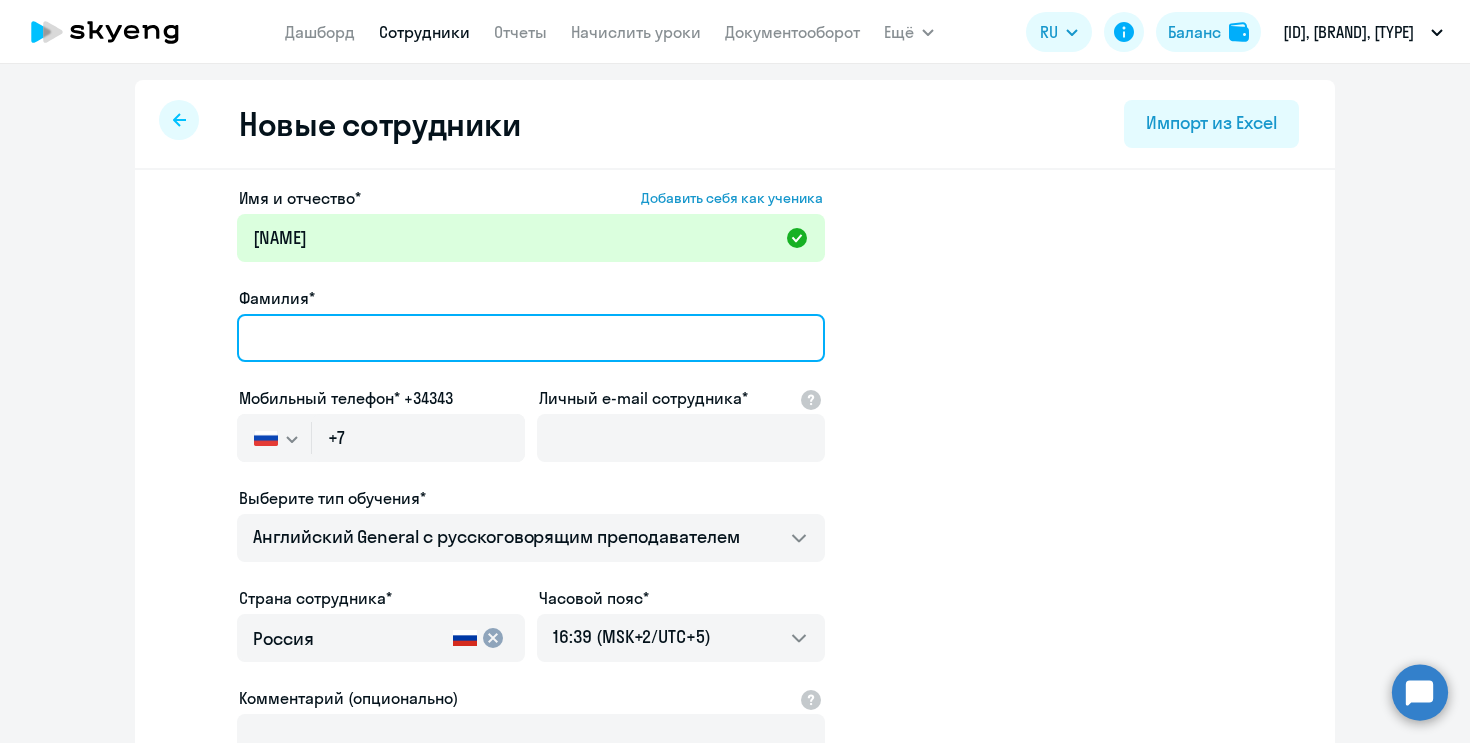 type on "[LAST]" 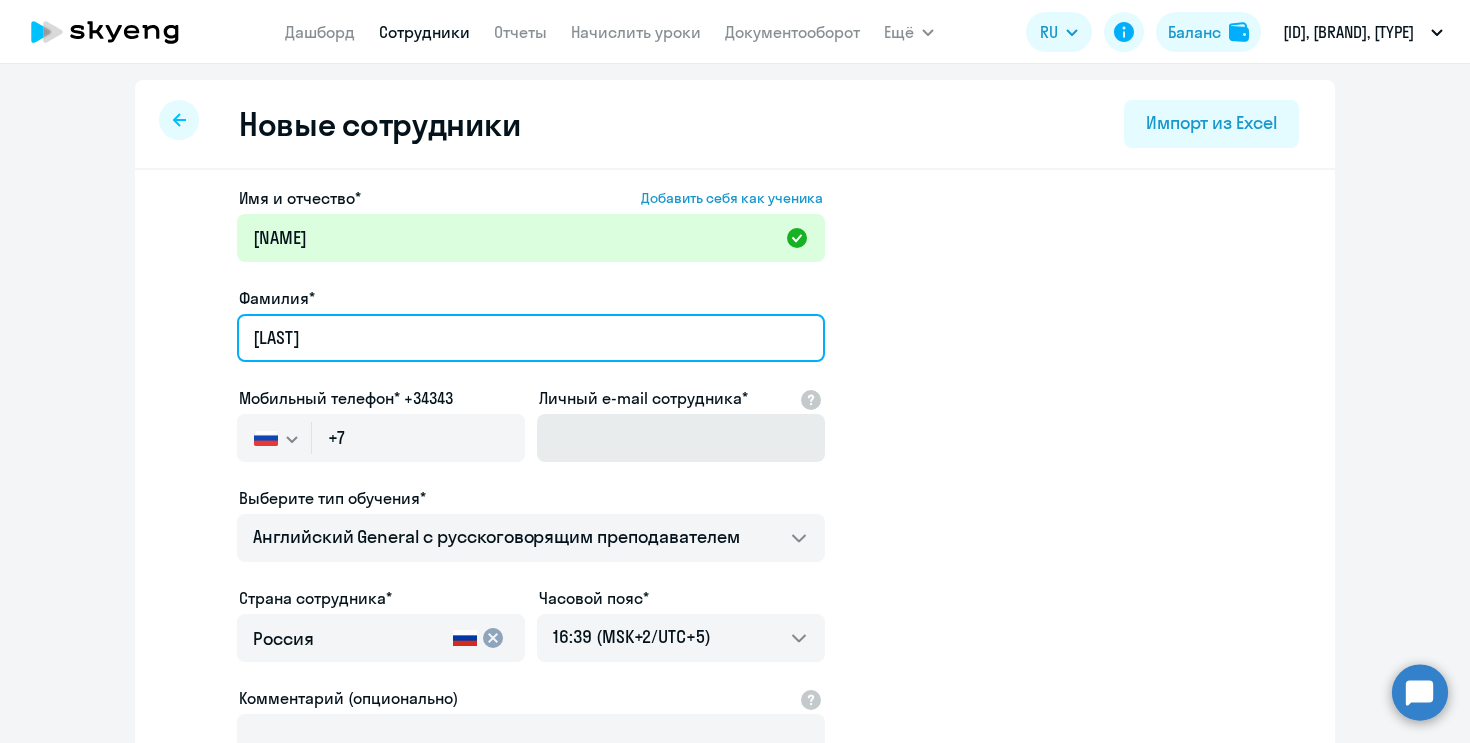 type on "[LAST]" 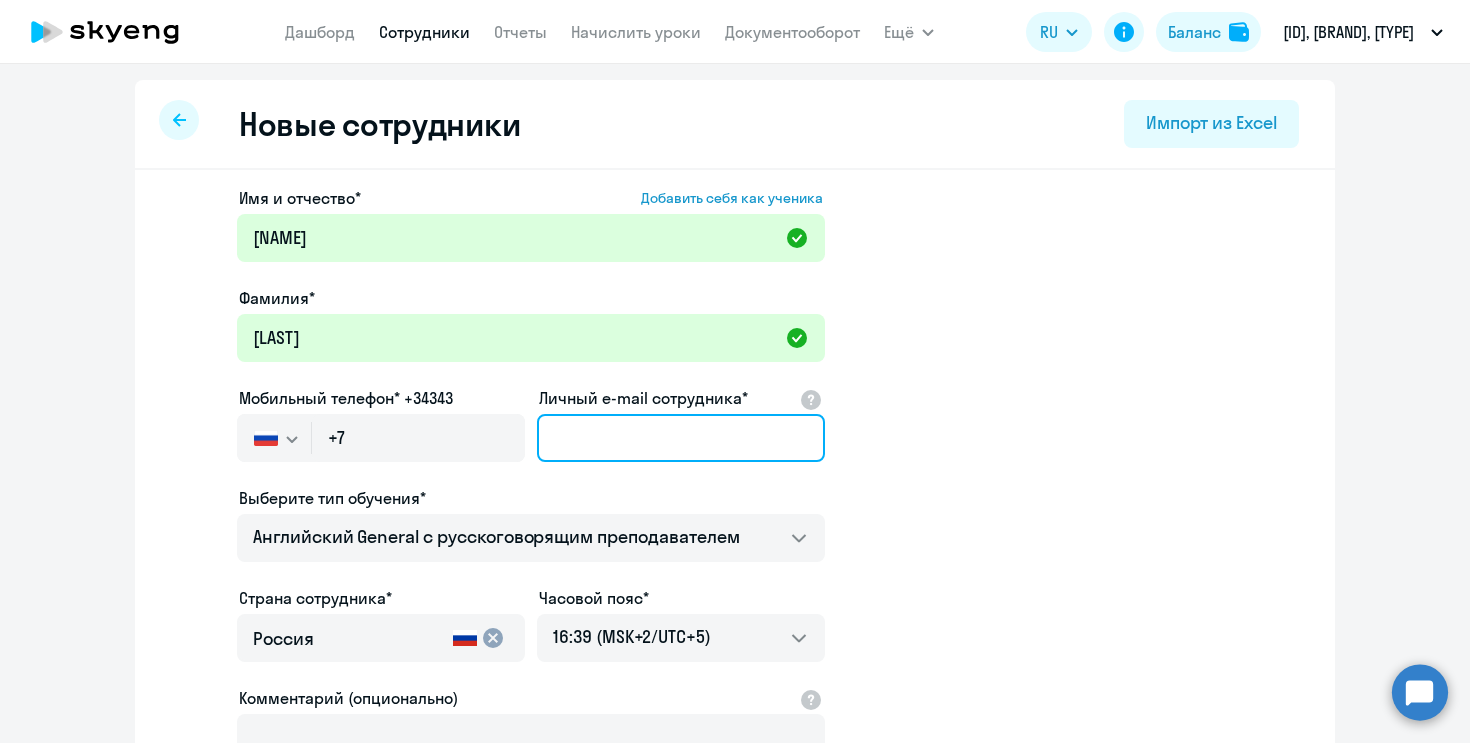 click on "Личный e-mail сотрудника*" at bounding box center [681, 438] 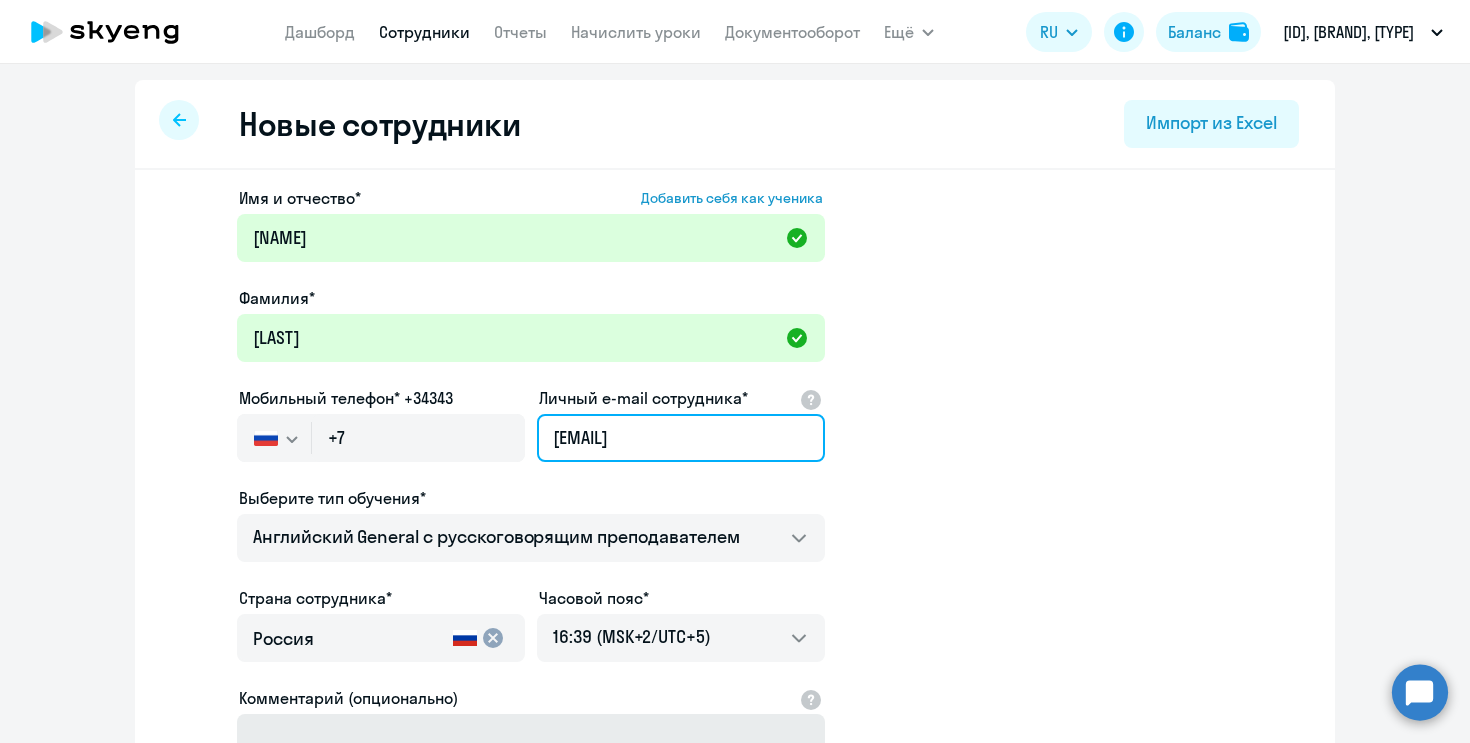 type on "[EMAIL]" 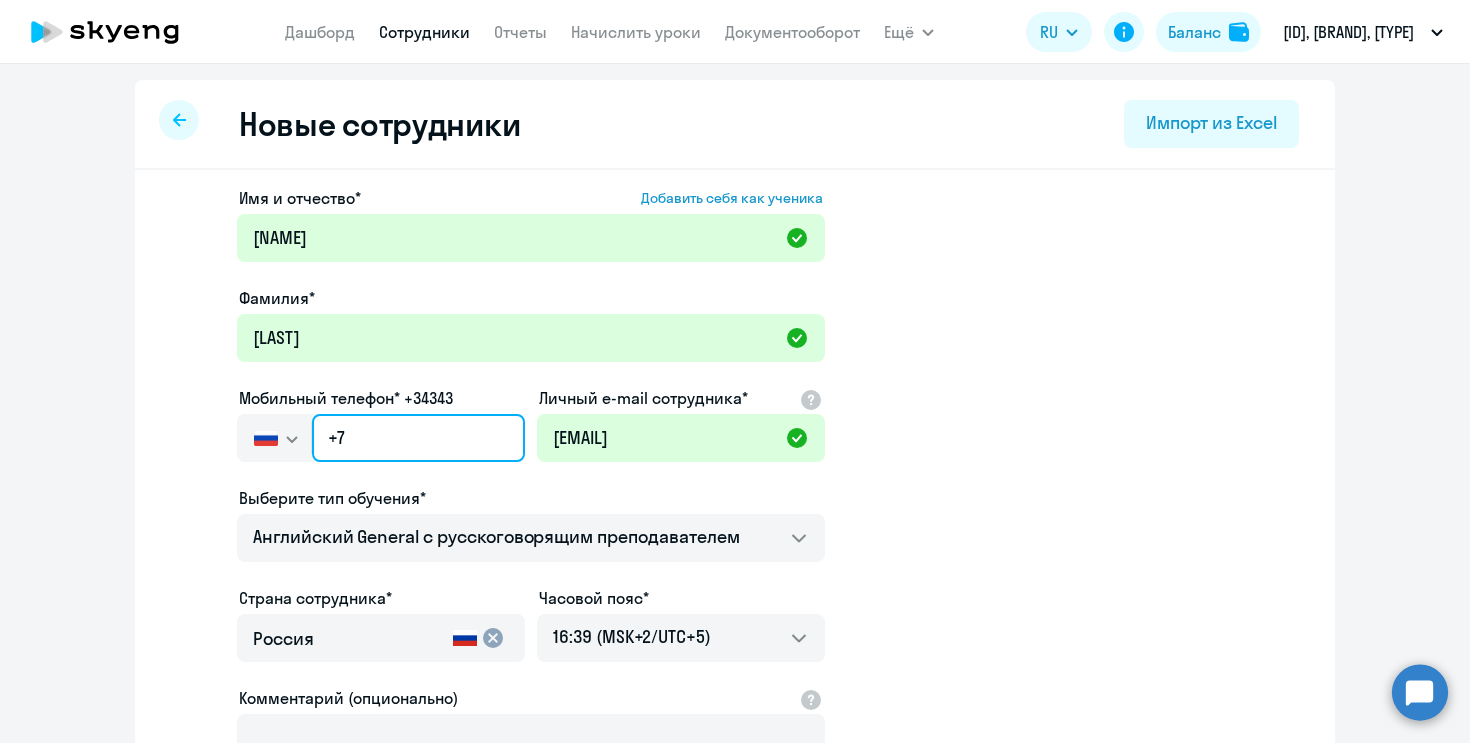 click on "+7" 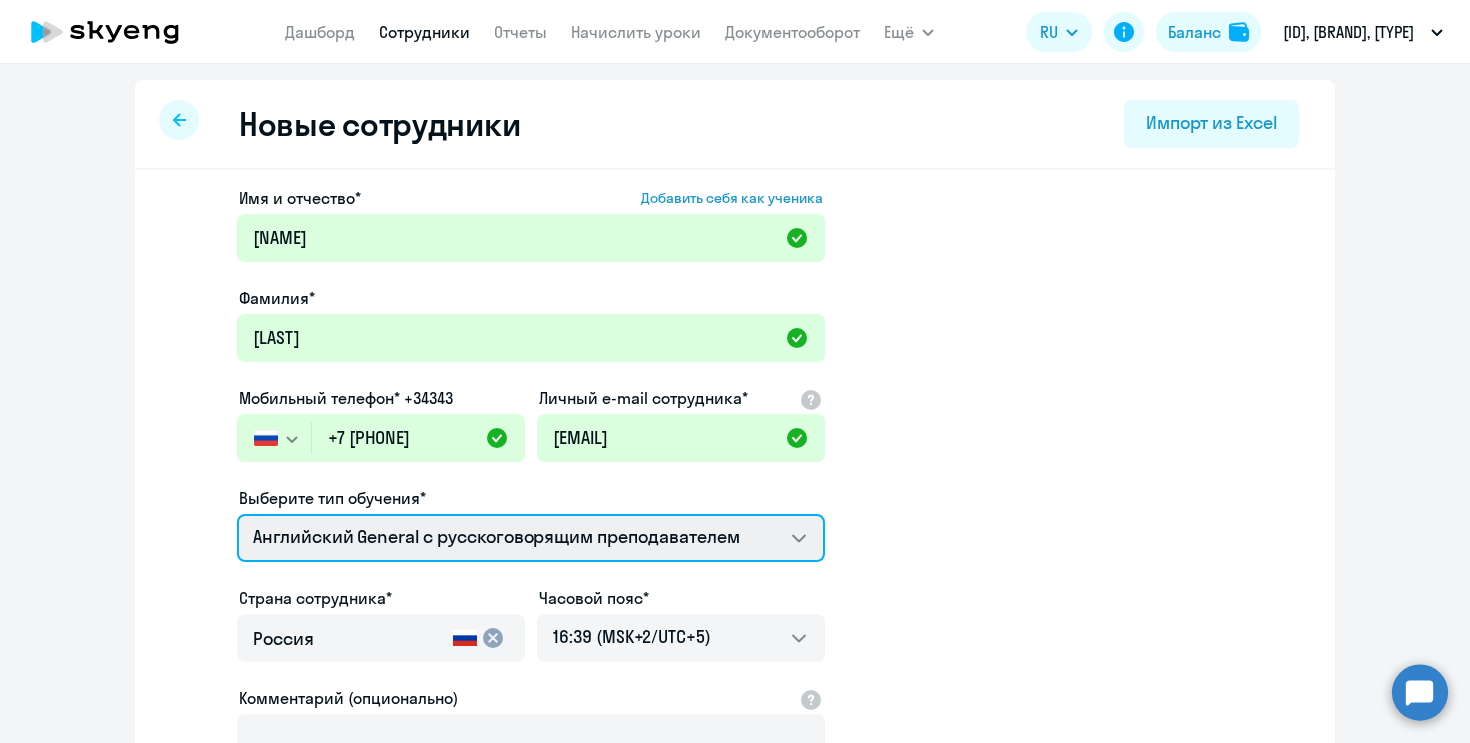 click on "COMMON.SERVICE_TITLE.LONG.ITALIAN_ADULT_NOT_NATIVE_SPEAKER_PREMIUM   COMMON.SERVICE_TITLE.LONG.SPANISH_ADULT_NOT_NATIVE_SPEAKER_PREMIUM   COMMON.SERVICE_TITLE.LONG.GERMAN_ADULT_NOT_NATIVE_SPEAKER_PREMIUM   COMMON.SERVICE_TITLE.LONG.FRENCH_ADULT_NOT_NATIVE_SPEAKER_PREMIUM   Премиум английский с русскоговорящим преподавателем   Talks 15 минутные разговоры на английском   Английский General с русскоговорящим преподавателем   Английский General с англоговорящим преподавателем" at bounding box center (531, 538) 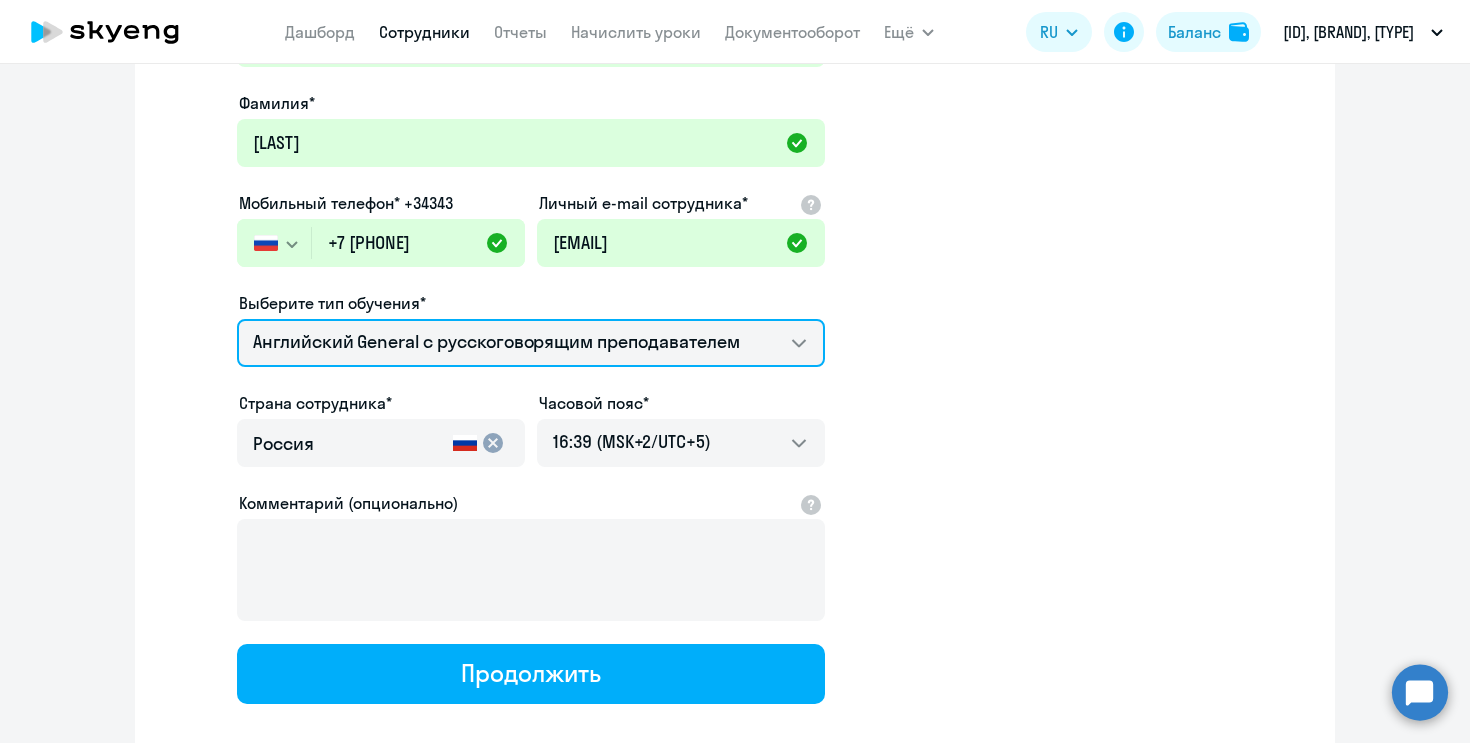 scroll, scrollTop: 200, scrollLeft: 0, axis: vertical 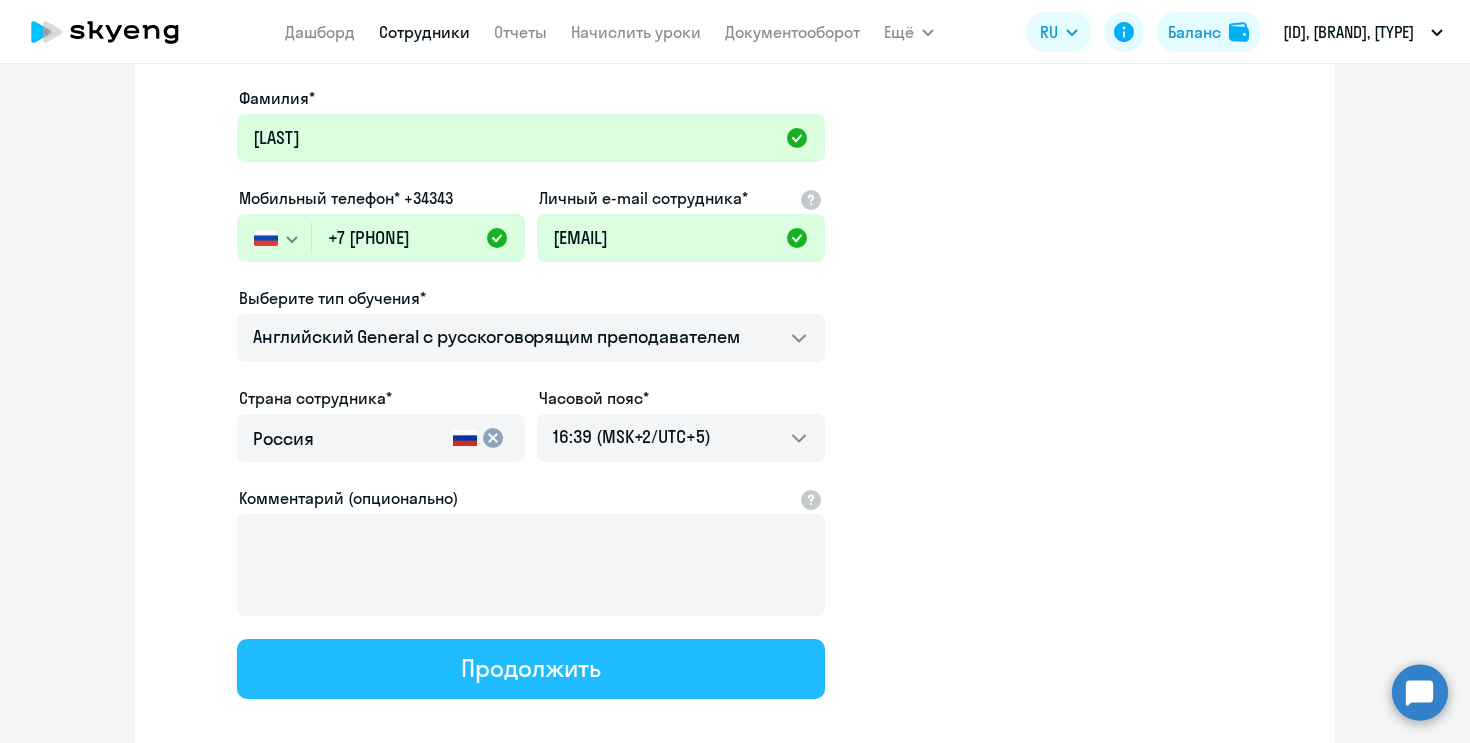 click on "Продолжить" 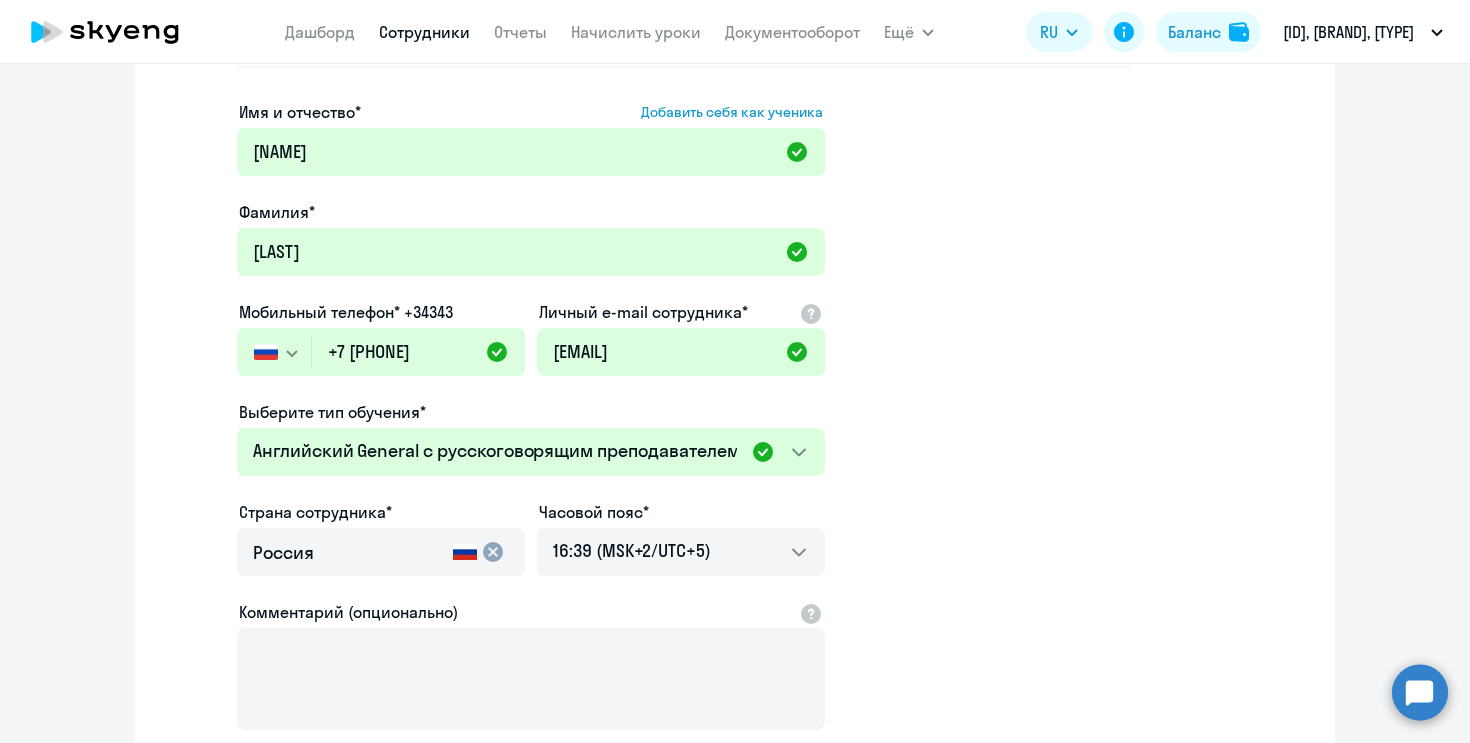 scroll, scrollTop: 0, scrollLeft: 0, axis: both 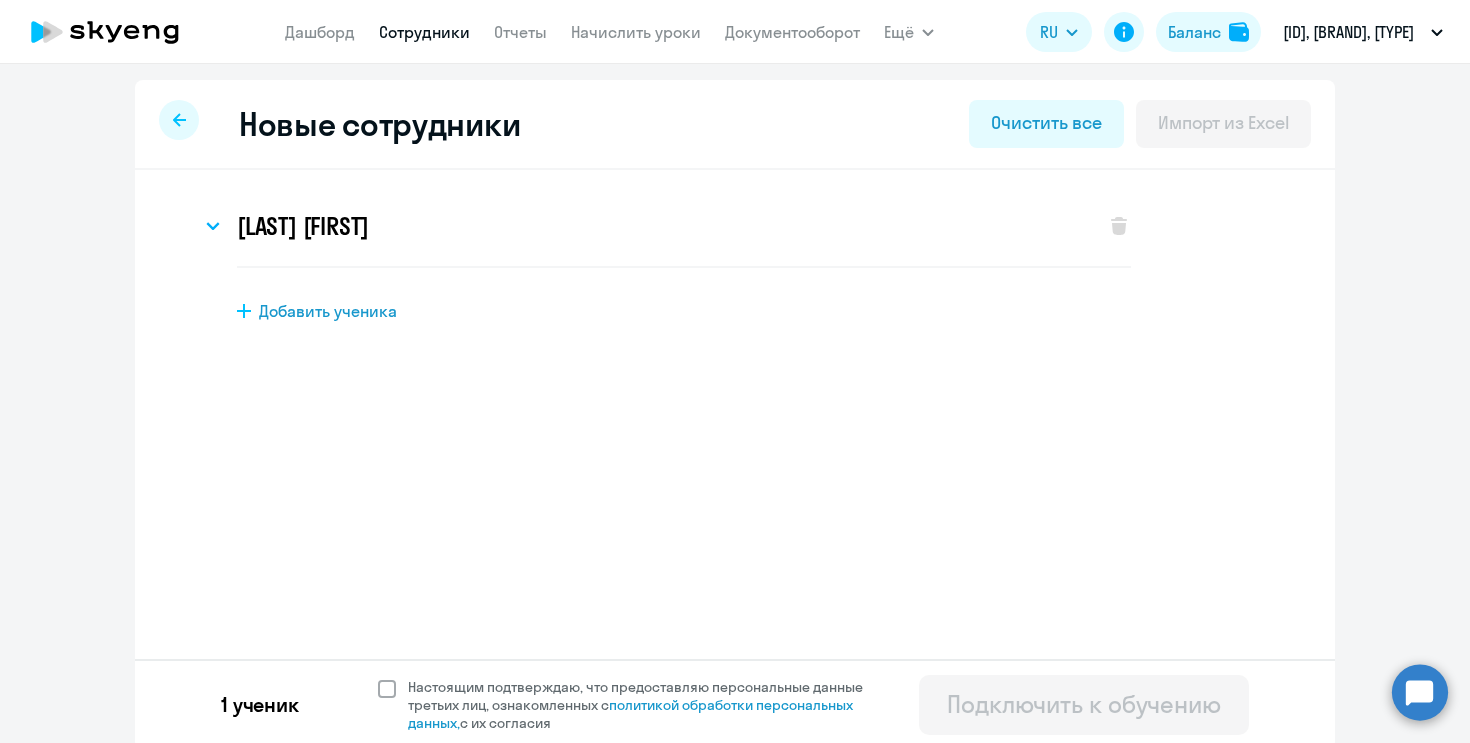 click 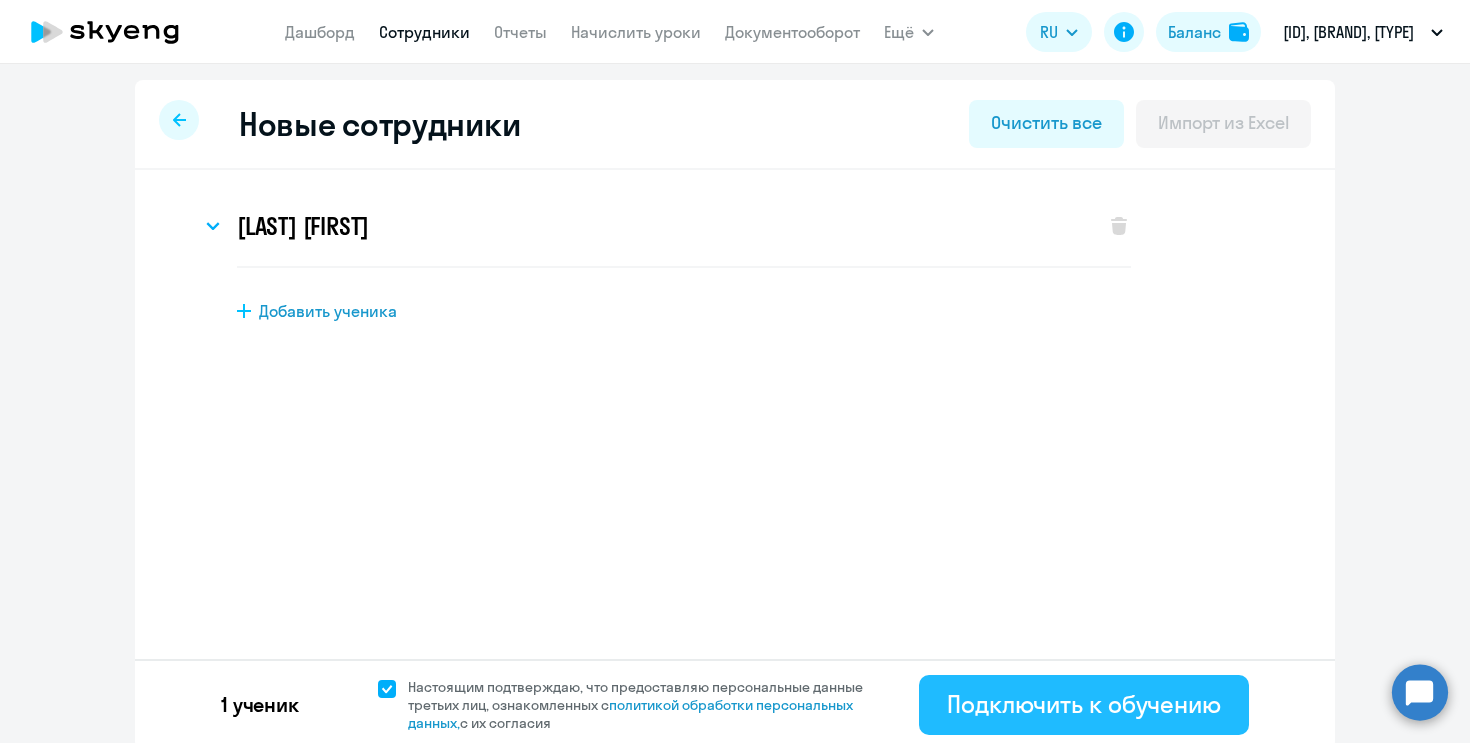 click on "Подключить к обучению" 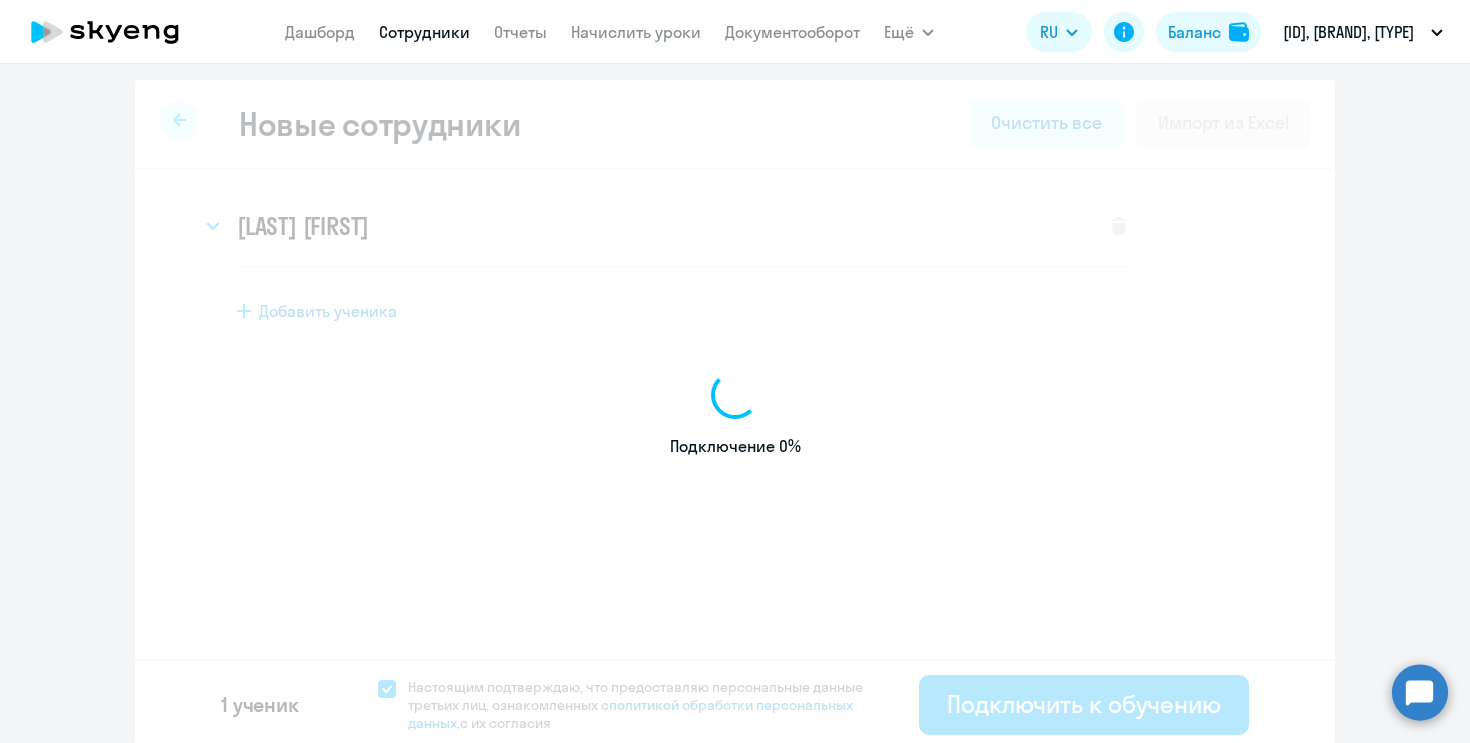select on "english_adult_not_native_speaker" 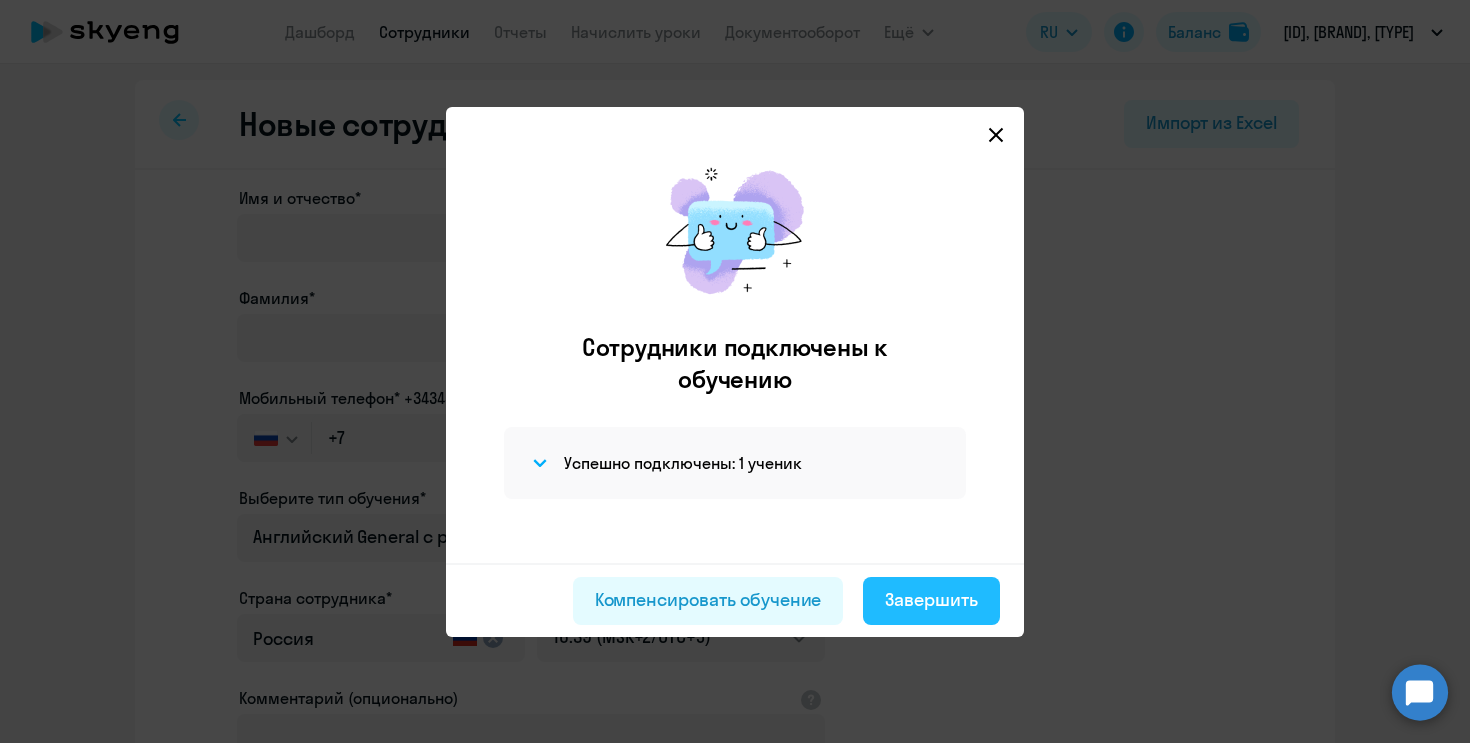 click on "Завершить" at bounding box center [931, 600] 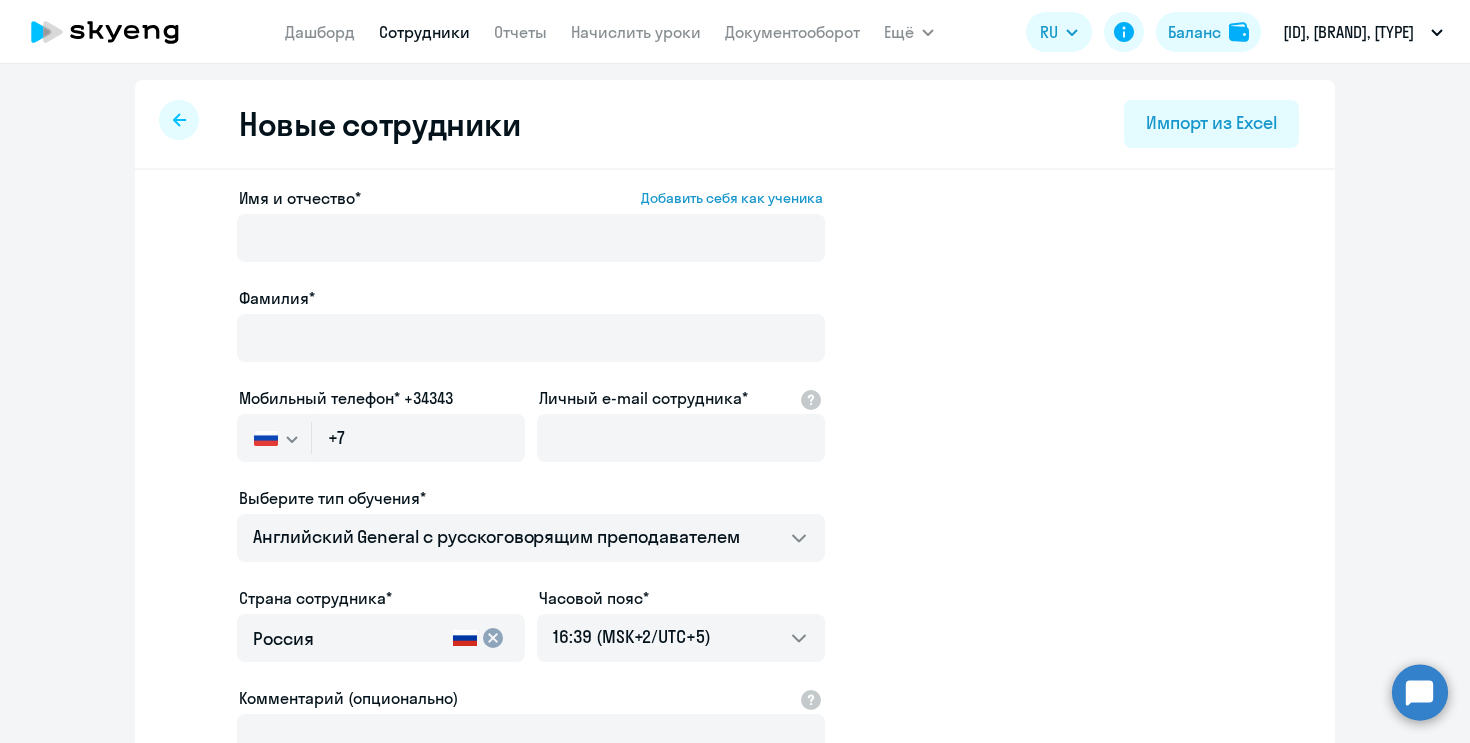 select on "30" 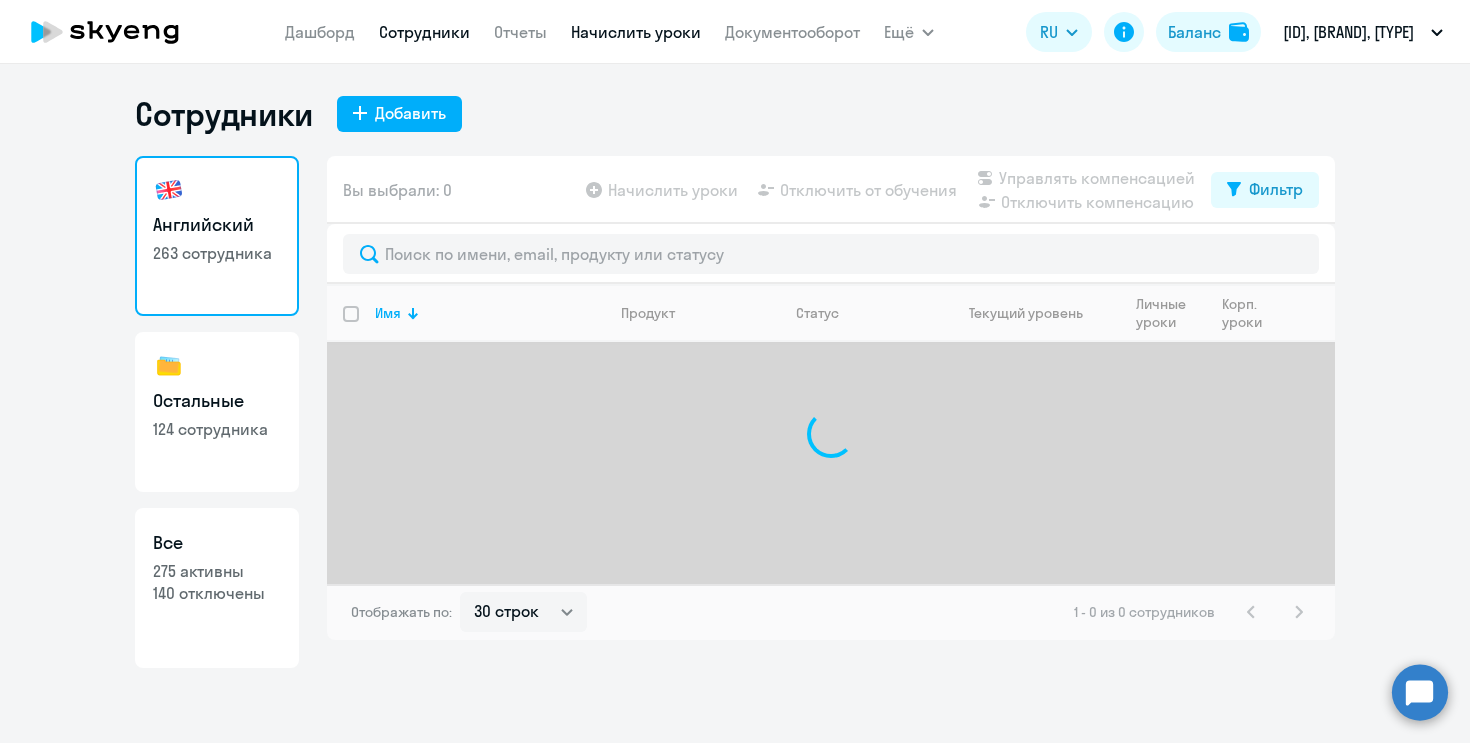 click on "Начислить уроки" at bounding box center (636, 32) 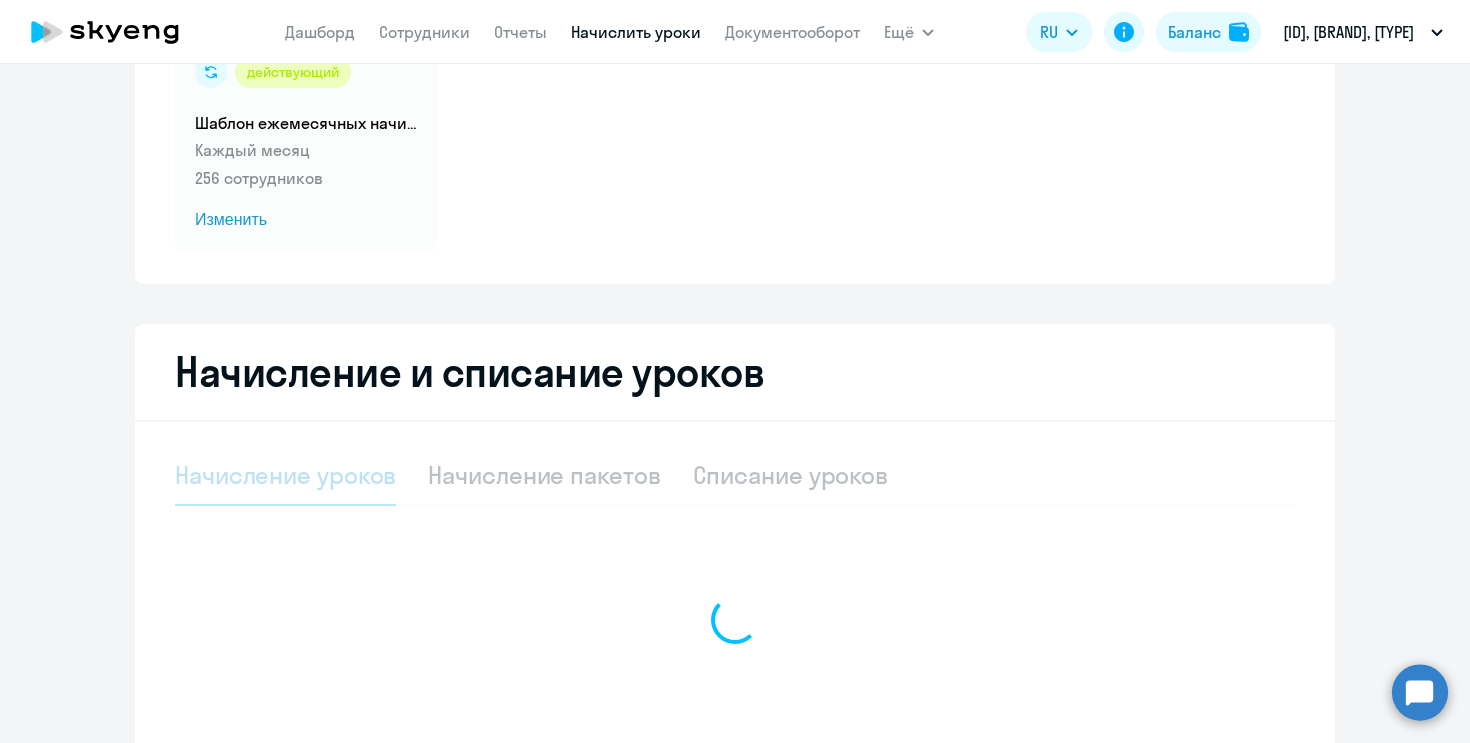 select on "10" 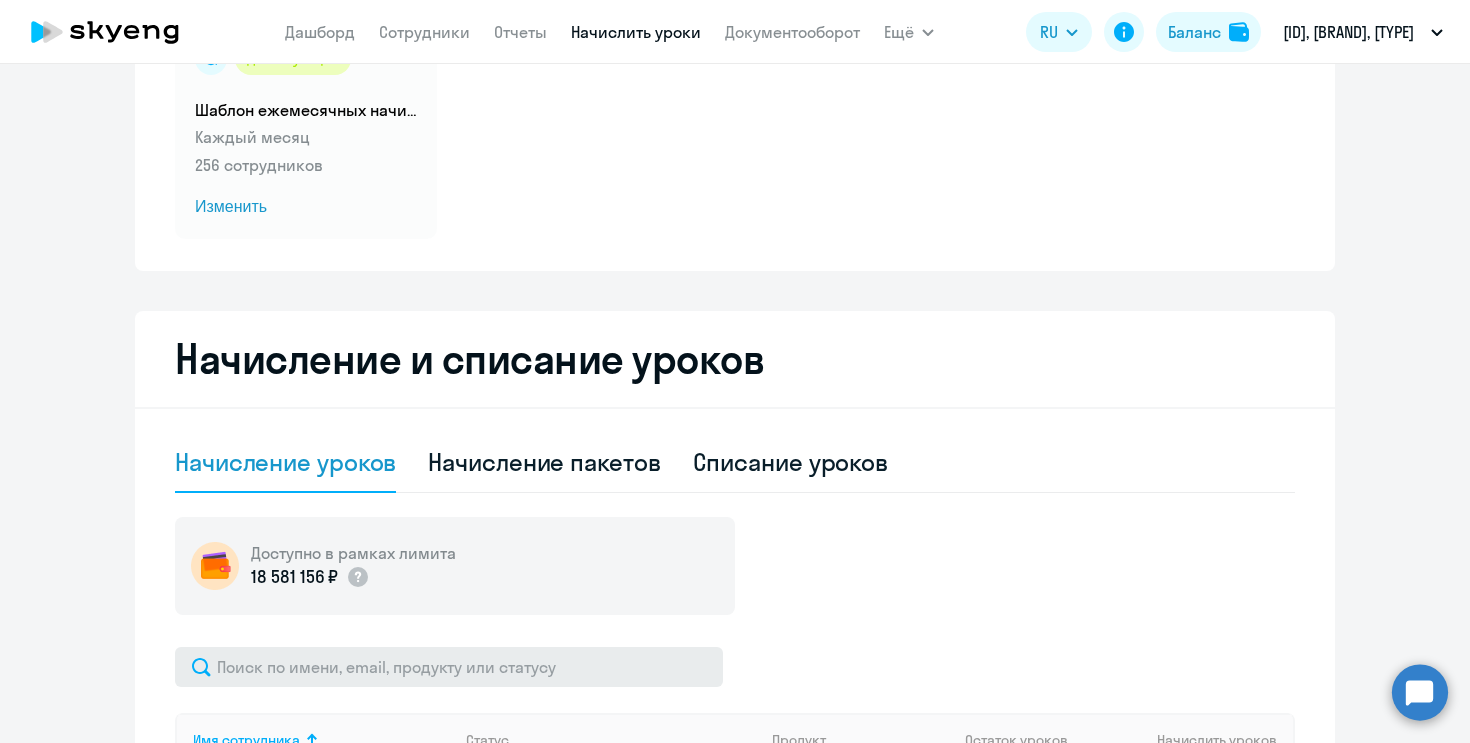 scroll, scrollTop: 195, scrollLeft: 0, axis: vertical 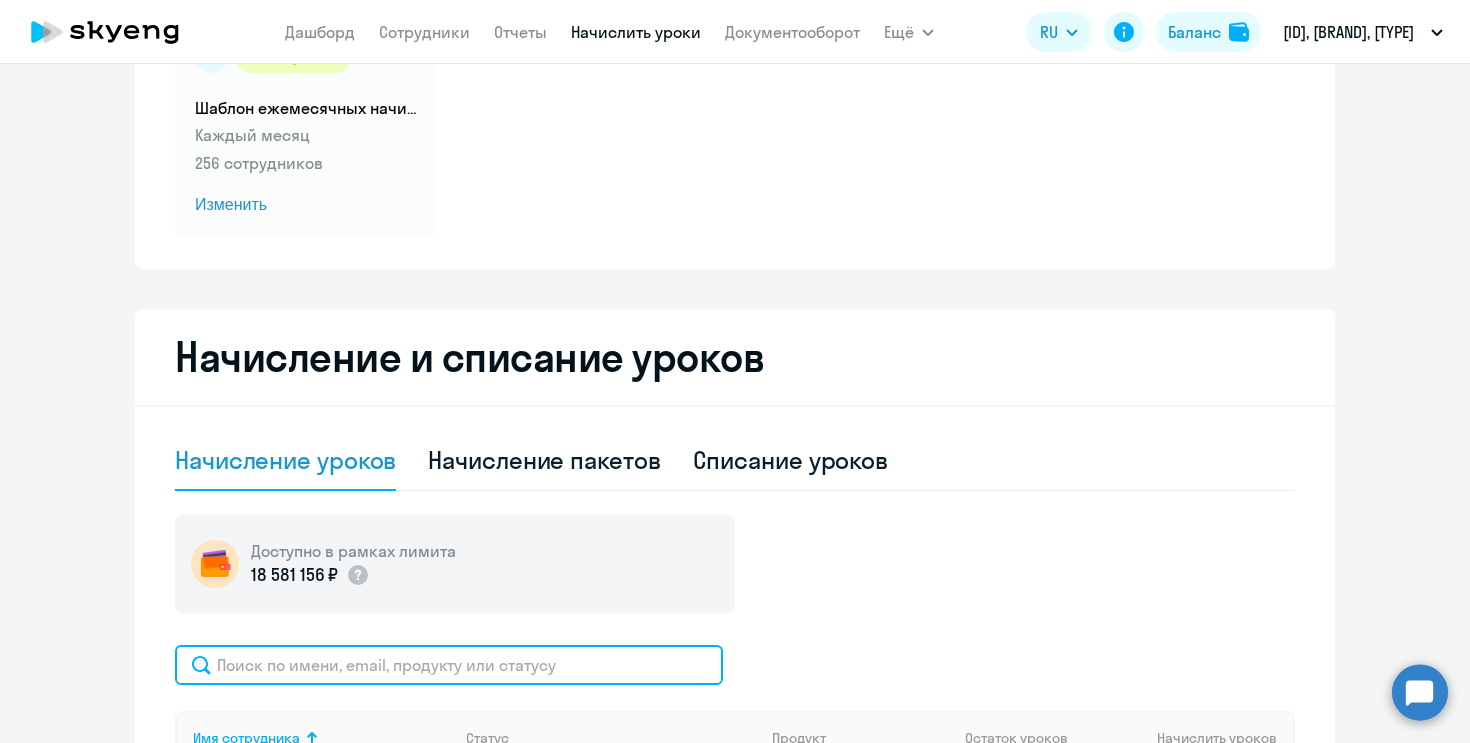 click 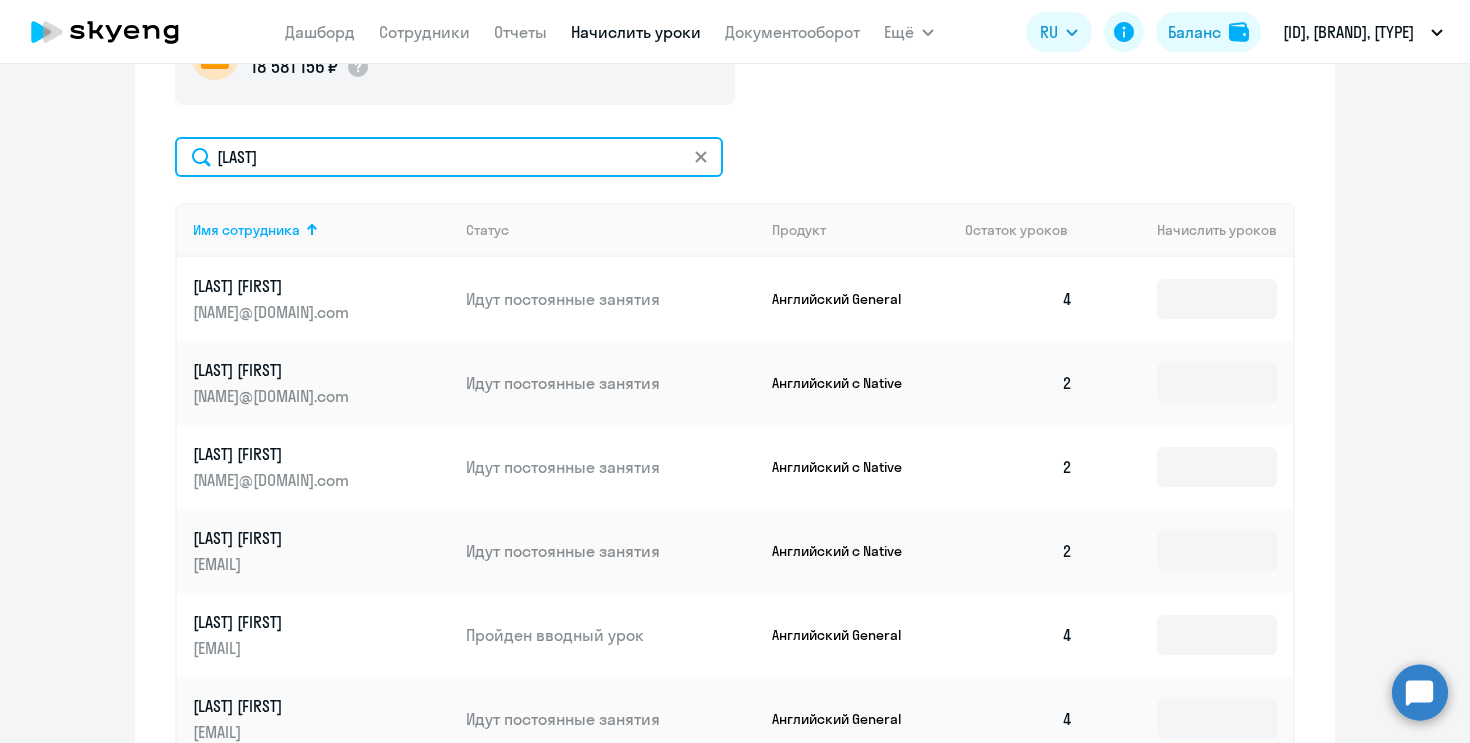 scroll, scrollTop: 631, scrollLeft: 0, axis: vertical 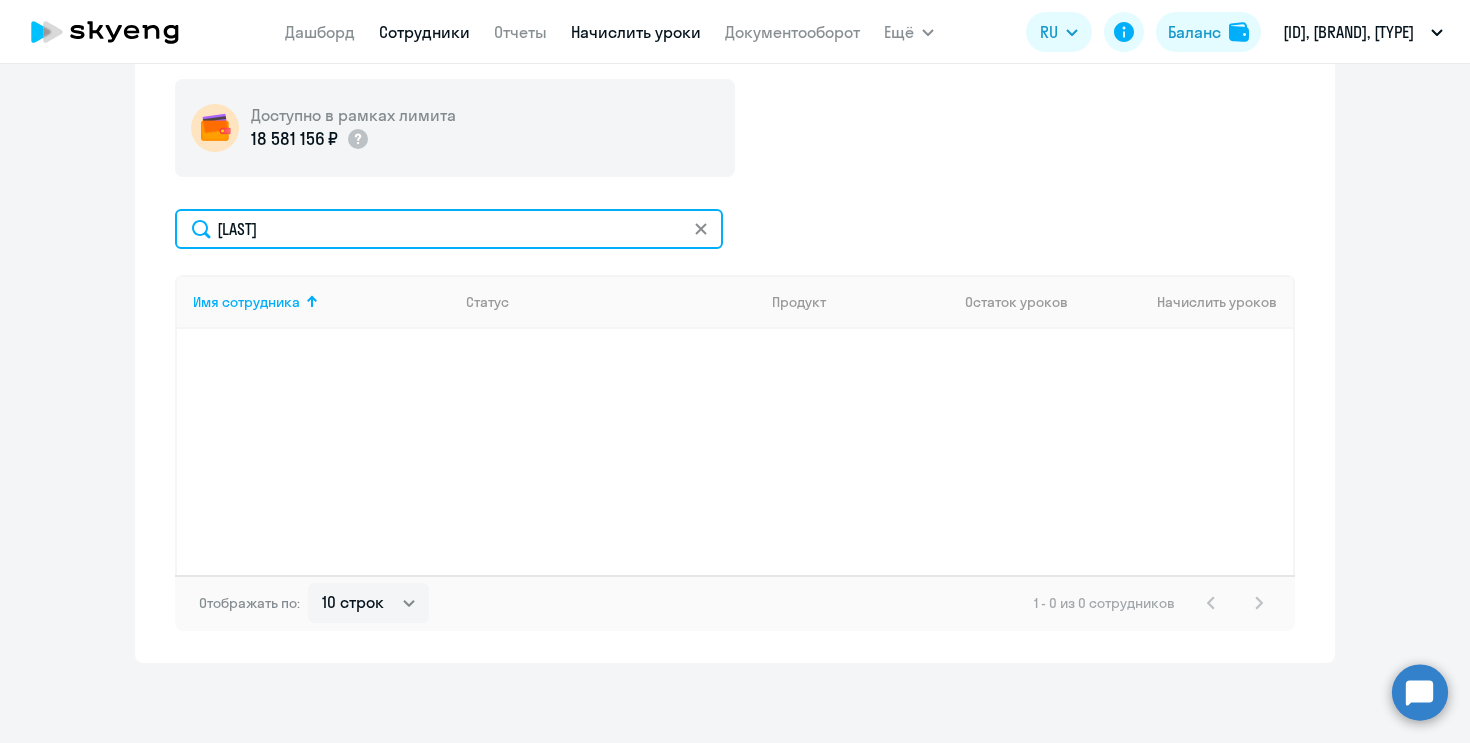 type on "[LAST]" 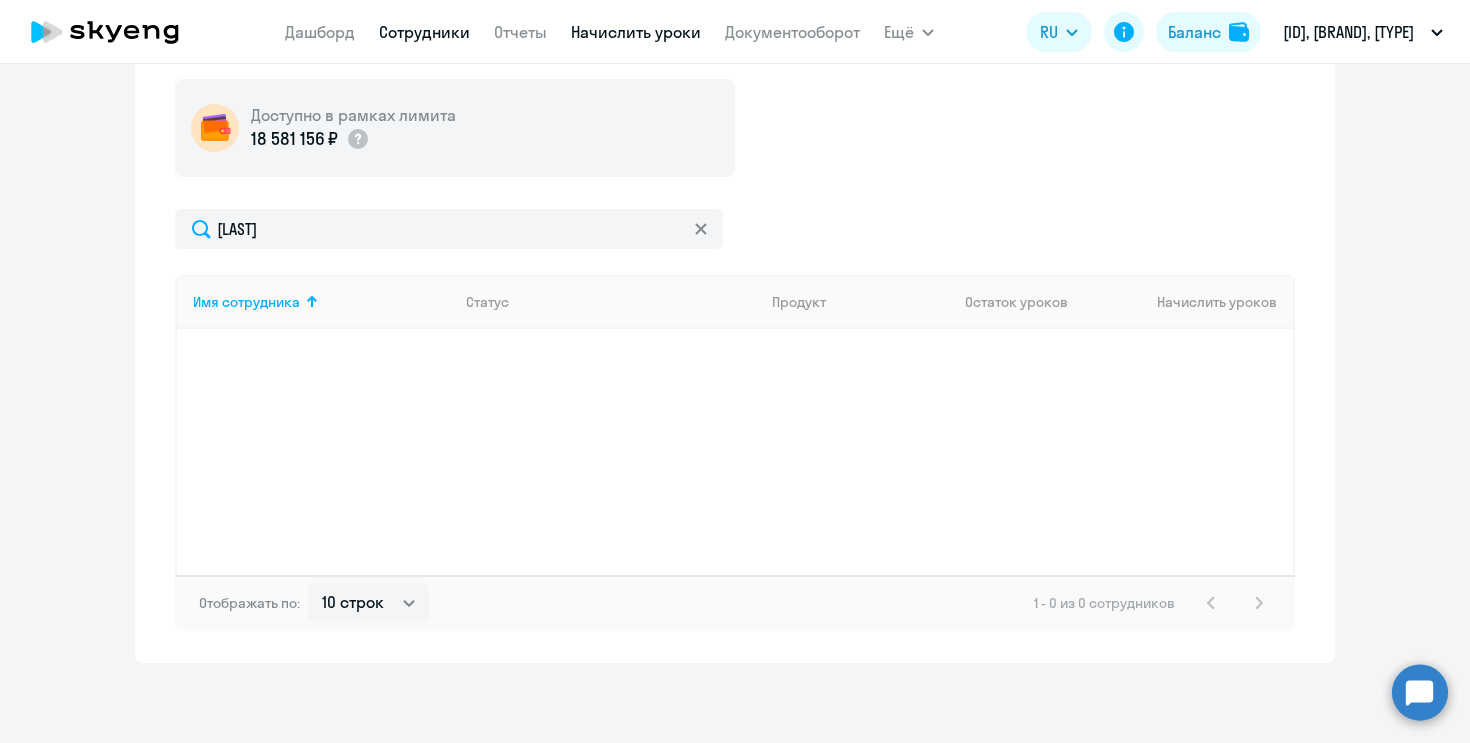 click on "Сотрудники" at bounding box center (424, 32) 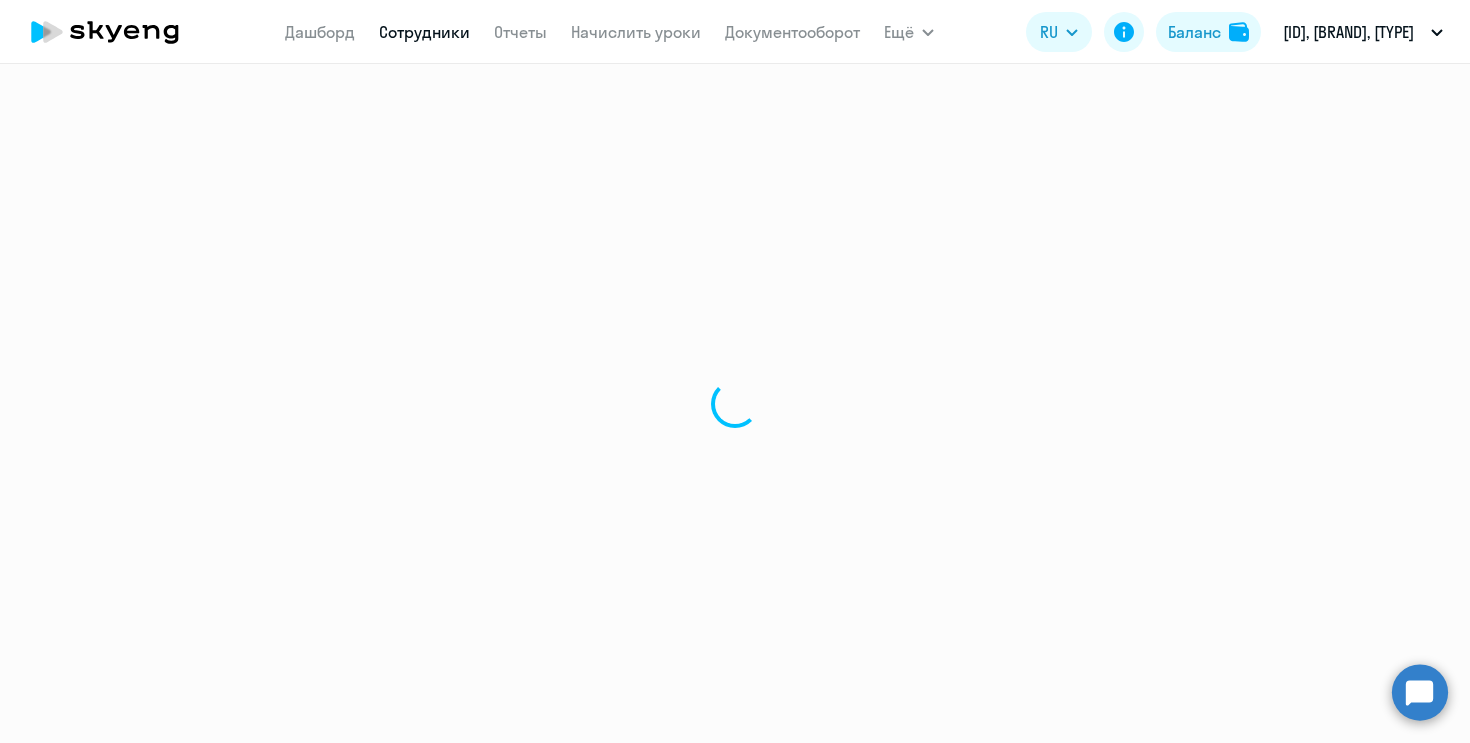 scroll, scrollTop: 0, scrollLeft: 0, axis: both 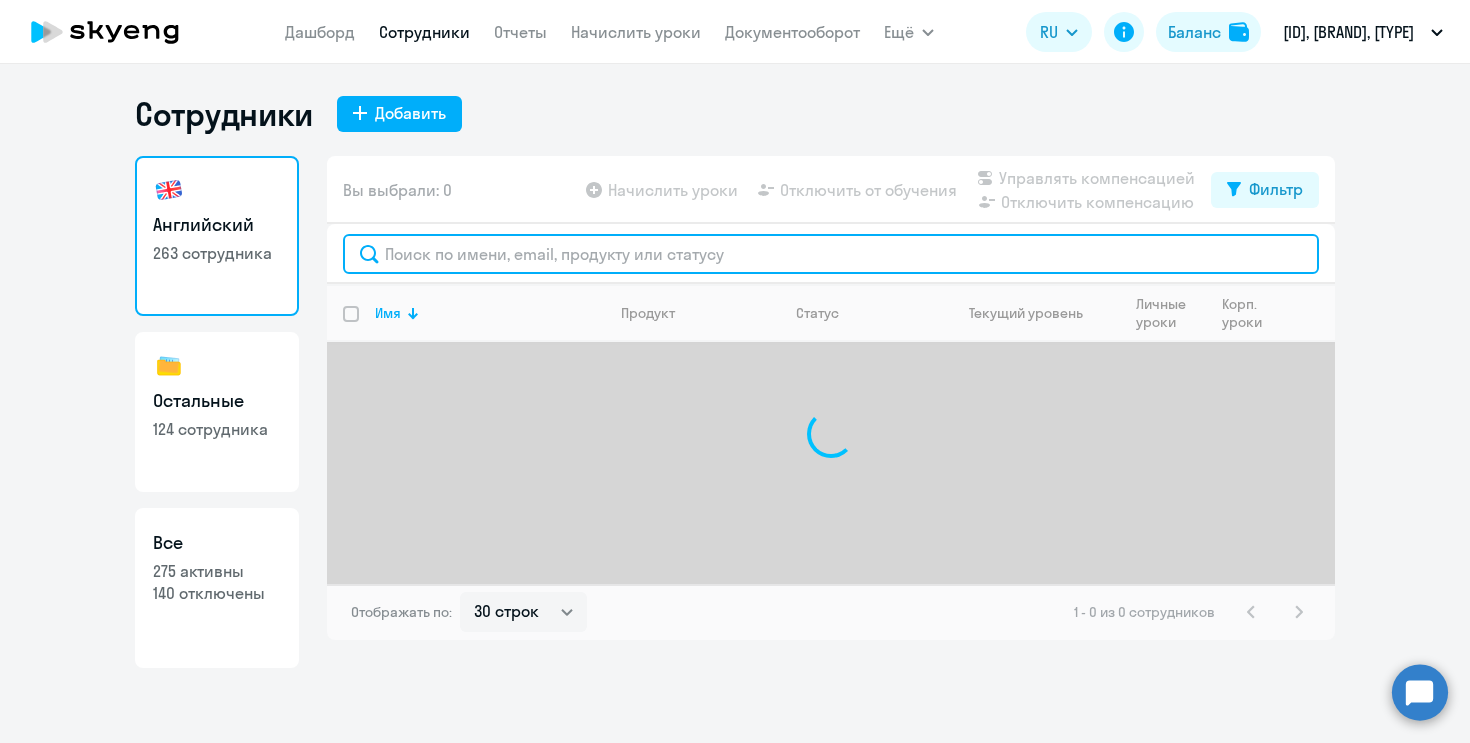 click 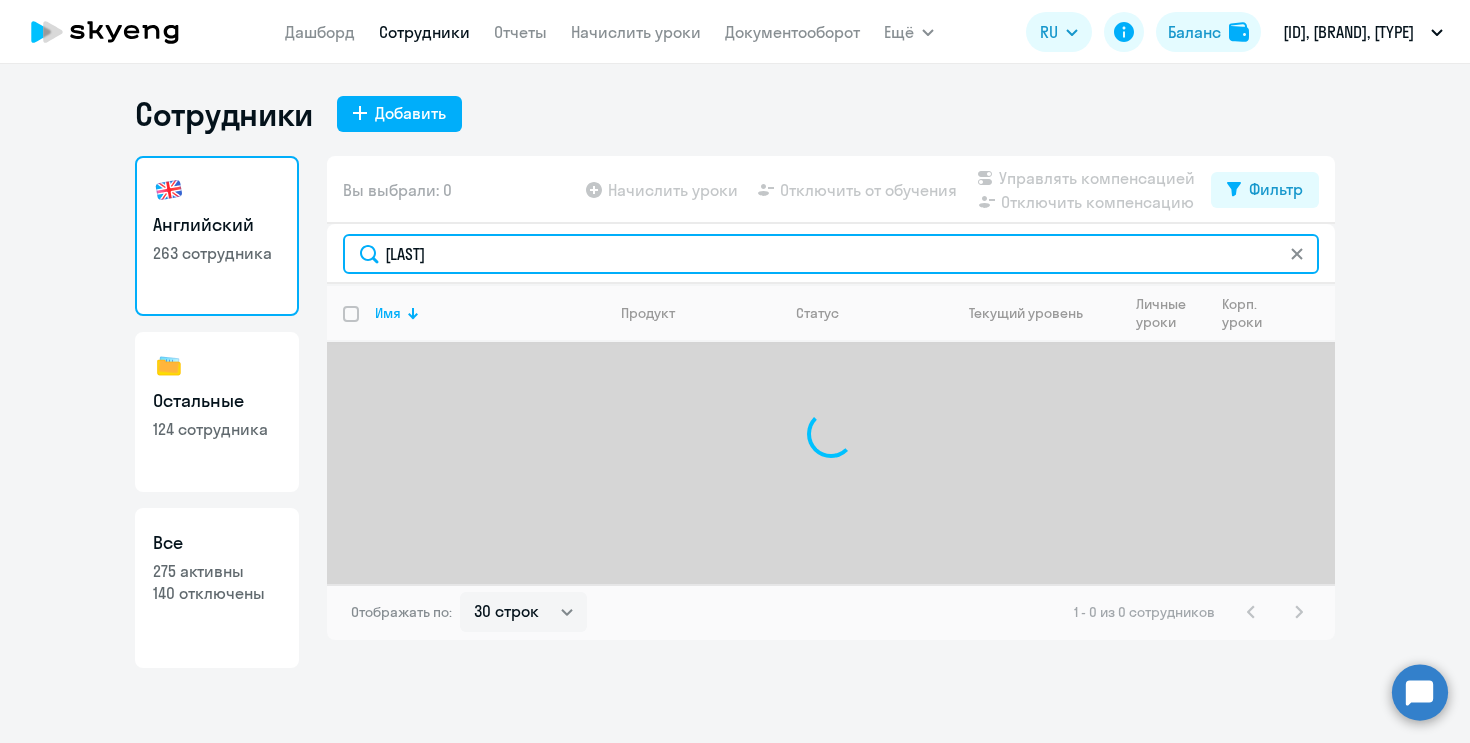 type on "[LAST]" 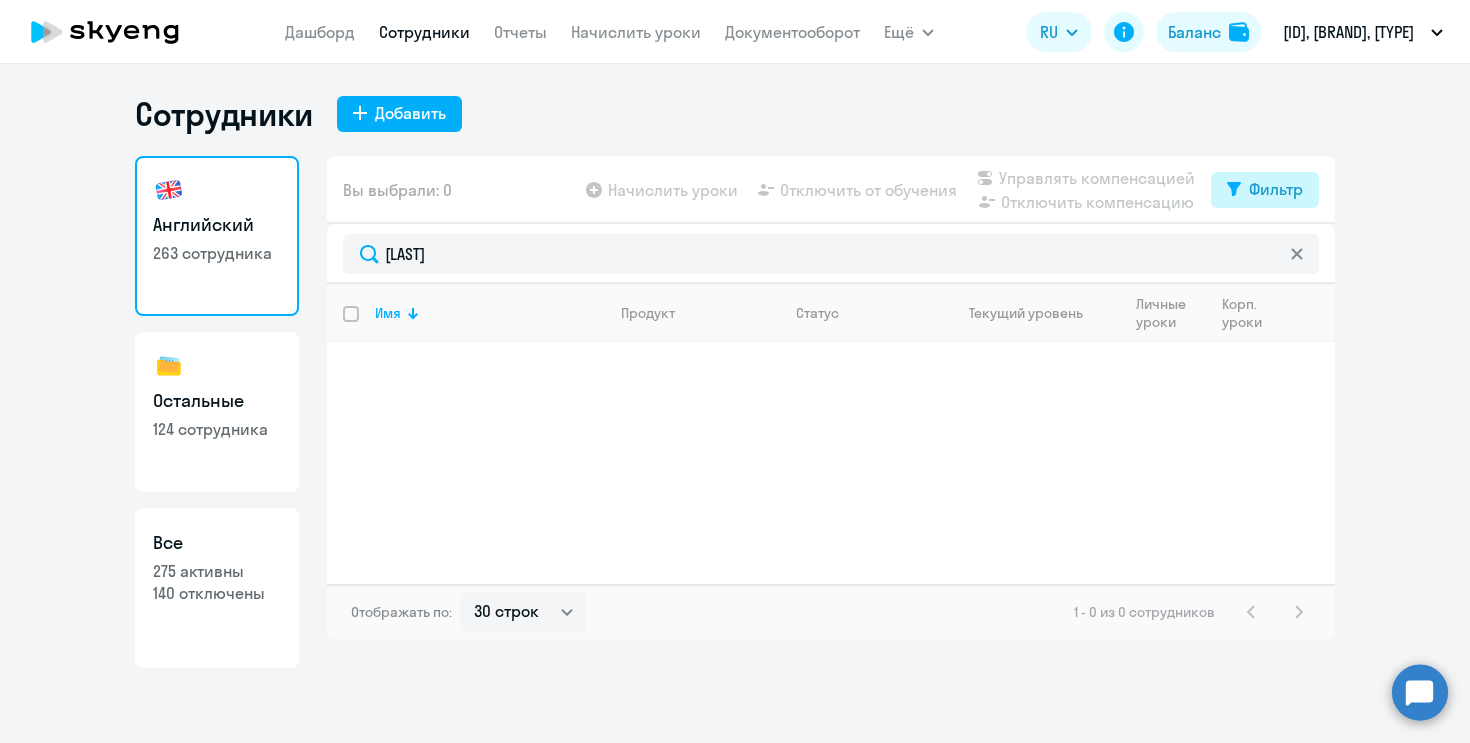 click on "Фильтр" 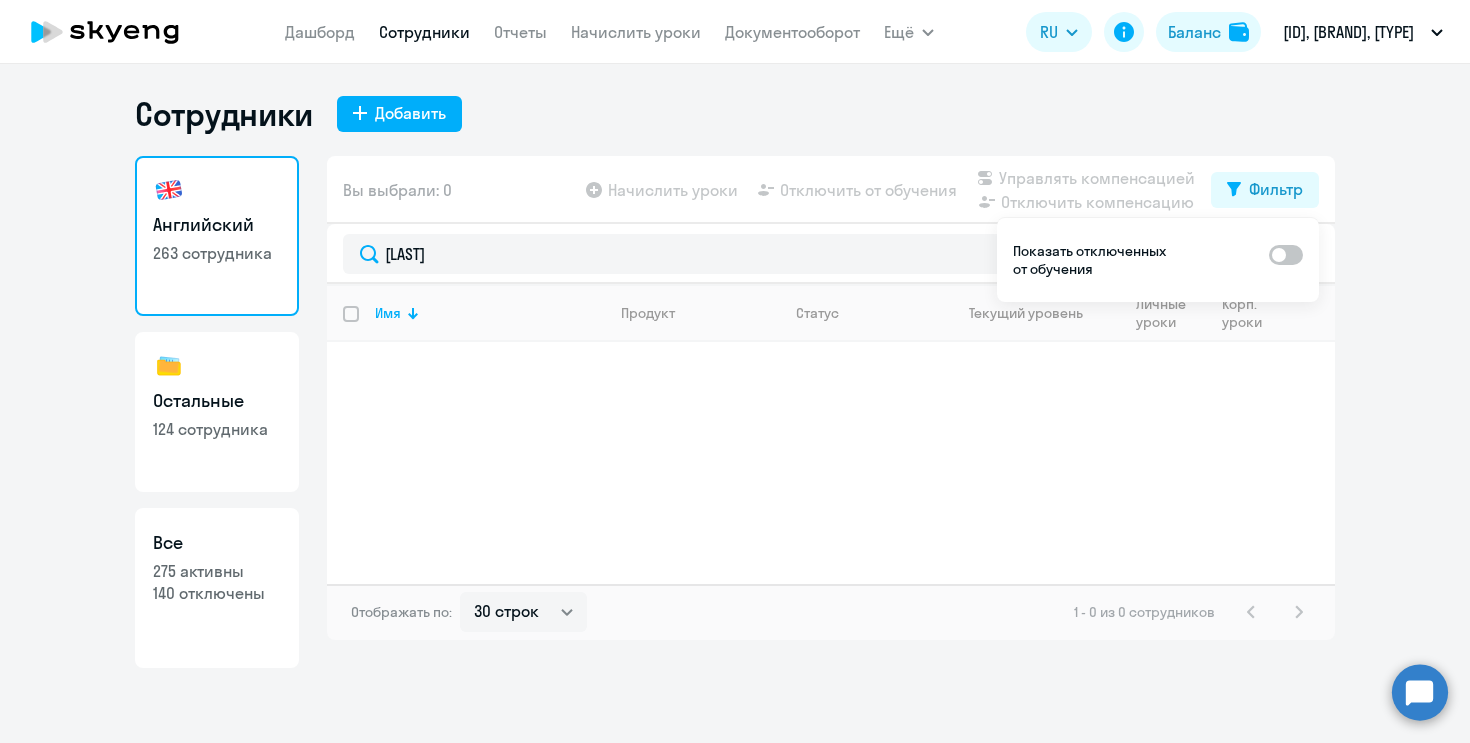 click at bounding box center (1286, 255) 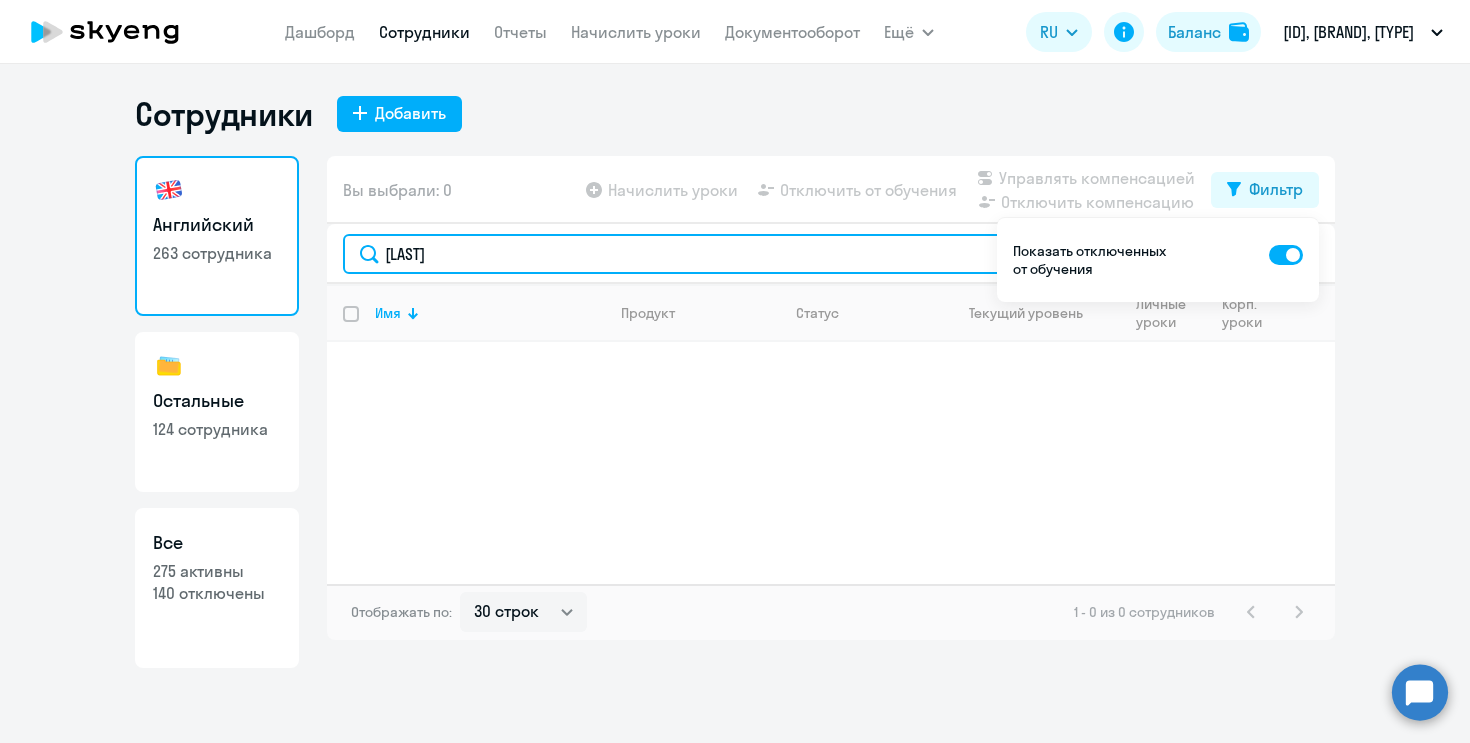 drag, startPoint x: 539, startPoint y: 254, endPoint x: 258, endPoint y: 263, distance: 281.1441 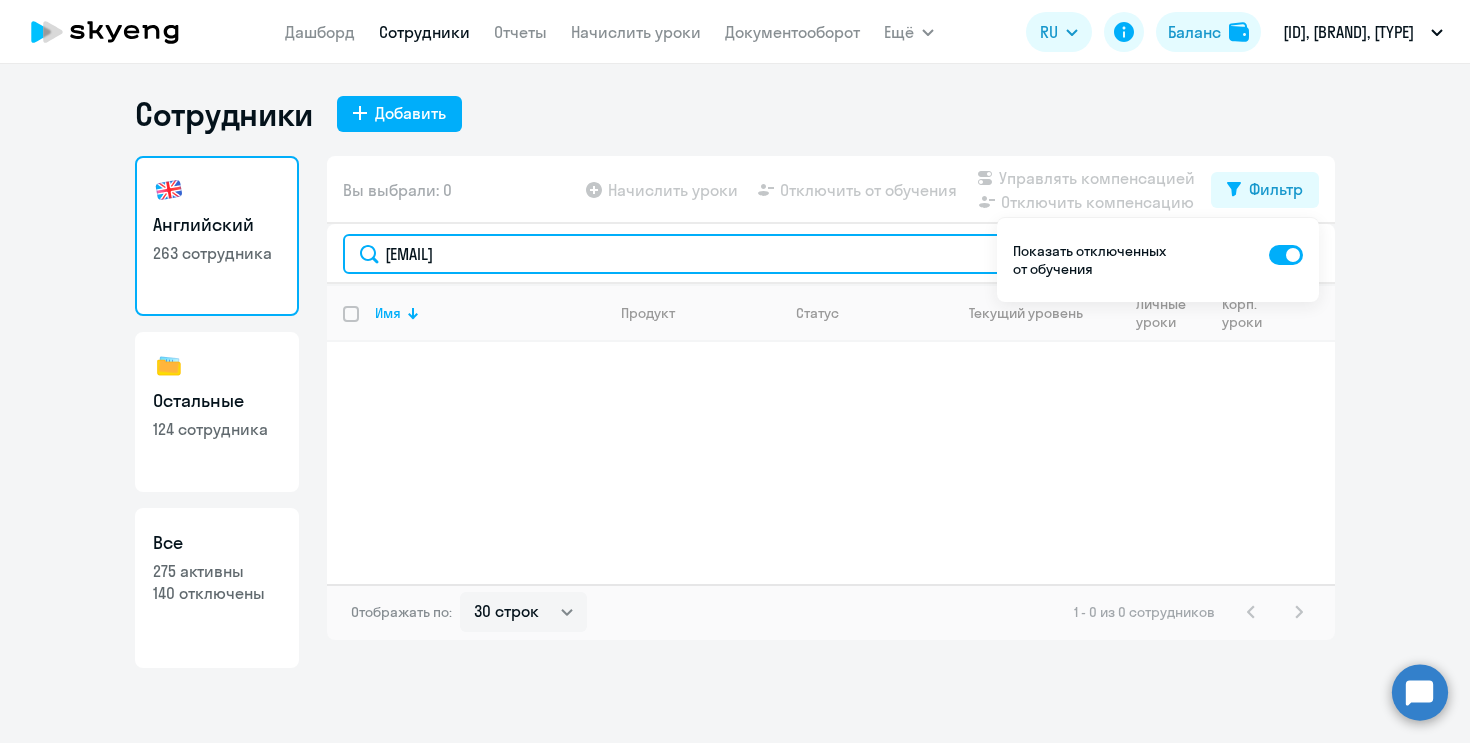 type on "[EMAIL]" 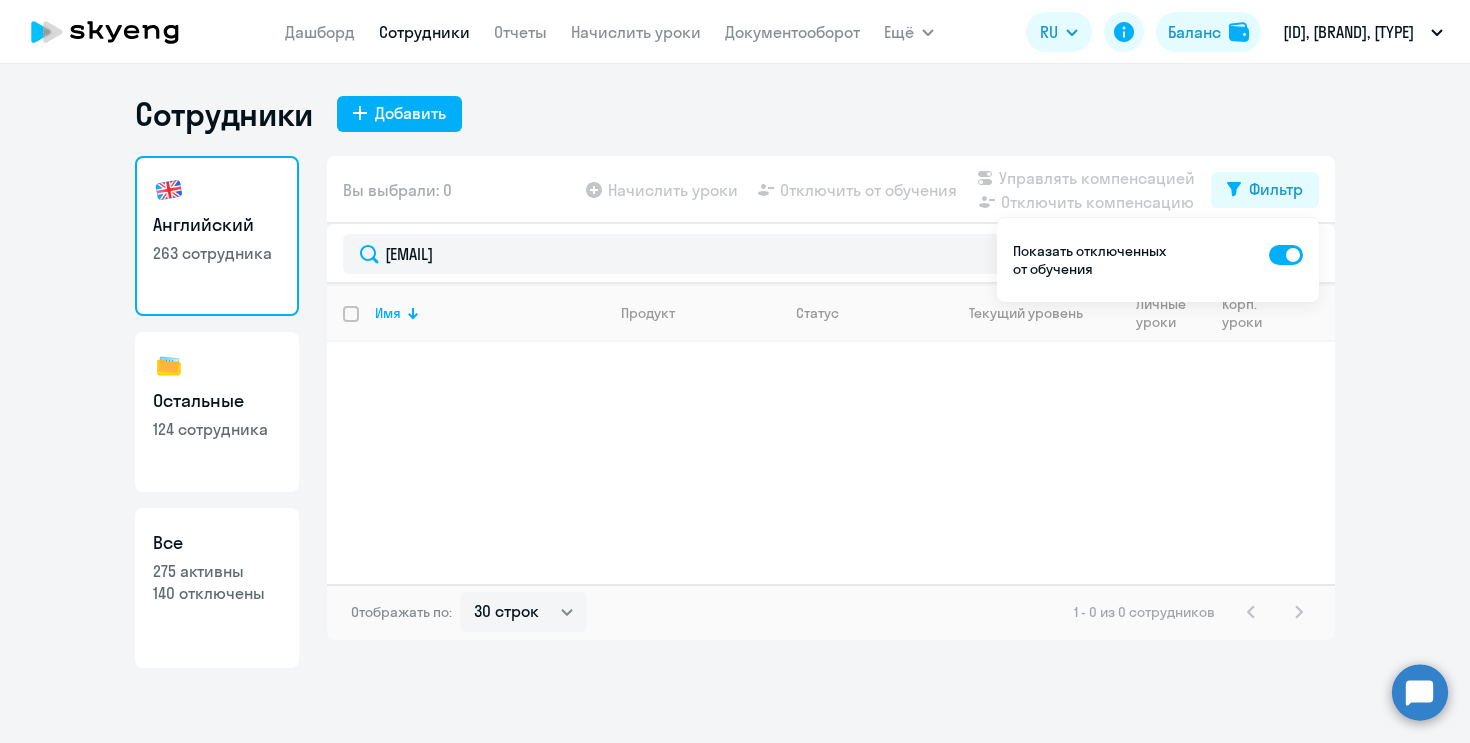 click at bounding box center (1286, 255) 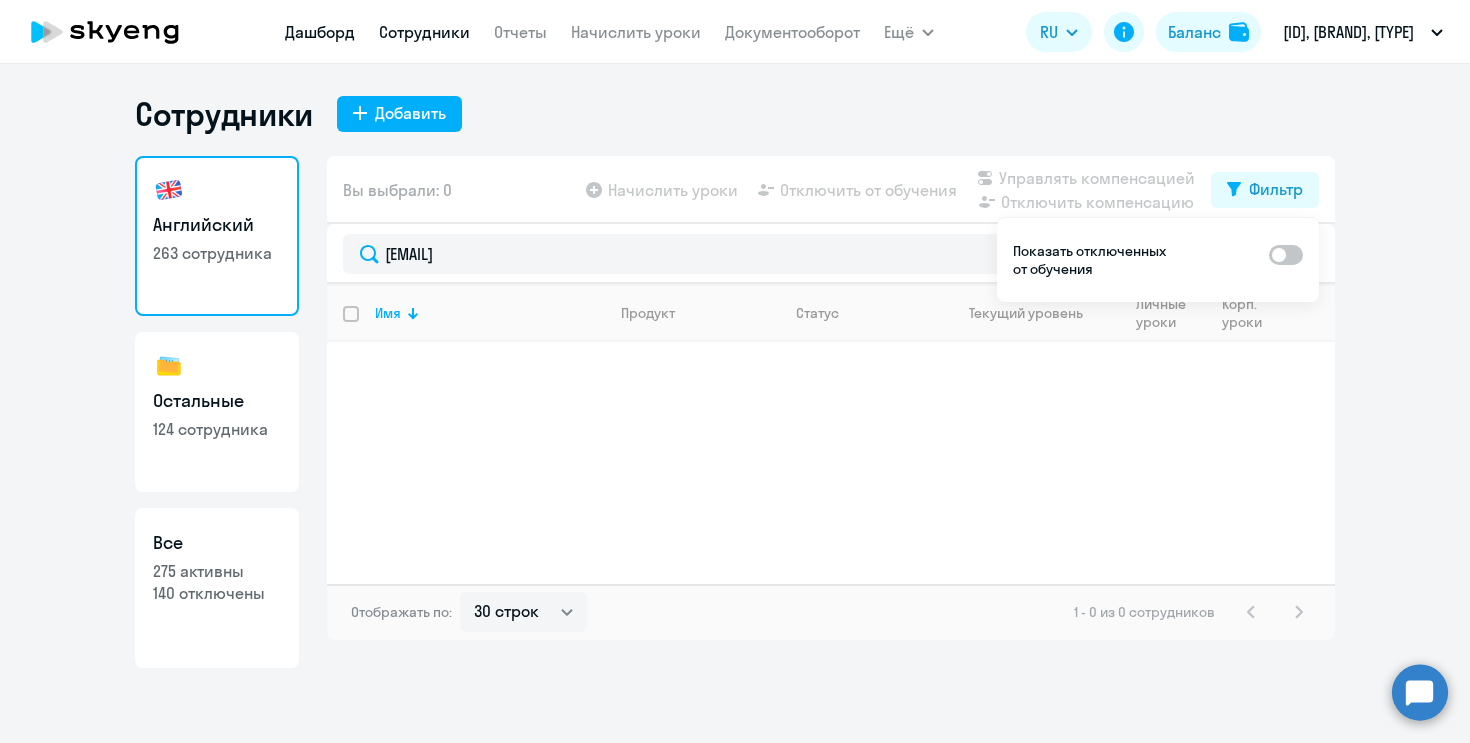 click on "Дашборд" at bounding box center (320, 32) 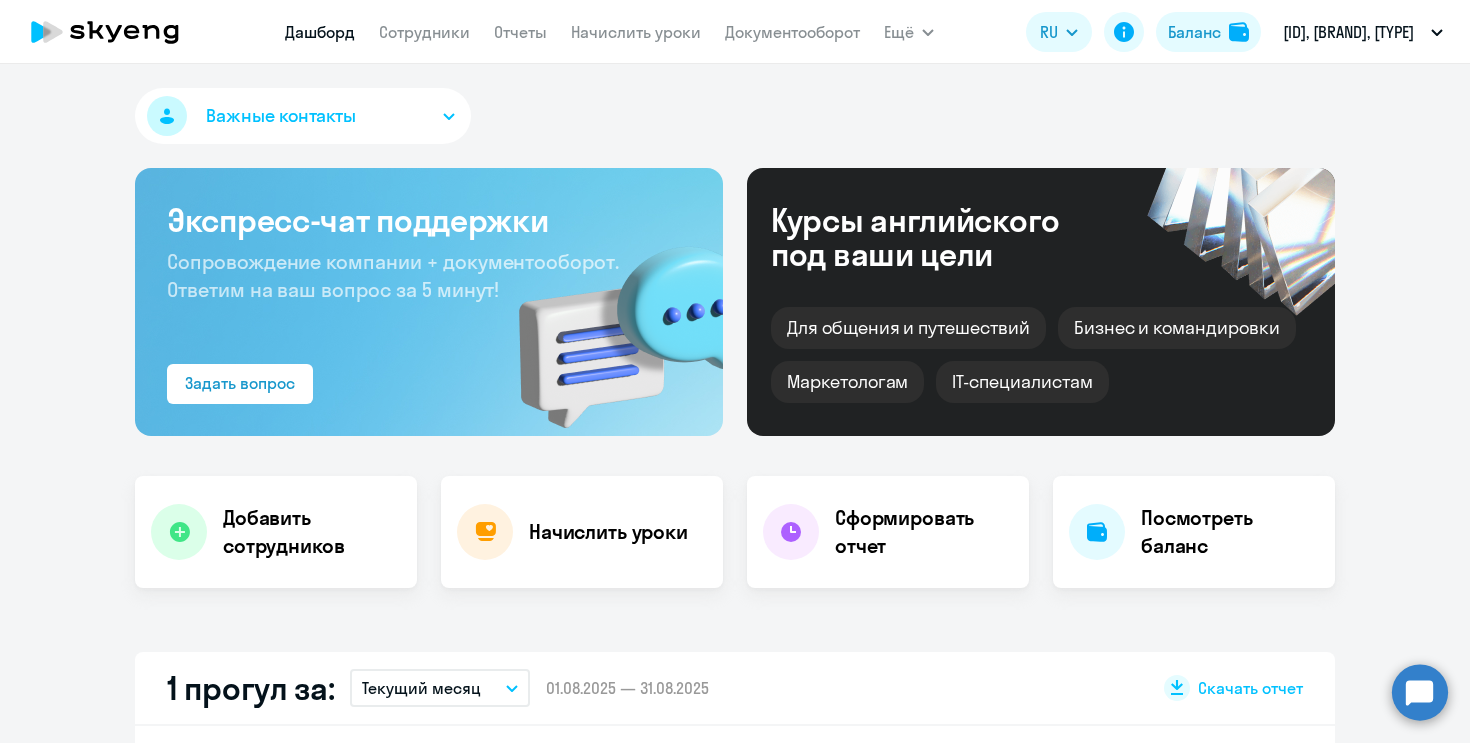 click on "Дашборд
Сотрудники
Отчеты
Начислить уроки
Документооборот" 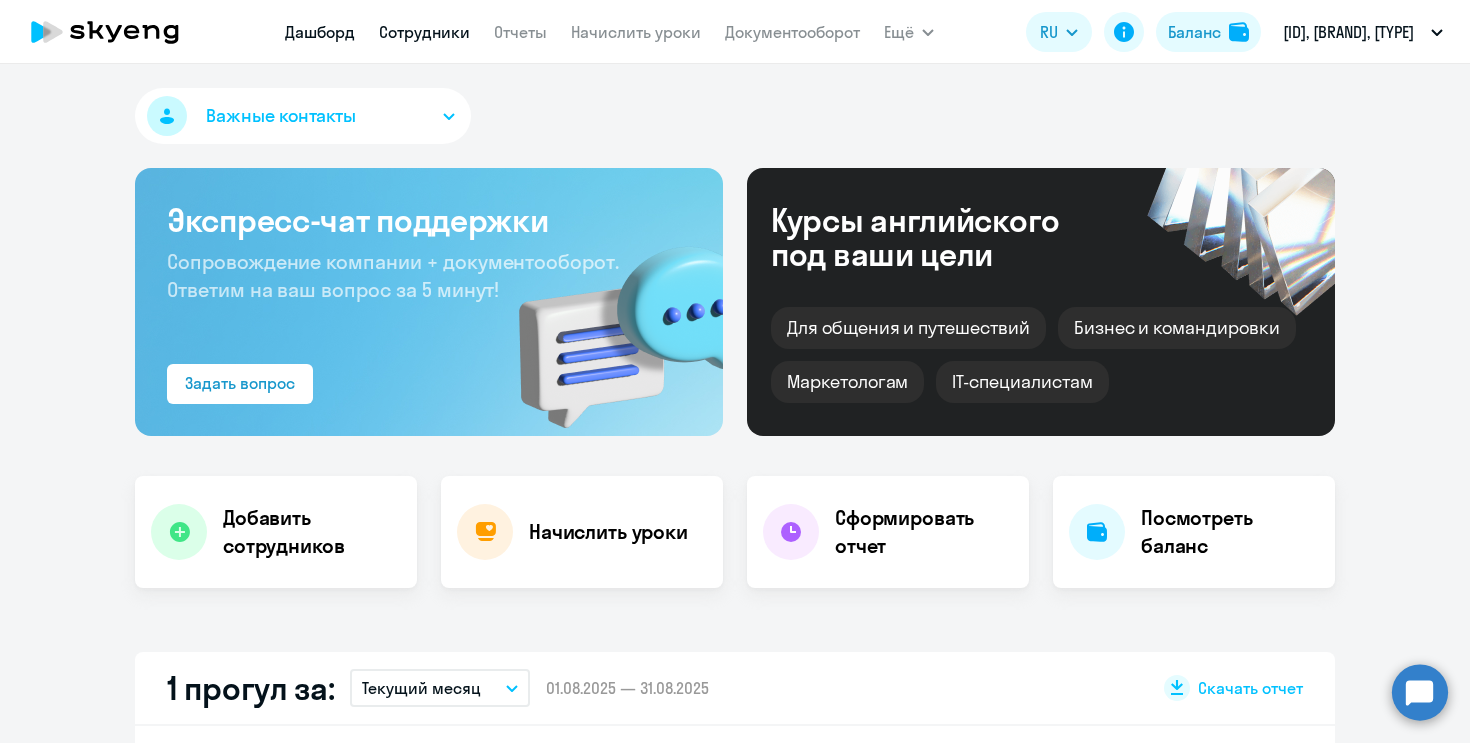 click on "Сотрудники" at bounding box center (424, 32) 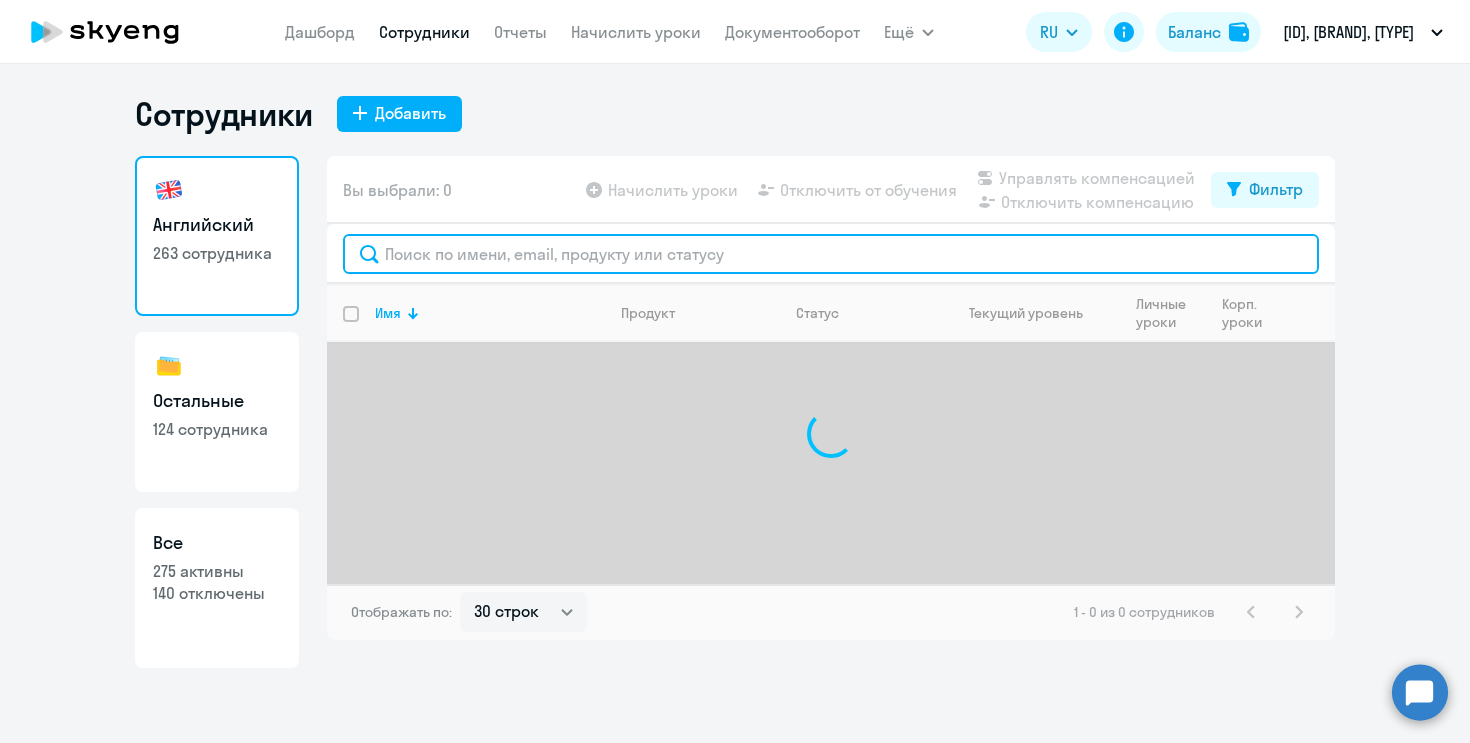 click 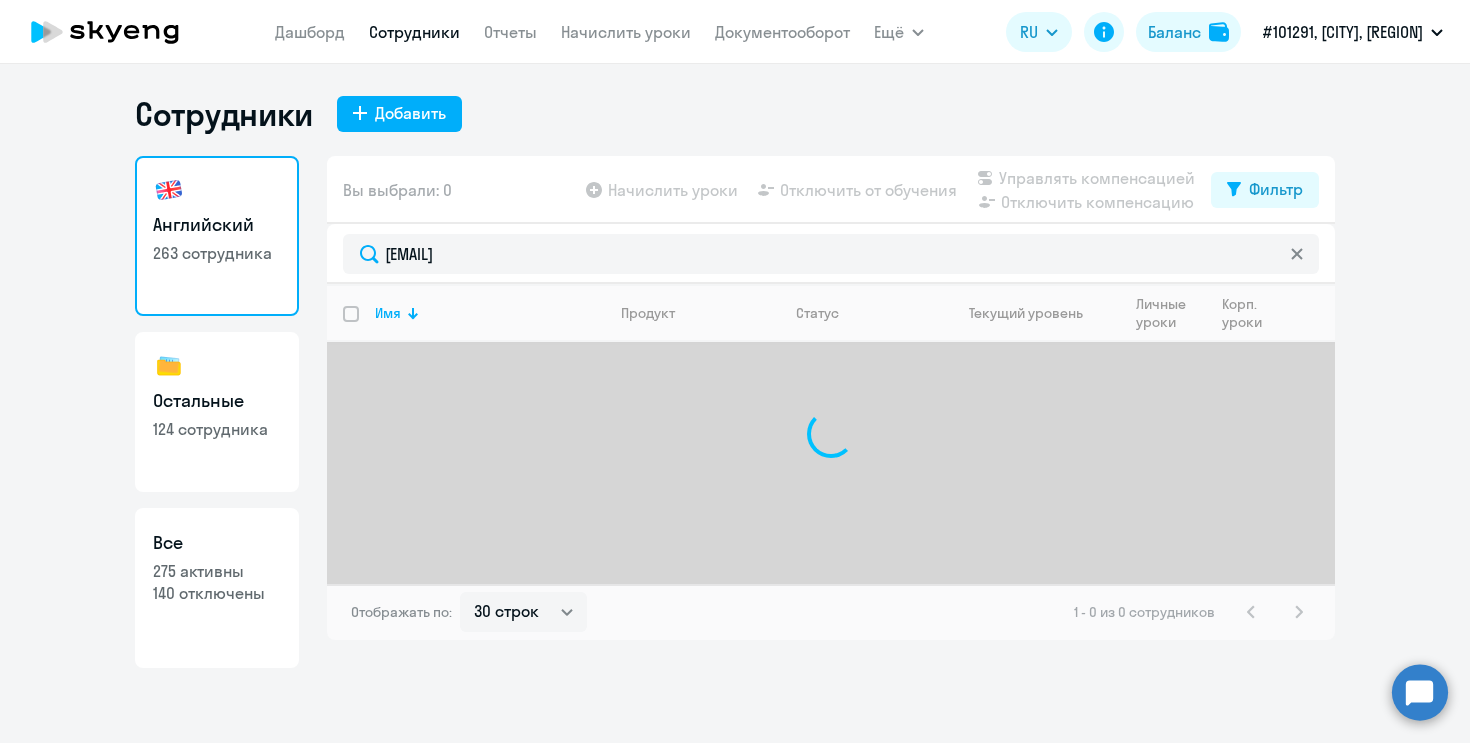 select on "30" 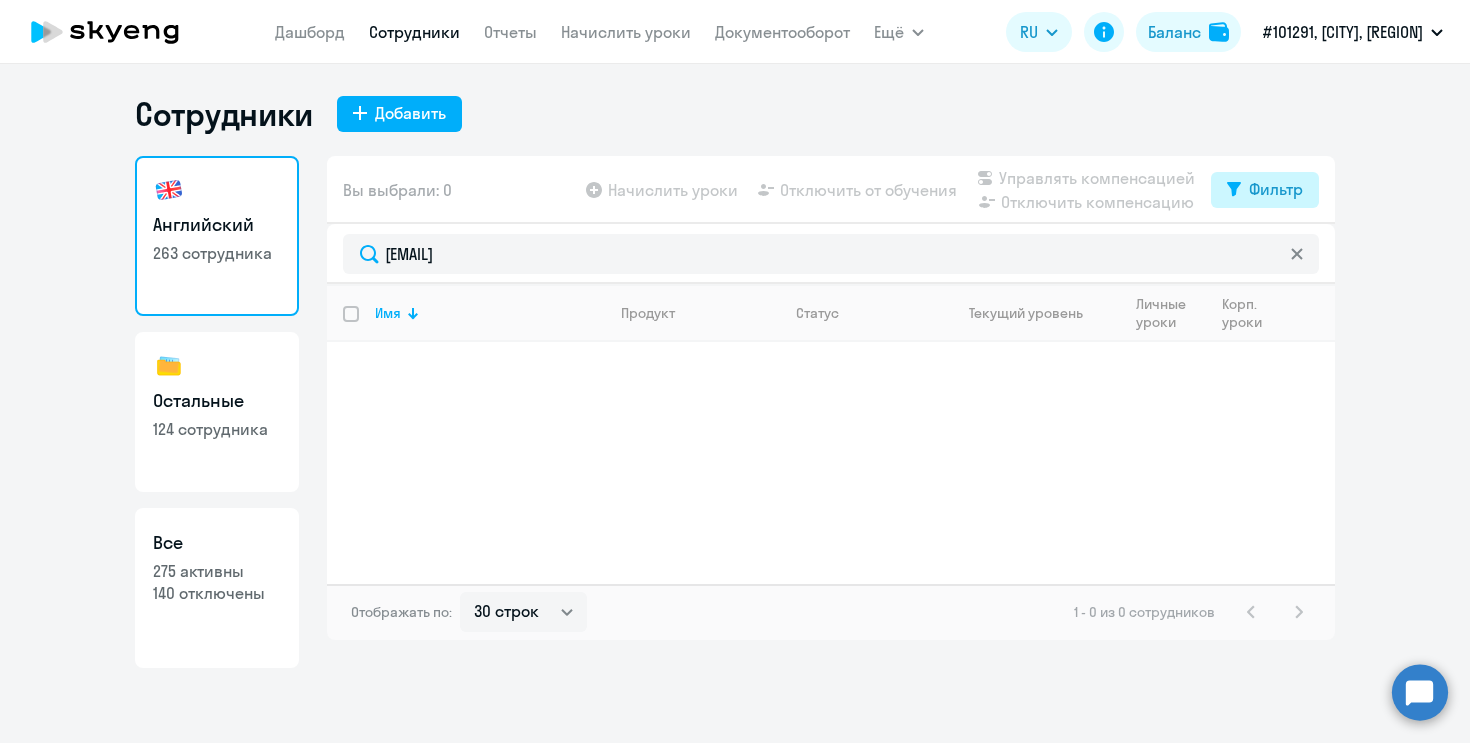 type on "[EMAIL]" 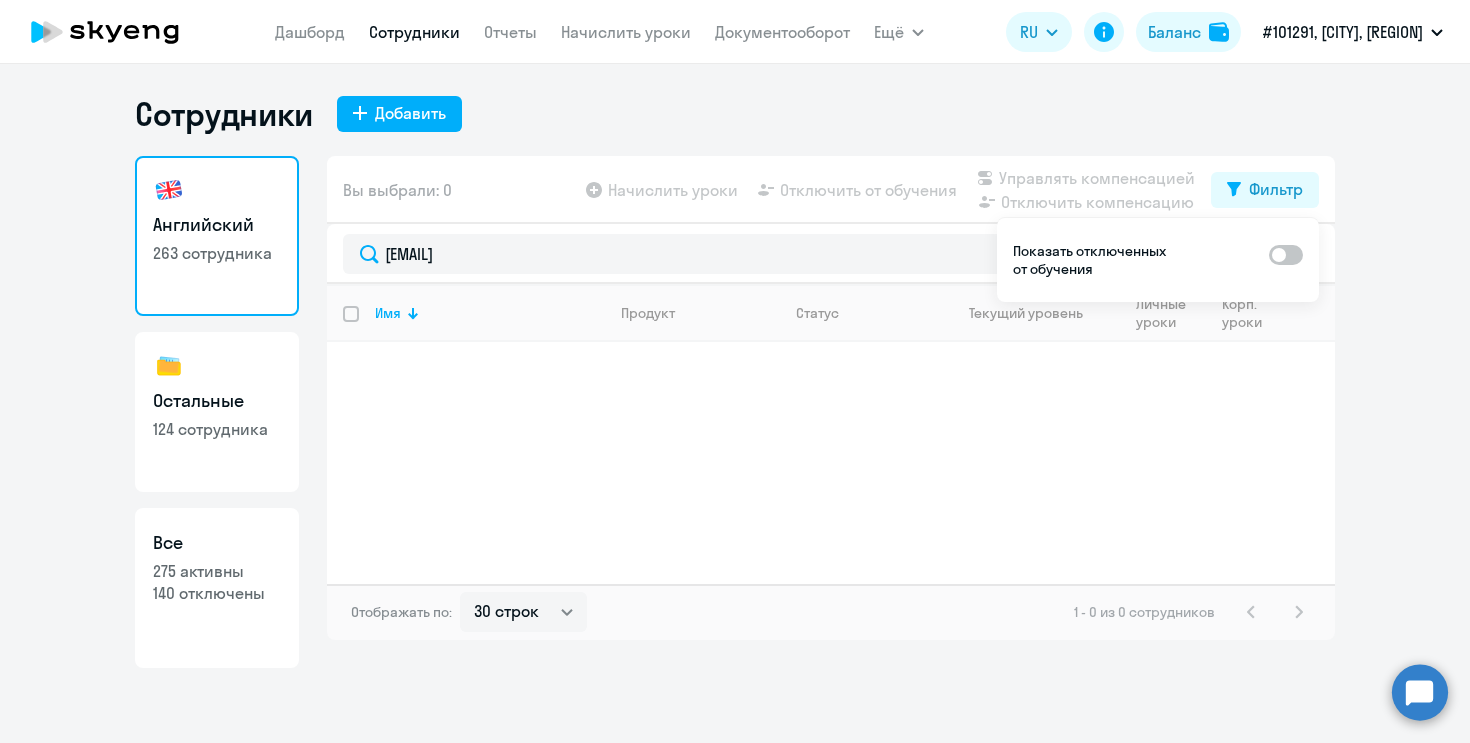 click at bounding box center (1286, 255) 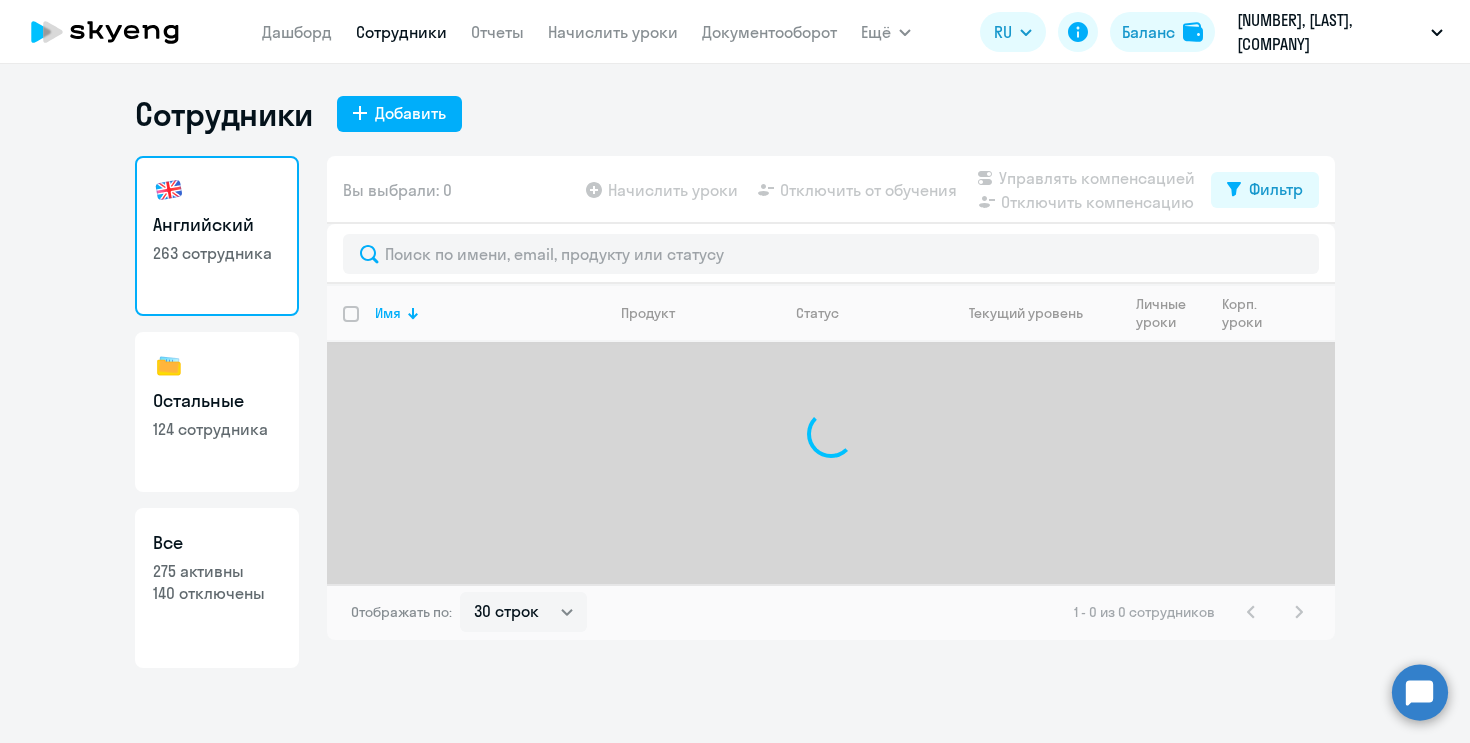 select on "30" 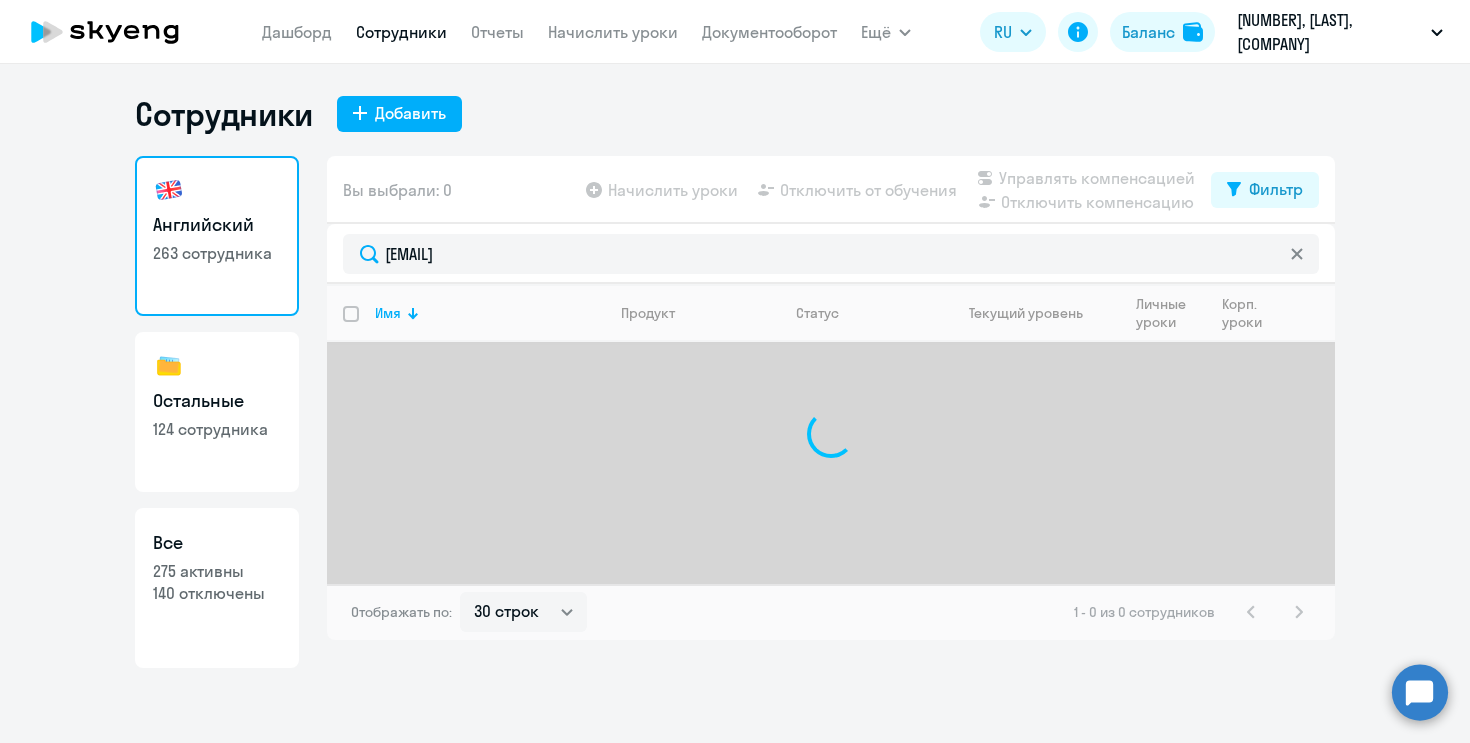 type on "[EMAIL]" 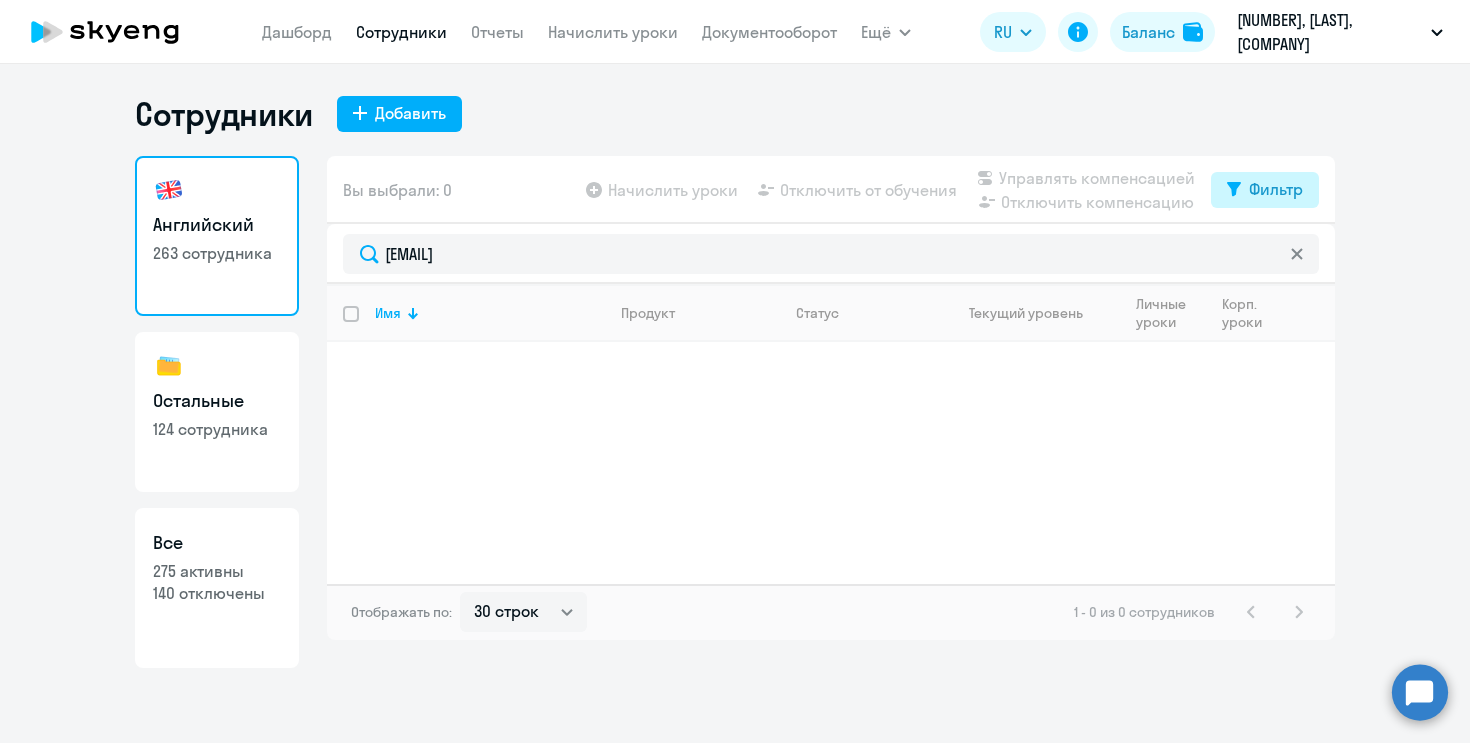 click on "Фильтр" 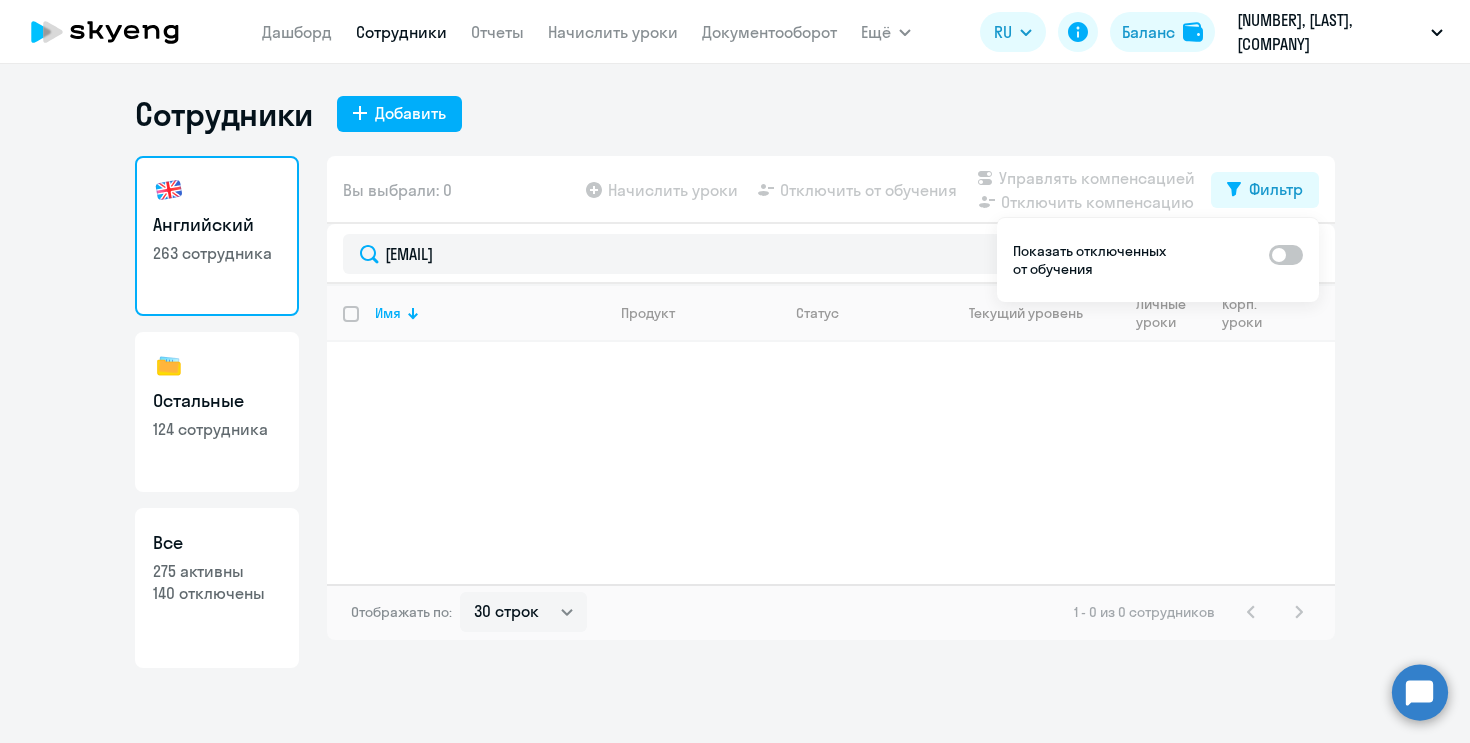 click at bounding box center (1286, 255) 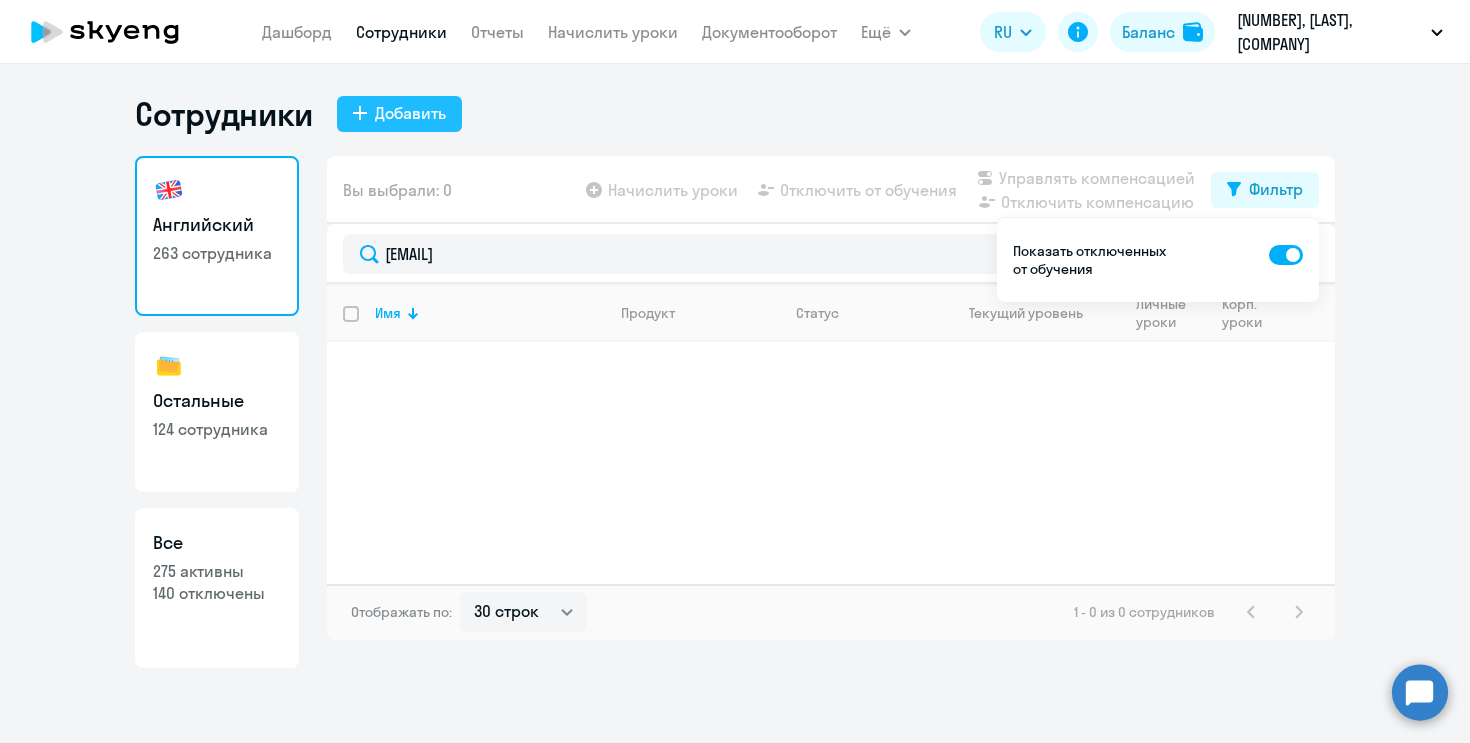 click on "Добавить" 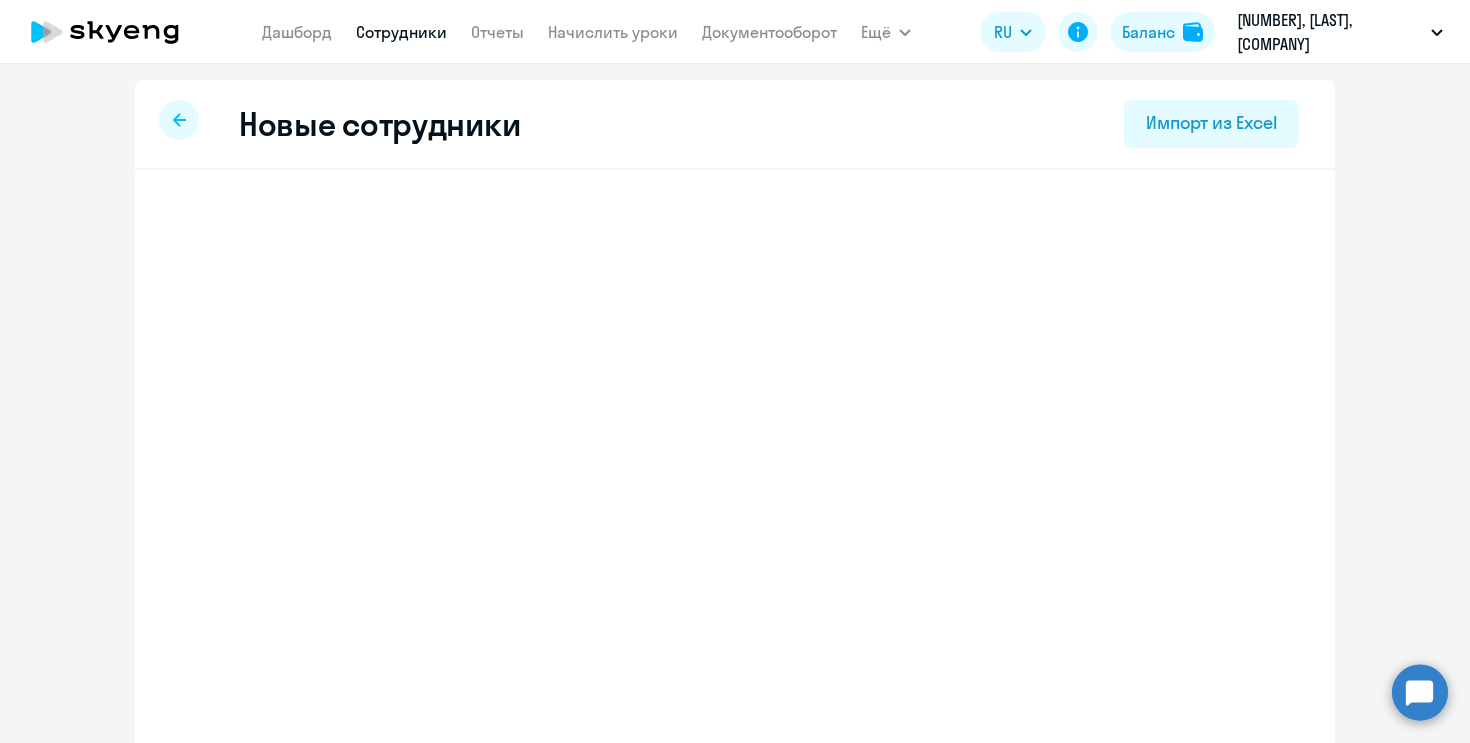 select on "english_adult_not_native_speaker" 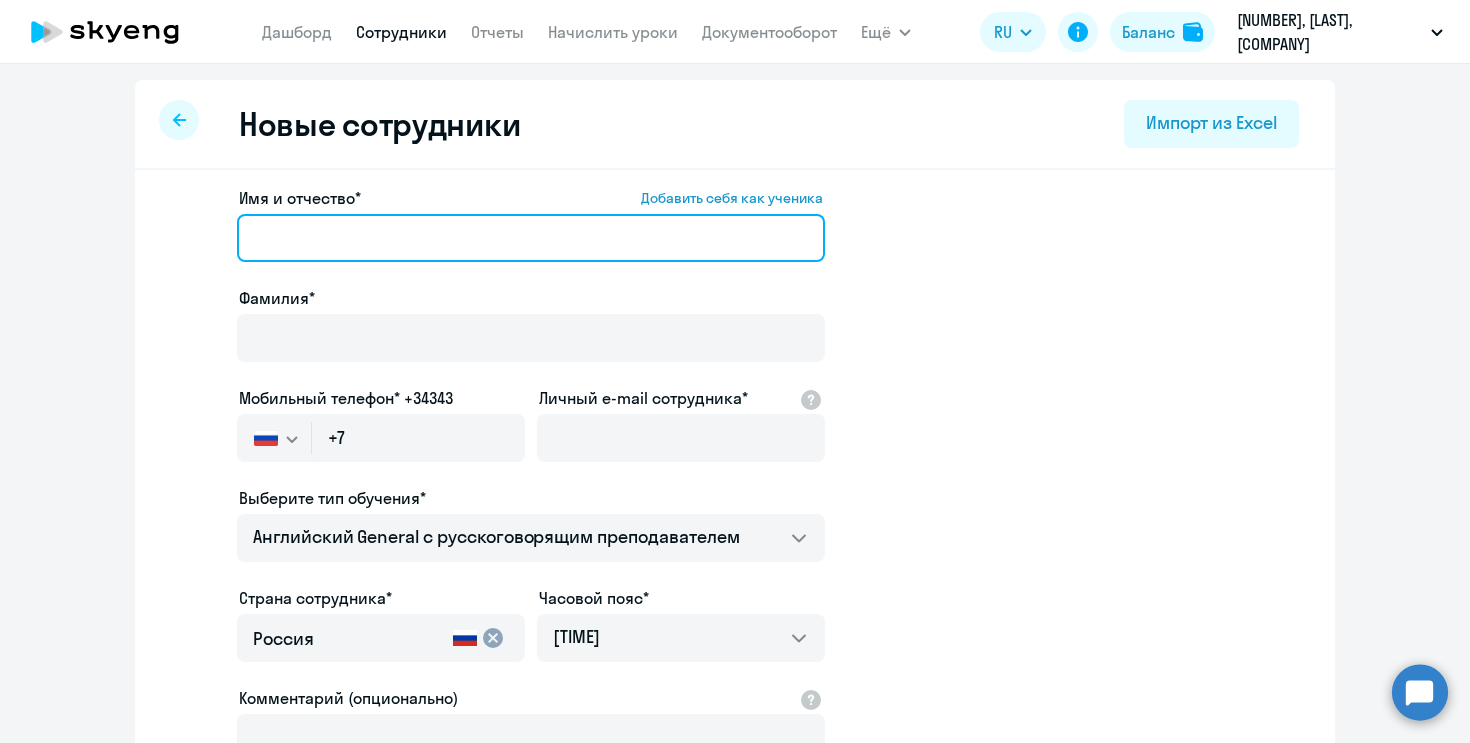 click on "[FIRST] [PATRONYMIC]" at bounding box center [531, 238] 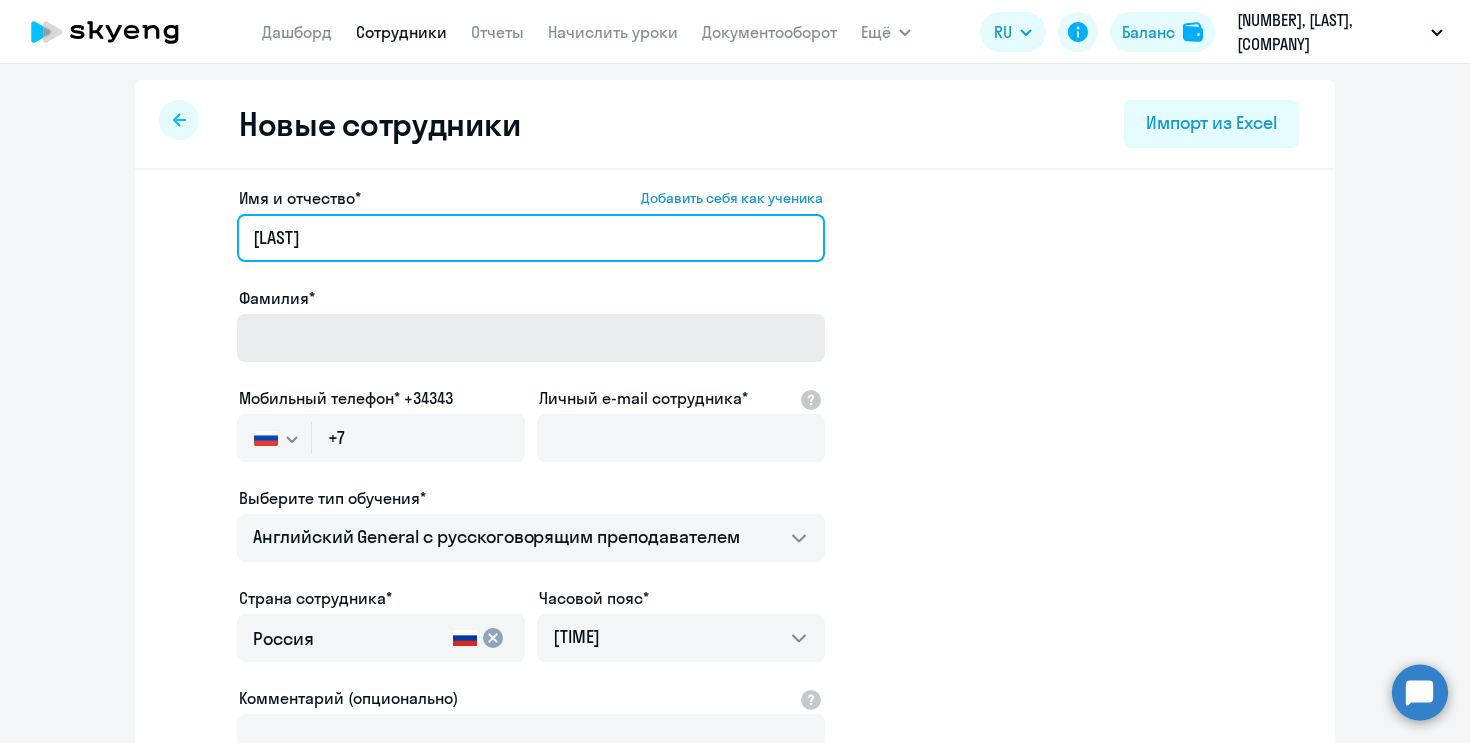 type on "[LAST]" 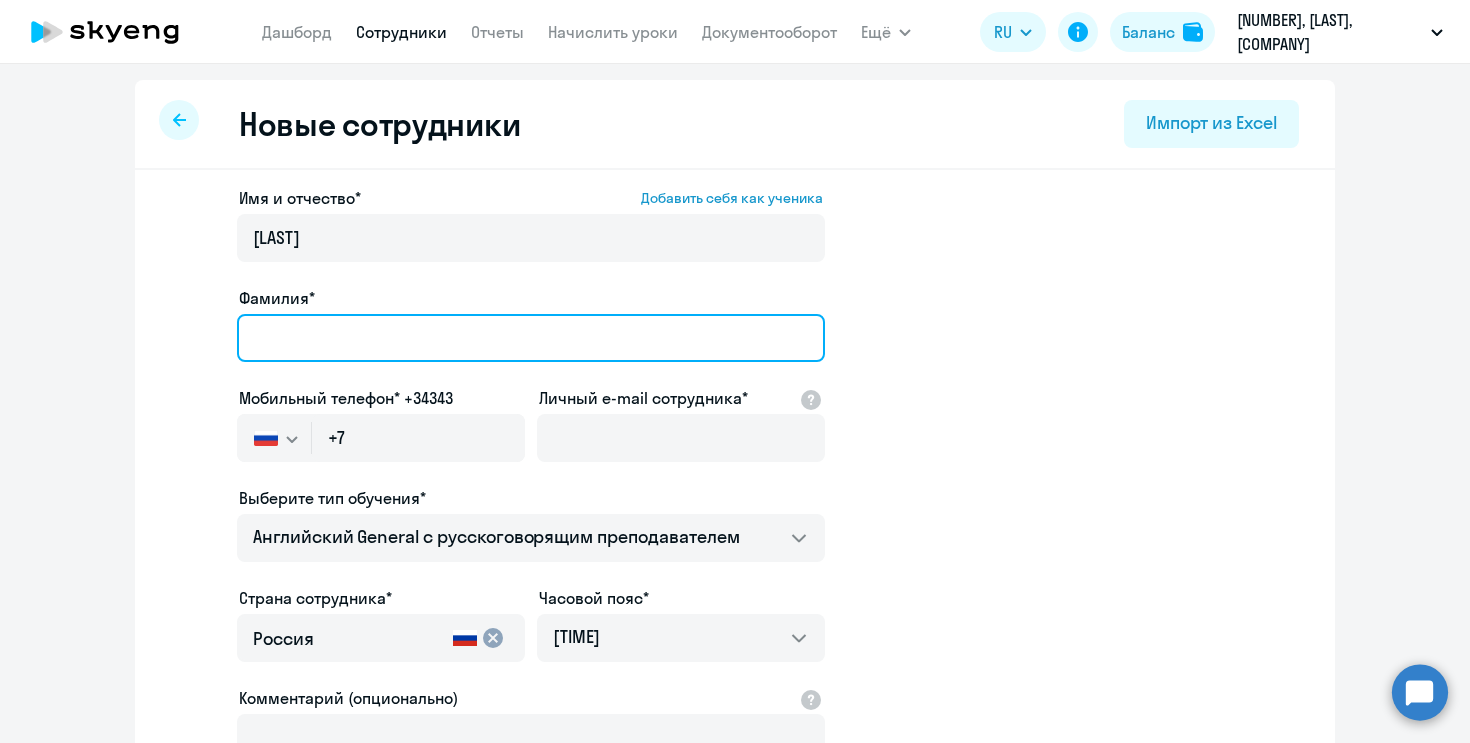 click on "Фамилия*" at bounding box center (531, 338) 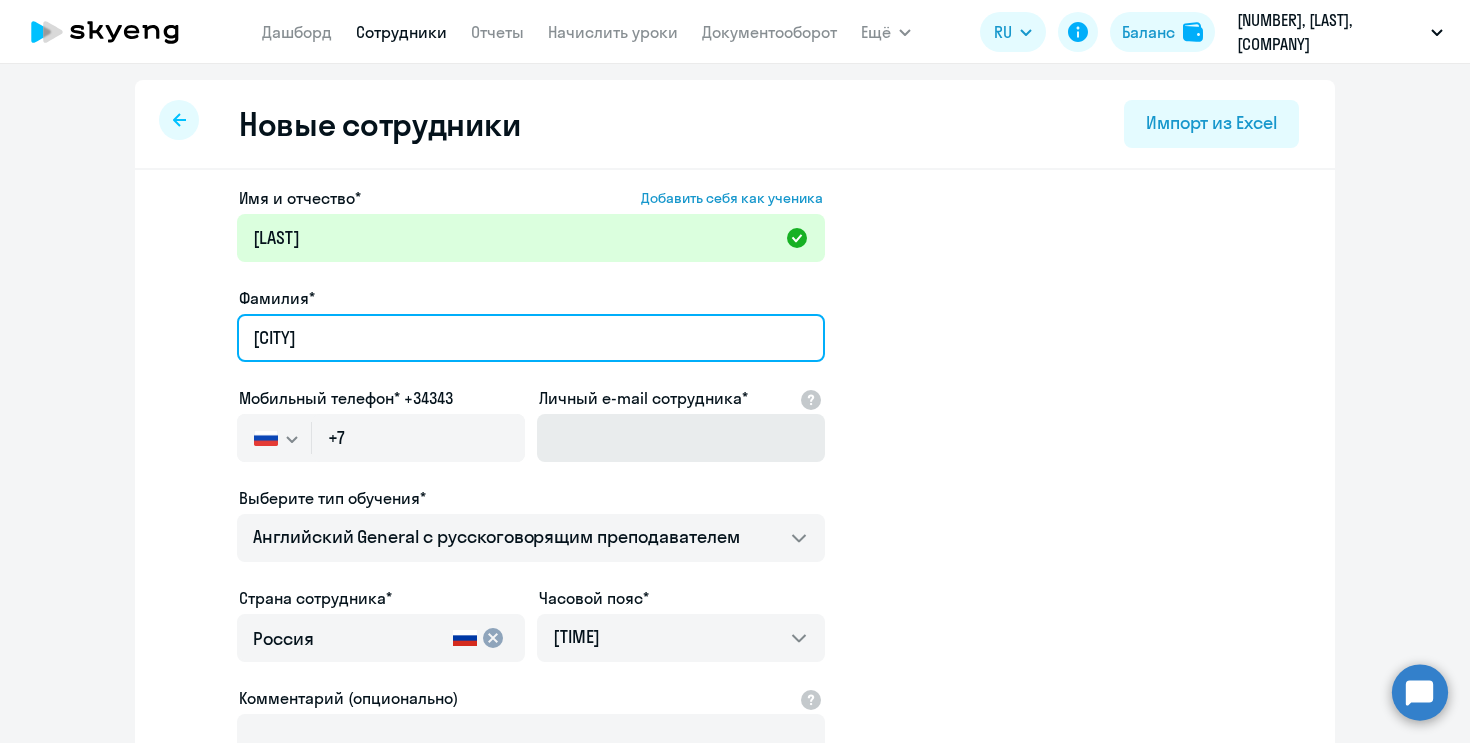 type on "[CITY]" 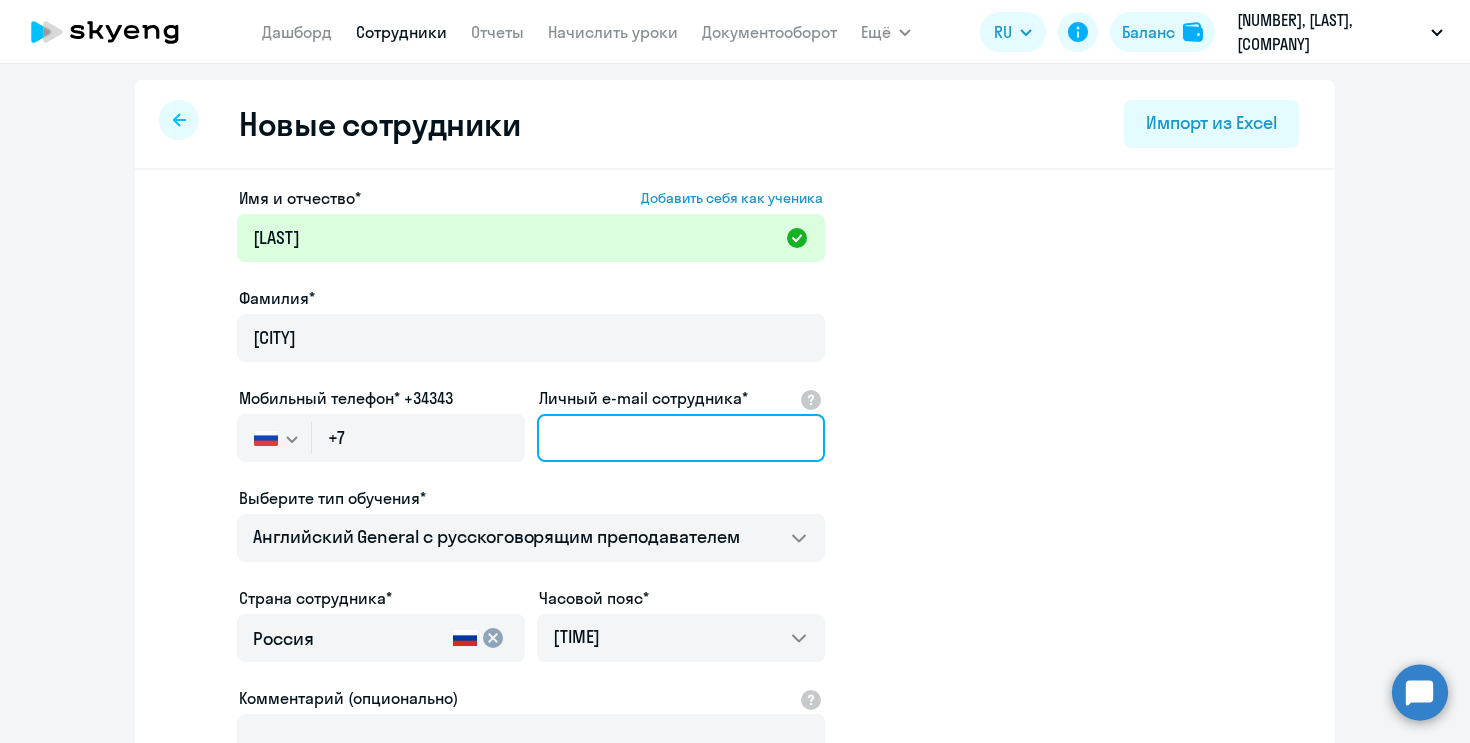click on "Личный e-mail сотрудника*" at bounding box center [681, 438] 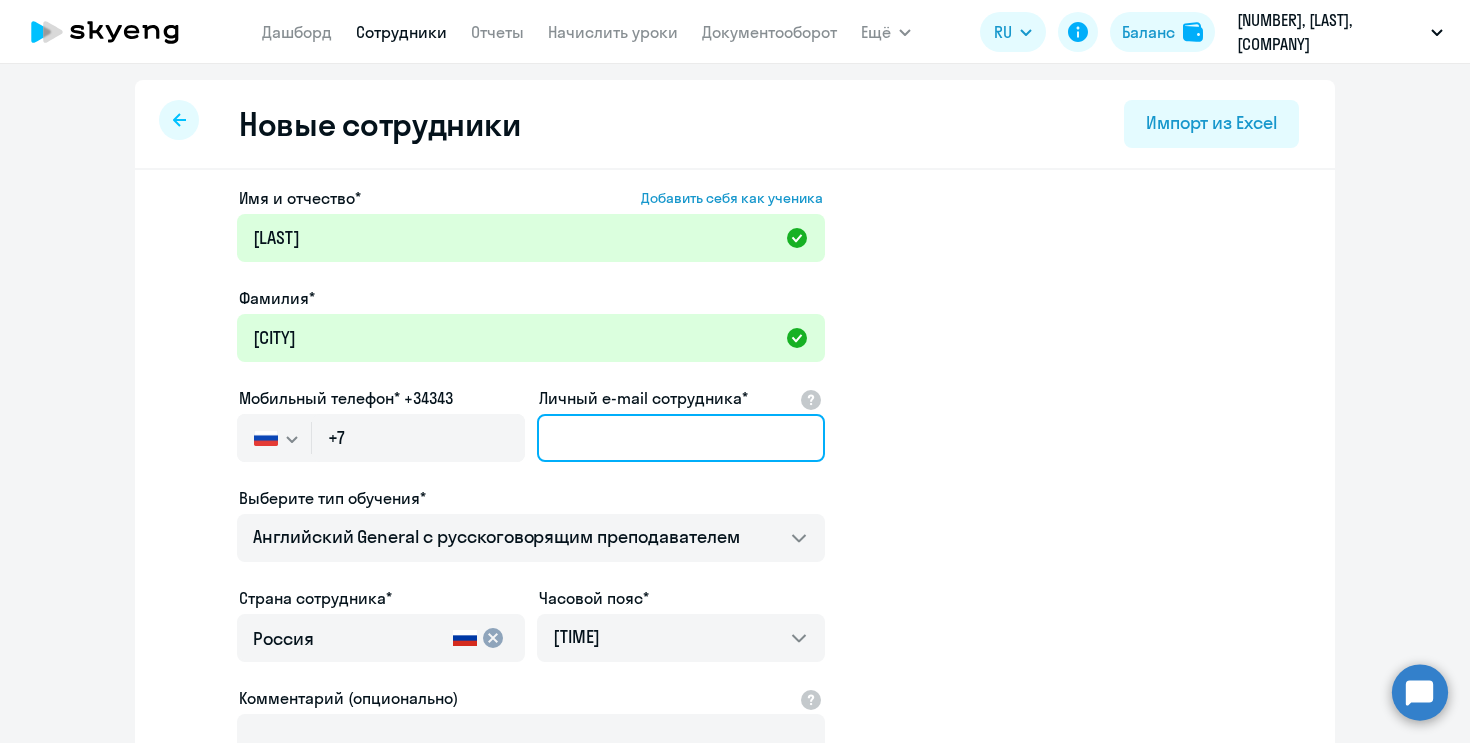 paste on "[EMAIL]" 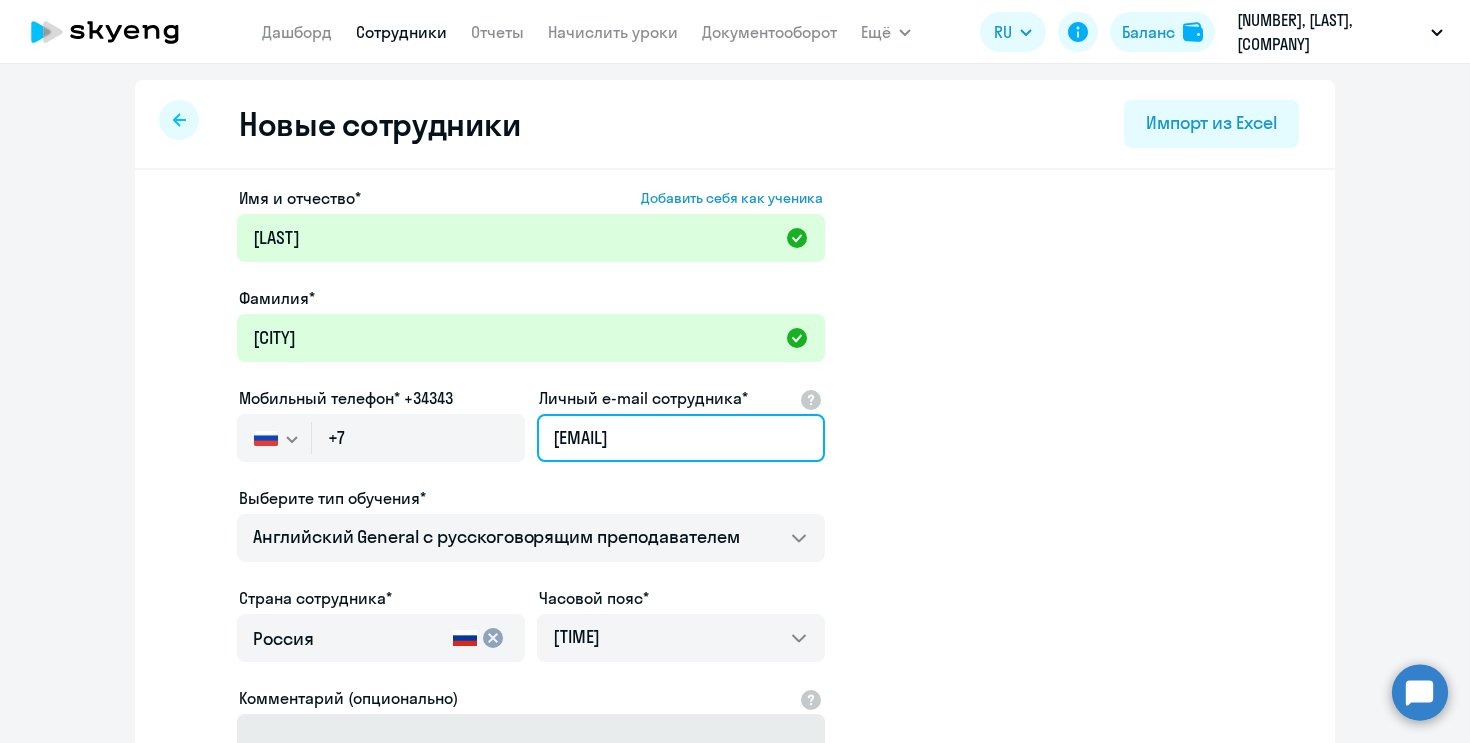 type on "[EMAIL]" 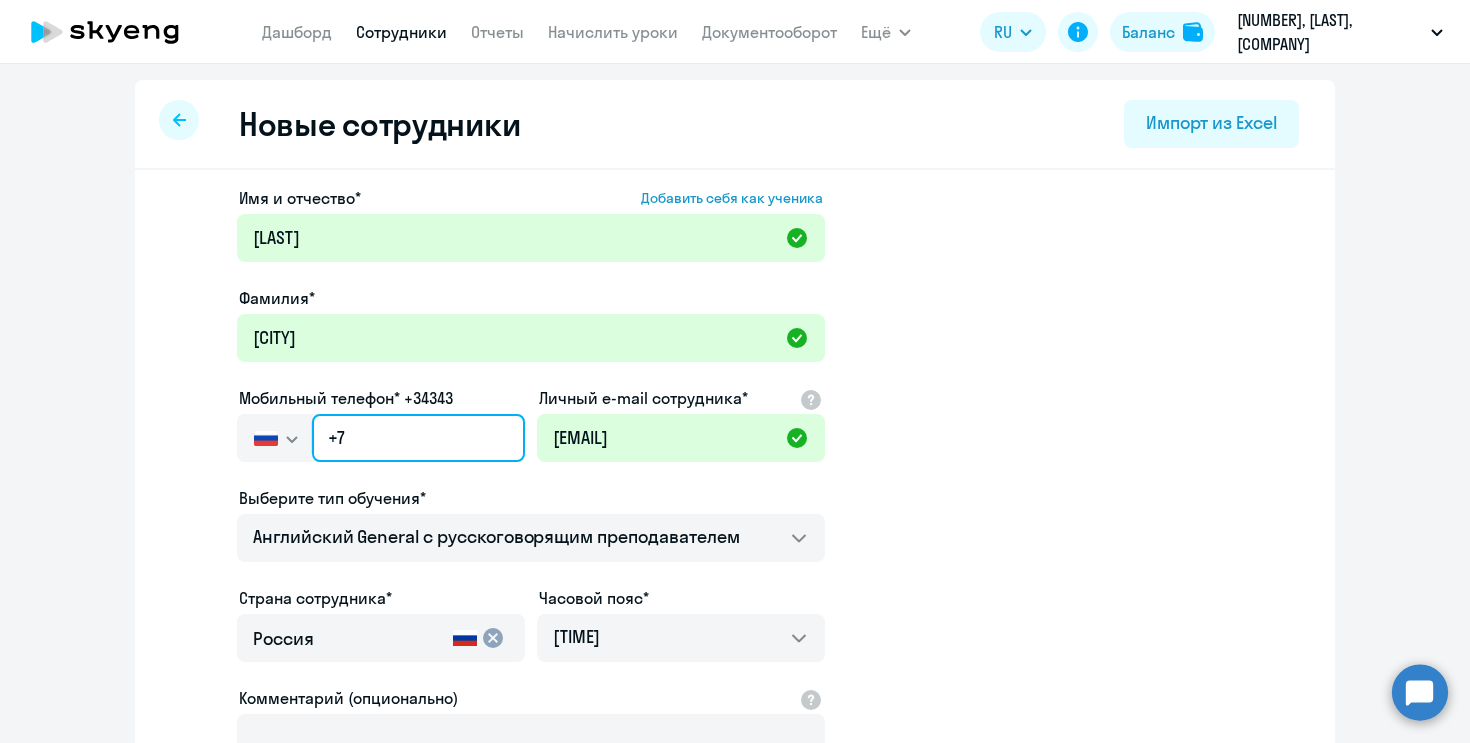 click on "+7" 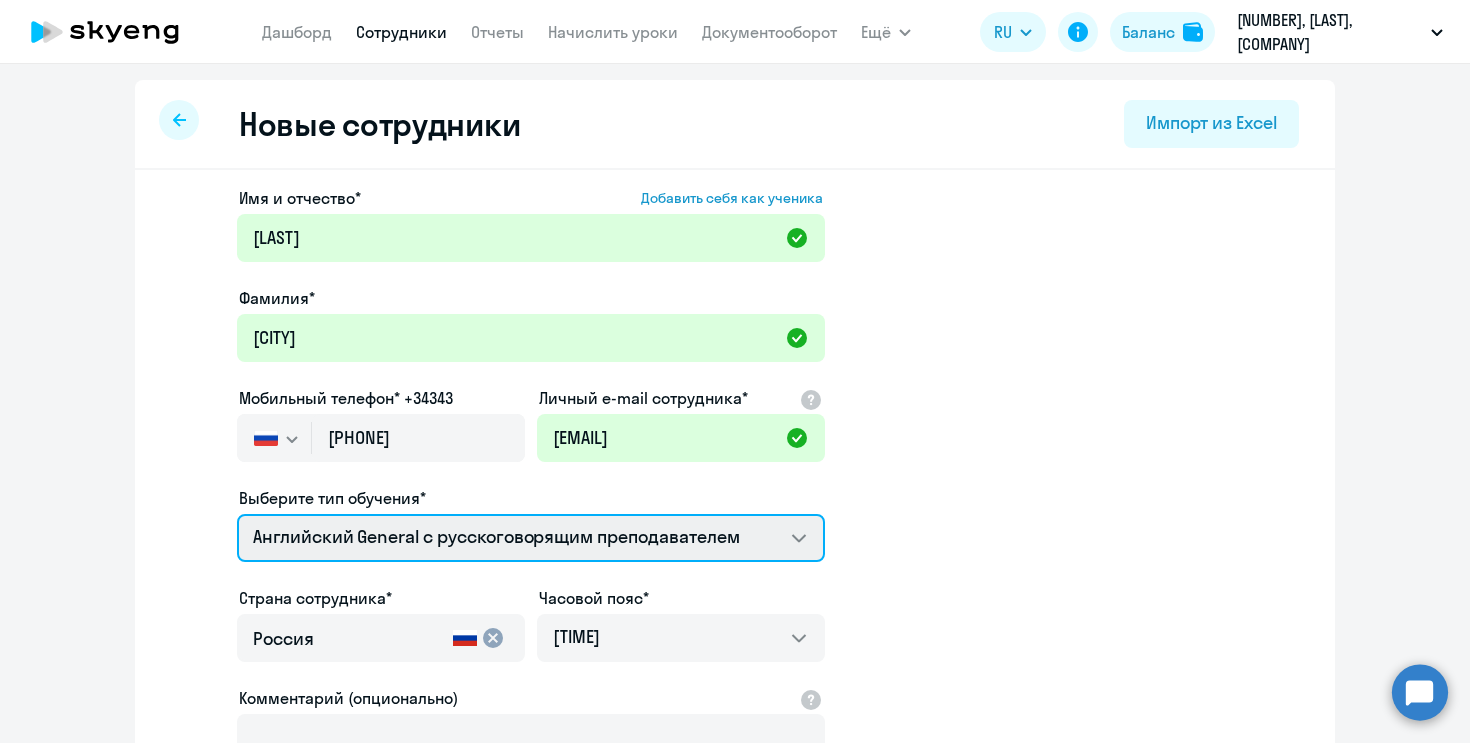 click on "COMMON.SERVICE_TITLE.LONG.ITALIAN_ADULT_NOT_NATIVE_SPEAKER_PREMIUM   COMMON.SERVICE_TITLE.LONG.SPANISH_ADULT_NOT_NATIVE_SPEAKER_PREMIUM   COMMON.SERVICE_TITLE.LONG.GERMAN_ADULT_NOT_NATIVE_SPEAKER_PREMIUM   COMMON.SERVICE_TITLE.LONG.FRENCH_ADULT_NOT_NATIVE_SPEAKER_PREMIUM   Премиум английский с русскоговорящим преподавателем   Talks 15 минутные разговоры на английском   Английский General с русскоговорящим преподавателем   Английский General с англоговорящим преподавателем" at bounding box center [531, 538] 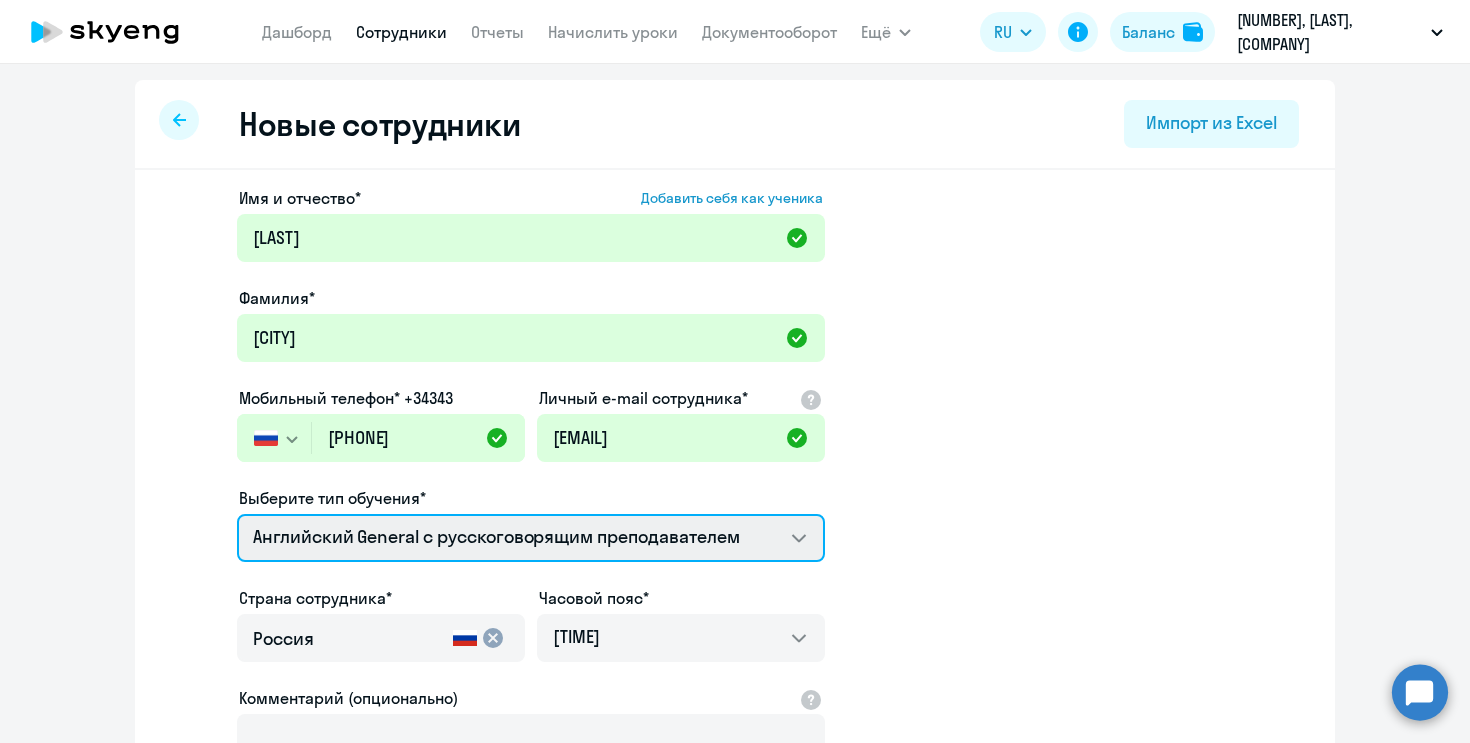 select on "[PRODUCT_NAME]" 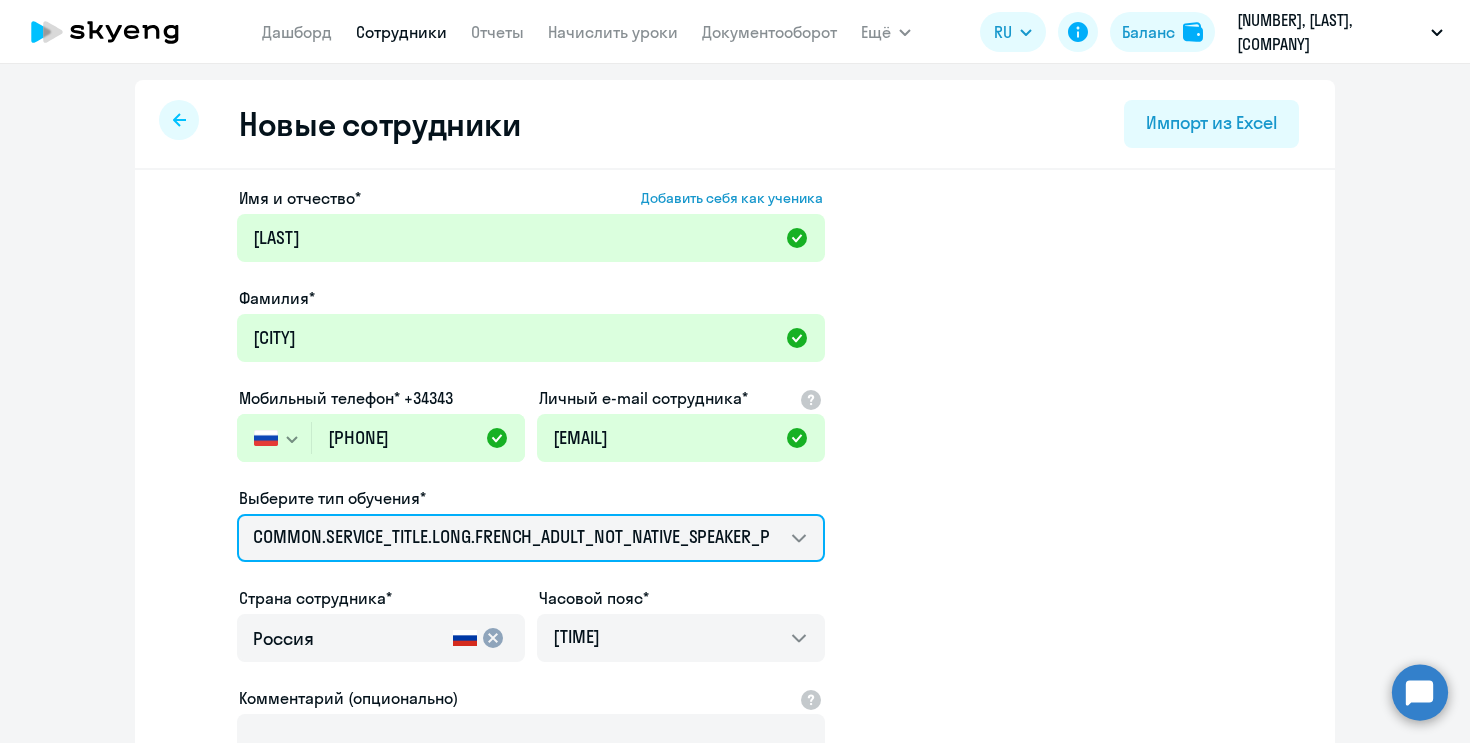 scroll, scrollTop: 305, scrollLeft: 0, axis: vertical 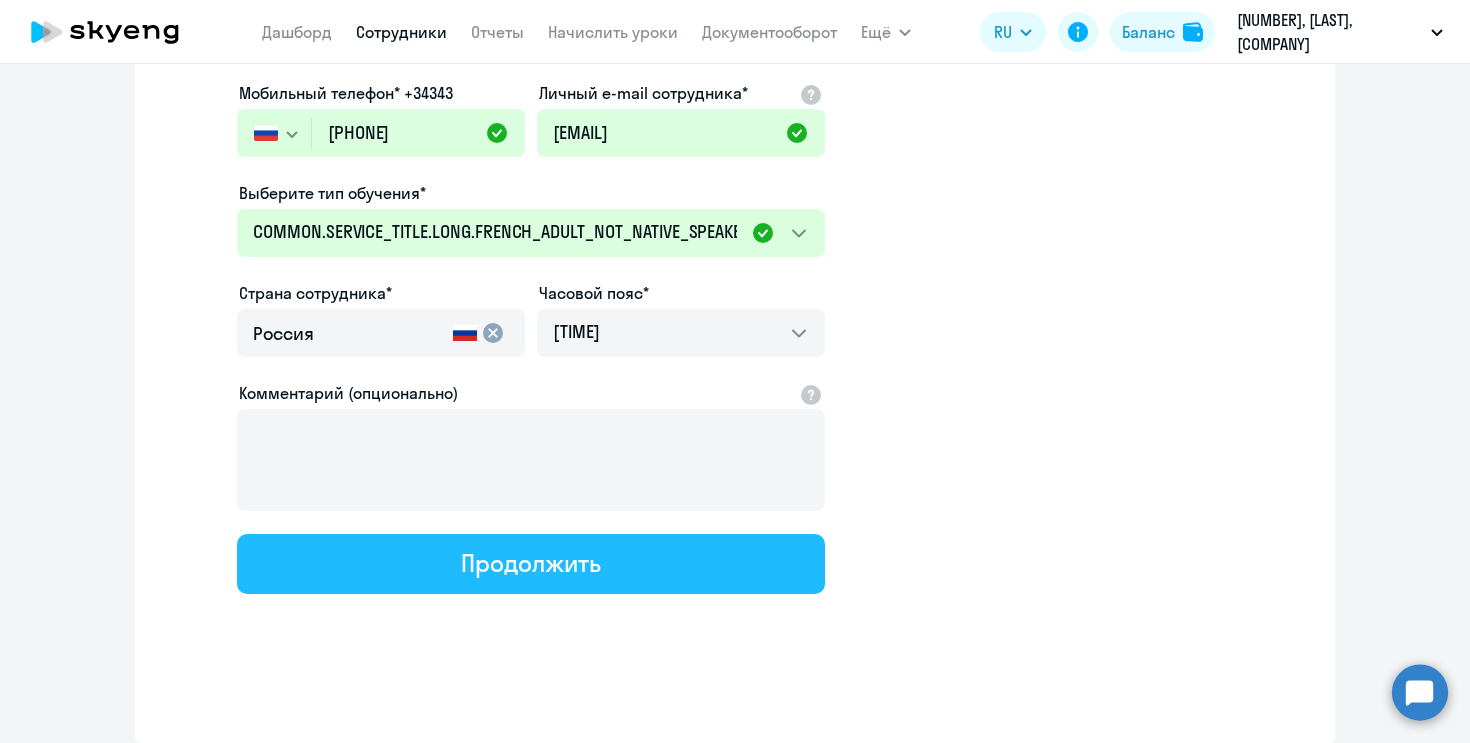 click on "Продолжить" 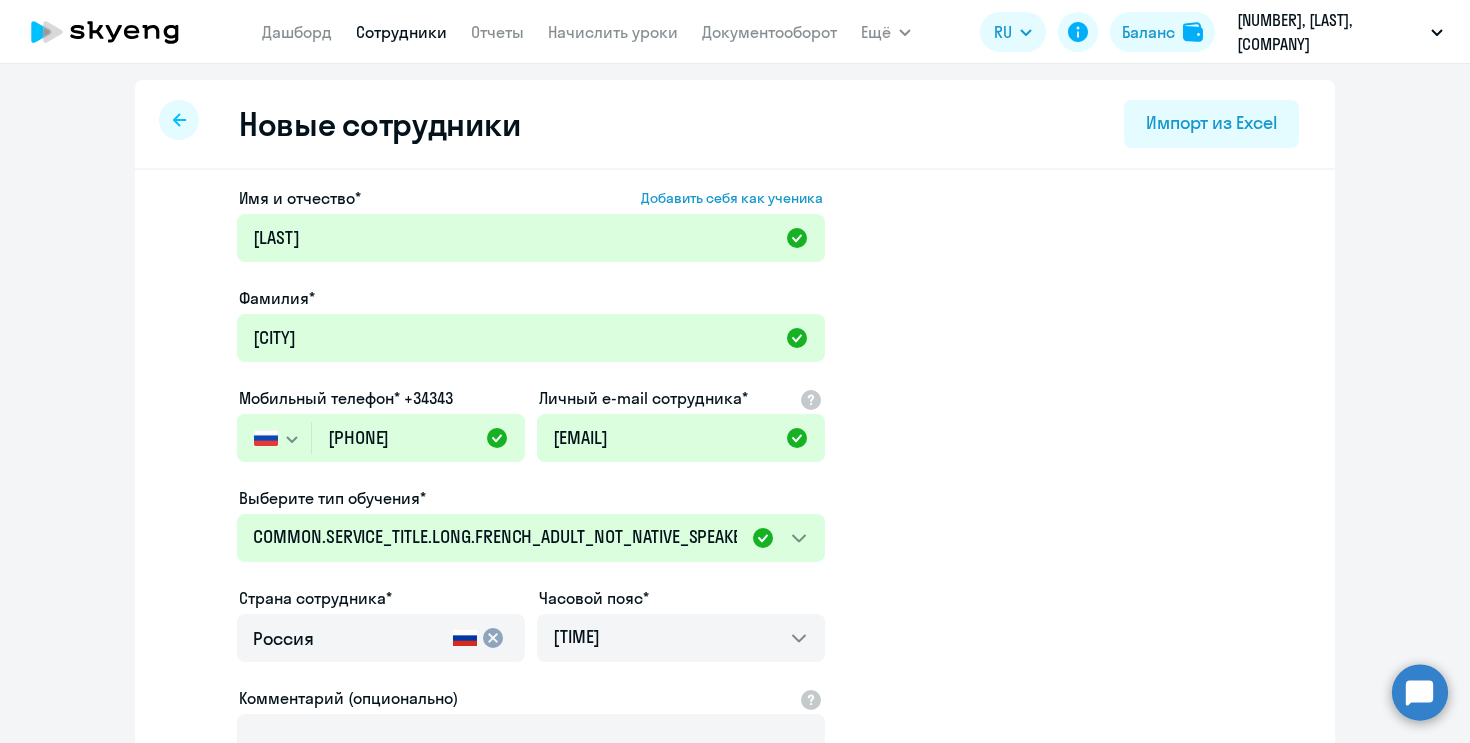 select on "[PRODUCT_NAME]" 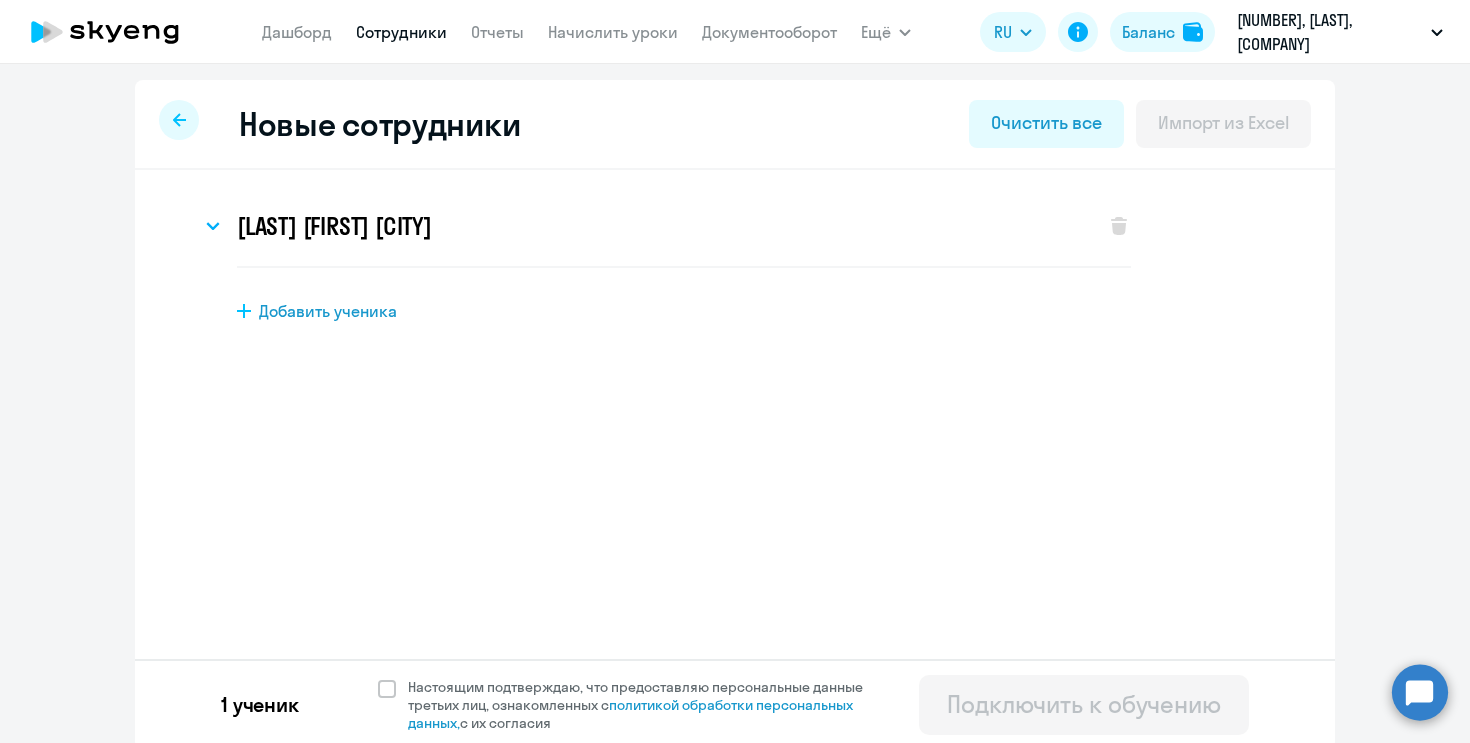 scroll, scrollTop: 0, scrollLeft: 0, axis: both 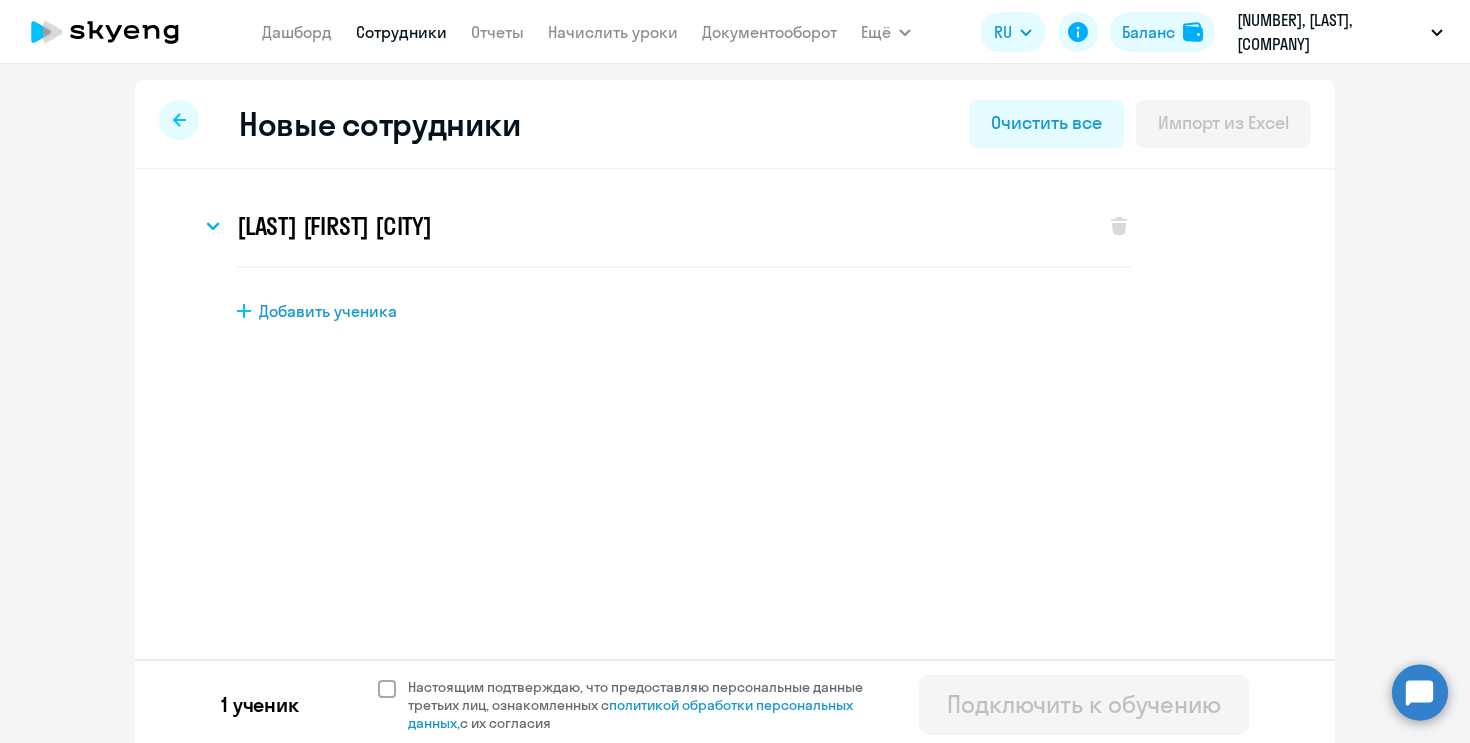 click 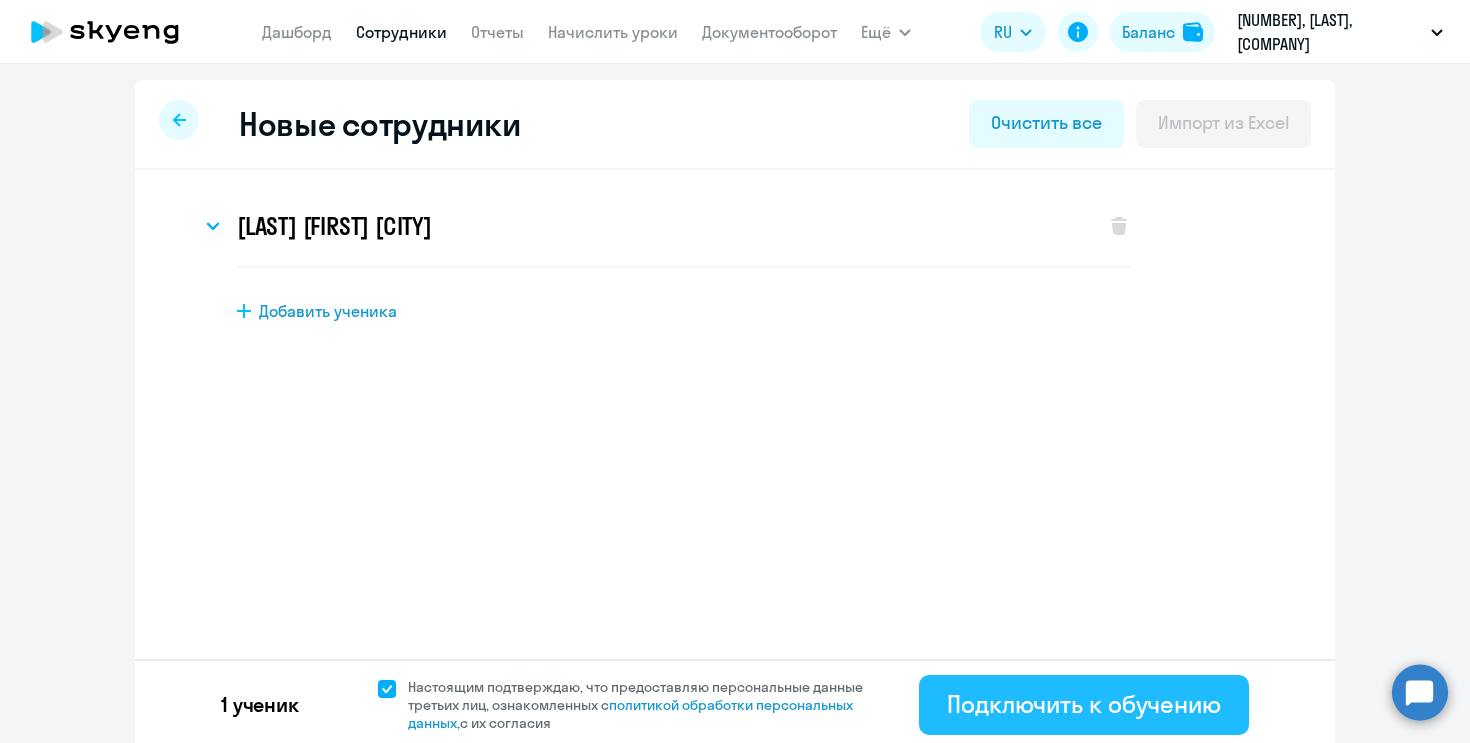 click on "Подключить к обучению" 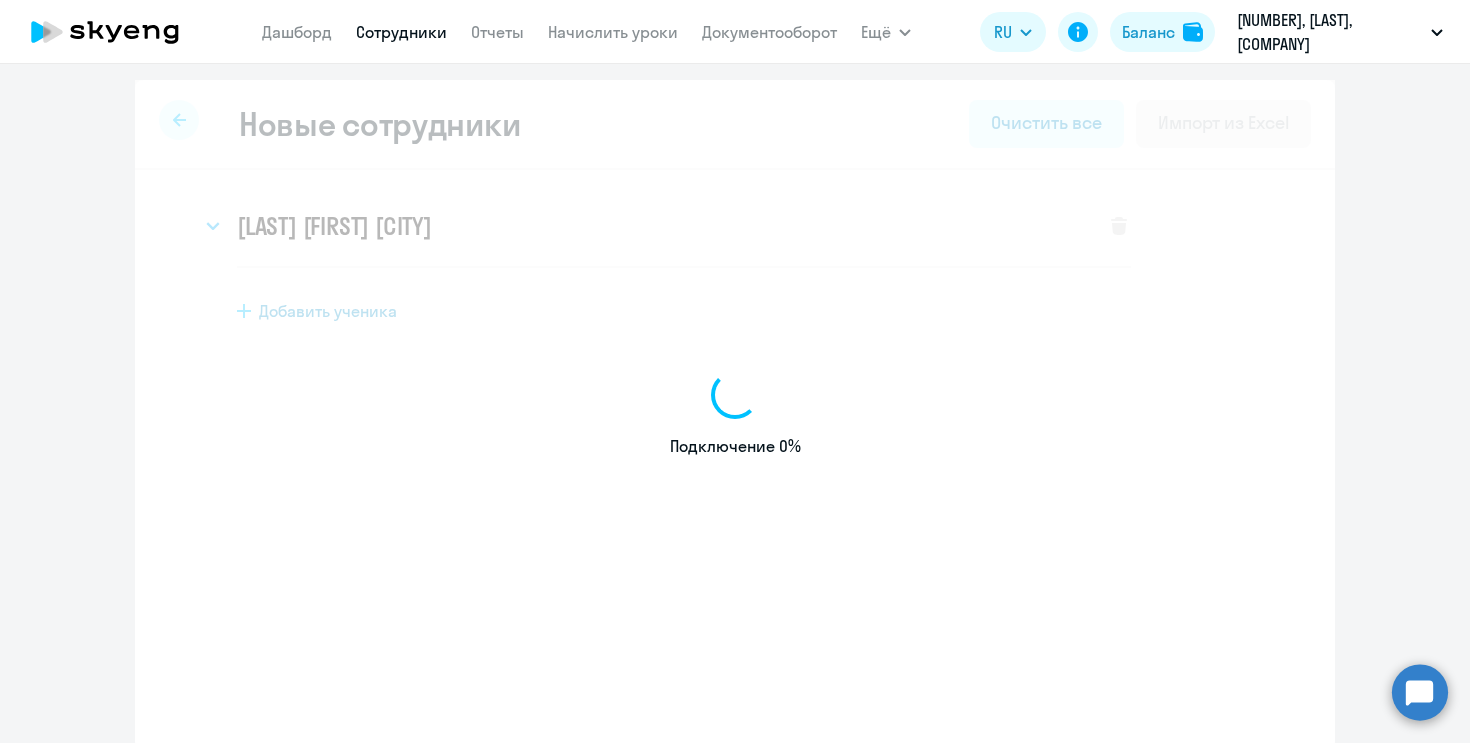 select on "english_adult_not_native_speaker" 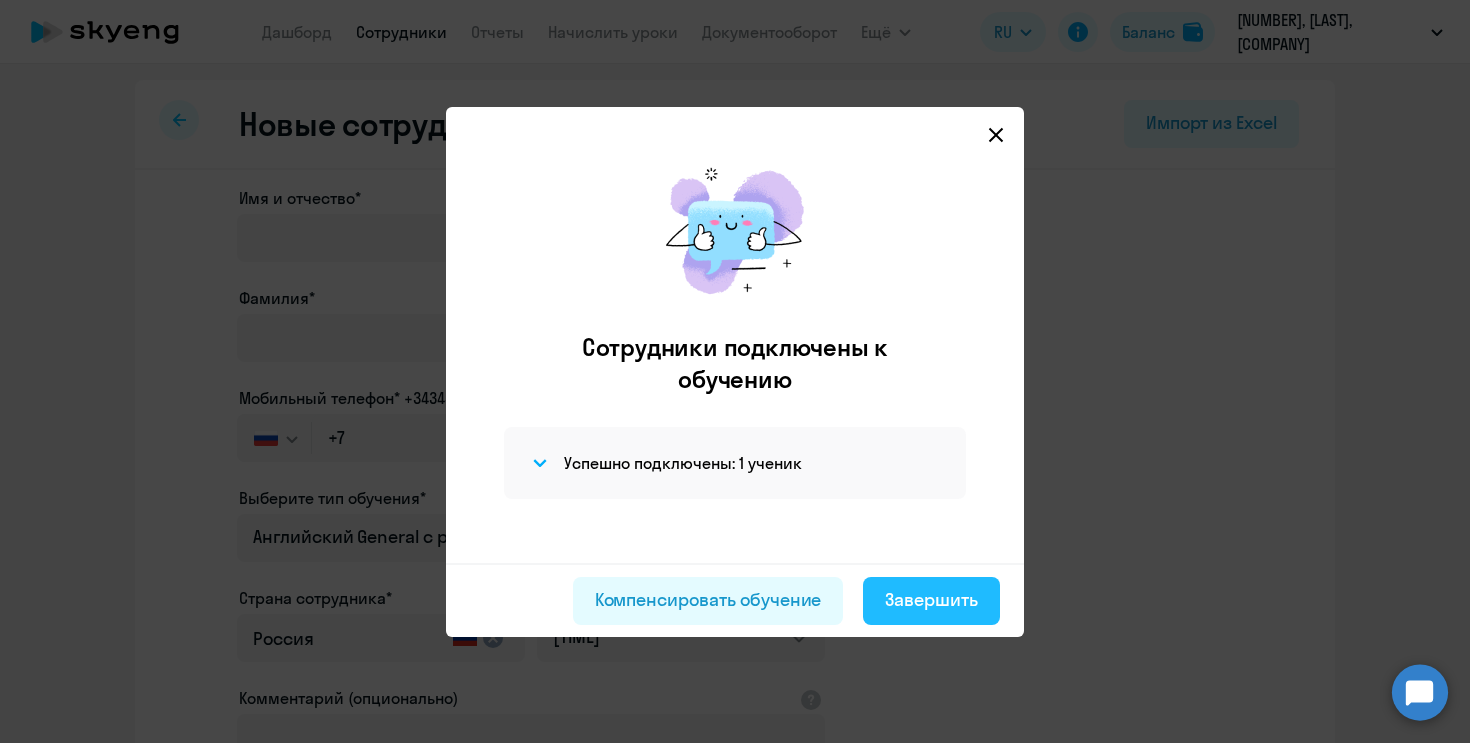 click on "Завершить" at bounding box center [931, 600] 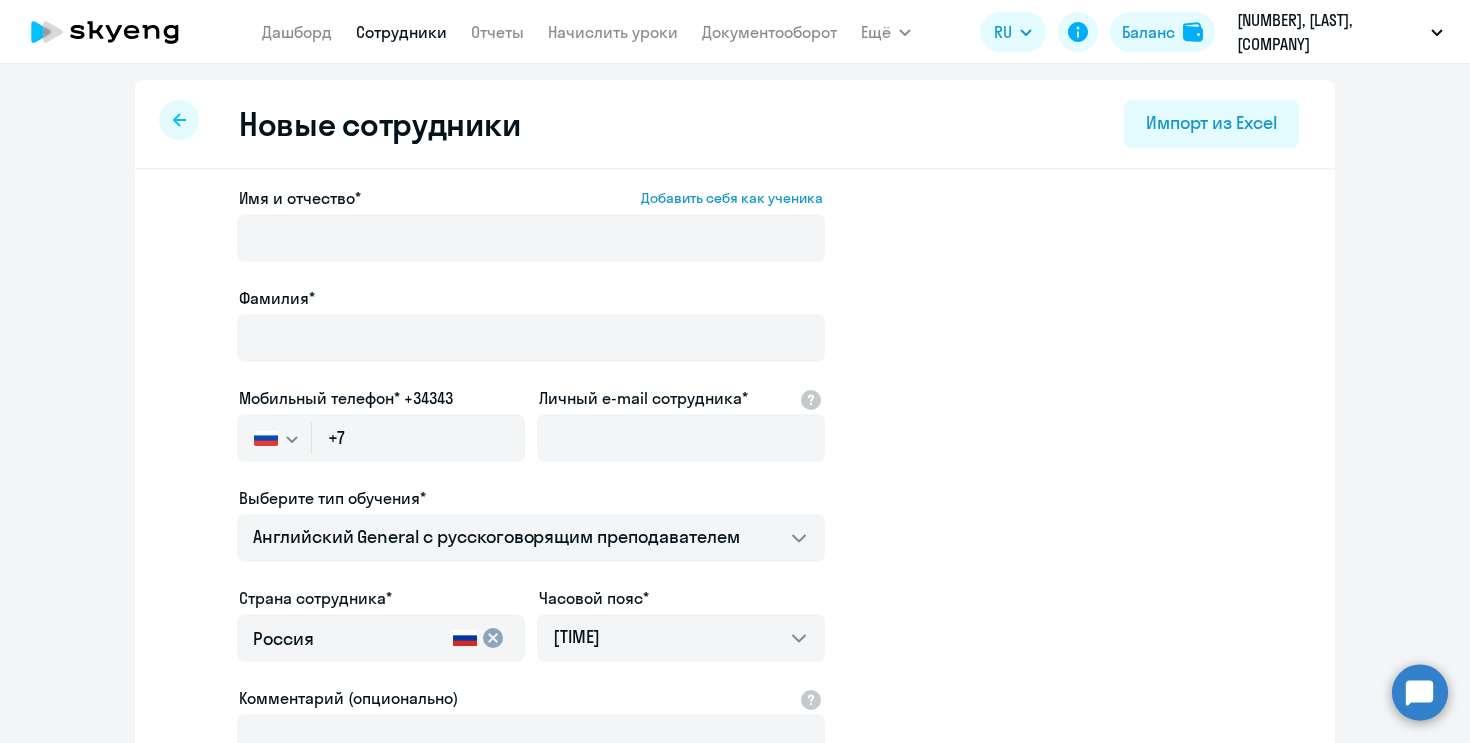 select on "30" 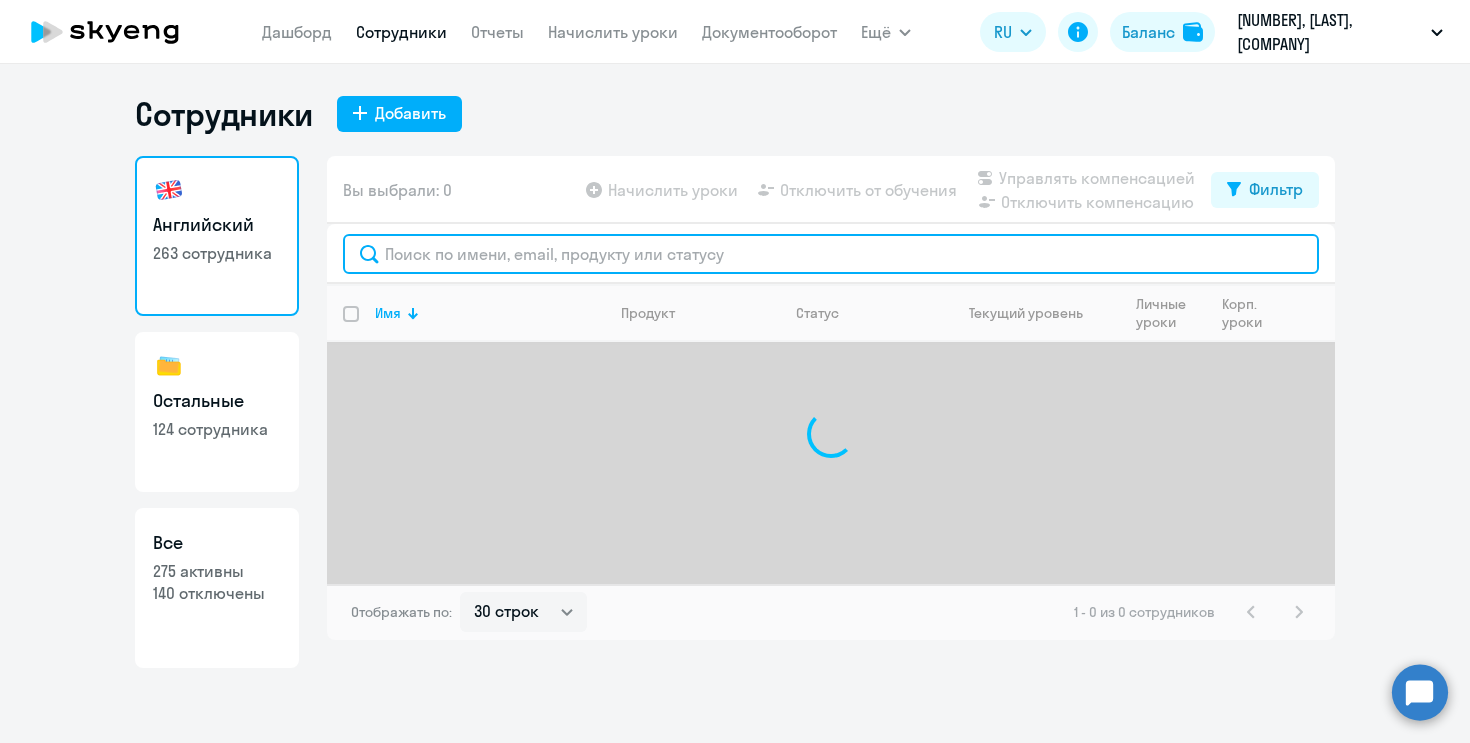 click 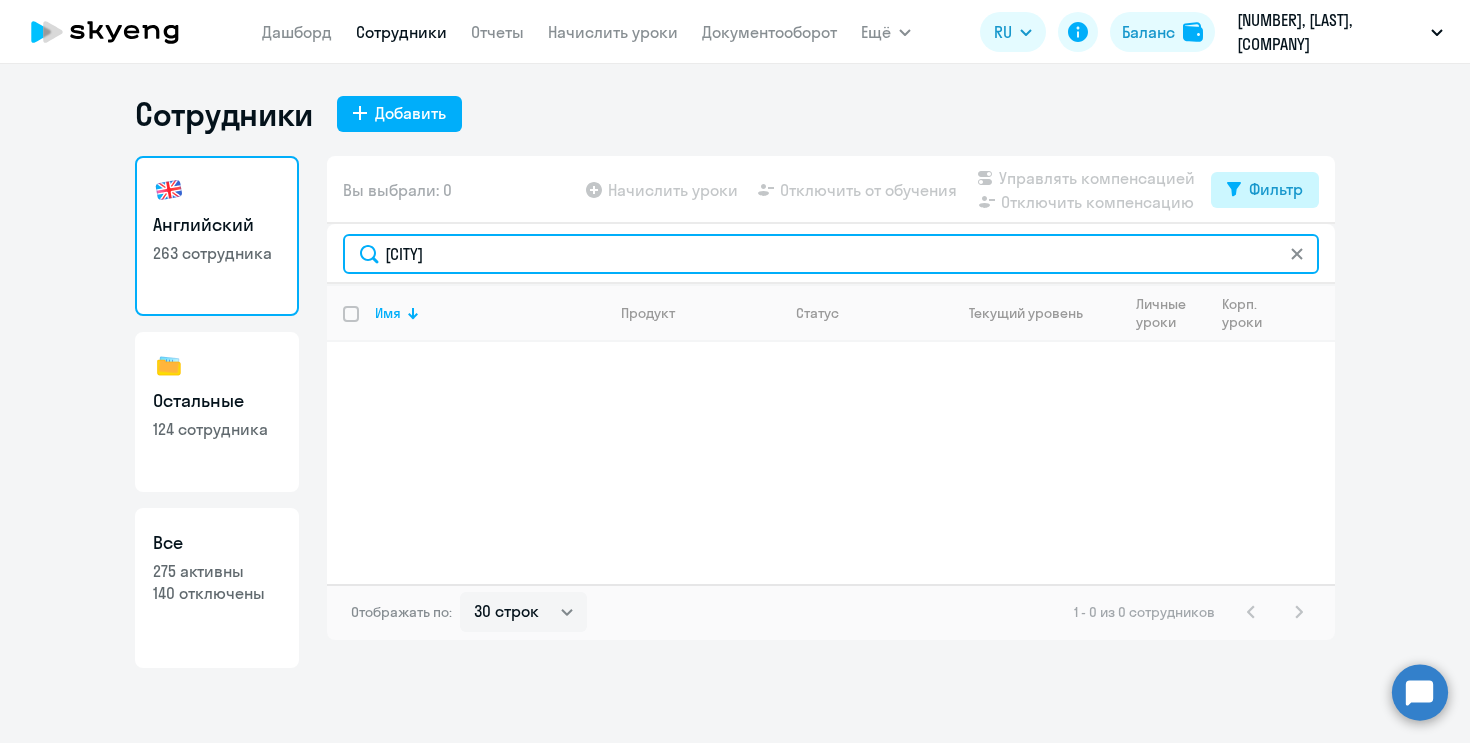 type on "[LAST]" 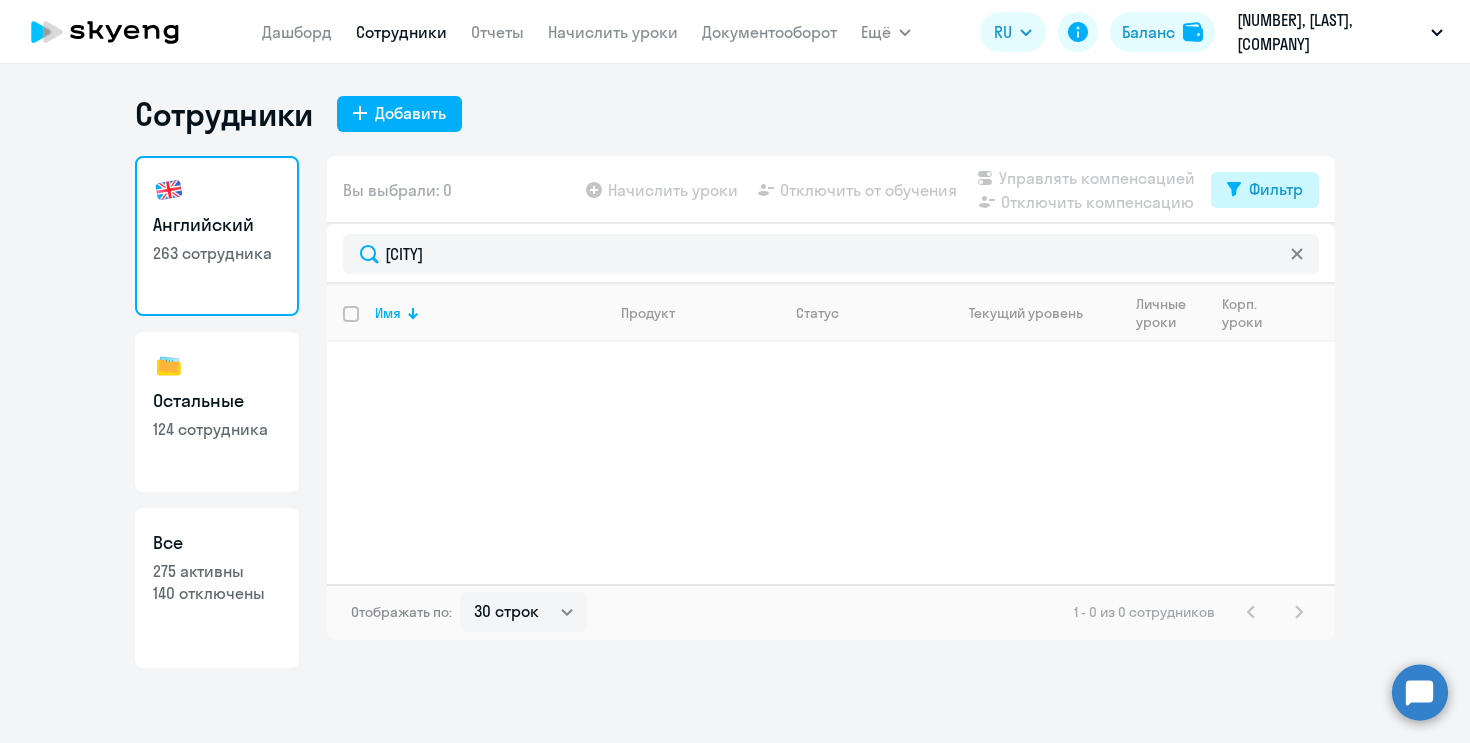 click on "Фильтр" 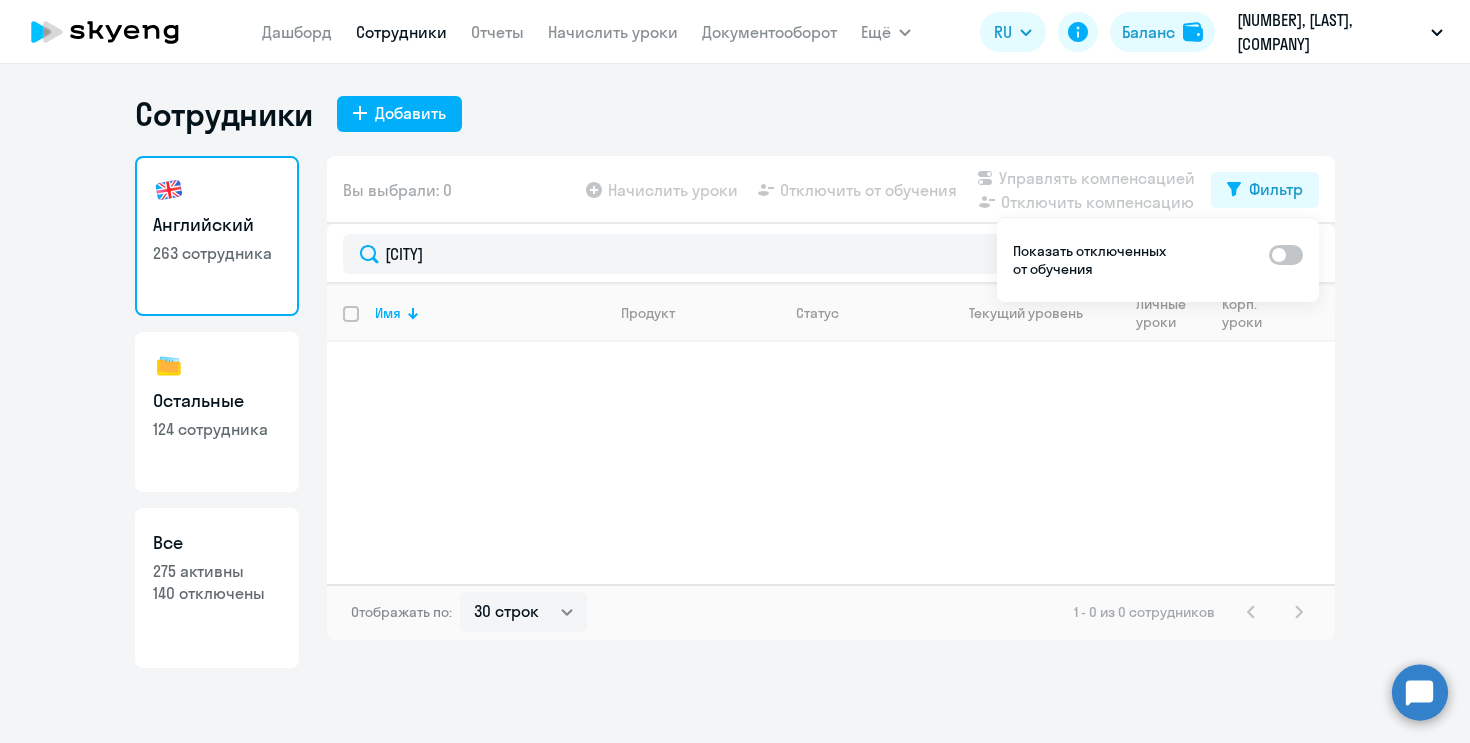 click at bounding box center (1286, 255) 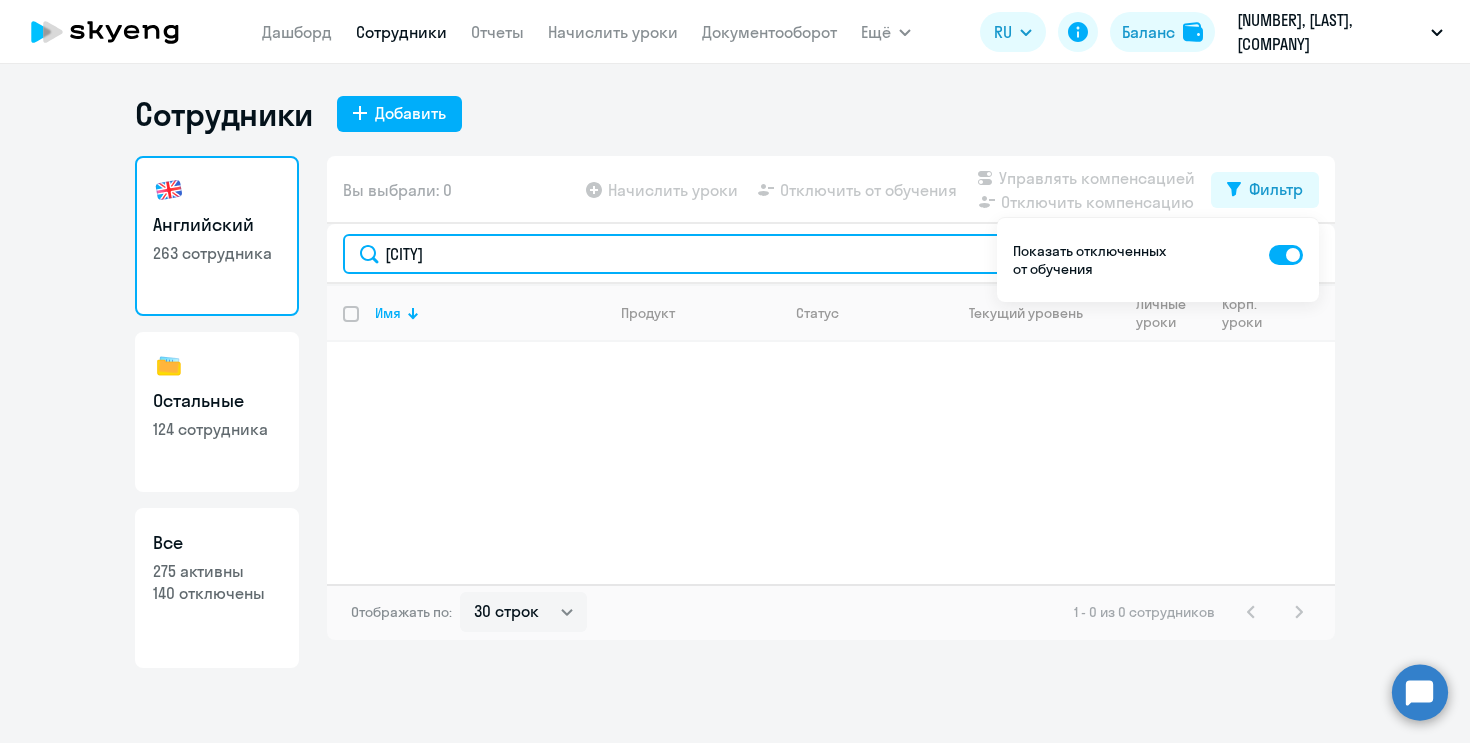 drag, startPoint x: 544, startPoint y: 254, endPoint x: 334, endPoint y: 262, distance: 210.15233 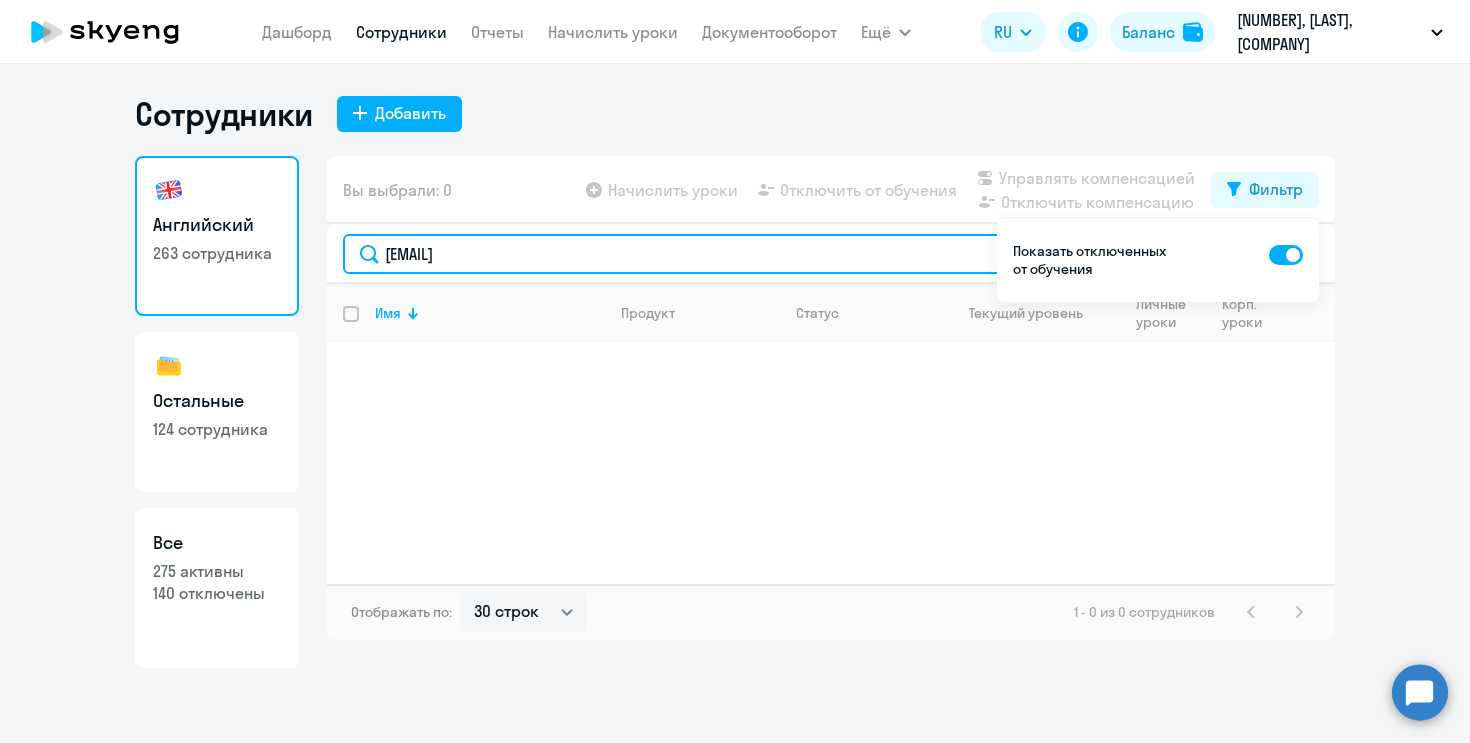 type on "[EMAIL]" 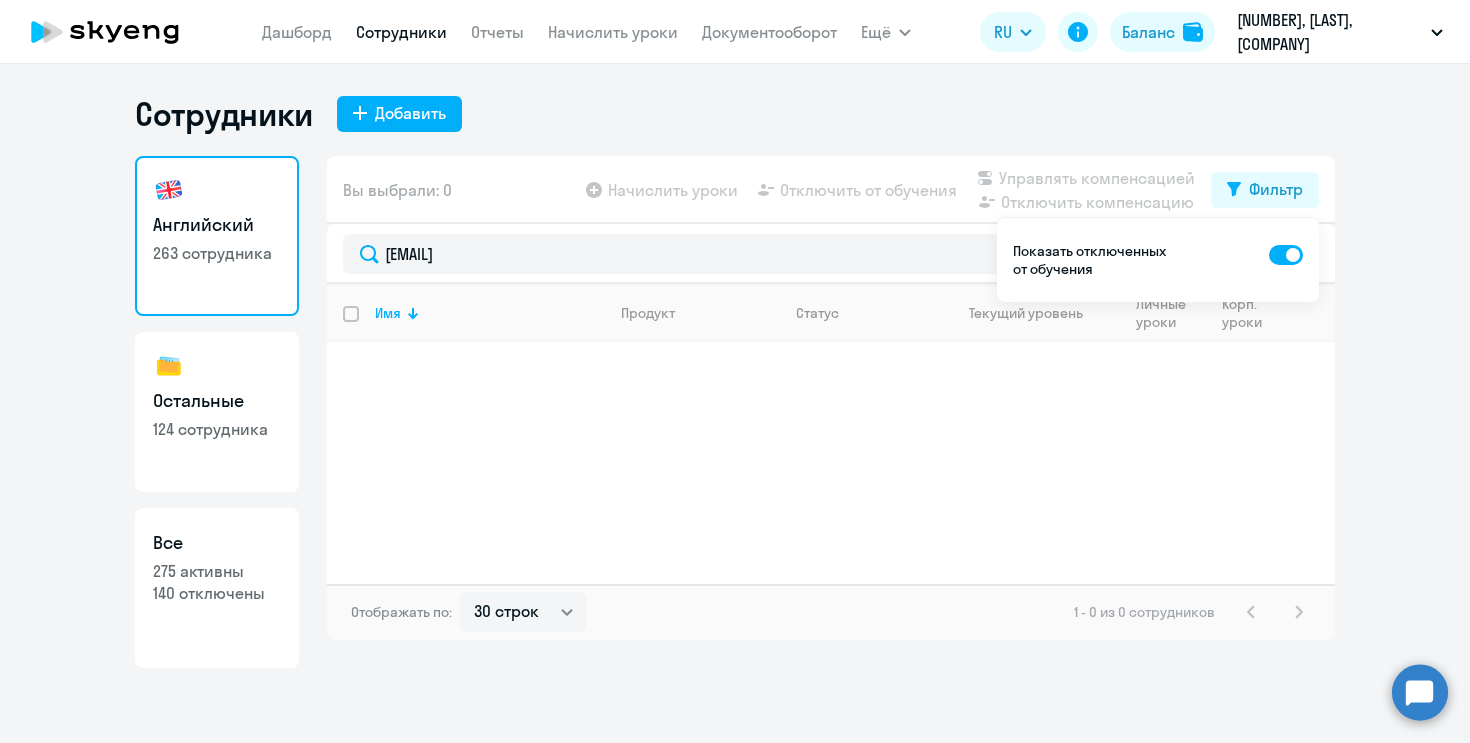 click at bounding box center (1286, 255) 